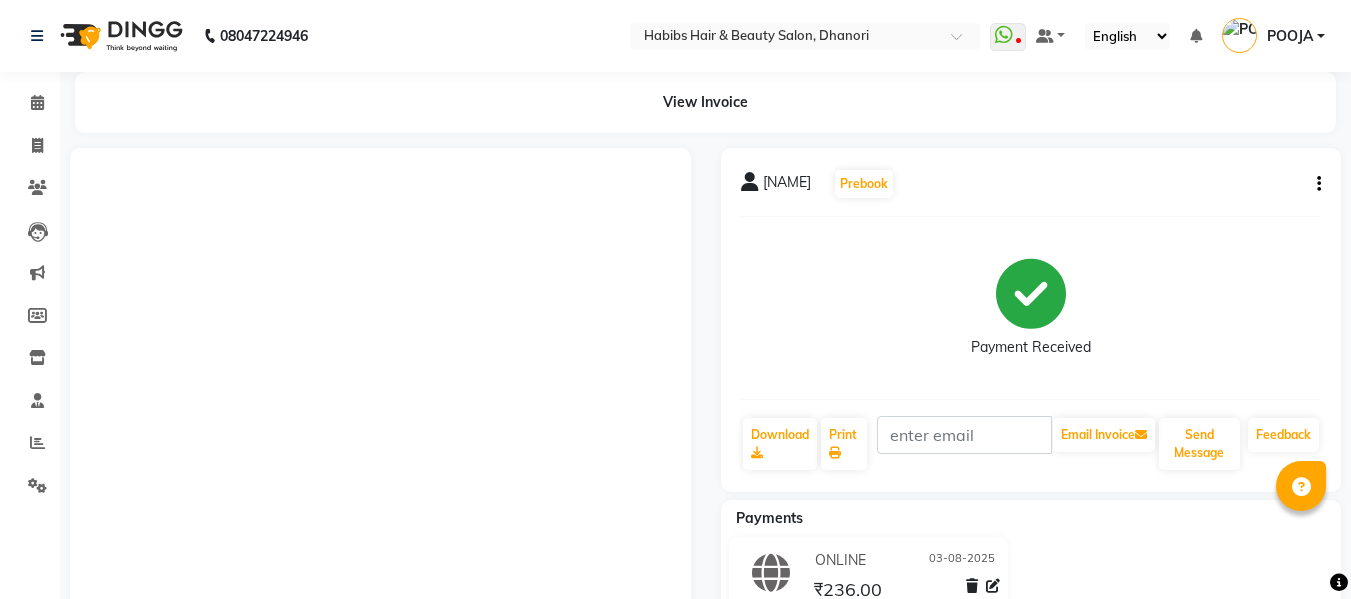 scroll, scrollTop: 0, scrollLeft: 0, axis: both 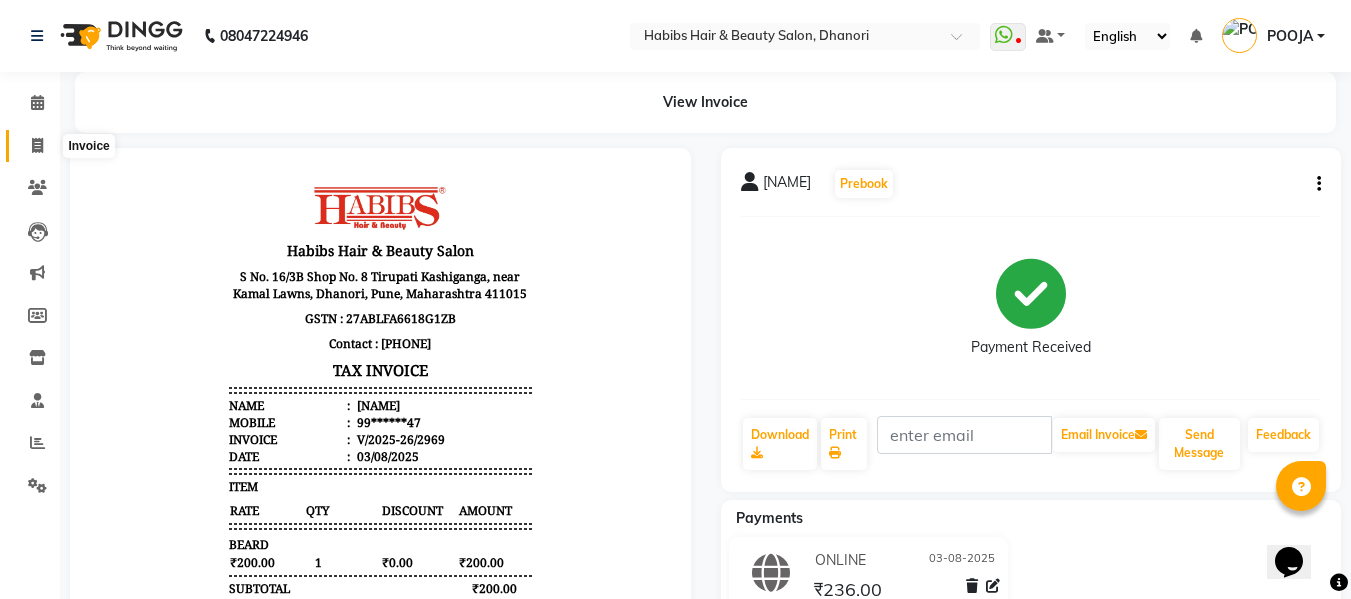 click 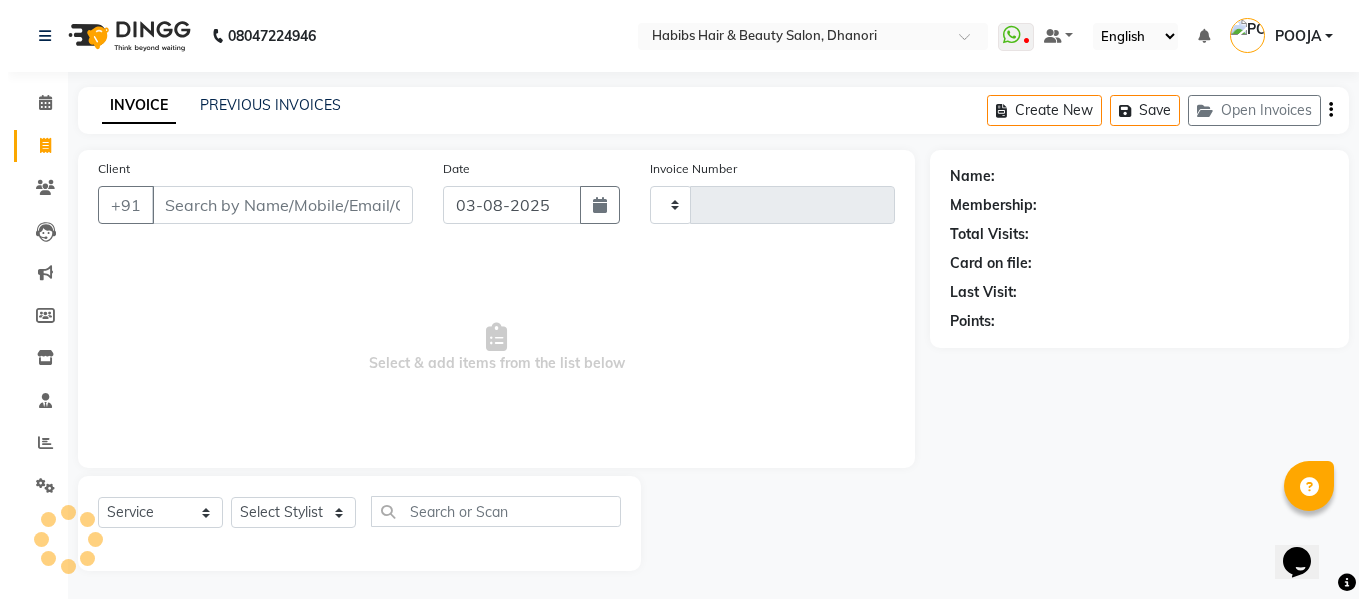 scroll, scrollTop: 2, scrollLeft: 0, axis: vertical 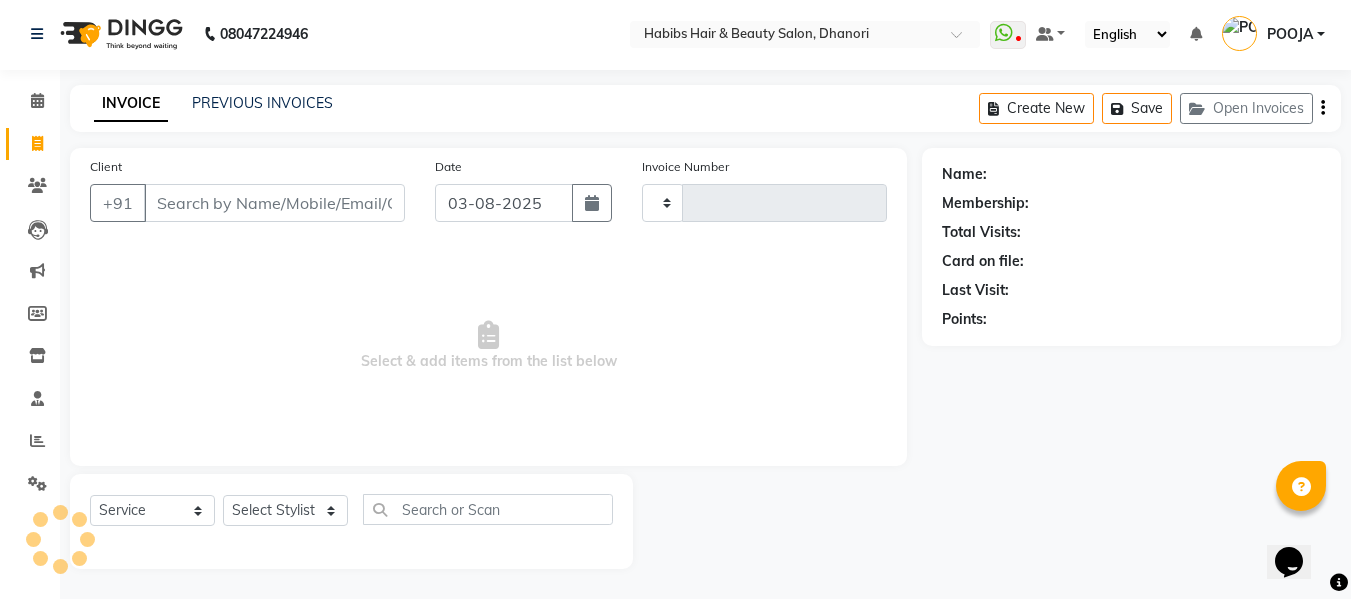 click on "Client" at bounding box center [274, 203] 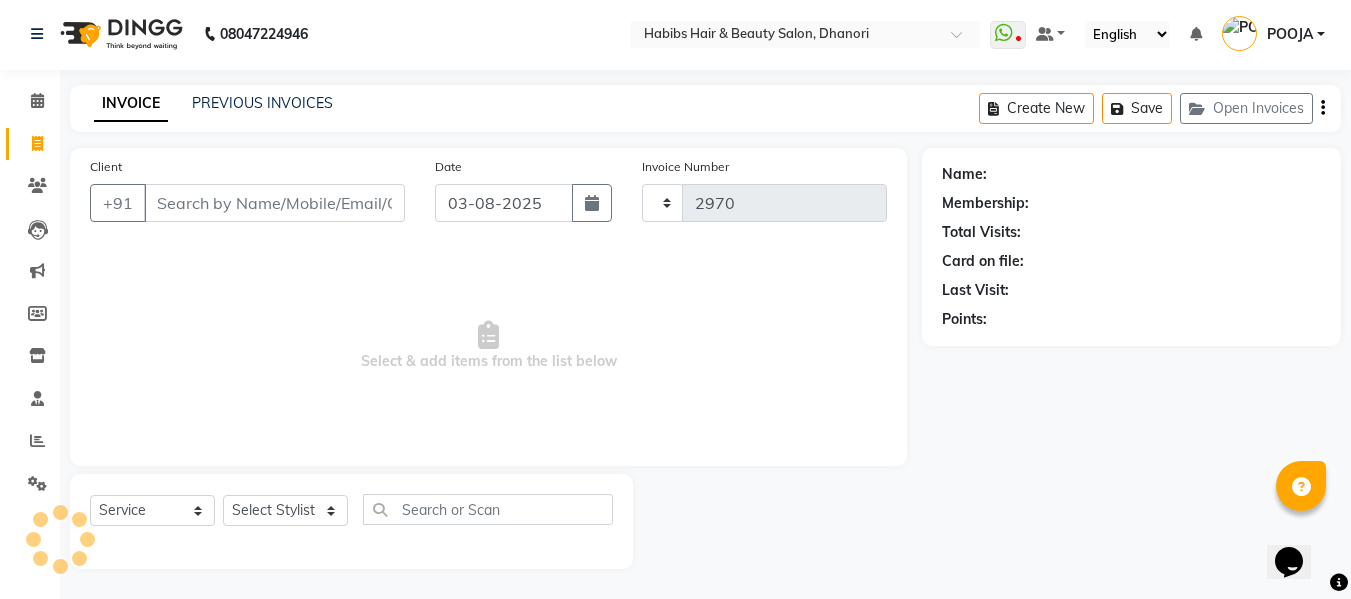 select on "4967" 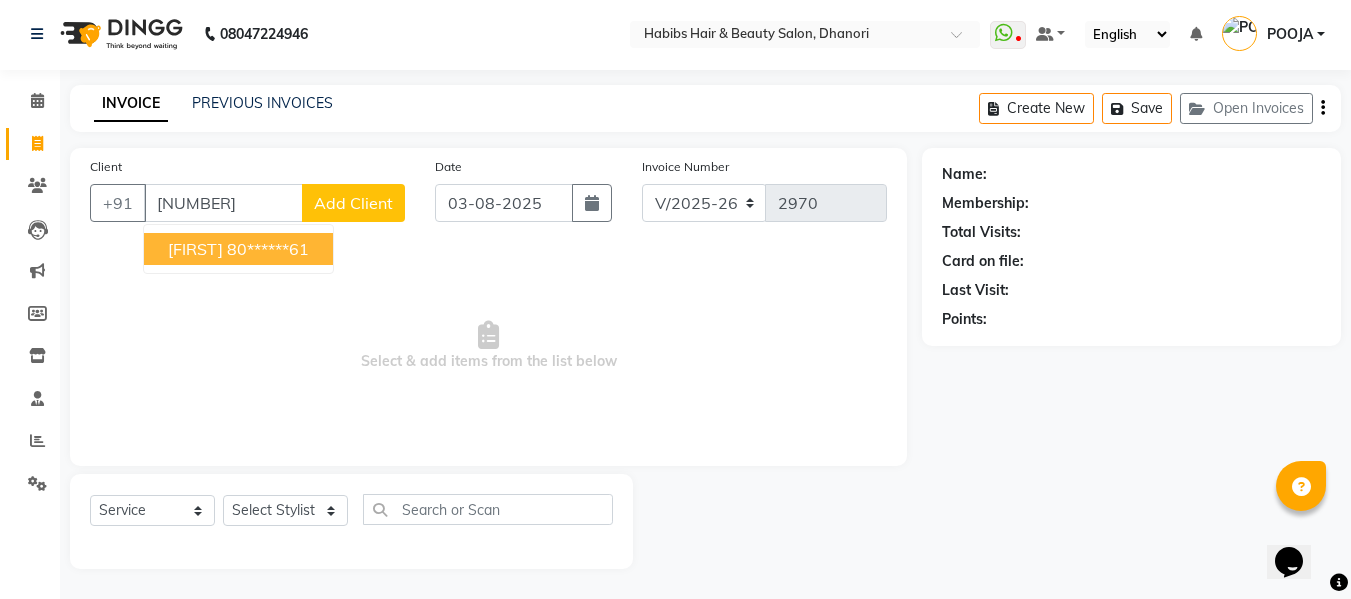 click on "[FIRST]   [PHONE]" at bounding box center [238, 249] 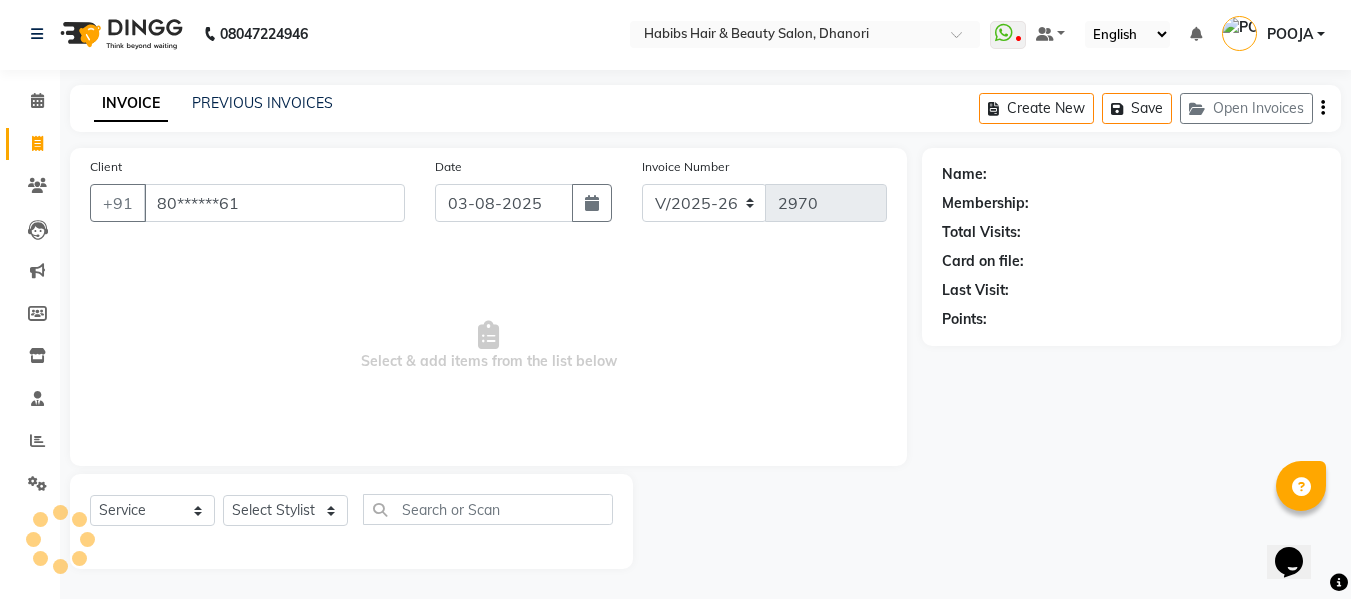 type on "80******61" 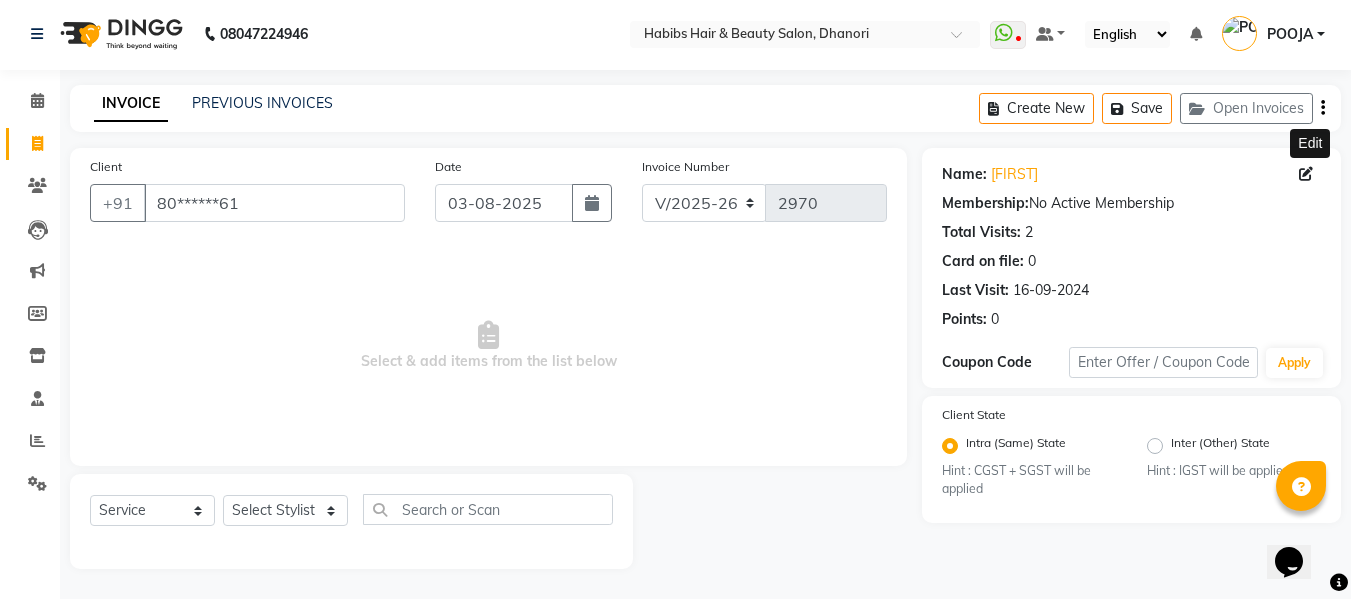 click 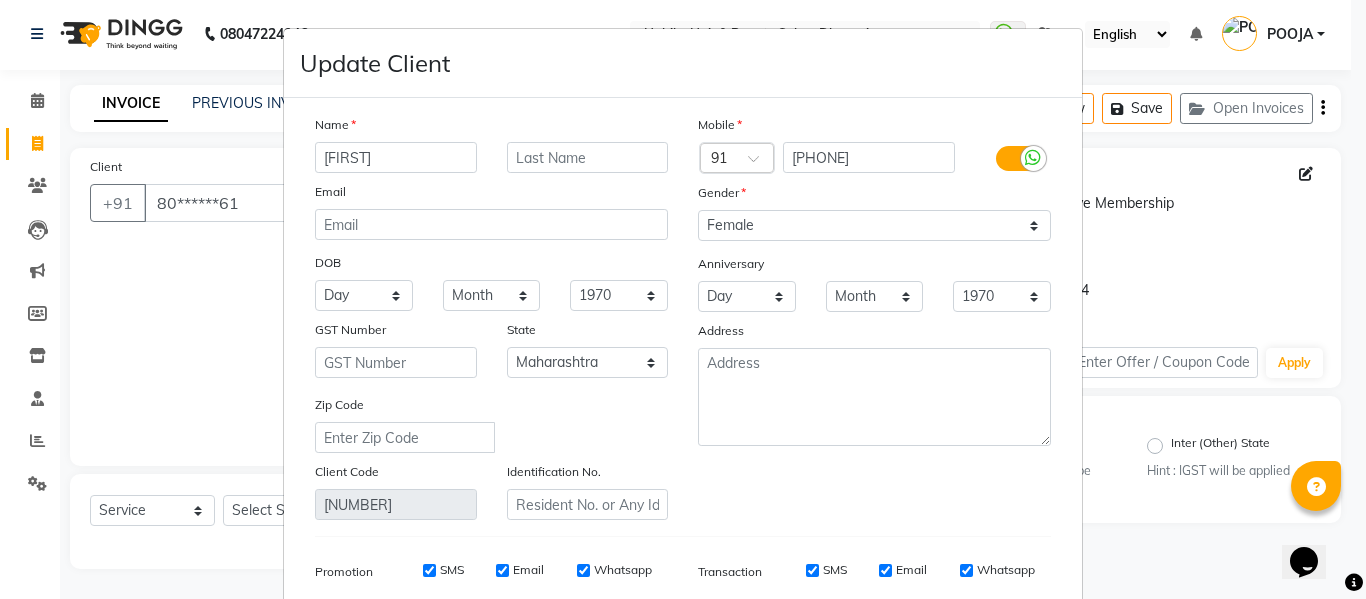 click on "[FIRST]" at bounding box center (396, 157) 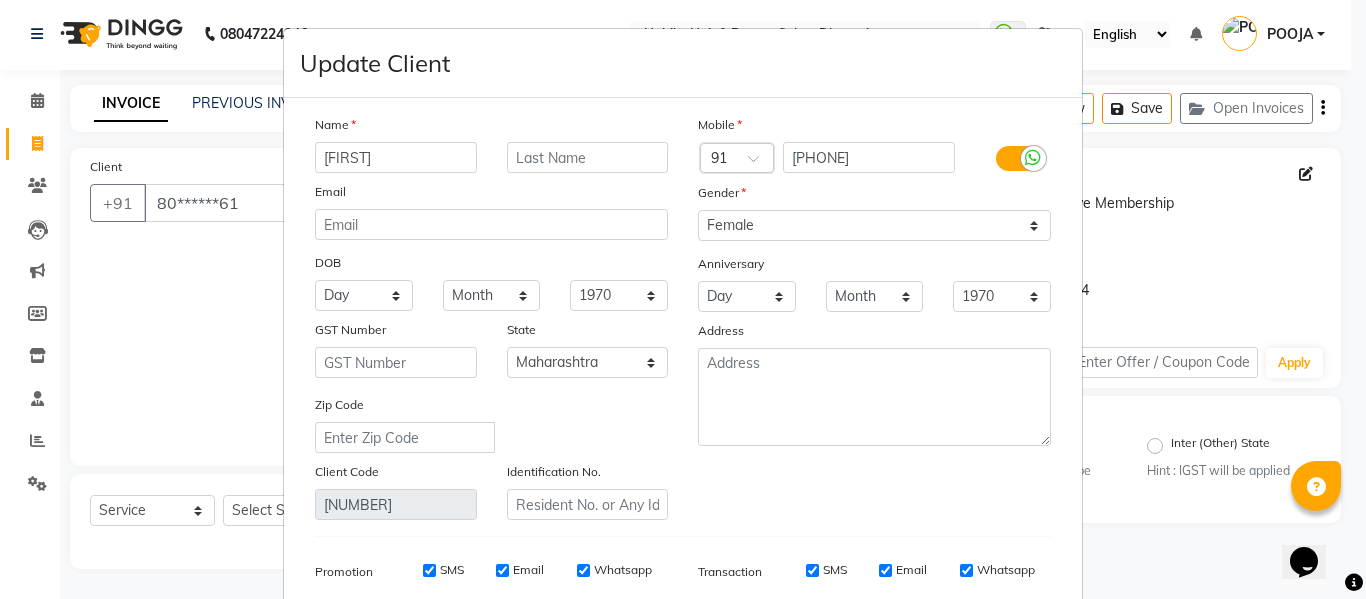 type on "[FIRST]" 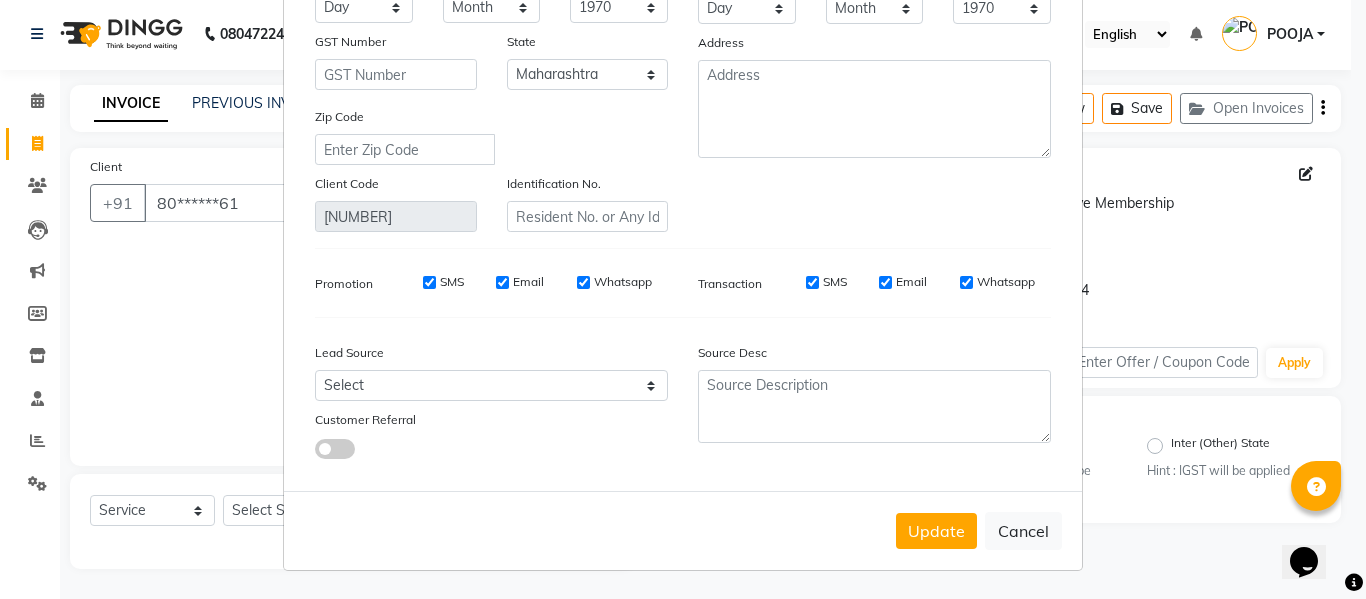 scroll, scrollTop: 0, scrollLeft: 0, axis: both 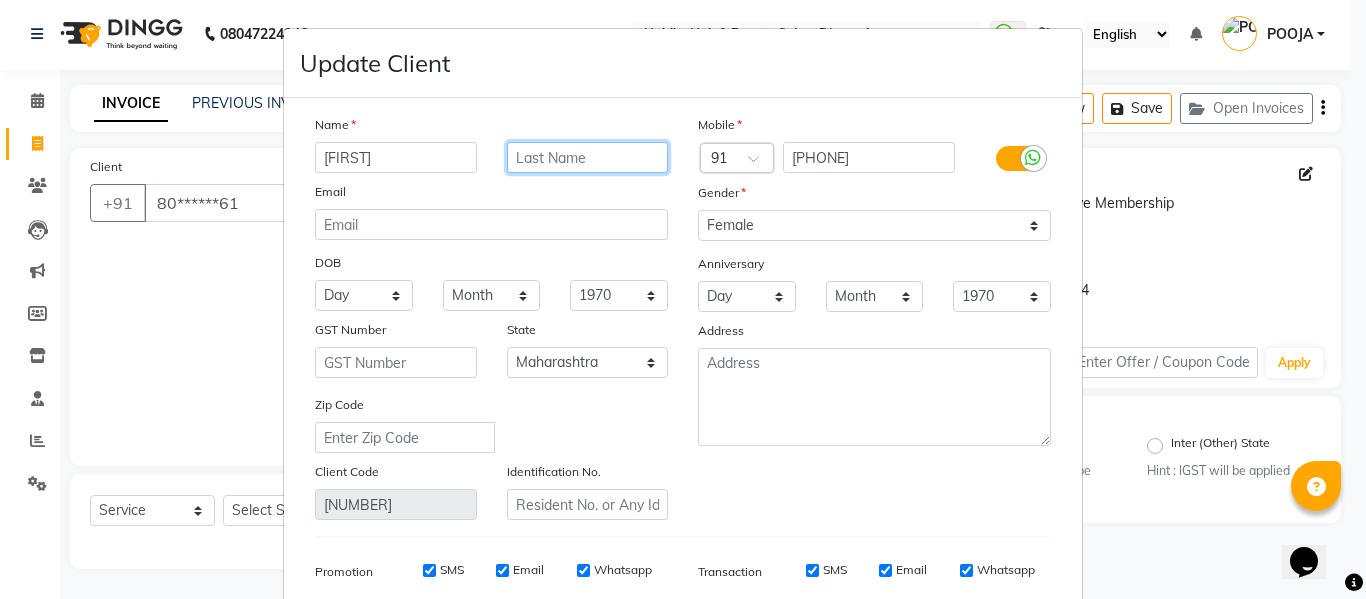 click at bounding box center [588, 157] 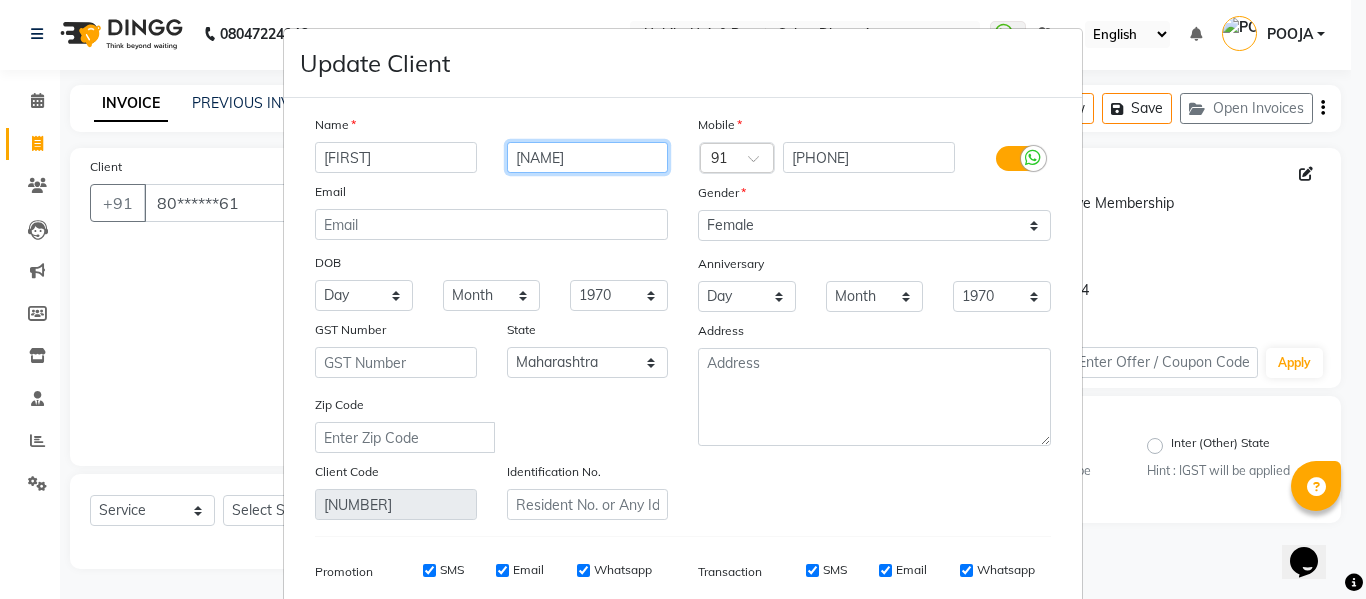 type on "[NAME]" 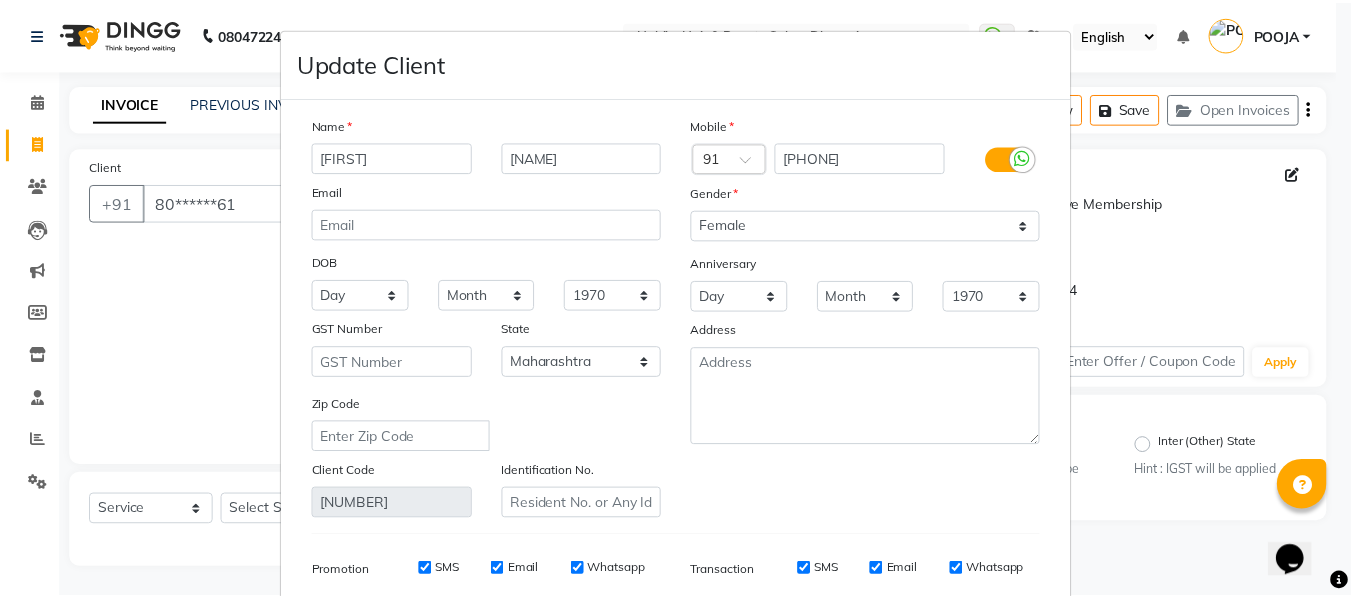 scroll, scrollTop: 288, scrollLeft: 0, axis: vertical 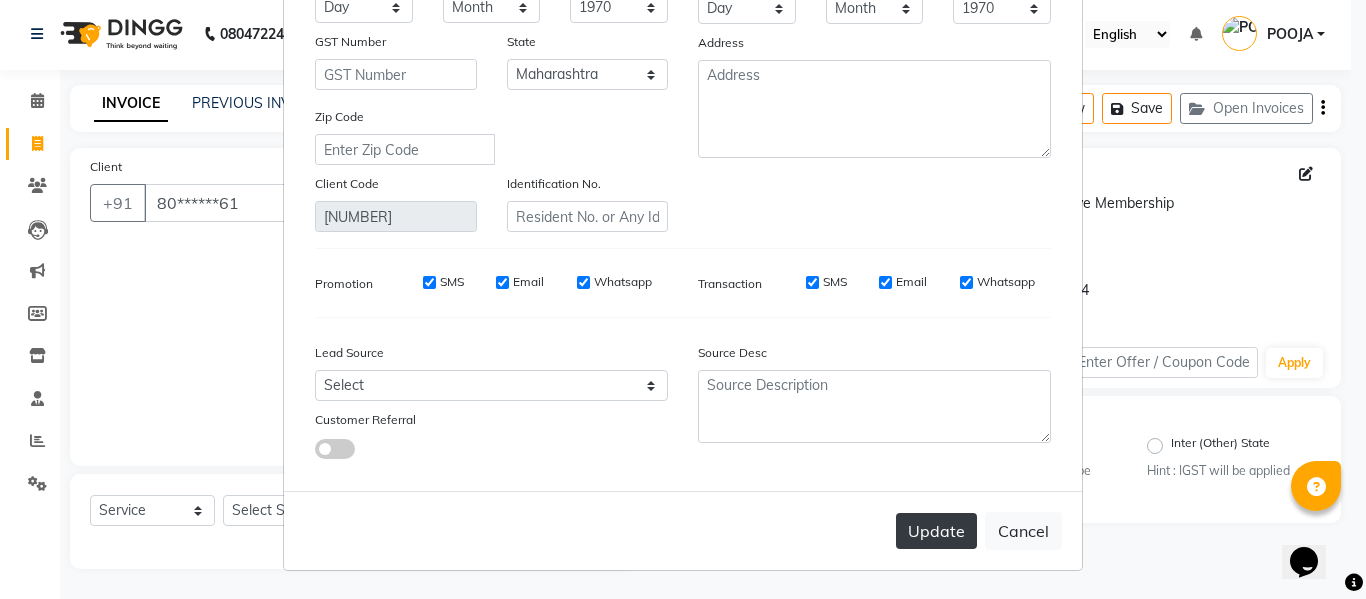 click on "Update" at bounding box center [936, 531] 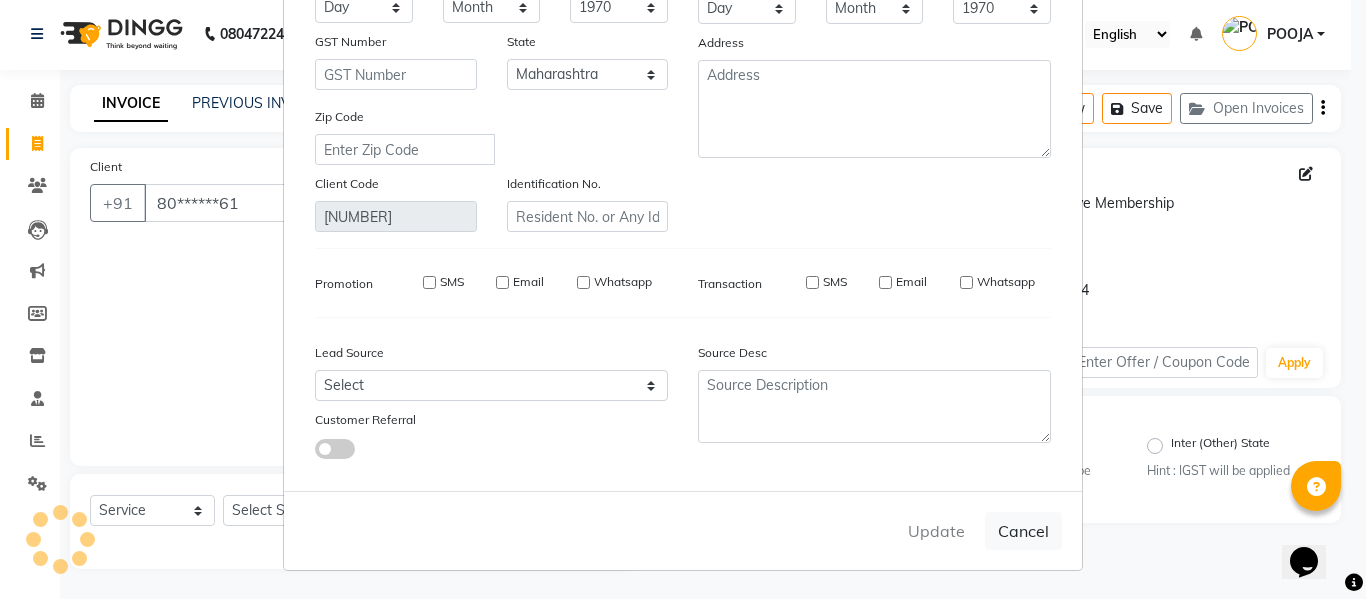 type 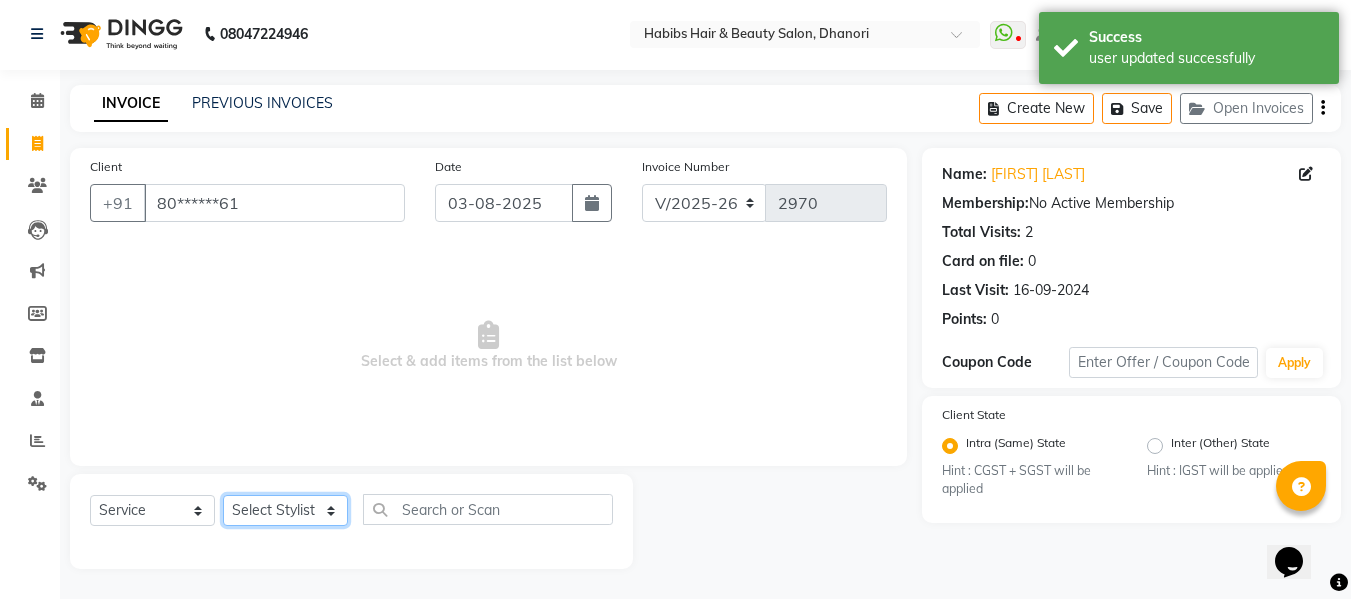 click on "Select Stylist Admin  Alishan  ARMAN DIVYA FAIZAN IRFAN MUZAMMIL POOJA POOJA J RAKESH SAHIL SHAKEEL SONAL" 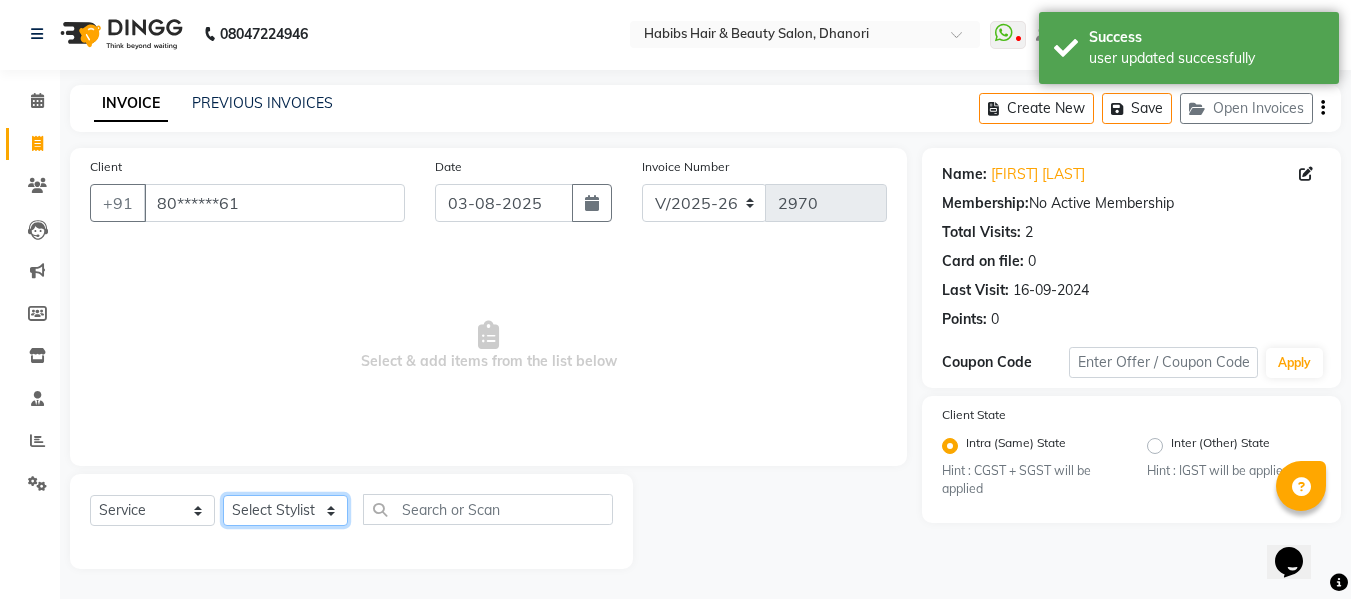 select on "[NUMBER]" 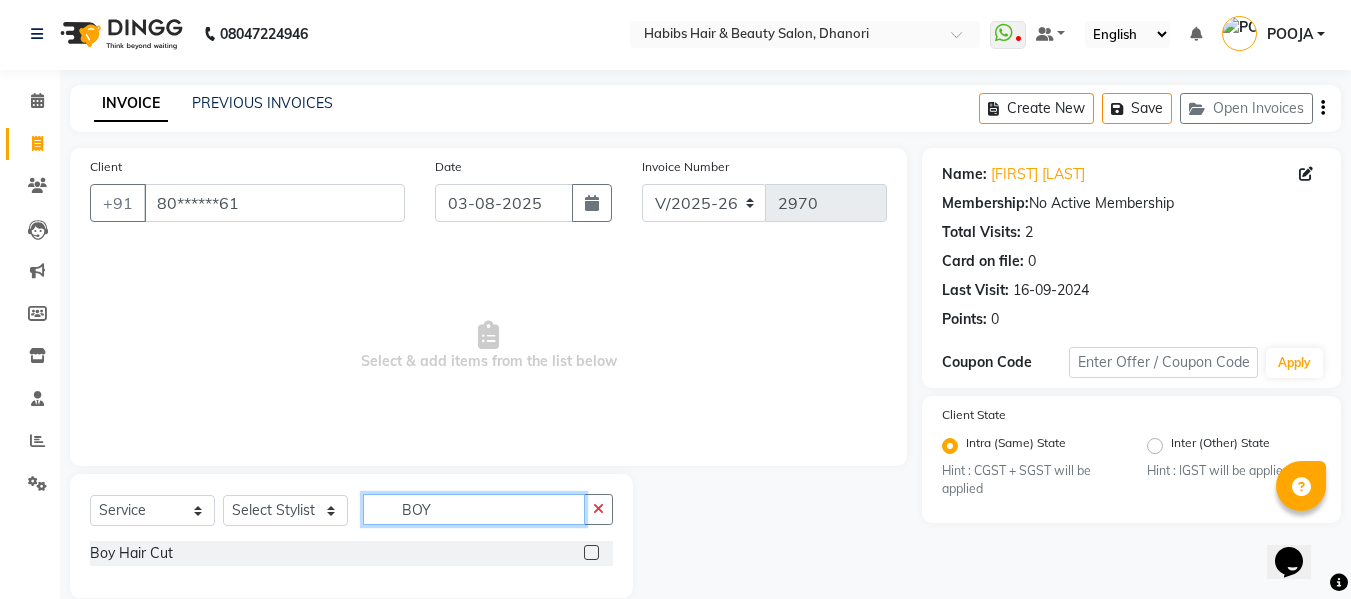 type on "BOY" 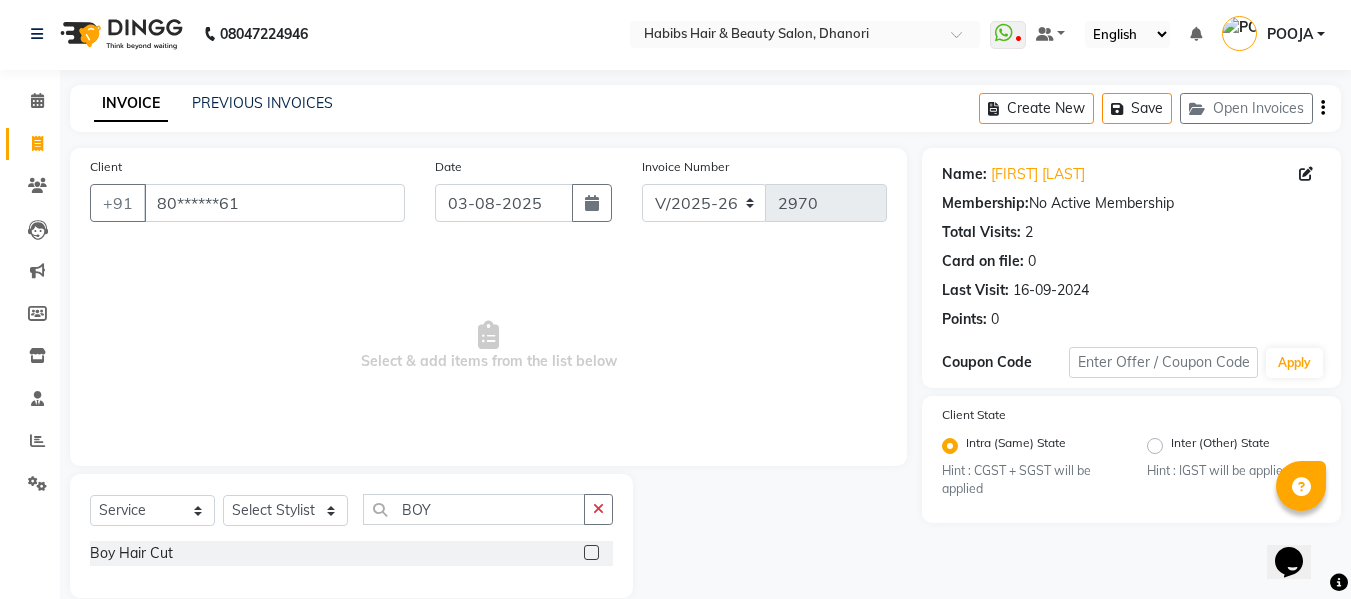 click 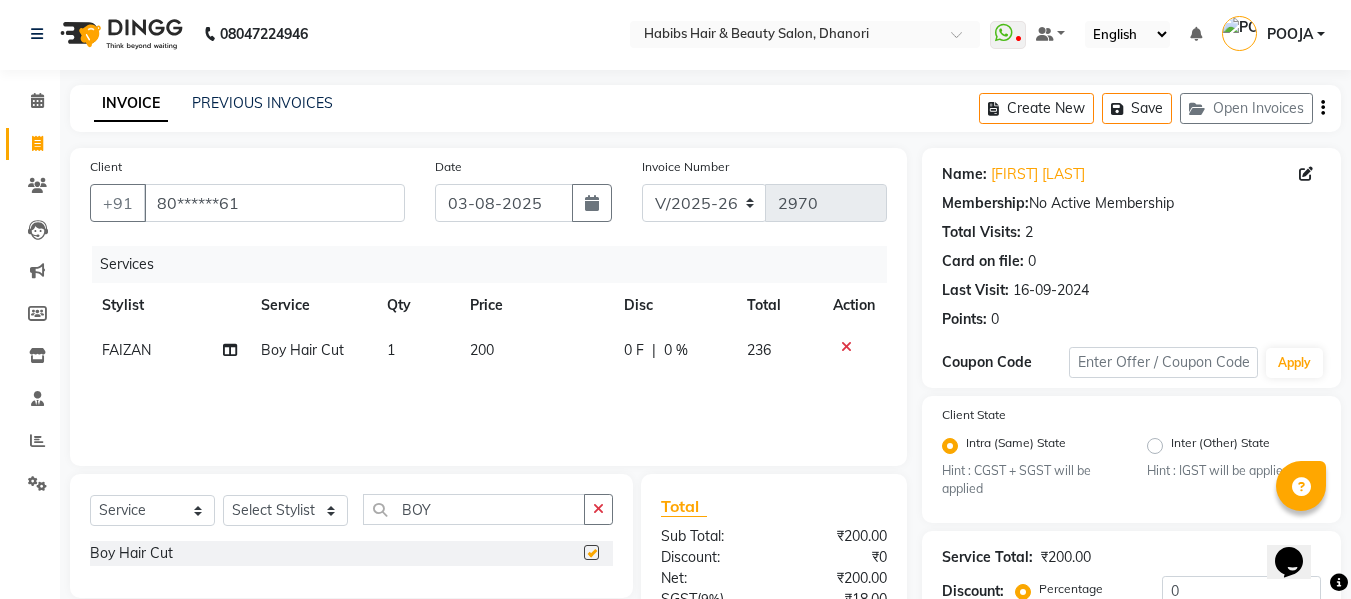 checkbox on "false" 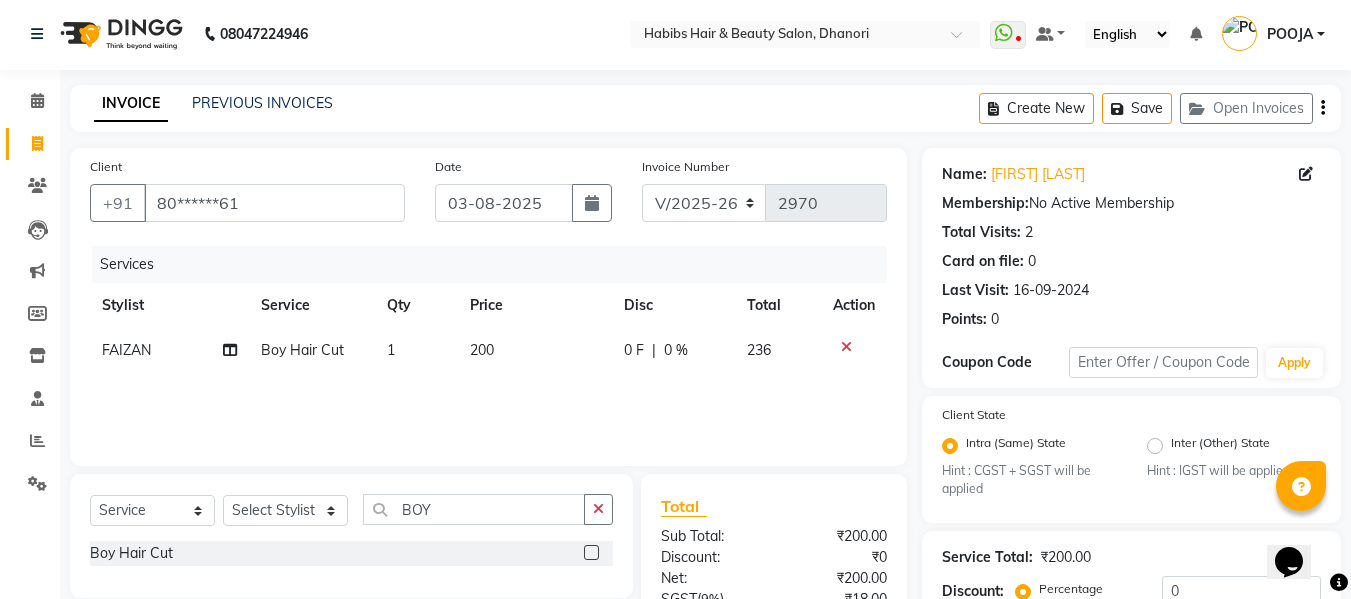 click on "200" 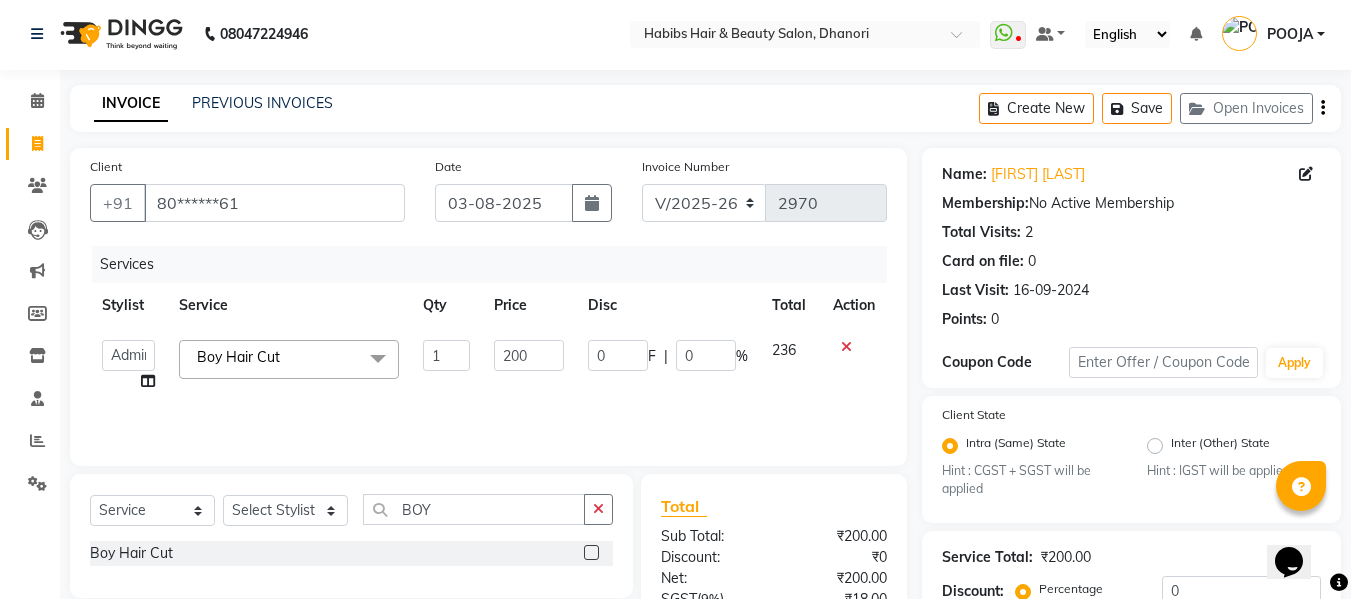 click on "200" 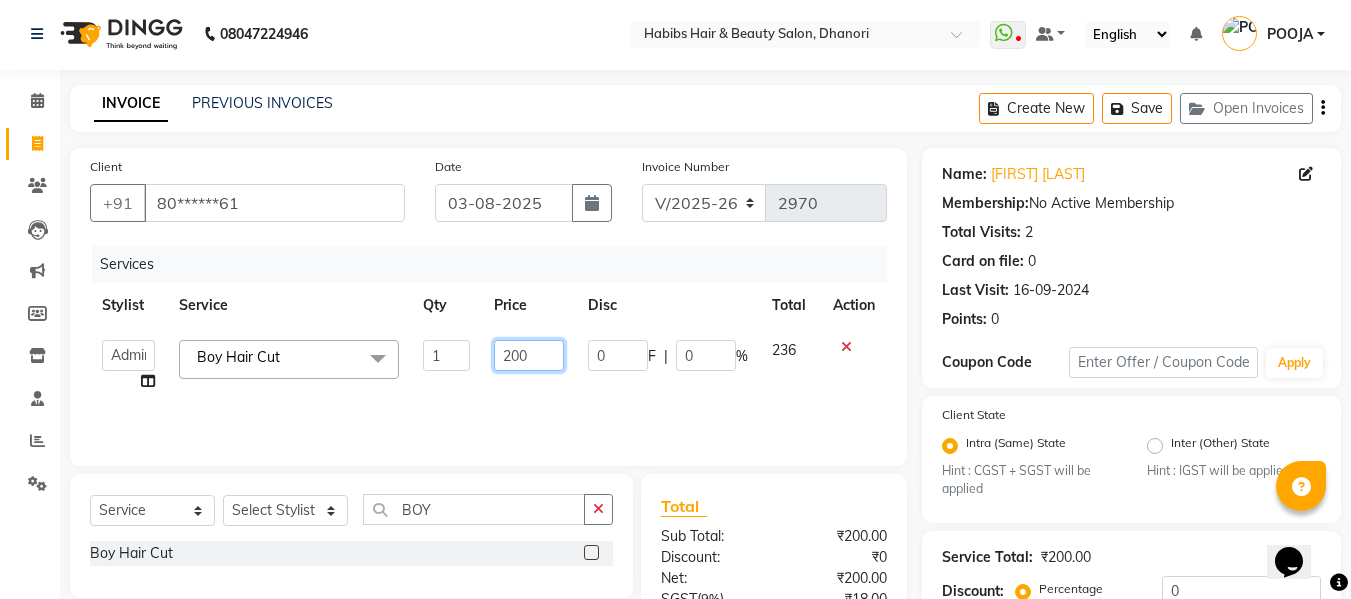 click on "200" 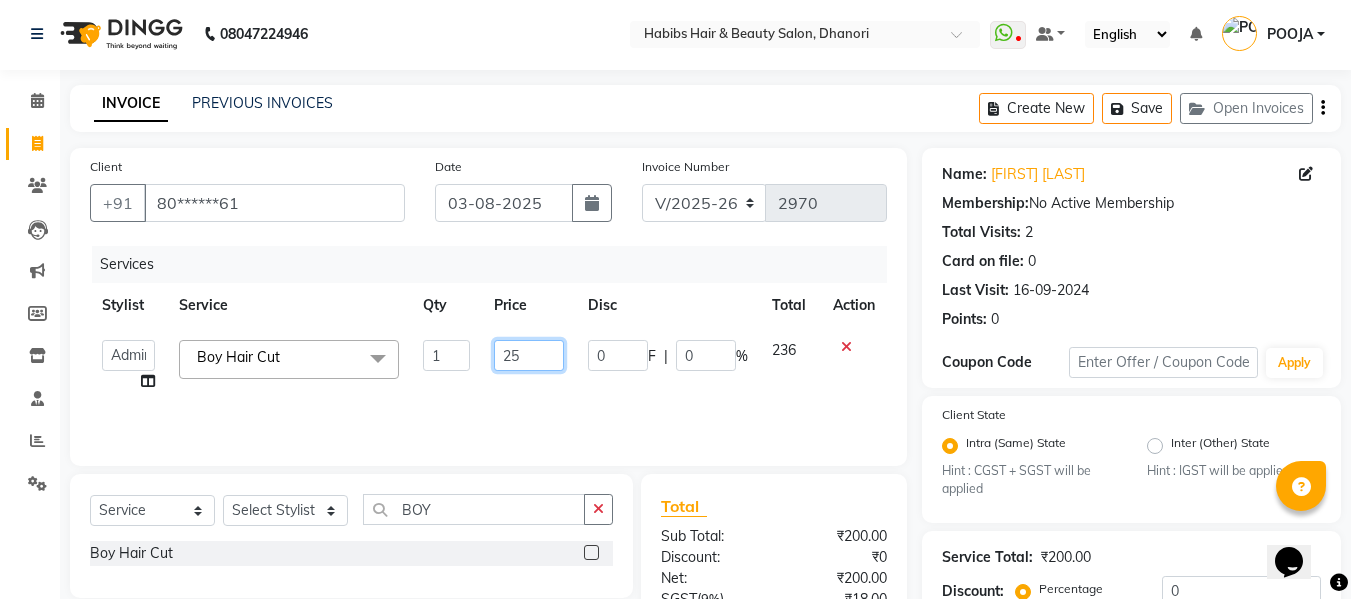 type on "255" 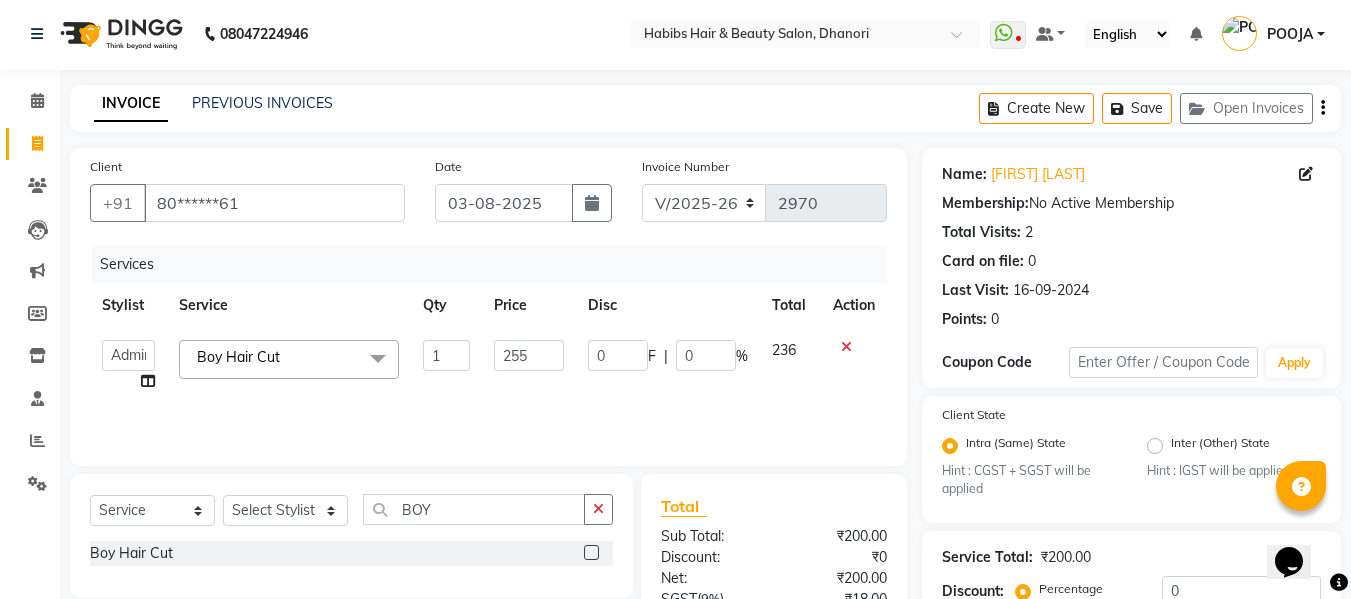 click on "Services Stylist Service Qty Price Disc Total Action Admin Alishan ARMAN DIVYA FAIZAN IRFAN MUZAMMIL POOJA POOJA J RAKESH SAHIL SHAKEEL SONAL Boy Hair Cut&x B Wax Upperlips (Brazilian) Botox Pixi Hair Cut D-Tan o3 Clean UP Basic Clean Up NANO Treatment HAIR CUT & B.Triming NAIL POLISH APPLICATION EYEBROW UPPERLIPS EYEBROWS CHIN UPPERLIPS FOOT MASSAGE HYDRA FACIAL O3+ ADVANCE PEDICURE Back Massage Basic Manicure Basic Pedicure Spa Manicure Spa Pedicure Beard Colour Beard Colour(Ammonia Free) Beard Trimming Head Shave Blow Dry Boy Hair Cut Dry Haircut Female Dry Haircut Male Girl Hair Cut Hair-Set Shaving Wash Haircut Female Wash Haircut Male Hair Wash & Blow Dry F HAIR CUT WASH BLOW DRY M HAIR CUT WASH BEARD BEARD BLOWDRY F HAIRCUT & BLOW DRY Bridal Makeup Engagement Makeup Party Makeup(Sider Makeup) Reception Makeup Bwax Rica - Full Body(Without Bikini) Rica - Full Hands Rica - Full Legs Half Legs Ubderarms (Rica) Cheryals Luxuzry Facial O3+ Facial Chin Eyebrow Forehead TOUCH-UP" 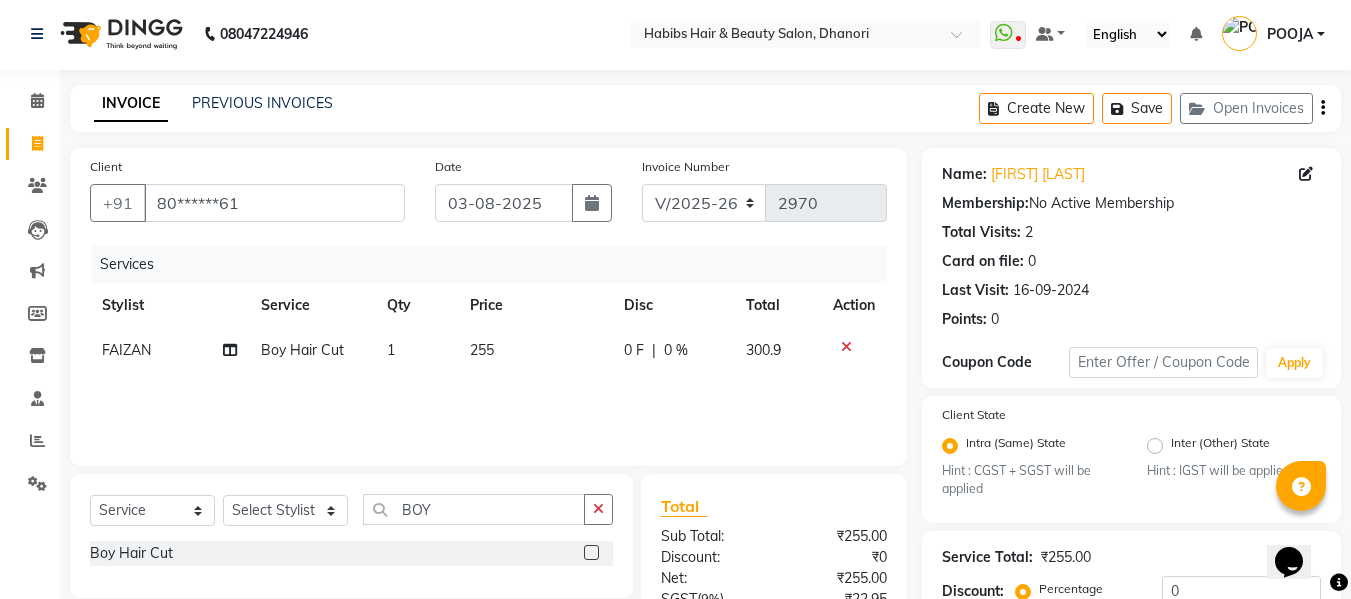 click on "255" 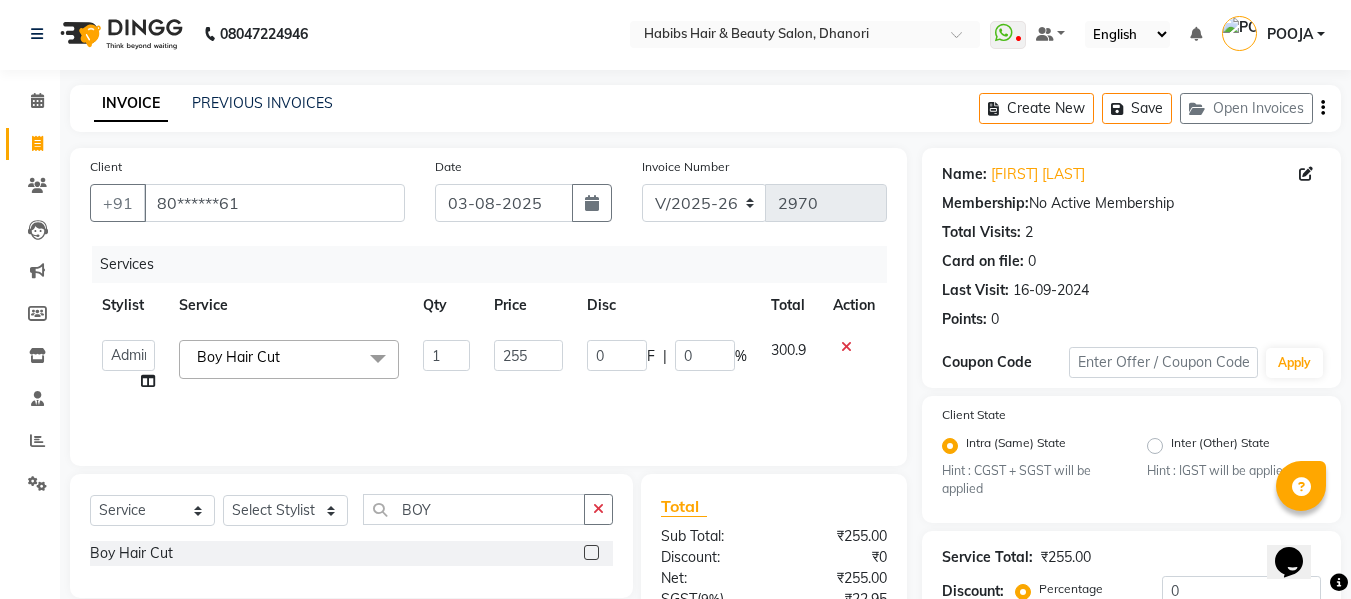 click on "255" 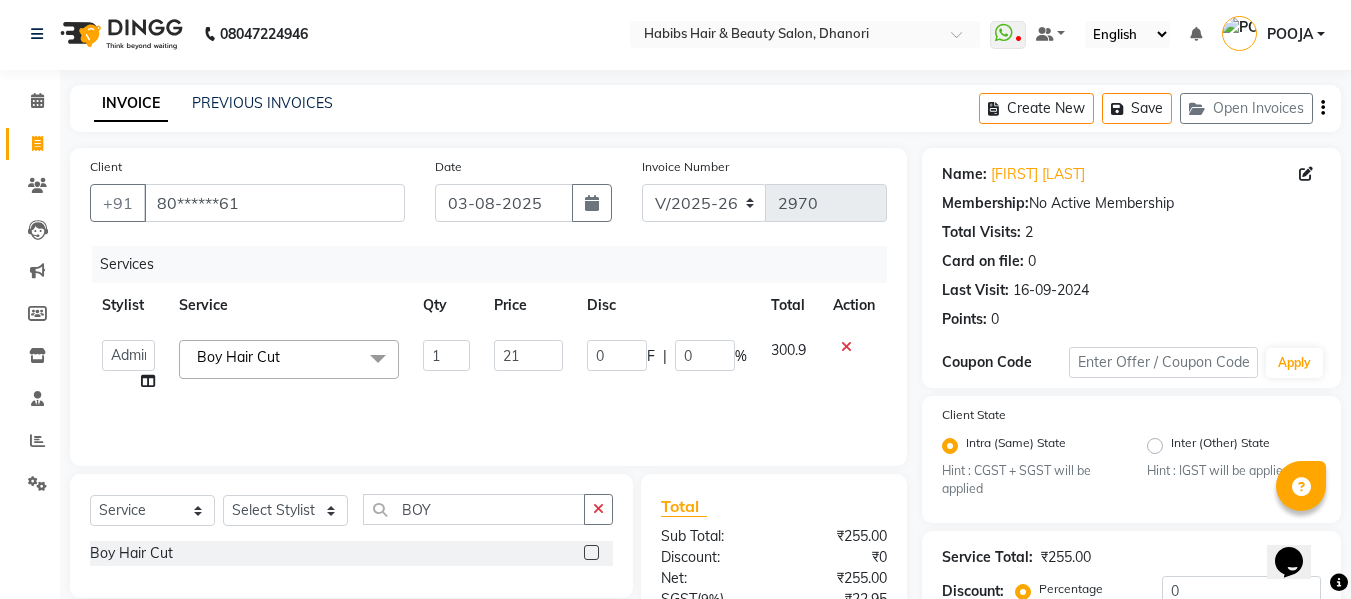 type on "212" 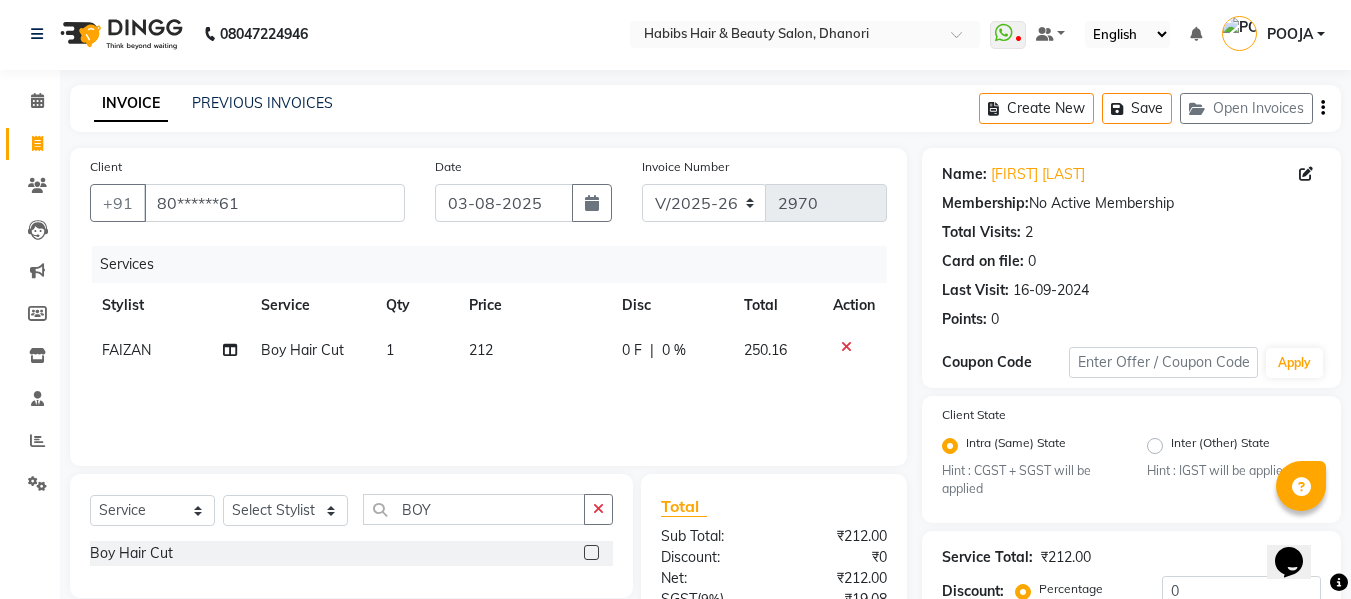 click on "Services Stylist Service Qty Price Disc Total Action FAIZAN Boy Hair Cut 1 212 0 F | 0 % 250.16" 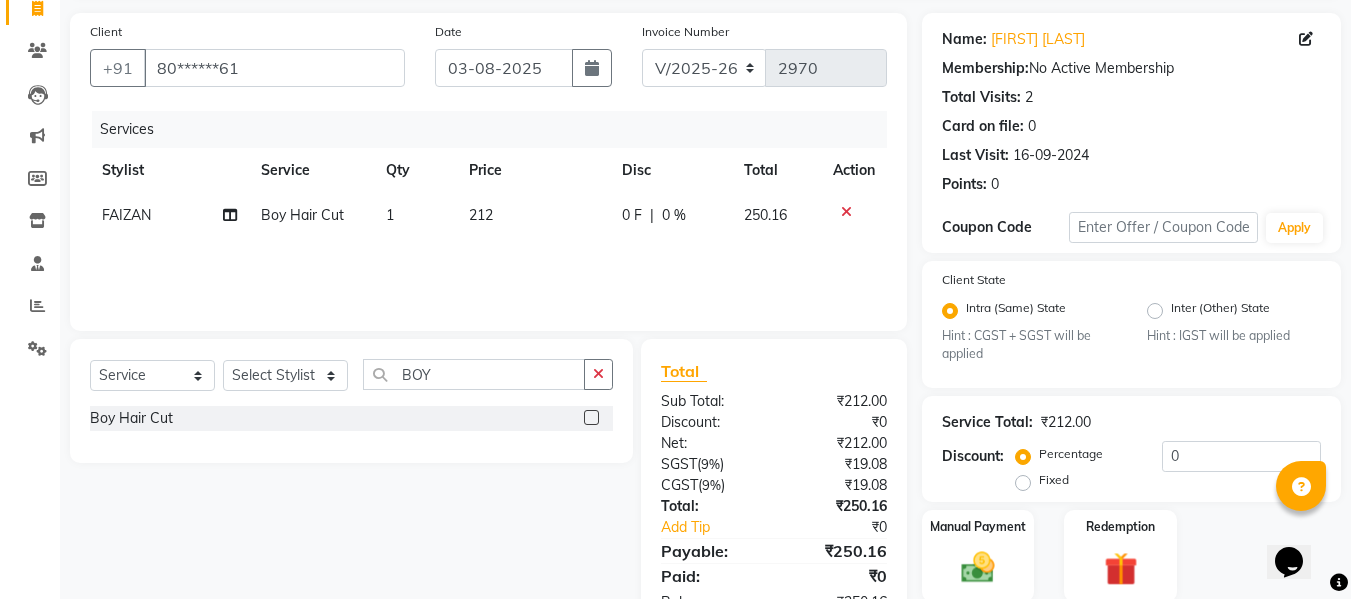 scroll, scrollTop: 211, scrollLeft: 0, axis: vertical 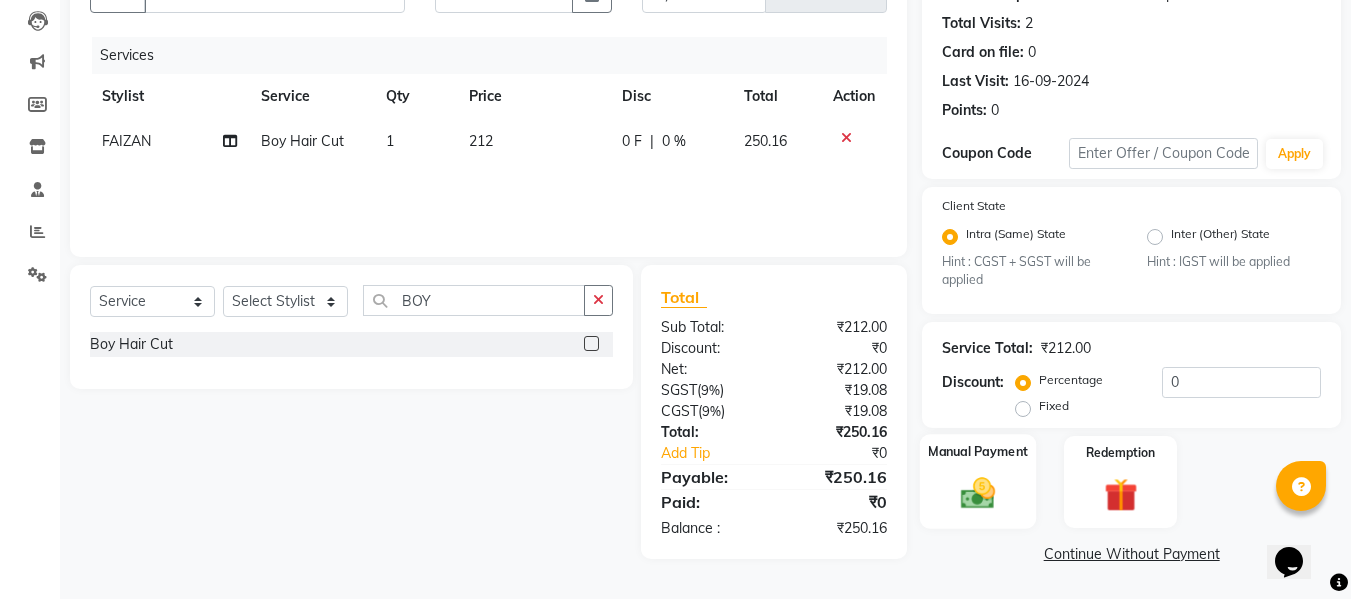 click 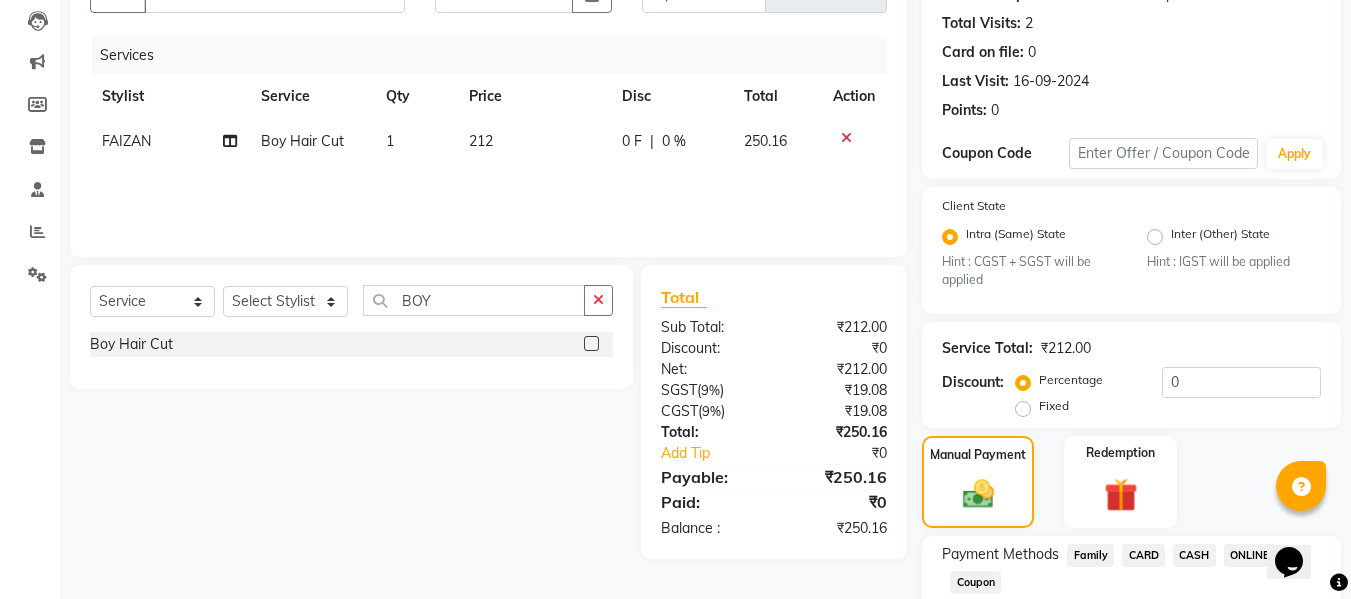 scroll, scrollTop: 339, scrollLeft: 0, axis: vertical 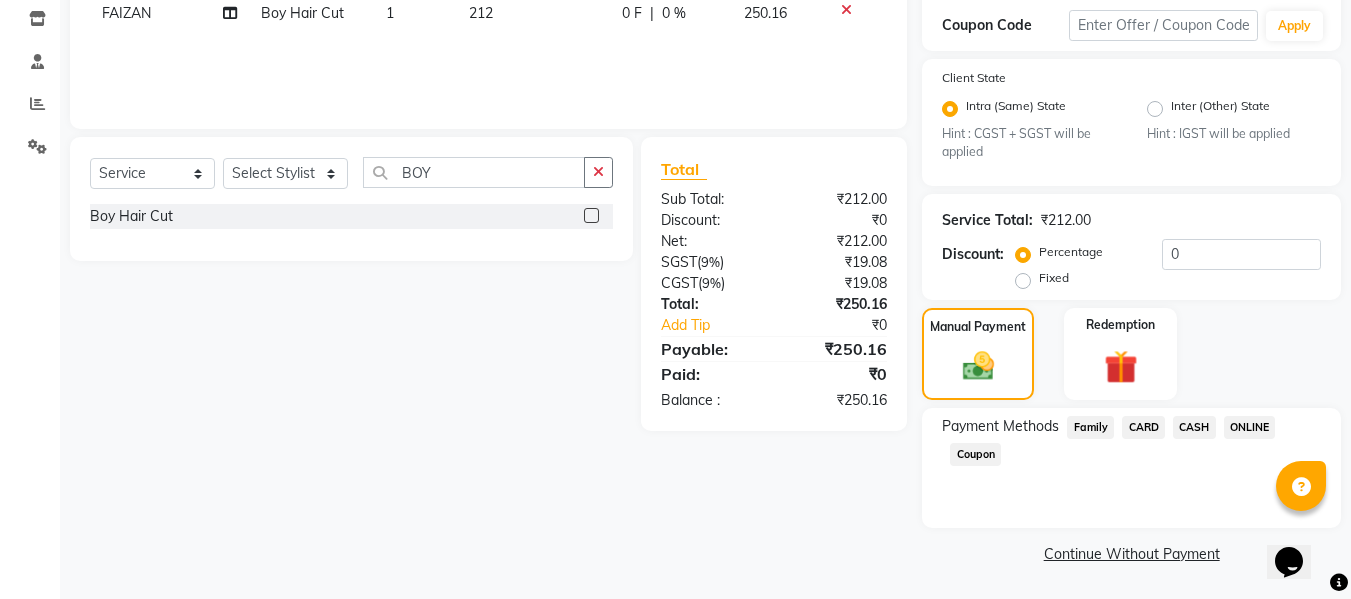 click on "ONLINE" 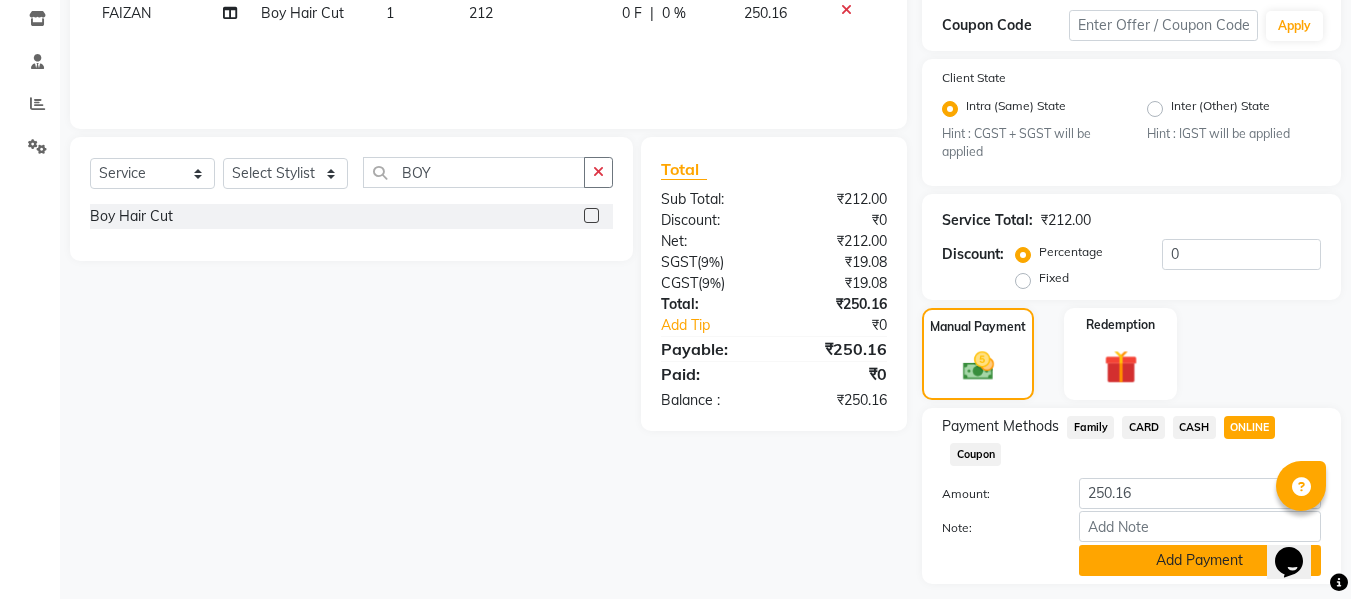 click on "Add Payment" 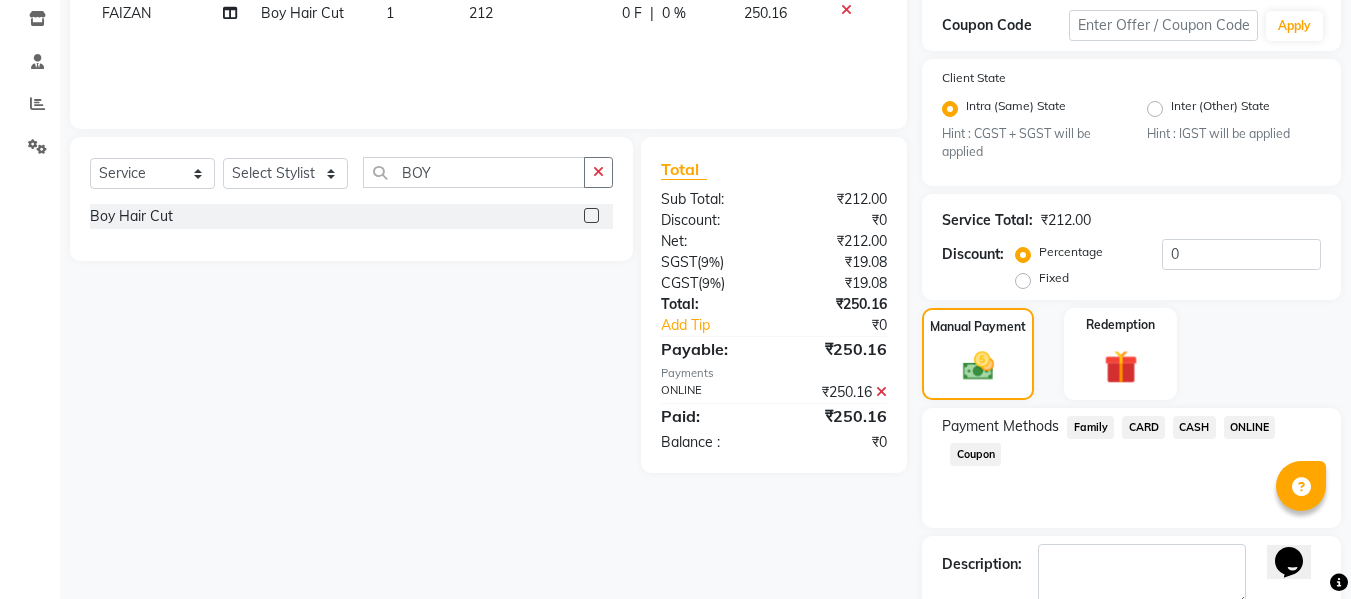 scroll, scrollTop: 452, scrollLeft: 0, axis: vertical 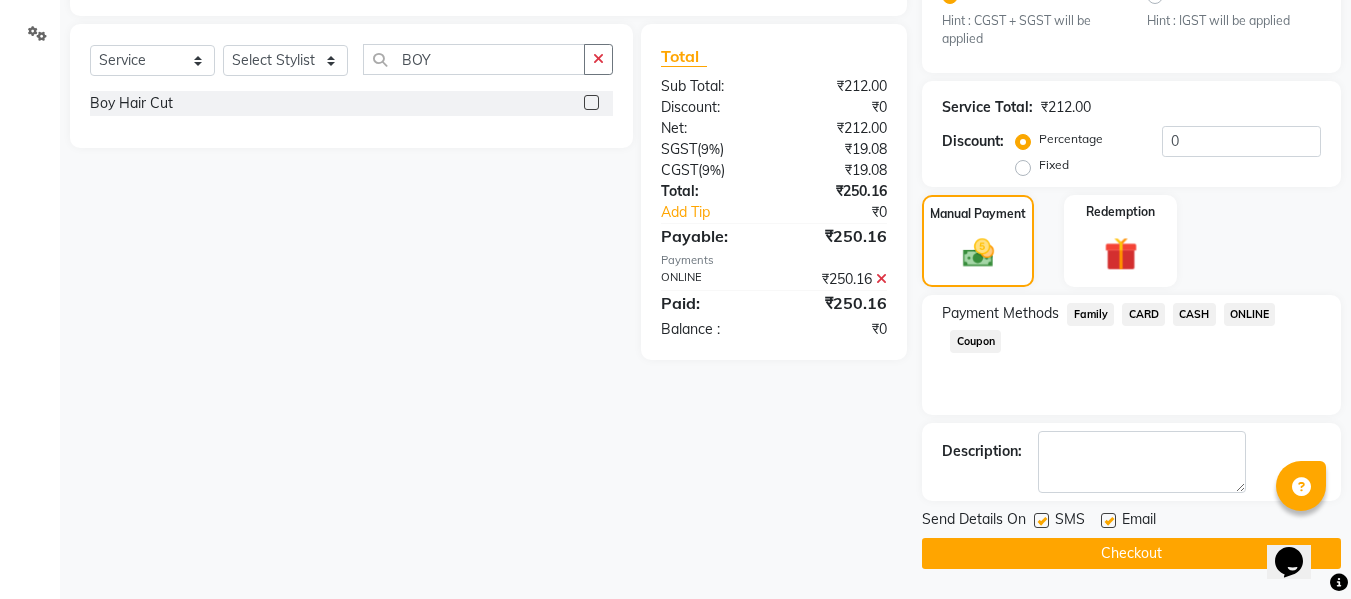 click on "Checkout" 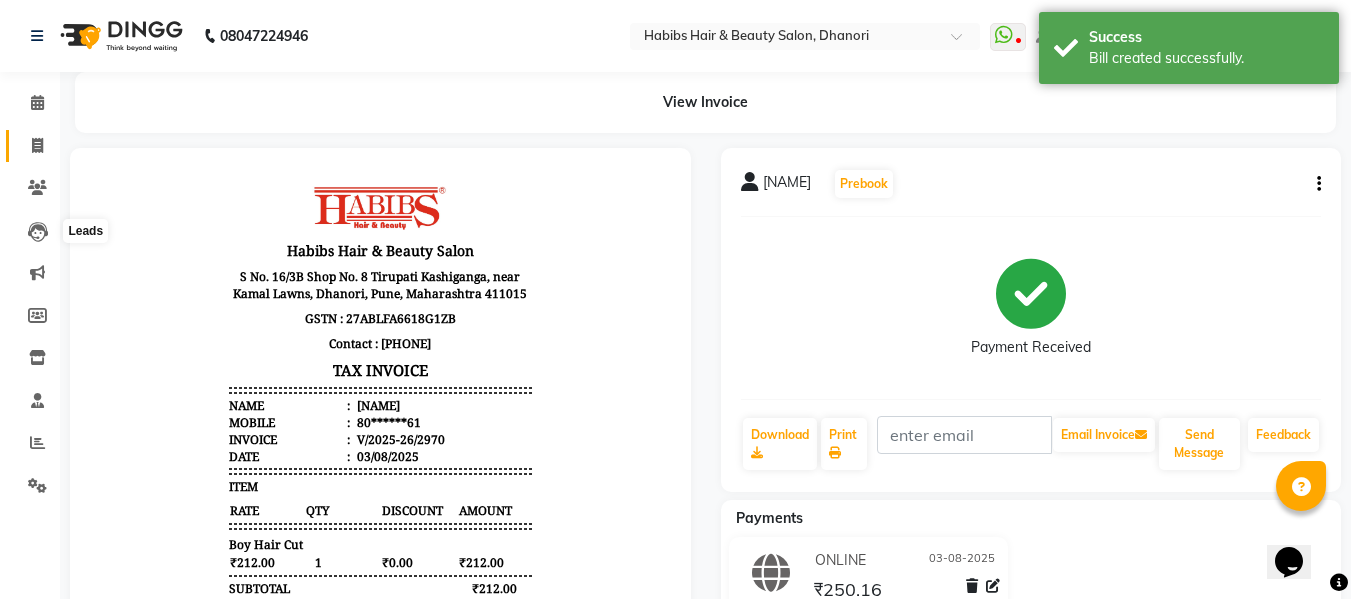 scroll, scrollTop: 0, scrollLeft: 0, axis: both 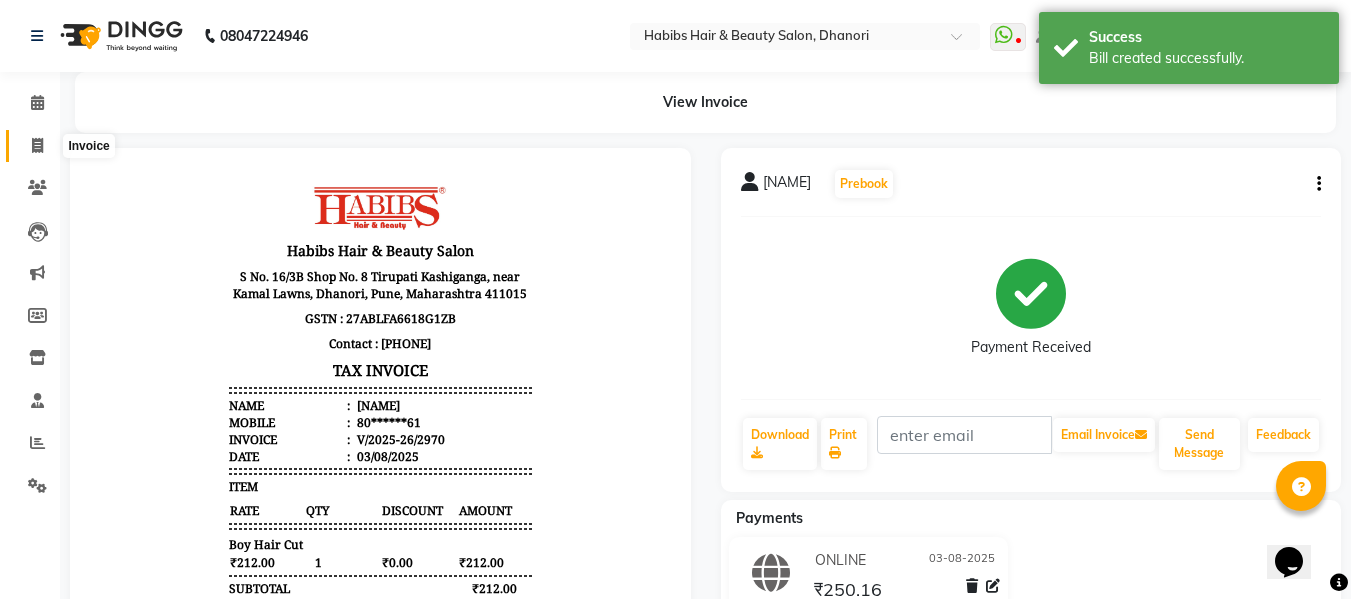click 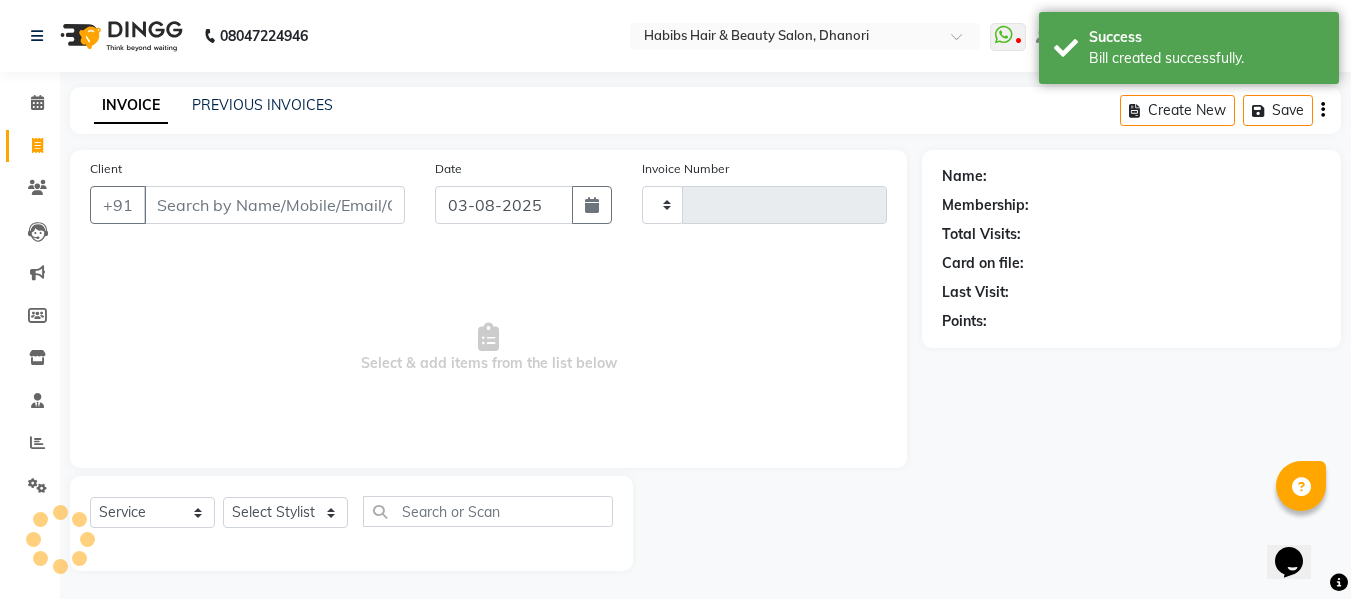 type on "2971" 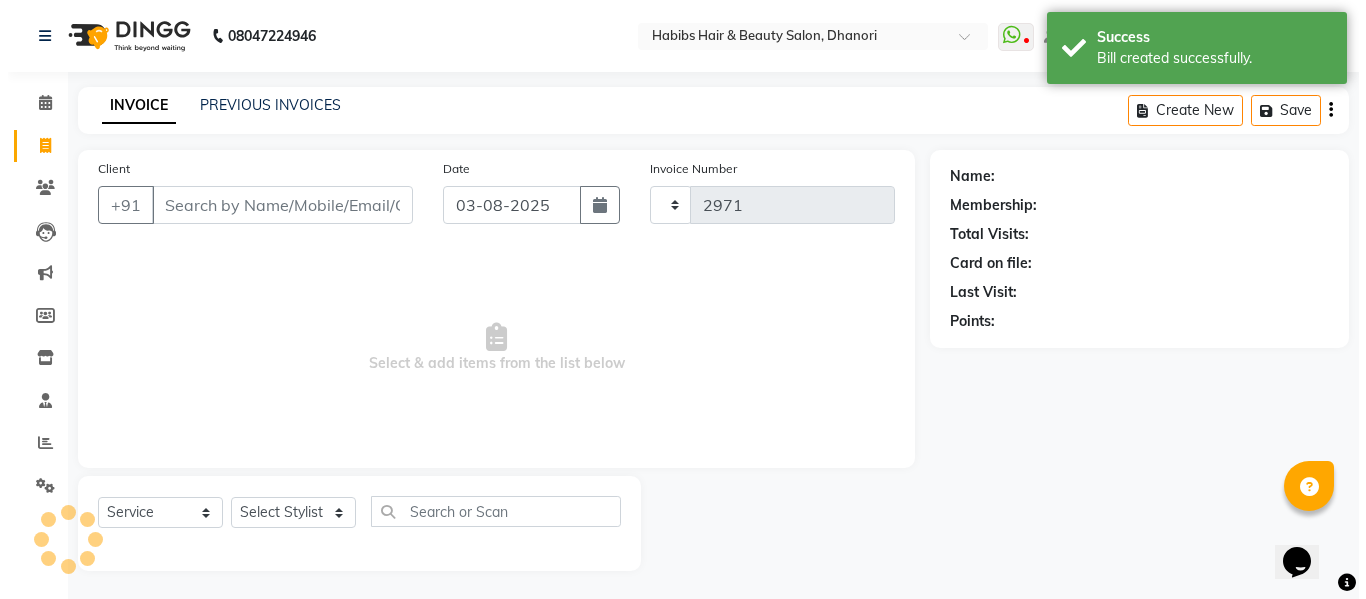 scroll, scrollTop: 2, scrollLeft: 0, axis: vertical 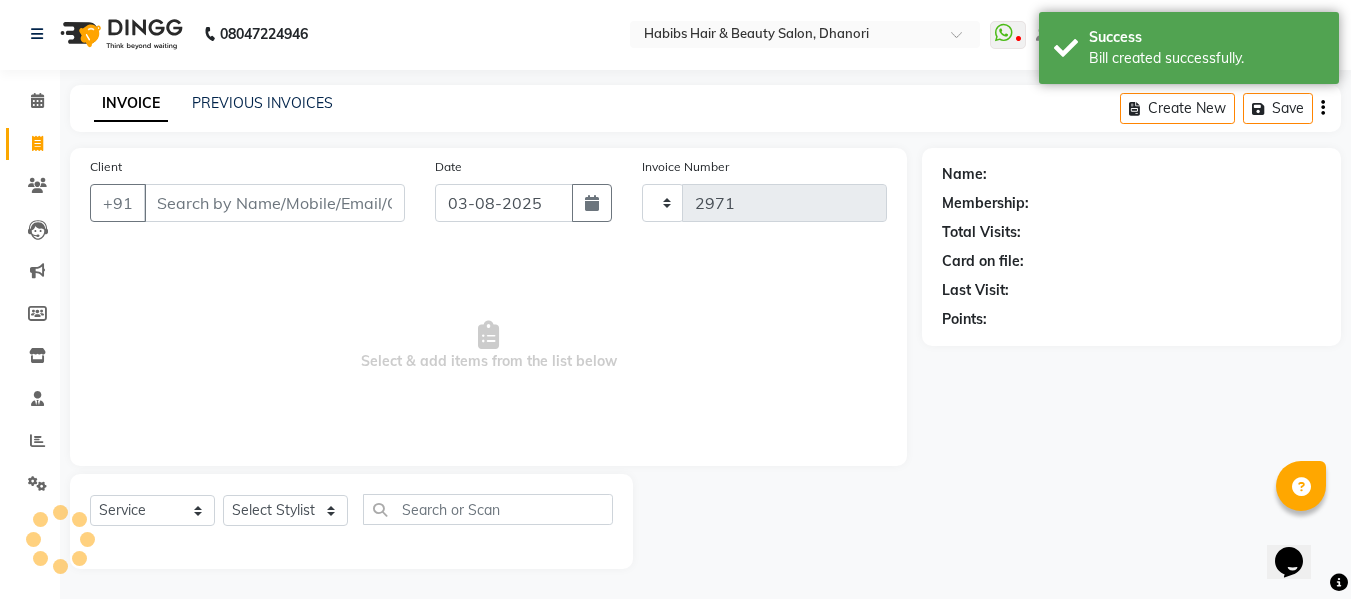 select on "4967" 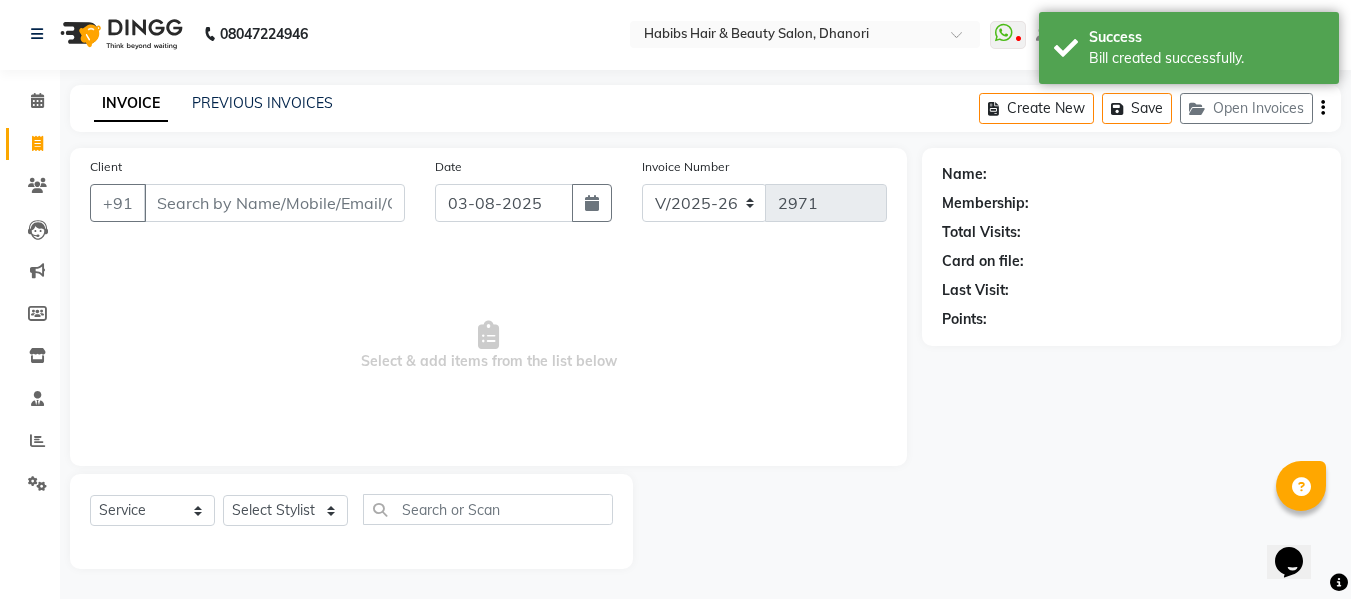 click on "Client" at bounding box center (274, 203) 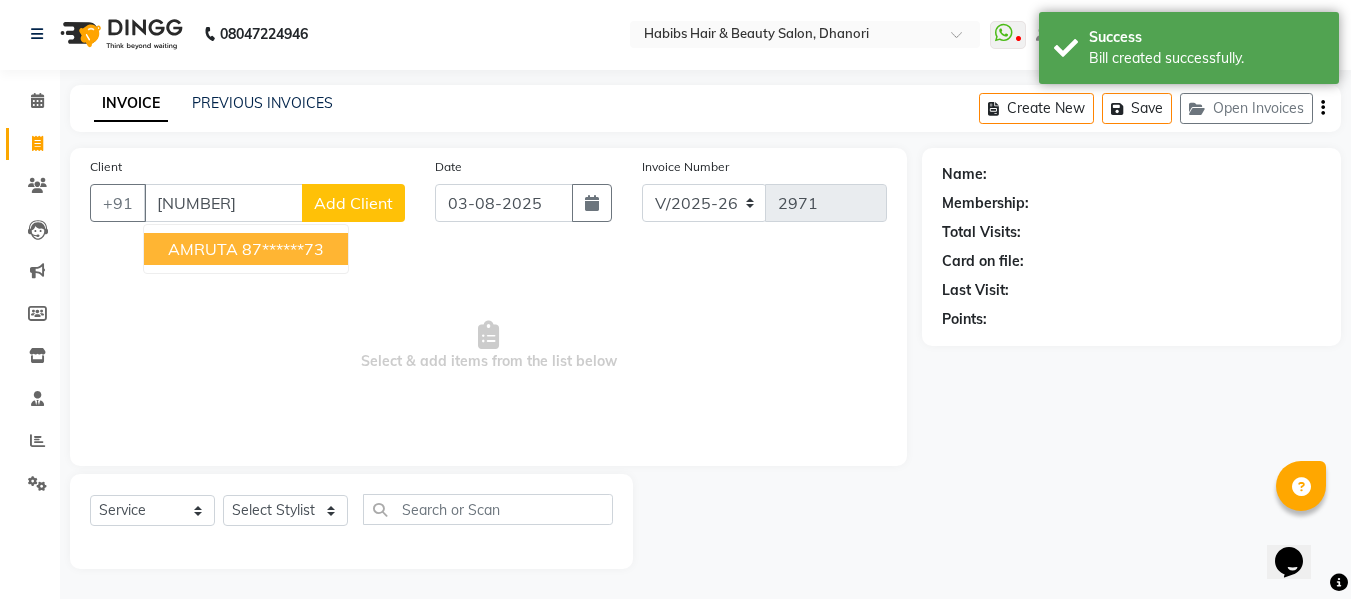 click on "AMRUTA" at bounding box center (203, 249) 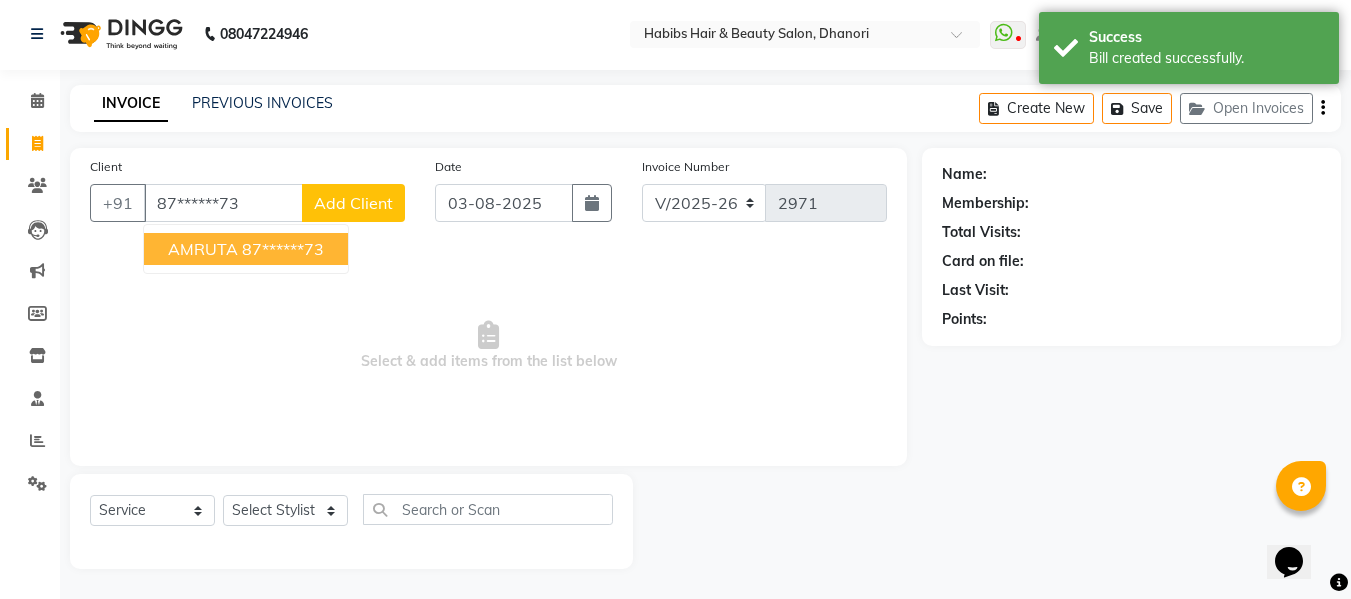 type on "87******73" 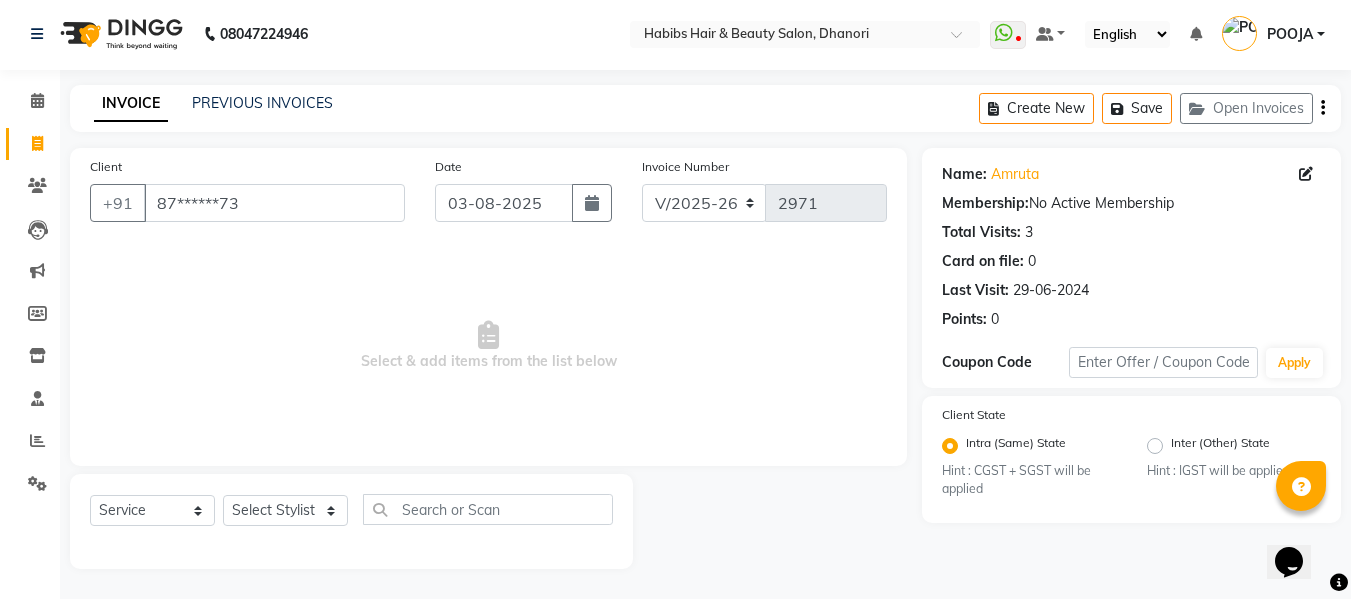 click on "Name: [FIRST]" 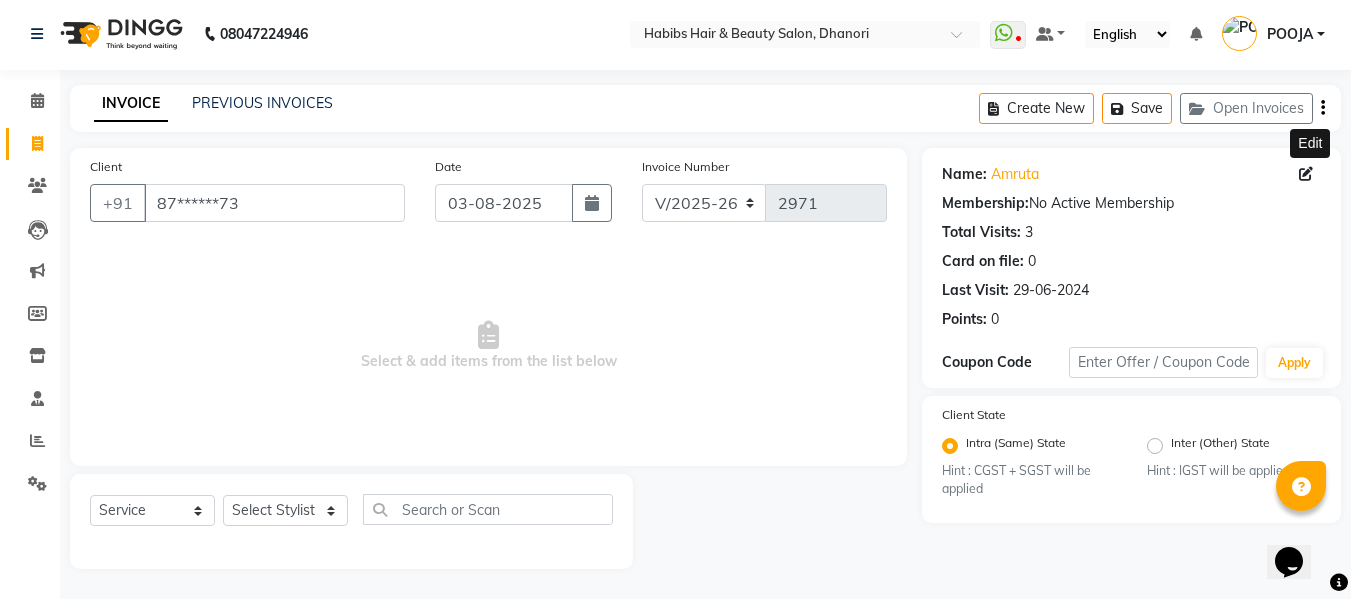 click 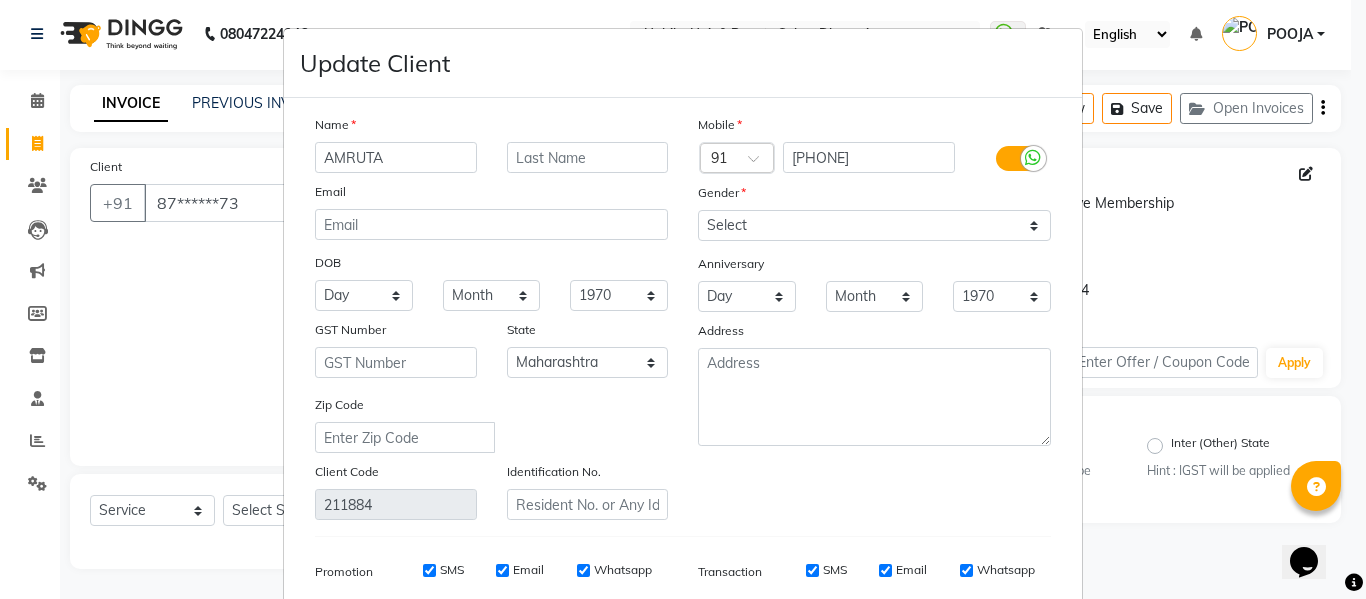 click on "AMRUTA" at bounding box center [396, 157] 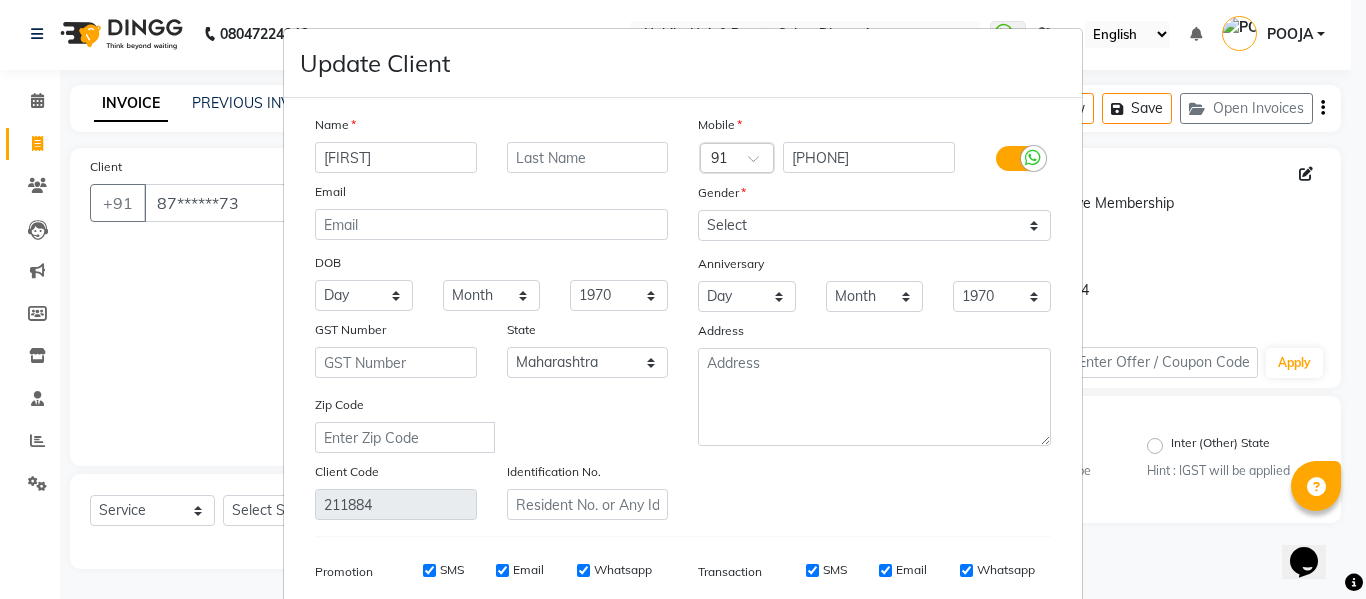 type on "[FIRST]" 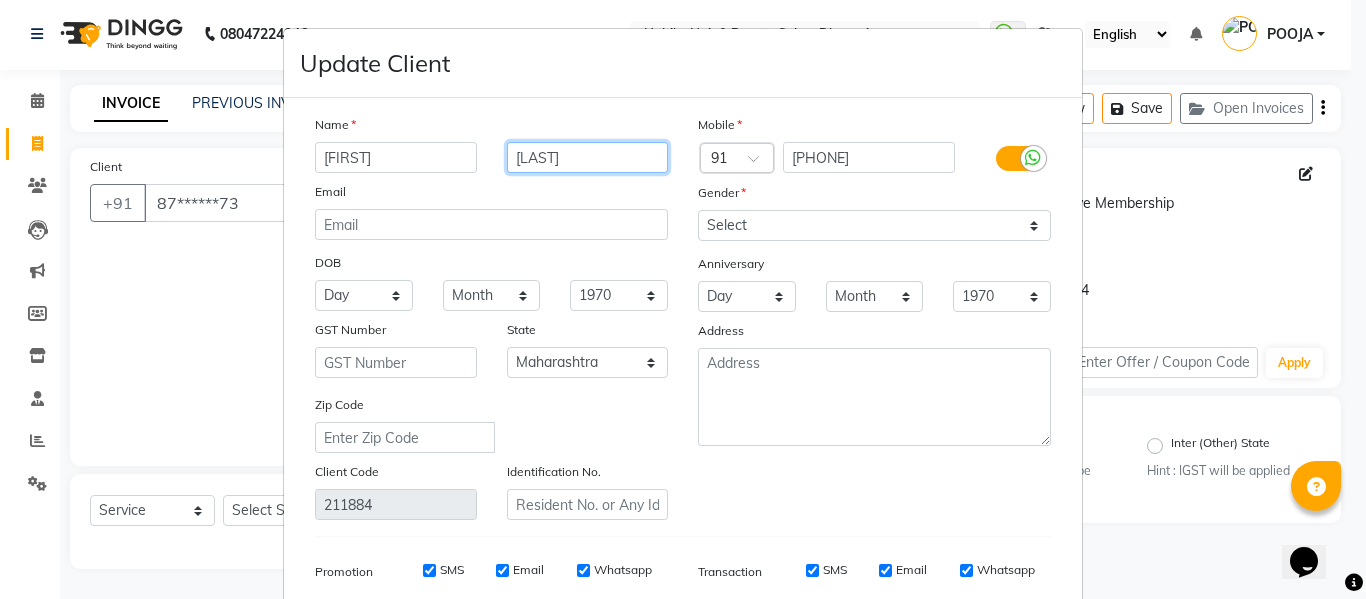 type on "[LAST]" 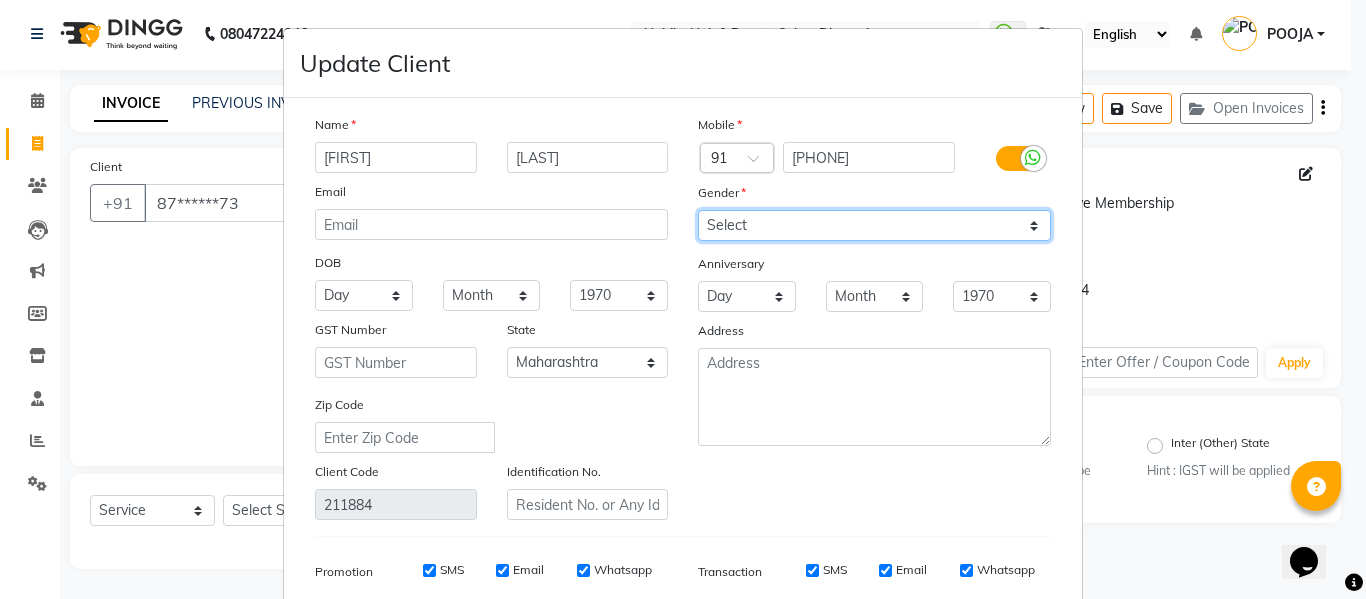 click on "Select Male Female Other Prefer Not To Say" at bounding box center (874, 225) 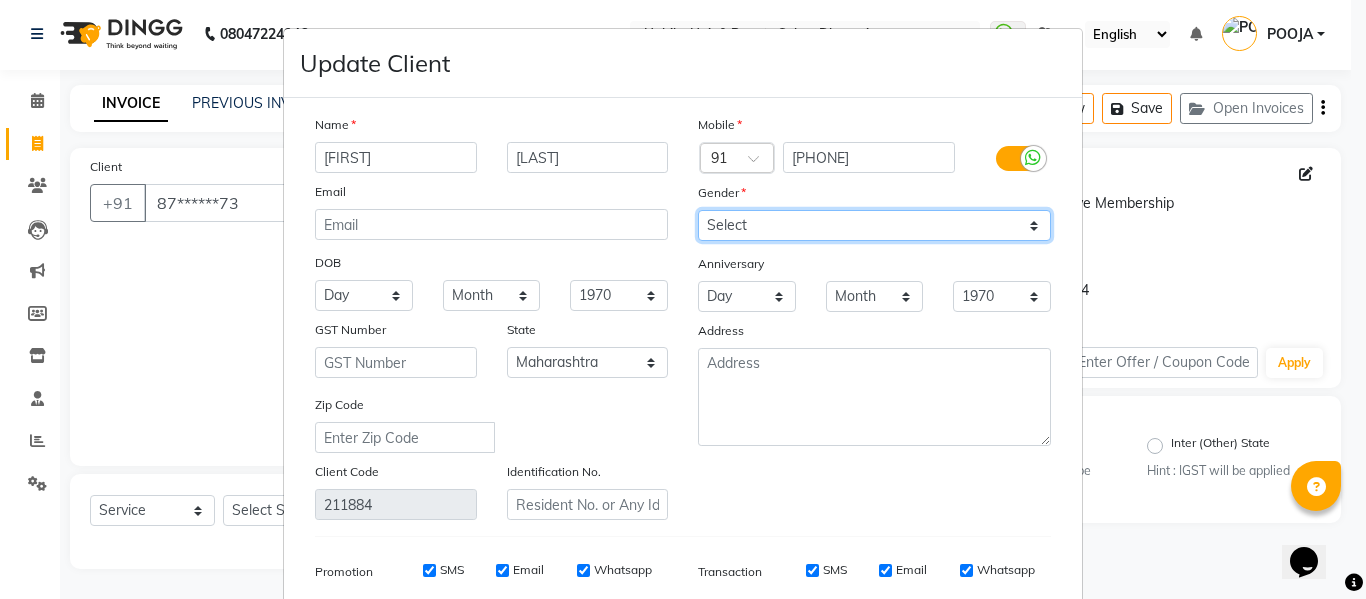 select on "female" 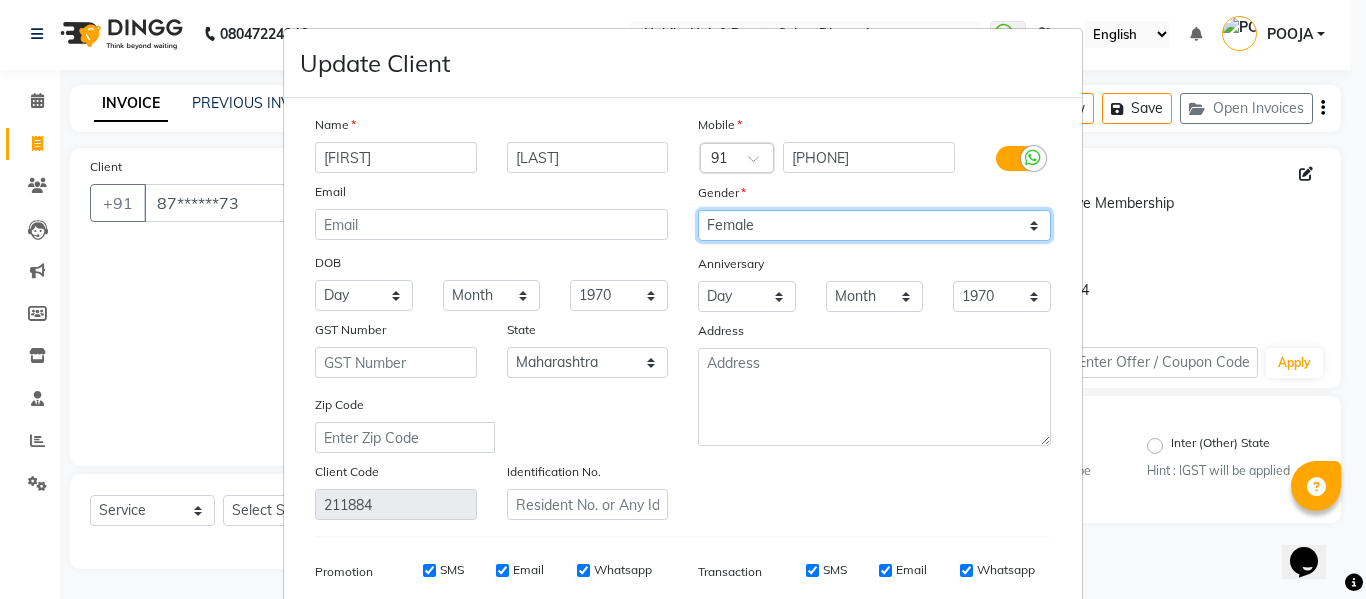 click on "Select Male Female Other Prefer Not To Say" at bounding box center [874, 225] 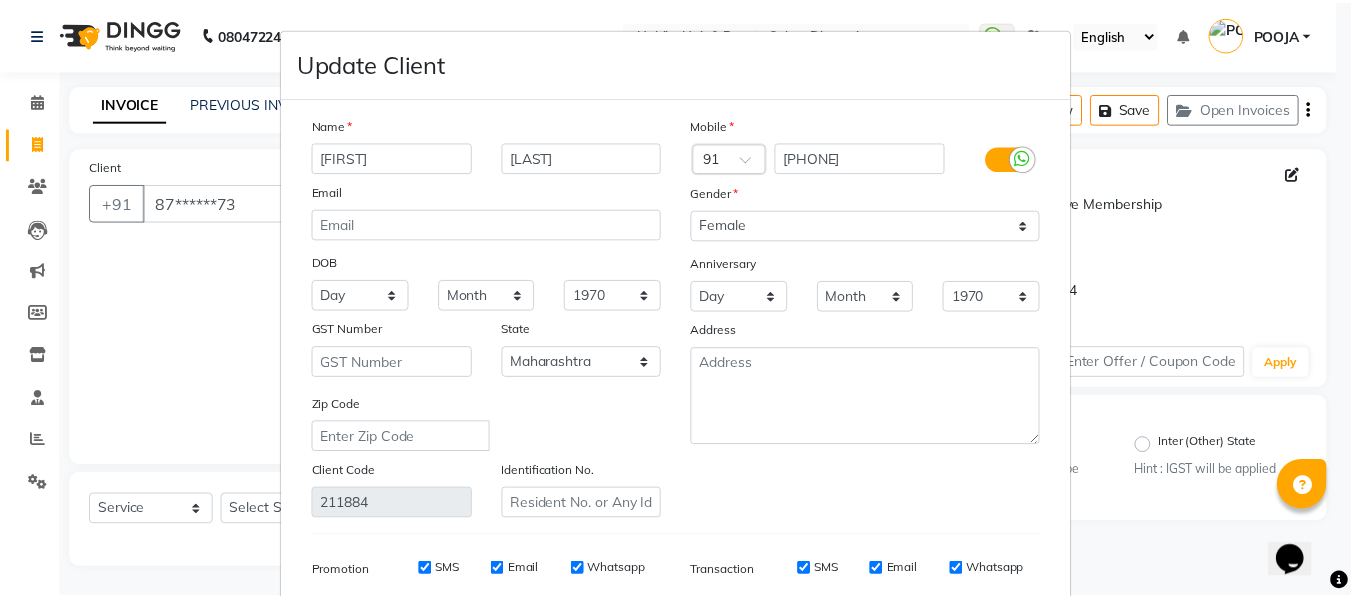 scroll, scrollTop: 288, scrollLeft: 0, axis: vertical 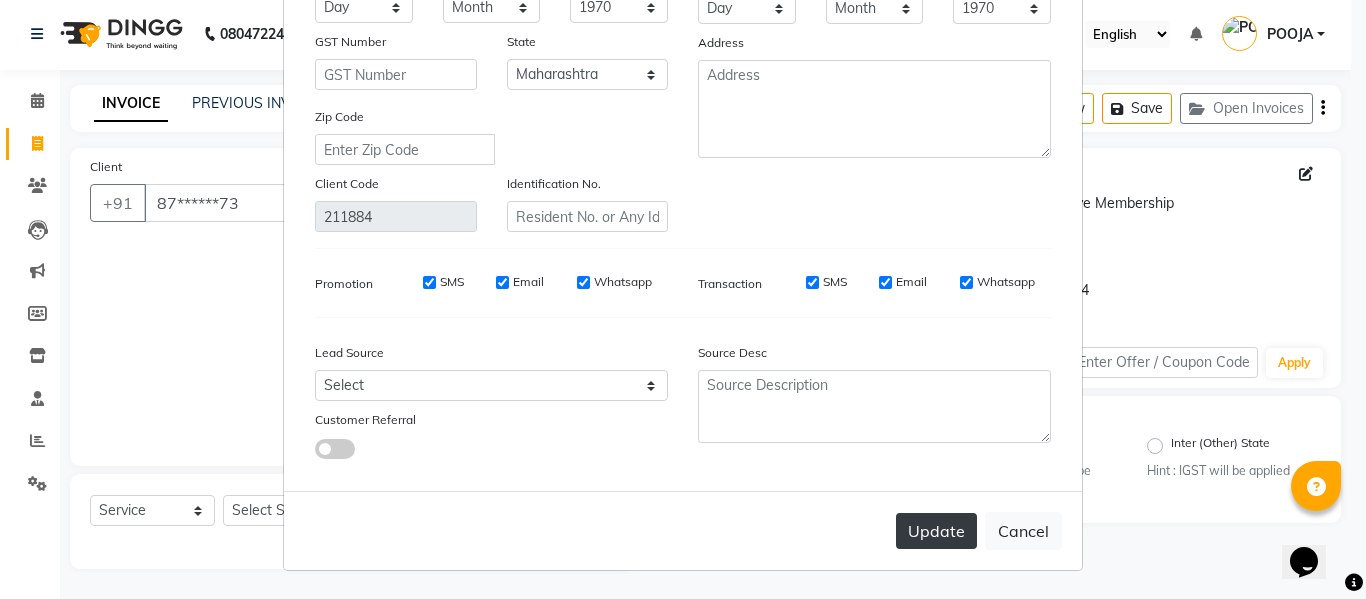 click on "Update" at bounding box center [936, 531] 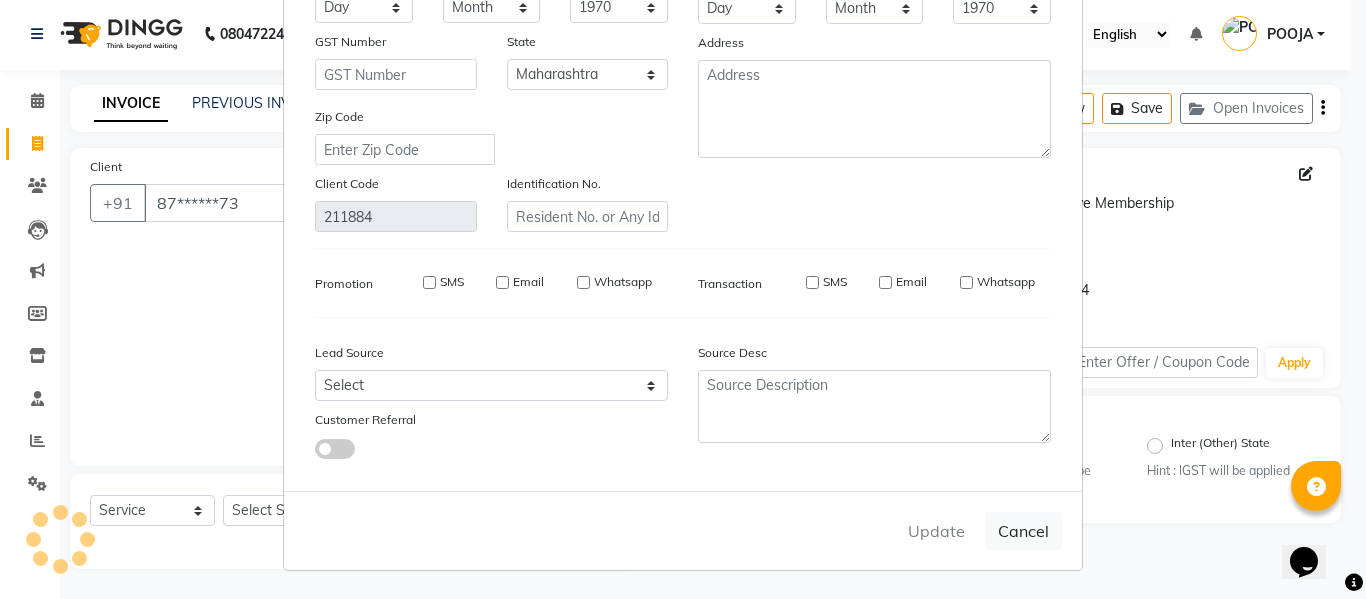 type 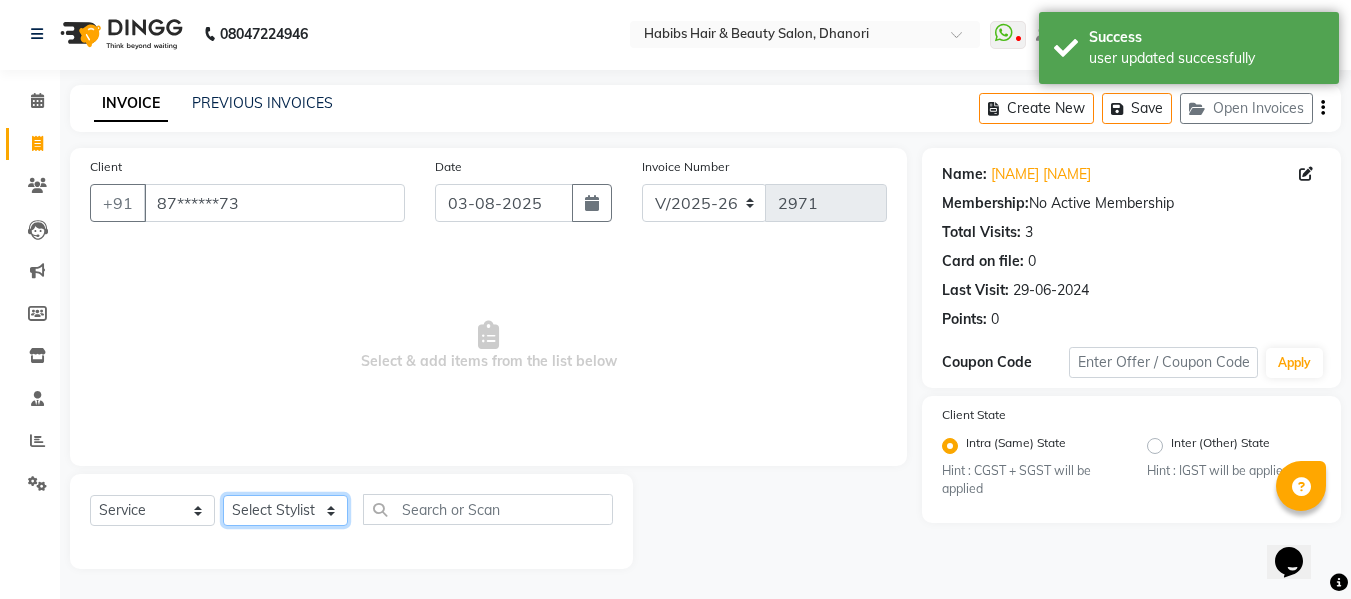 click on "Select Stylist Admin  Alishan  ARMAN DIVYA FAIZAN IRFAN MUZAMMIL POOJA POOJA J RAKESH SAHIL SHAKEEL SONAL" 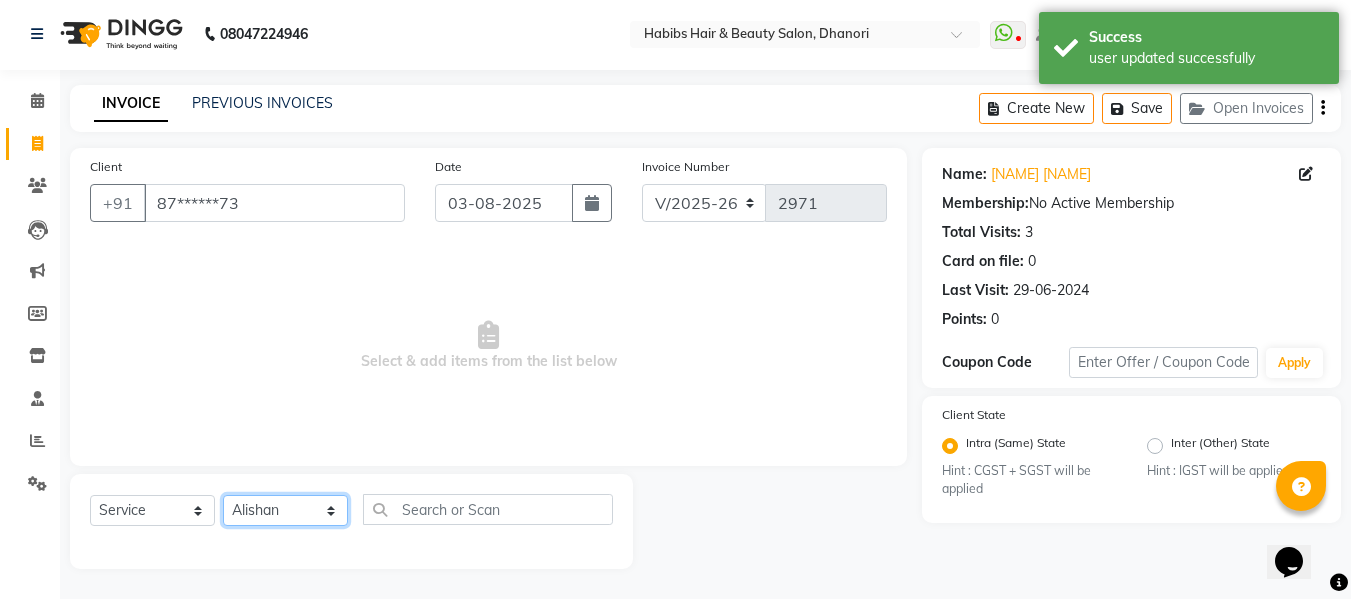 click on "Select Stylist Admin  Alishan  ARMAN DIVYA FAIZAN IRFAN MUZAMMIL POOJA POOJA J RAKESH SAHIL SHAKEEL SONAL" 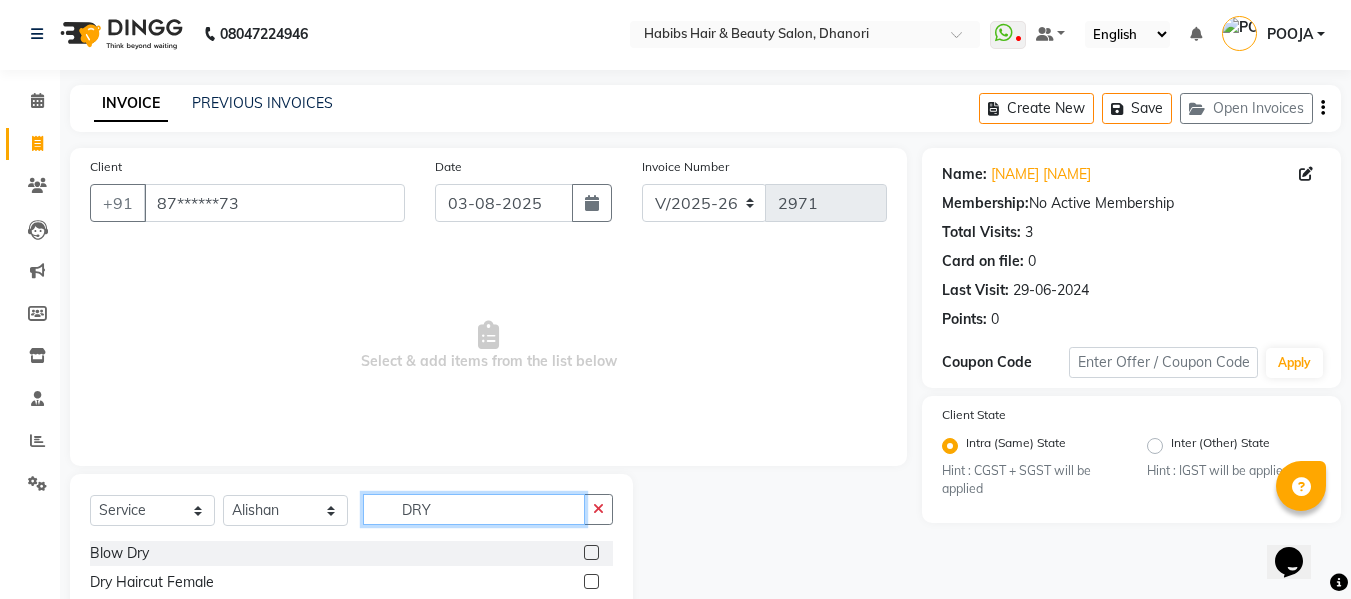 type on "DRY" 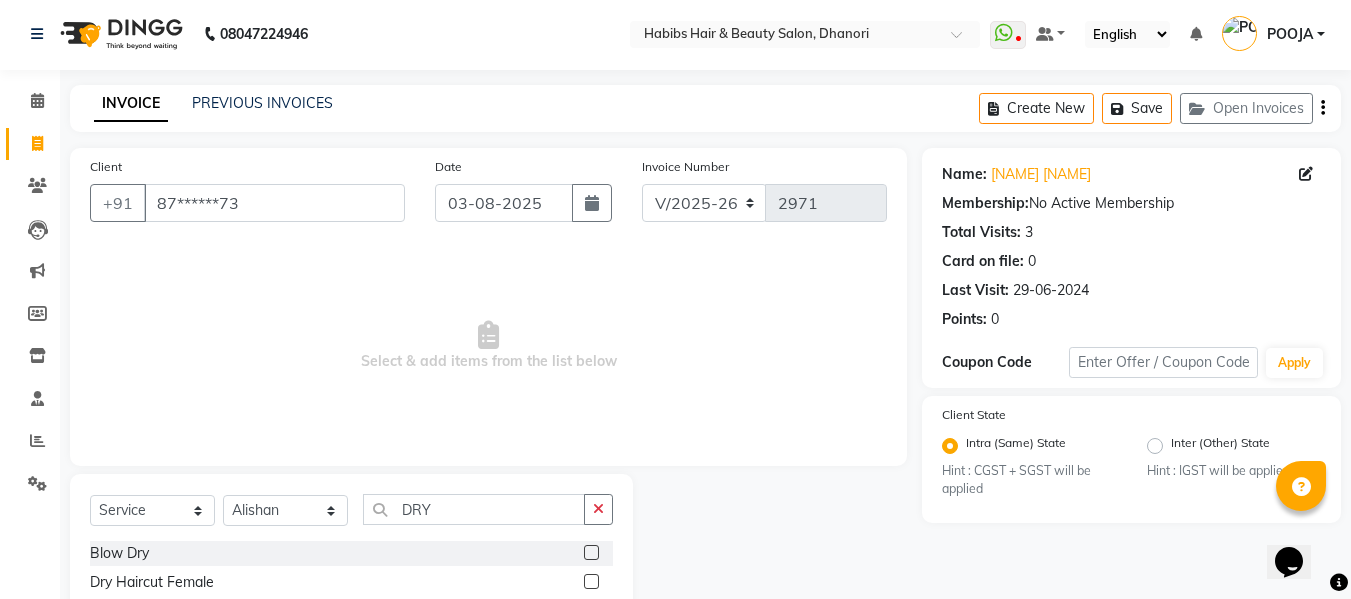 click 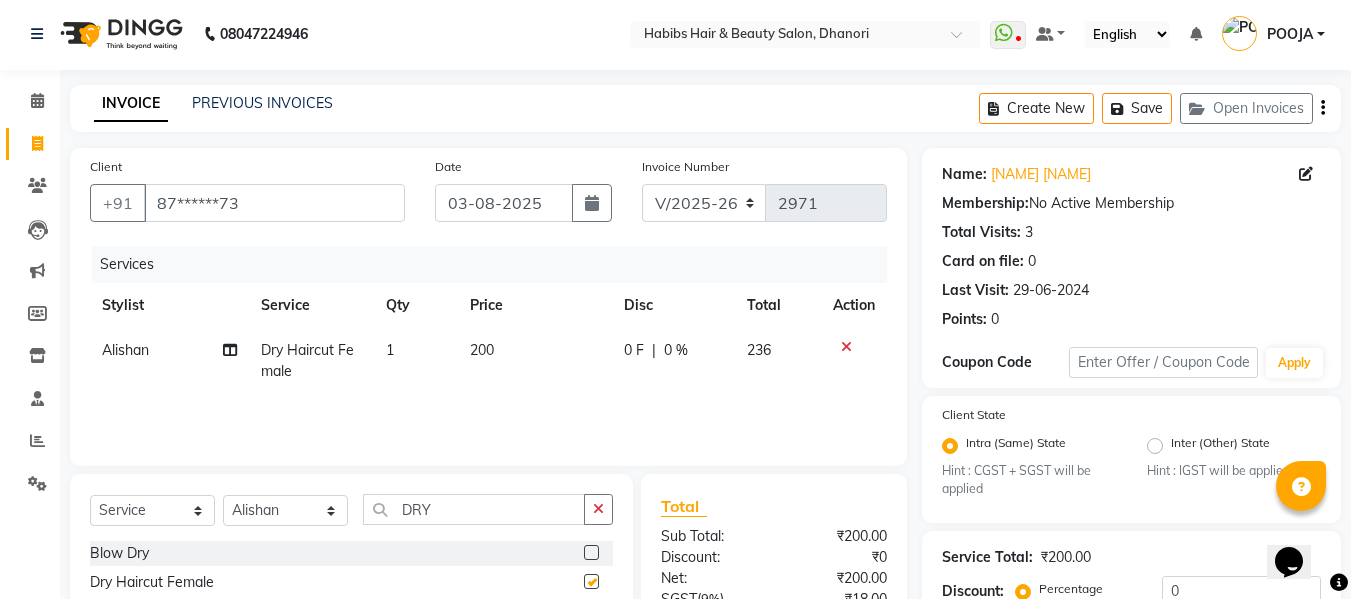 checkbox on "false" 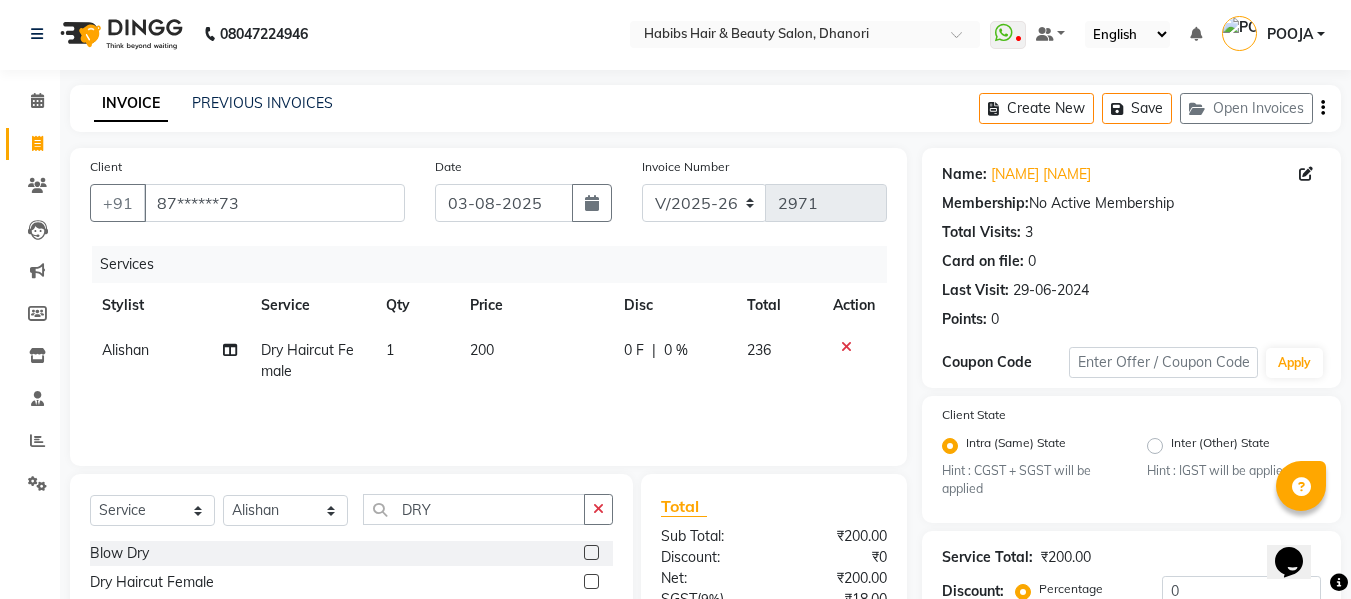 click on "200" 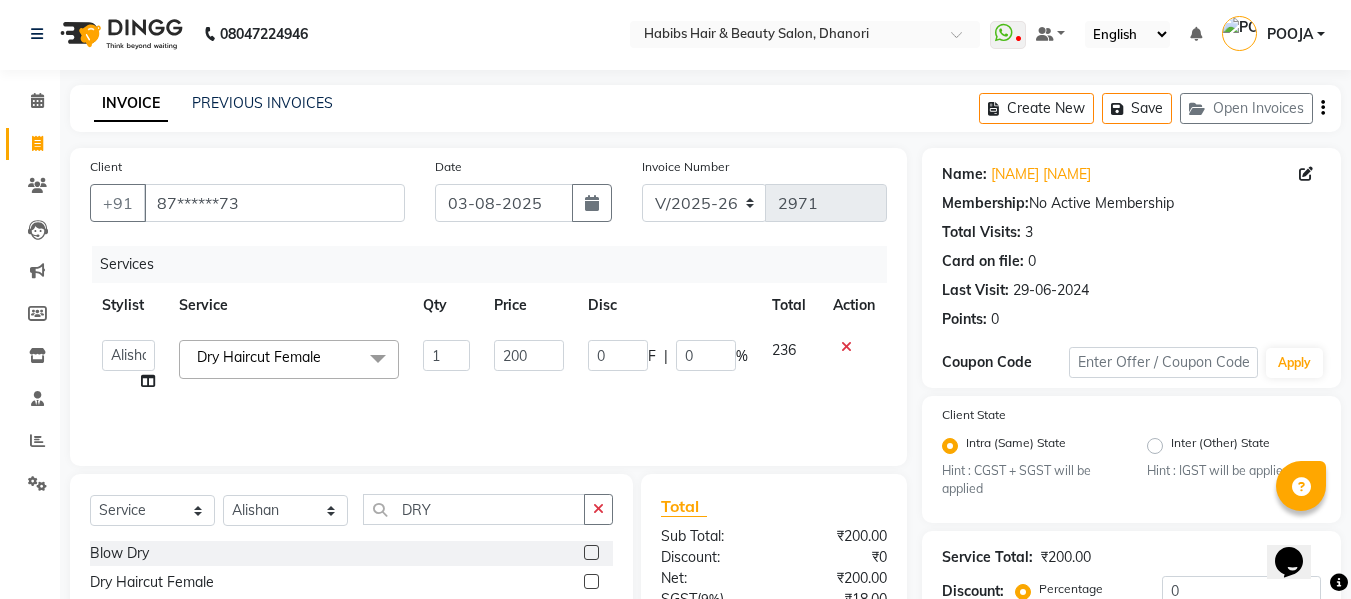 click on "200" 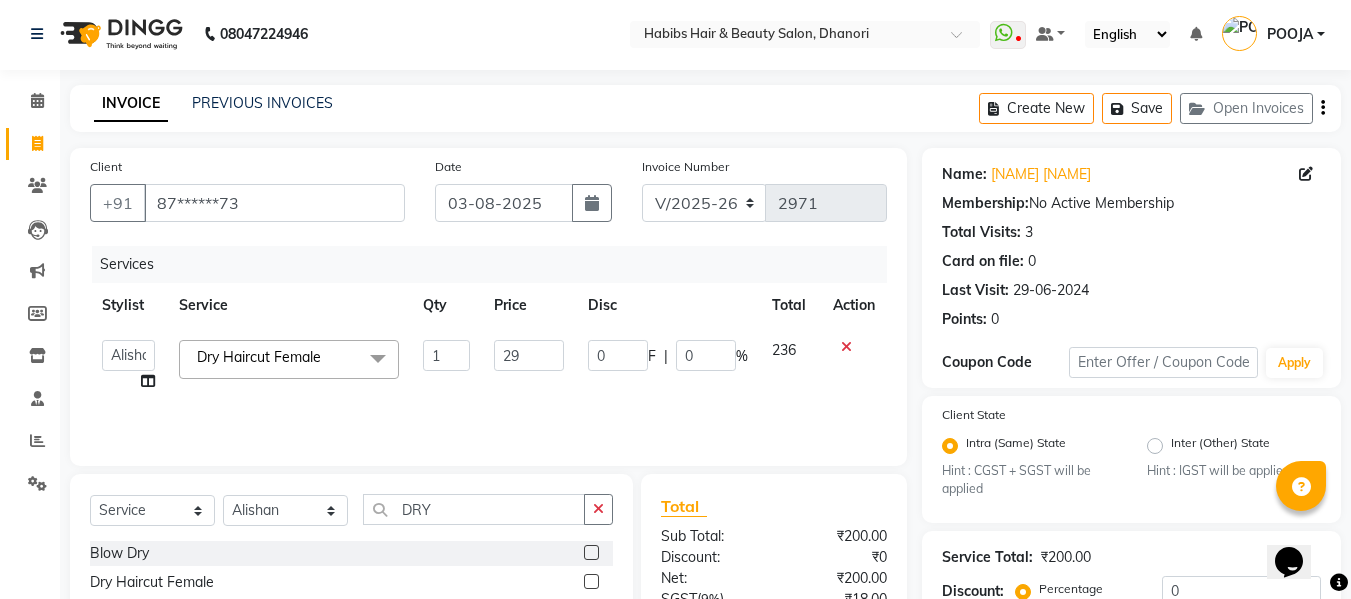 type on "297" 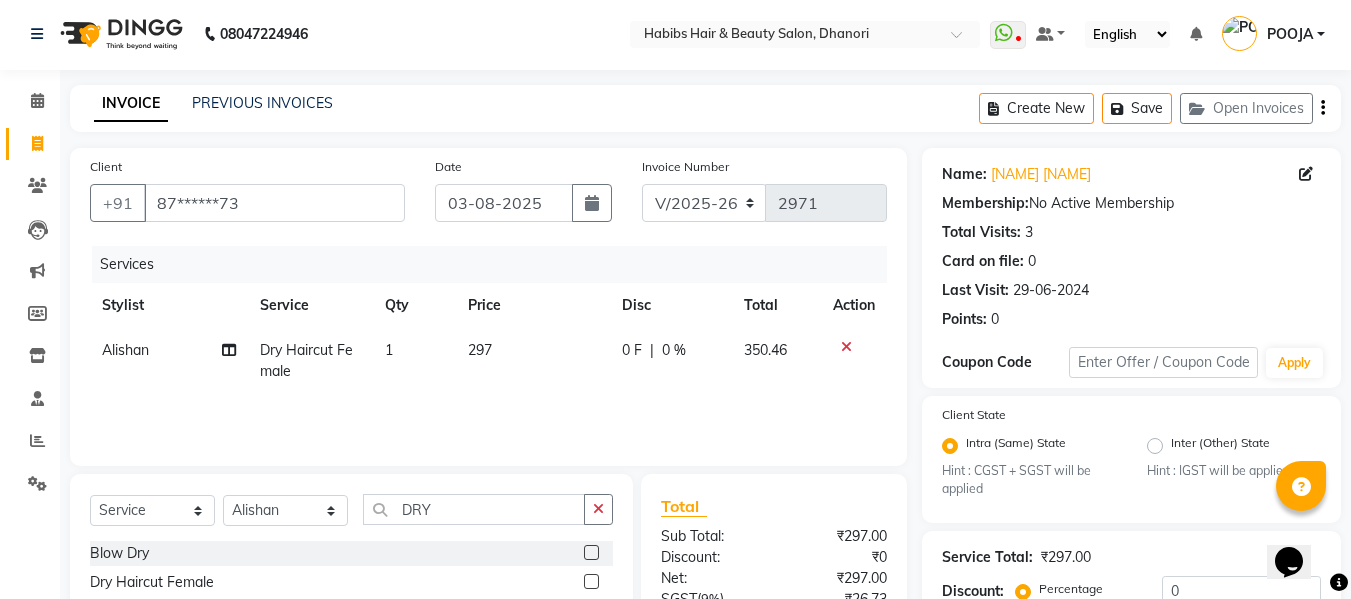 click on "Services Stylist Service Qty Price Disc Total Action [FIRST]  Dry Haircut Female 1 297 0 F | 0 % 350.46" 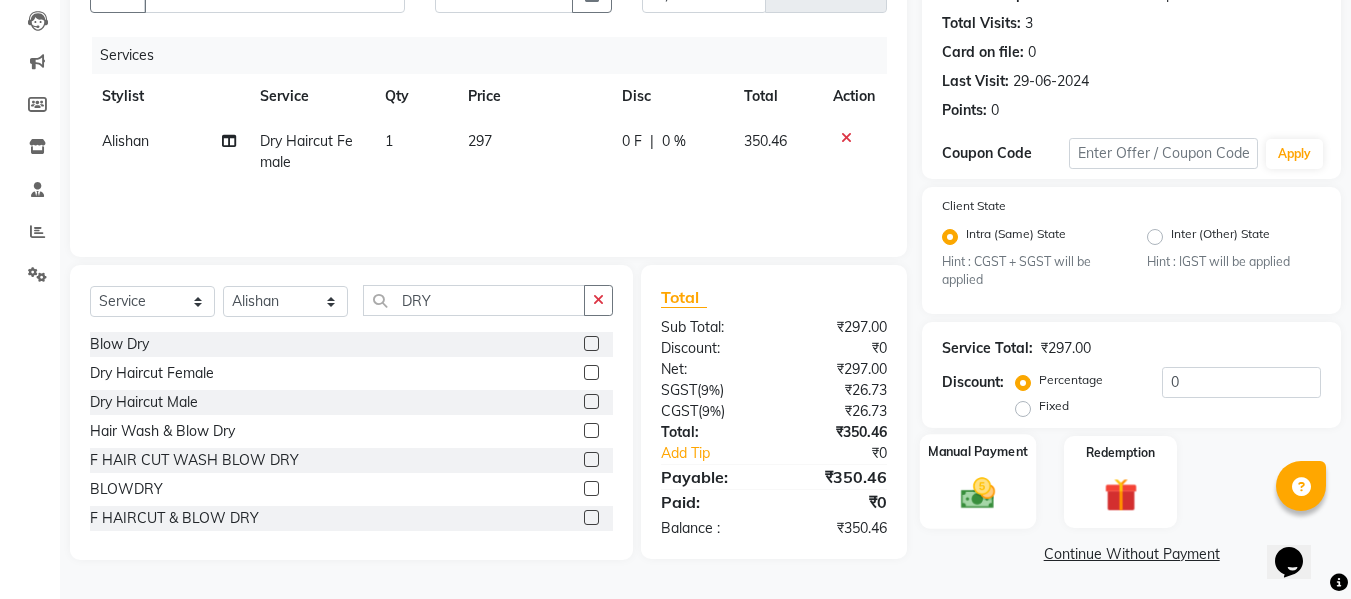 click on "Manual Payment" 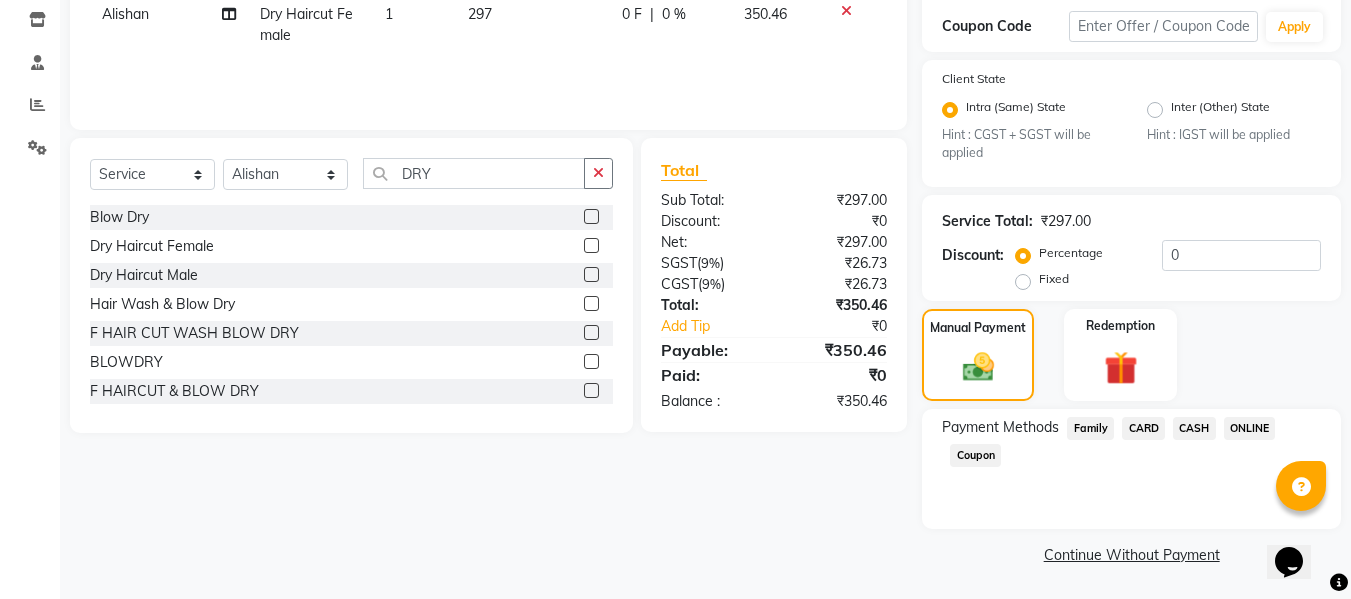 scroll, scrollTop: 339, scrollLeft: 0, axis: vertical 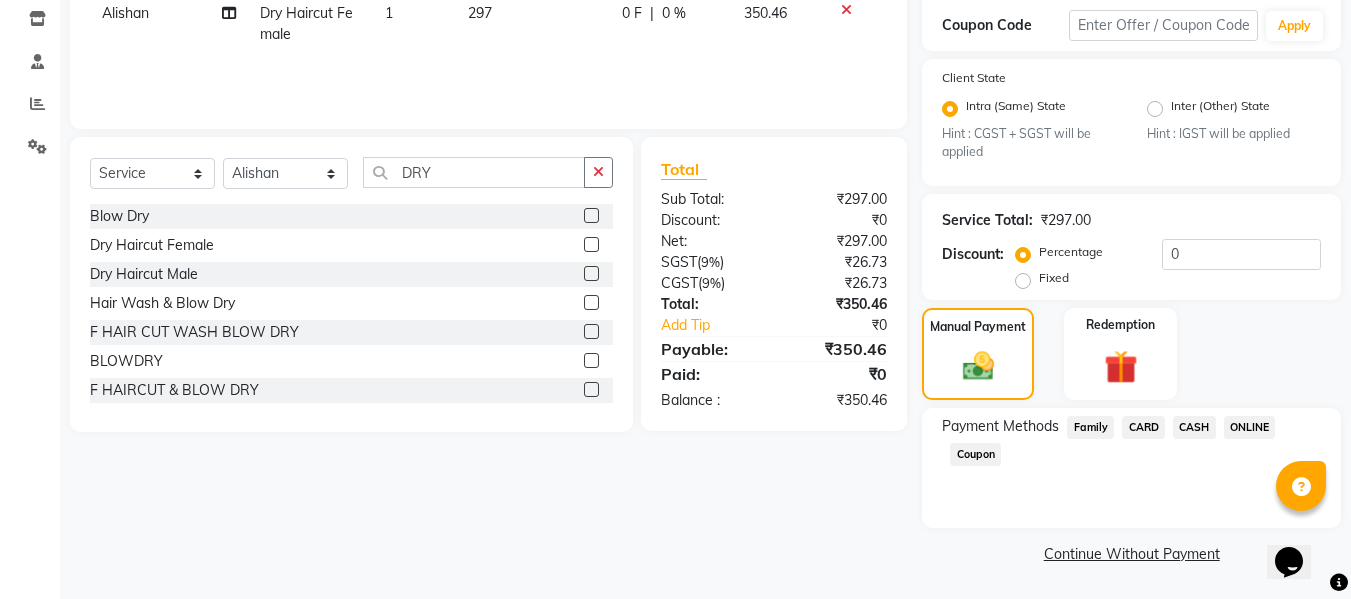 click on "ONLINE" 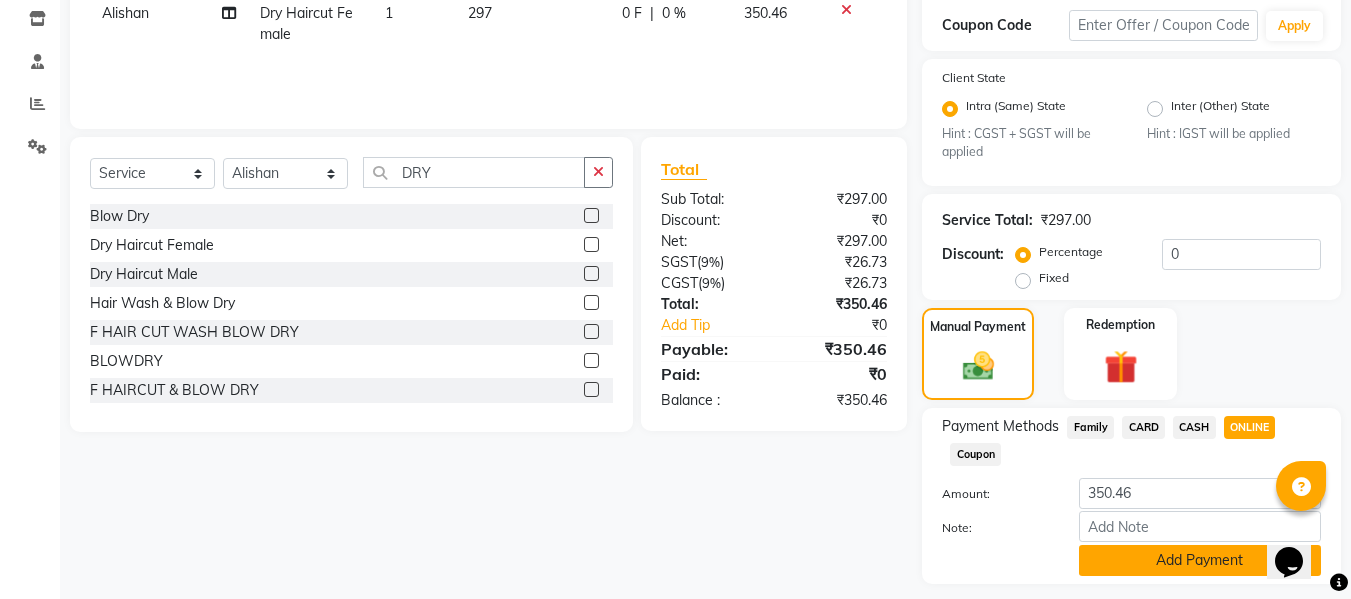 click on "Add Payment" 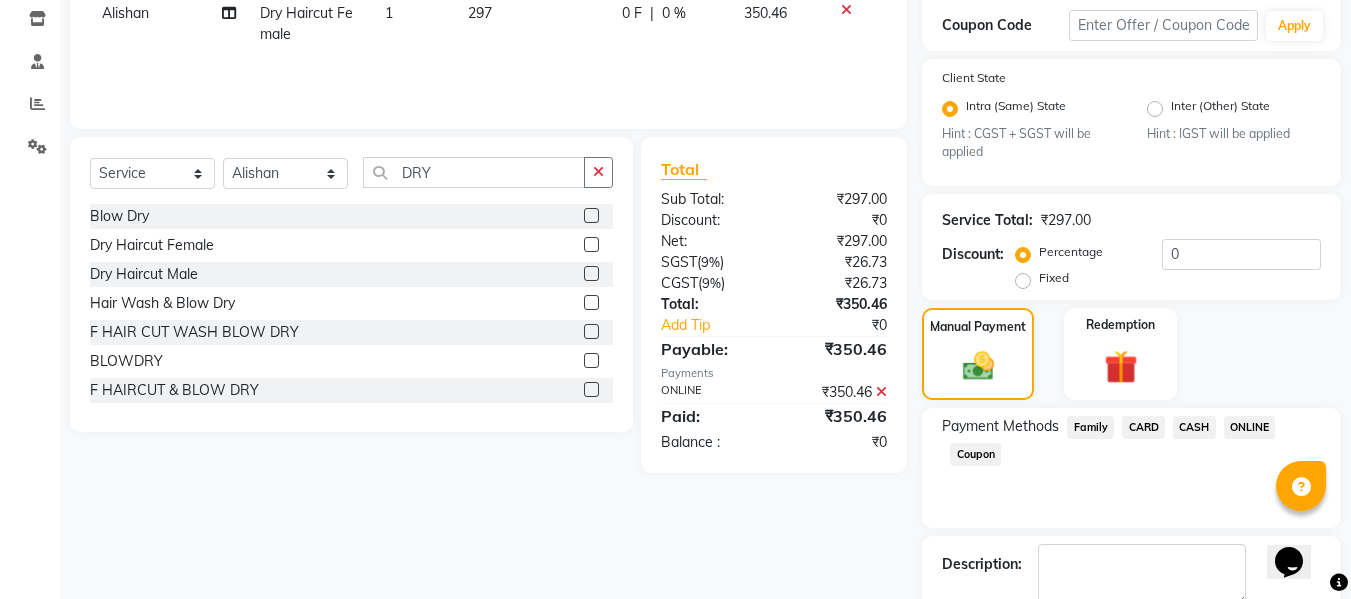 scroll, scrollTop: 452, scrollLeft: 0, axis: vertical 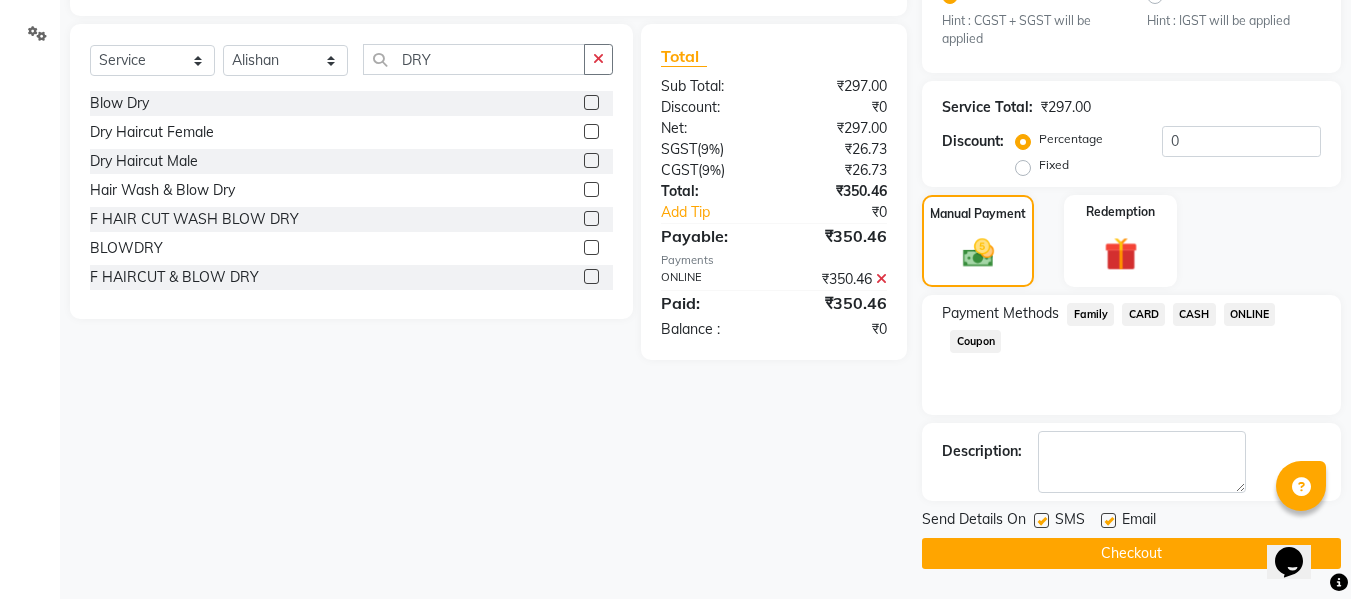 click on "Checkout" 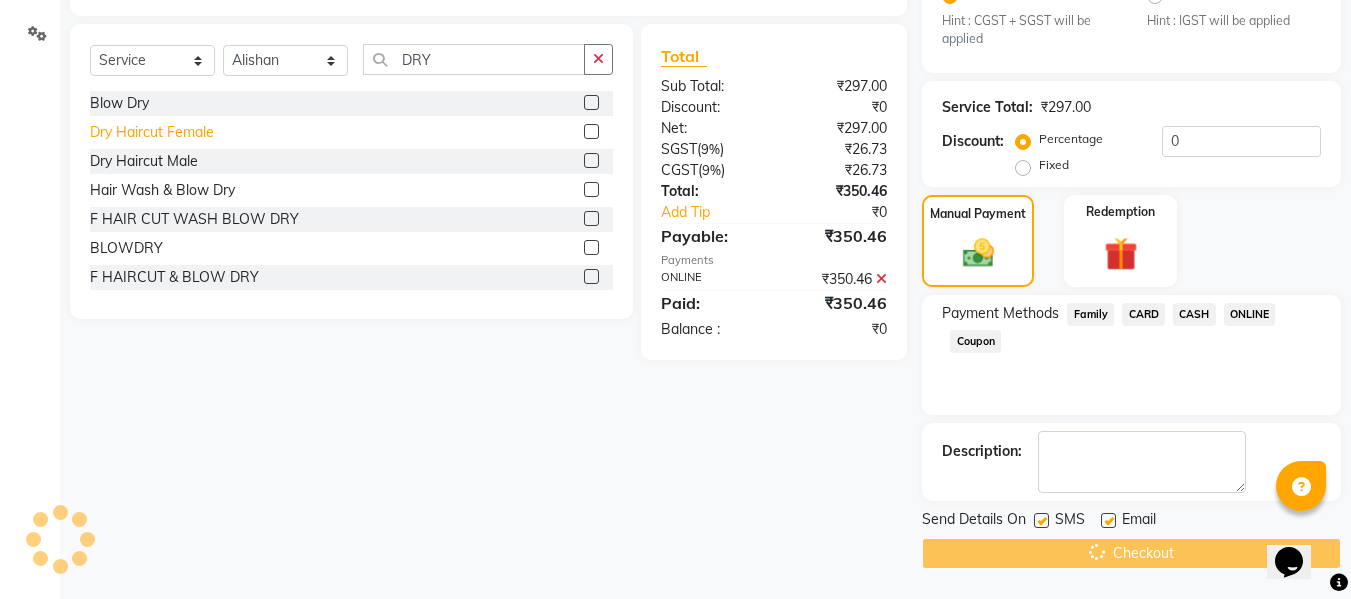 scroll, scrollTop: 0, scrollLeft: 0, axis: both 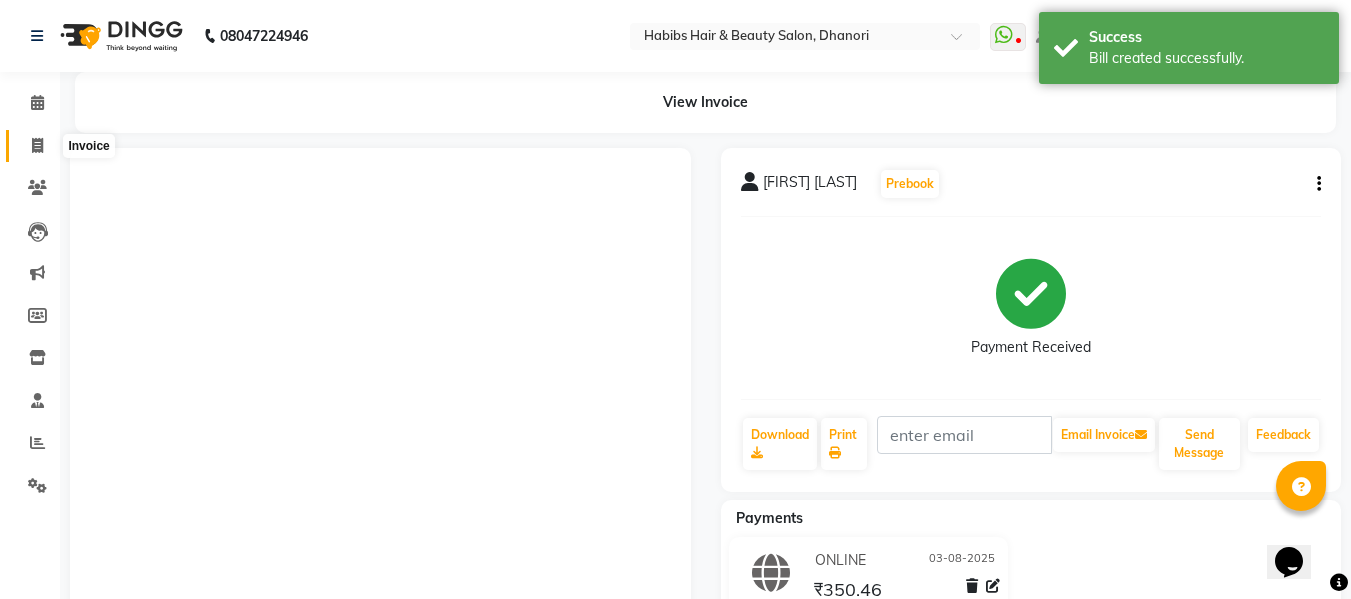click 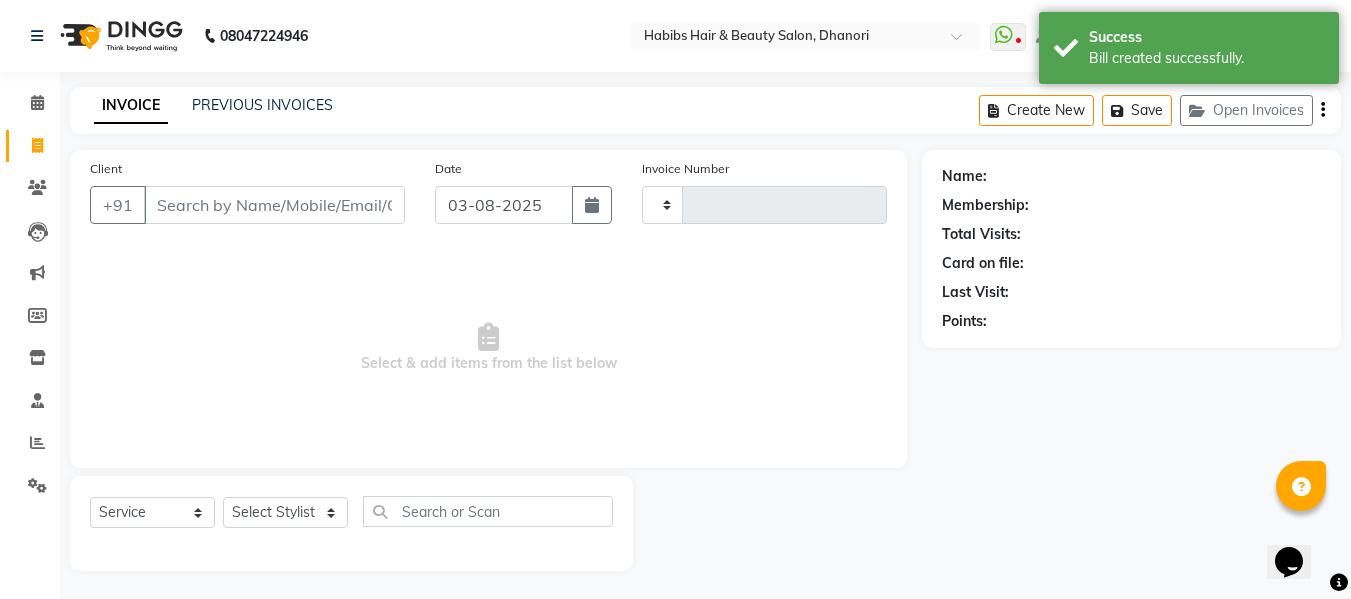 type on "2972" 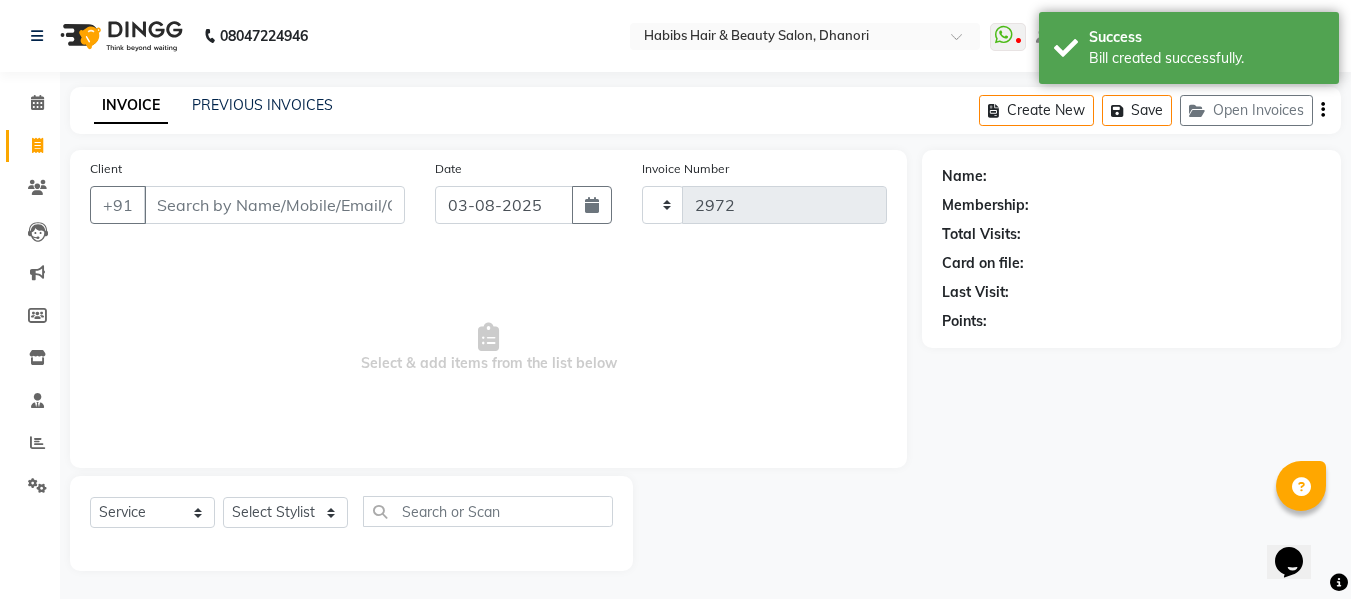 scroll, scrollTop: 2, scrollLeft: 0, axis: vertical 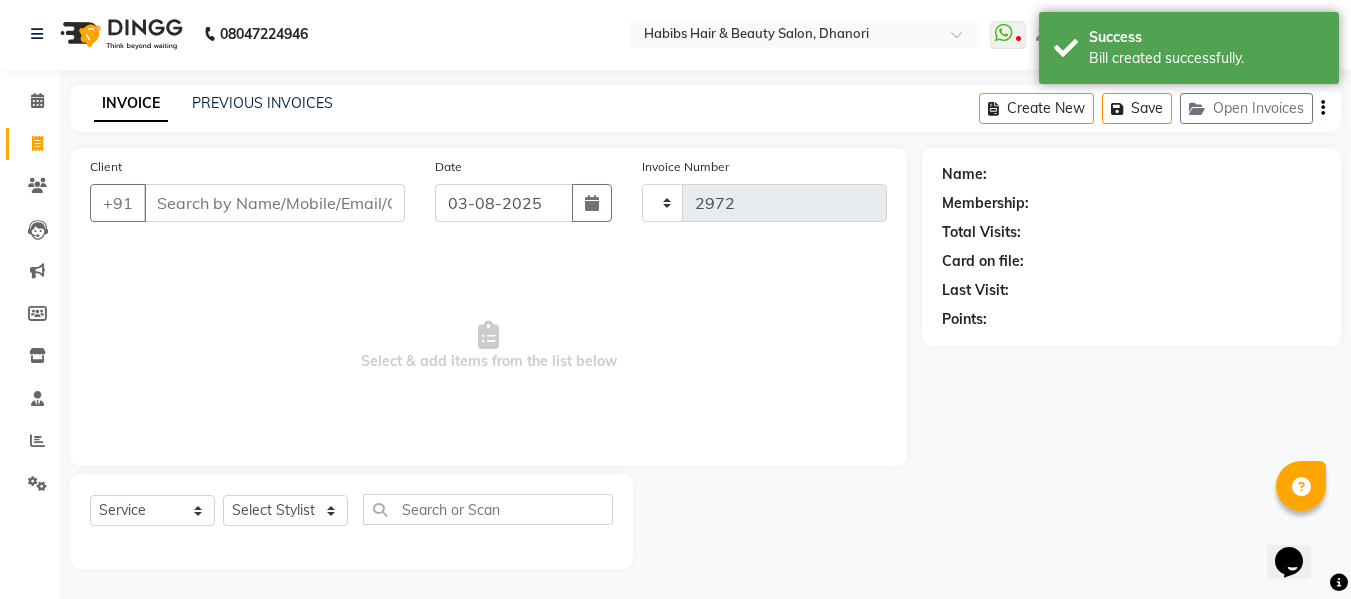 select on "4967" 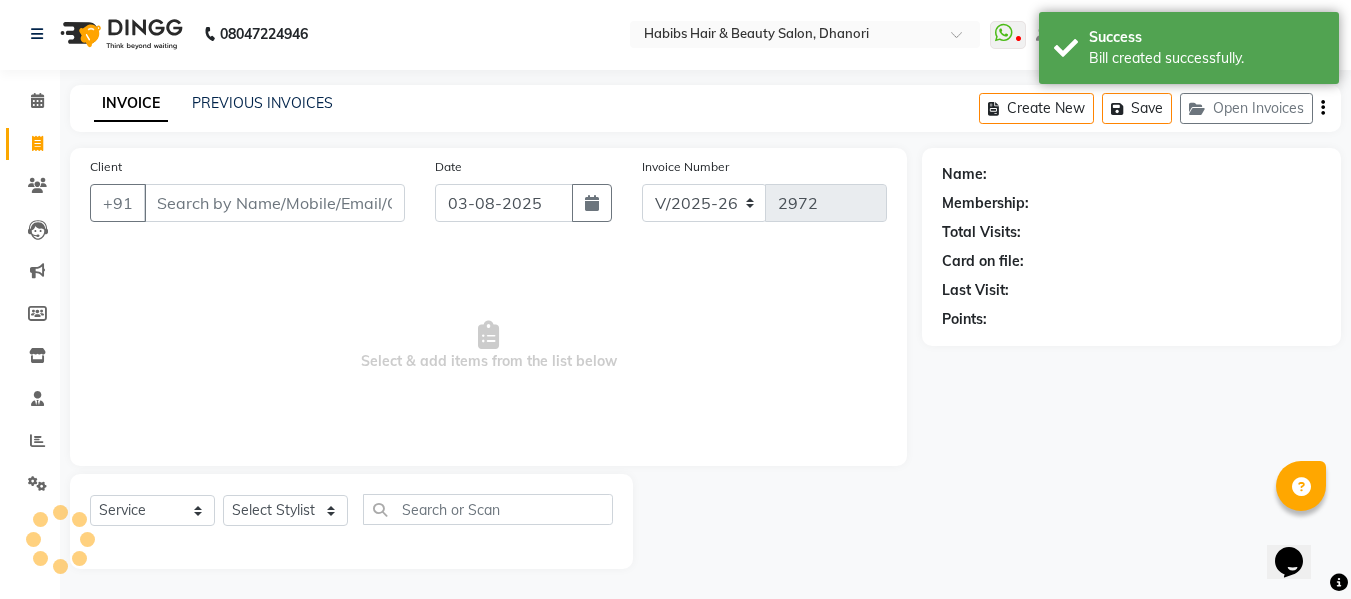 click on "Client" at bounding box center [274, 203] 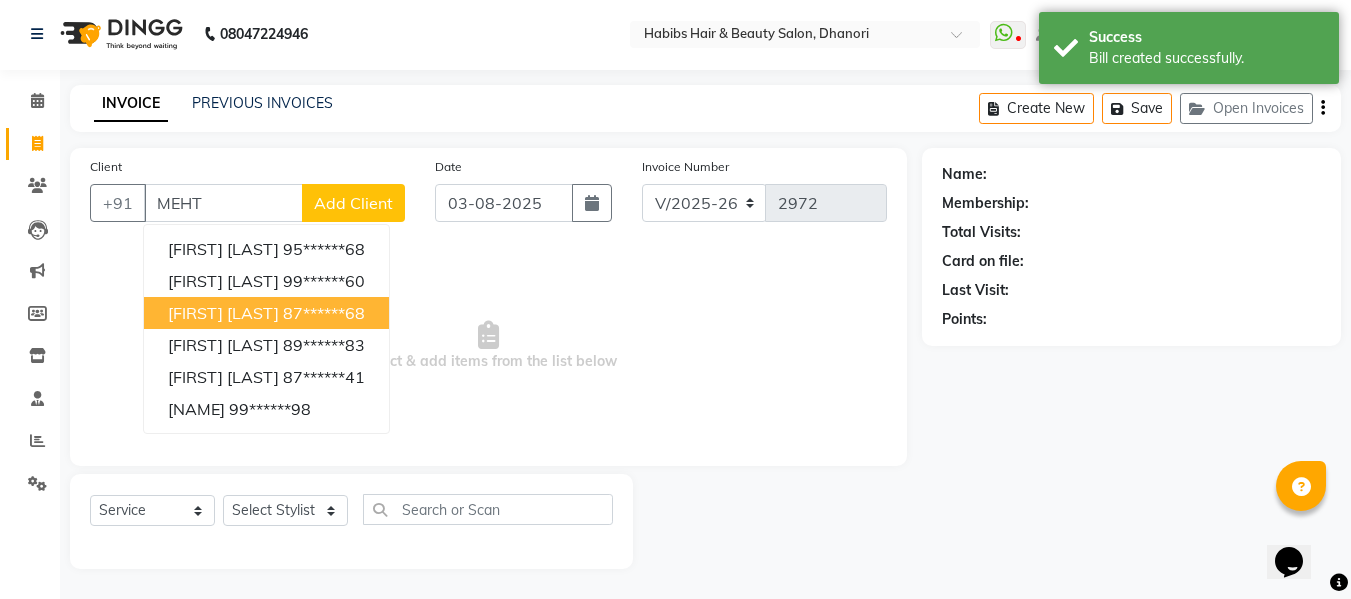 click on "[FIRST] [LAST]" at bounding box center (223, 313) 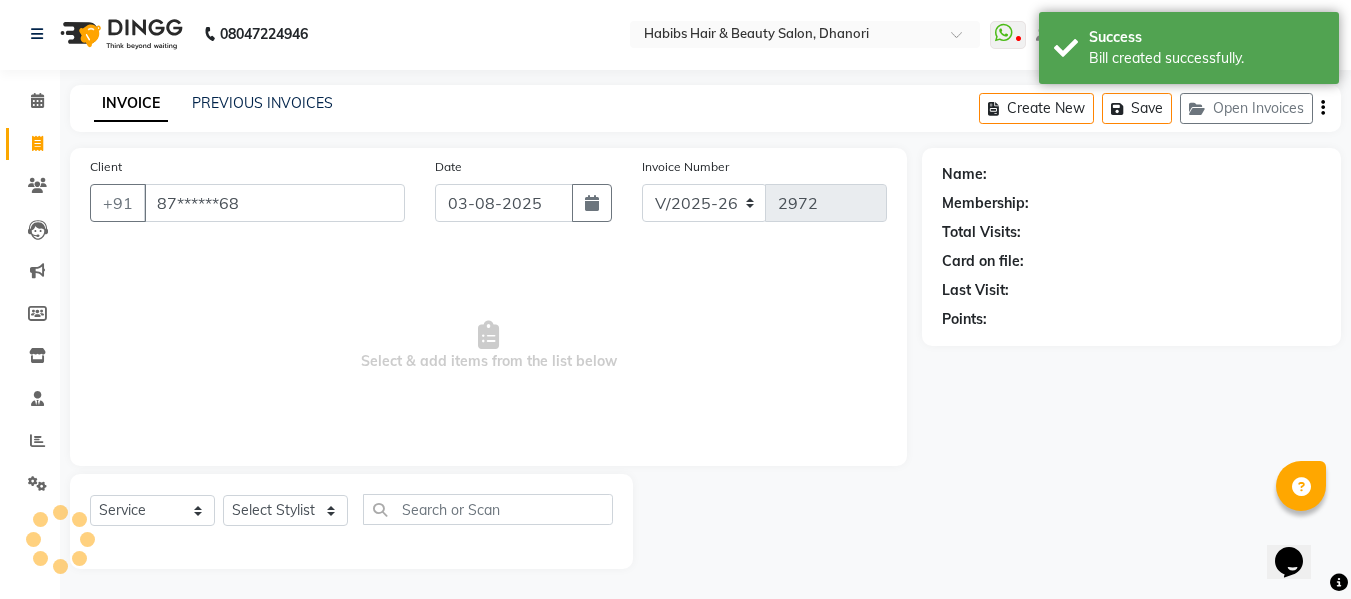 type on "87******68" 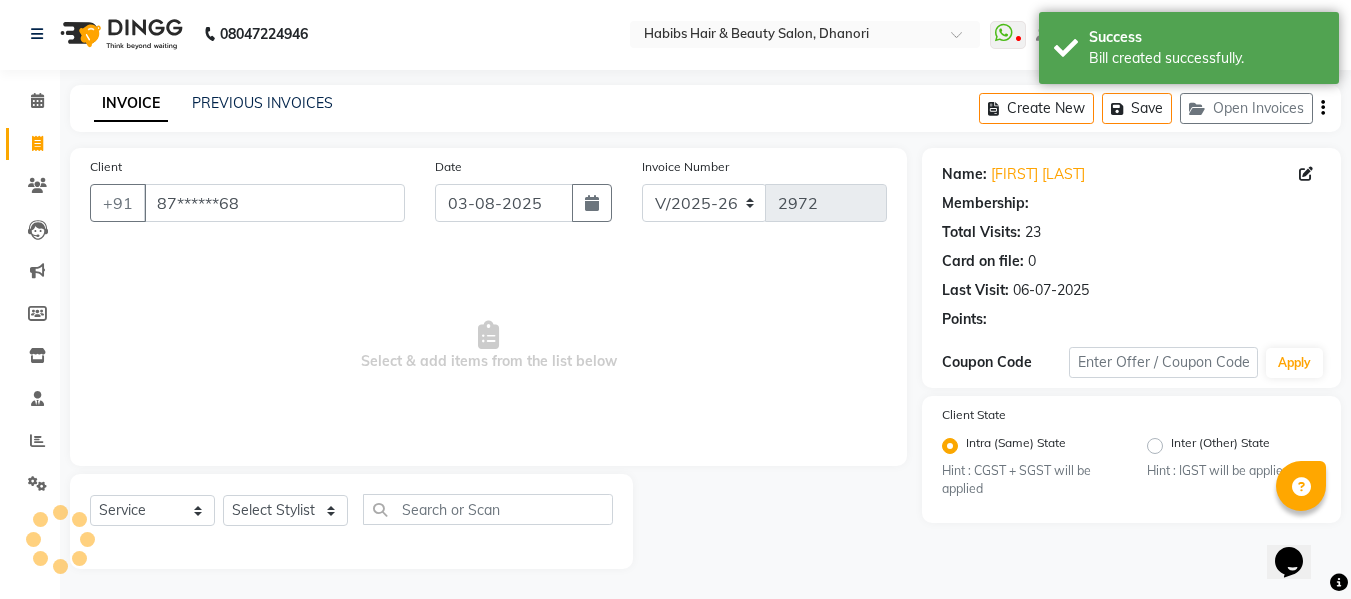 select on "1: Object" 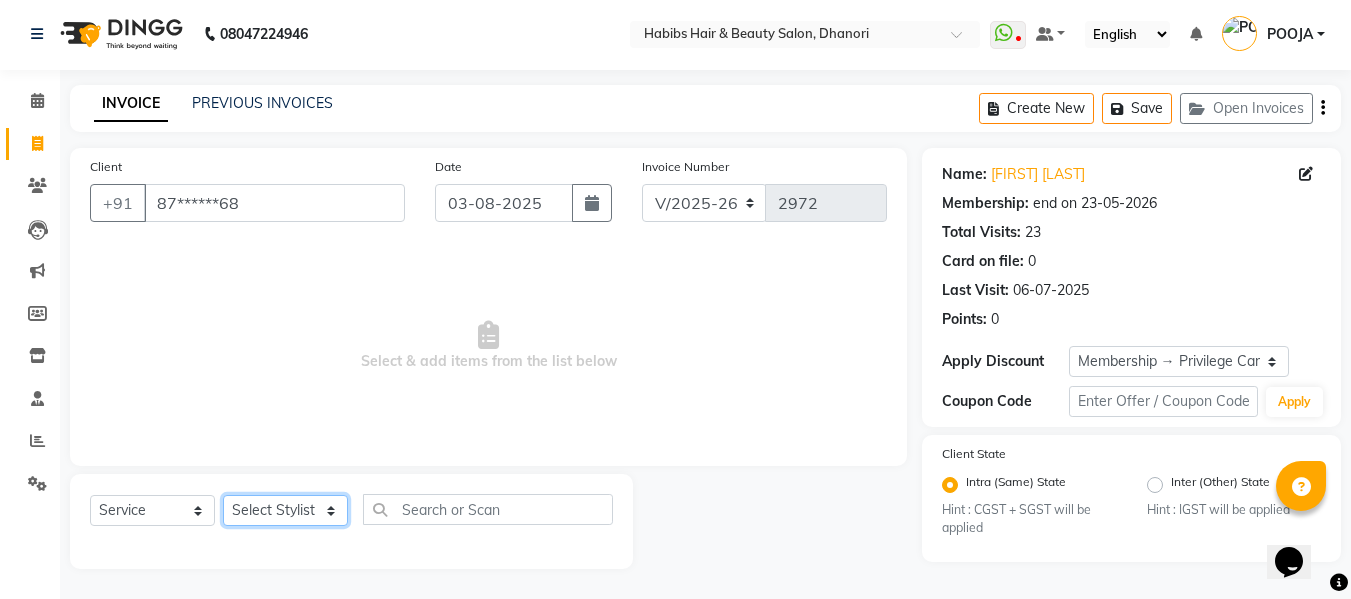 click on "Select Stylist Admin  Alishan  ARMAN DIVYA FAIZAN IRFAN MUZAMMIL POOJA POOJA J RAKESH SAHIL SHAKEEL SONAL" 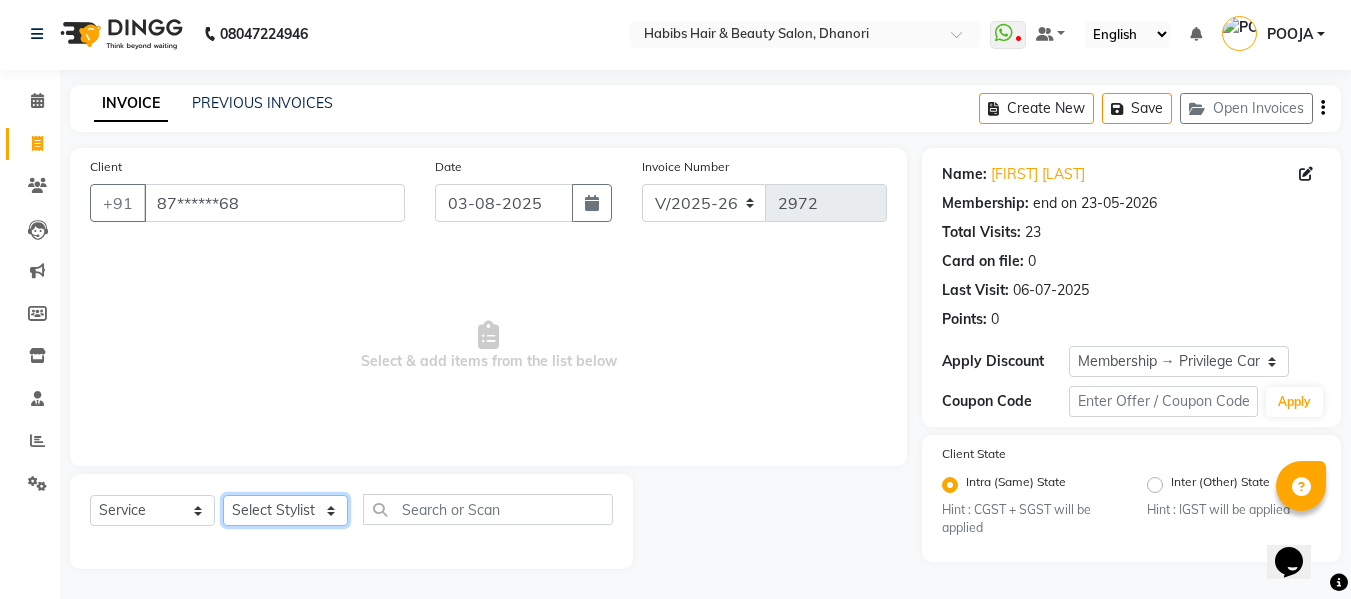 select on "31280" 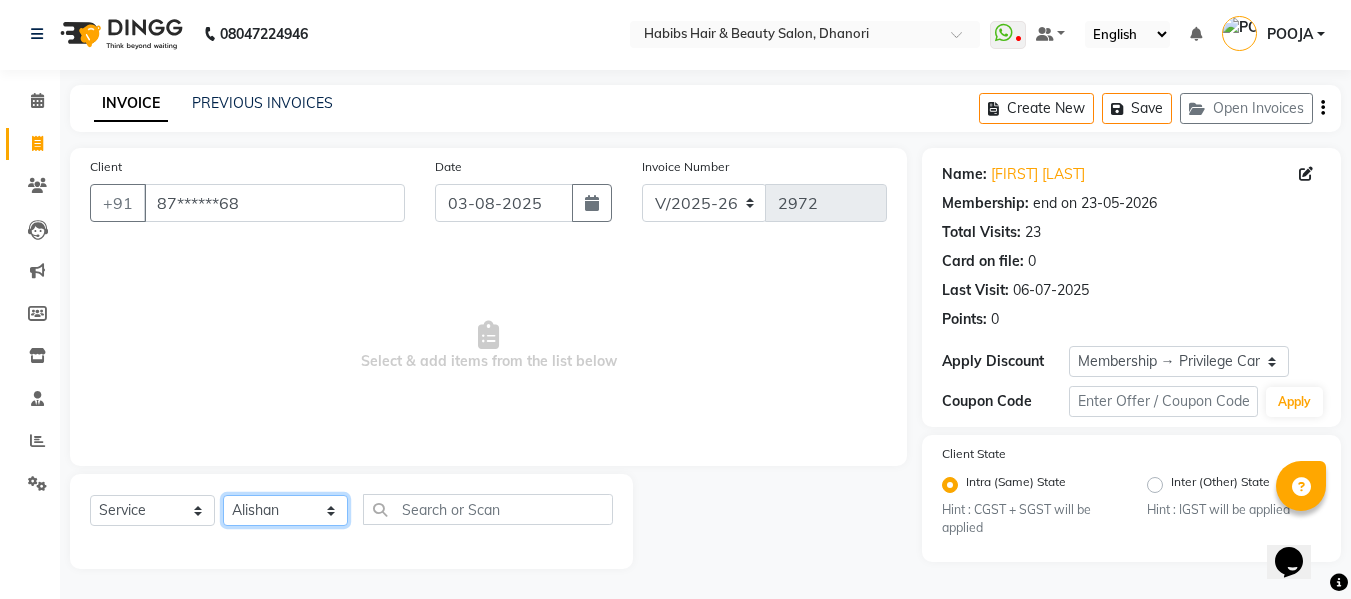click on "Select Stylist Admin  Alishan  ARMAN DIVYA FAIZAN IRFAN MUZAMMIL POOJA POOJA J RAKESH SAHIL SHAKEEL SONAL" 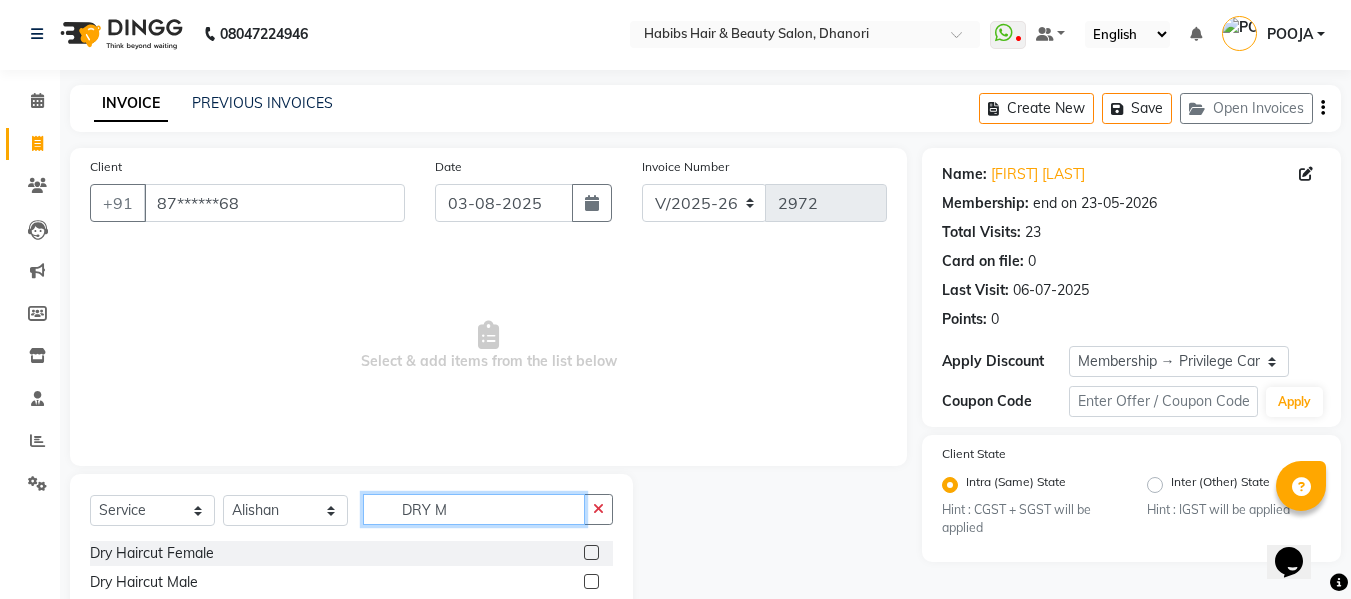 type on "DRY M" 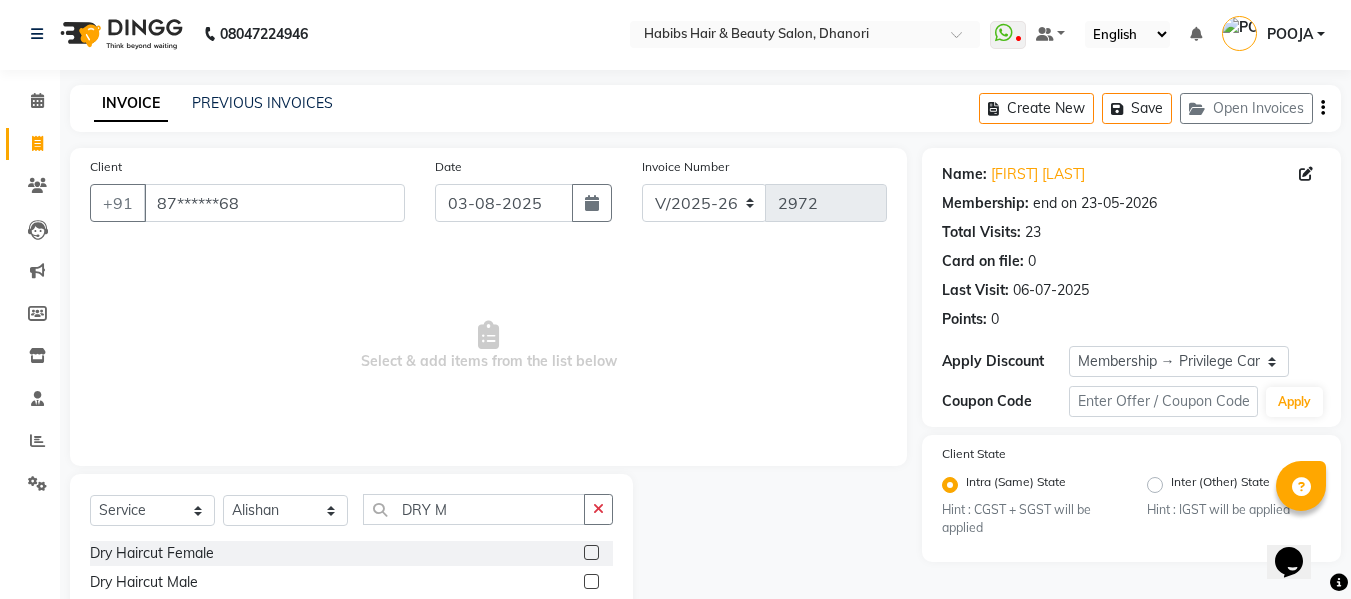 click 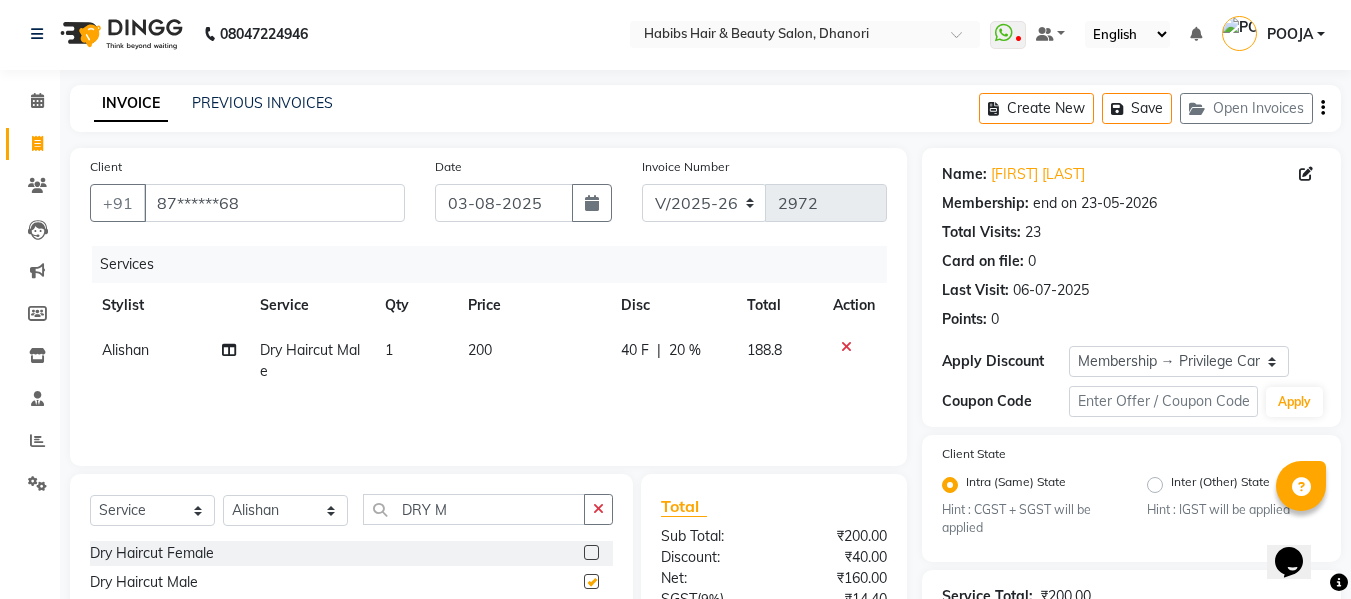 checkbox on "false" 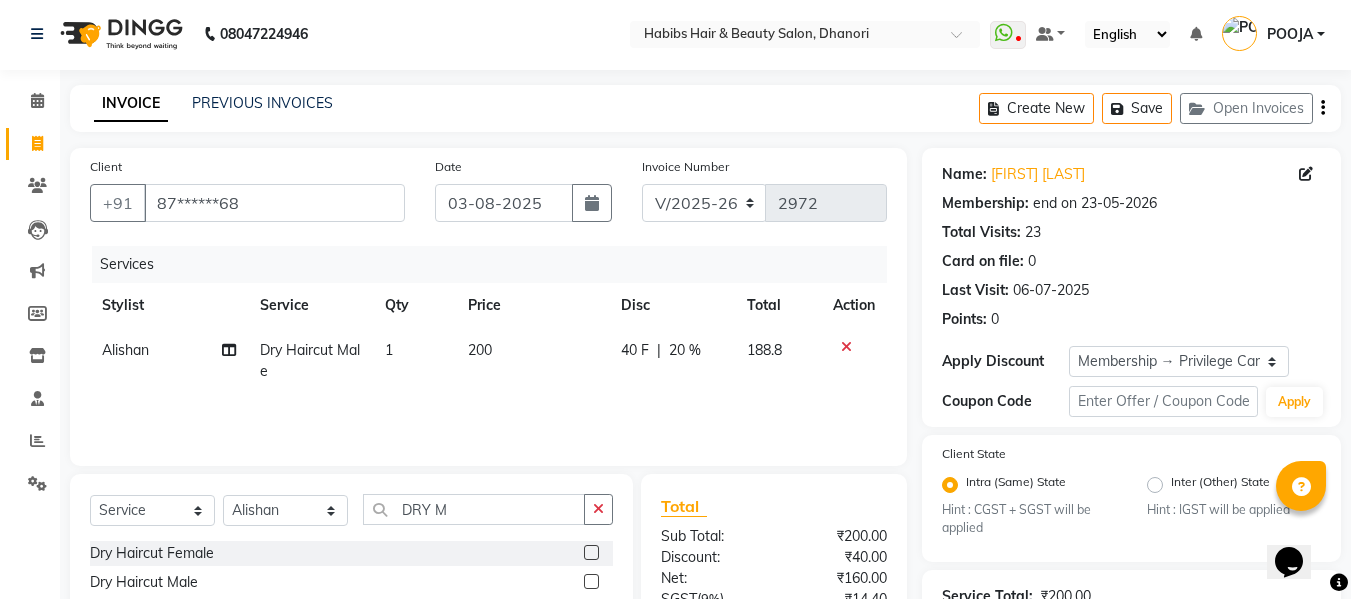 click on "200" 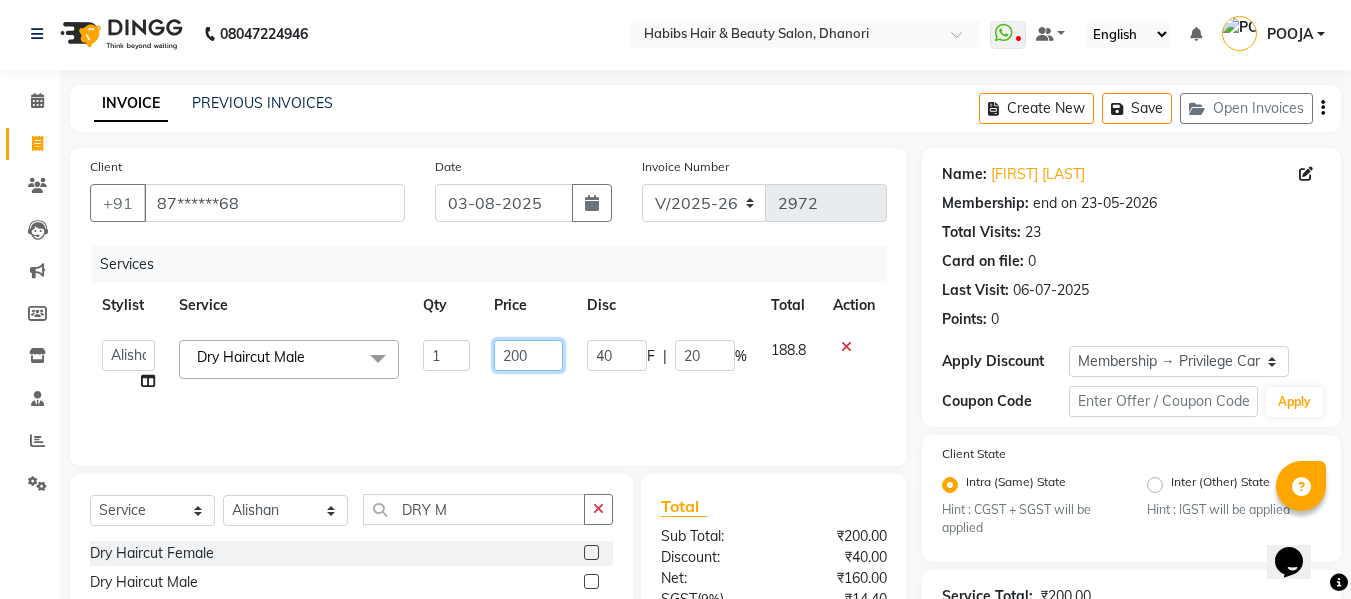 click on "200" 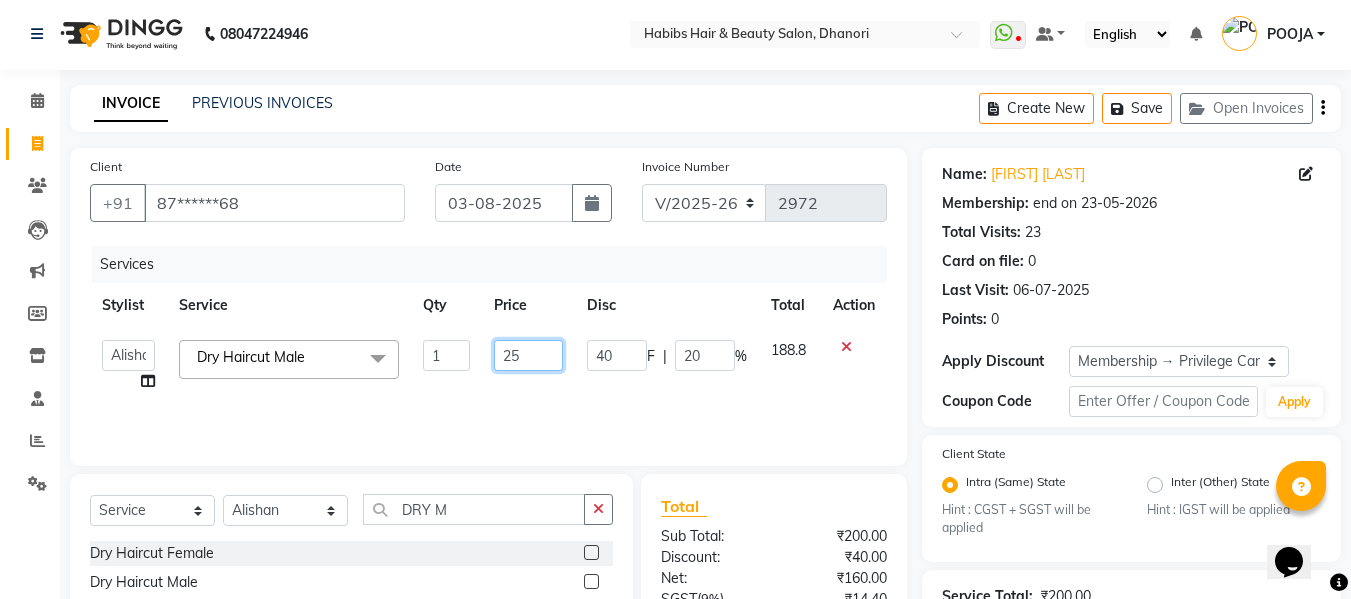 type on "255" 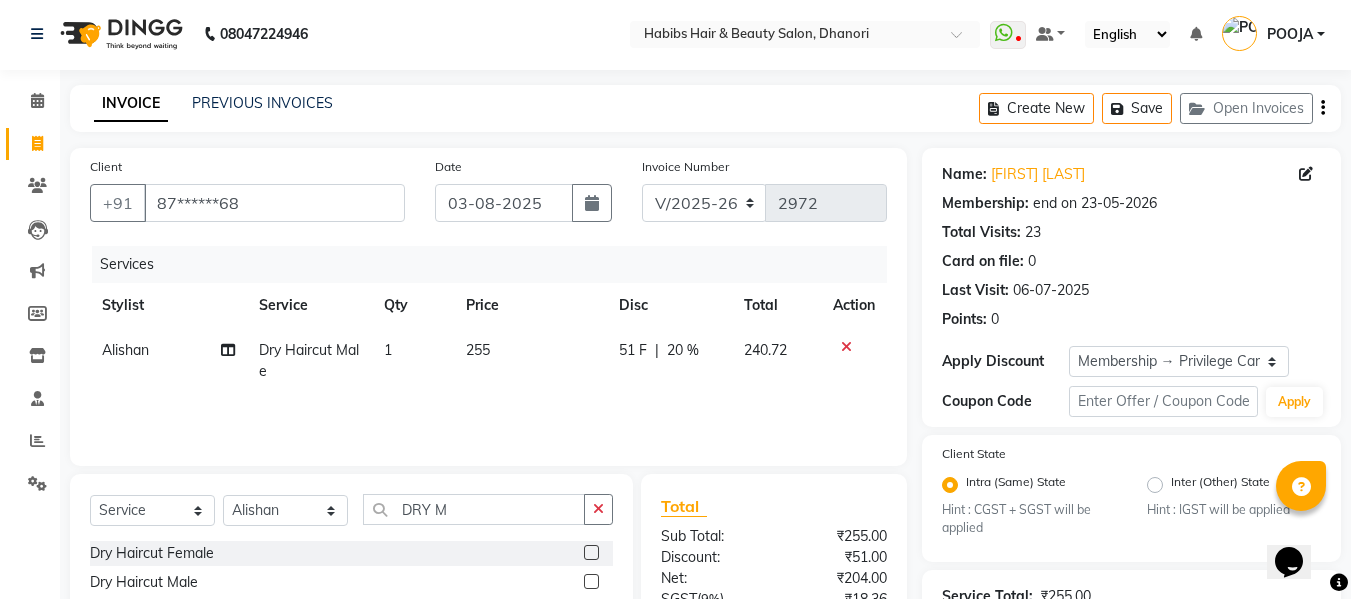click on "51 F | 20 %" 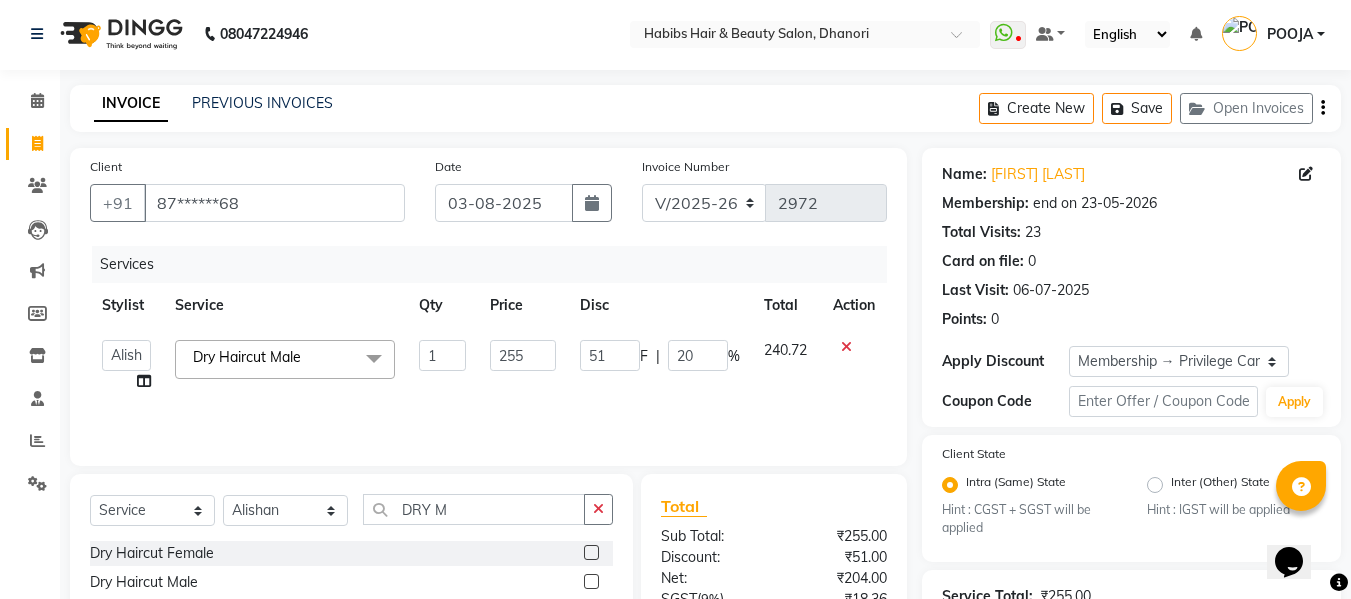 click on "20" 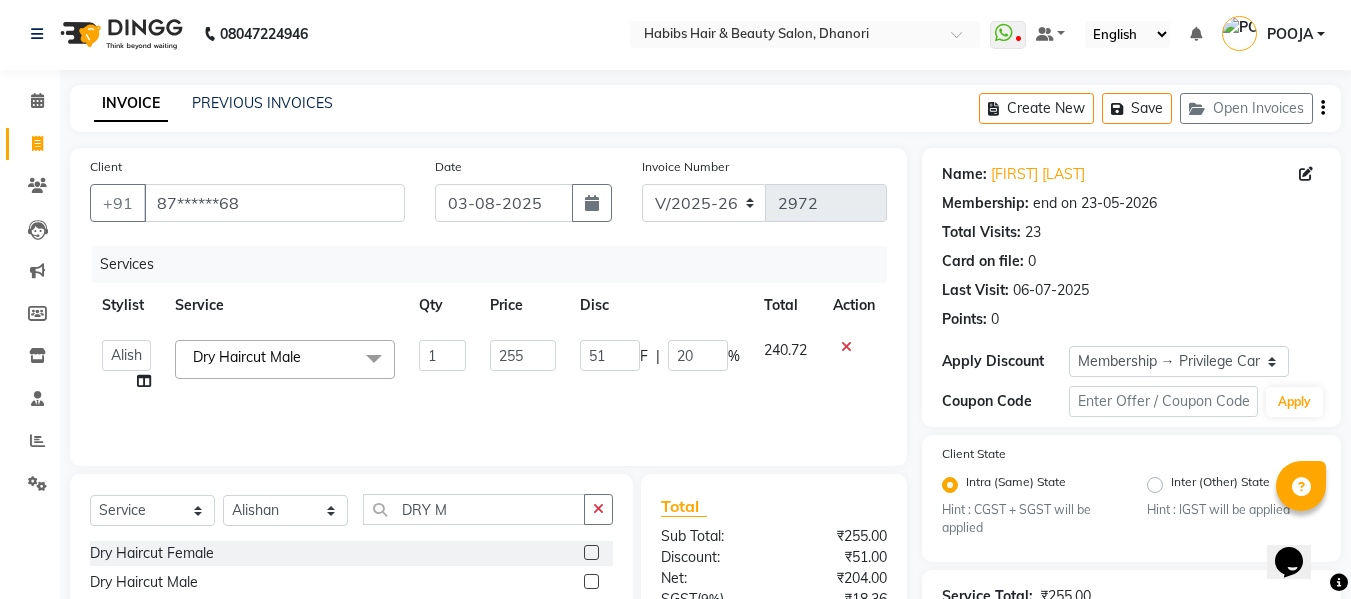 type 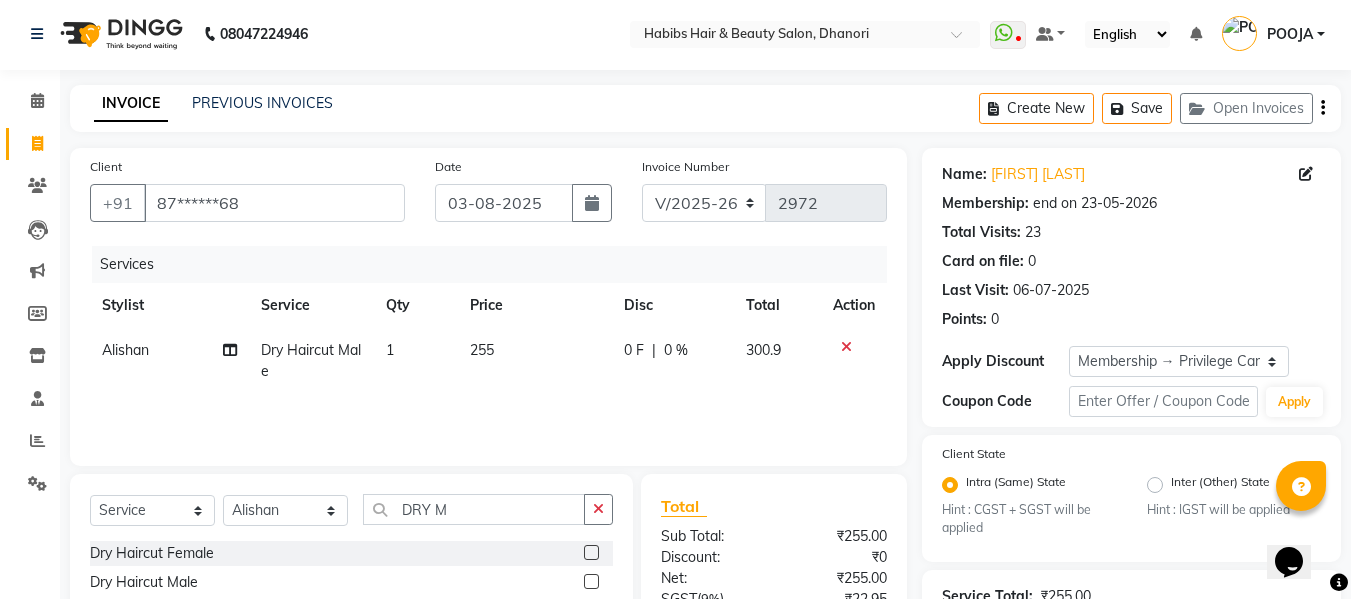 click on "Services Stylist Service Qty Price Disc Total Action [NAME] Dry Haircut Male 1 255 0 F | 0 % 300.9" 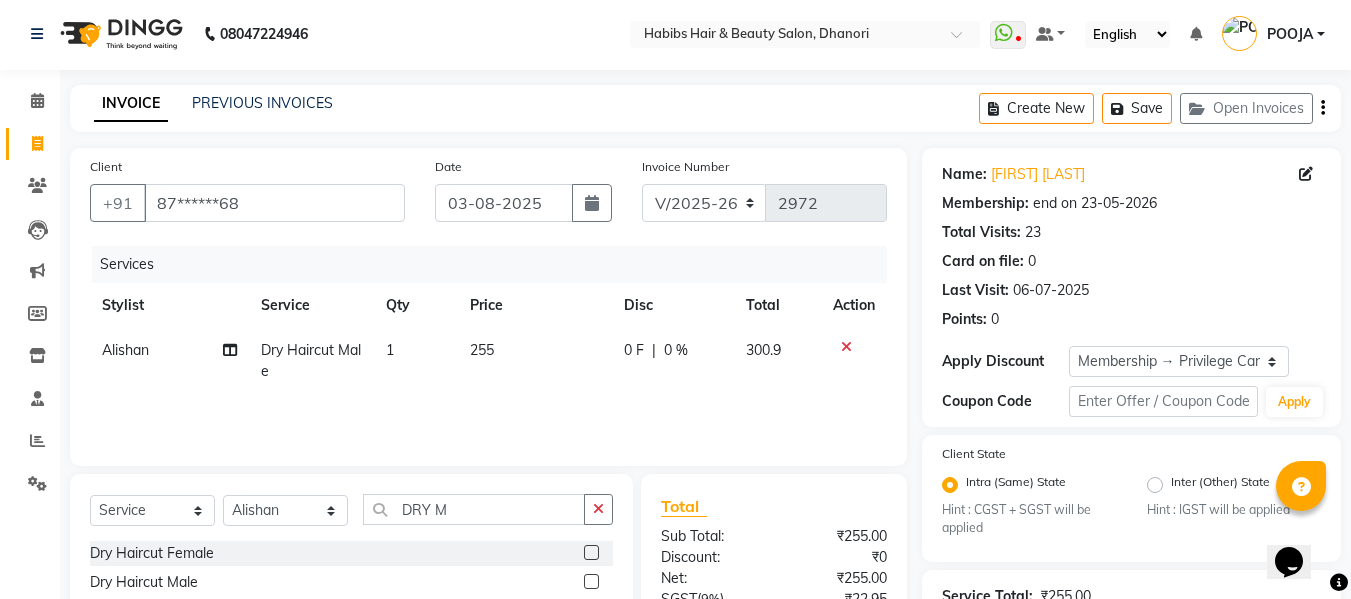 scroll, scrollTop: 250, scrollLeft: 0, axis: vertical 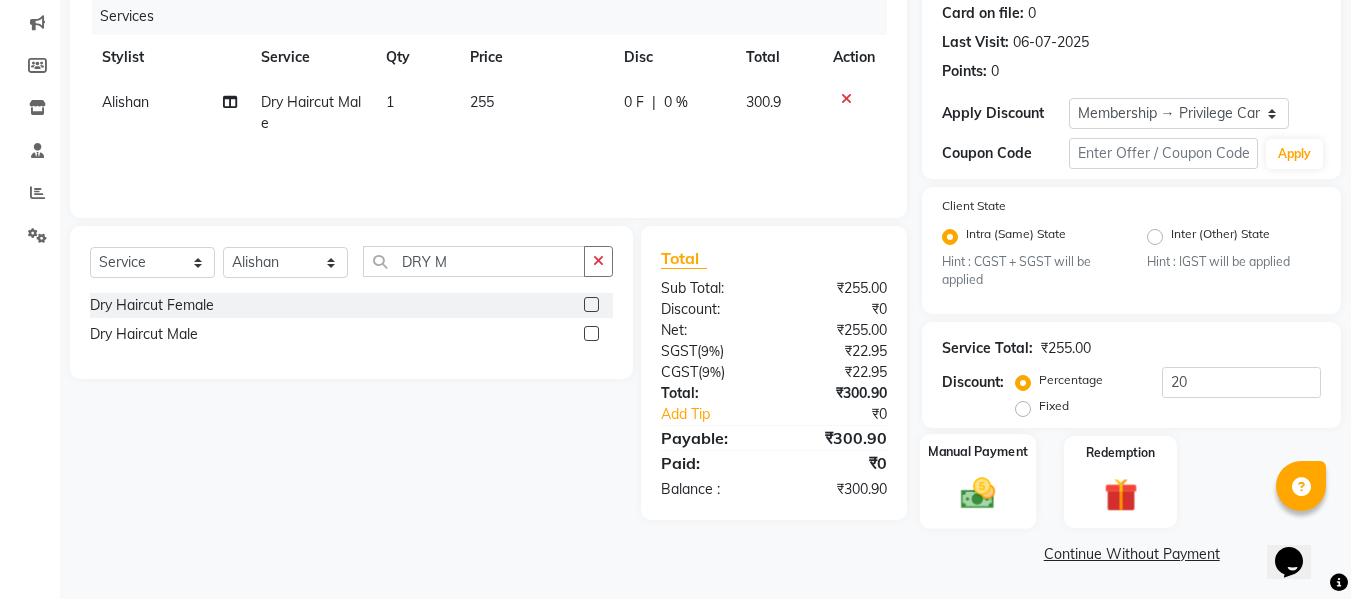 click 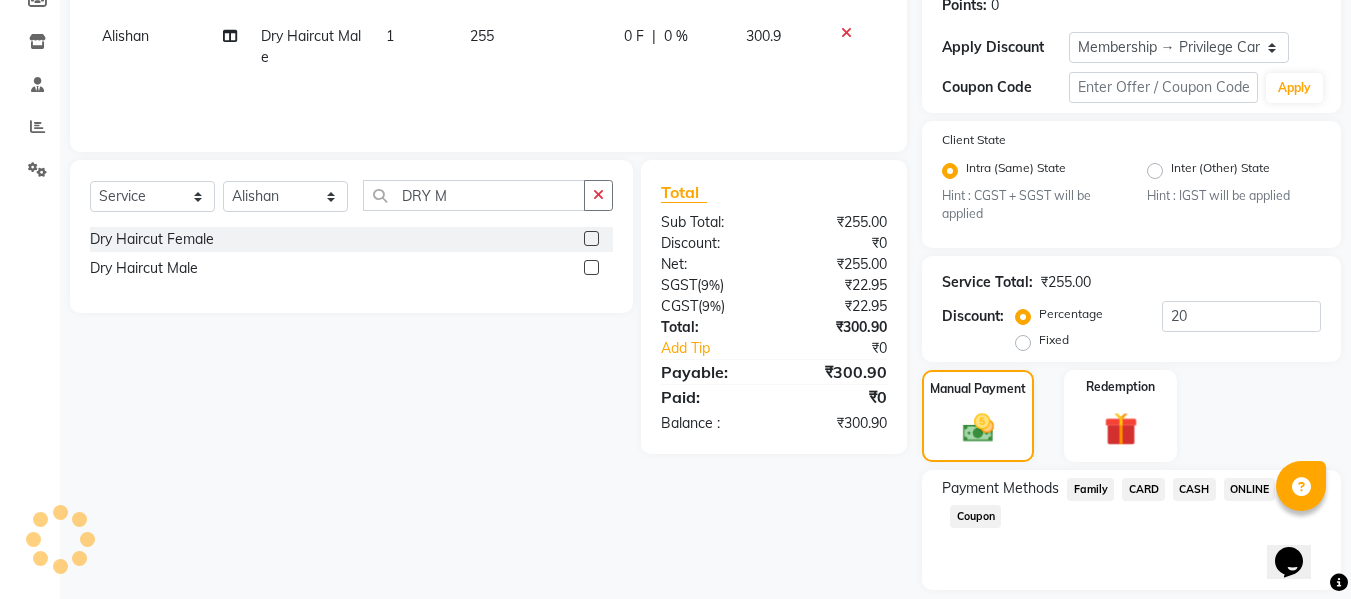 scroll, scrollTop: 378, scrollLeft: 0, axis: vertical 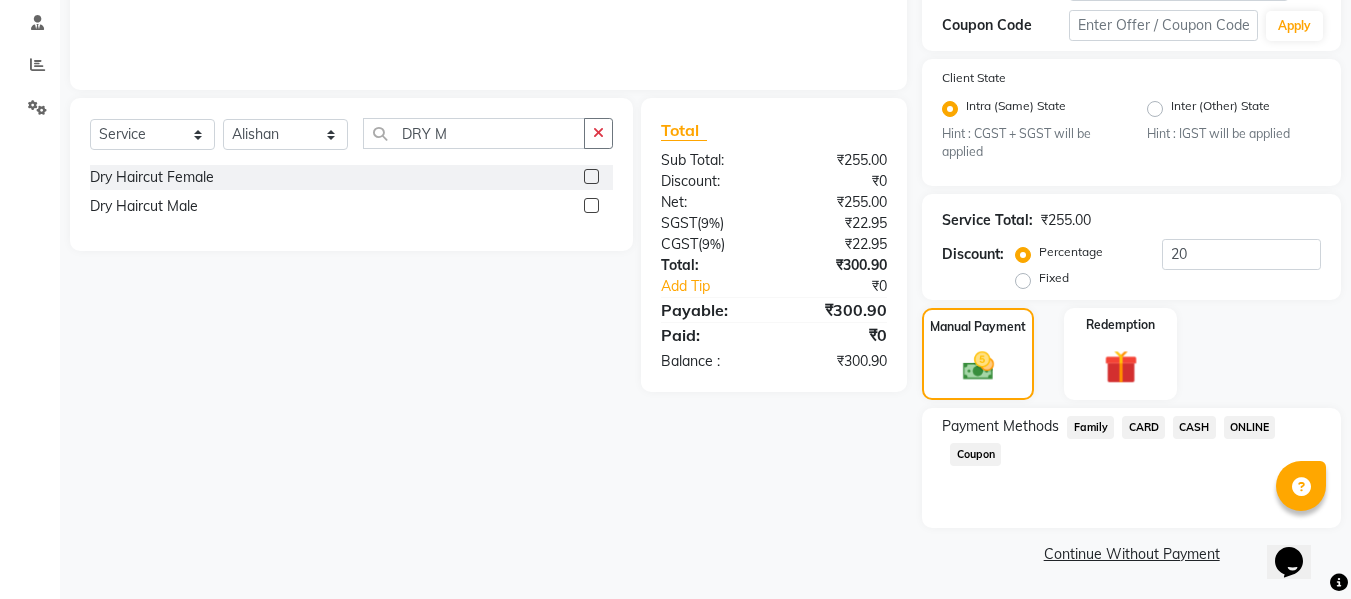 click on "ONLINE" 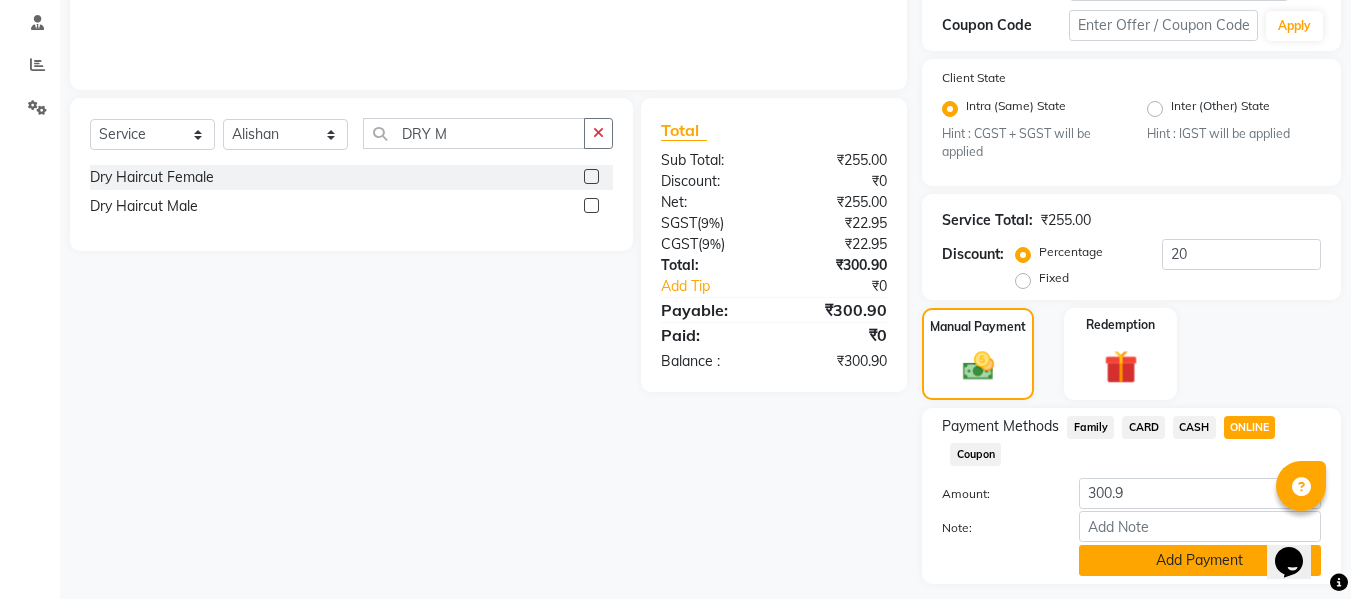 click on "Add Payment" 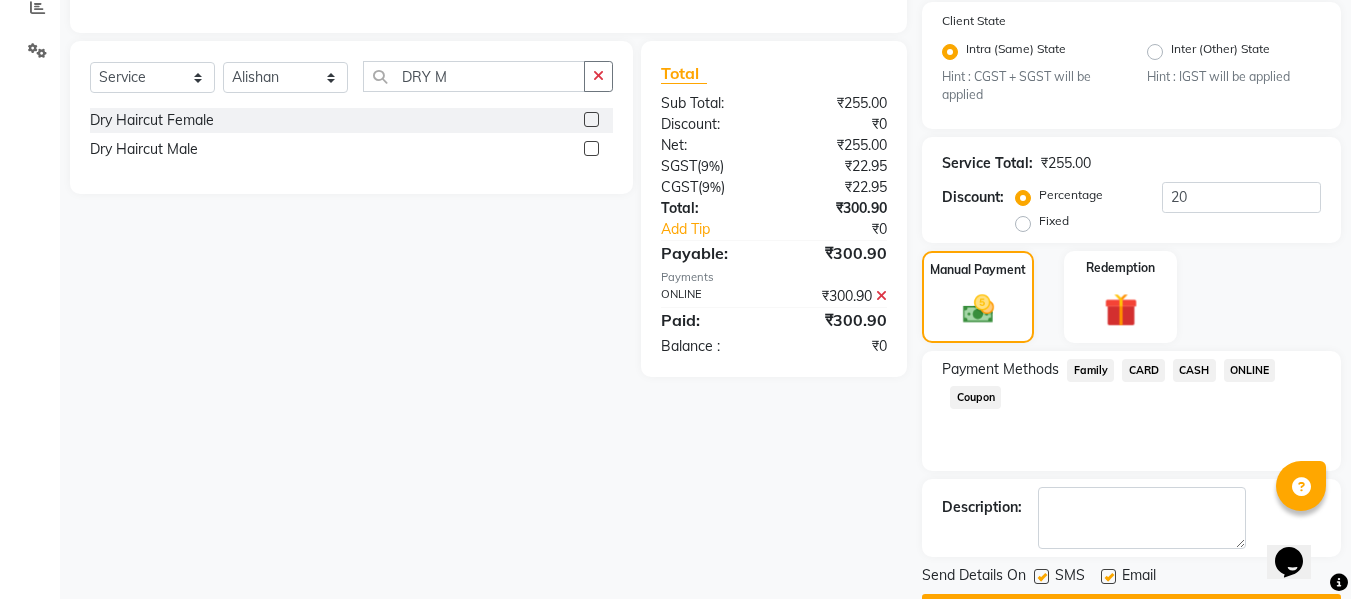 scroll, scrollTop: 491, scrollLeft: 0, axis: vertical 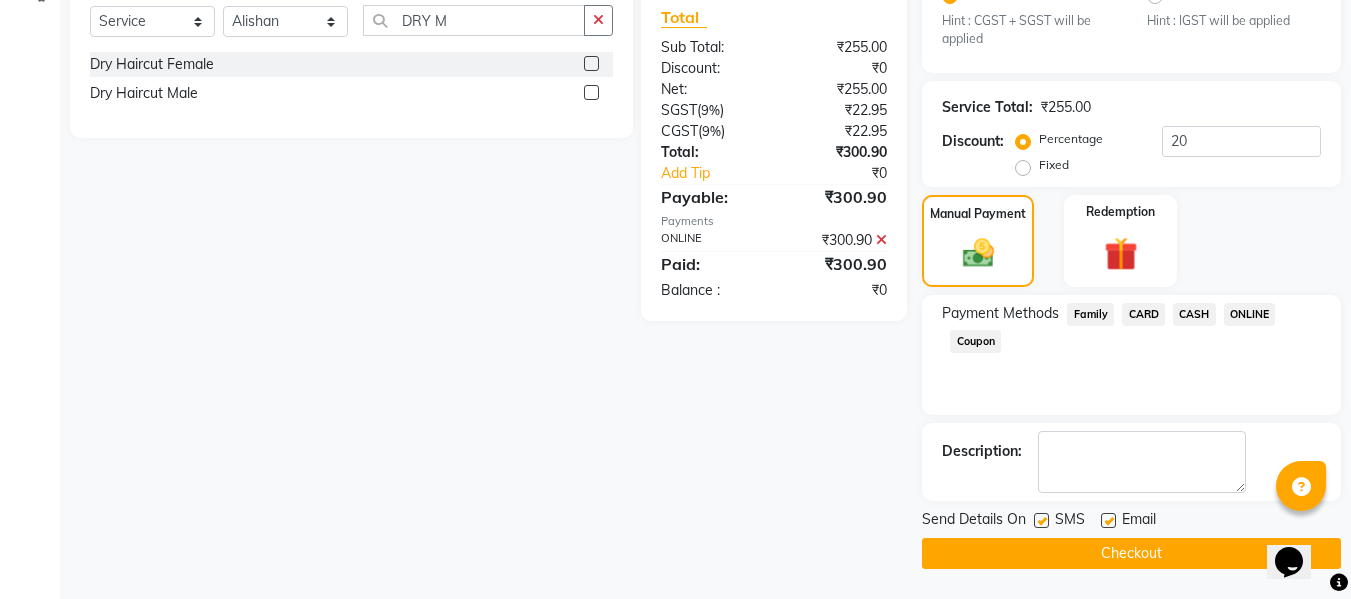 click on "Checkout" 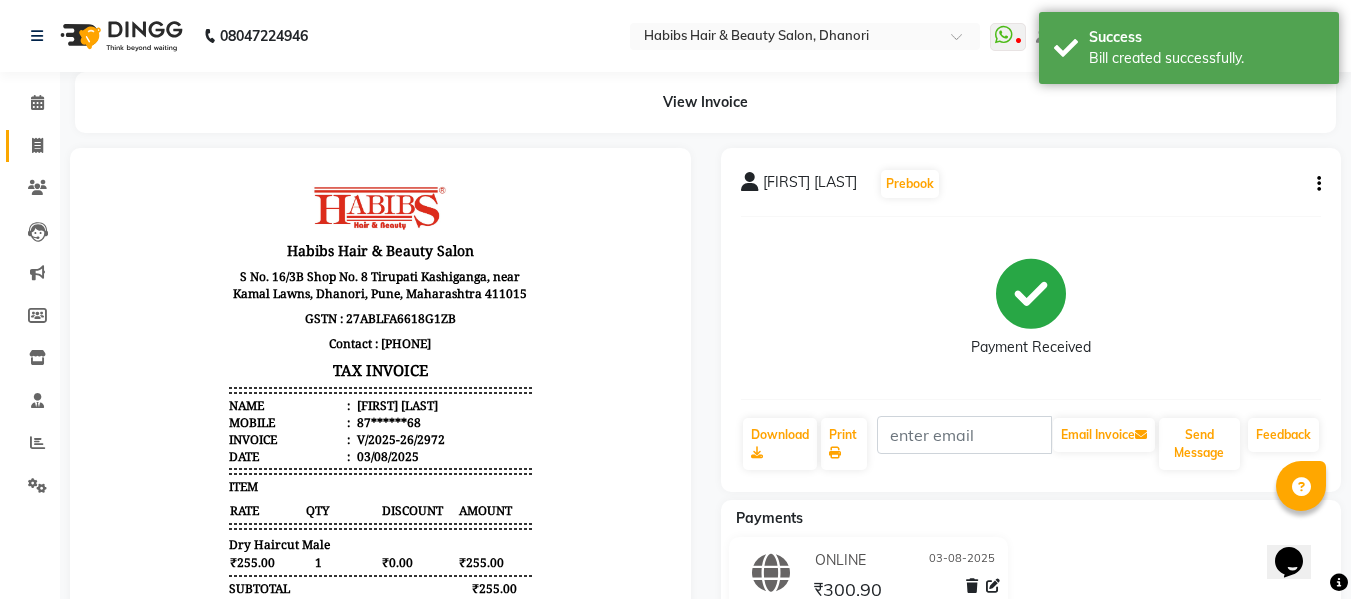 scroll, scrollTop: 0, scrollLeft: 0, axis: both 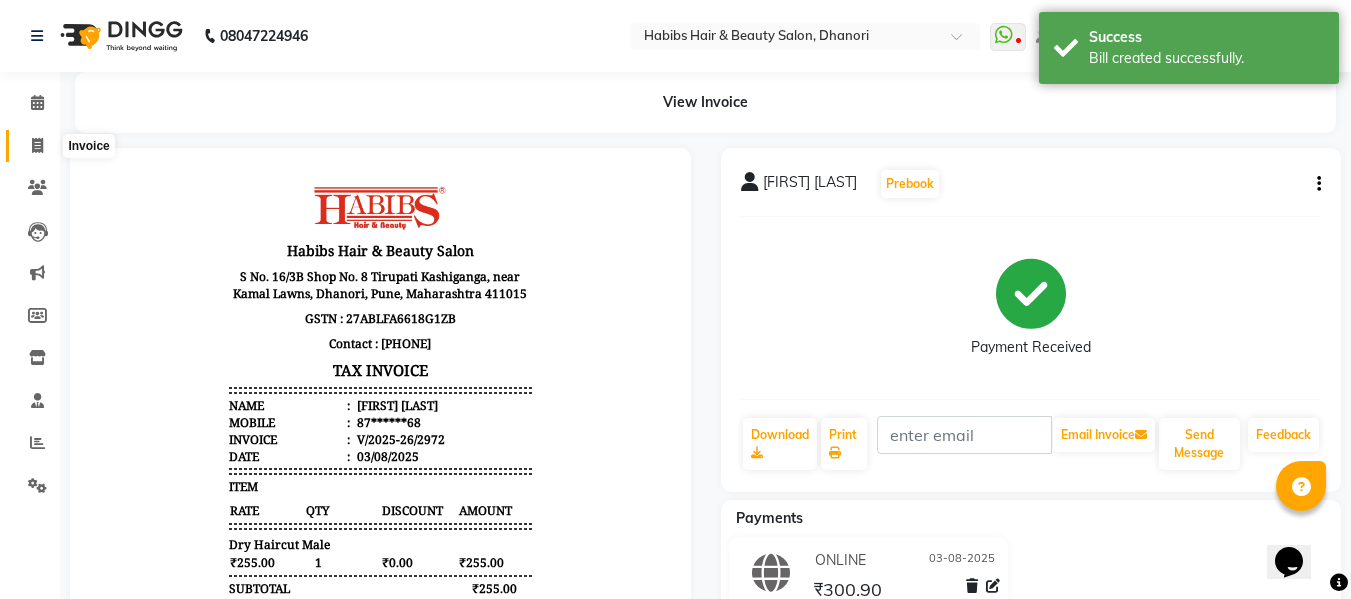 click 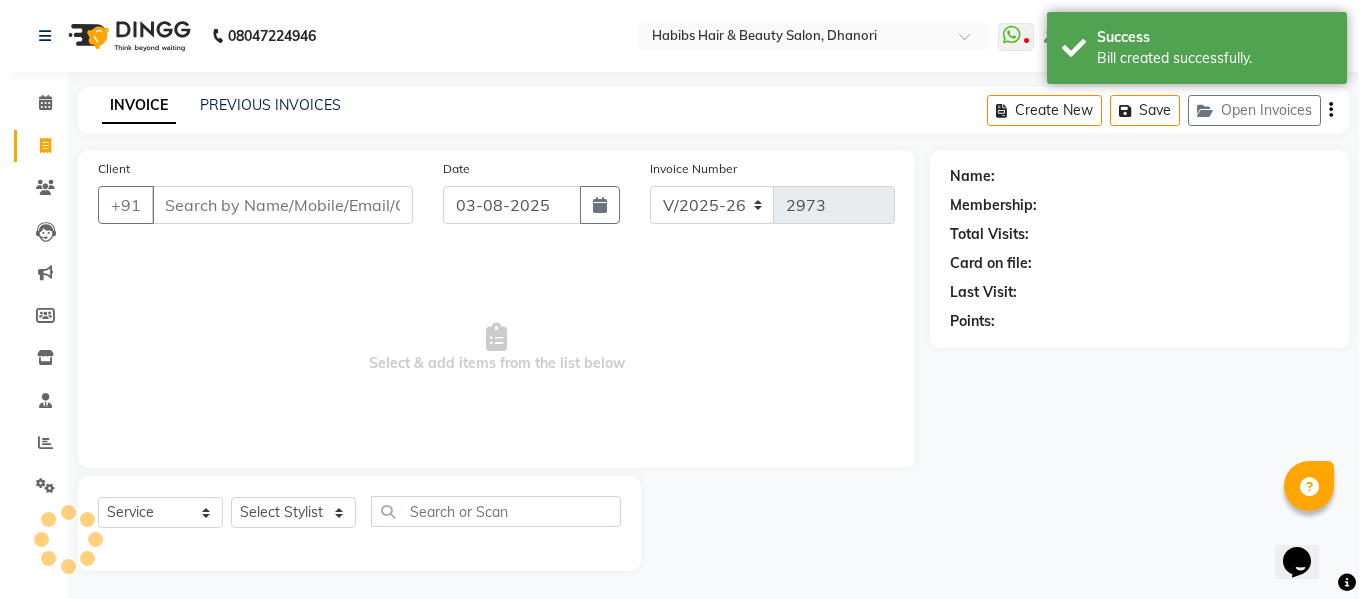 scroll, scrollTop: 2, scrollLeft: 0, axis: vertical 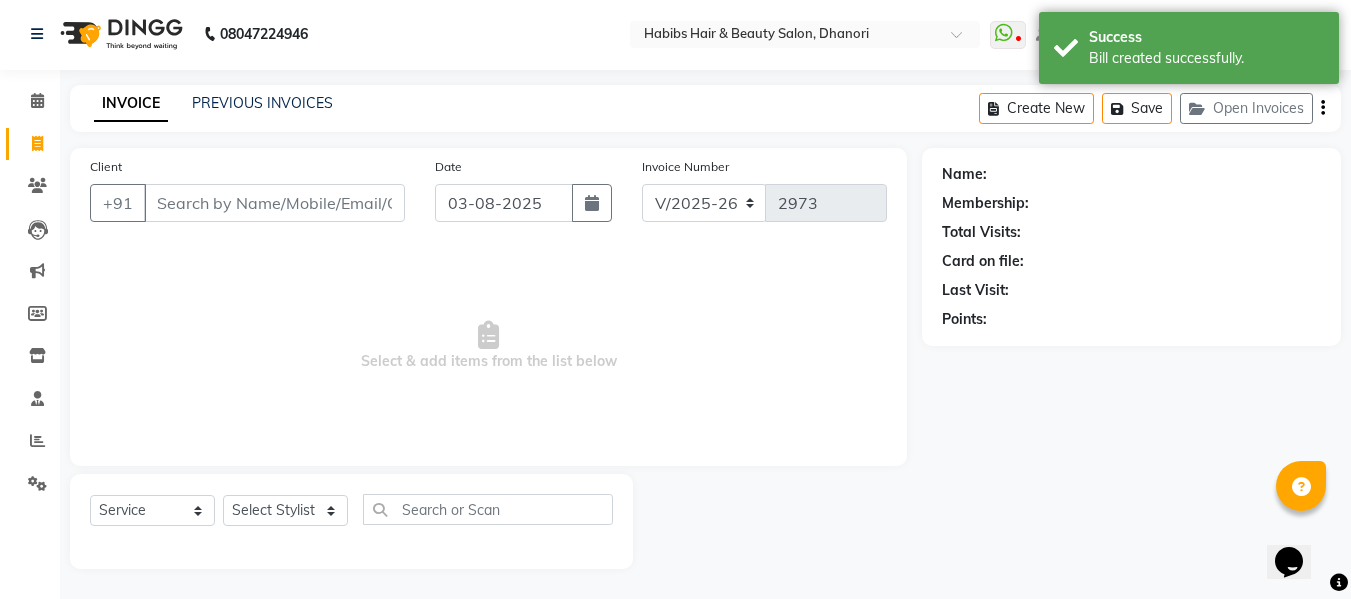click on "Client" at bounding box center (274, 203) 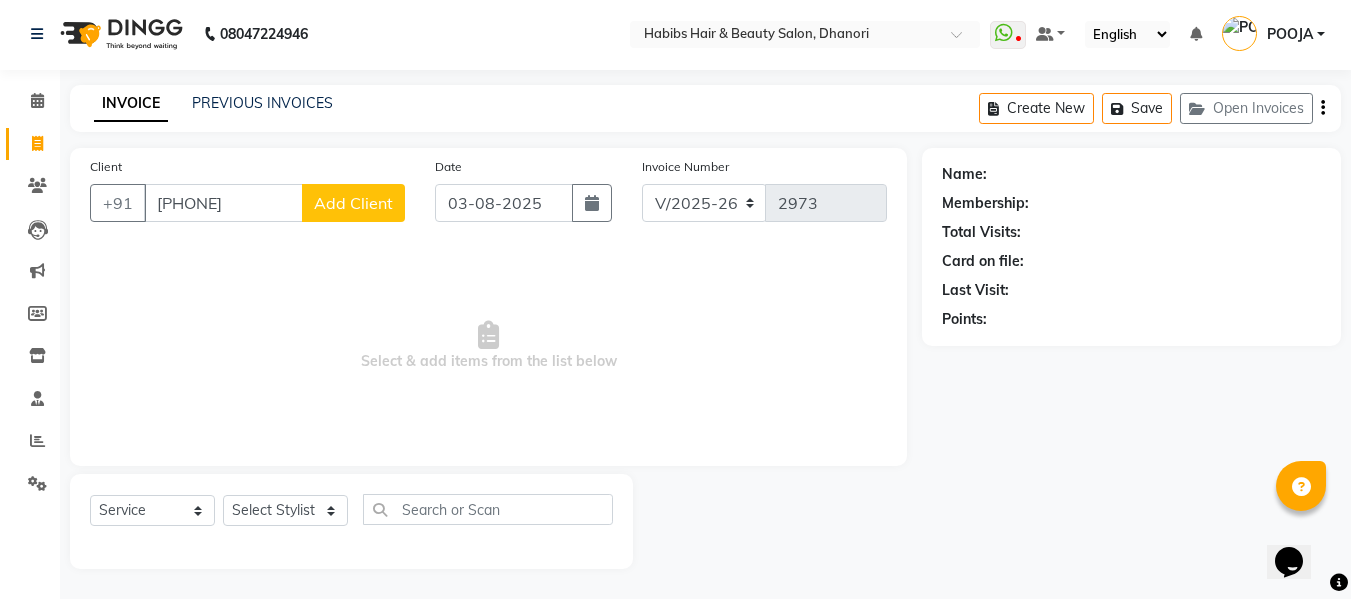 type on "[PHONE]" 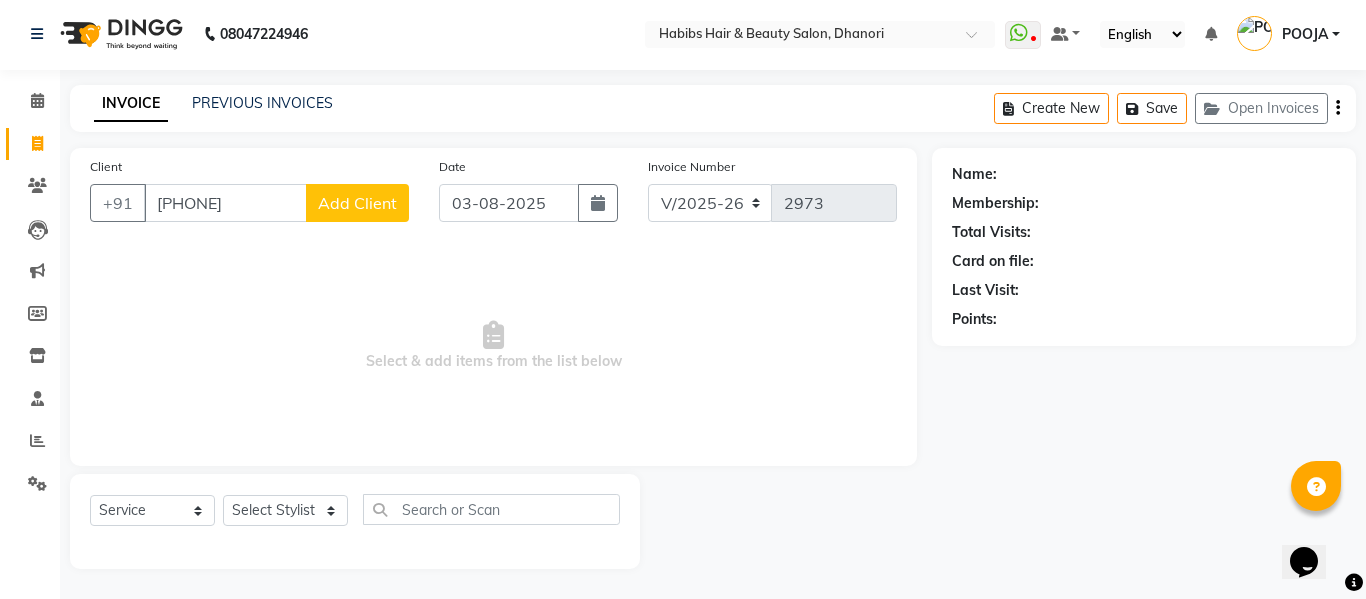 select on "22" 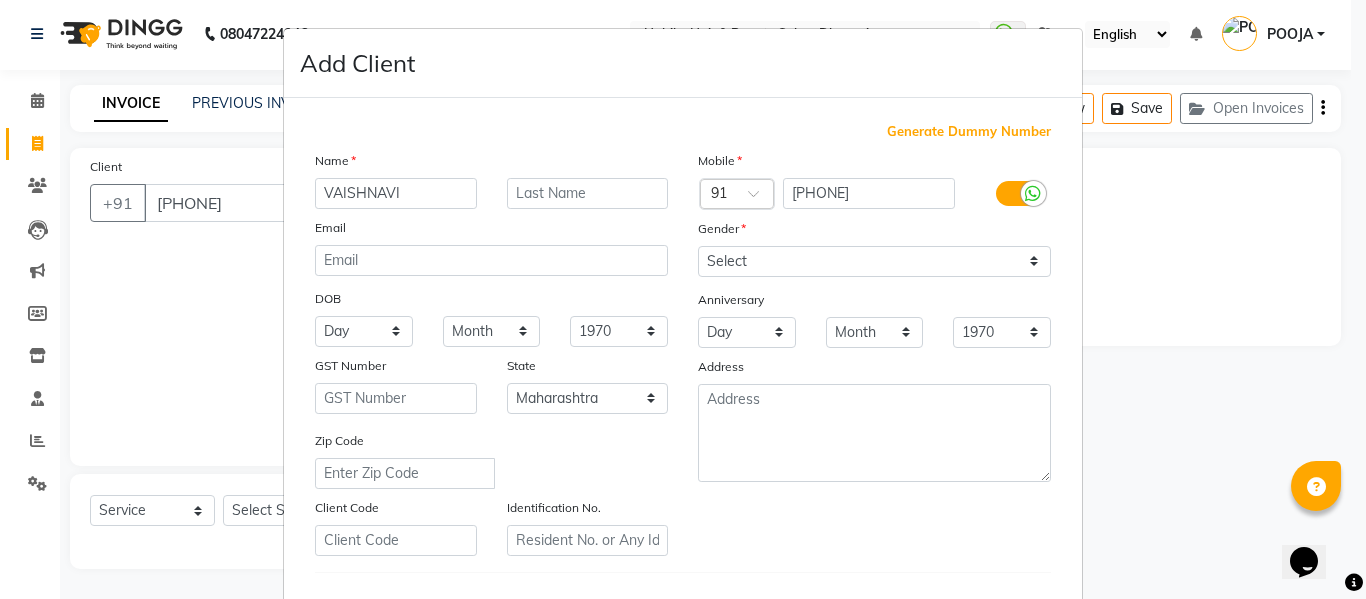 type on "VAISHNAVI" 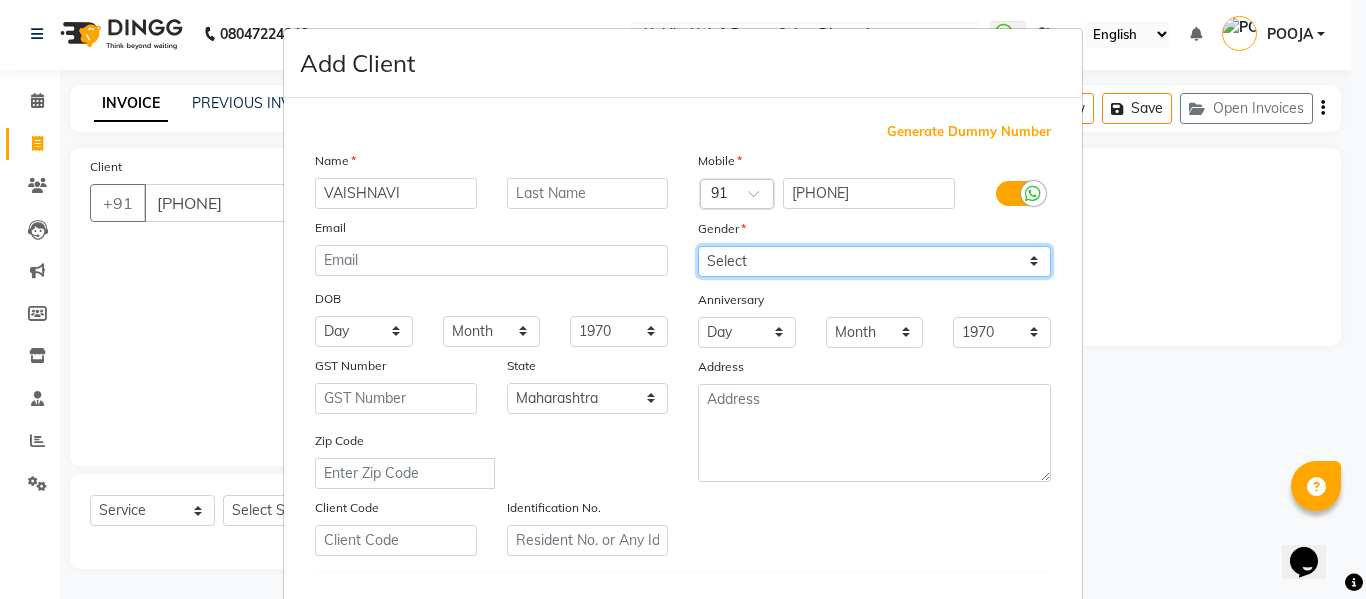 click on "Select Male Female Other Prefer Not To Say" at bounding box center [874, 261] 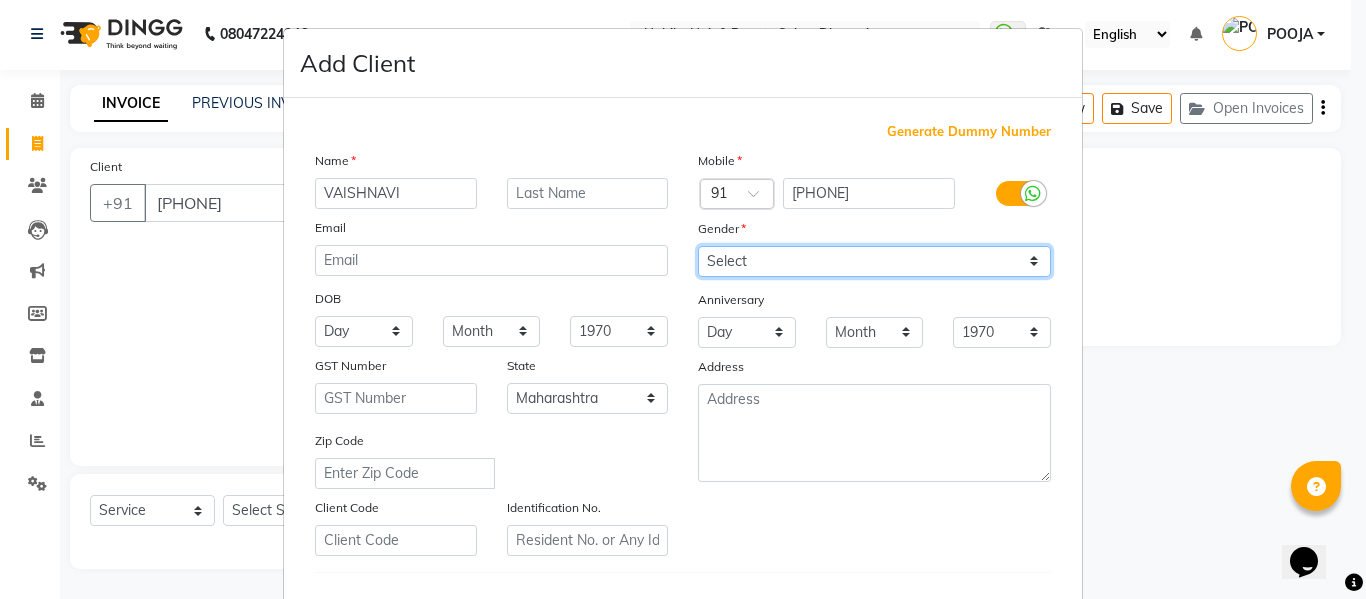 select on "female" 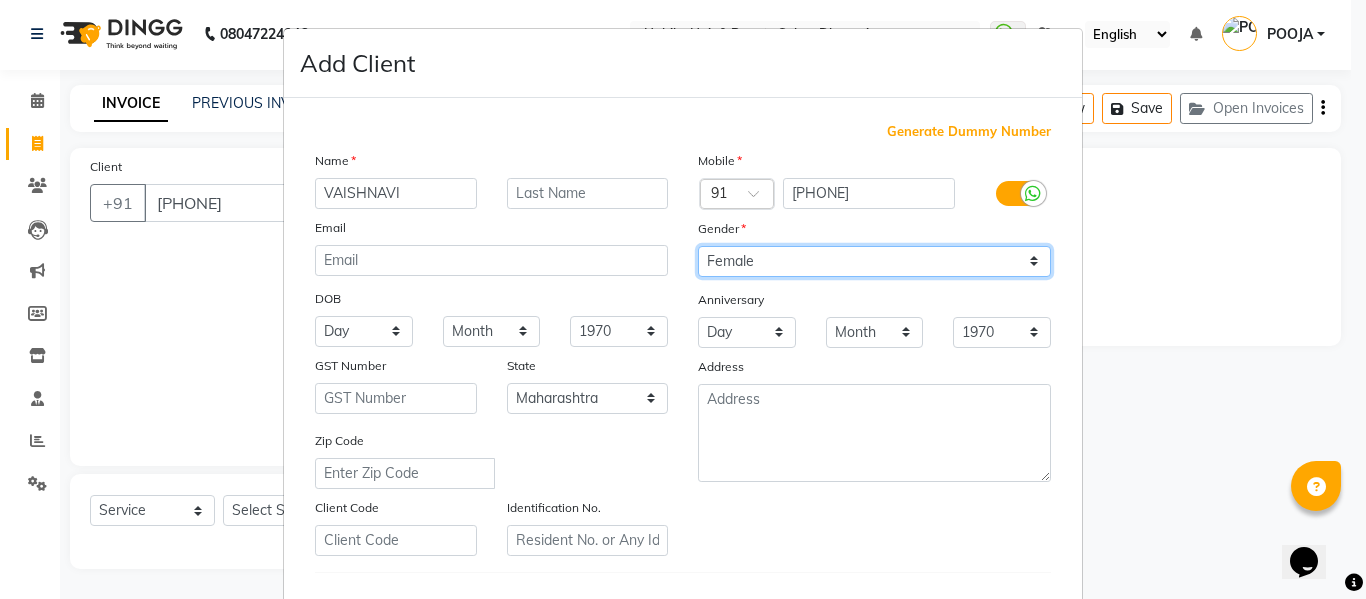 click on "Select Male Female Other Prefer Not To Say" at bounding box center (874, 261) 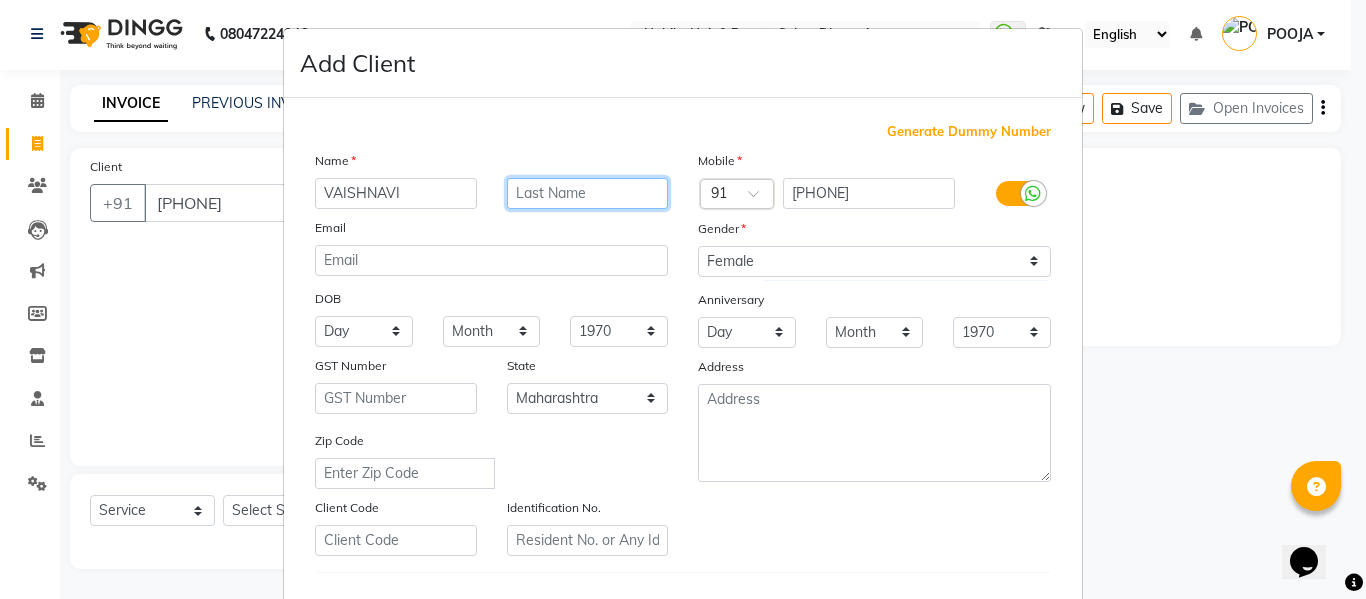 click at bounding box center [588, 193] 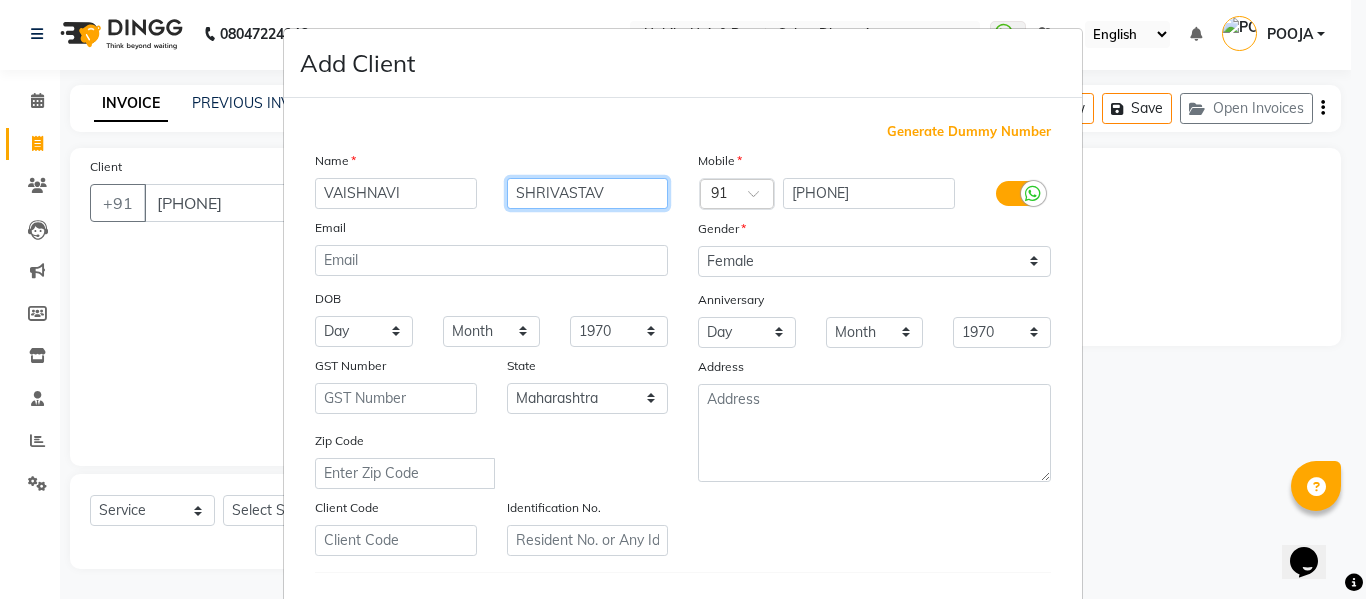 type on "SHRIVASTAV" 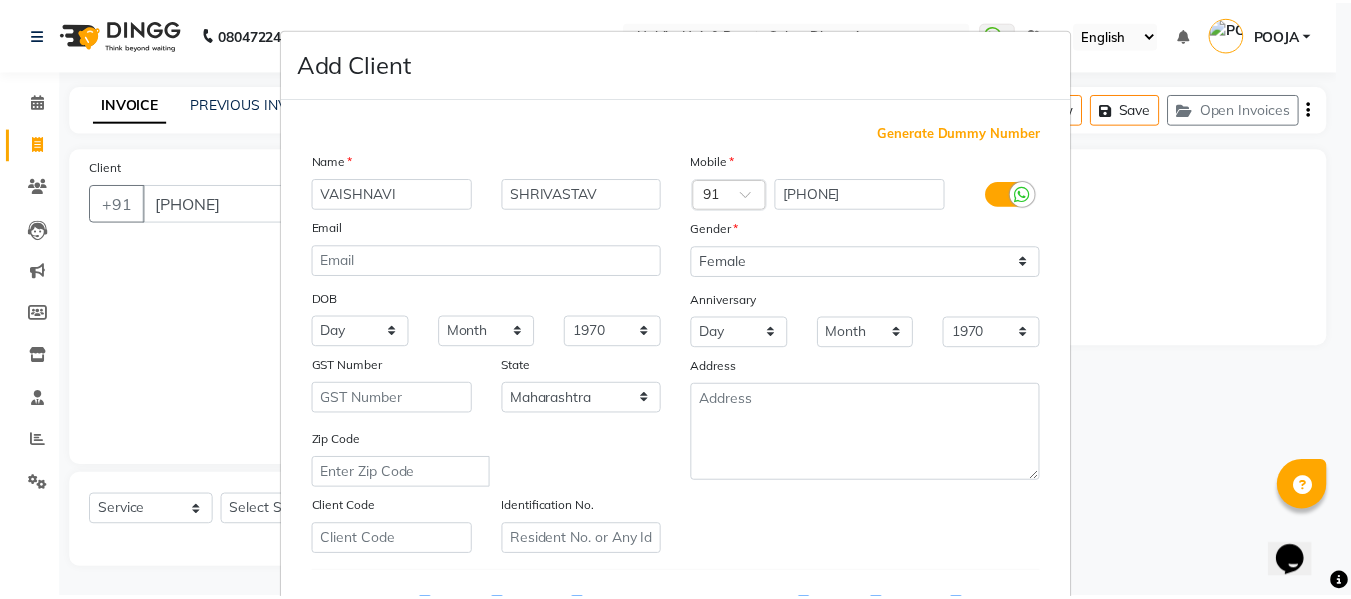 scroll, scrollTop: 324, scrollLeft: 0, axis: vertical 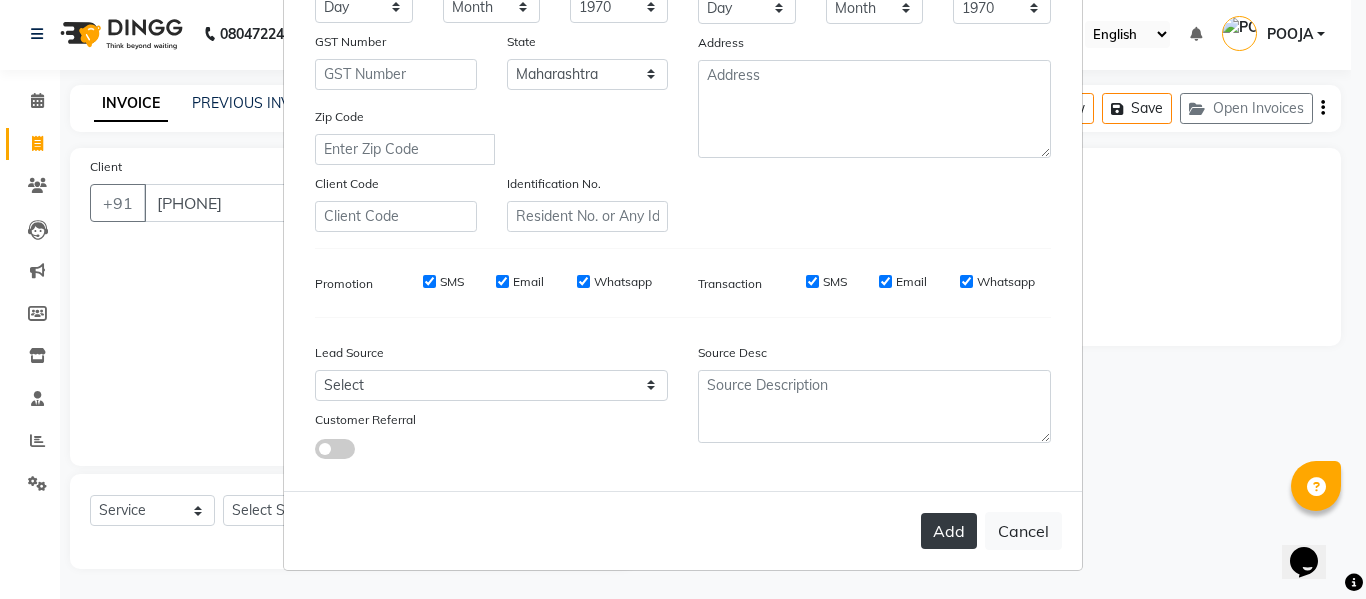 click on "Add" at bounding box center [949, 531] 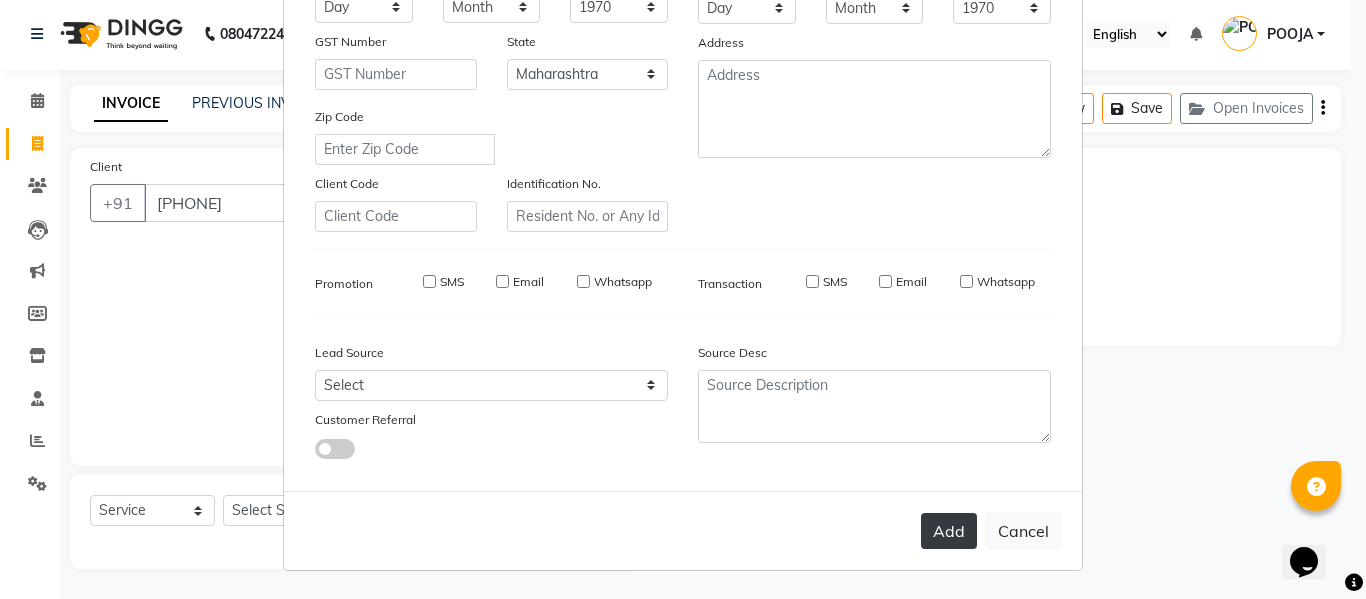 type on "79******36" 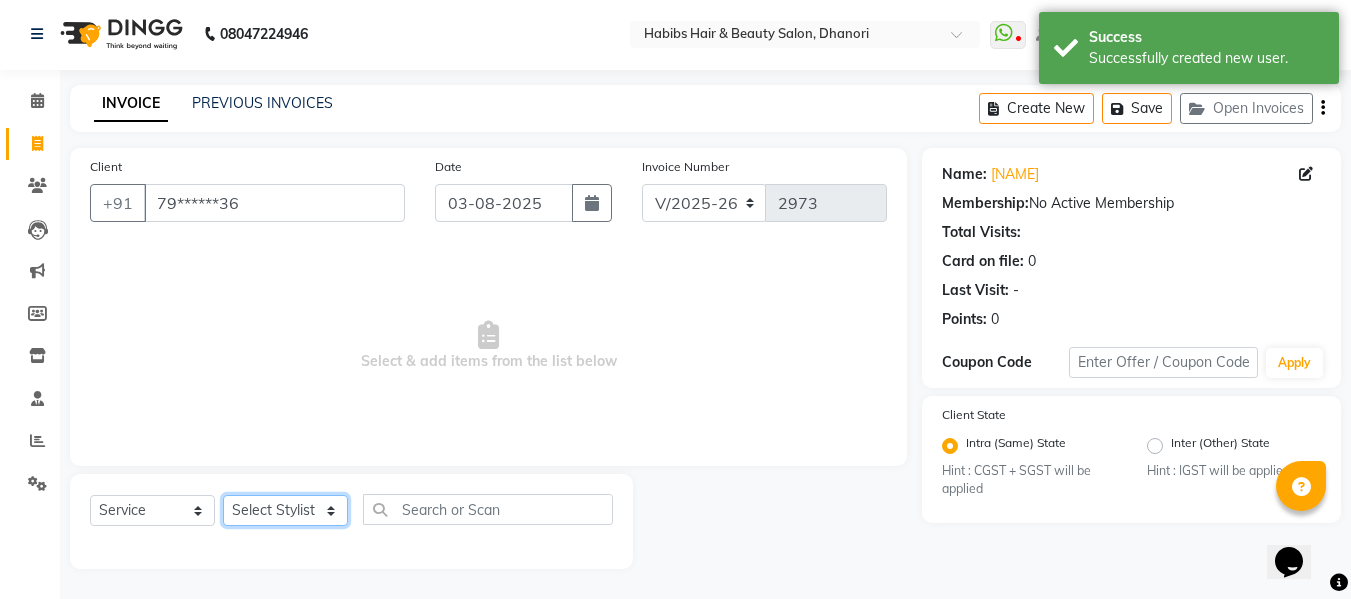 click on "Select Stylist Admin  Alishan  ARMAN DIVYA FAIZAN IRFAN MUZAMMIL POOJA POOJA J RAKESH SAHIL SHAKEEL SONAL" 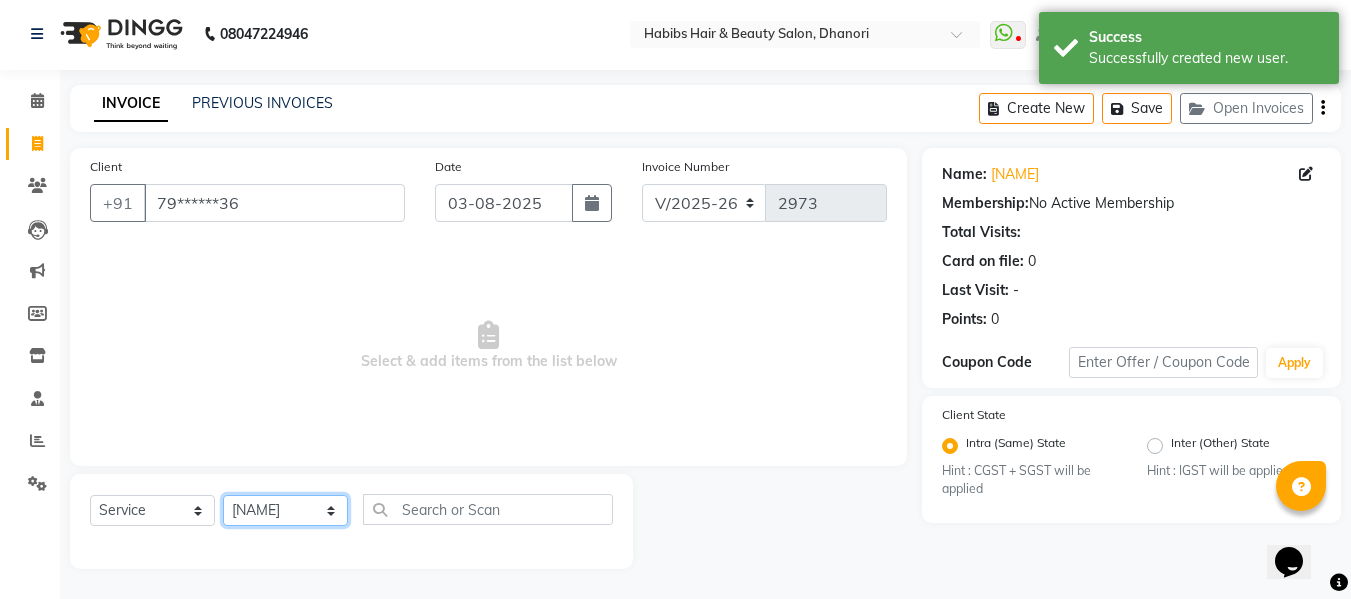 click on "Select Stylist Admin  Alishan  ARMAN DIVYA FAIZAN IRFAN MUZAMMIL POOJA POOJA J RAKESH SAHIL SHAKEEL SONAL" 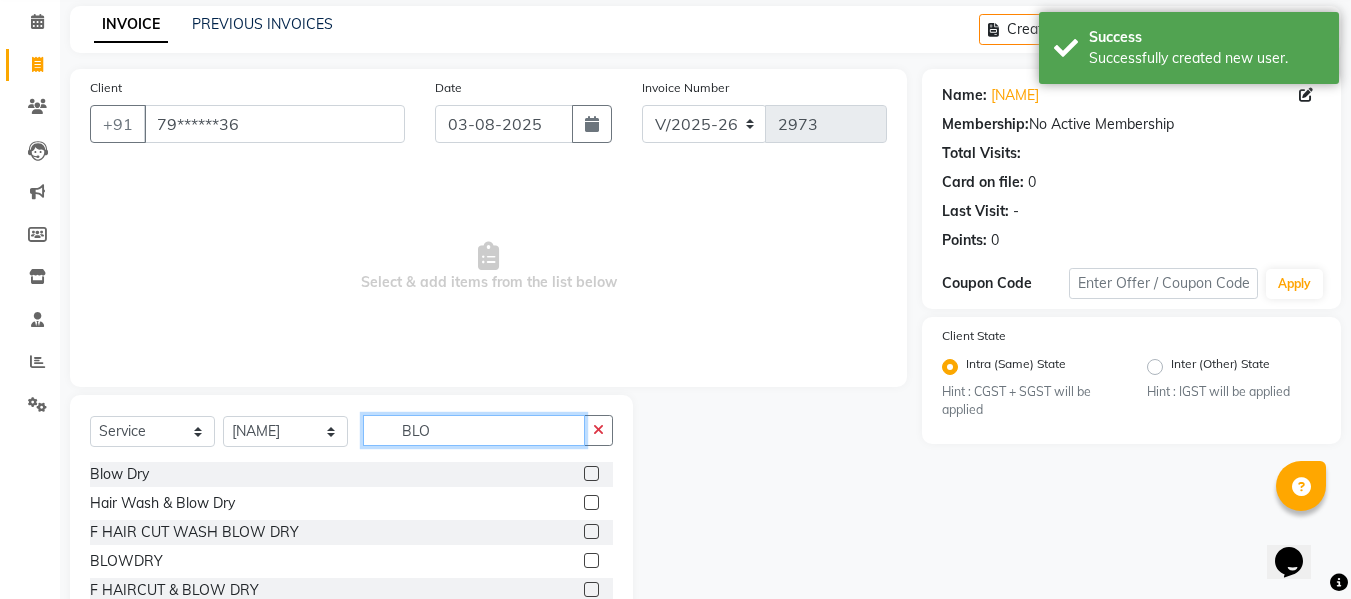 scroll, scrollTop: 147, scrollLeft: 0, axis: vertical 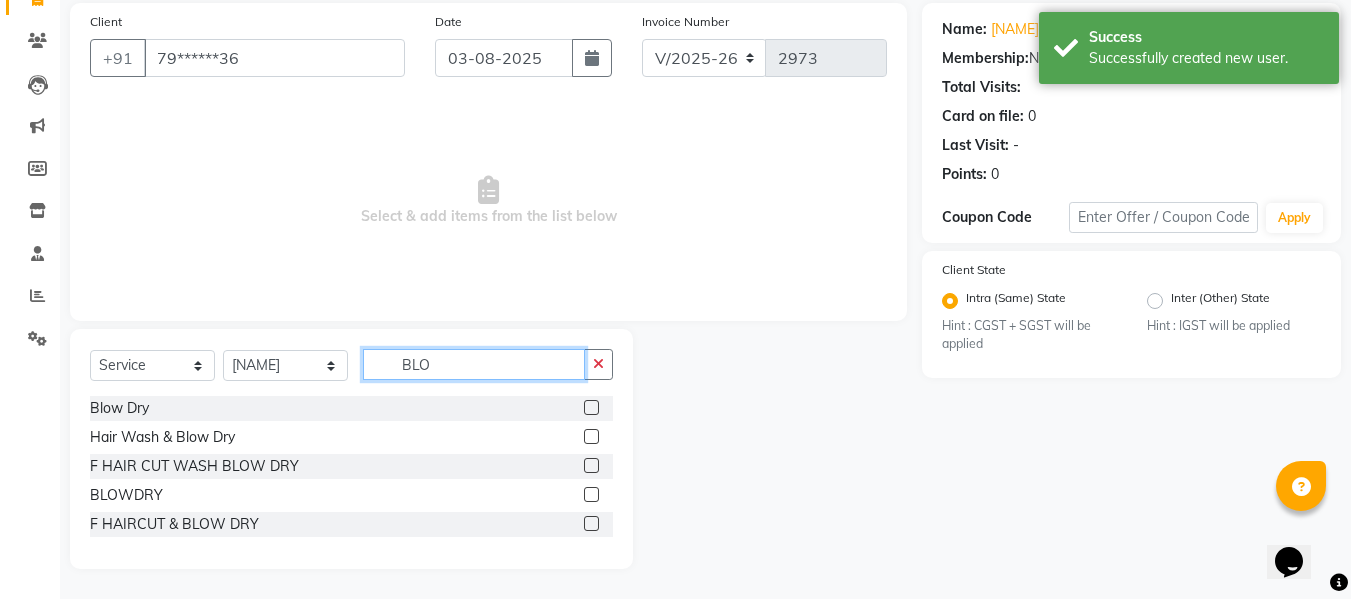 type on "BLO" 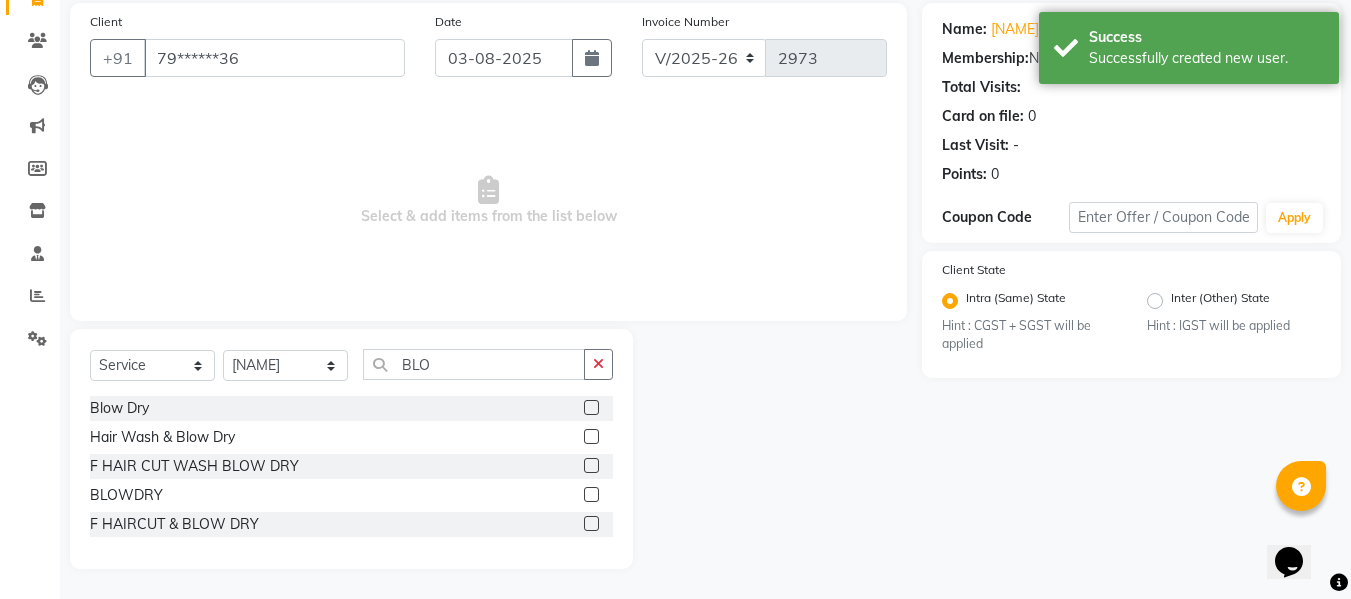 click 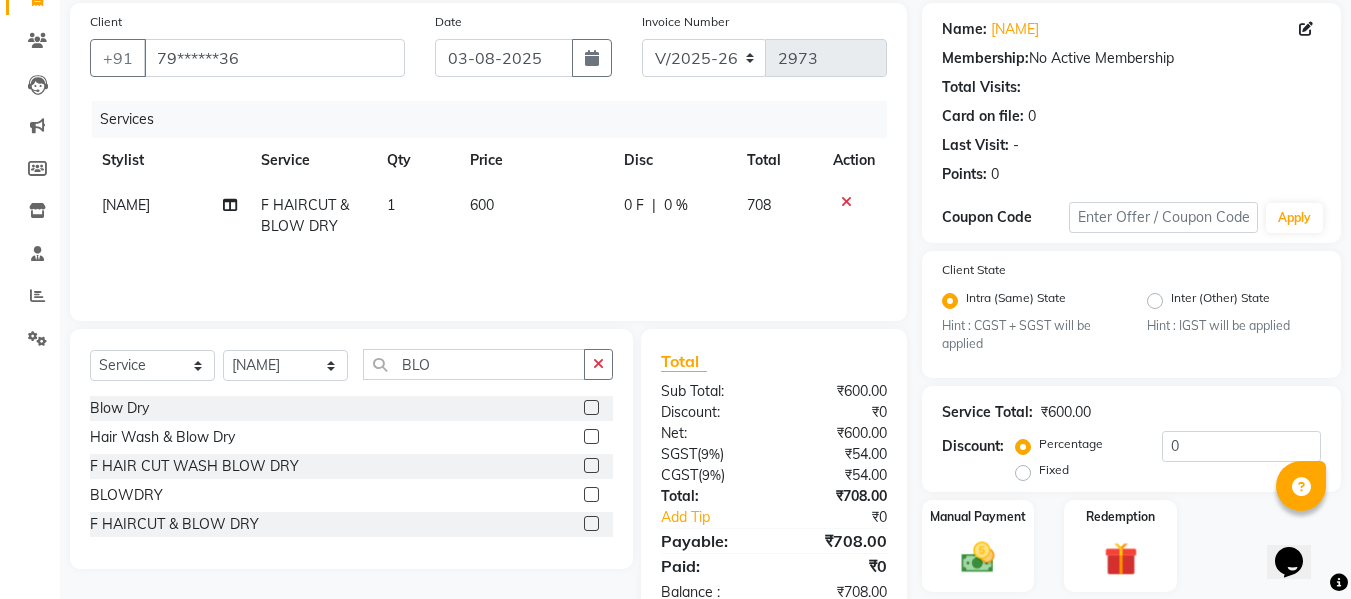 click 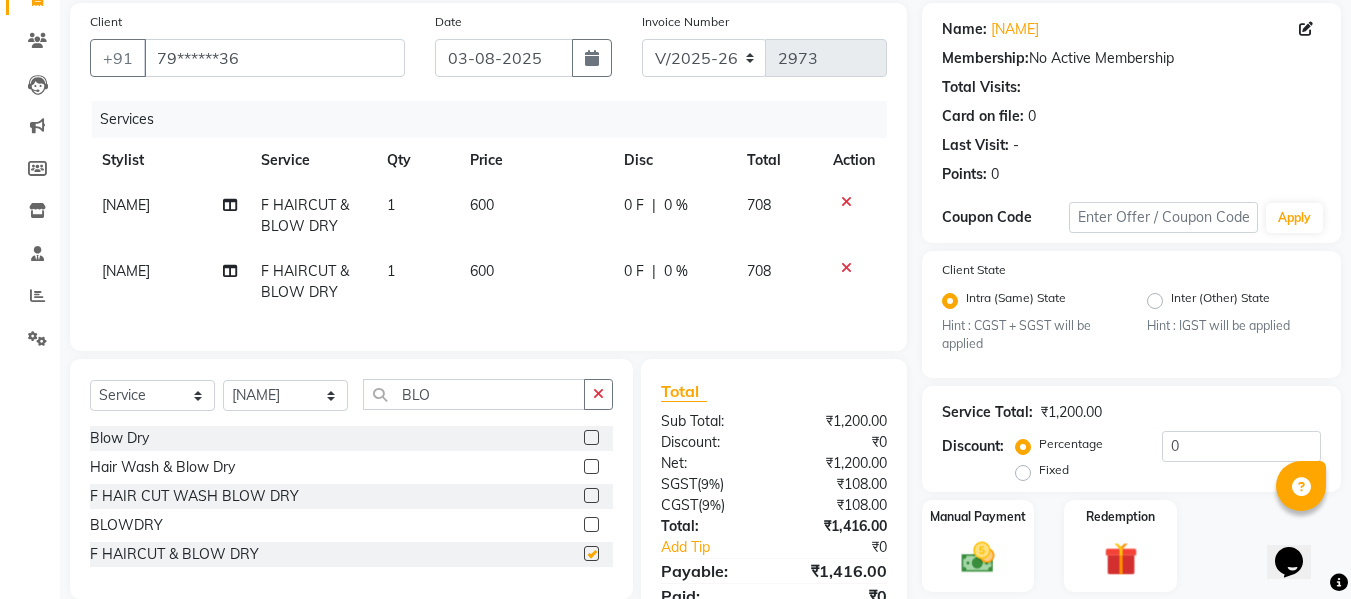 checkbox on "false" 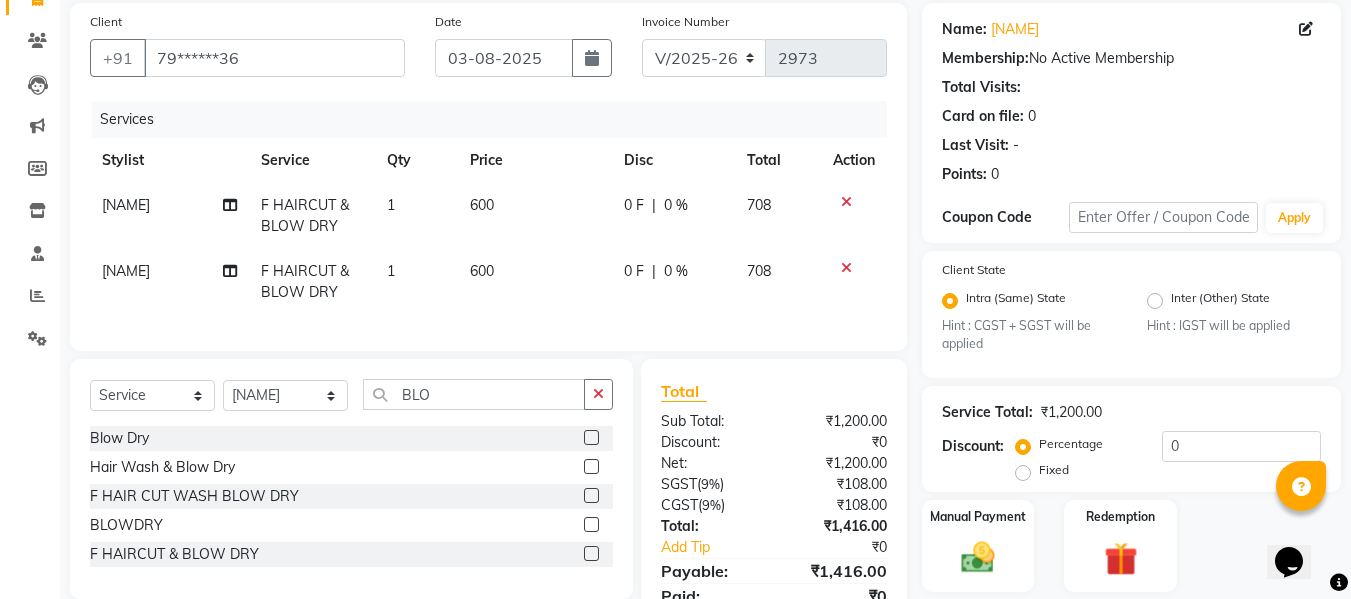 click on "[NAME]" 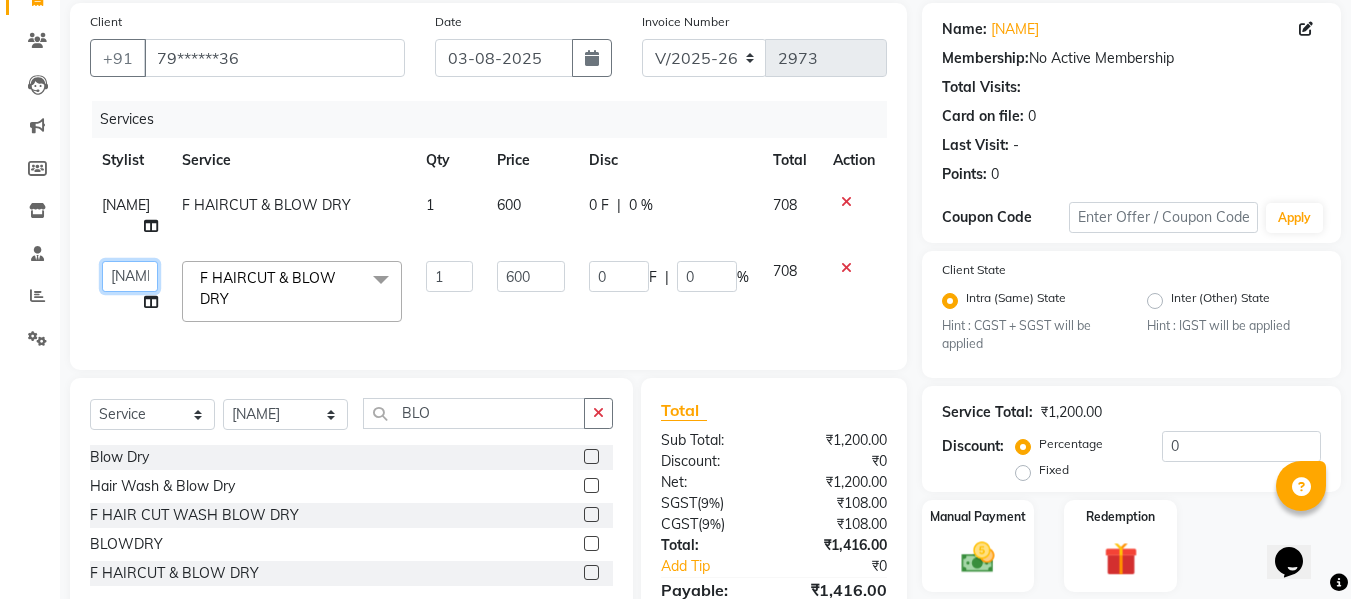 click on "Admin    [FIRST]    ARMAN   DIVYA   FAIZAN   IRFAN   [FIRST]   POOJA   POOJA J   RAKESH   SAHIL   SHAKEEL   SONAL" 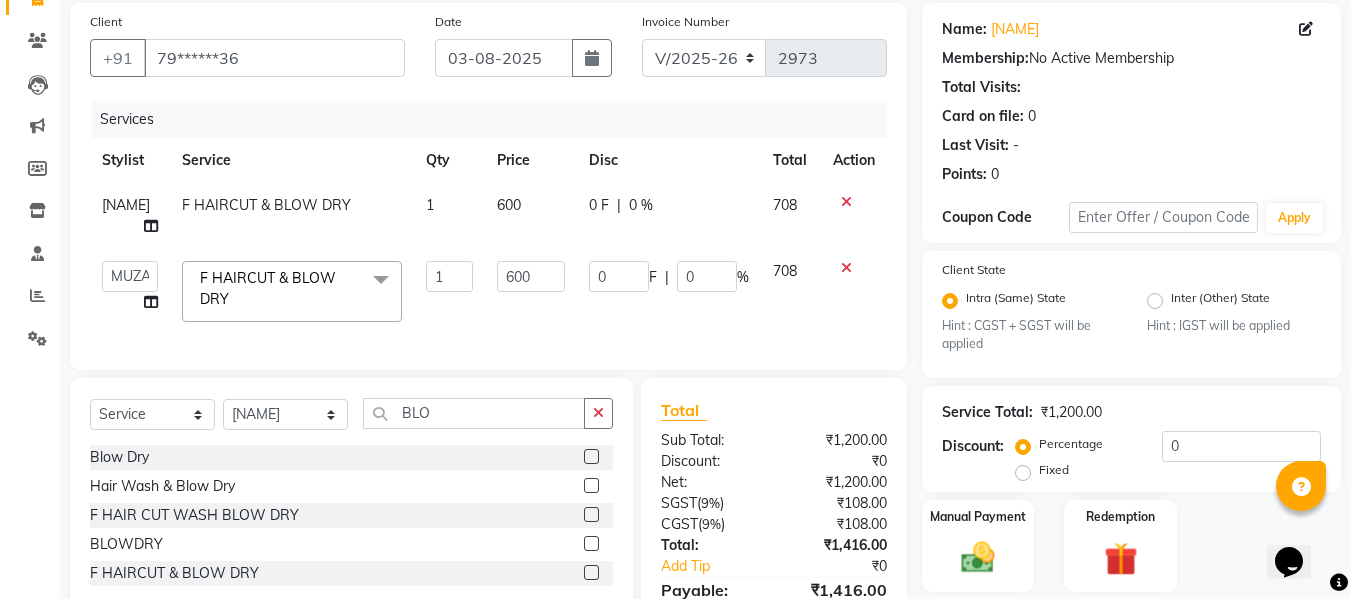 select on "35846" 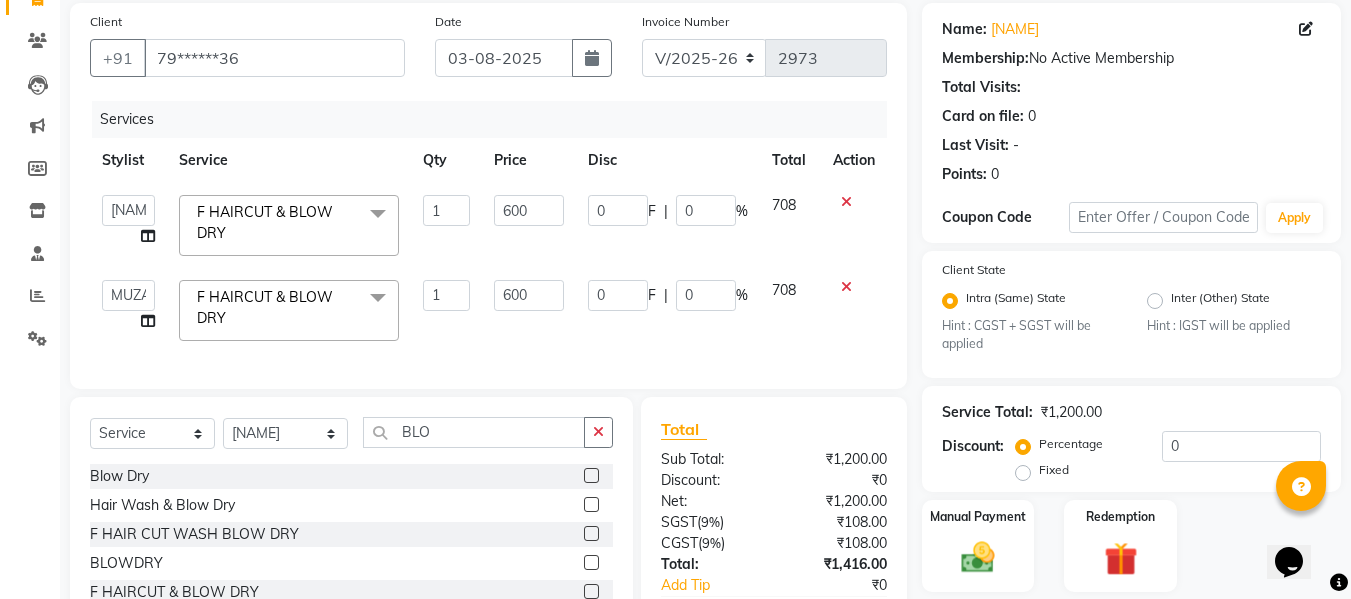 click on "600" 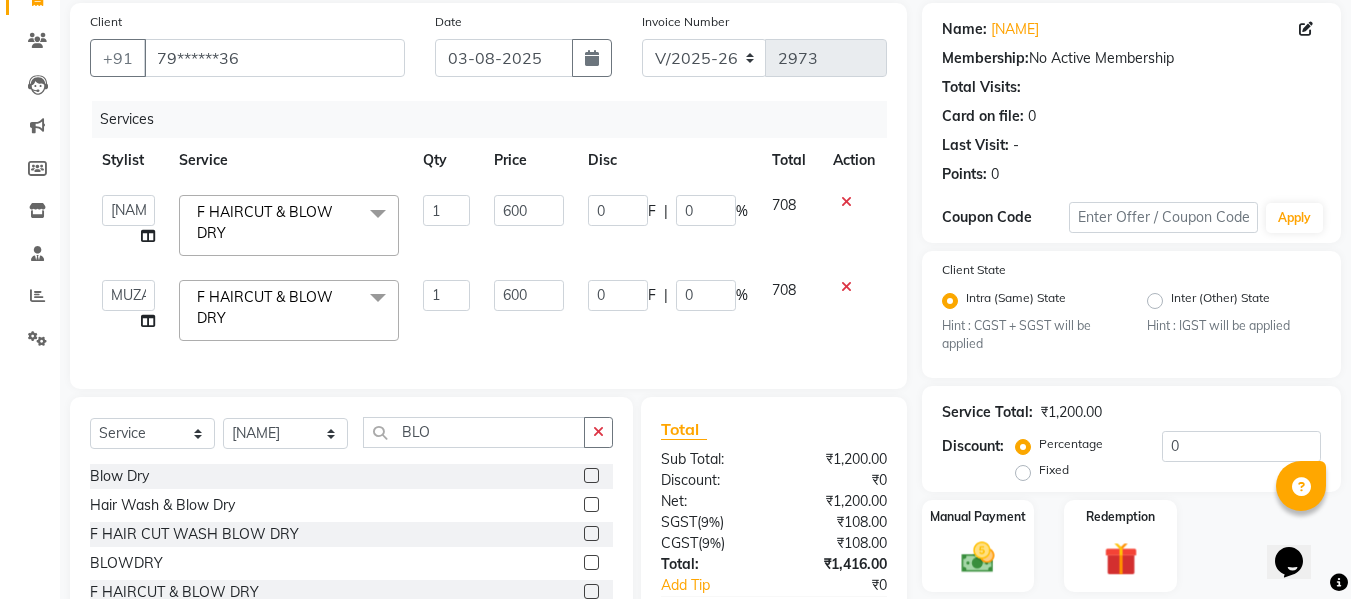 click on "600" 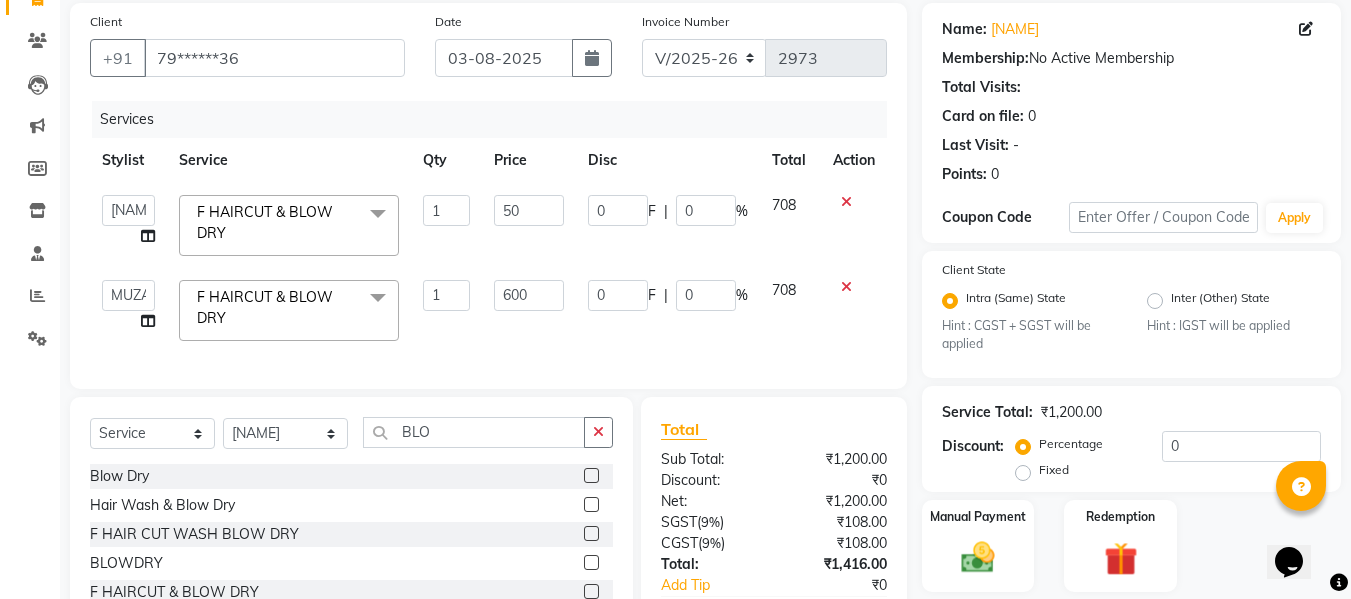 type on "509" 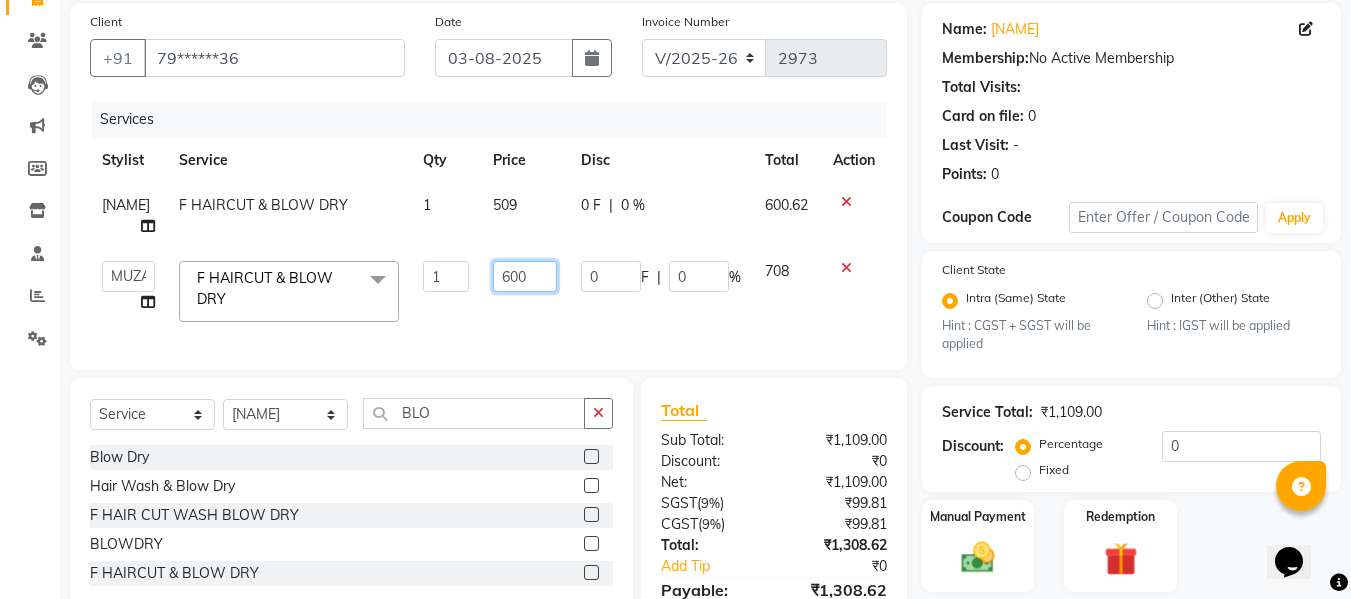 click on "600" 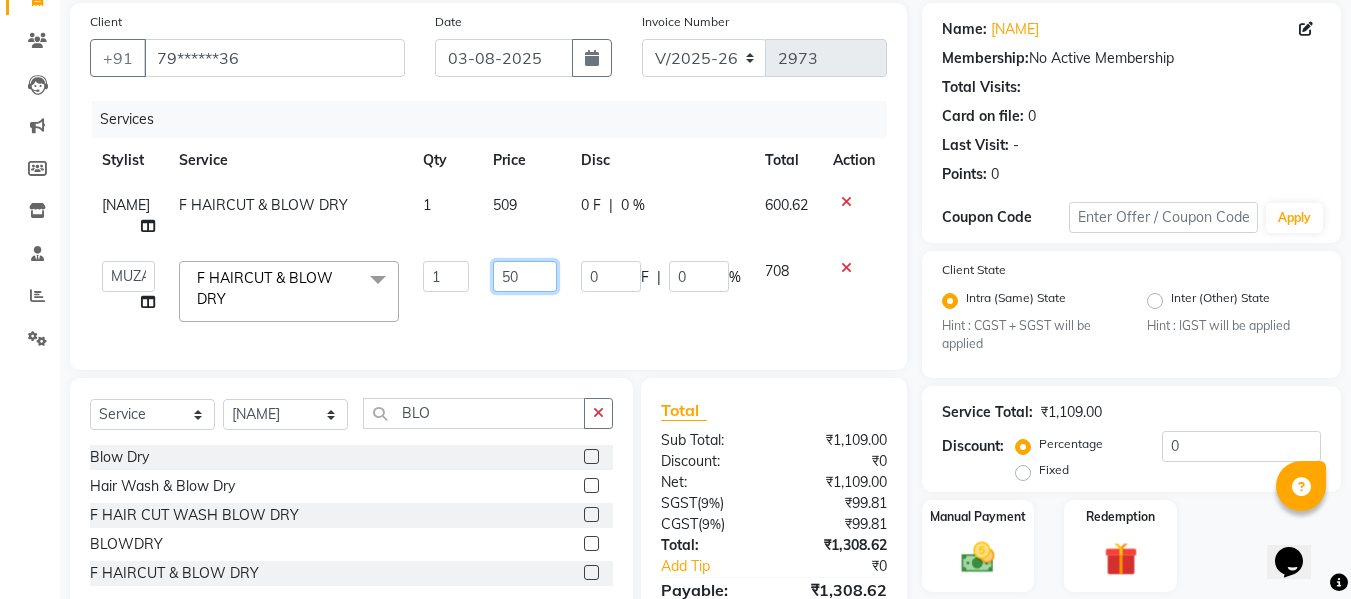 type on "509" 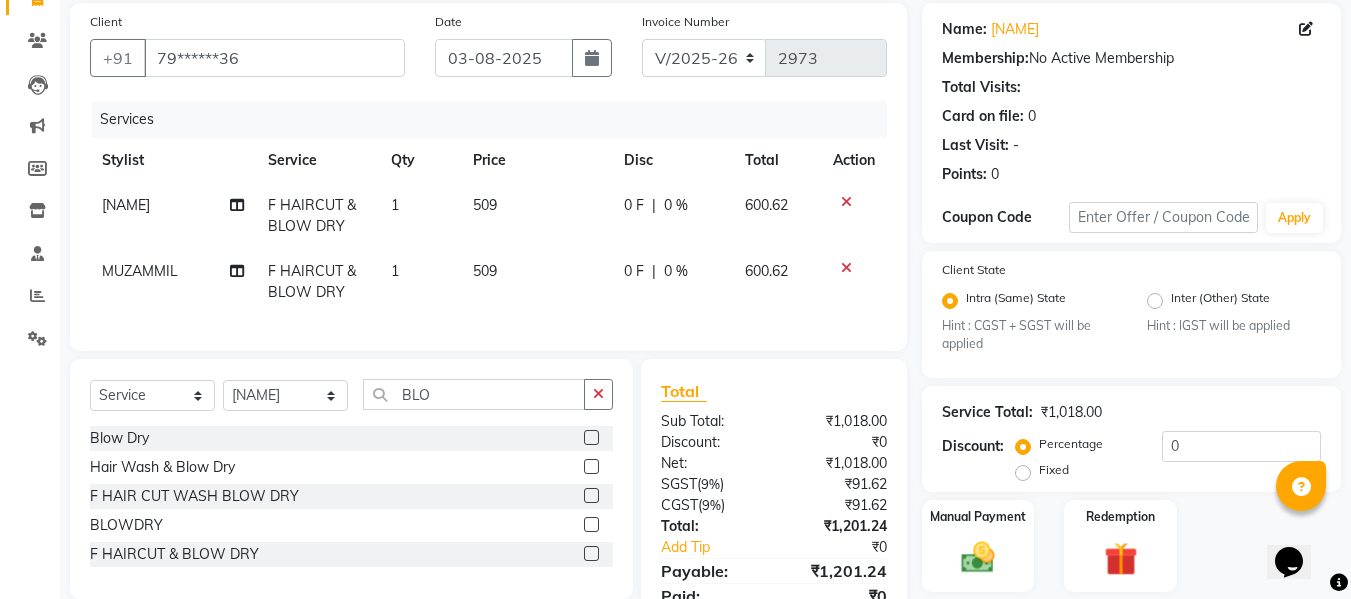 click on "509" 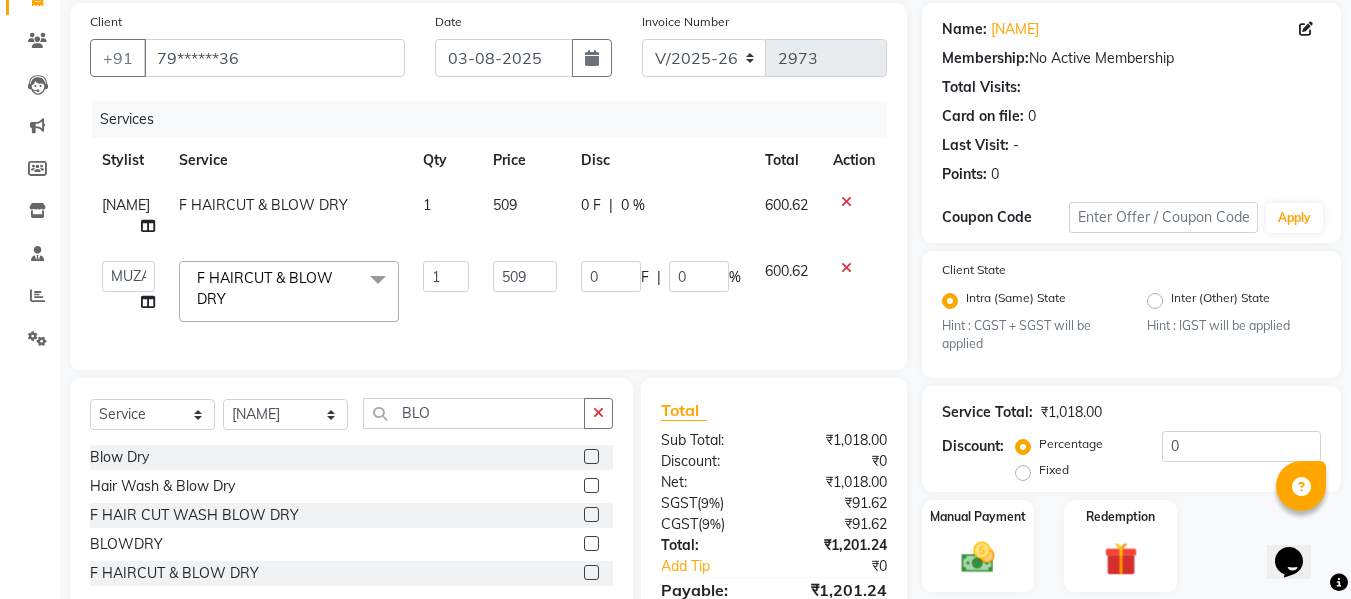 scroll, scrollTop: 265, scrollLeft: 0, axis: vertical 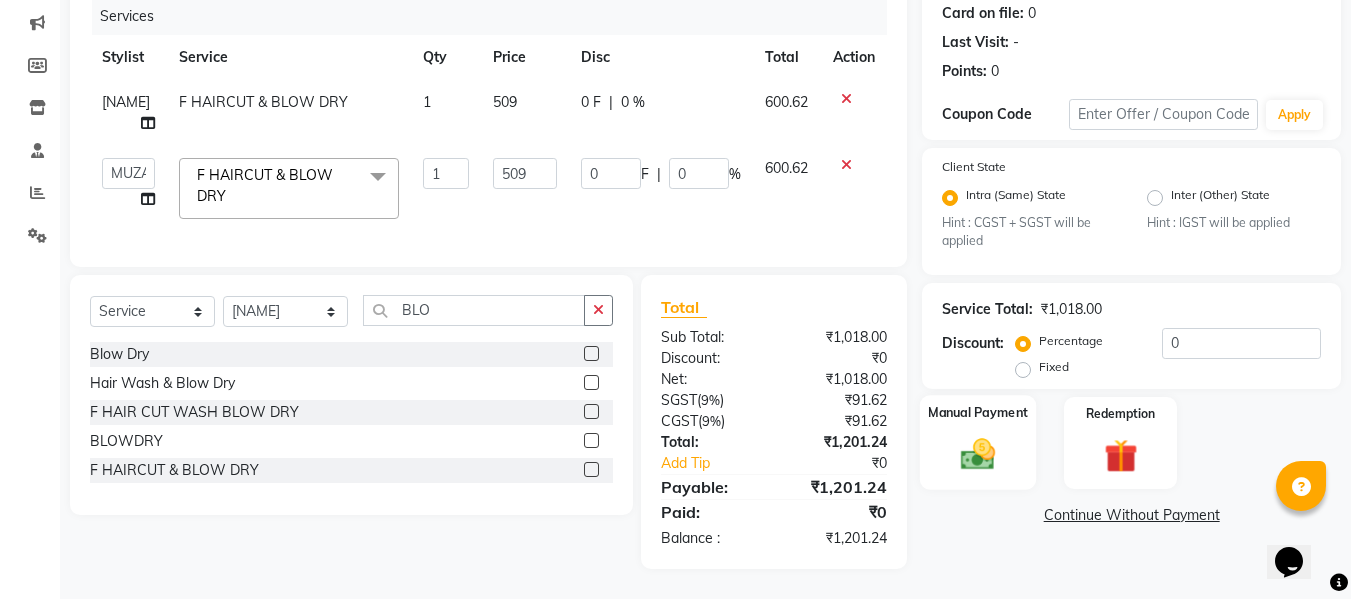 click on "Manual Payment" 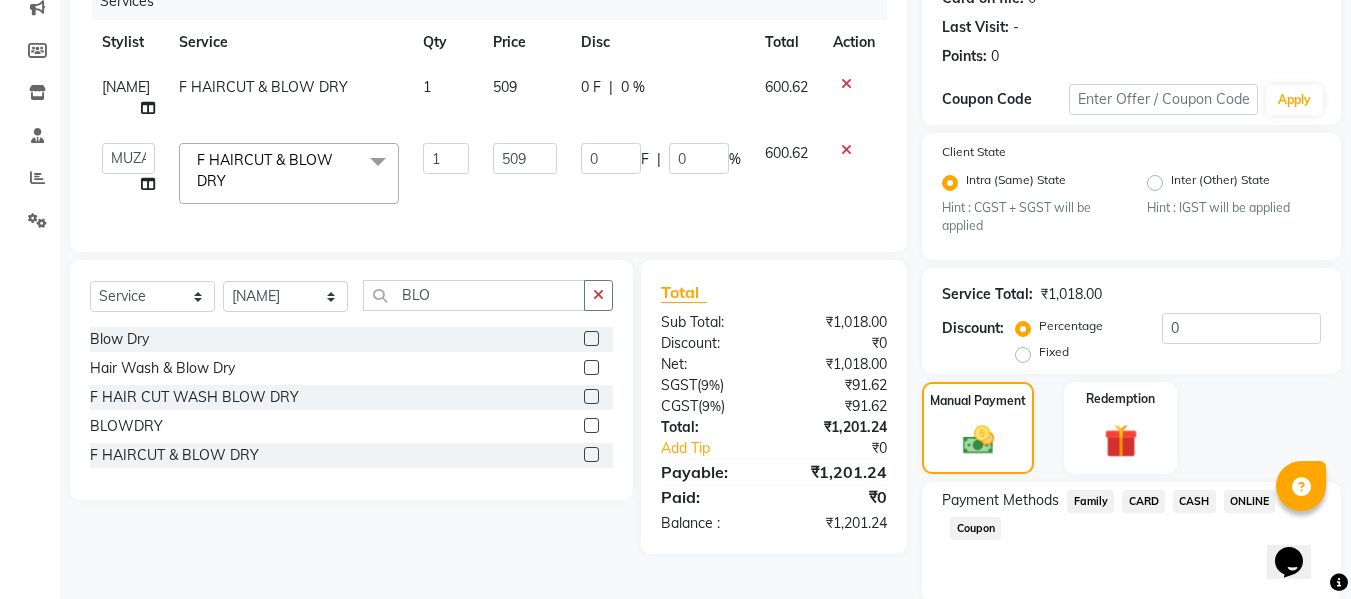 click on "ONLINE" 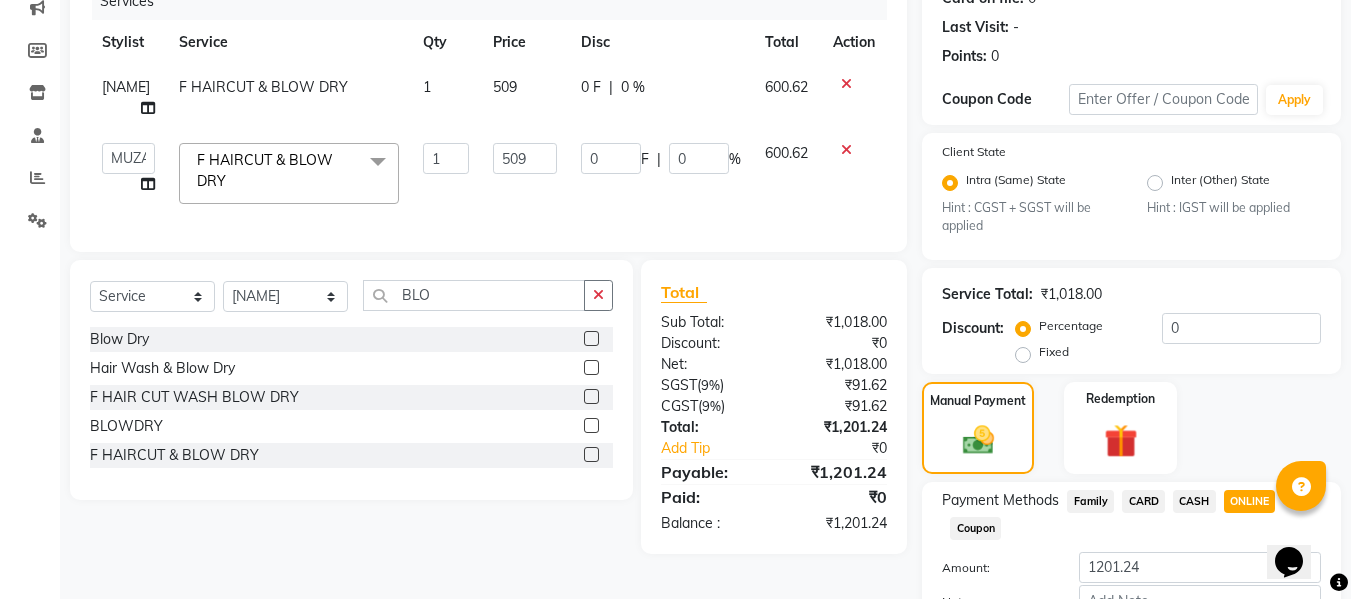 scroll, scrollTop: 395, scrollLeft: 0, axis: vertical 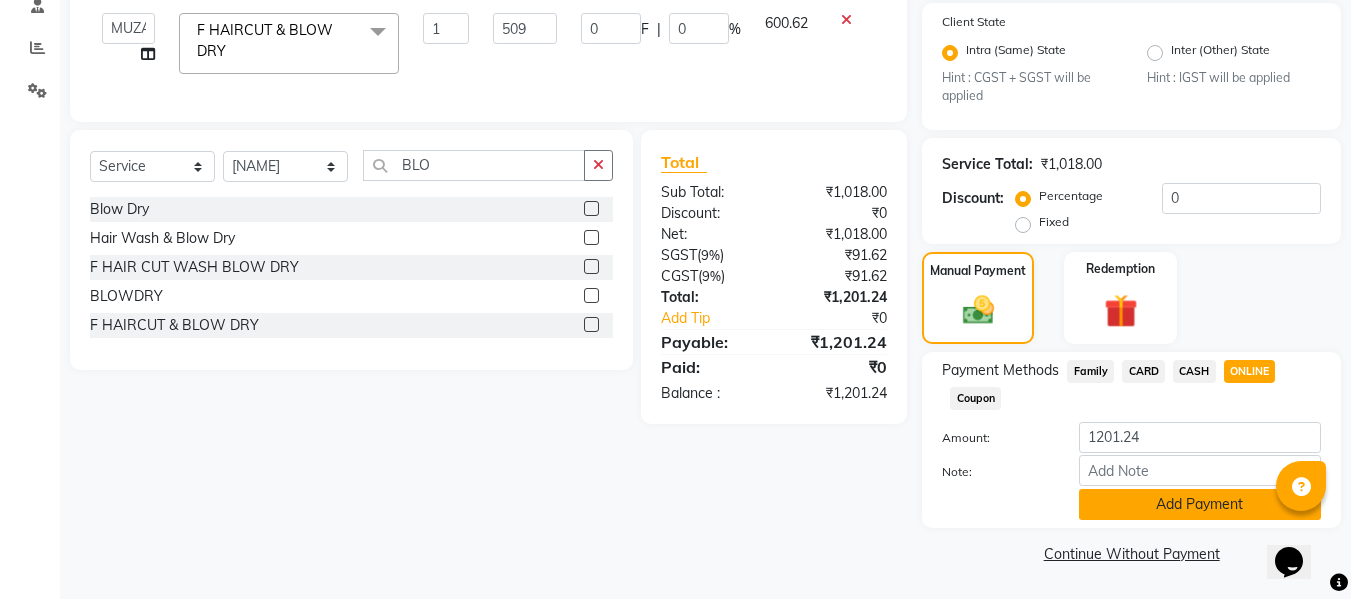 click on "Add Payment" 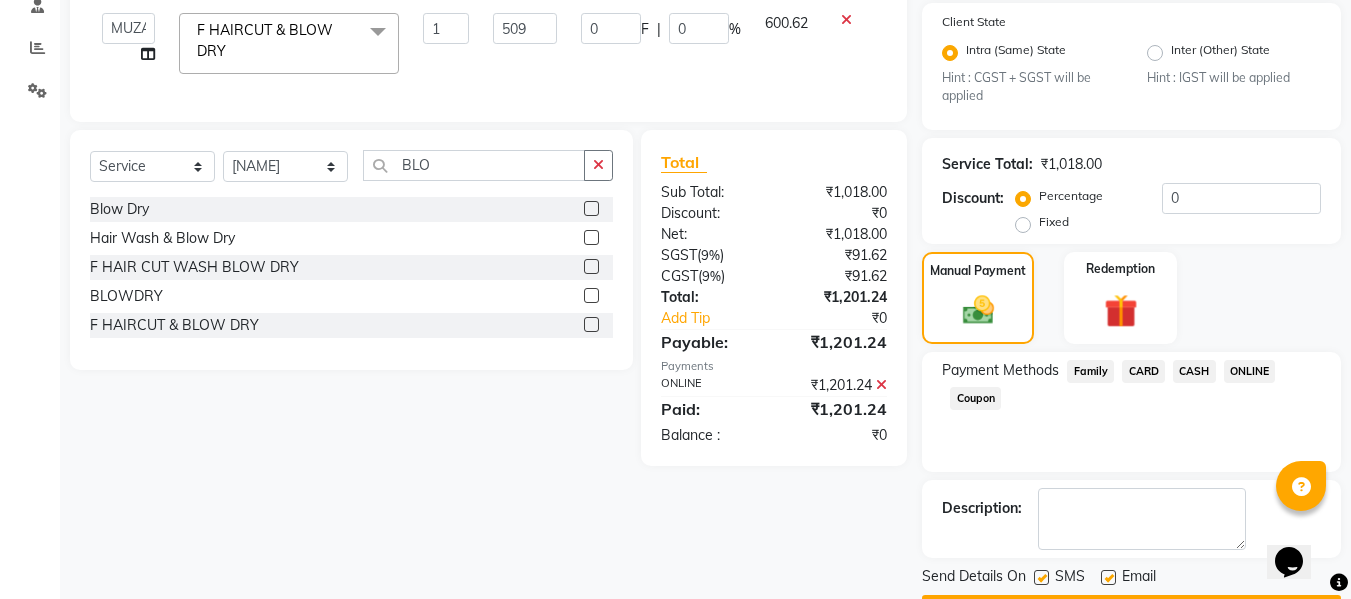scroll, scrollTop: 452, scrollLeft: 0, axis: vertical 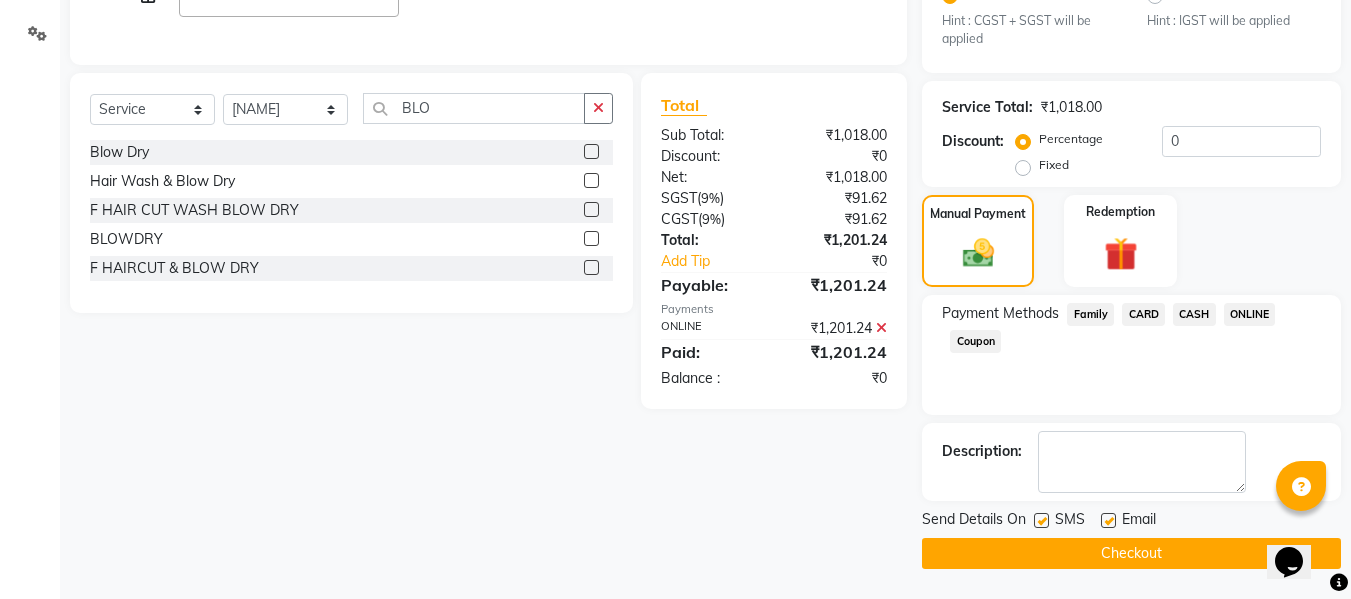 click on "Checkout" 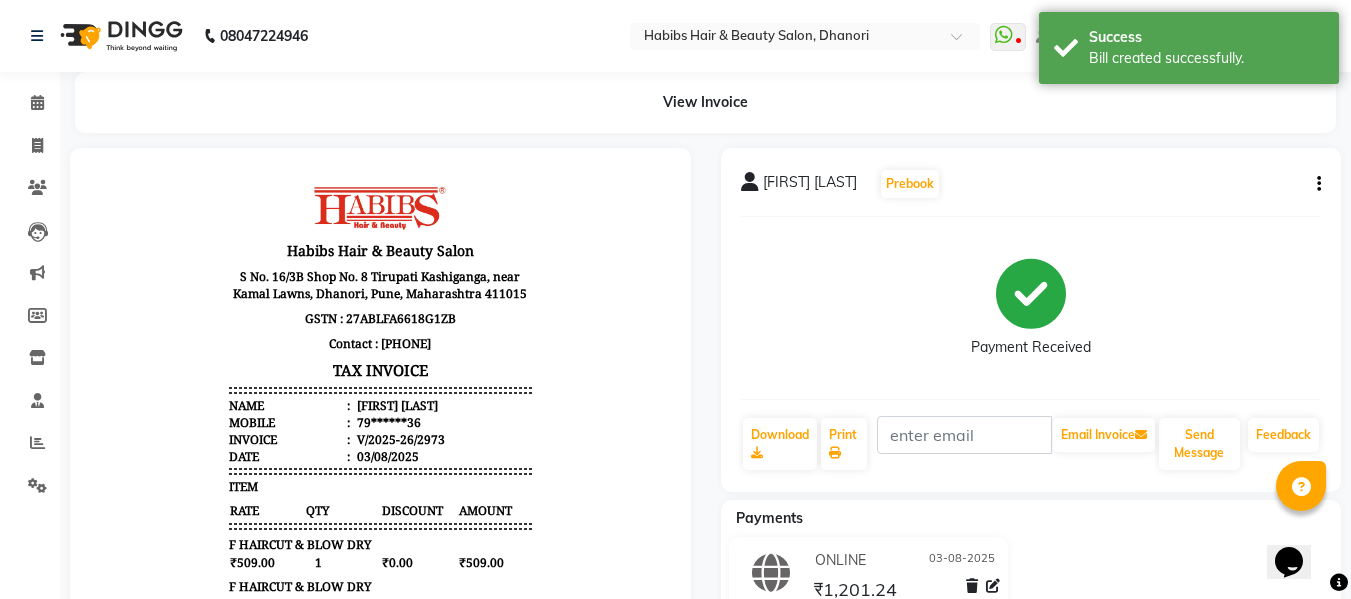 scroll, scrollTop: 0, scrollLeft: 0, axis: both 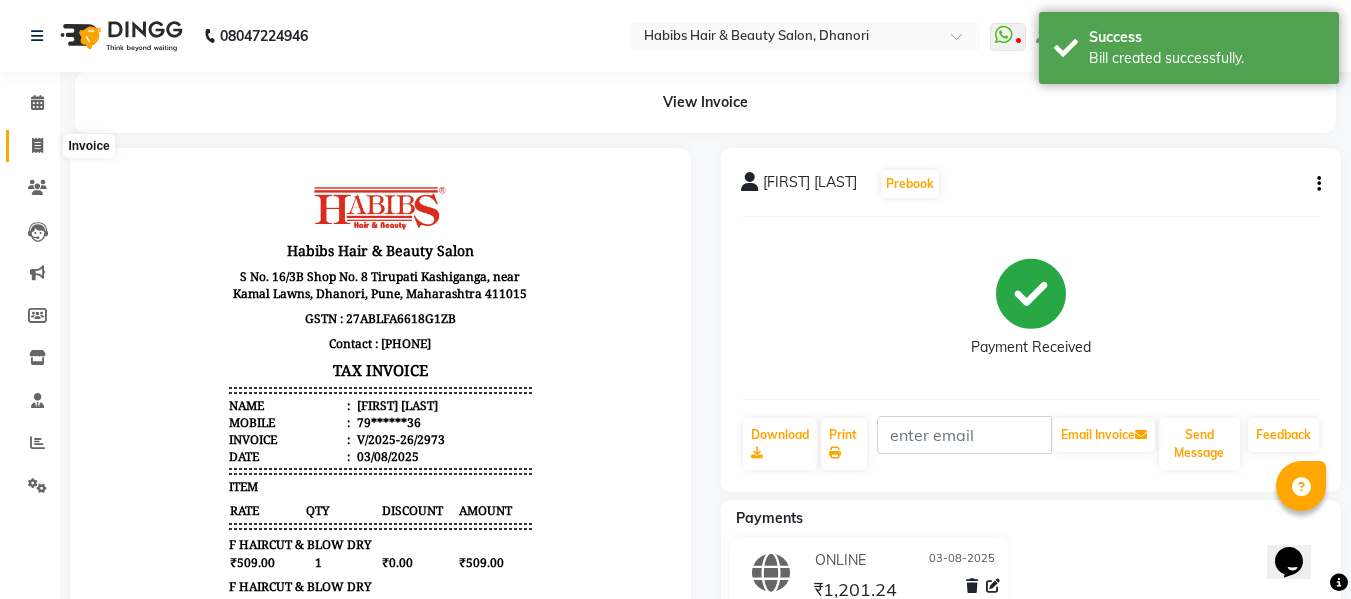 click 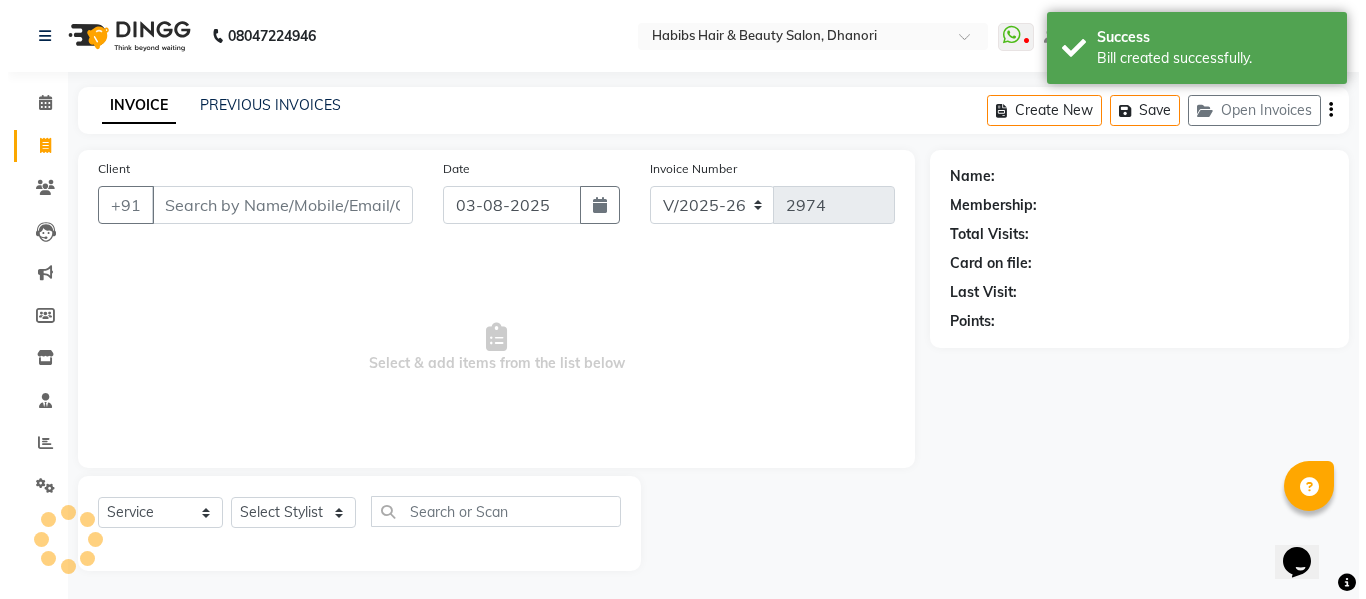 scroll, scrollTop: 2, scrollLeft: 0, axis: vertical 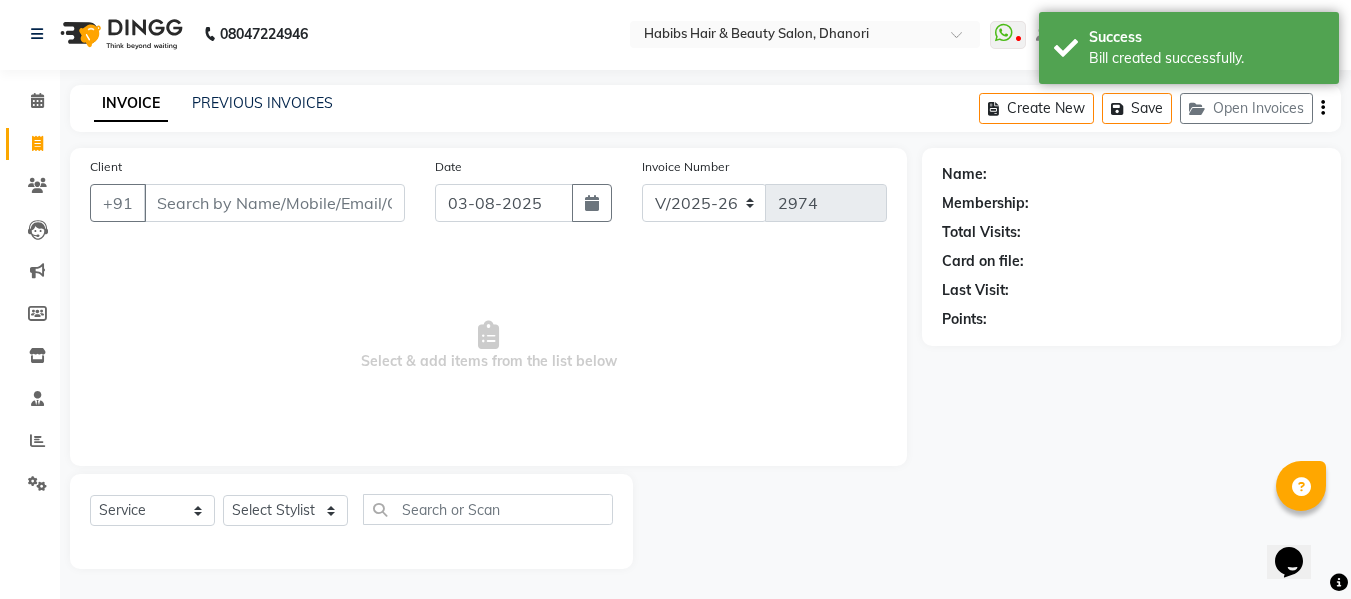click on "Client" at bounding box center (274, 203) 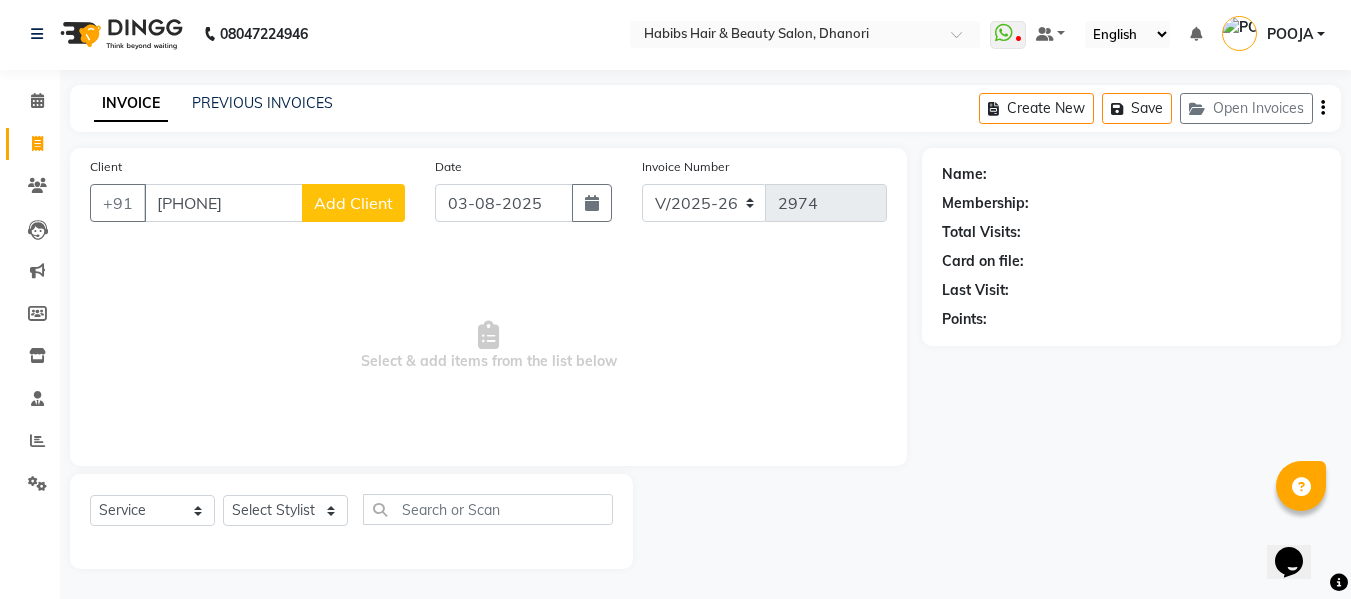 type on "[PHONE]" 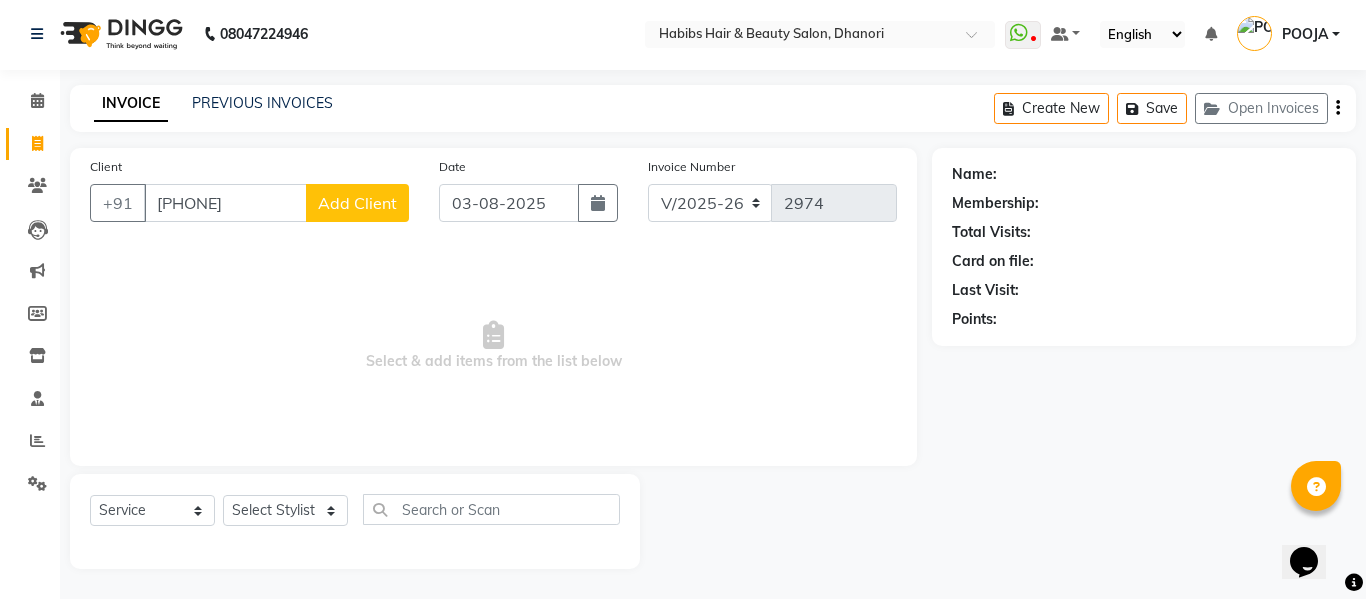 select on "22" 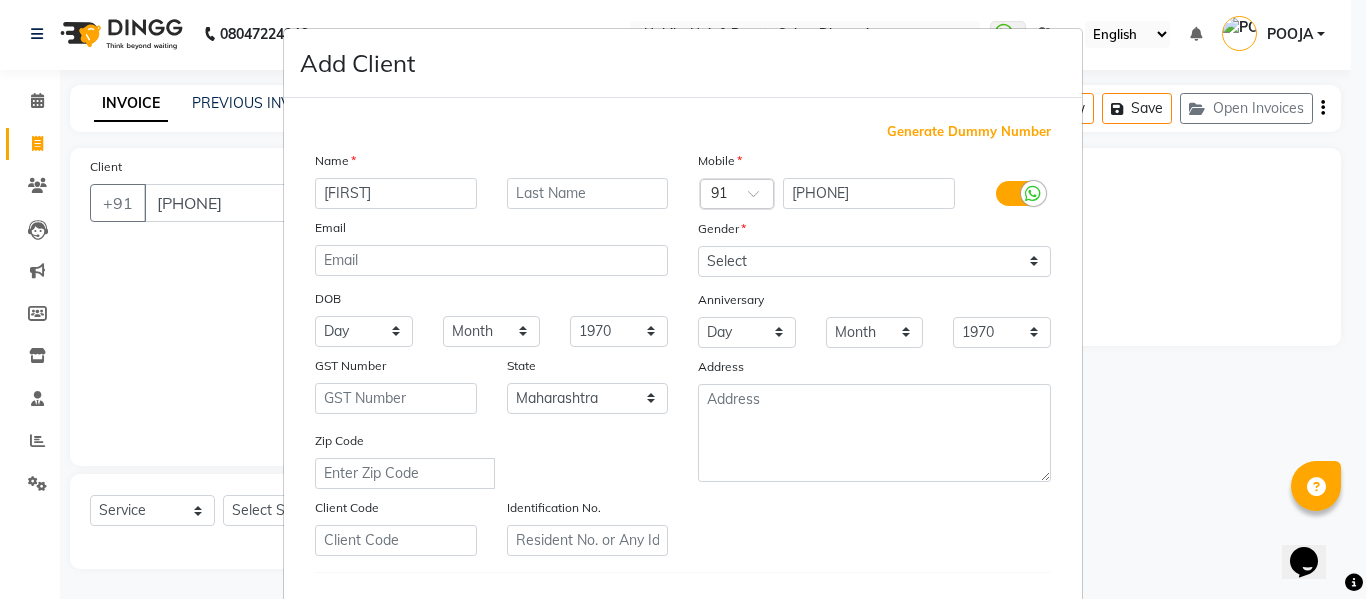 type on "[FIRST]" 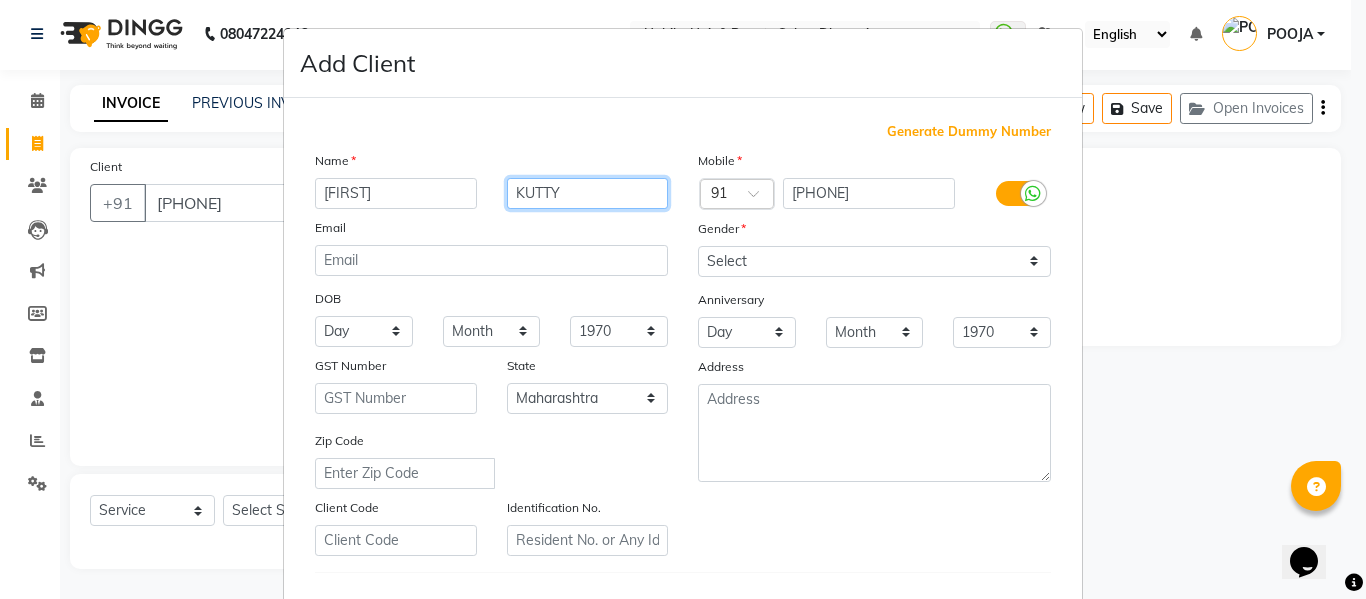 type on "KUTTY" 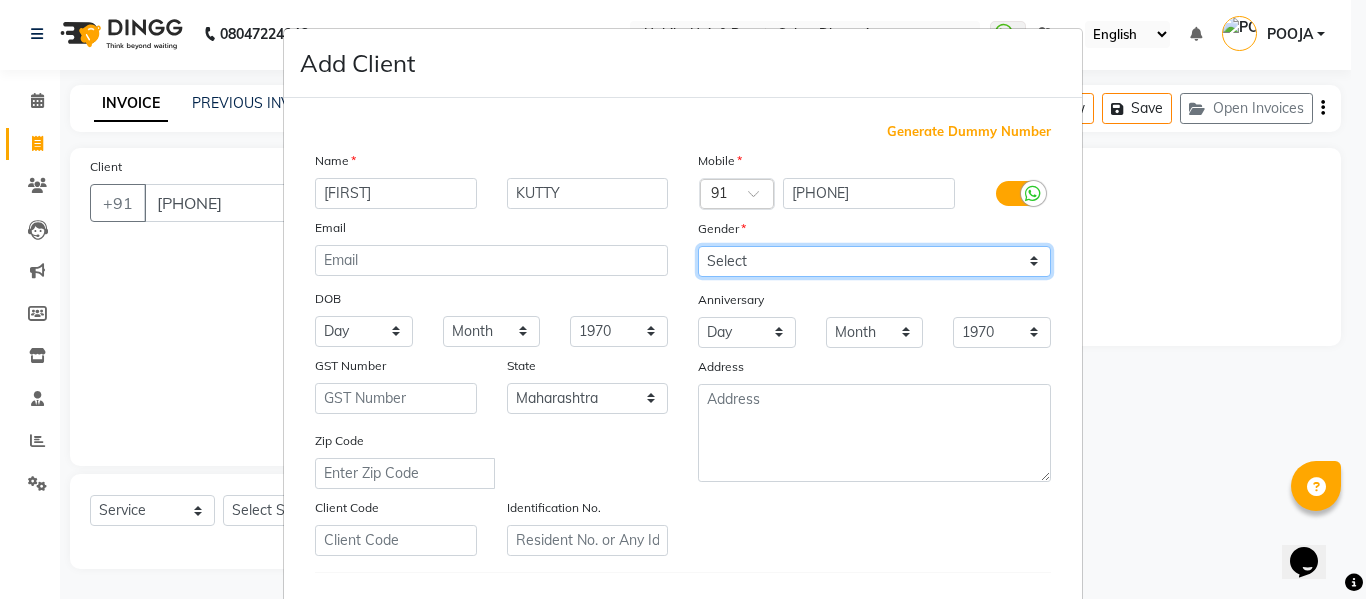 click on "Select Male Female Other Prefer Not To Say" at bounding box center [874, 261] 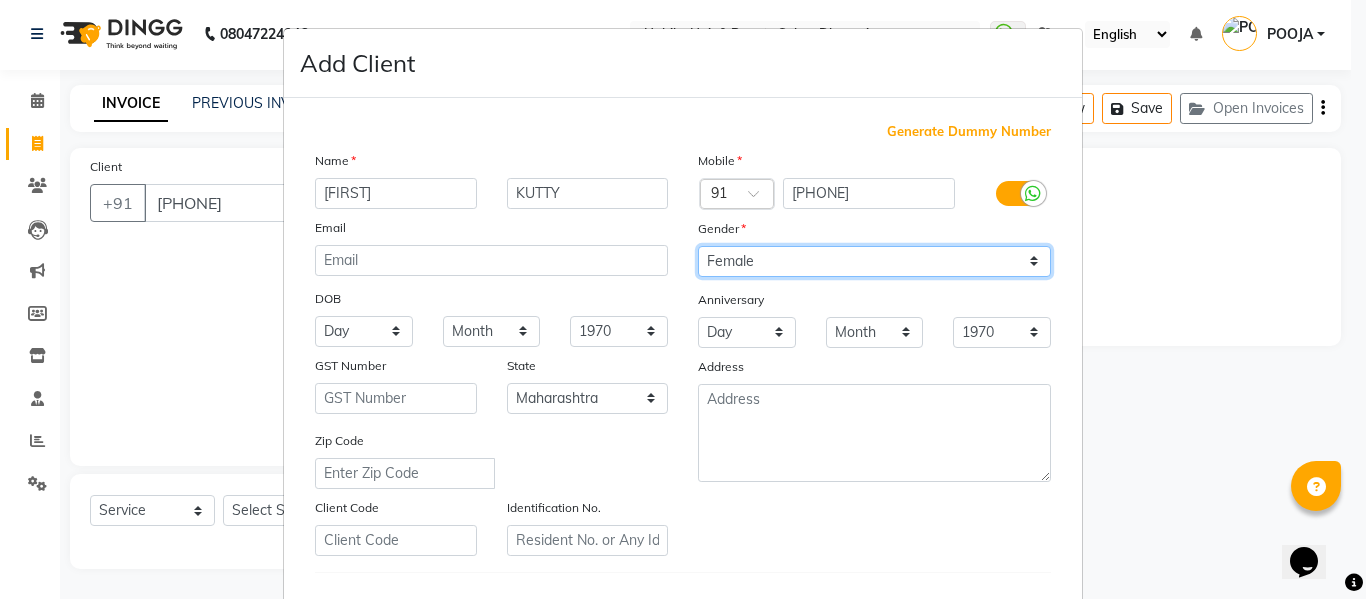 click on "Select Male Female Other Prefer Not To Say" at bounding box center (874, 261) 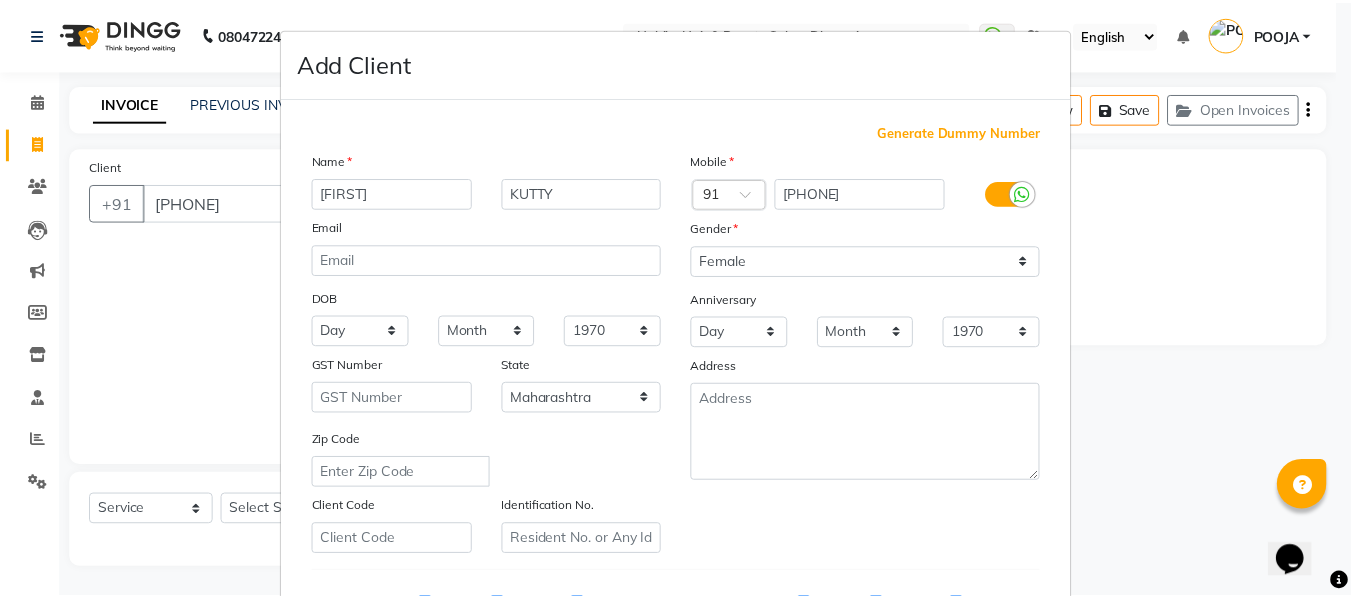 scroll, scrollTop: 324, scrollLeft: 0, axis: vertical 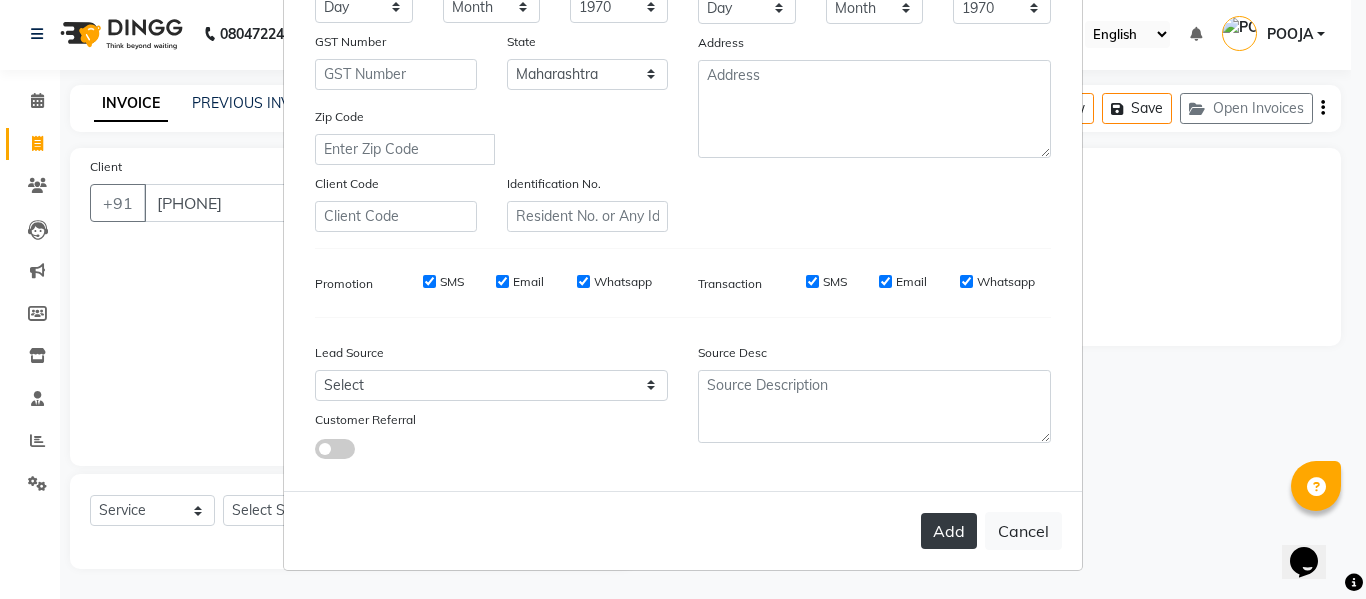 click on "Add" at bounding box center [949, 531] 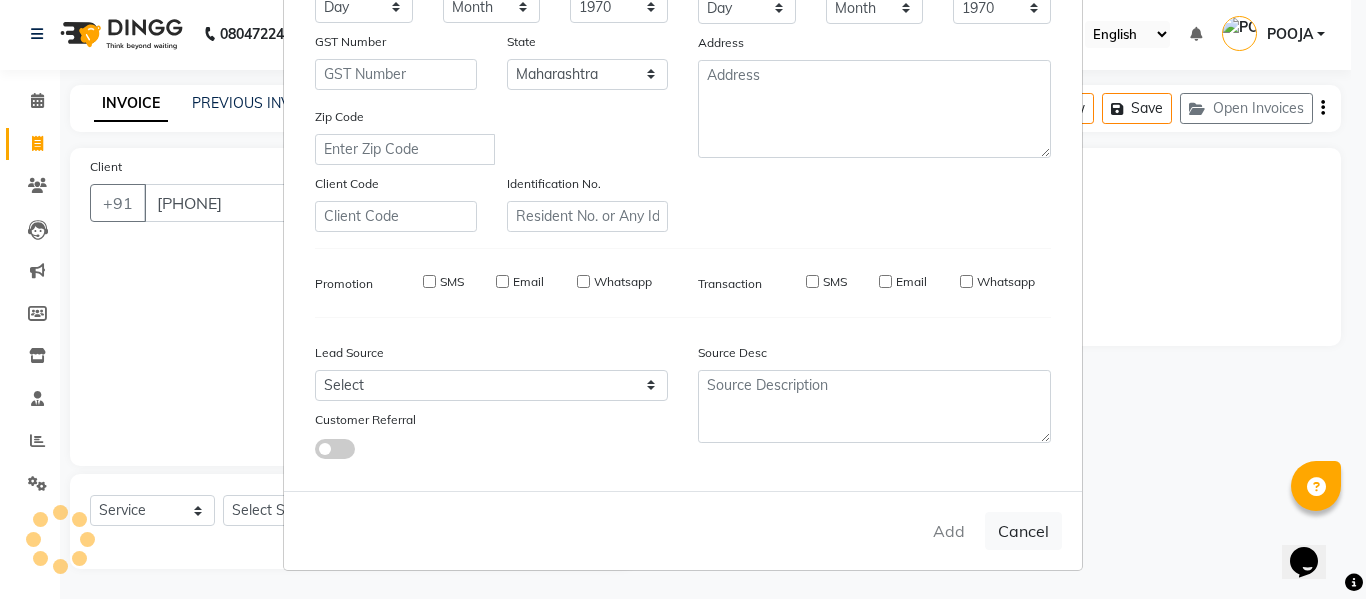 type on "91******12" 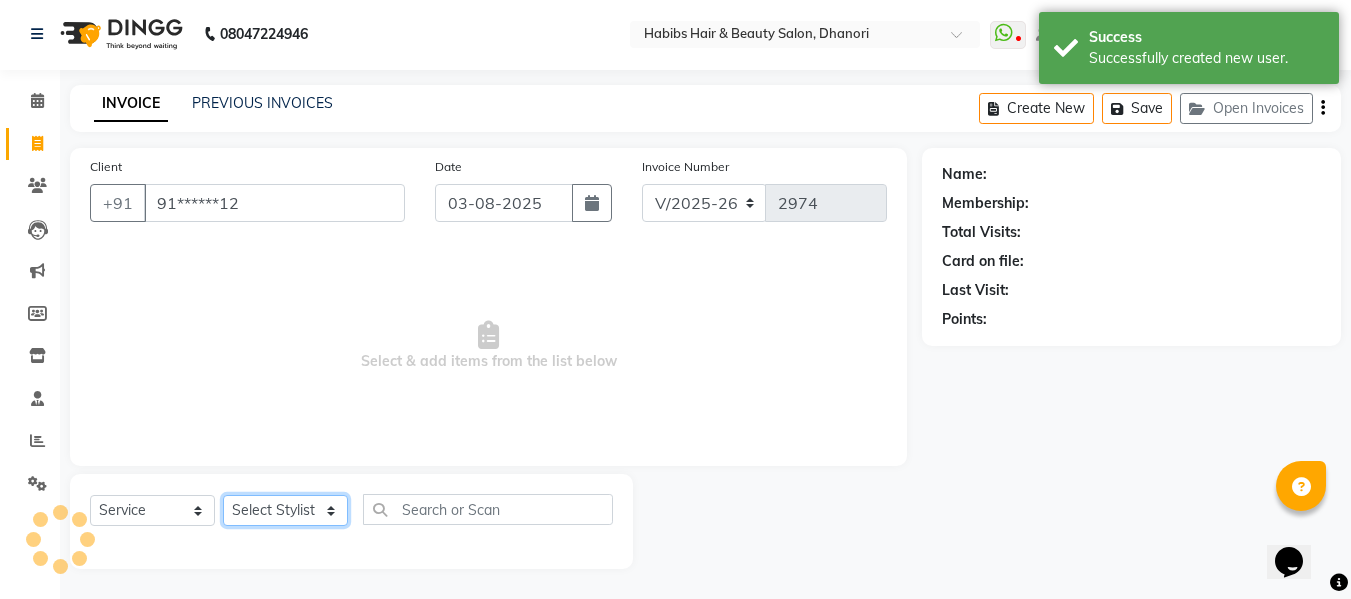 click on "Select Stylist Admin  Alishan  ARMAN DIVYA FAIZAN IRFAN MUZAMMIL POOJA POOJA J RAKESH SAHIL SHAKEEL SONAL" 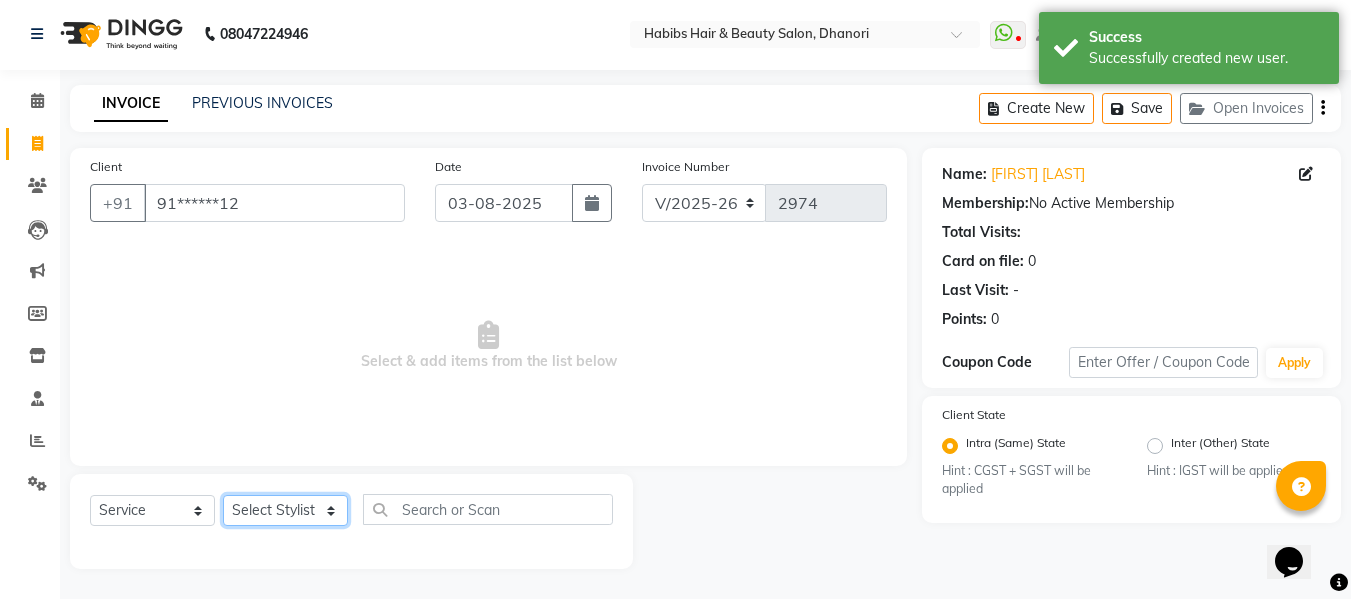 select on "41588" 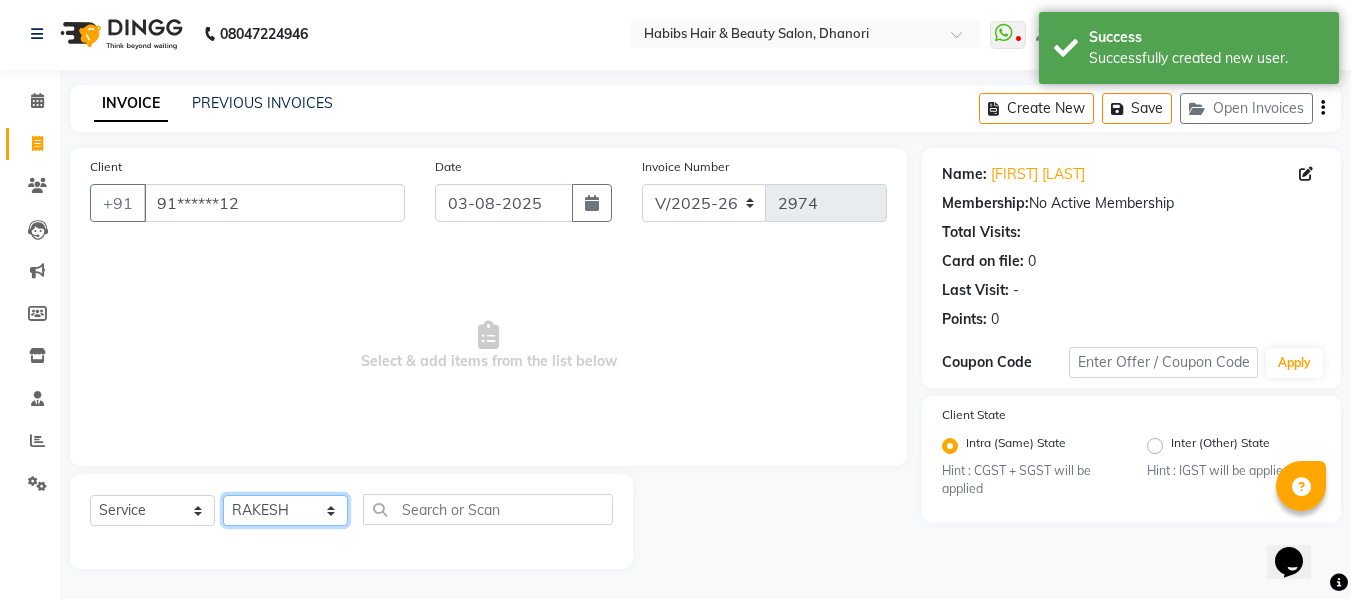 click on "Select Stylist Admin  Alishan  ARMAN DIVYA FAIZAN IRFAN MUZAMMIL POOJA POOJA J RAKESH SAHIL SHAKEEL SONAL" 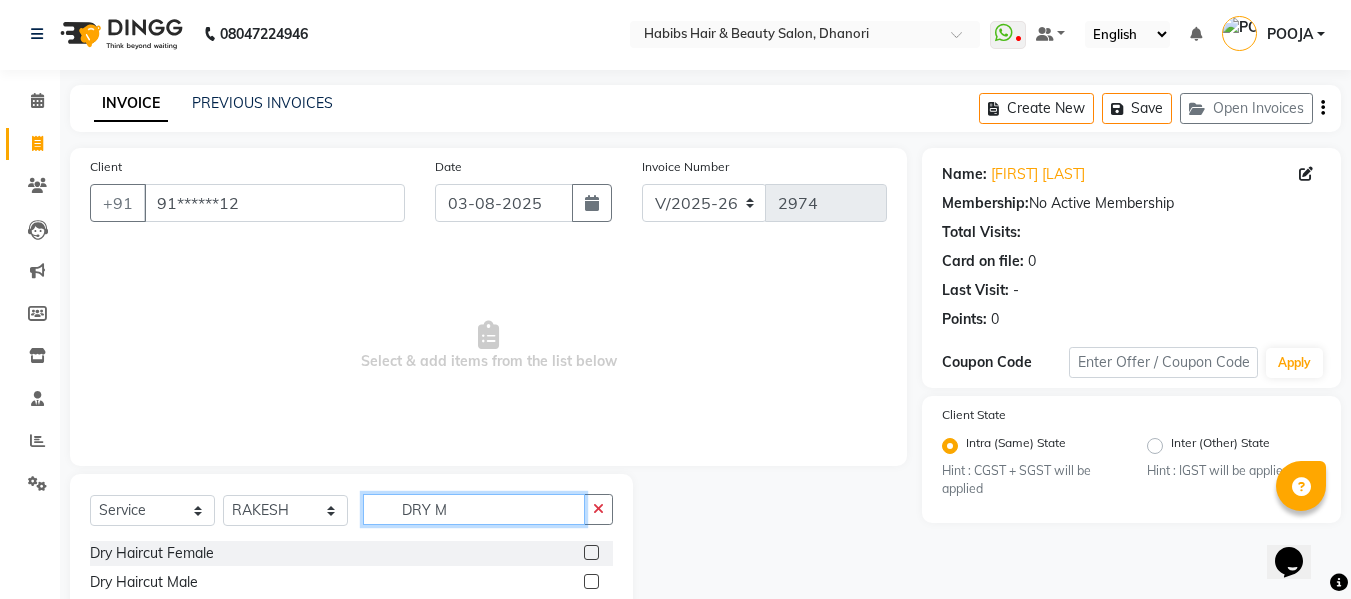 type on "DRY M" 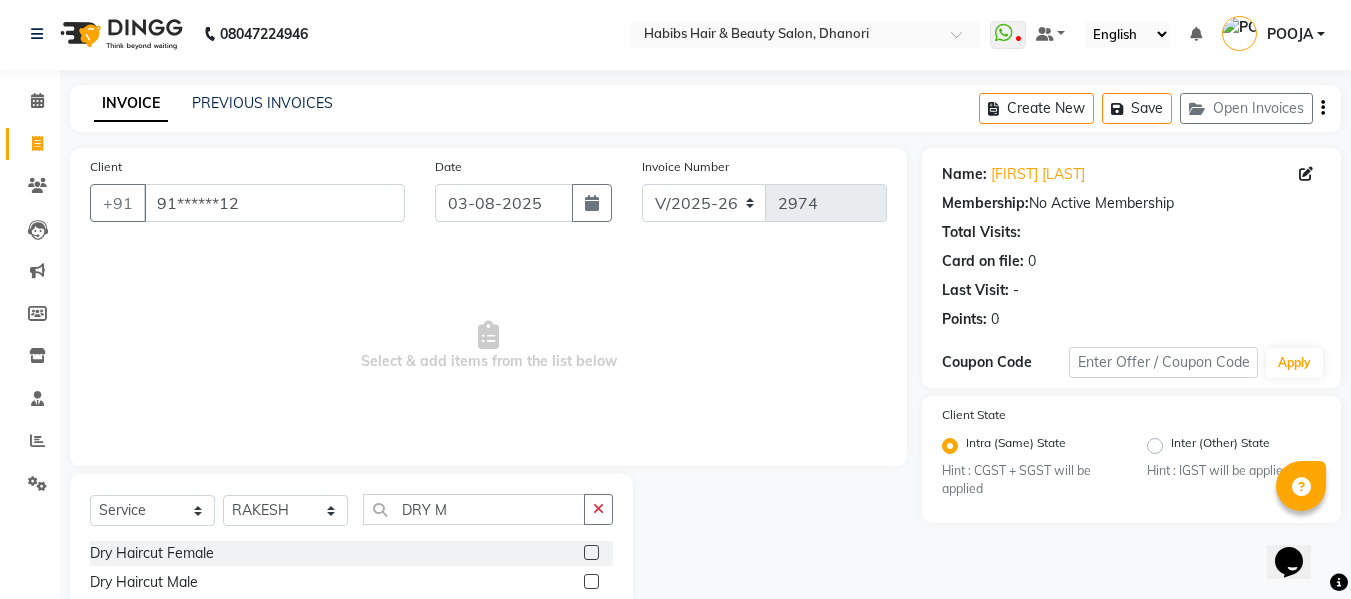 click 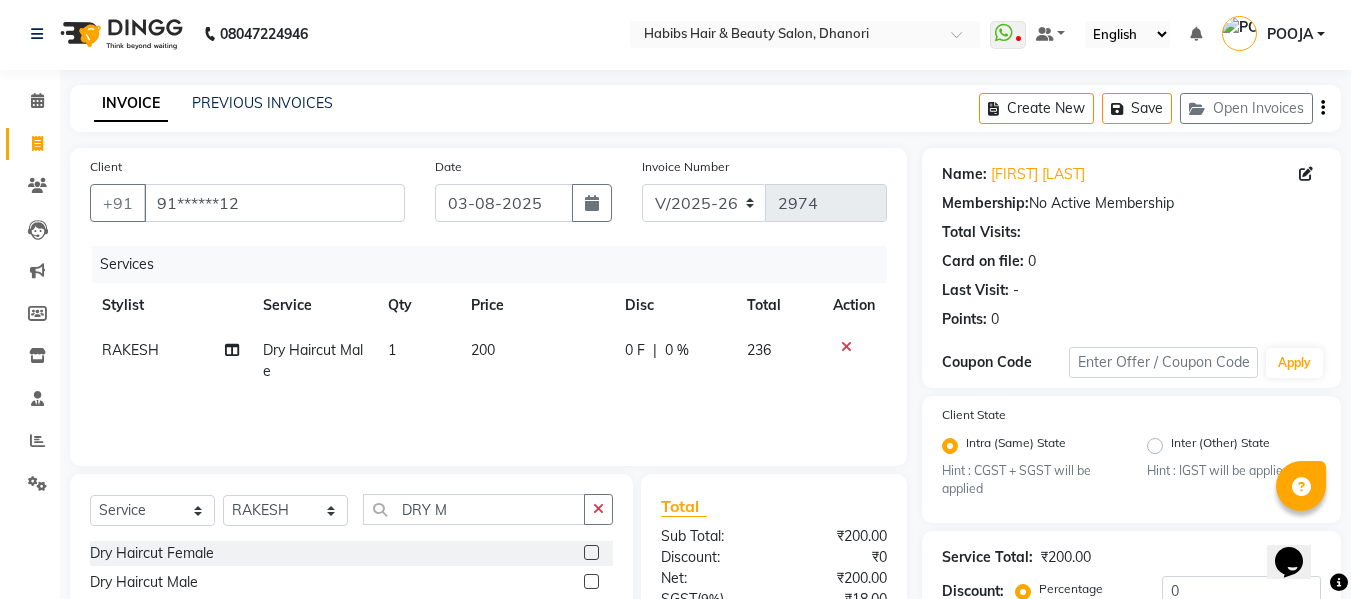 click 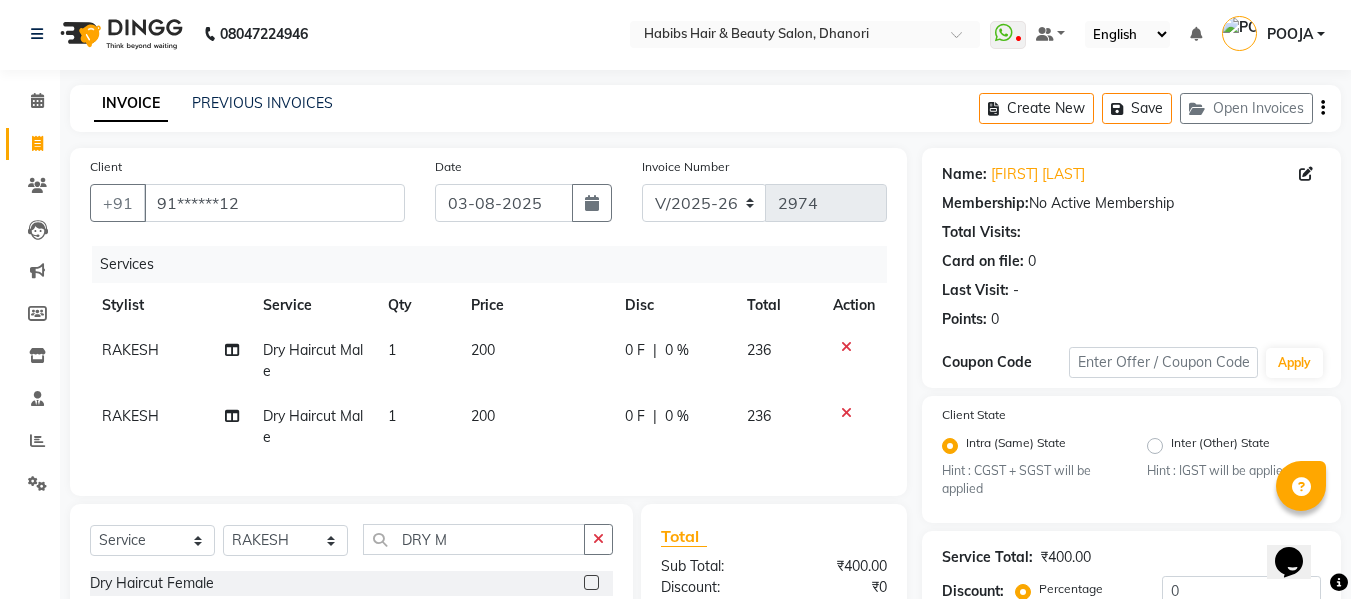 checkbox on "false" 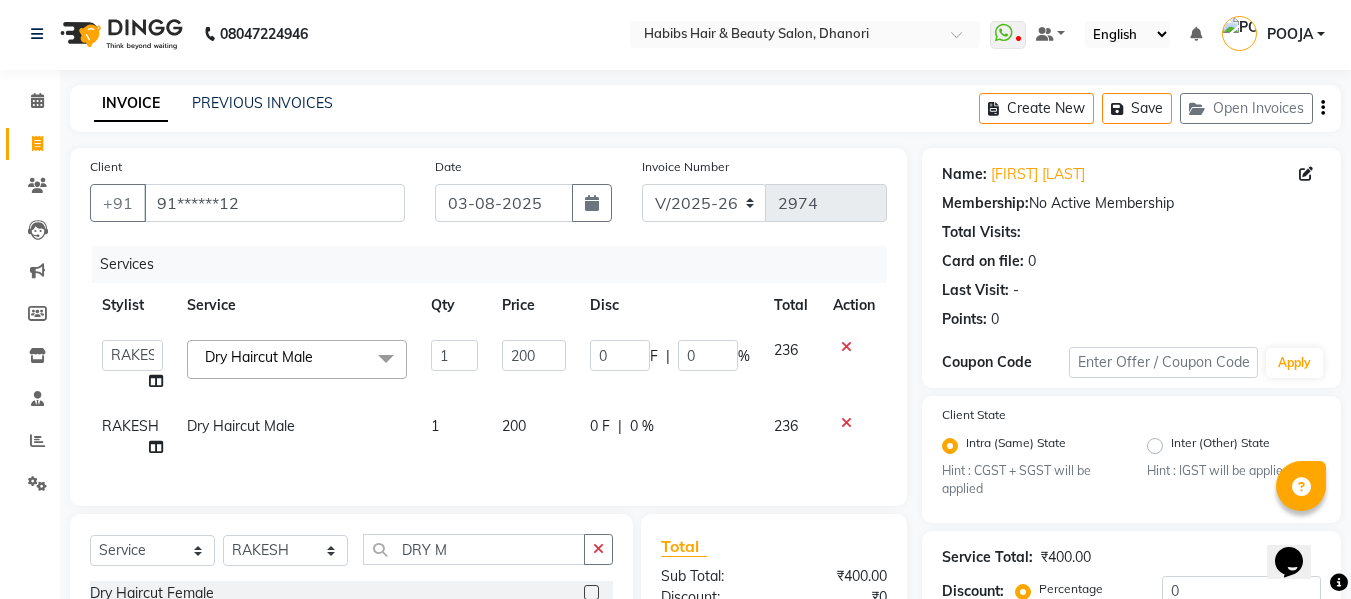 click on "200" 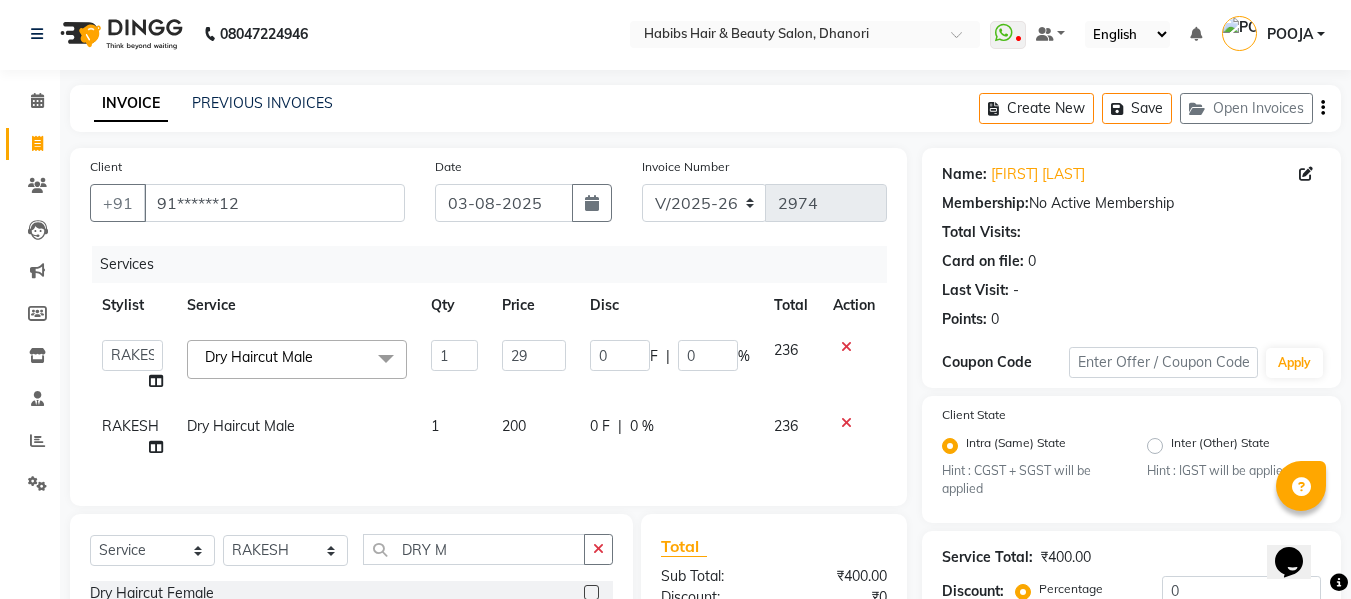 type on "297" 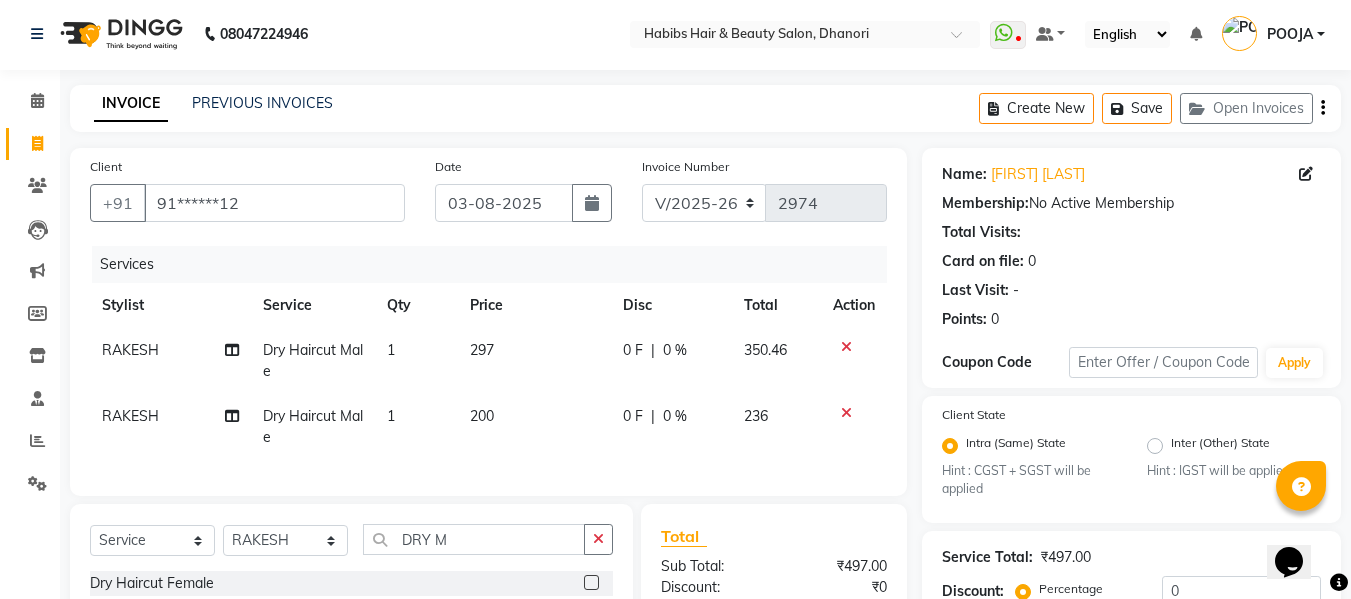 click on "297" 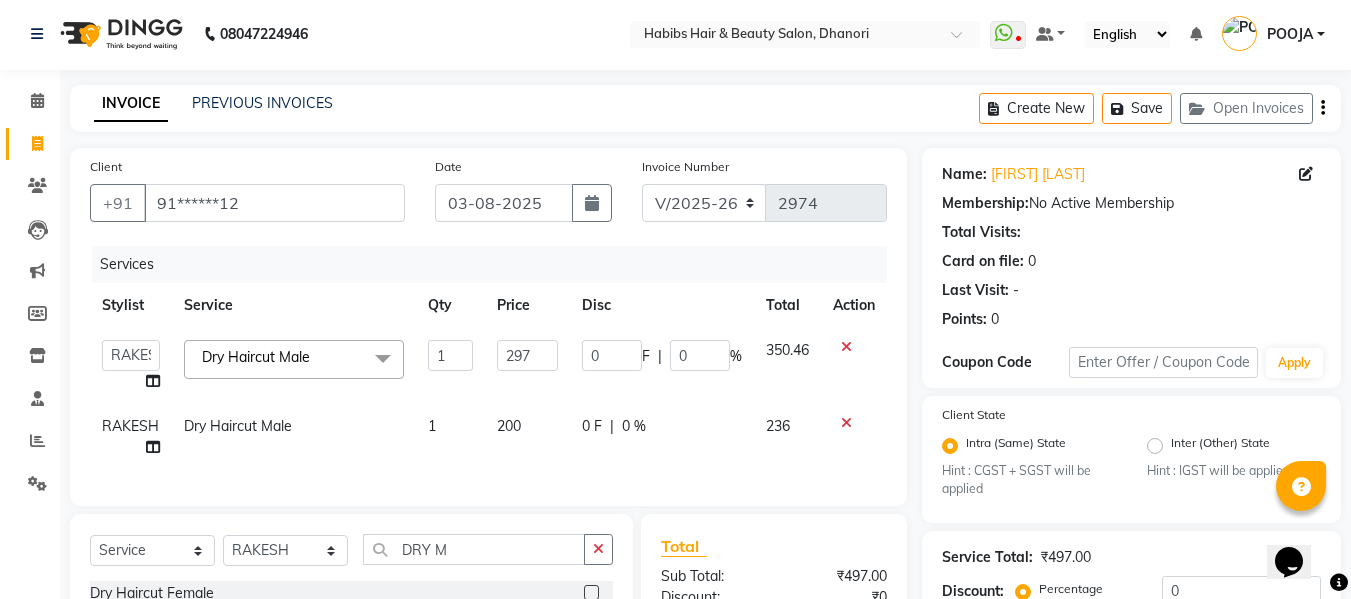 click on "200" 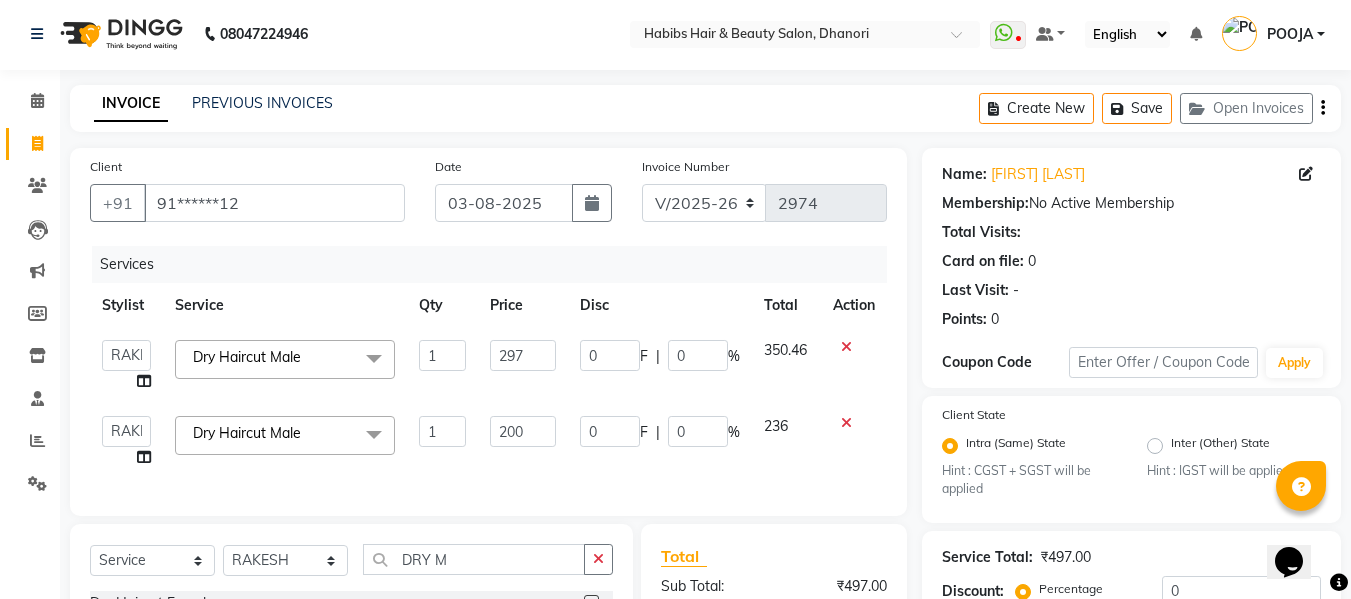 click on "200" 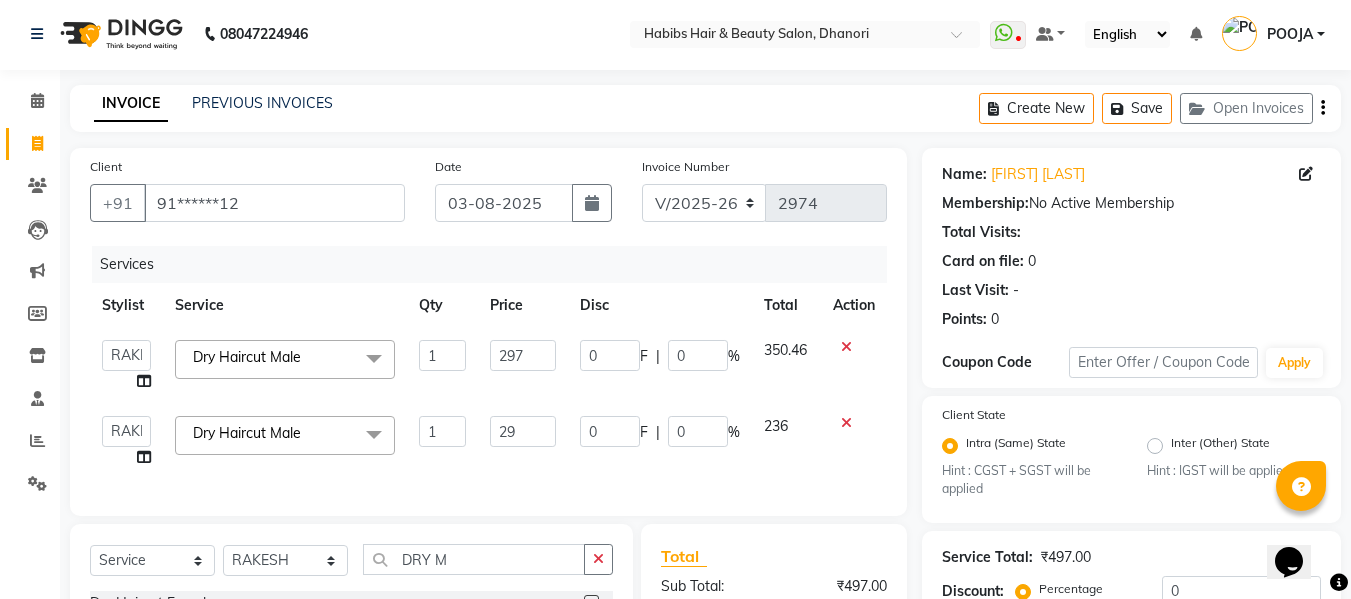 type on "297" 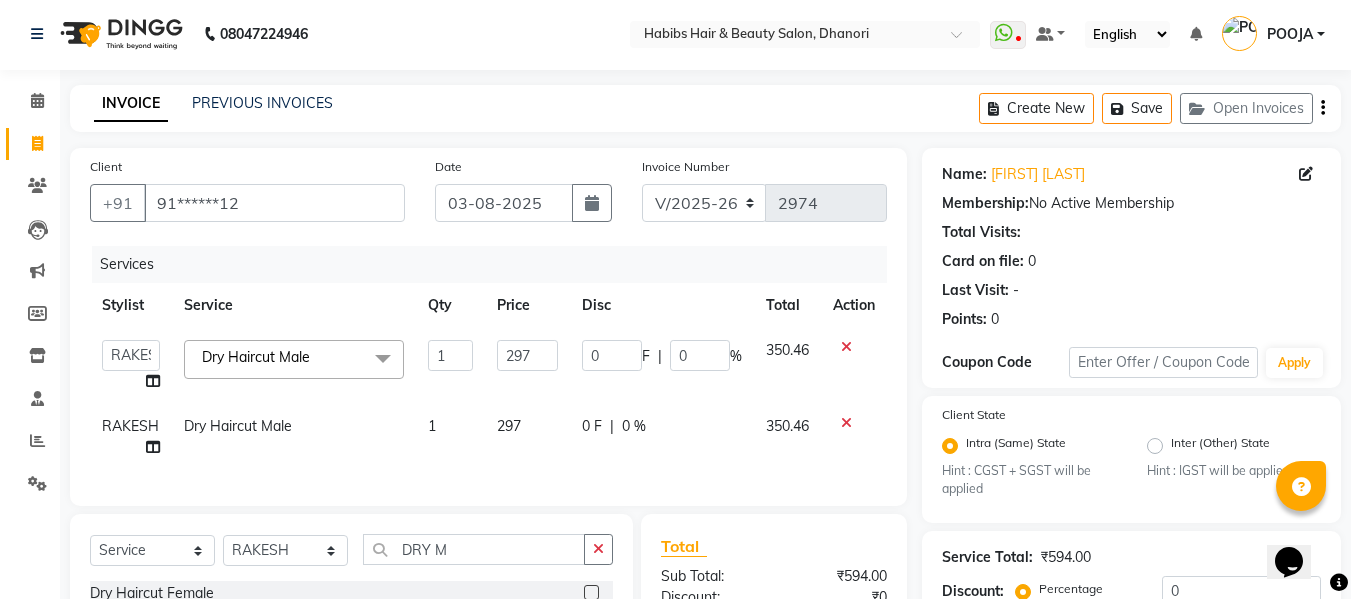 click on "297" 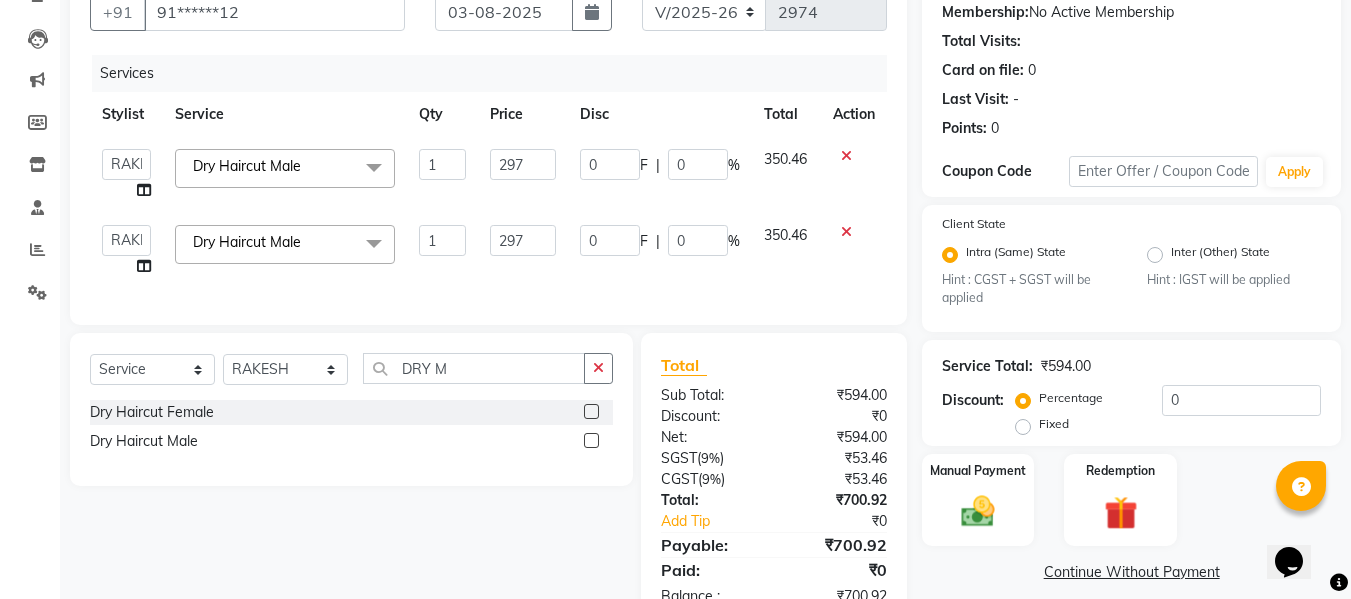 scroll, scrollTop: 266, scrollLeft: 0, axis: vertical 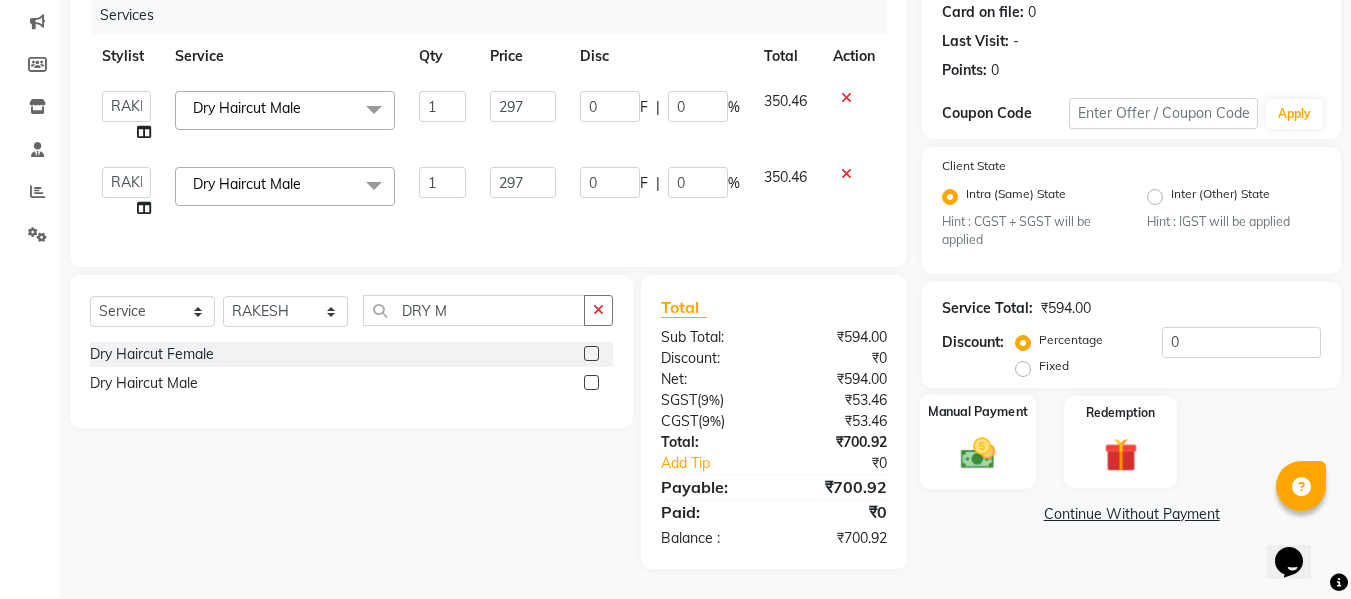 click on "Manual Payment" 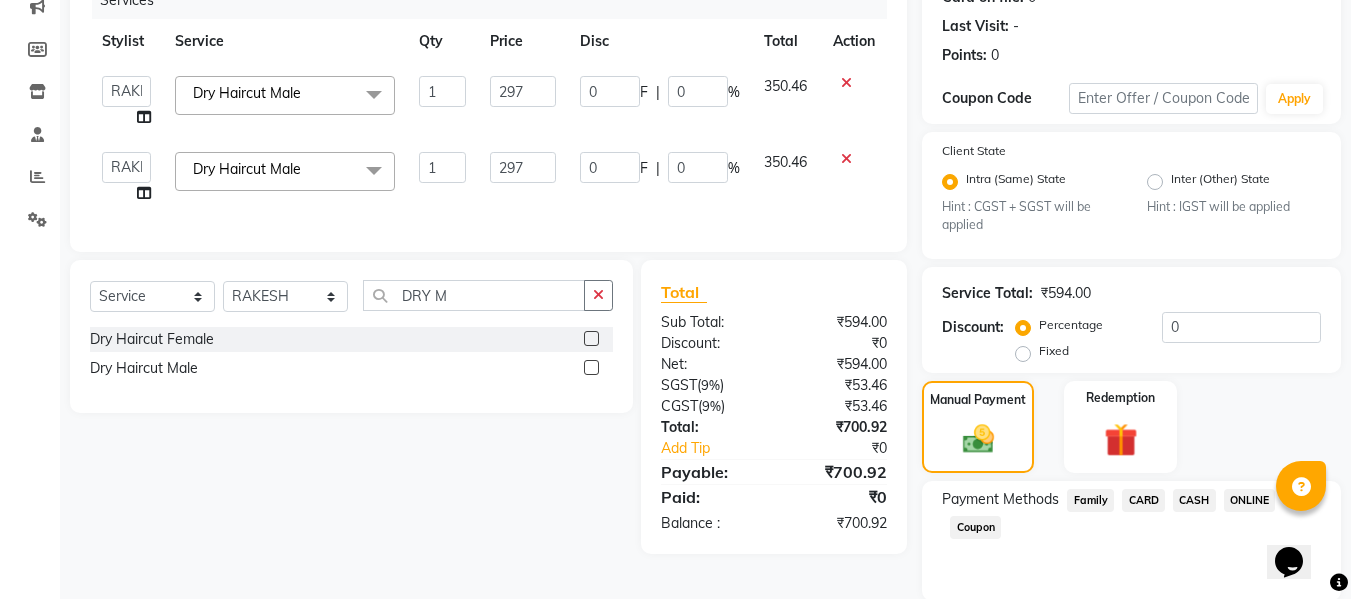 click on "ONLINE" 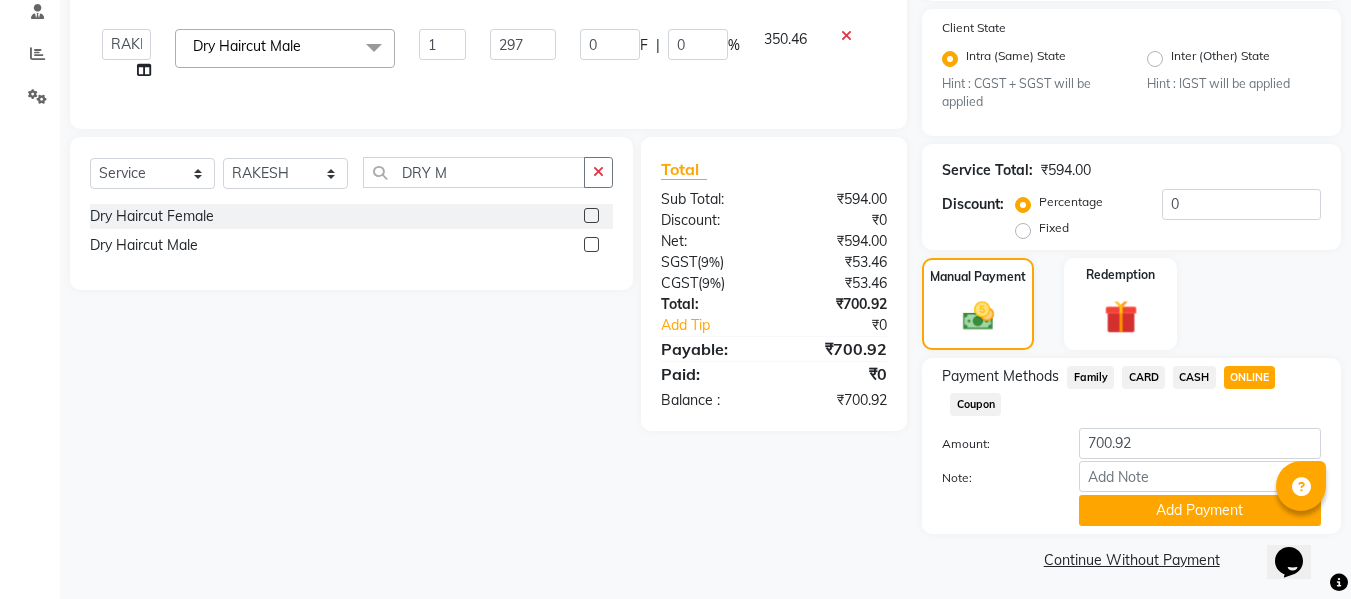 scroll, scrollTop: 395, scrollLeft: 0, axis: vertical 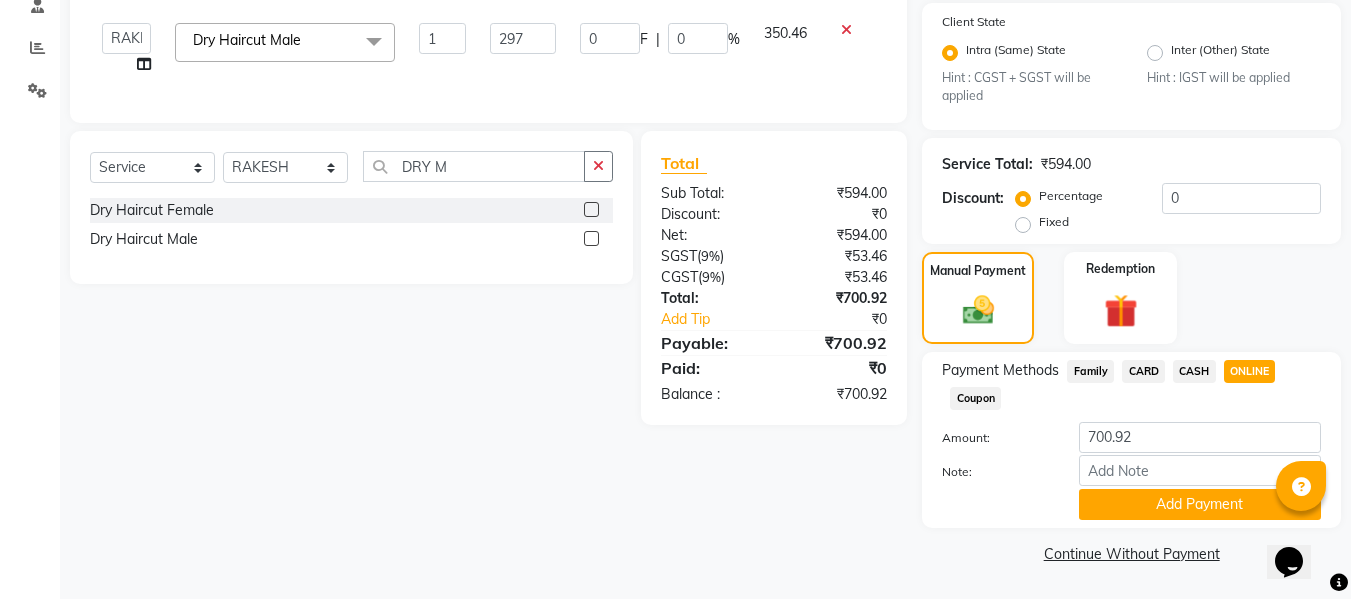 click on "Note:" 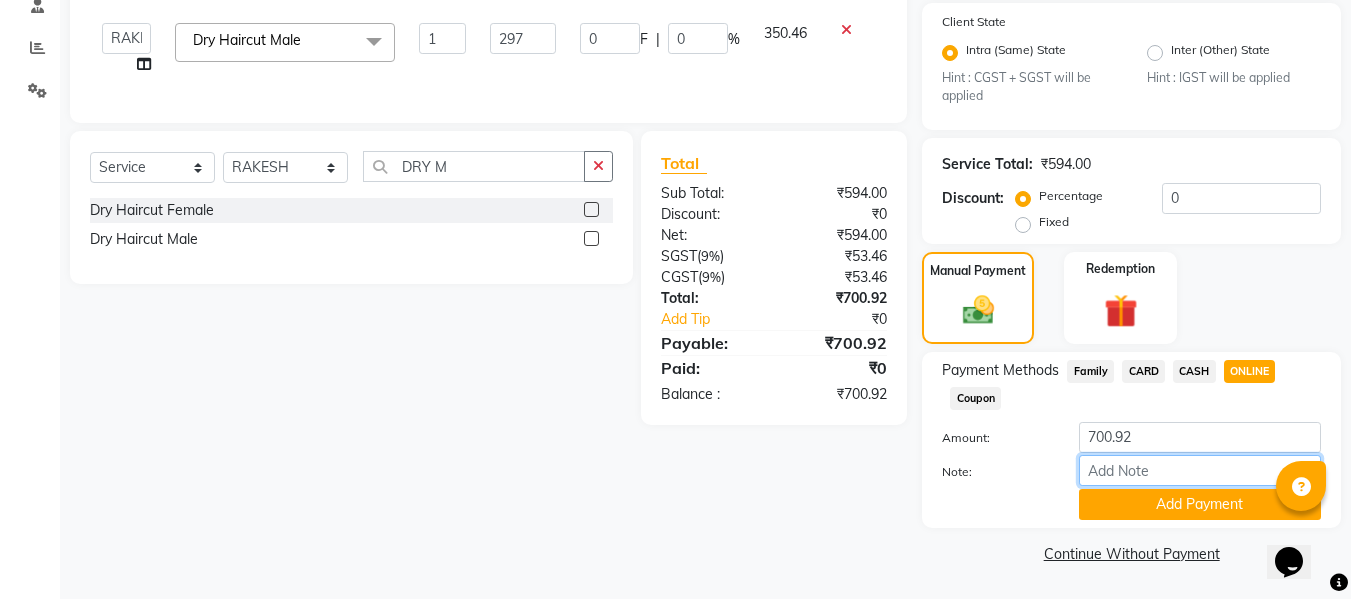 click on "Note:" at bounding box center [1200, 470] 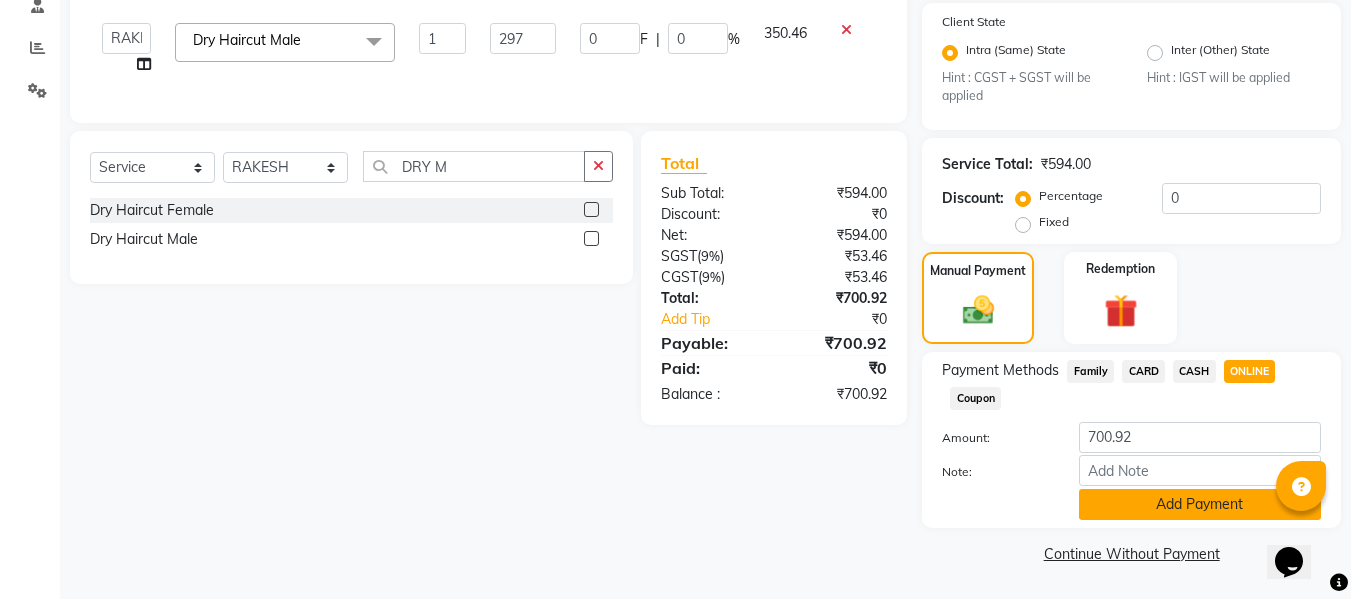 click on "Add Payment" 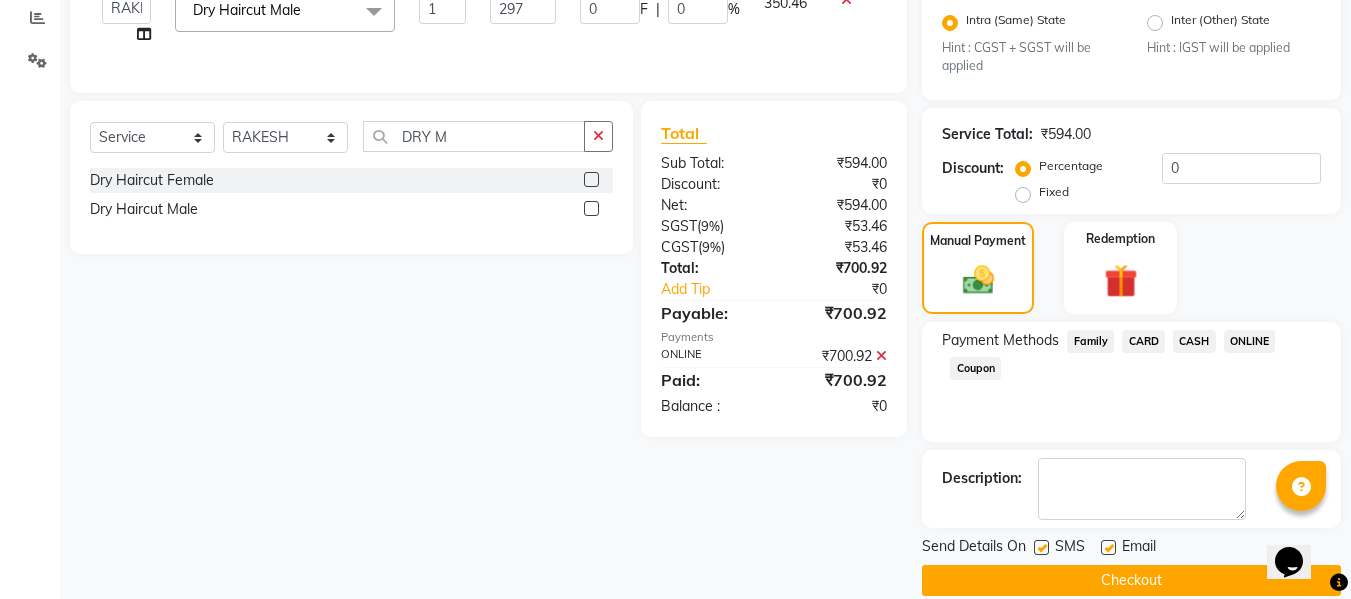 scroll, scrollTop: 452, scrollLeft: 0, axis: vertical 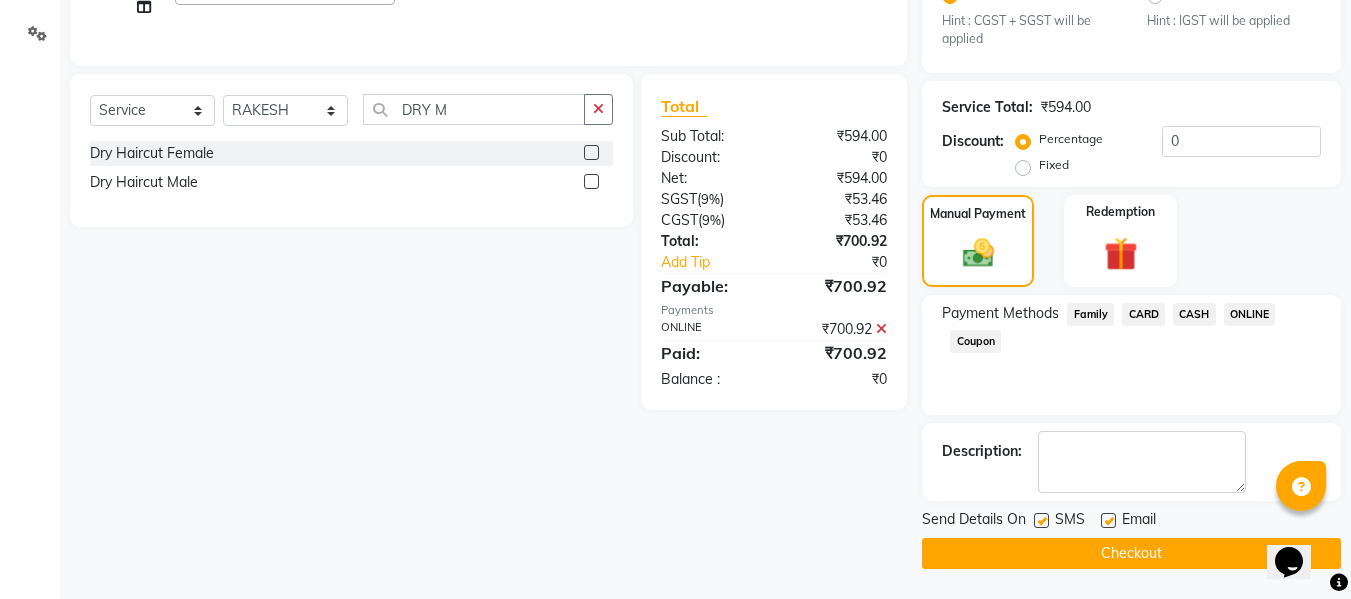click on "Checkout" 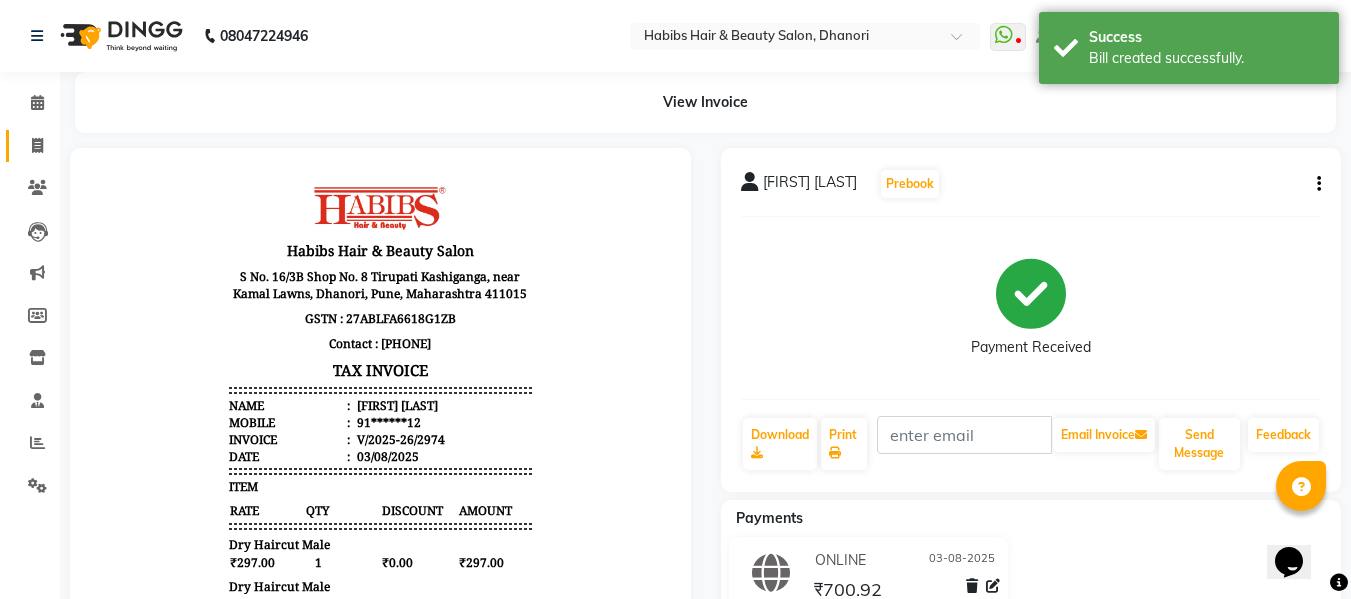 scroll, scrollTop: 0, scrollLeft: 0, axis: both 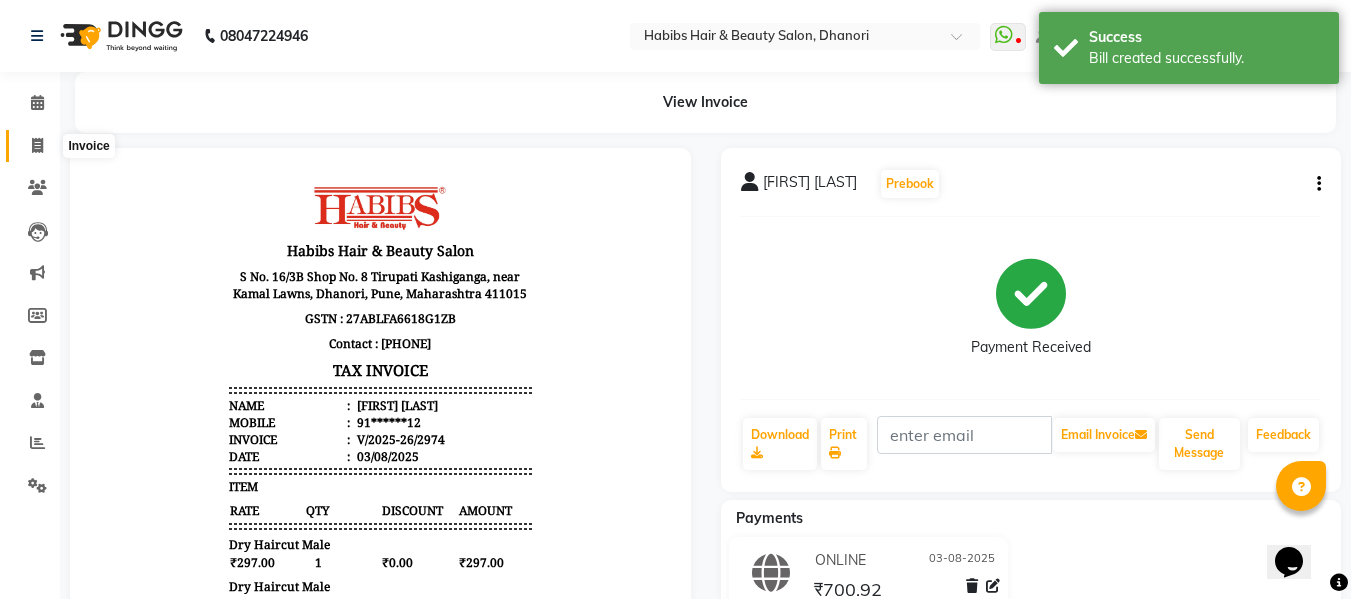 click 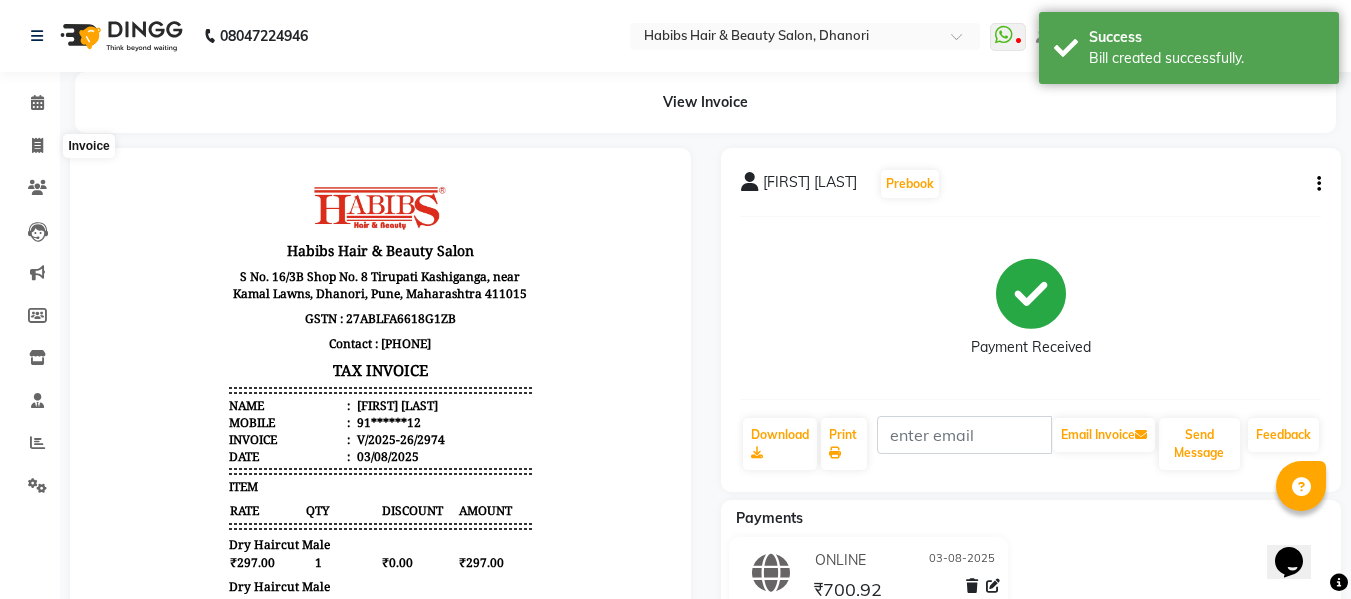 select on "service" 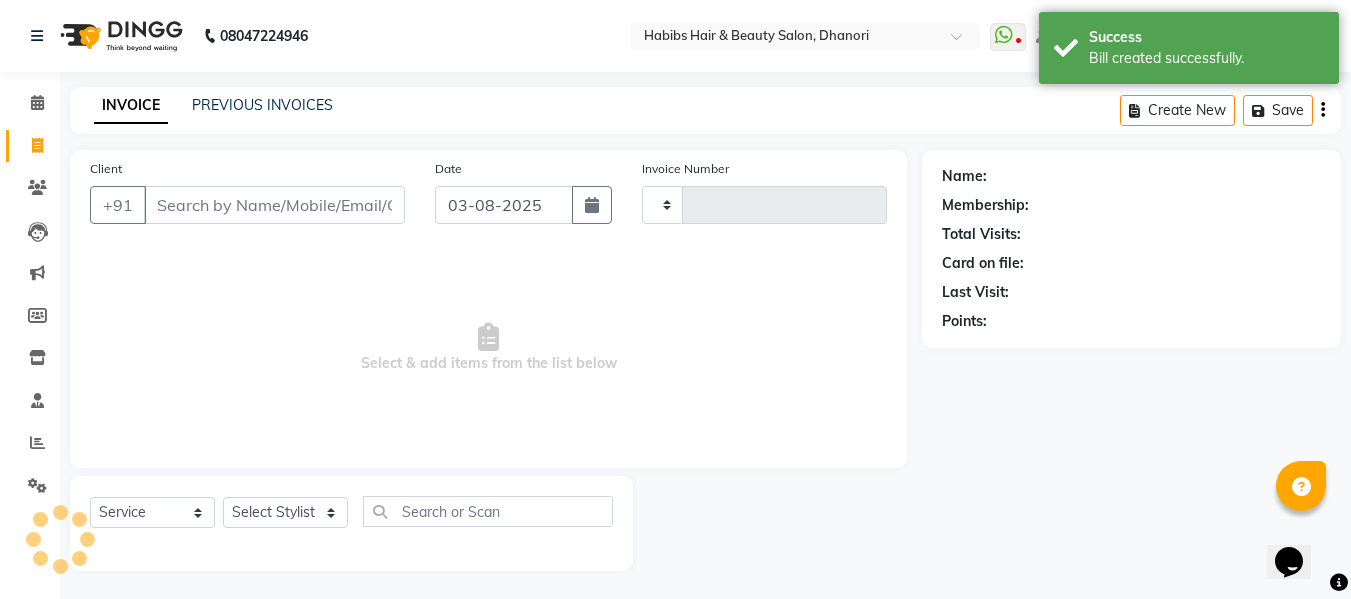 scroll, scrollTop: 2, scrollLeft: 0, axis: vertical 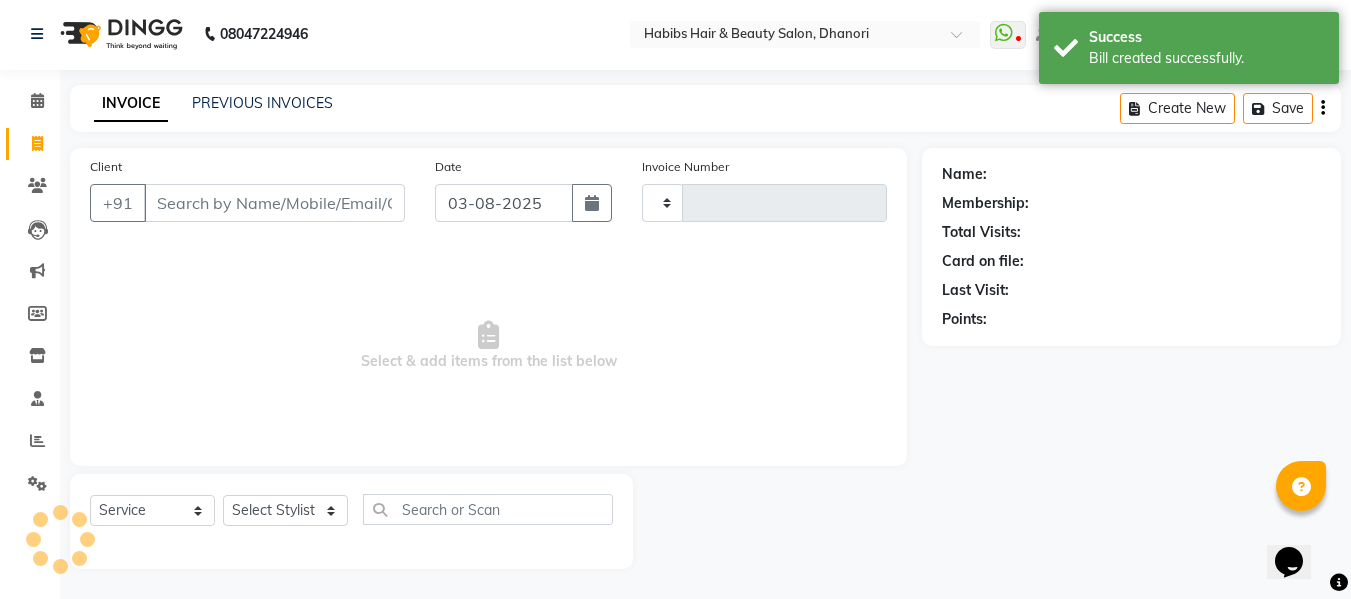 click on "Client" at bounding box center (274, 203) 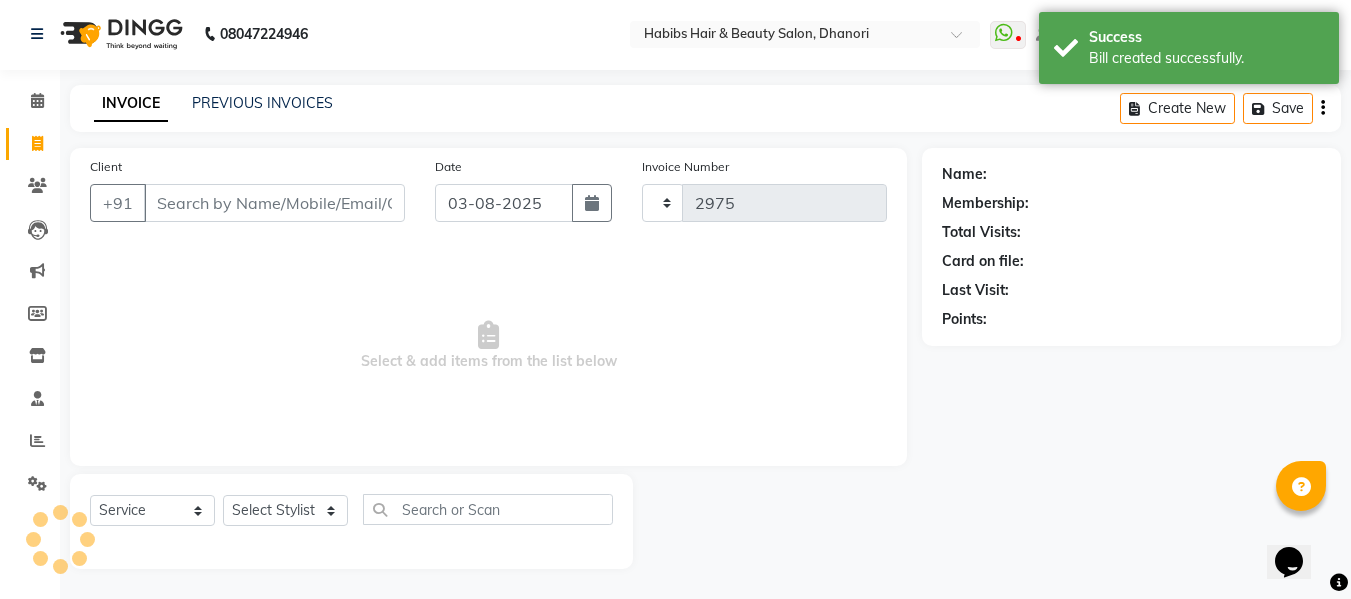 select on "4967" 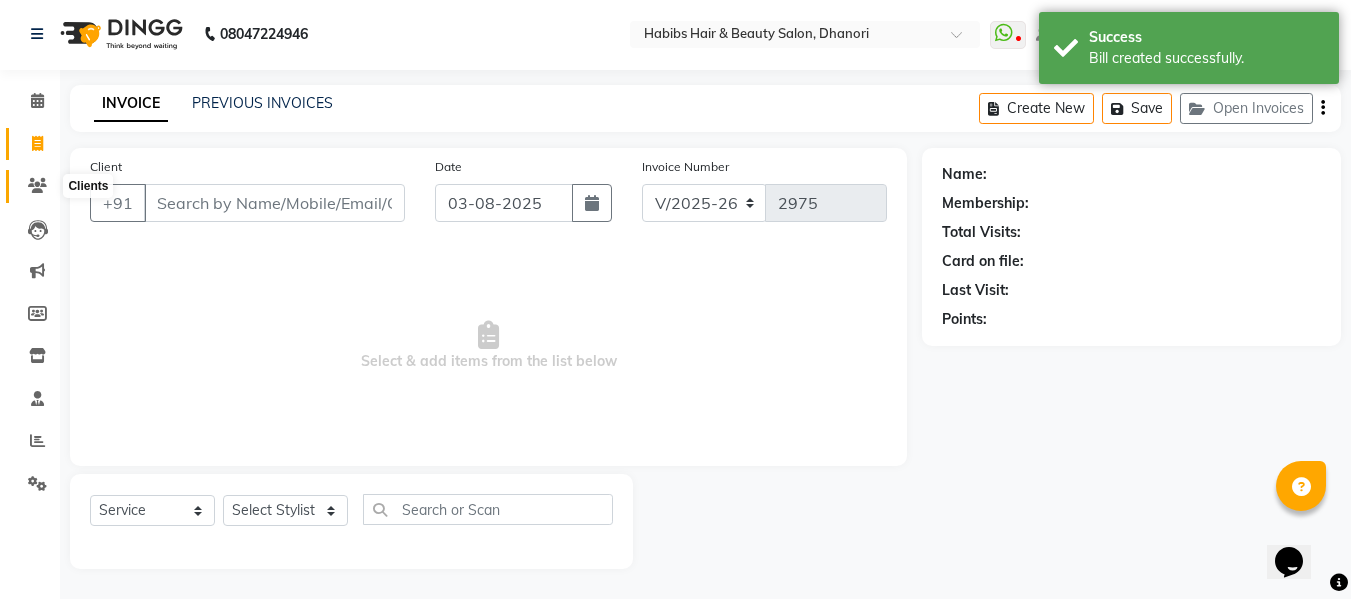 click 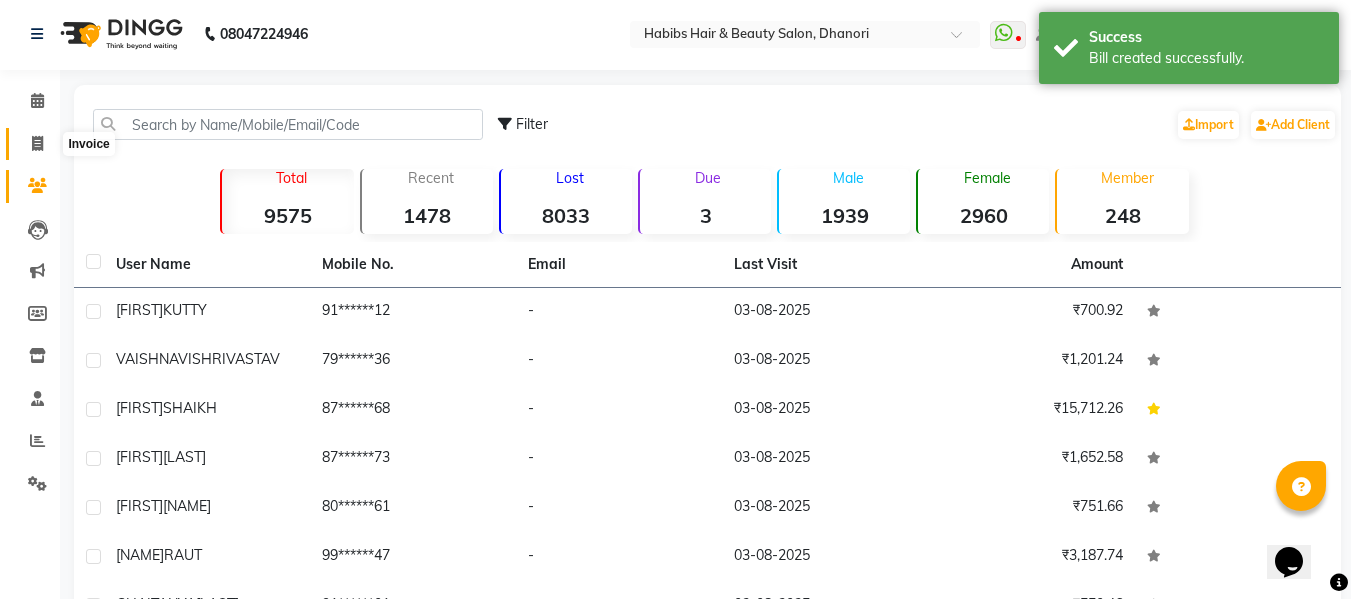 click 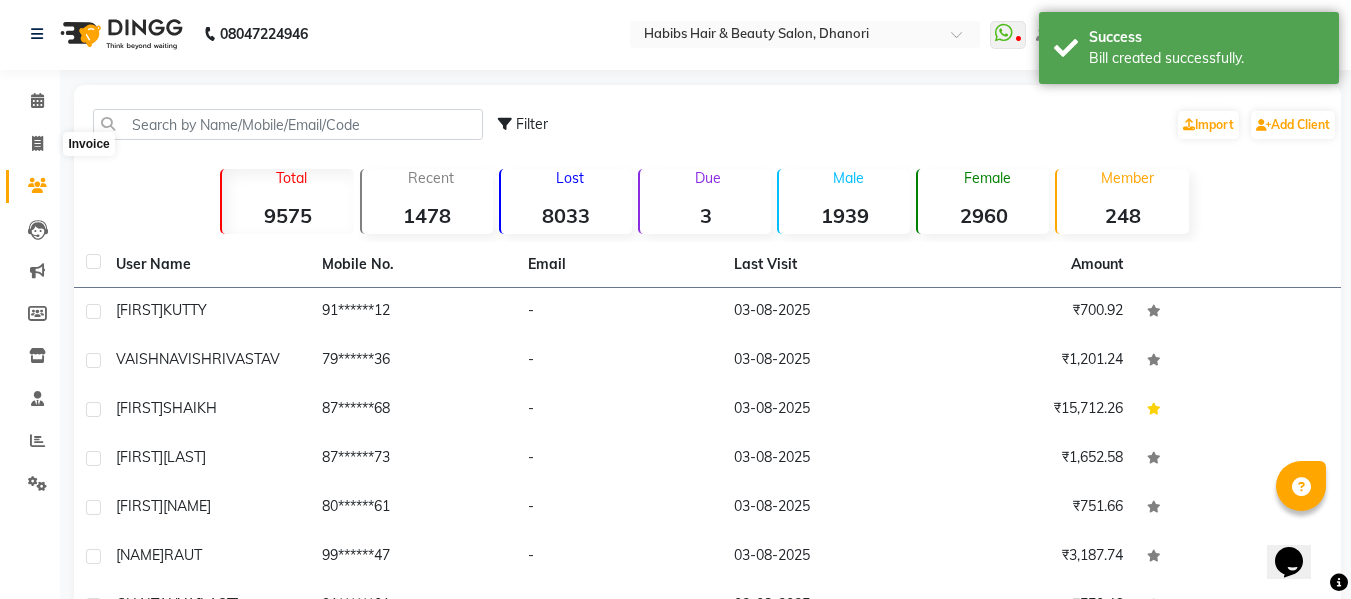 select on "4967" 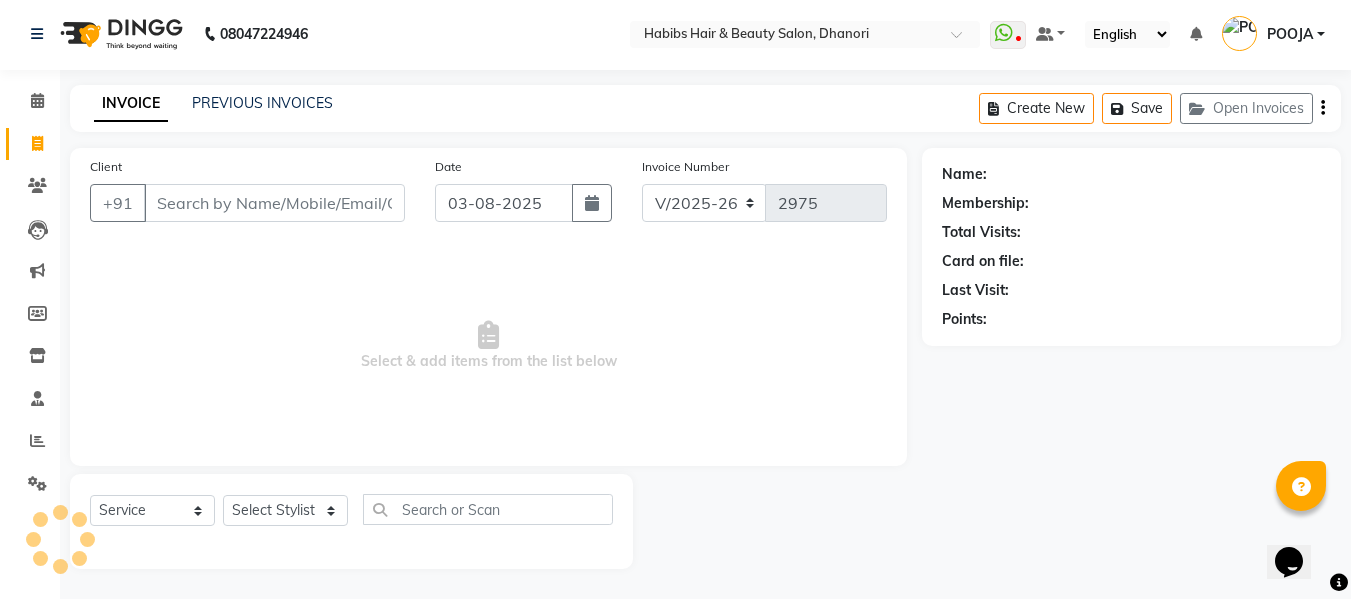 click on "Client" at bounding box center (274, 203) 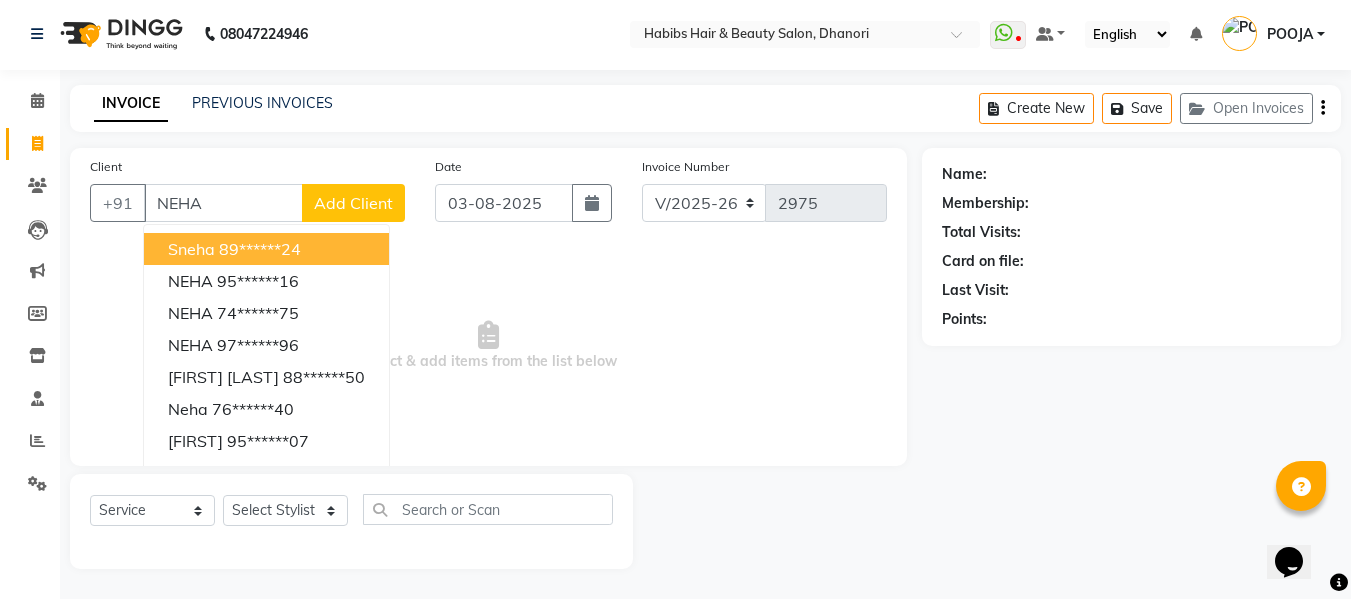 click on "NEHA" at bounding box center (223, 203) 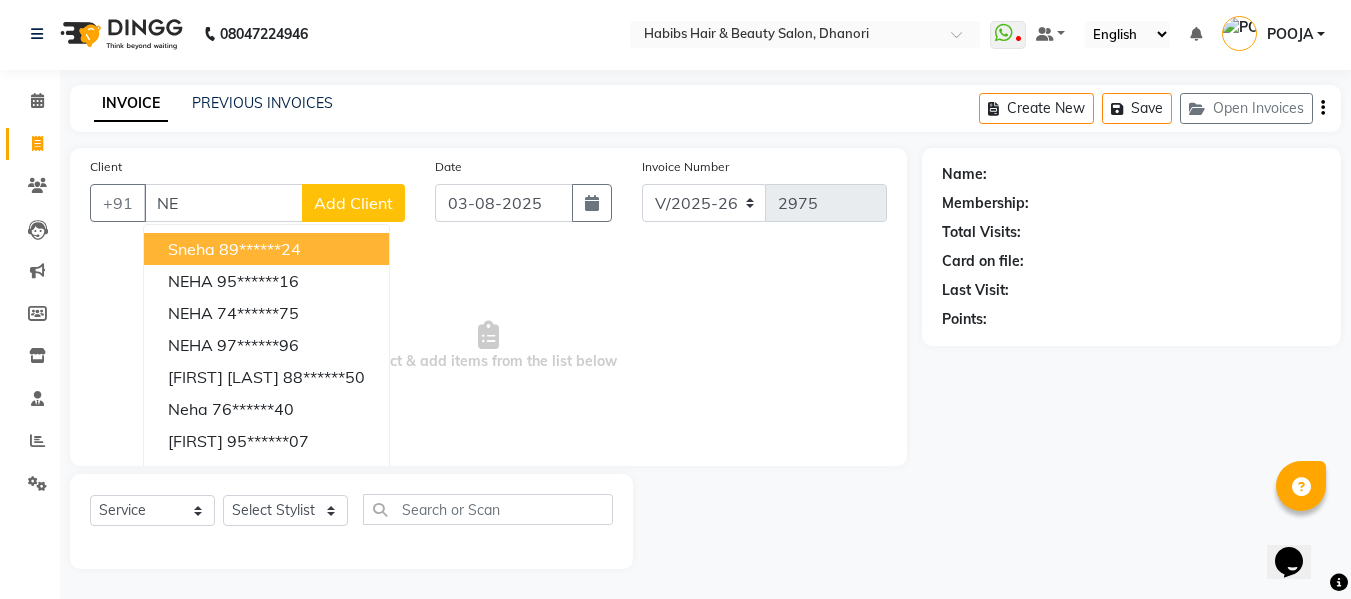 type on "N" 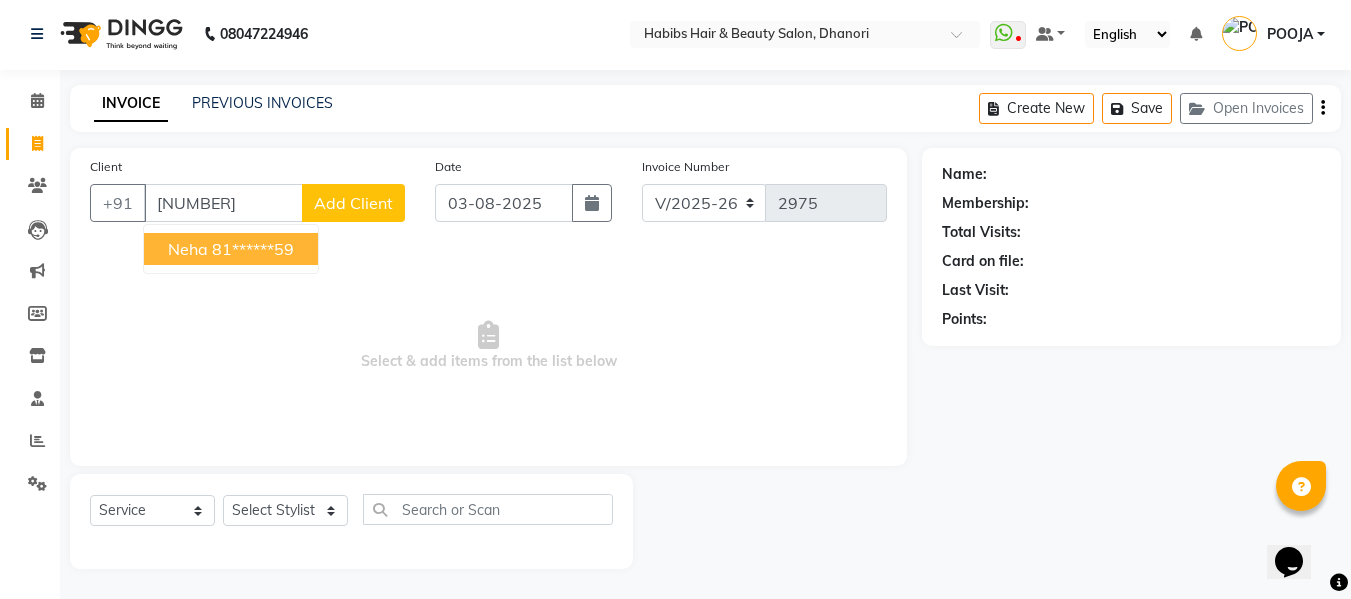 click on "81******59" at bounding box center [253, 249] 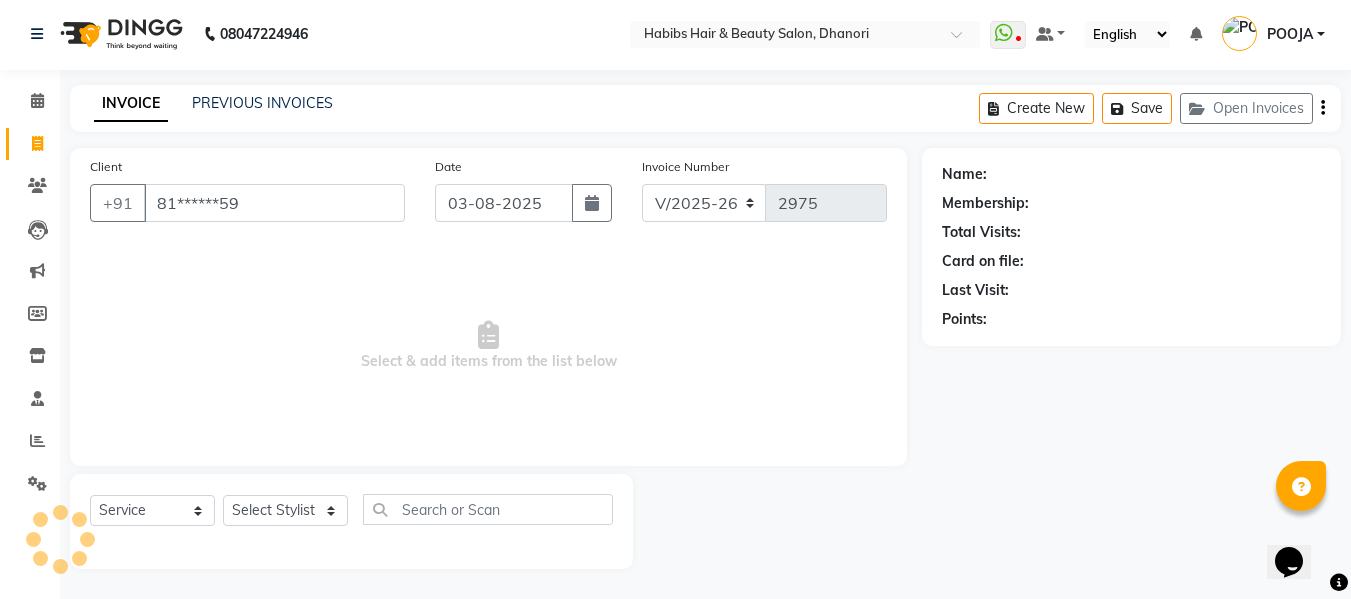 type on "81******59" 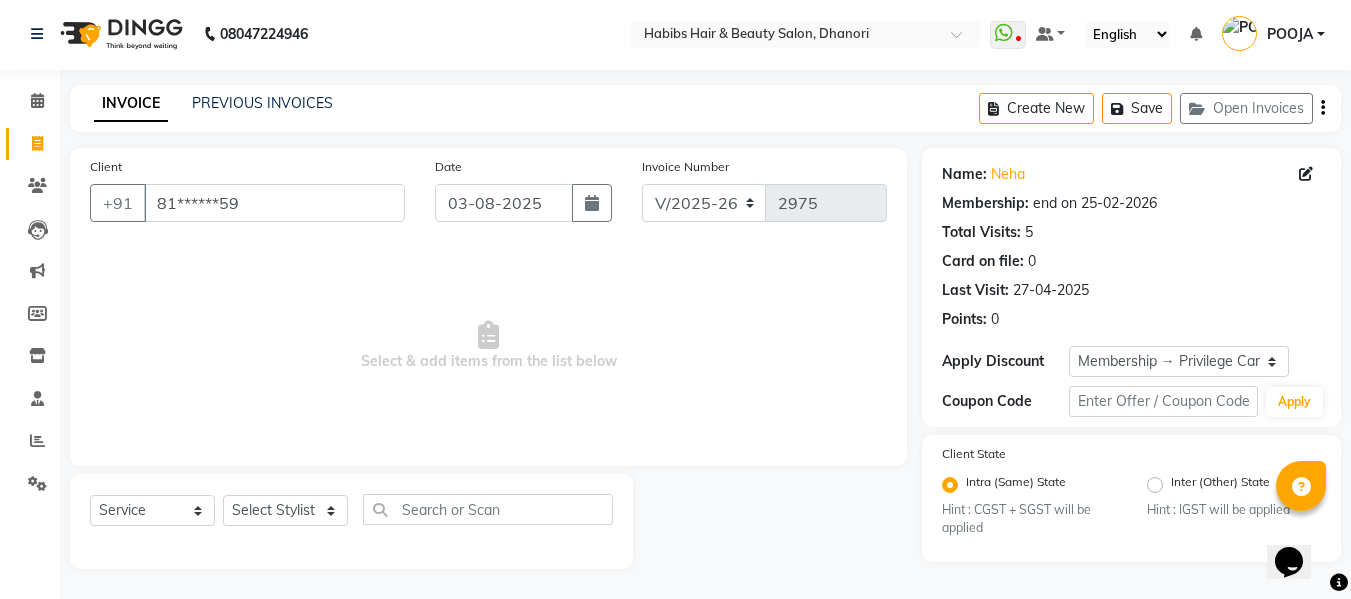 click on "Client +91 [MASKED_NUMBER] Date 03-08-2025 Invoice Number V/2025 V/2025-26 2975 Select & add items from the list below" 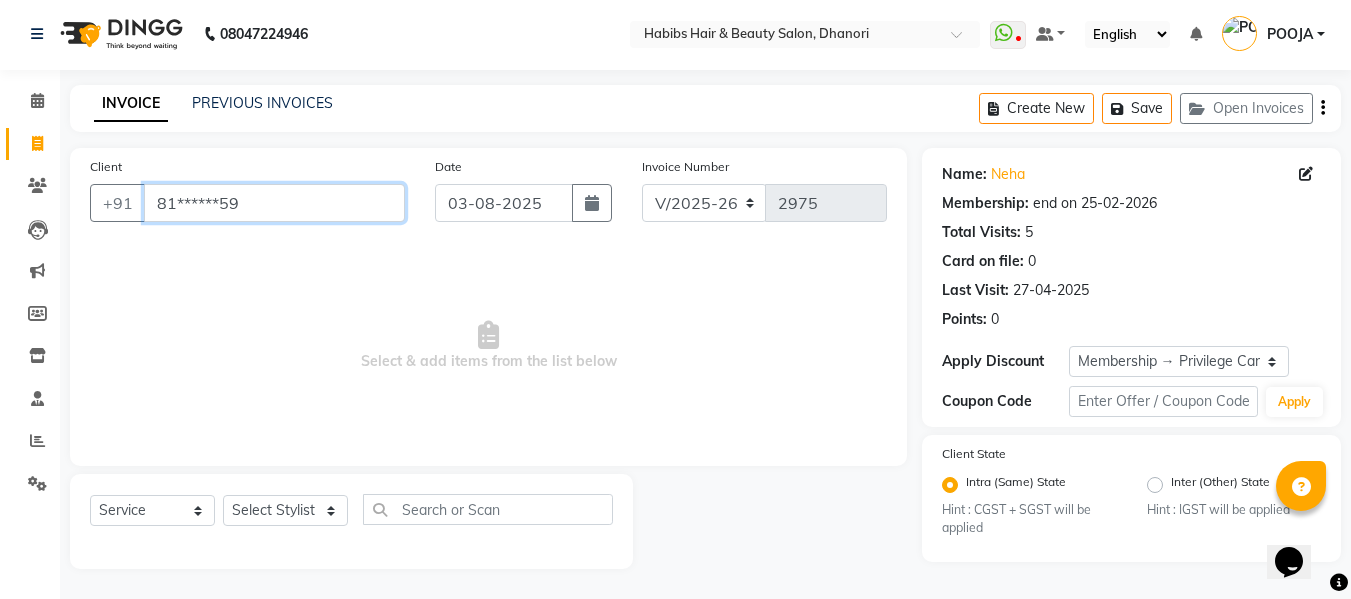 click on "81******59" at bounding box center (274, 203) 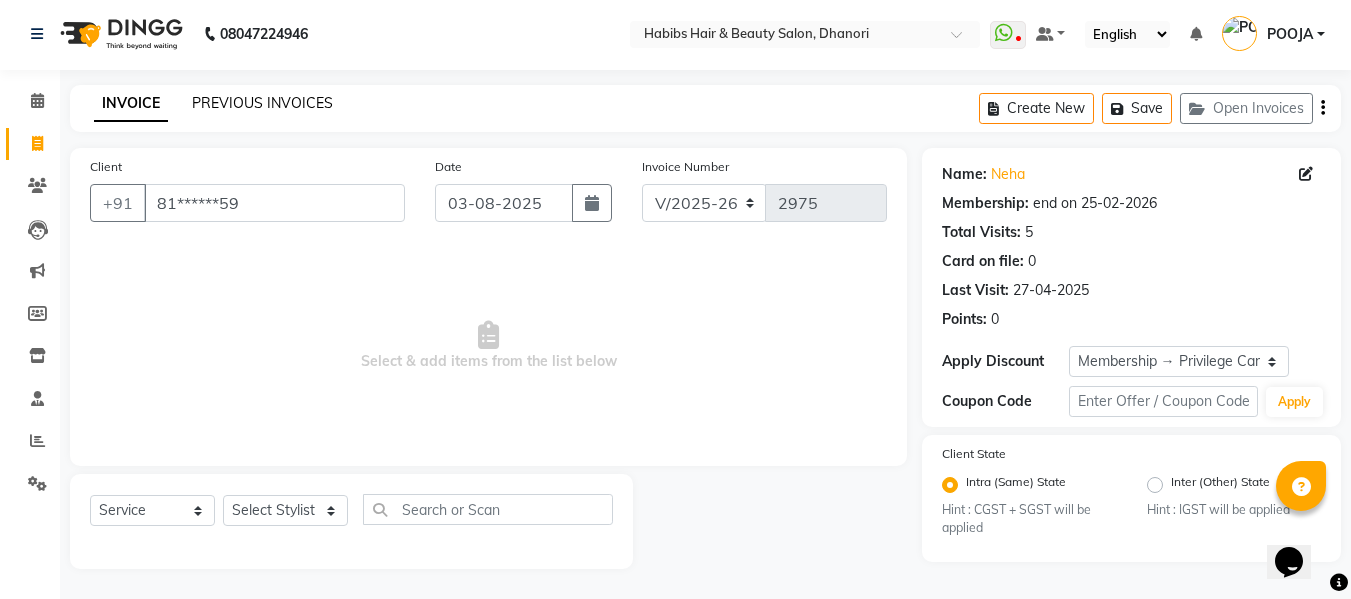click on "PREVIOUS INVOICES" 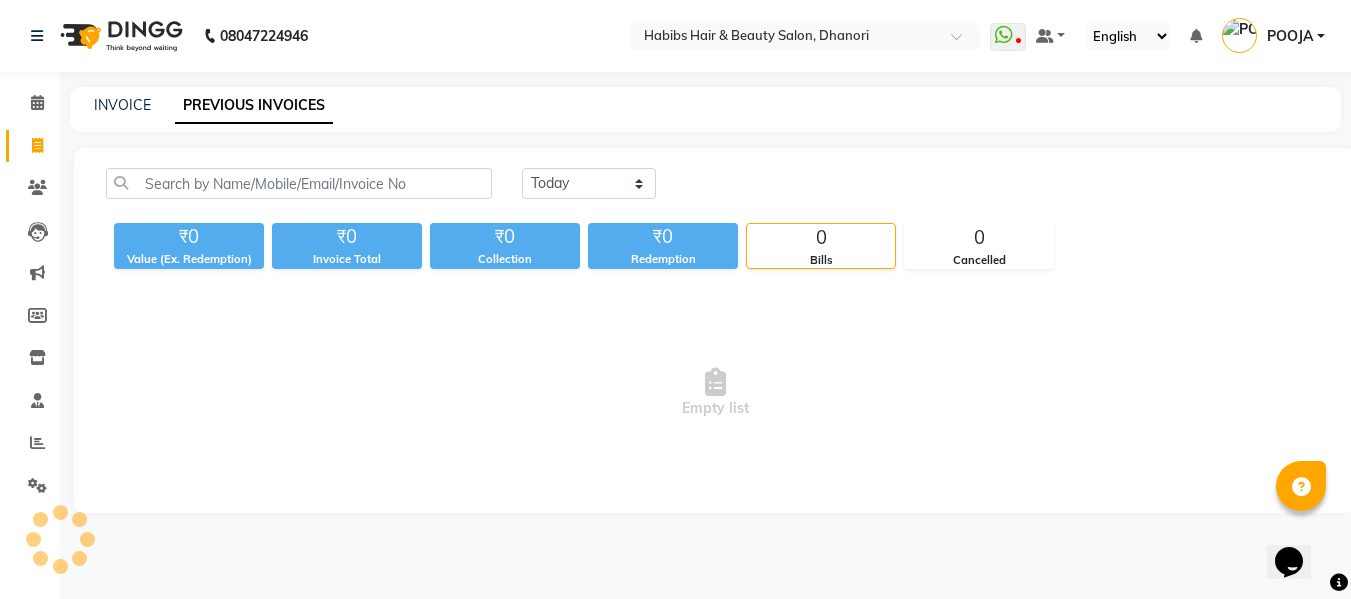 scroll, scrollTop: 0, scrollLeft: 0, axis: both 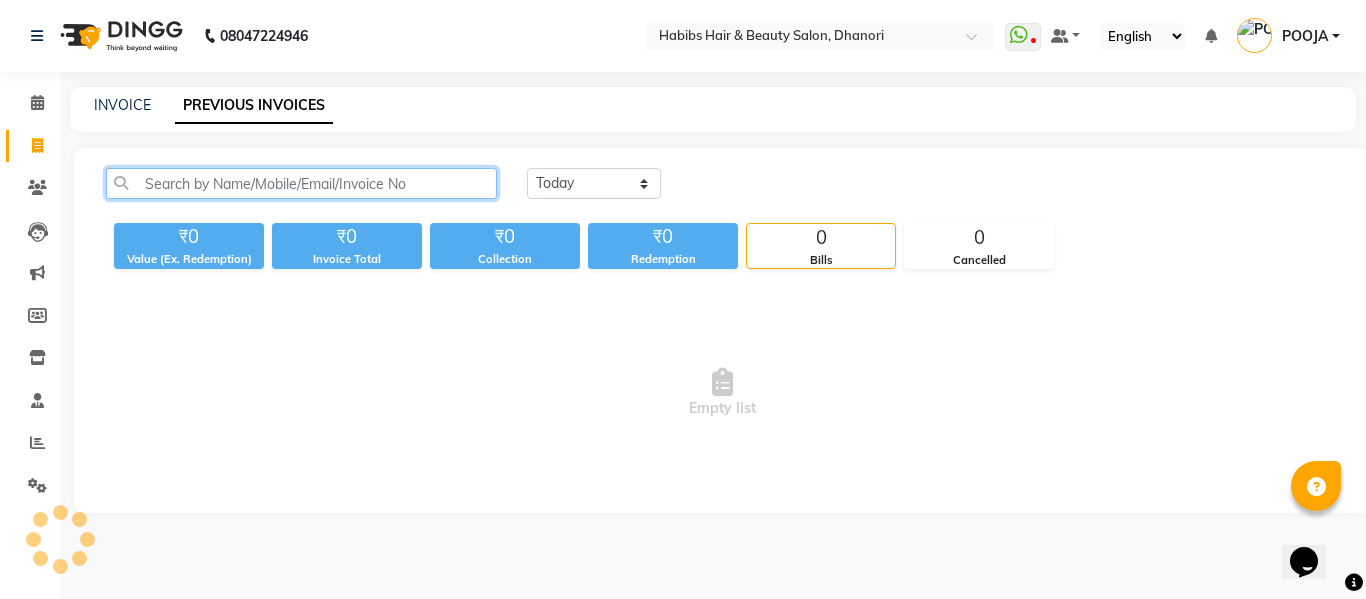 click 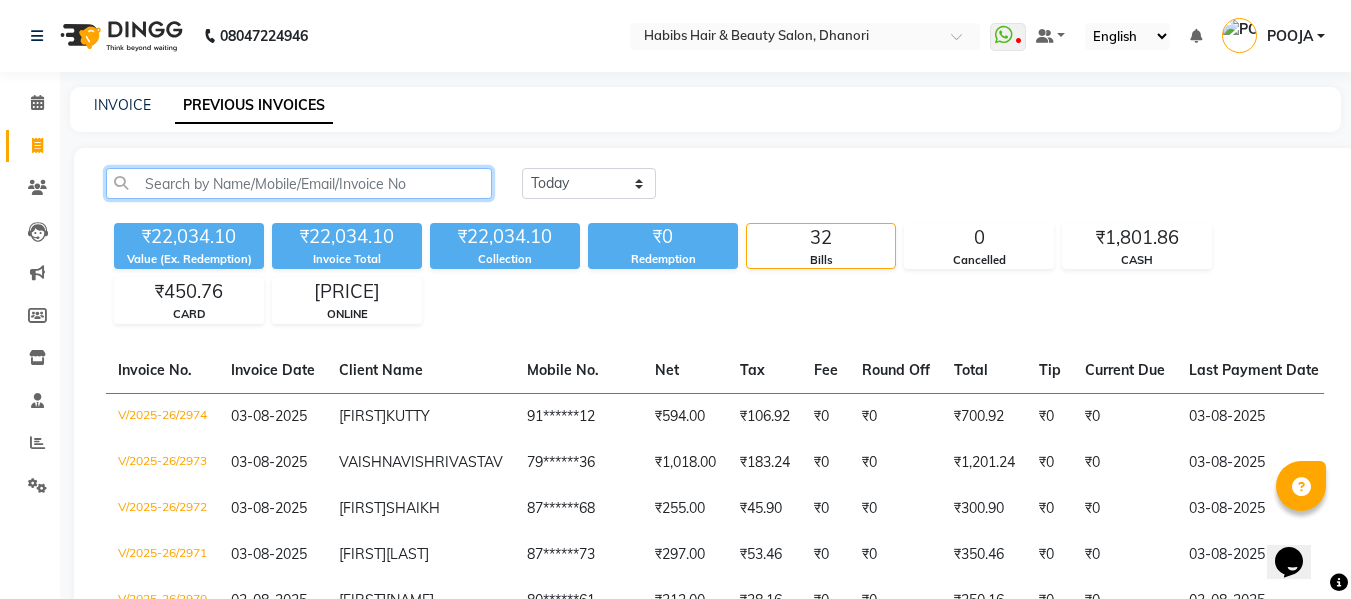 paste on "81******59" 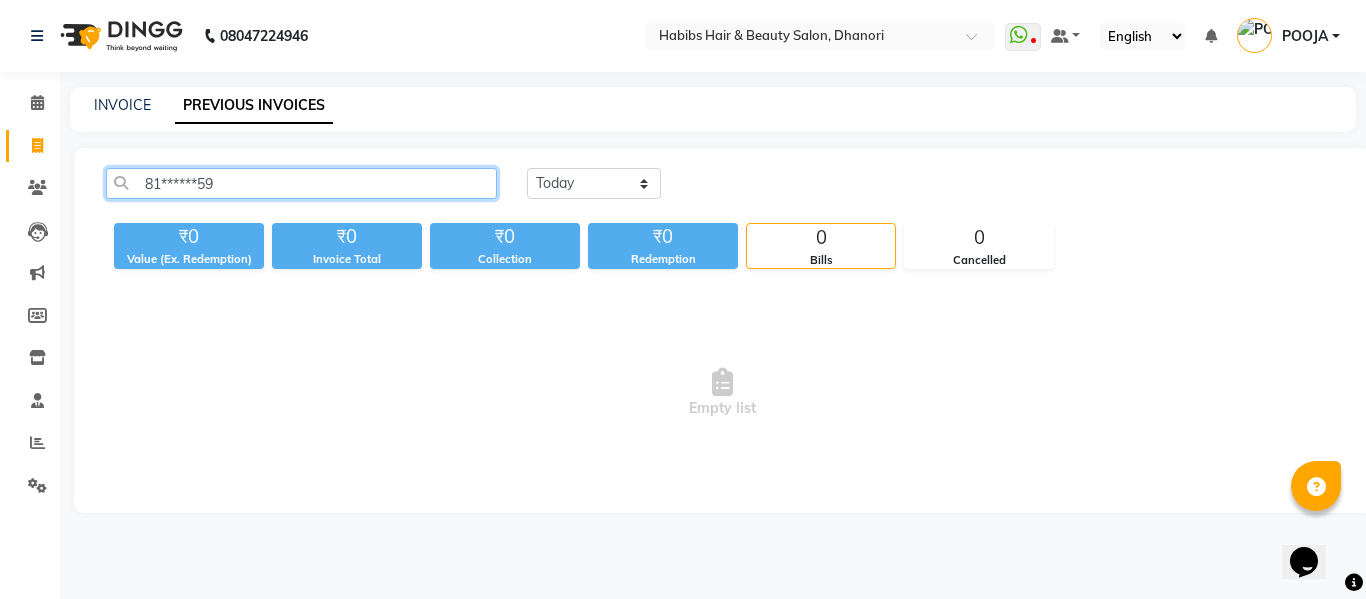 click on "81******59" 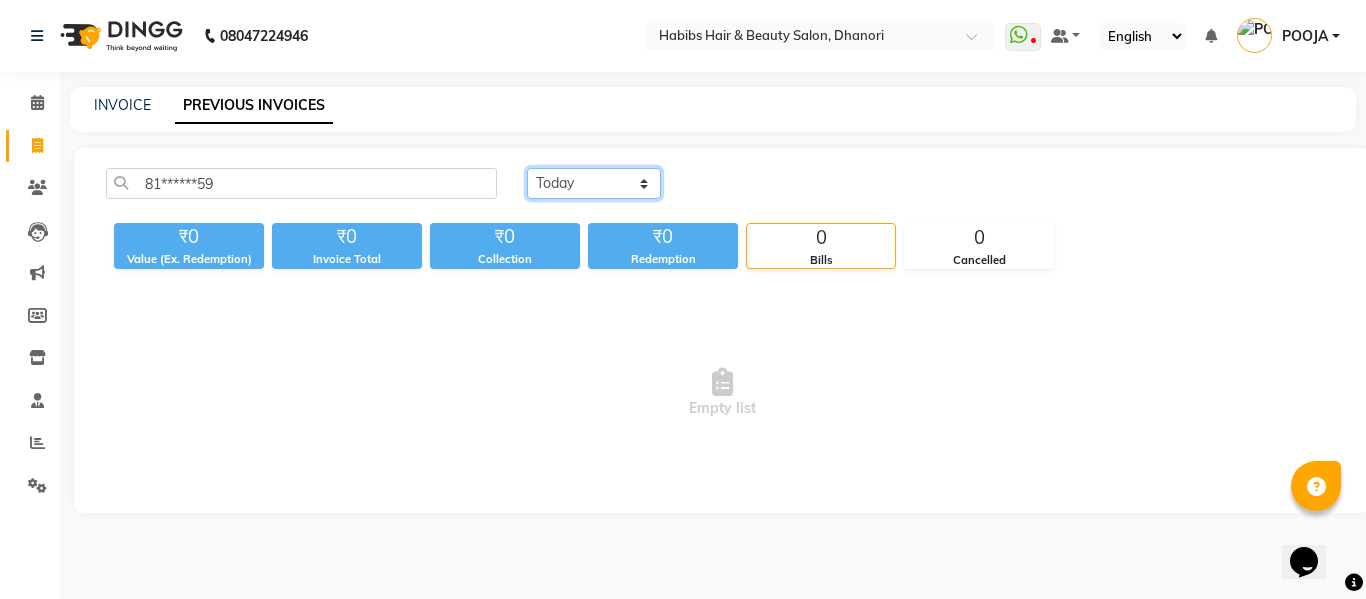 click on "Today Yesterday Custom Range" 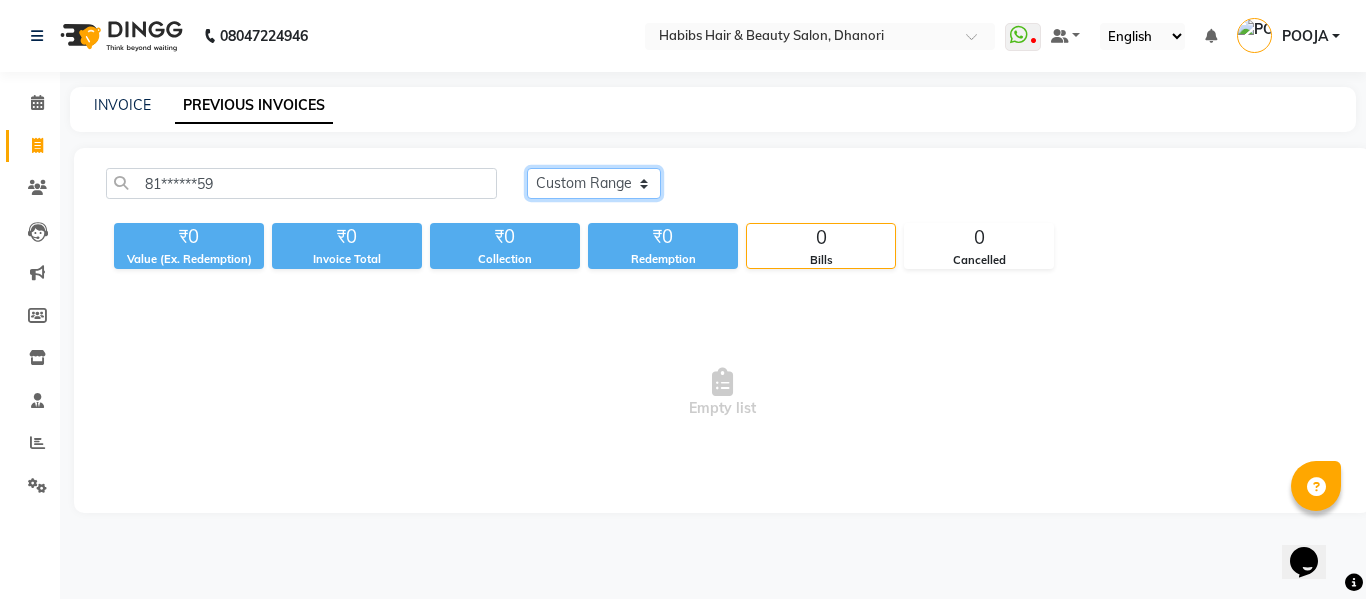click on "Today Yesterday Custom Range" 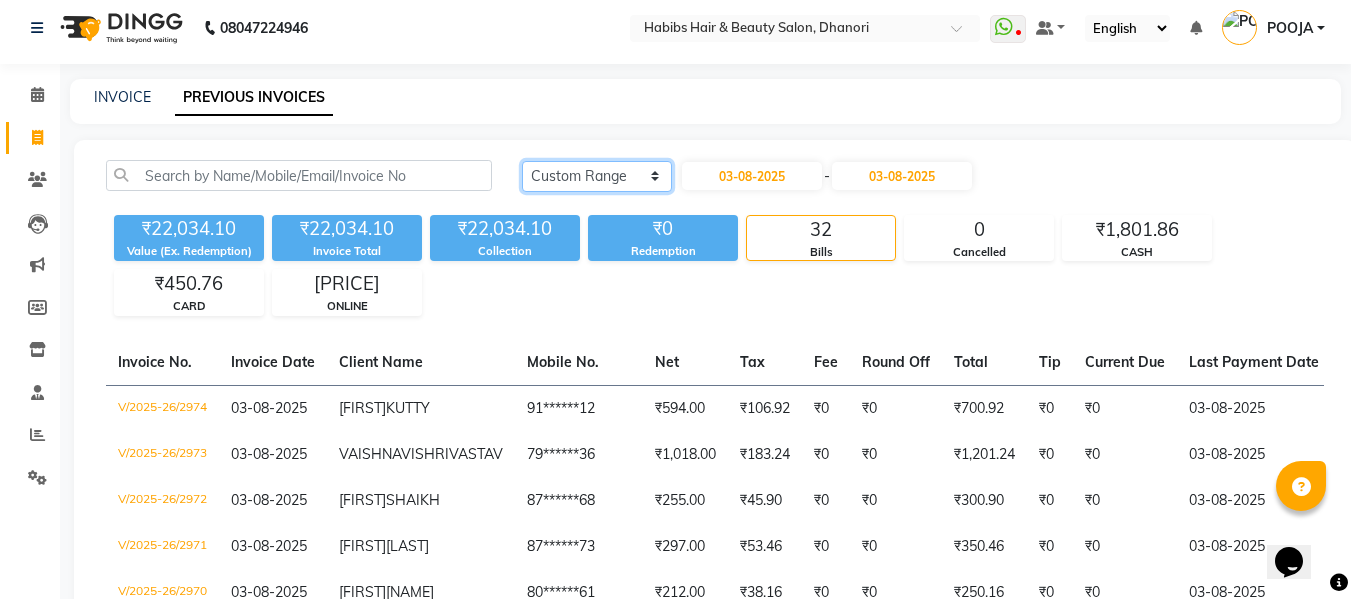 scroll, scrollTop: 0, scrollLeft: 0, axis: both 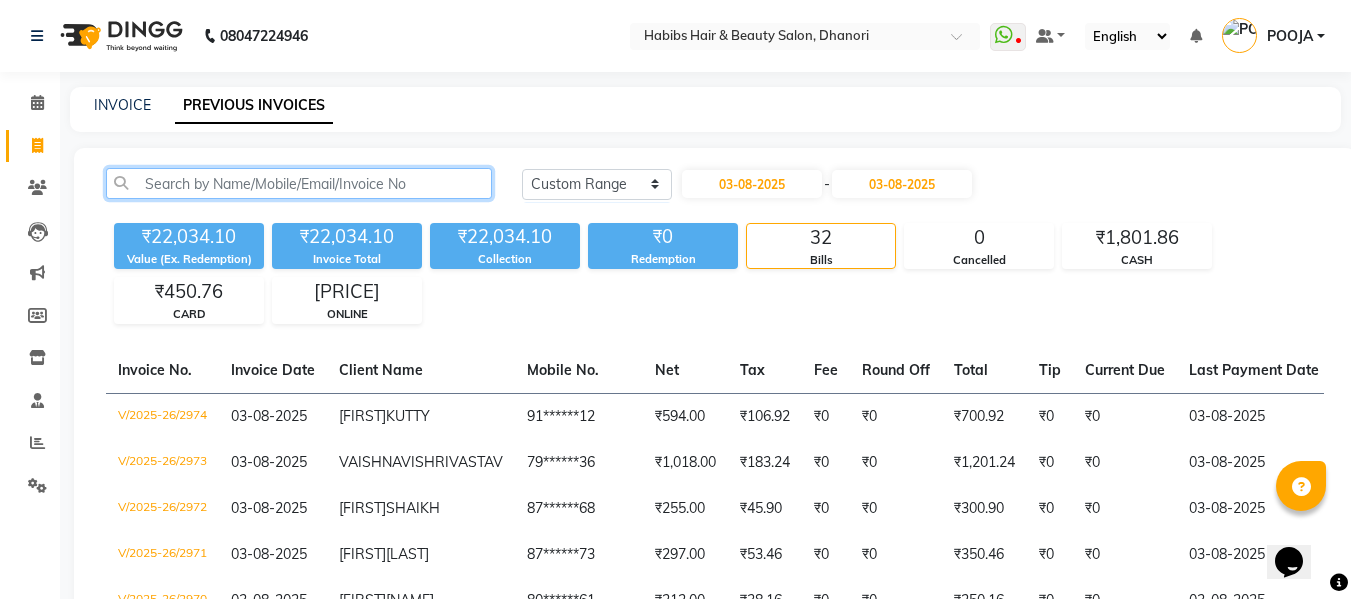 click 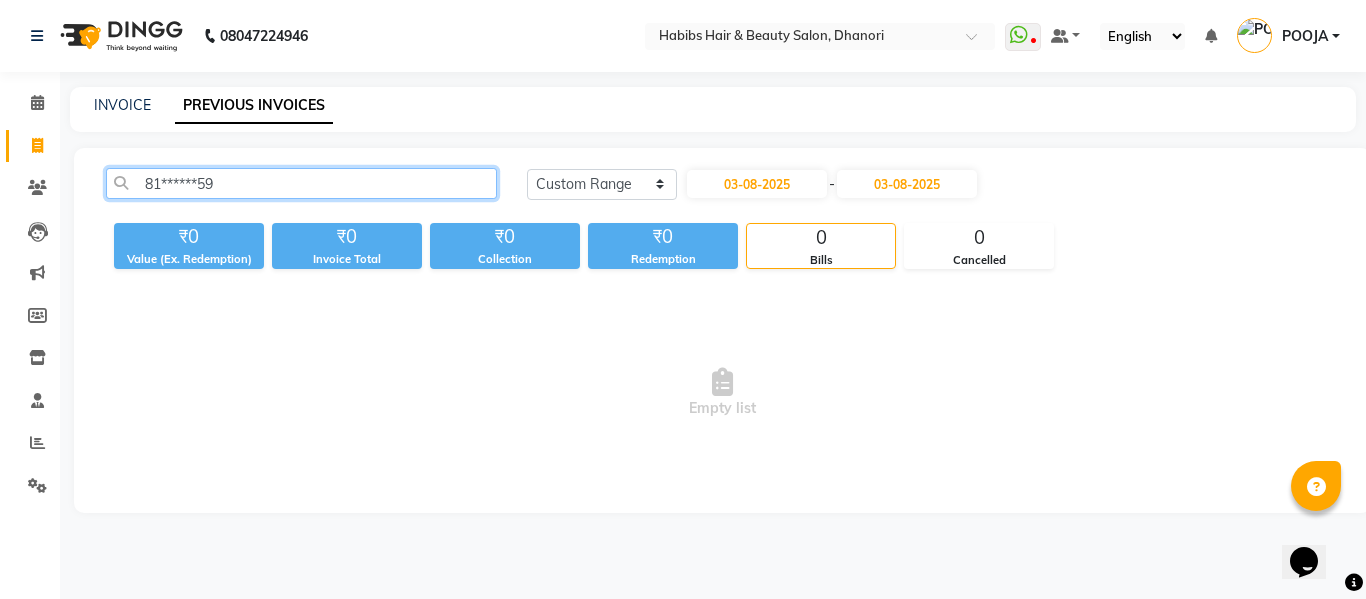 click on "81******59" 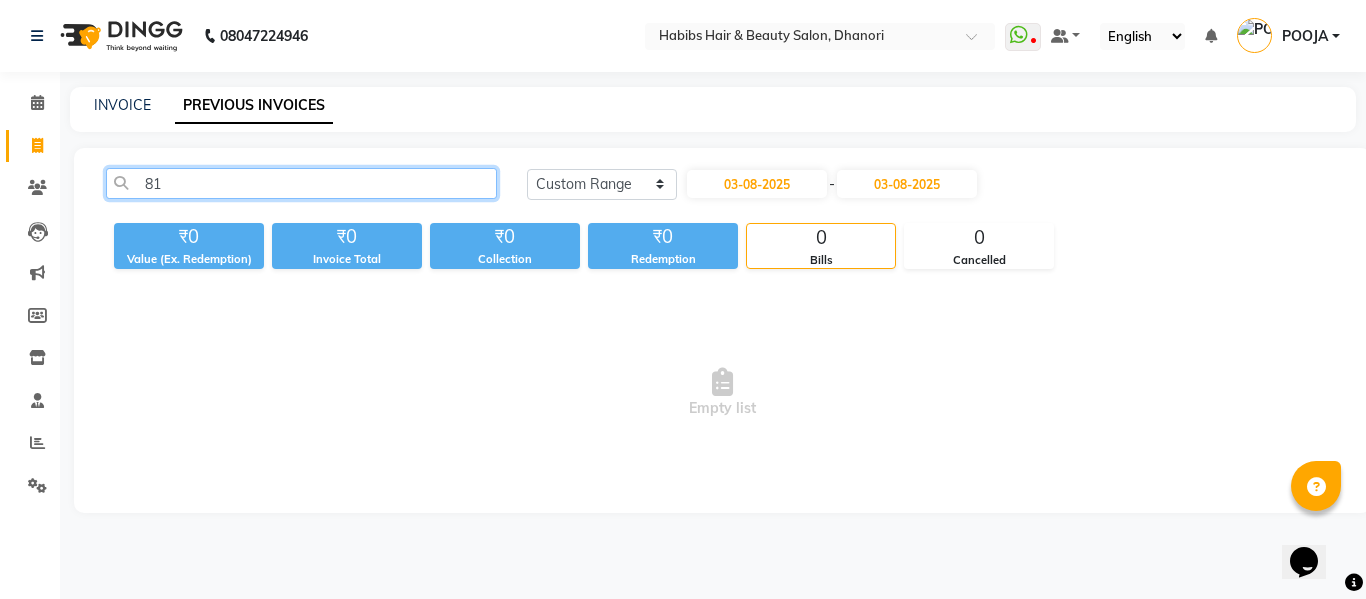 type on "8" 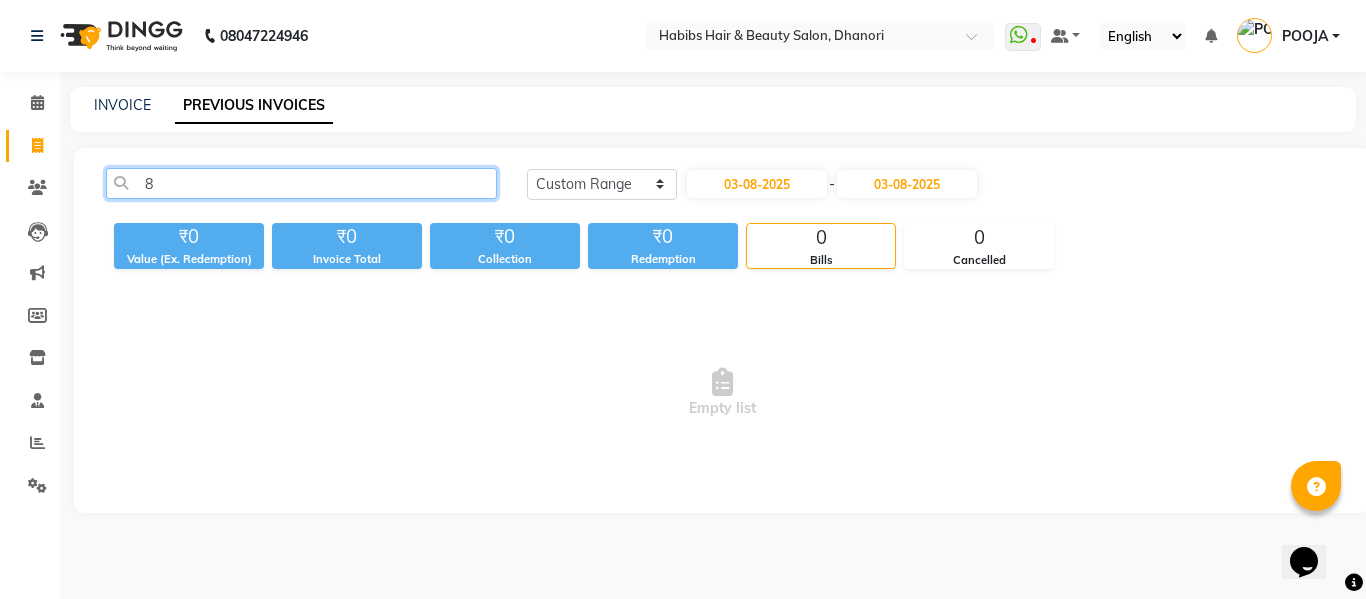 type 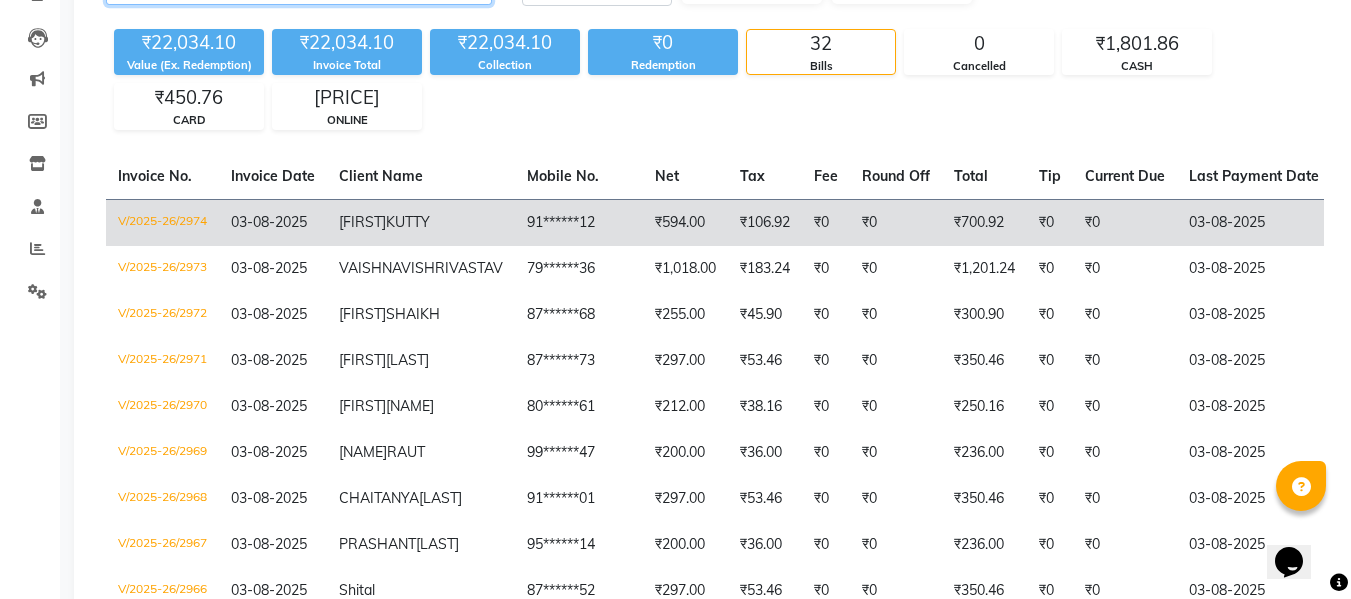 scroll, scrollTop: 0, scrollLeft: 0, axis: both 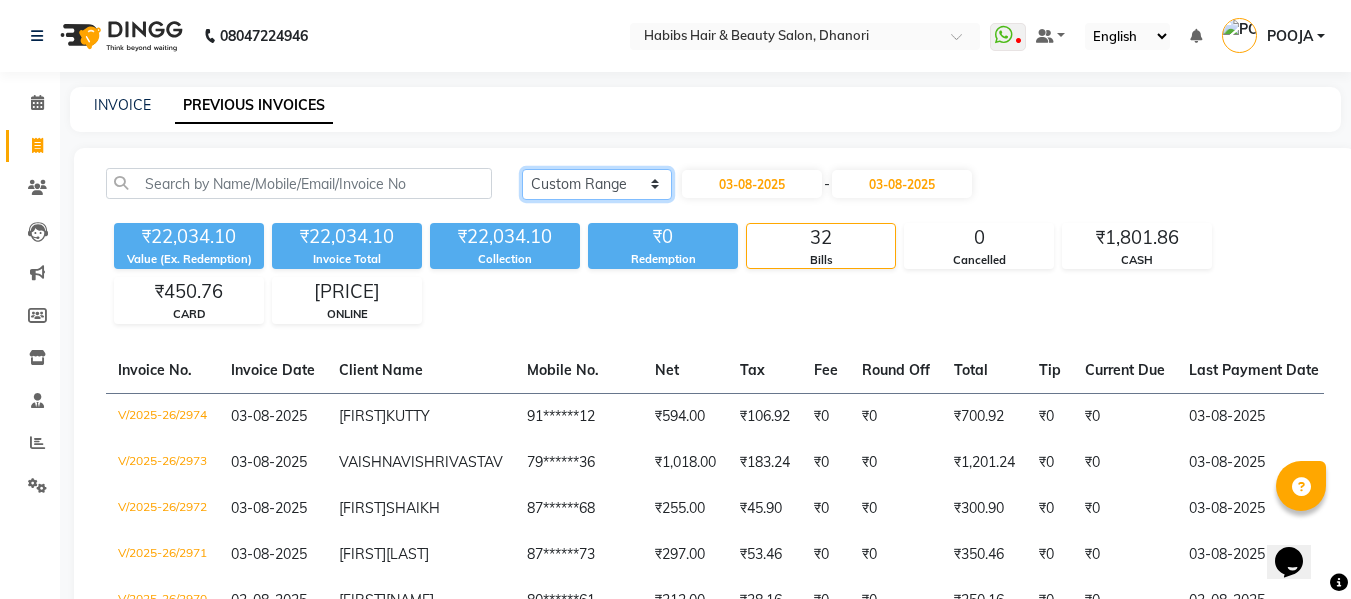 click on "Today Yesterday Custom Range" 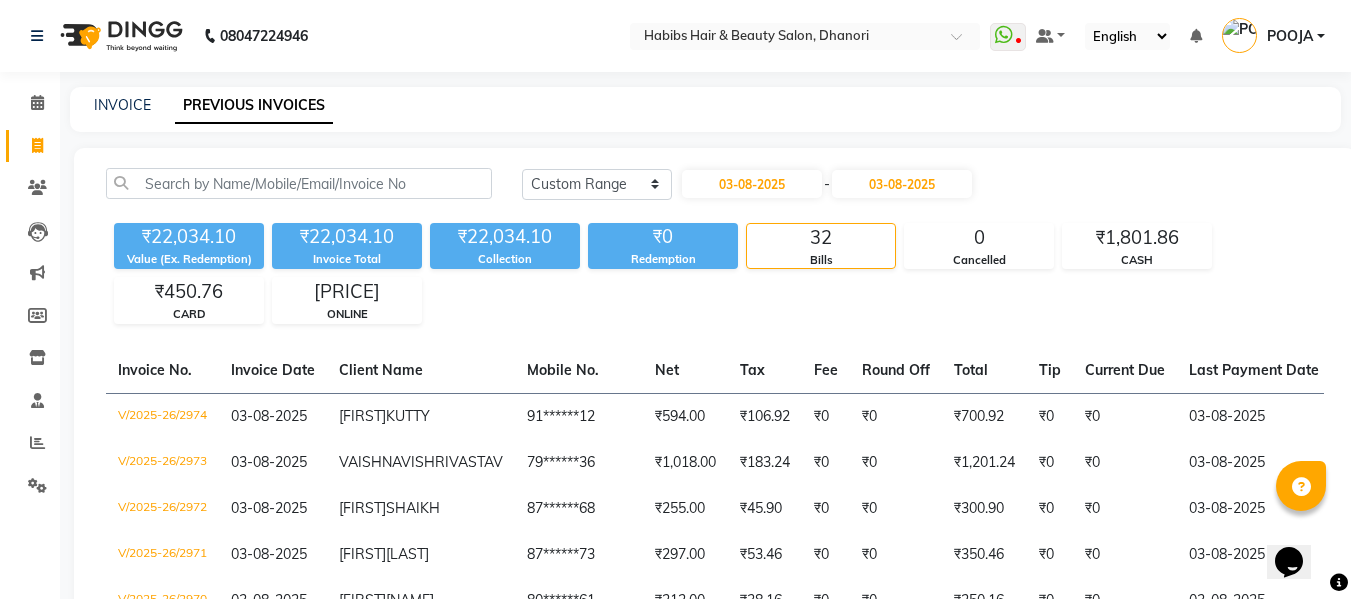 click on "INVOICE PREVIOUS INVOICES" 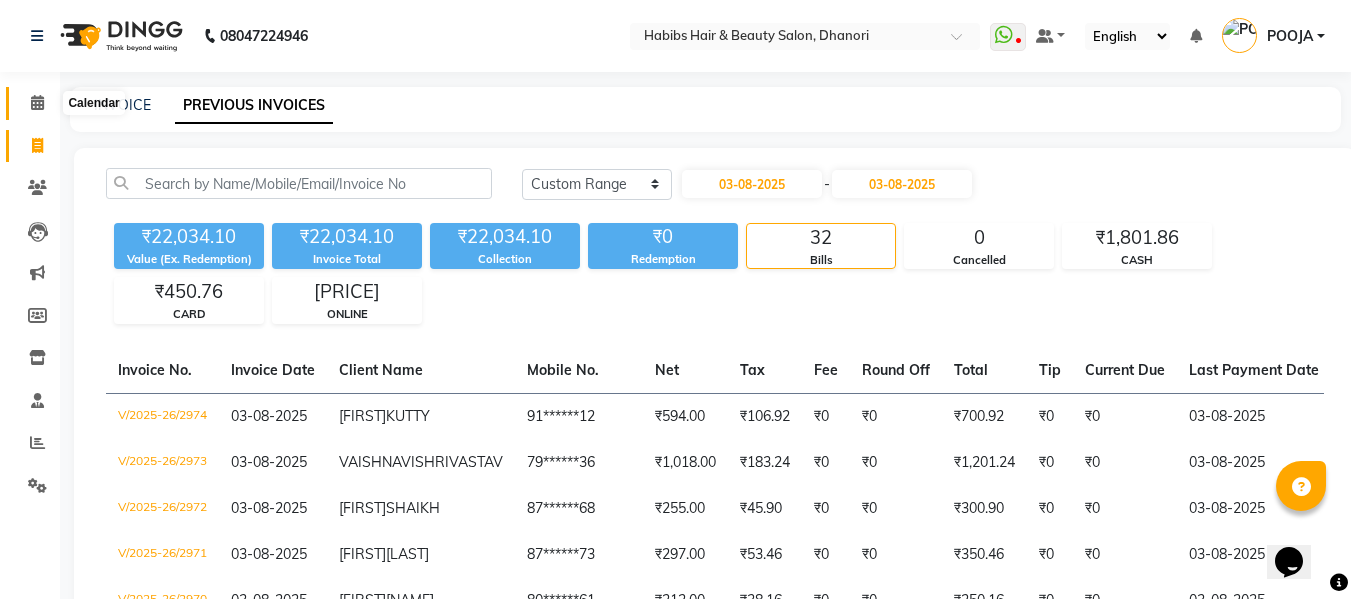 click 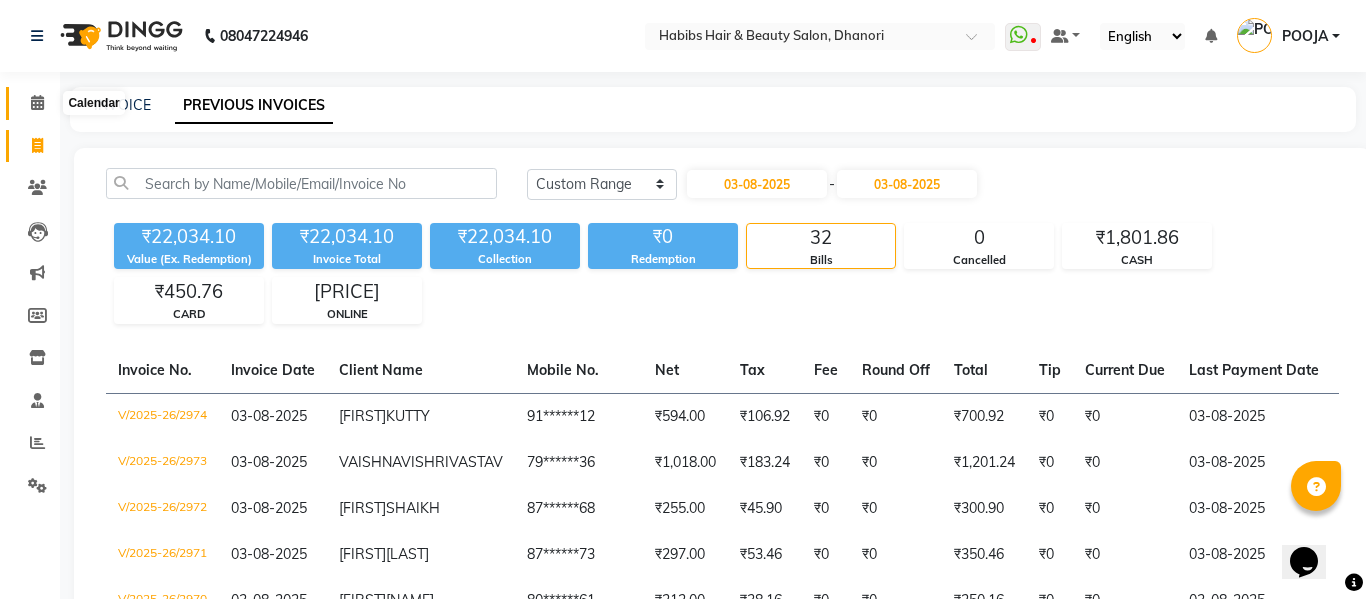 click 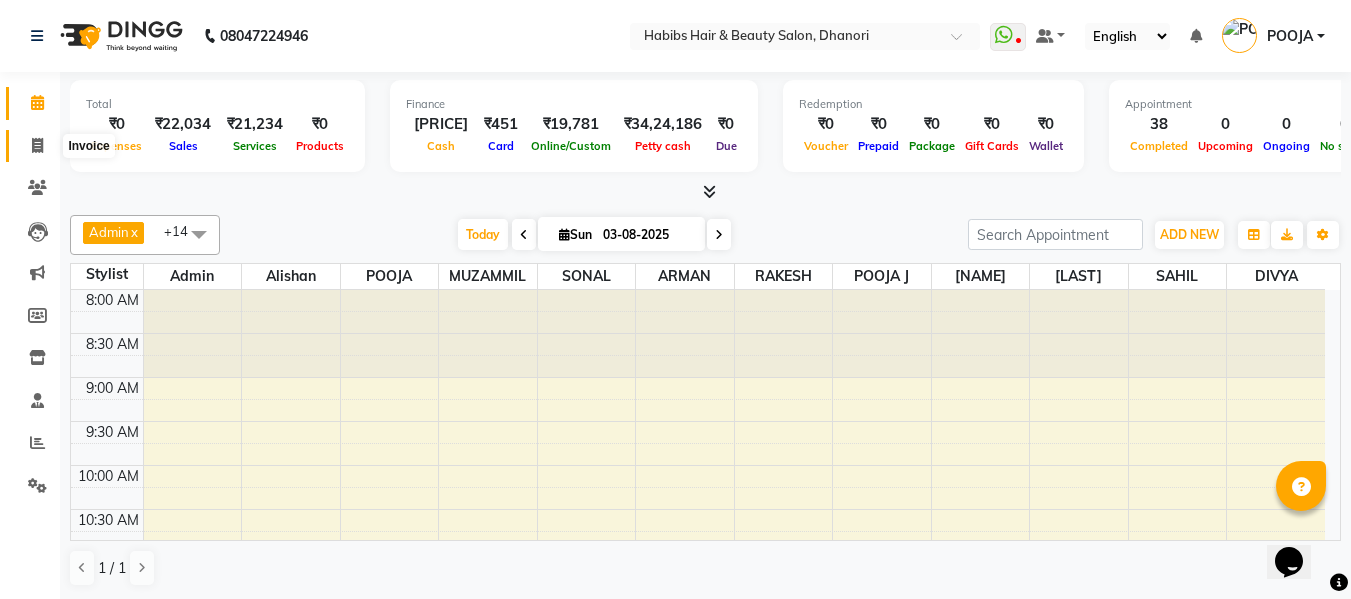 click 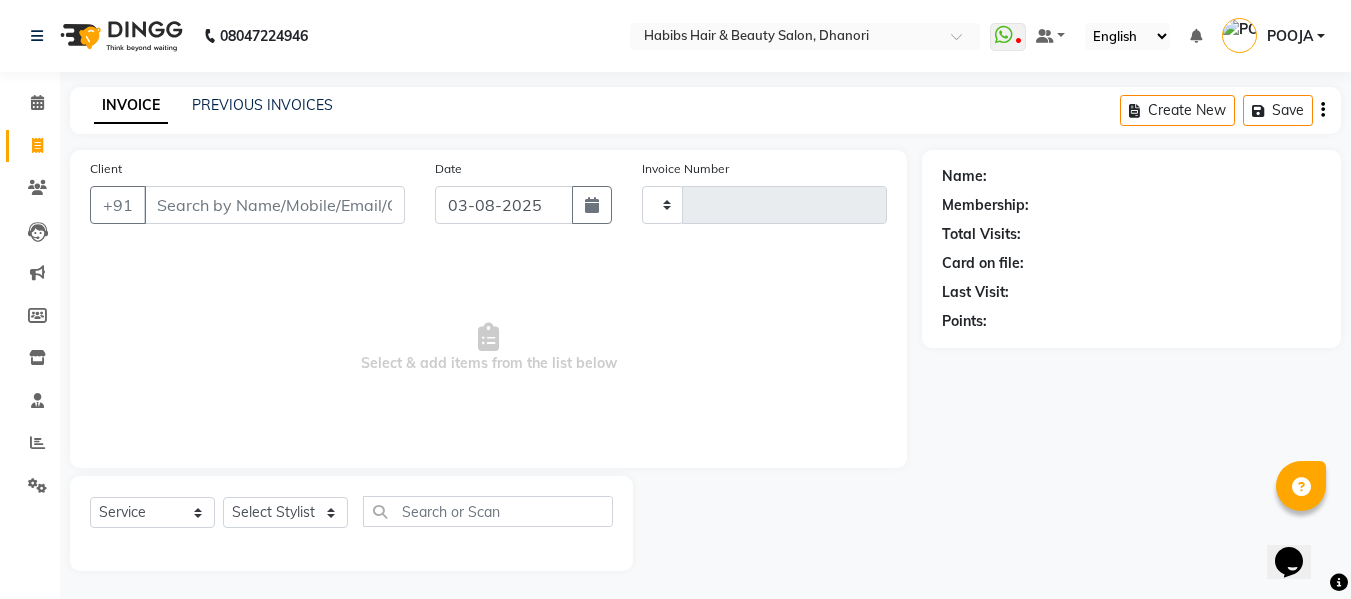 type on "2975" 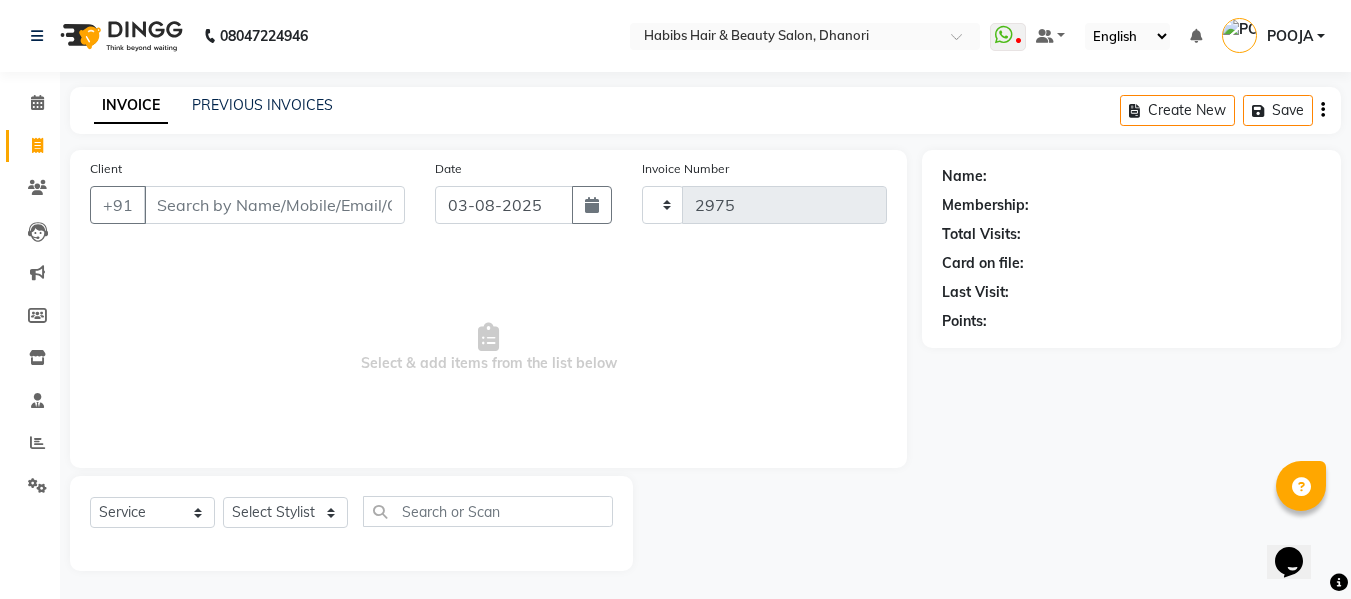 select on "4967" 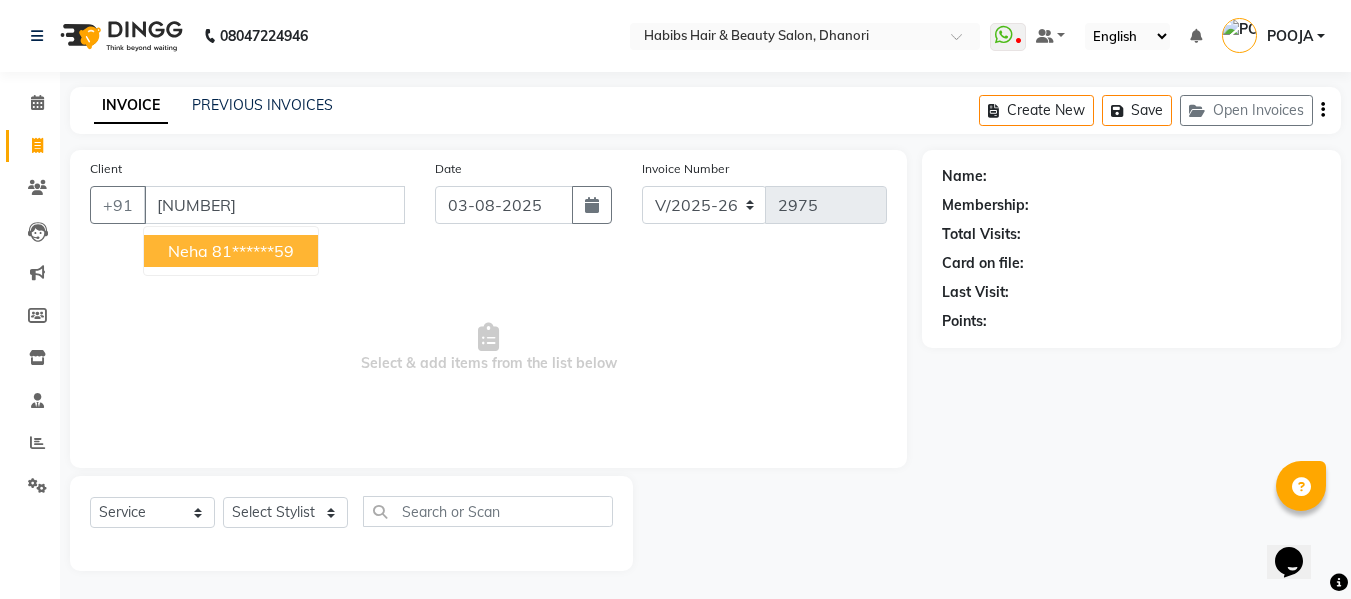 type on "[NUMBER]" 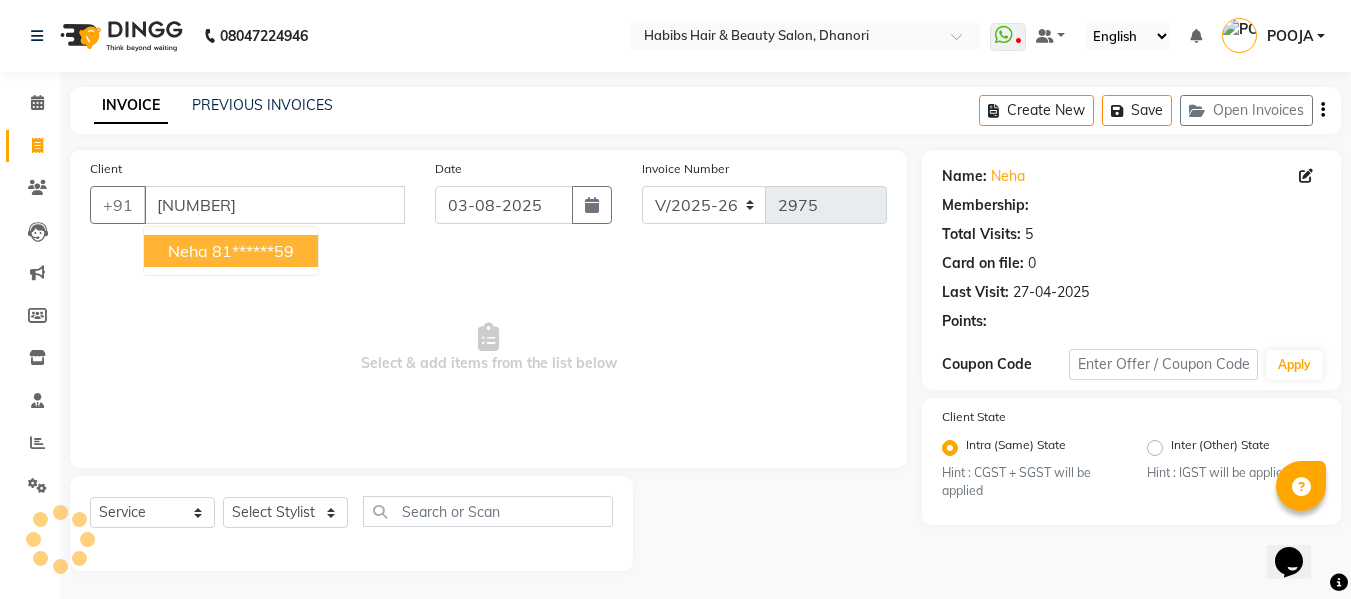 select on "1: Object" 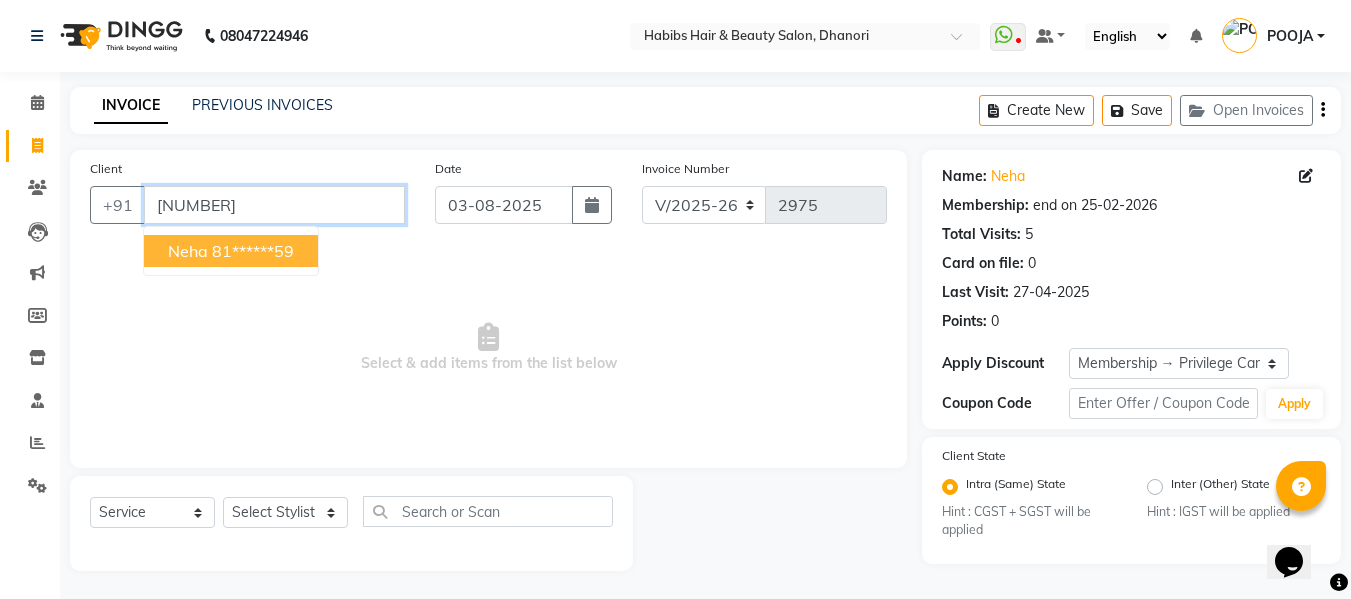 click on "[NUMBER]" at bounding box center (274, 205) 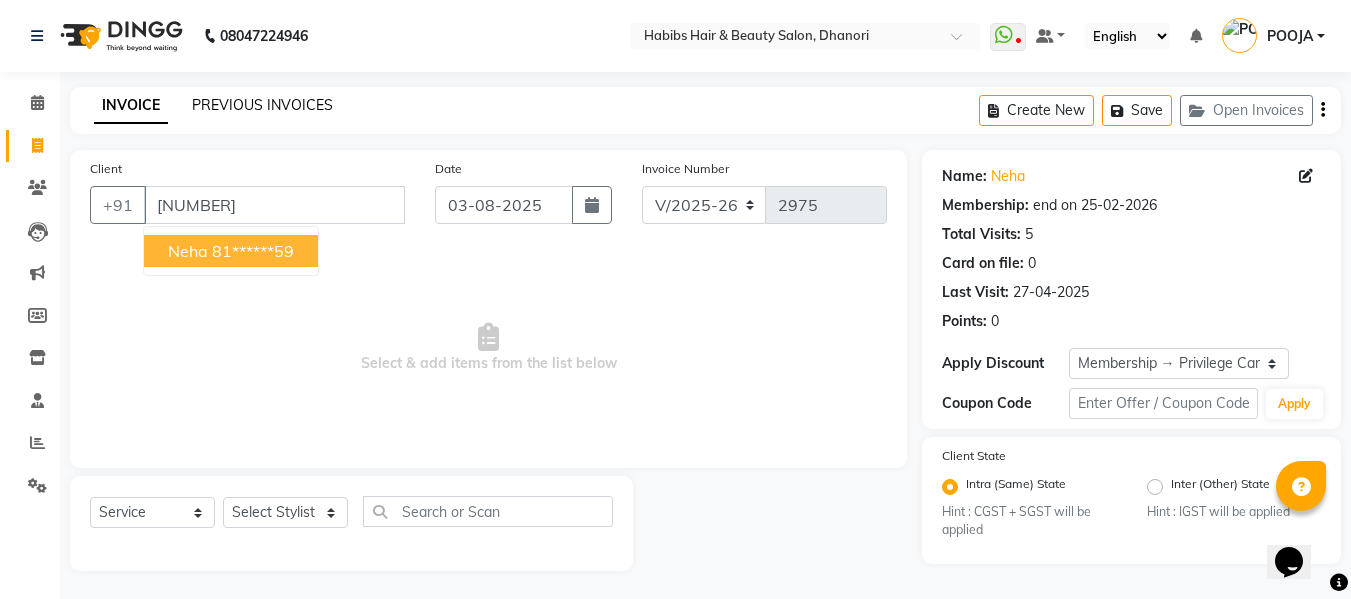 click on "PREVIOUS INVOICES" 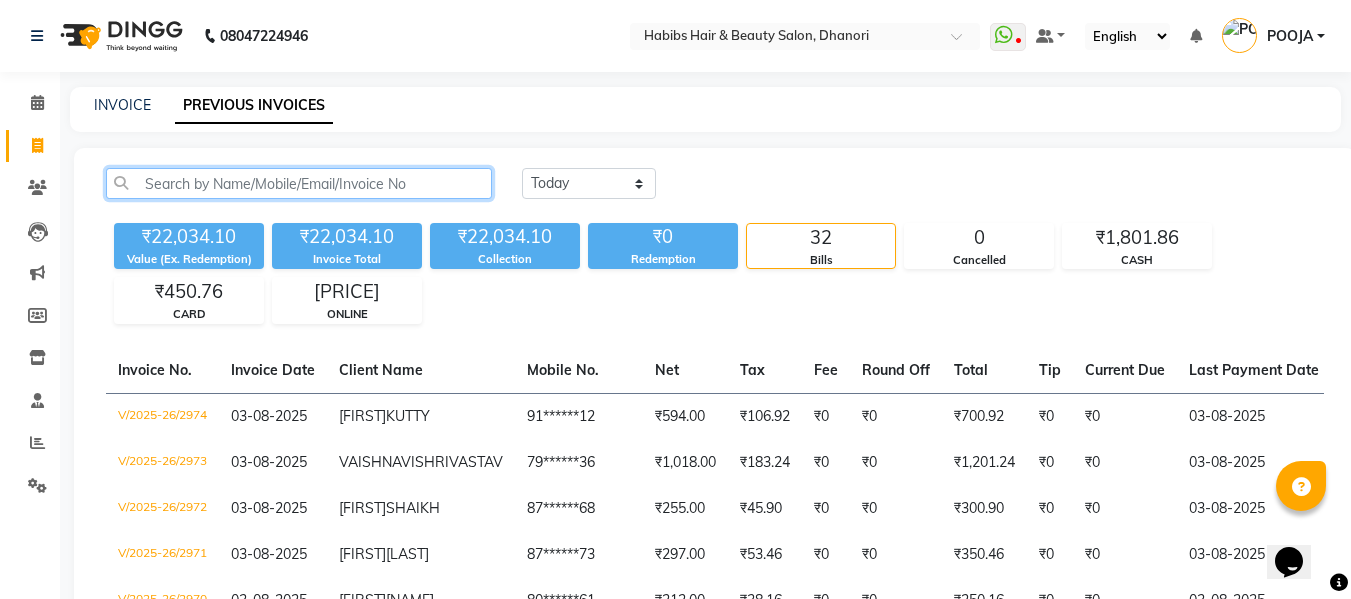 click 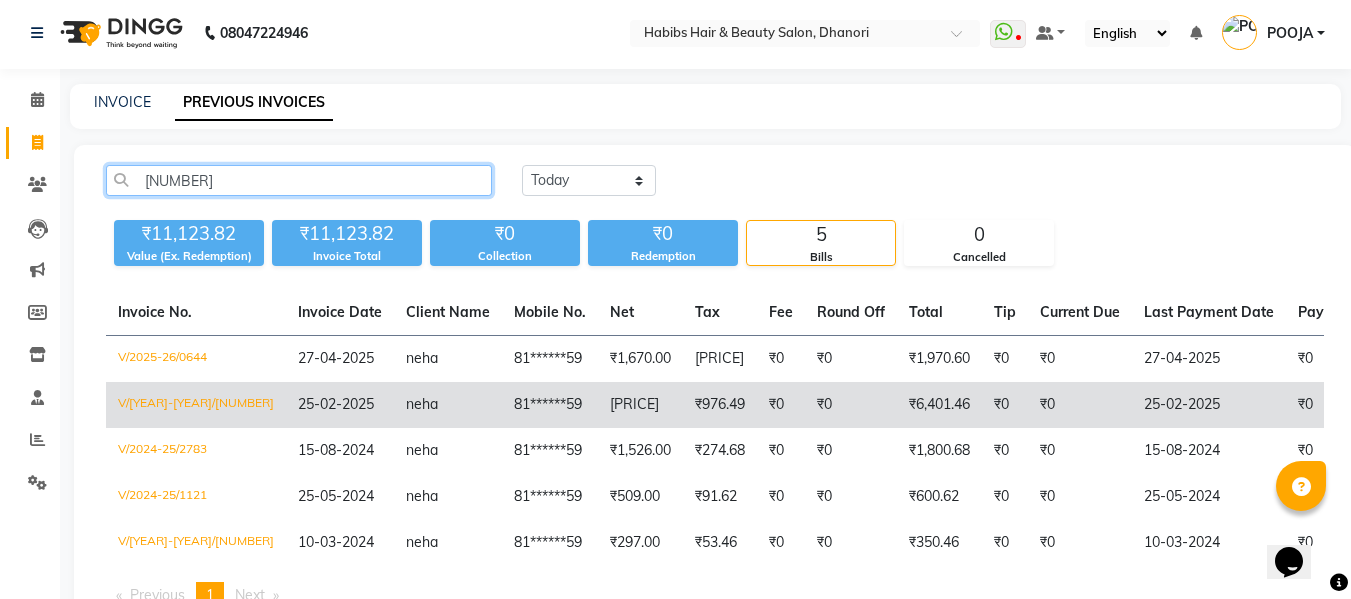 scroll, scrollTop: 0, scrollLeft: 0, axis: both 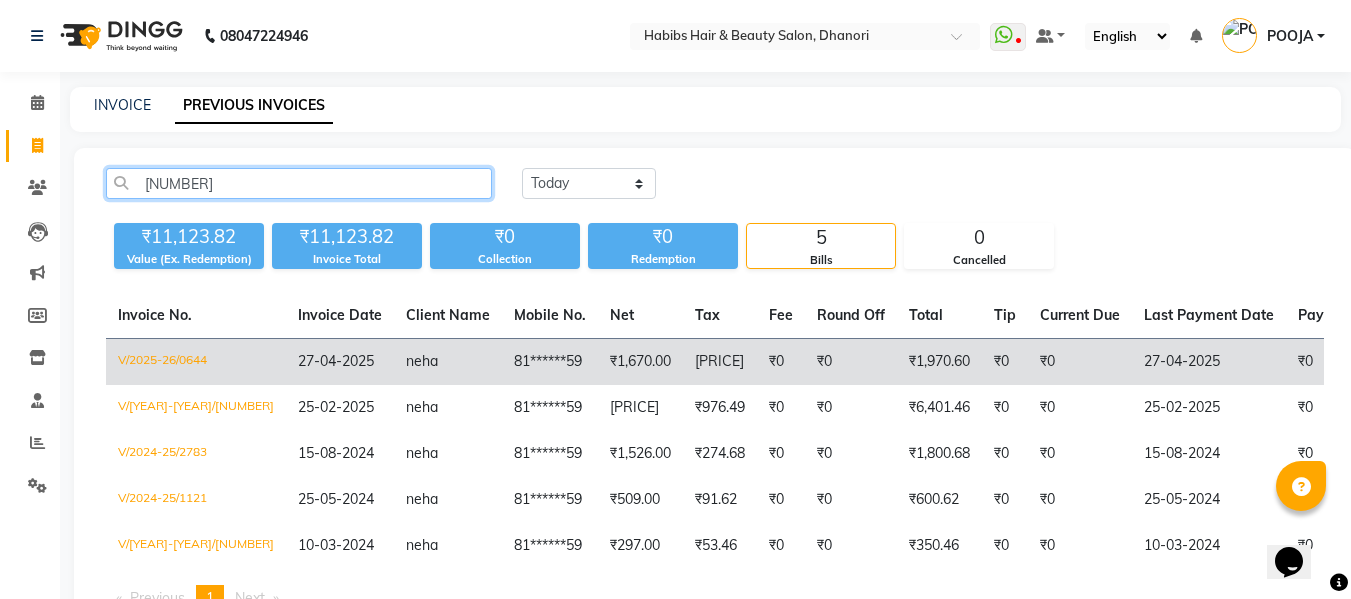 type on "[NUMBER]" 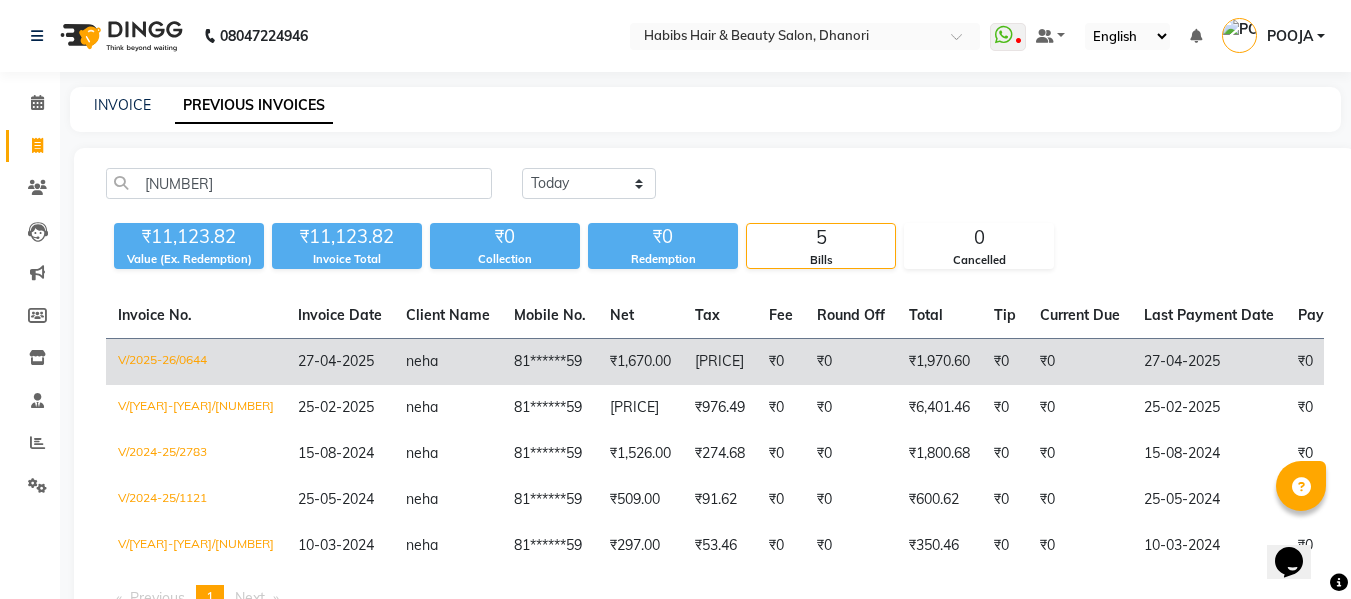 click on "[PRICE]" 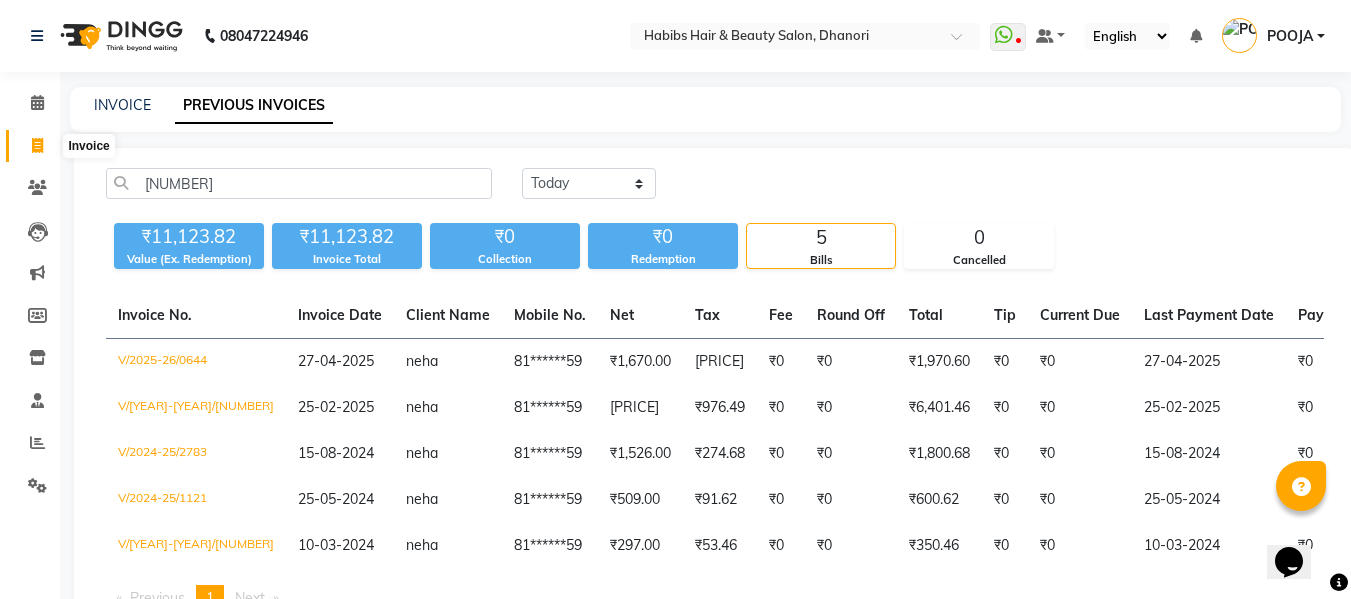 click 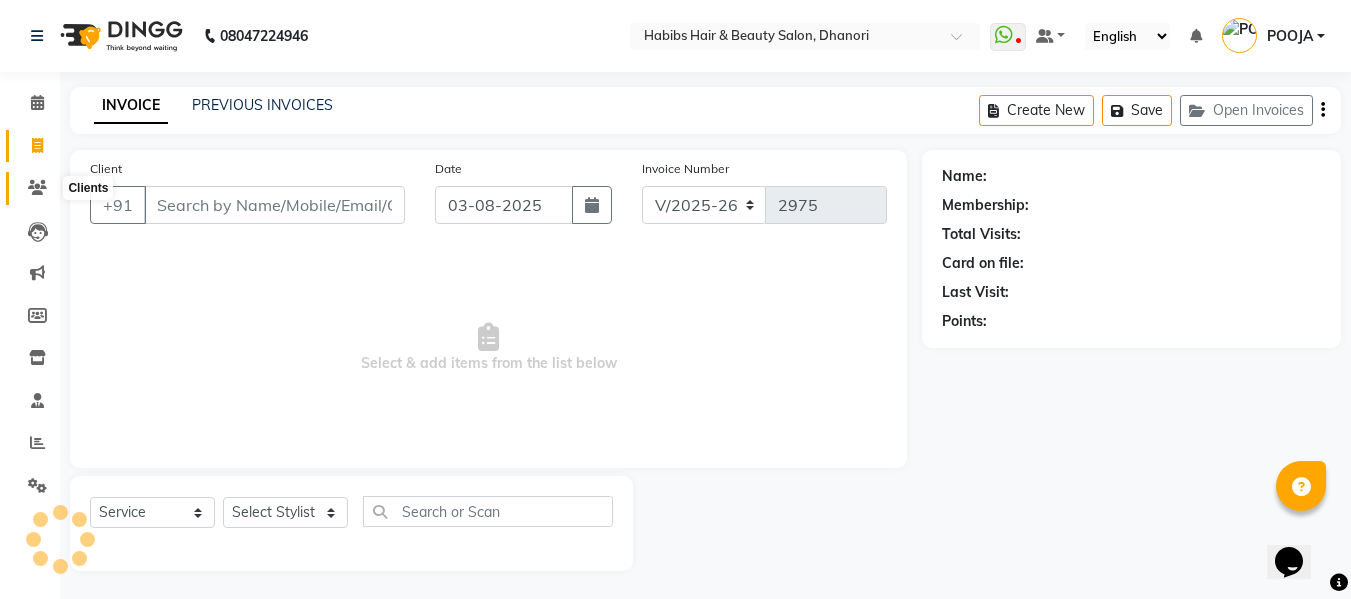 click 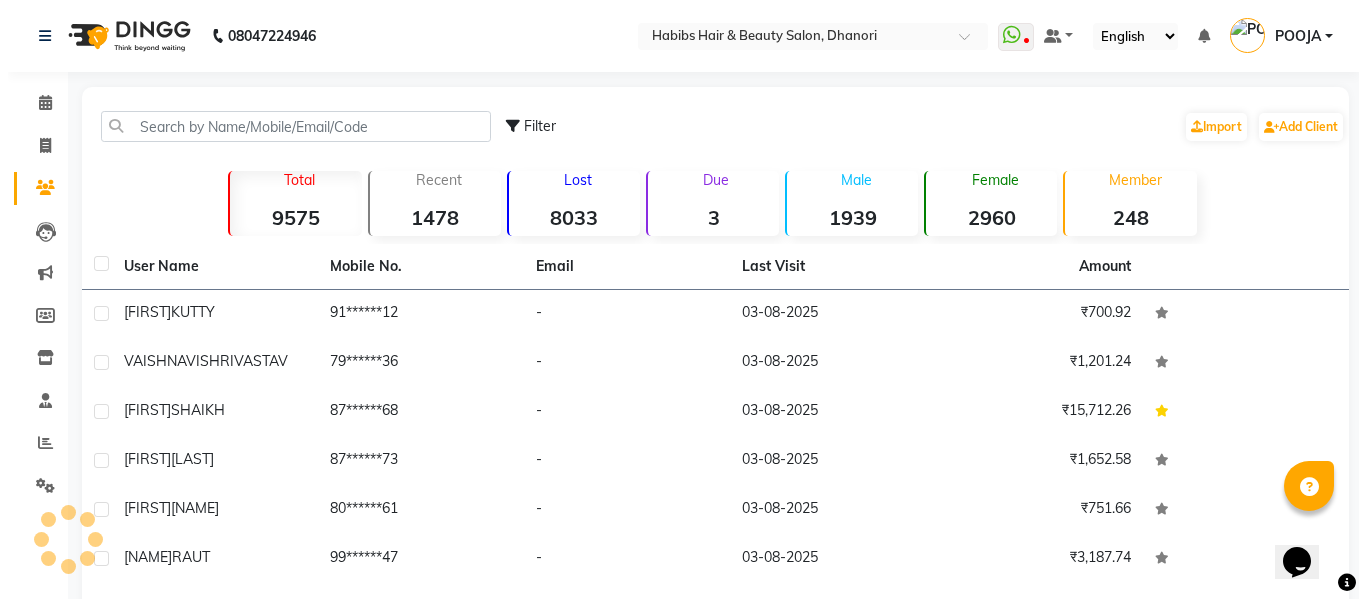 scroll, scrollTop: 2, scrollLeft: 0, axis: vertical 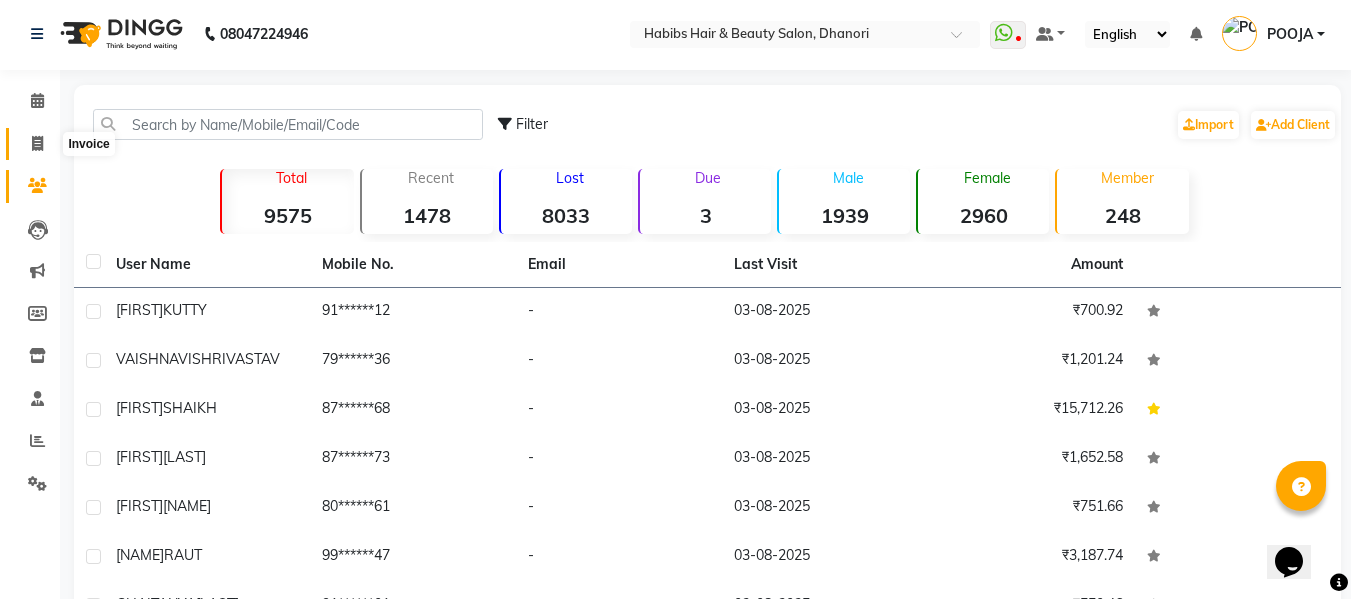 click 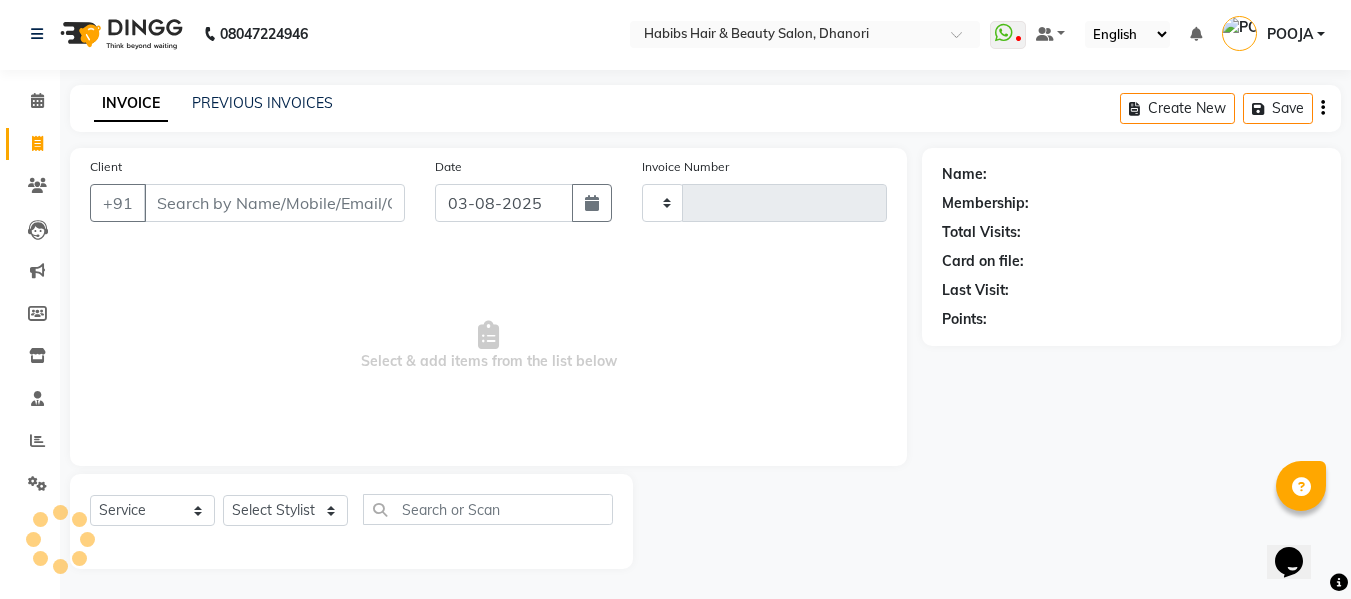 type on "2975" 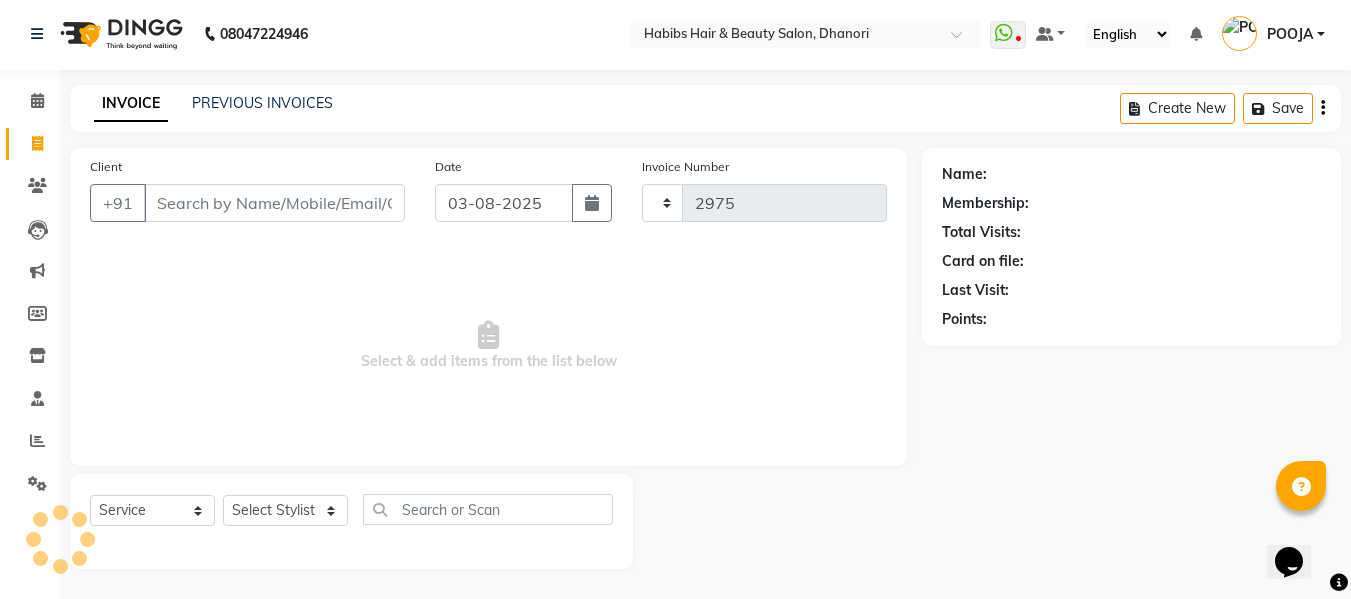 select on "4967" 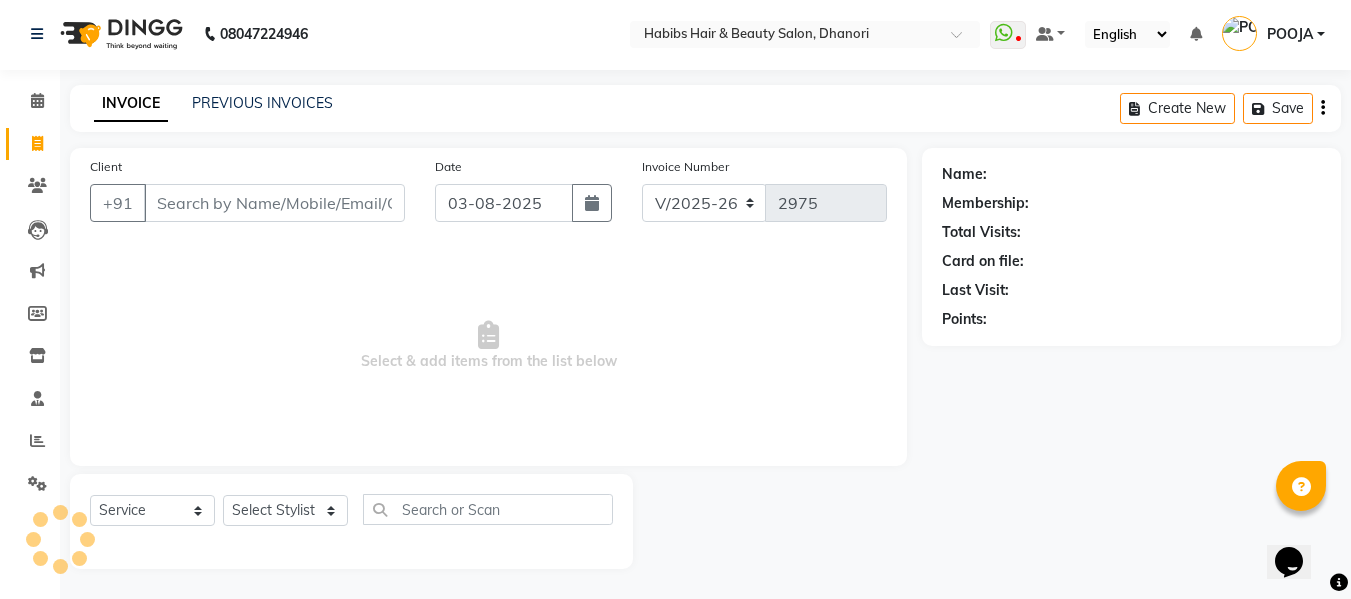 click on "Client" at bounding box center [274, 203] 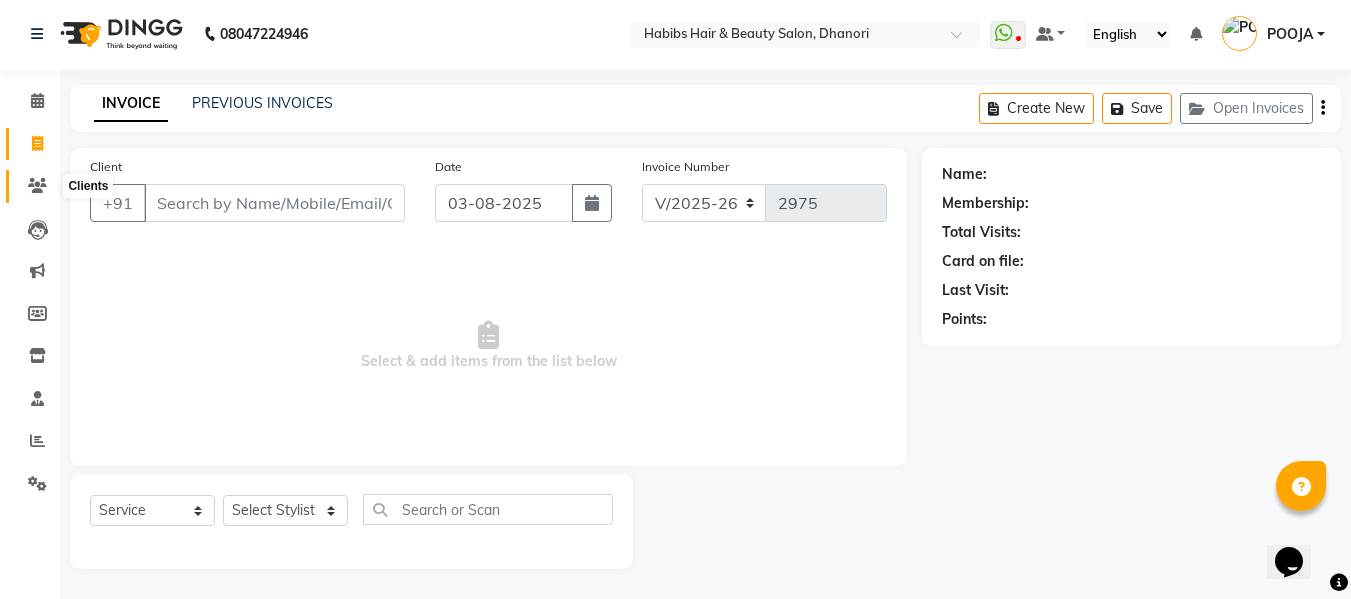 click 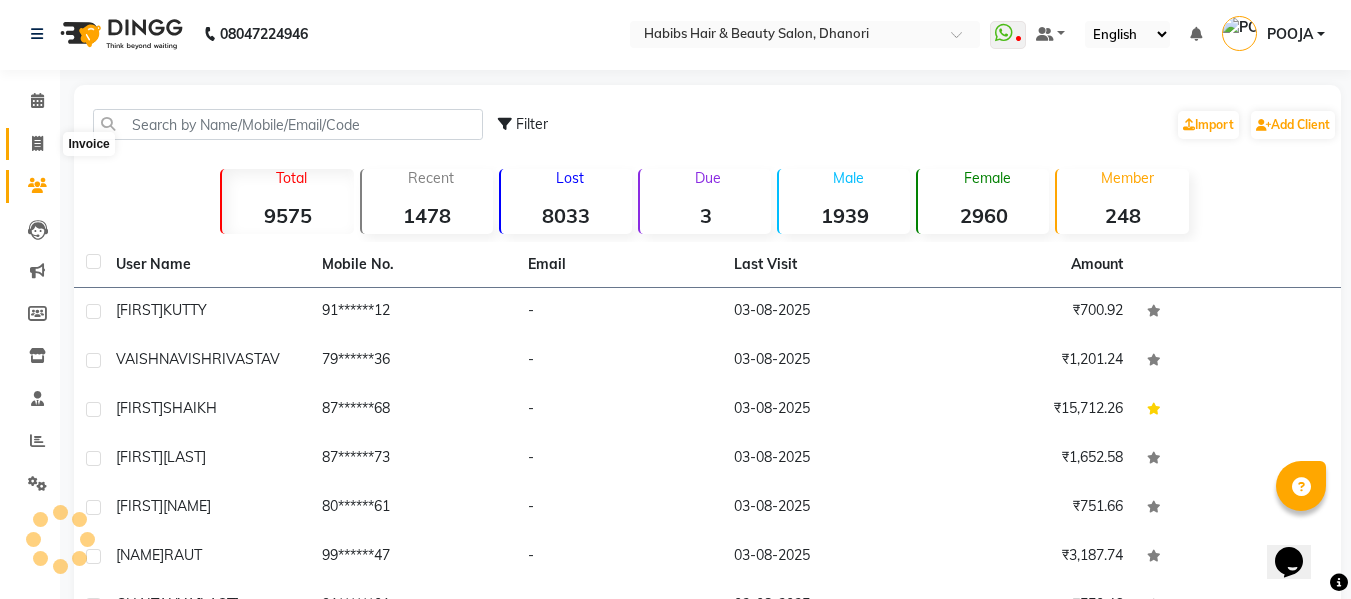 click 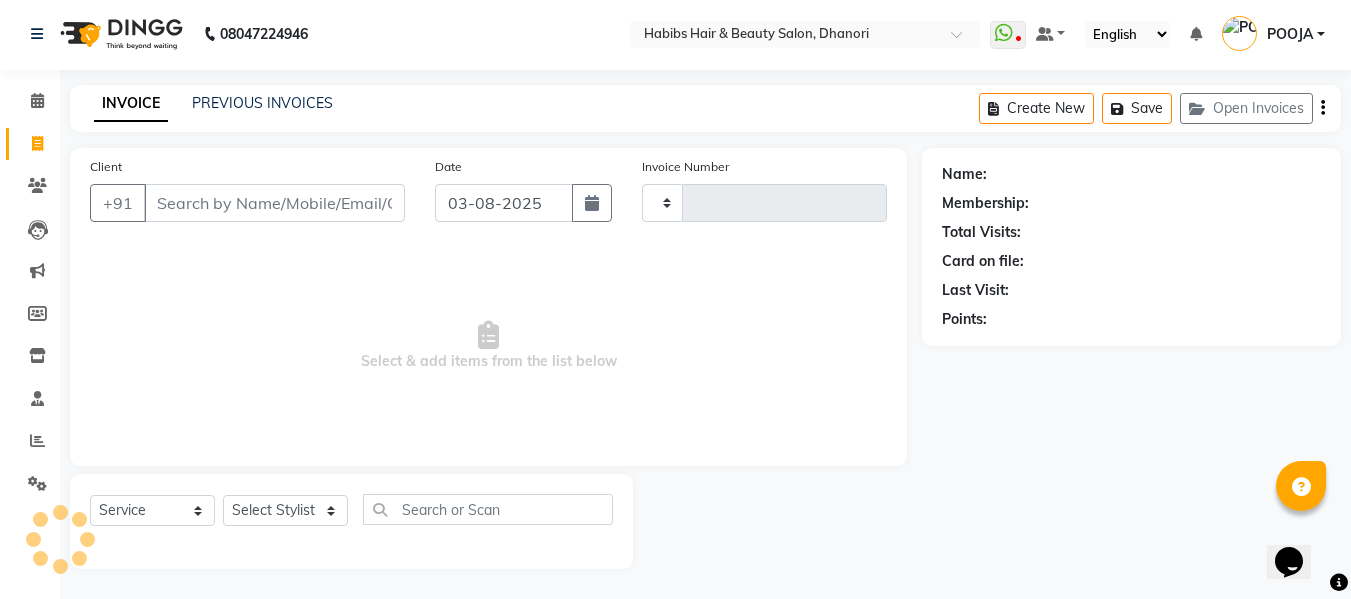 click on "Client" at bounding box center (274, 203) 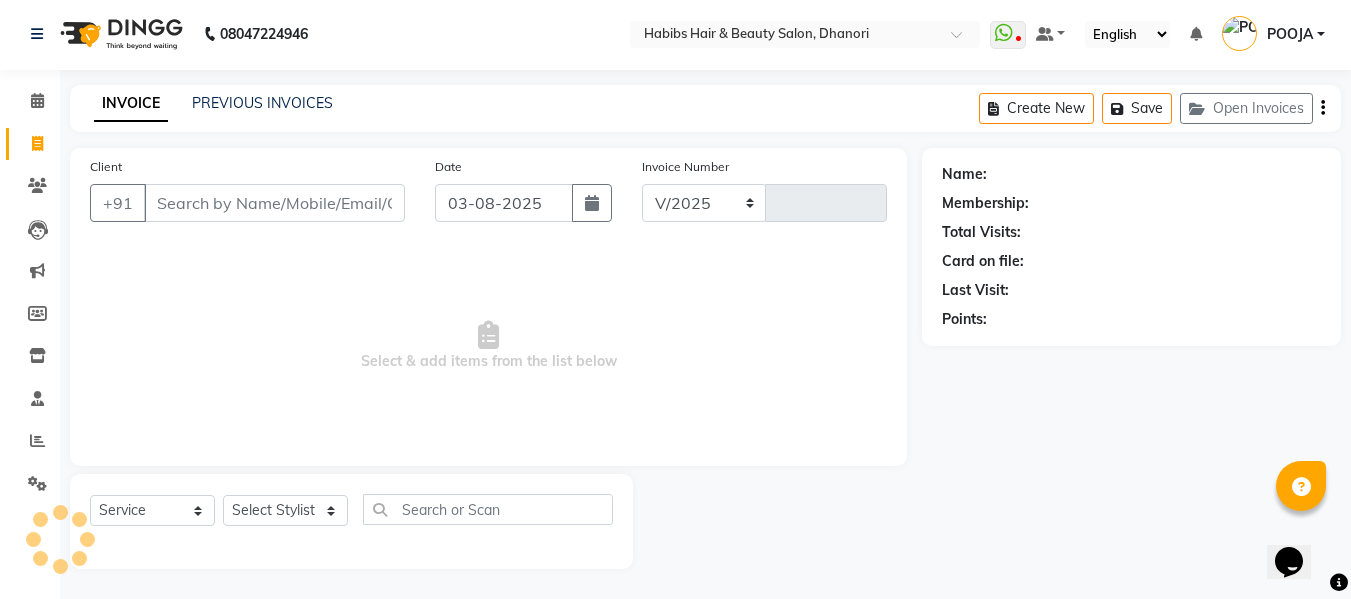 select on "4967" 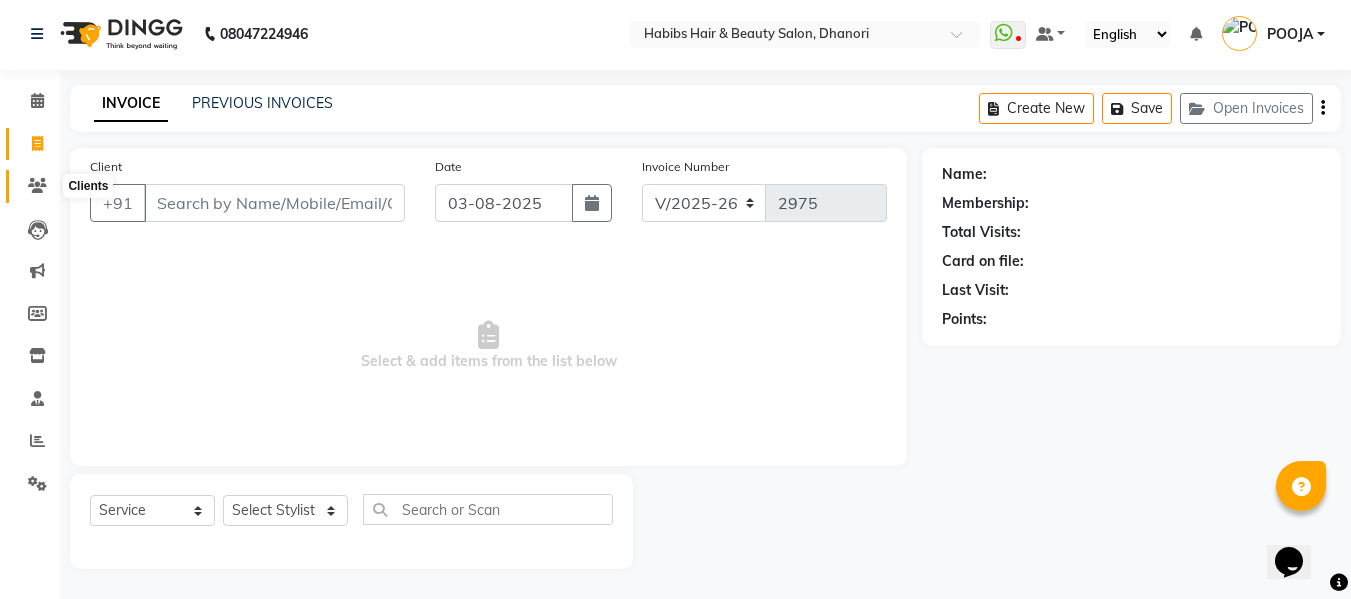 click 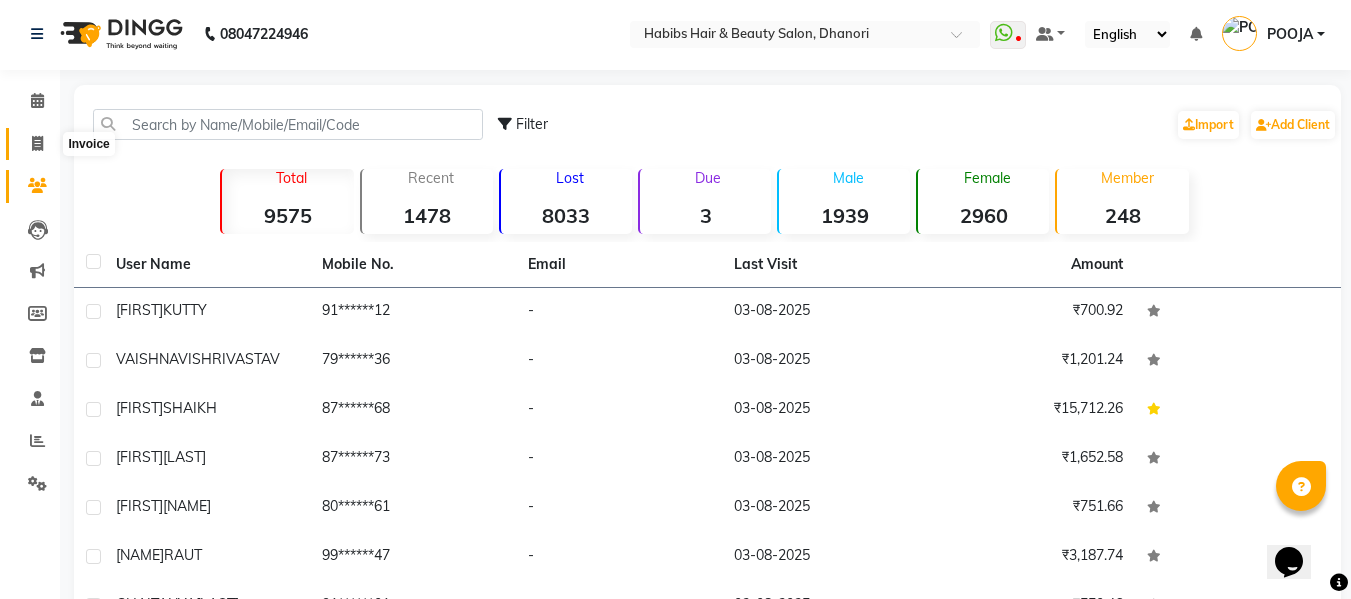 click 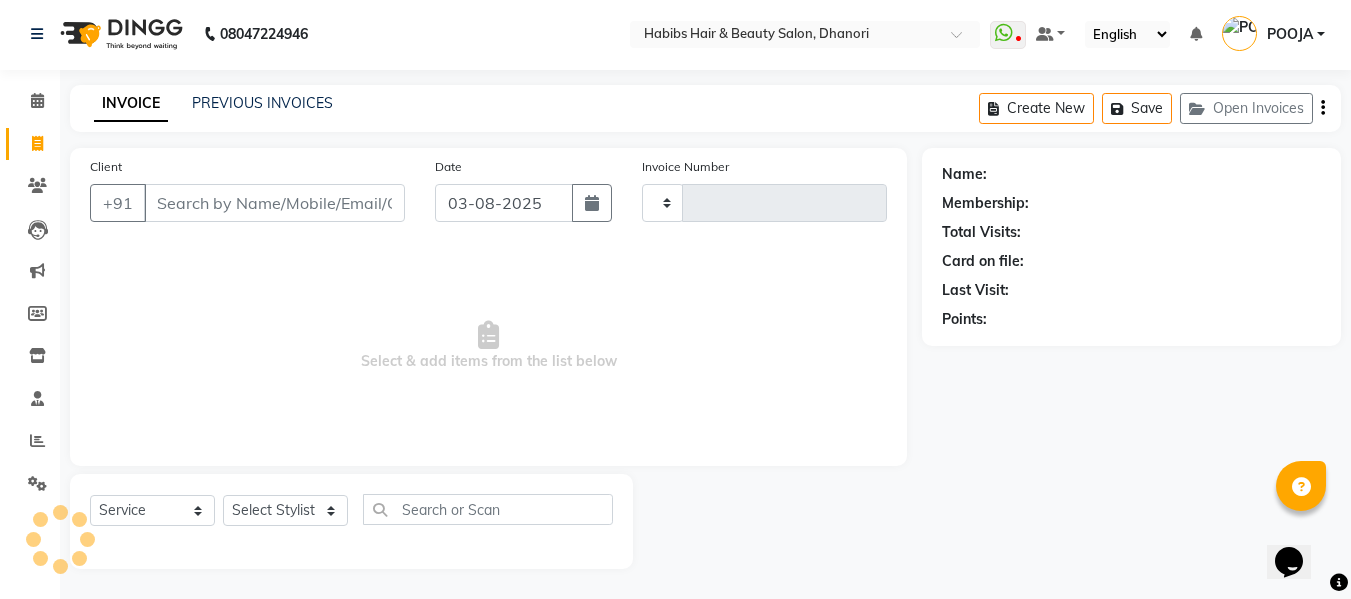 type on "2975" 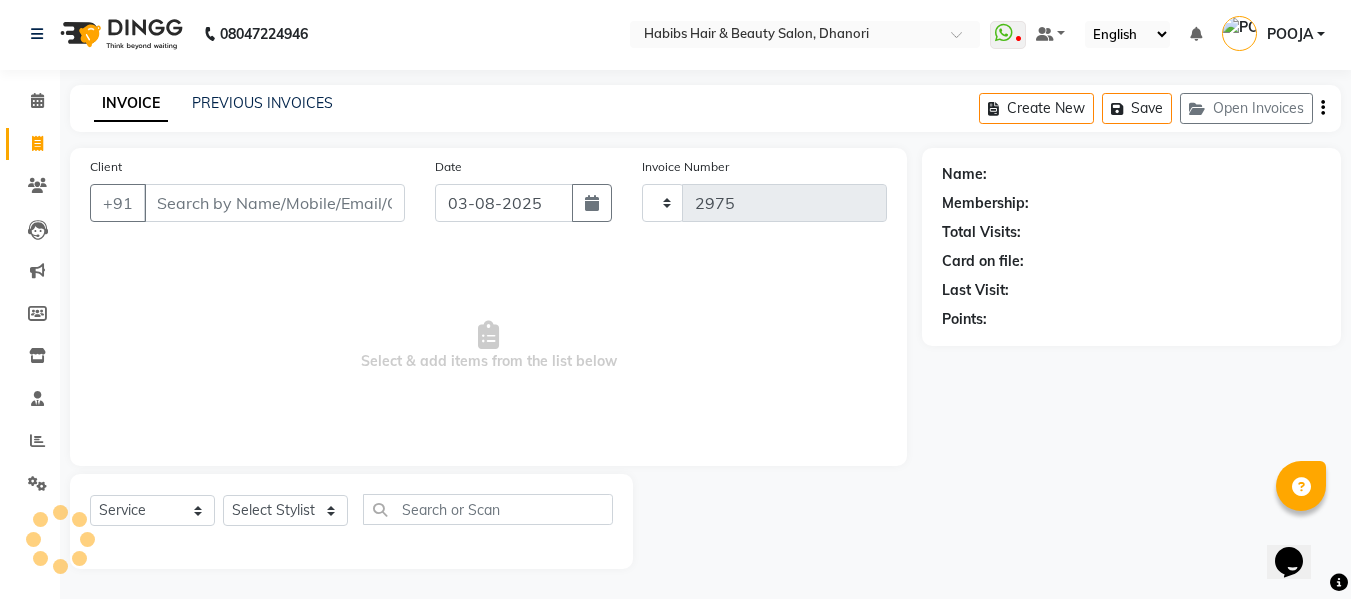 select on "4967" 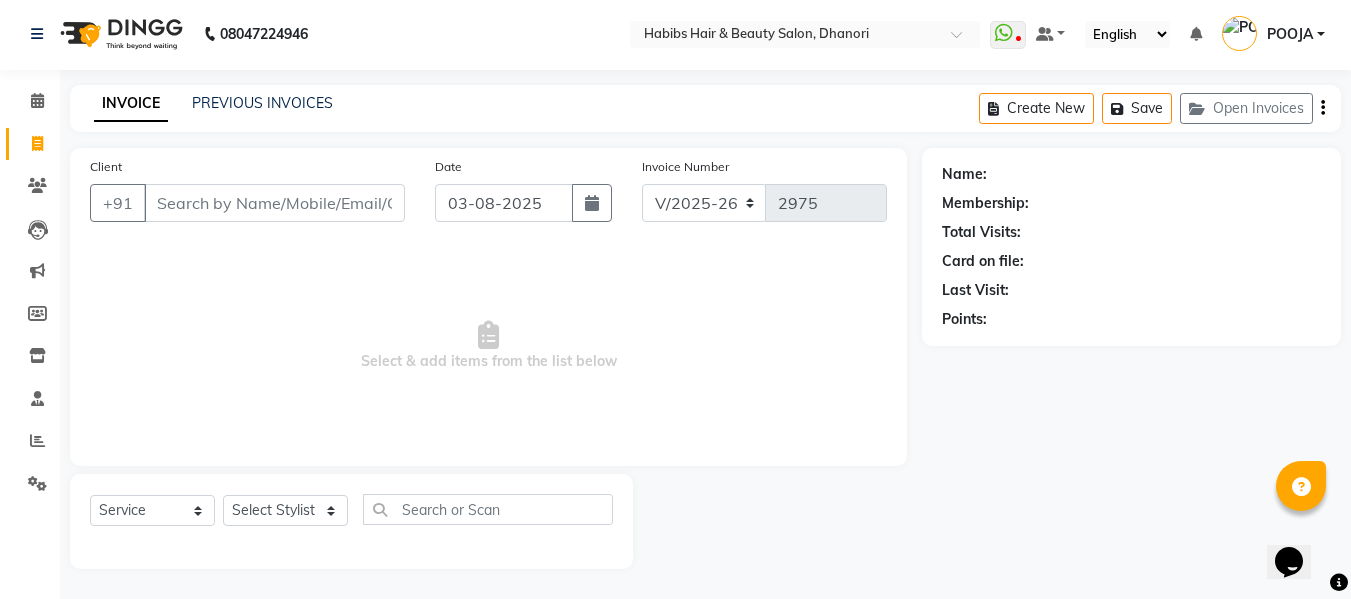 click on "Client" at bounding box center (274, 203) 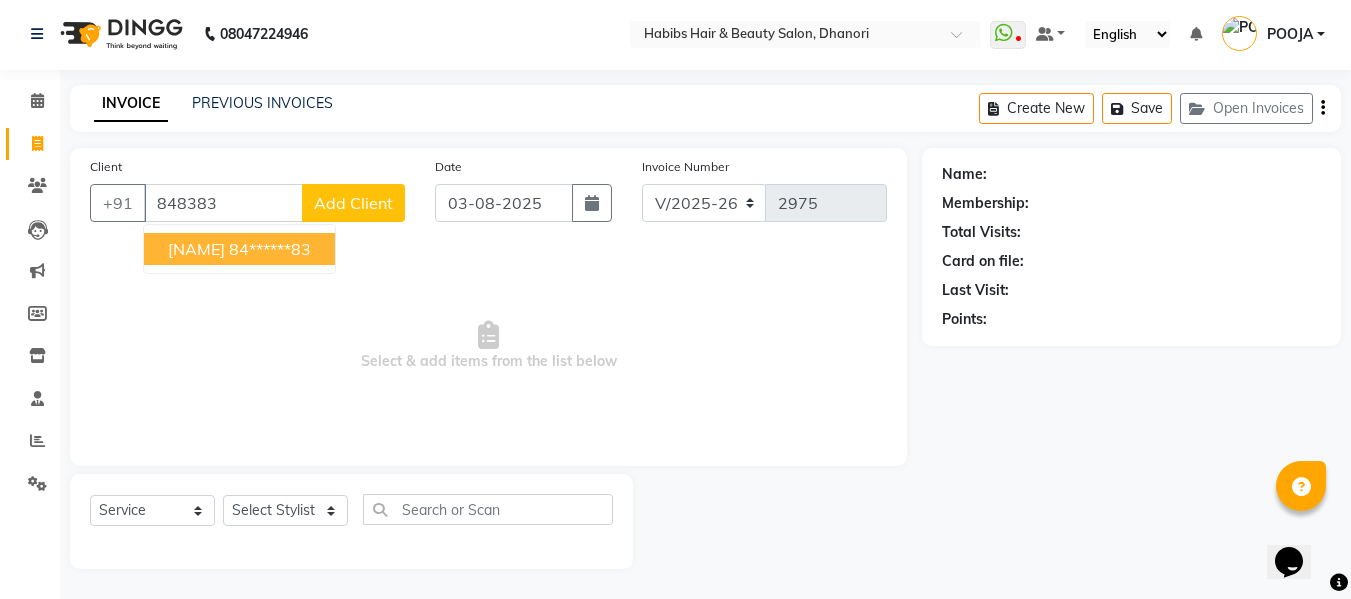 click on "[NAME]" at bounding box center (196, 249) 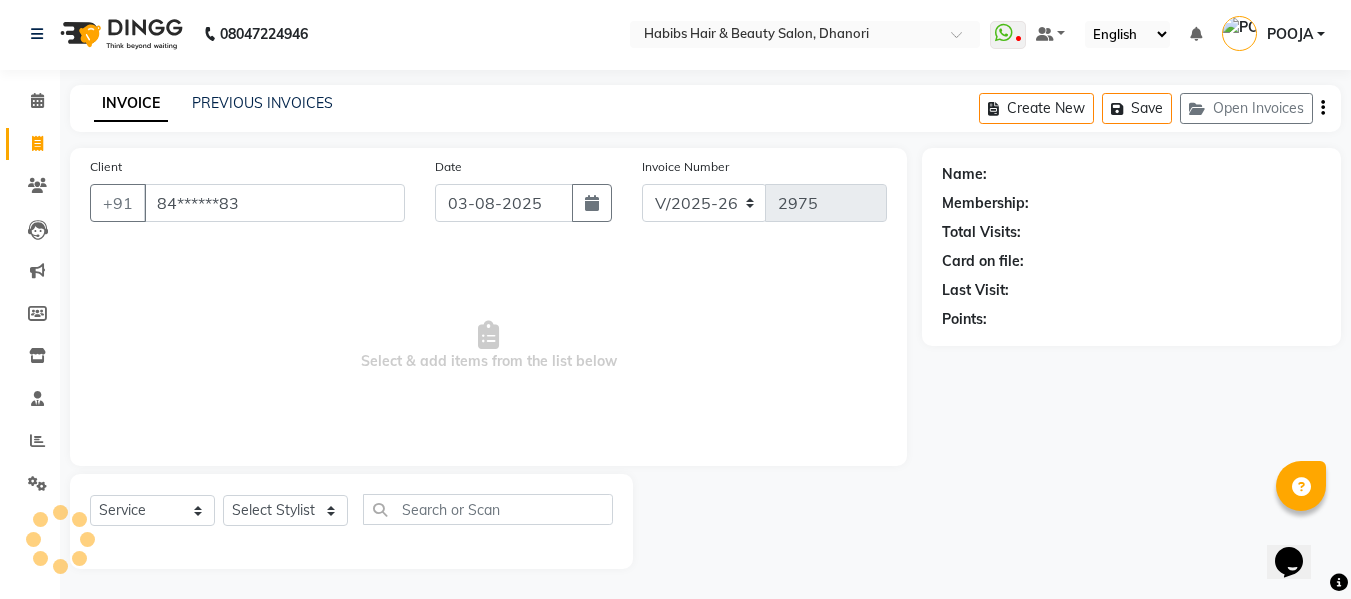 type on "84******83" 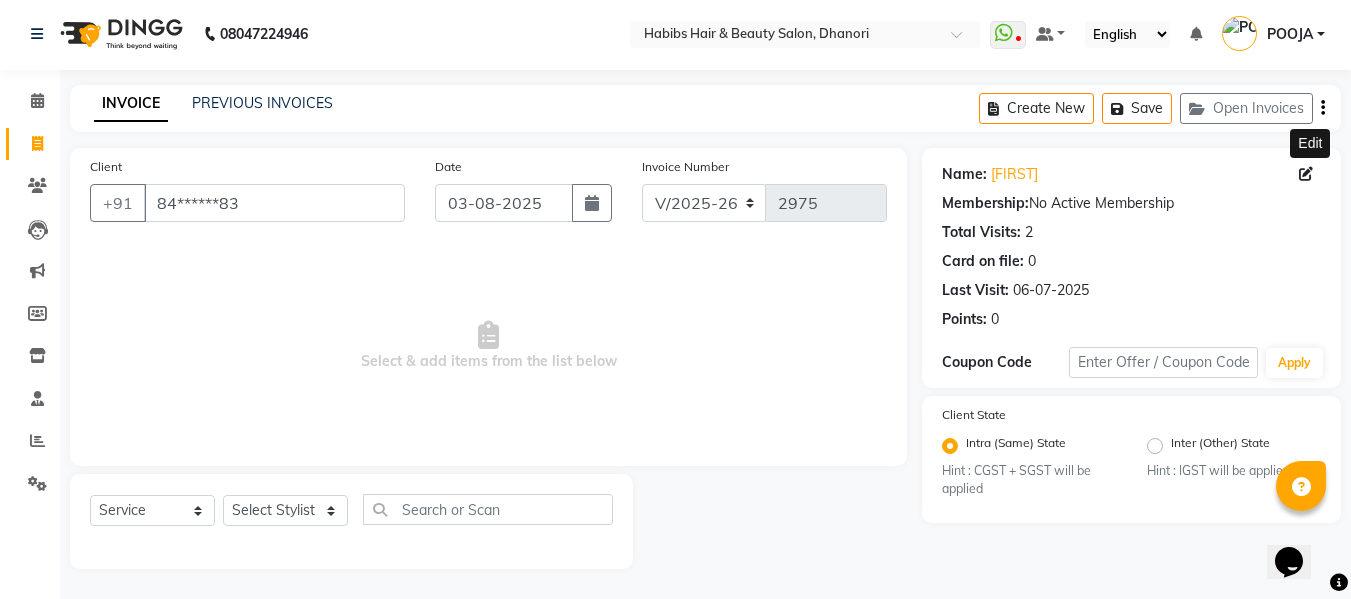 click 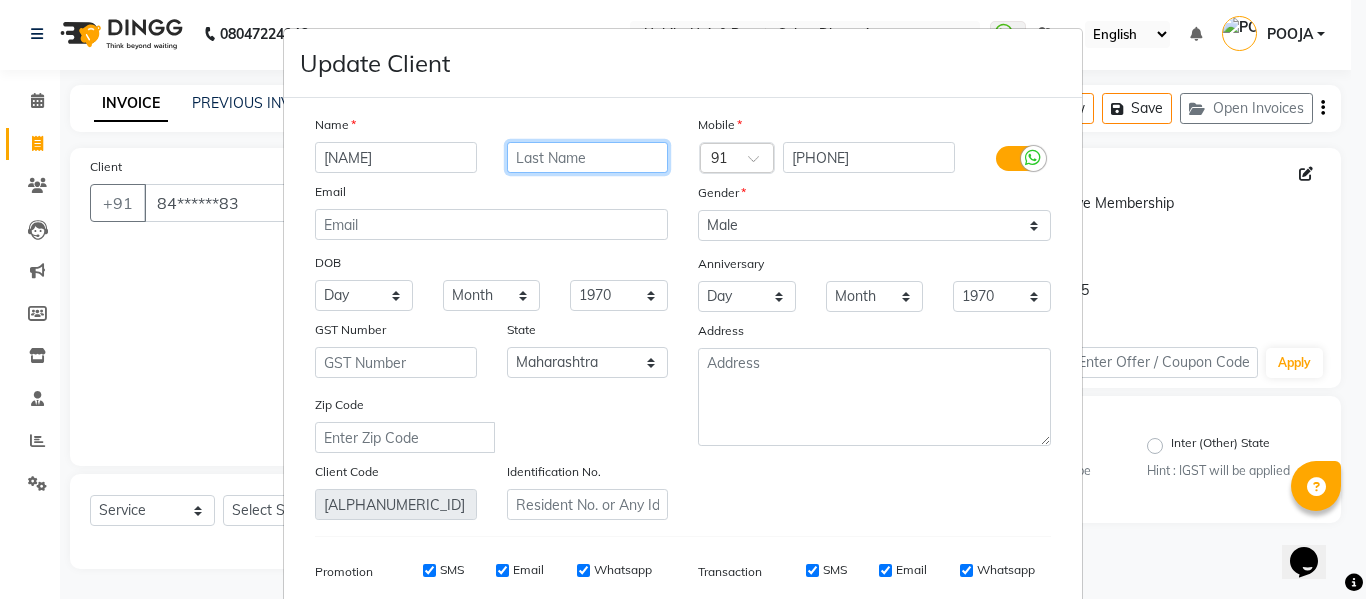 click at bounding box center (588, 157) 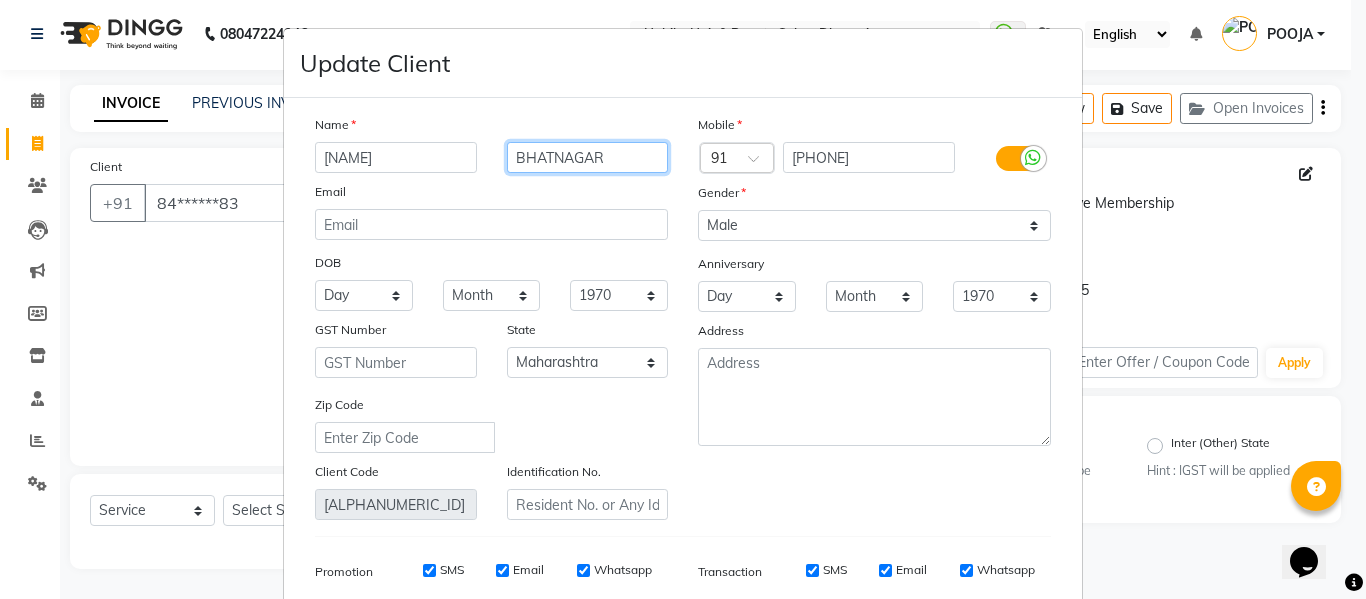 type on "BHATNAGAR" 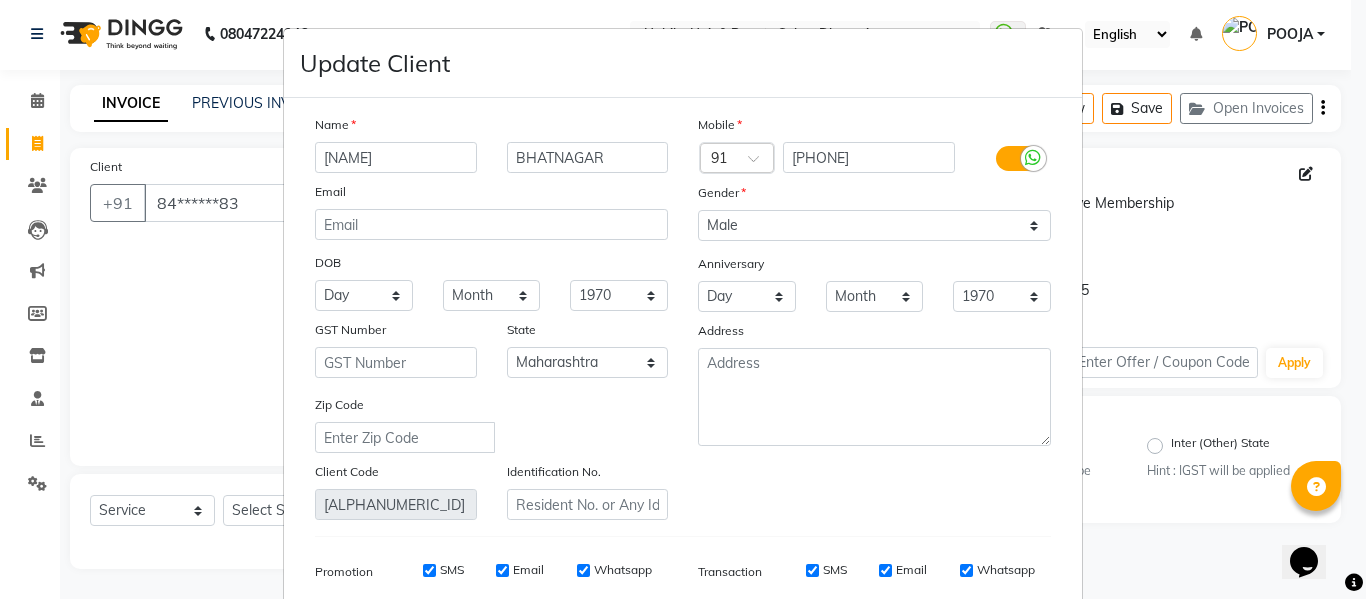click on "Update Client Name [FIRST] [LAST] Email DOB Day 01 02 03 04 05 06 07 08 09 10 11 12 13 14 15 16 17 18 19 20 21 22 23 24 25 26 27 28 29 30 31 Month January February March April May June July August September October November December 1940 1941 1942 1943 1944 1945 1946 1947 1948 1949 1950 1951 1952 1953 1954 1955 1956 1957 1958 1959 1960 1961 1962 1963 1964 1965 1966 1967 1968 1969 1970 1971 1972 1973 1974 1975 1976 1977 1978 1979 1980 1981 1982 1983 1984 1985 1986 1987 1988 1989 1990 1991 1992 1993 1994 1995 1996 1997 1998 1999 2000 2001 2002 2003 2004 2005 2006 2007 2008 2009 2010 2011 2012 2013 2014 2015 2016 2017 2018 2019 2020 2021 2022 2023 2024 GST Number State Select Andaman and Nicobar Islands Andhra Pradesh Arunachal Pradesh Assam Bihar Chandigarh Chhattisgarh Dadra and Nagar Haveli Daman and Diu Delhi Goa Gujarat Haryana Himachal Pradesh Jammu and Kashmir Jharkhand Karnataka Kerala Lakshadweep Madhya Pradesh Maharashtra Manipur Meghalaya Mizoram Nagaland Odisha Pondicherry Punjab Rajasthan Sikkim" at bounding box center [683, 299] 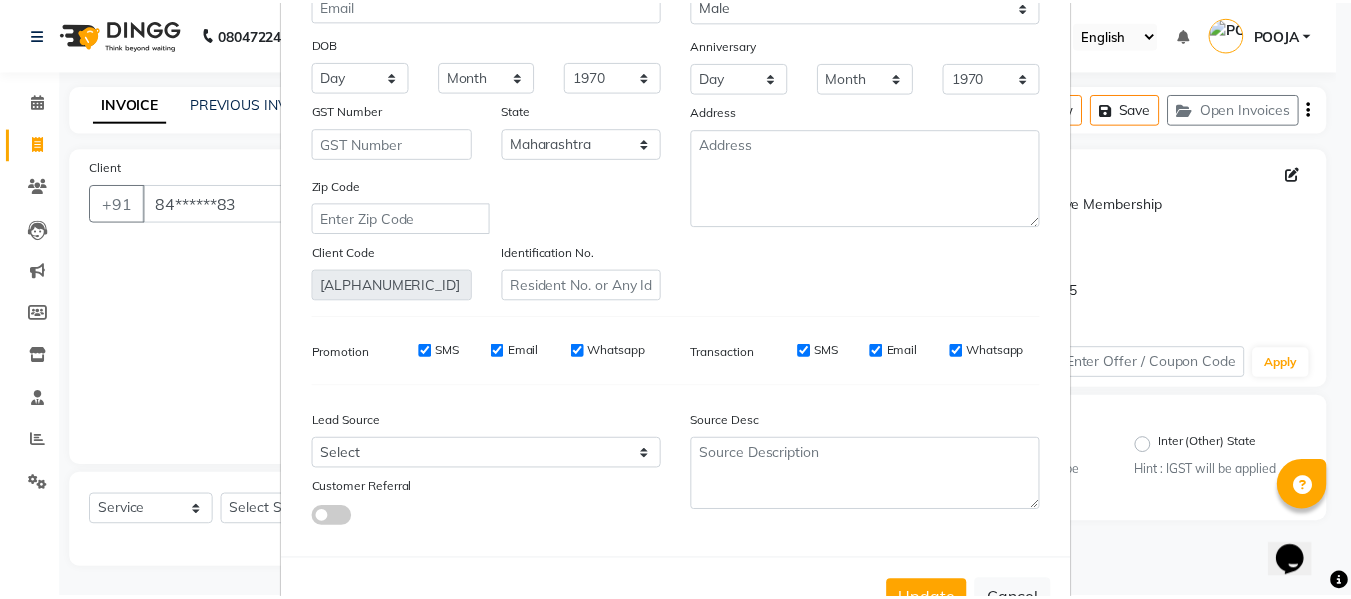 scroll, scrollTop: 288, scrollLeft: 0, axis: vertical 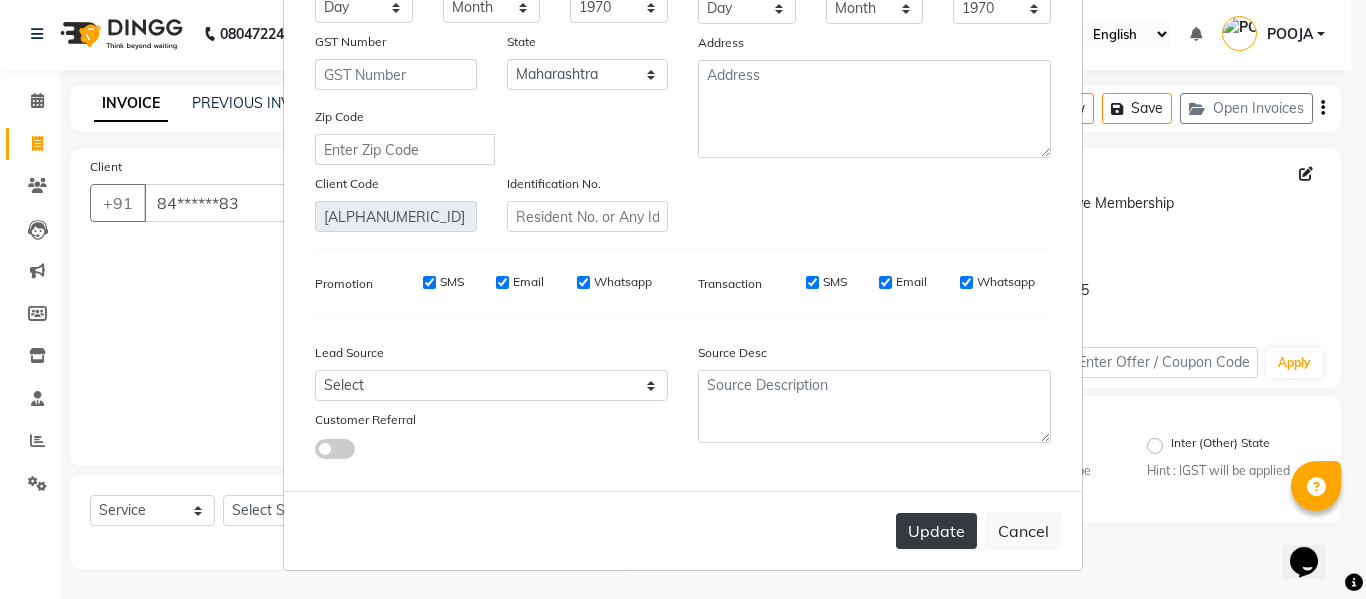 click on "Update" at bounding box center [936, 531] 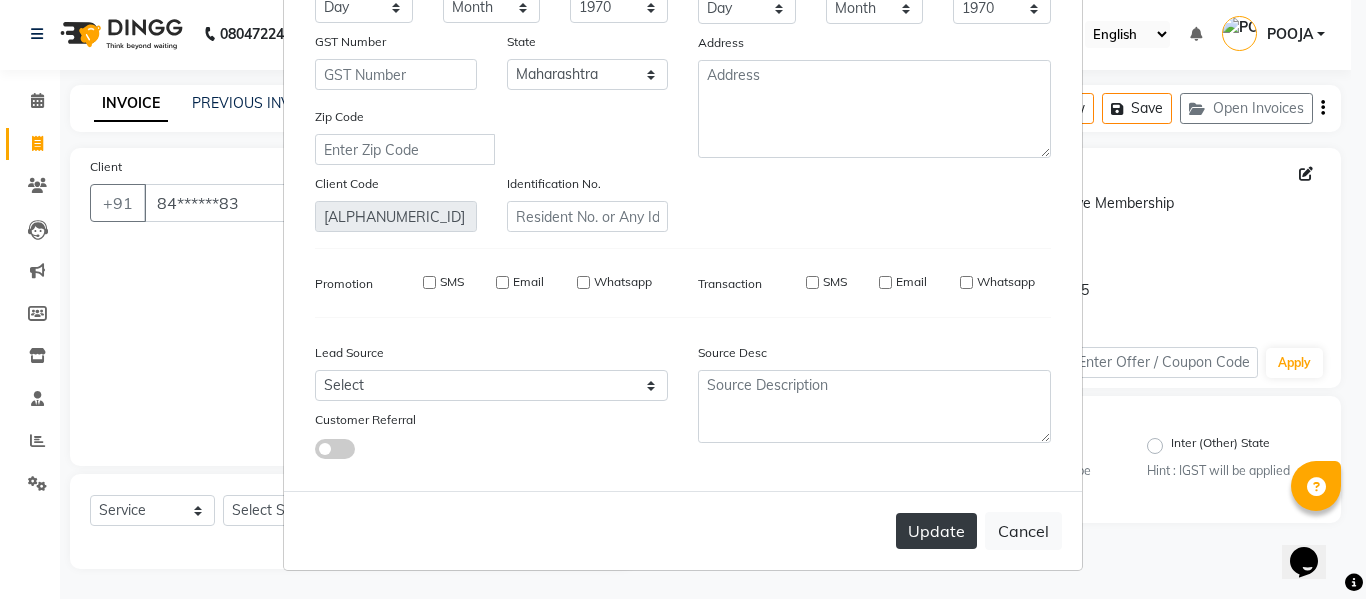 type 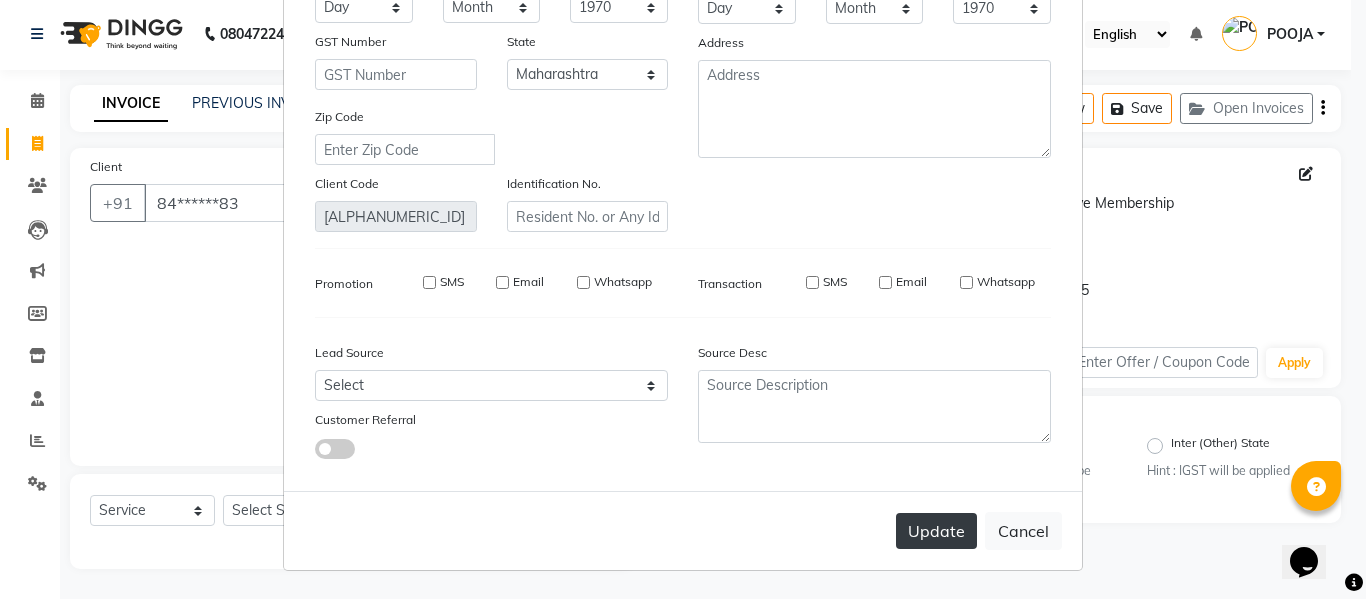 select 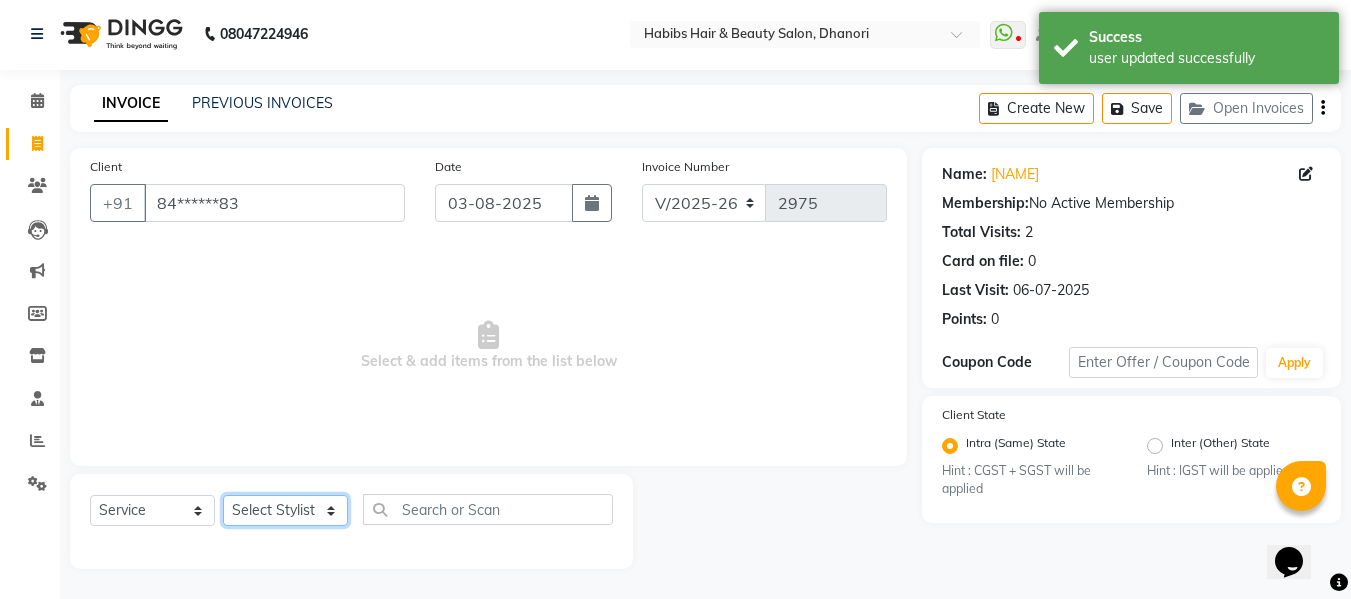 click on "Select Stylist Admin  Alishan  ARMAN DIVYA FAIZAN IRFAN MUZAMMIL POOJA POOJA J RAKESH SAHIL SHAKEEL SONAL" 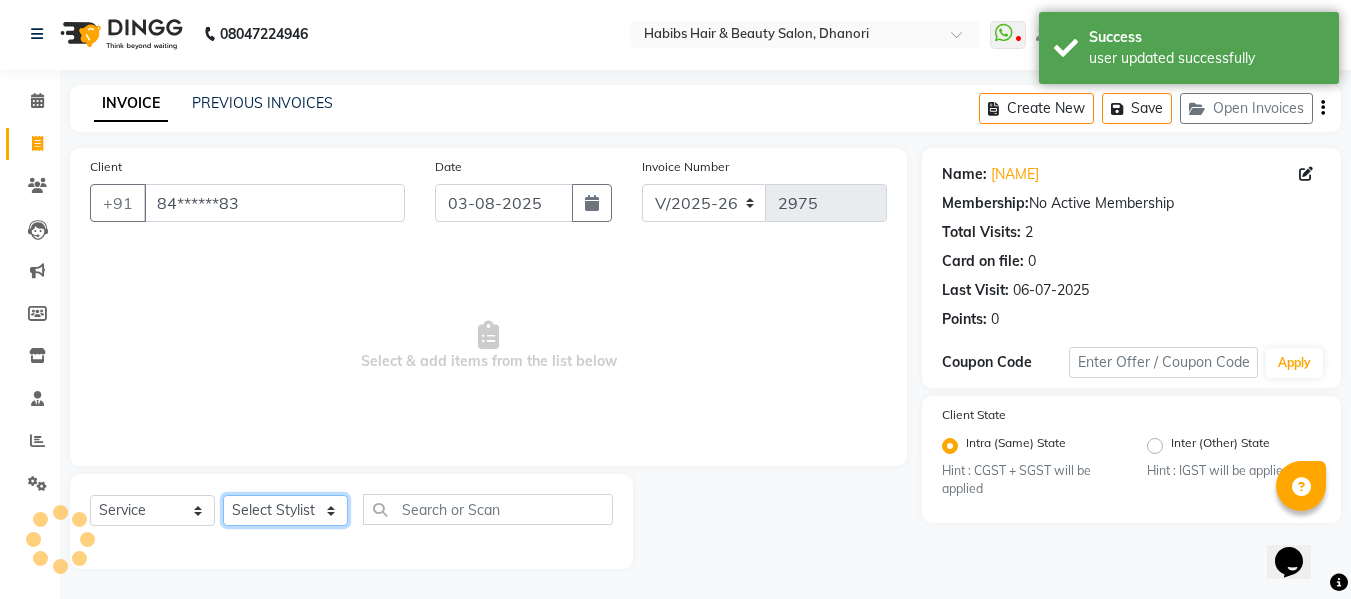 select on "35846" 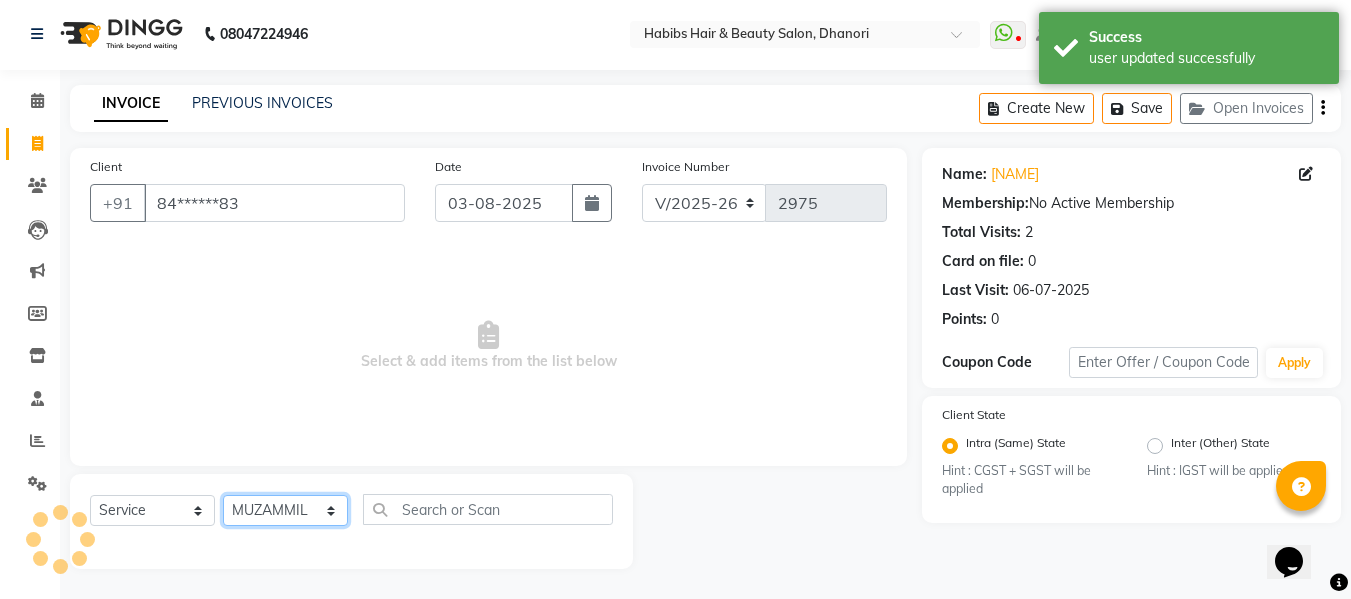 click on "Select Stylist Admin  Alishan  ARMAN DIVYA FAIZAN IRFAN MUZAMMIL POOJA POOJA J RAKESH SAHIL SHAKEEL SONAL" 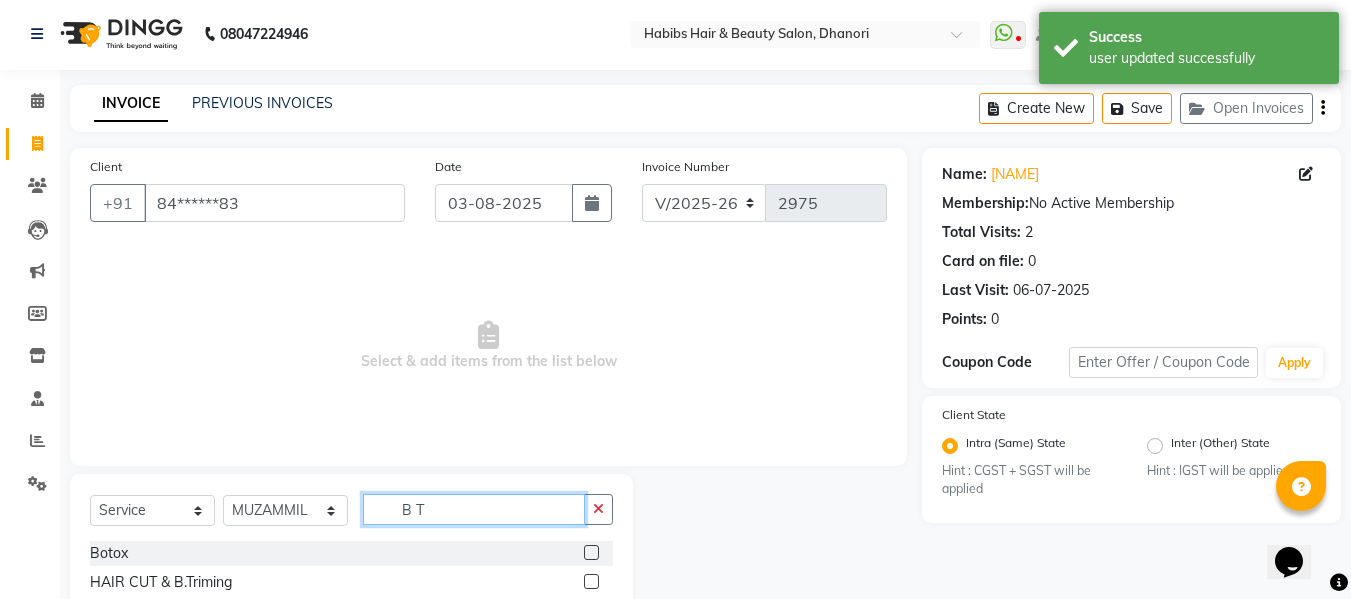 type on "B T" 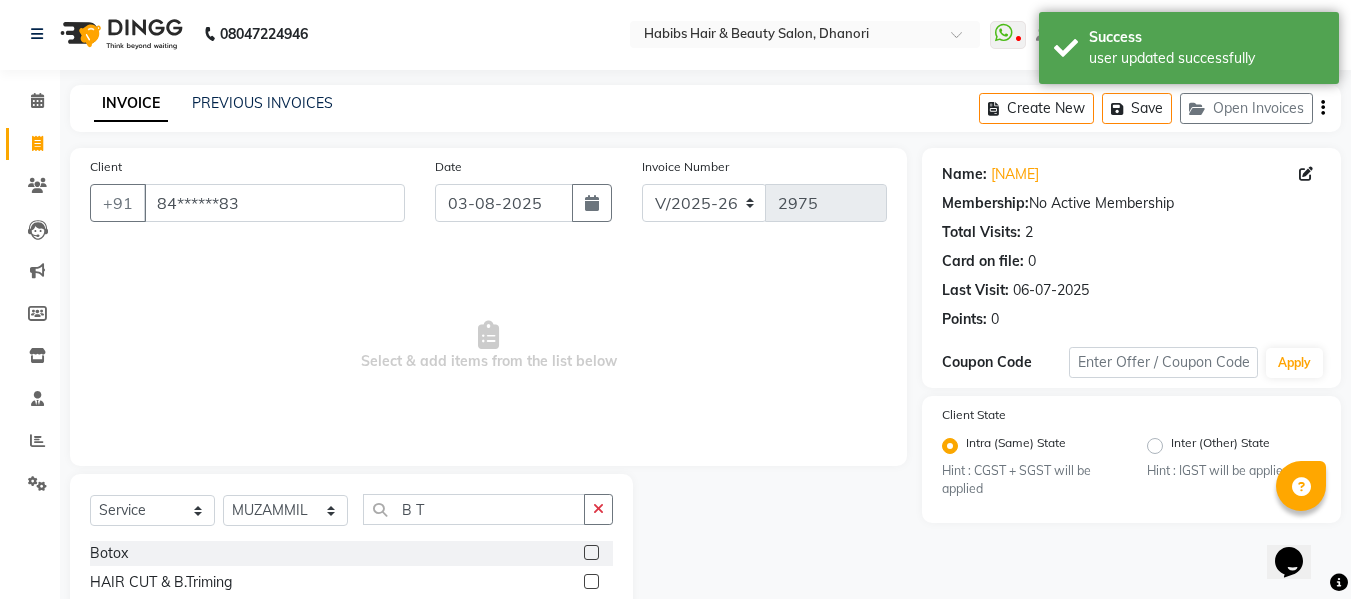 click 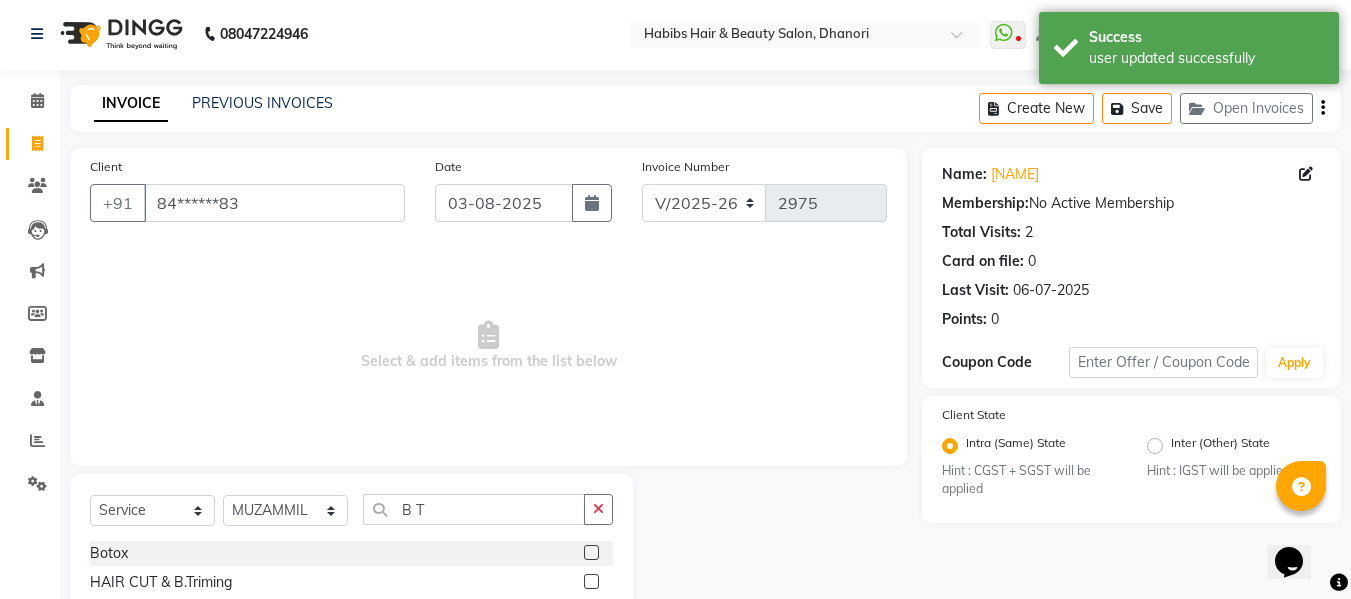 click at bounding box center (590, 582) 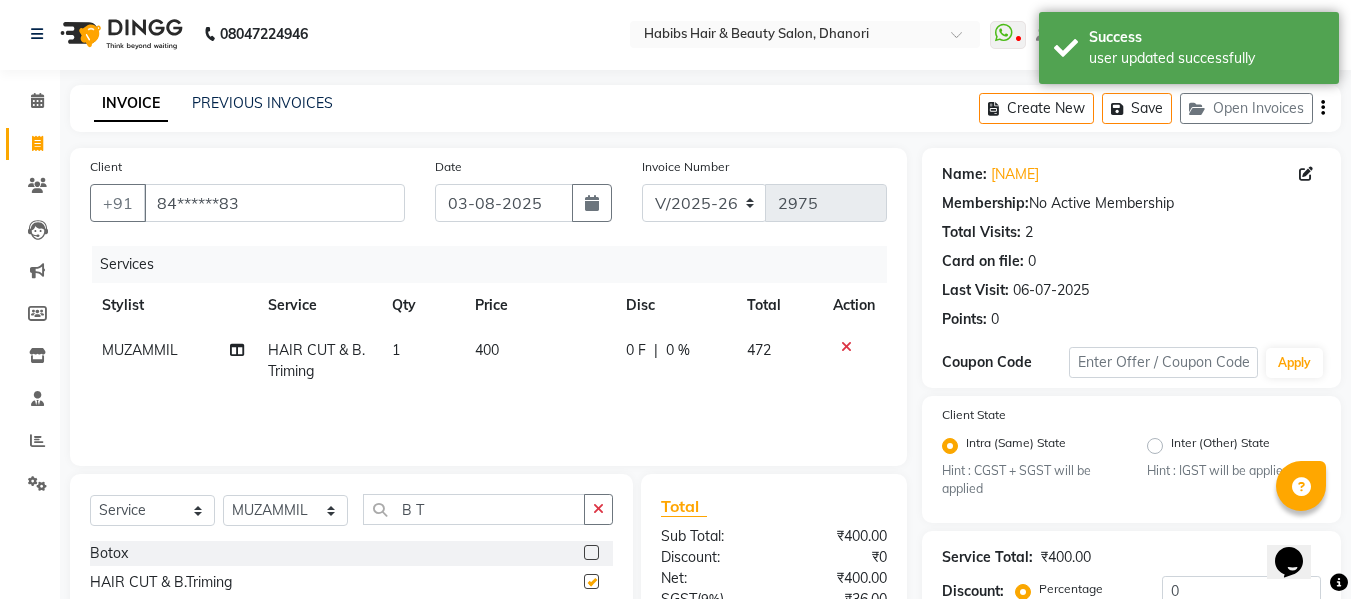 checkbox on "false" 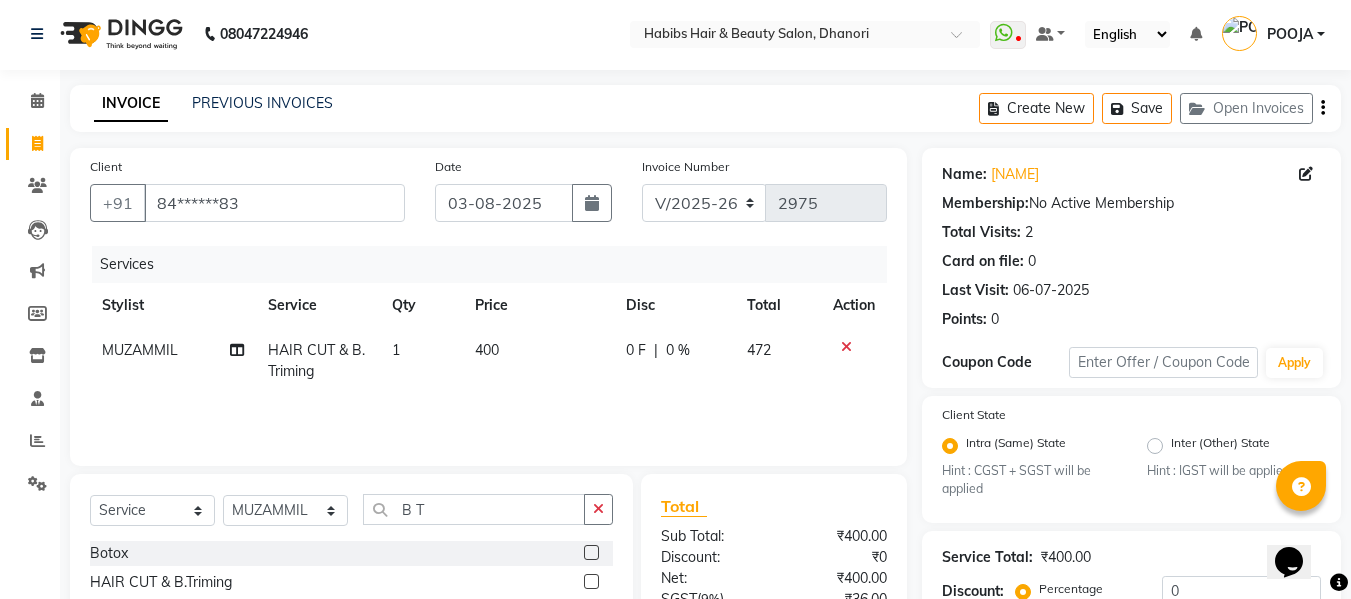 click on "400" 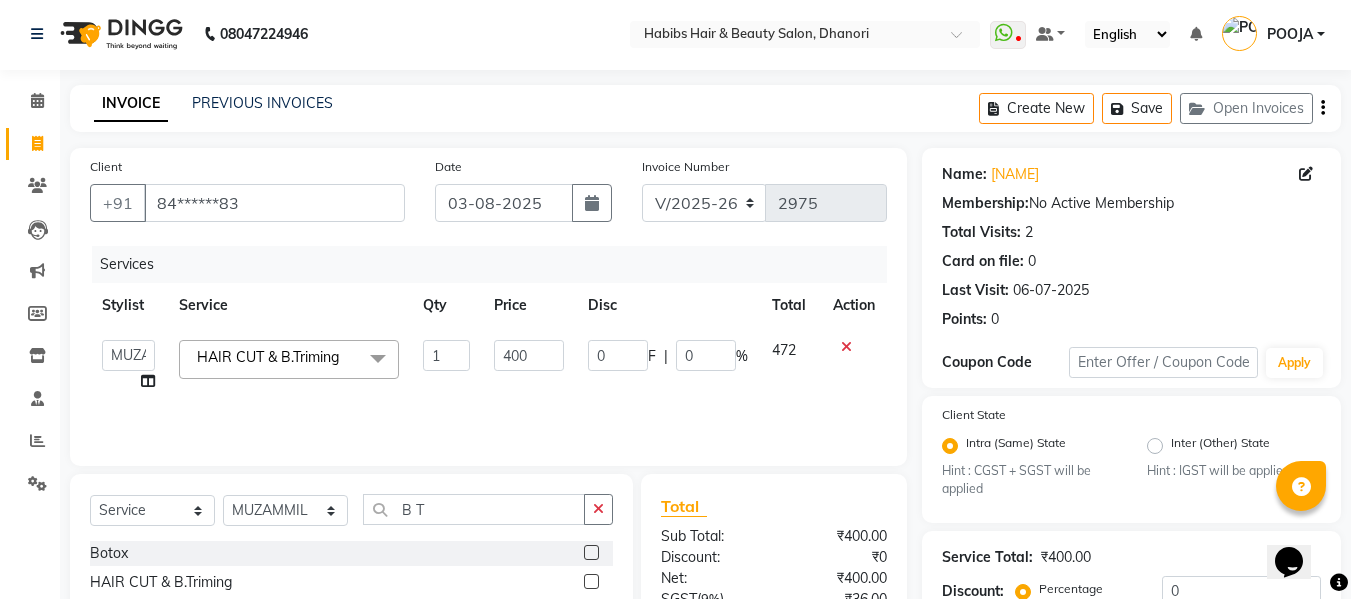 click on "400" 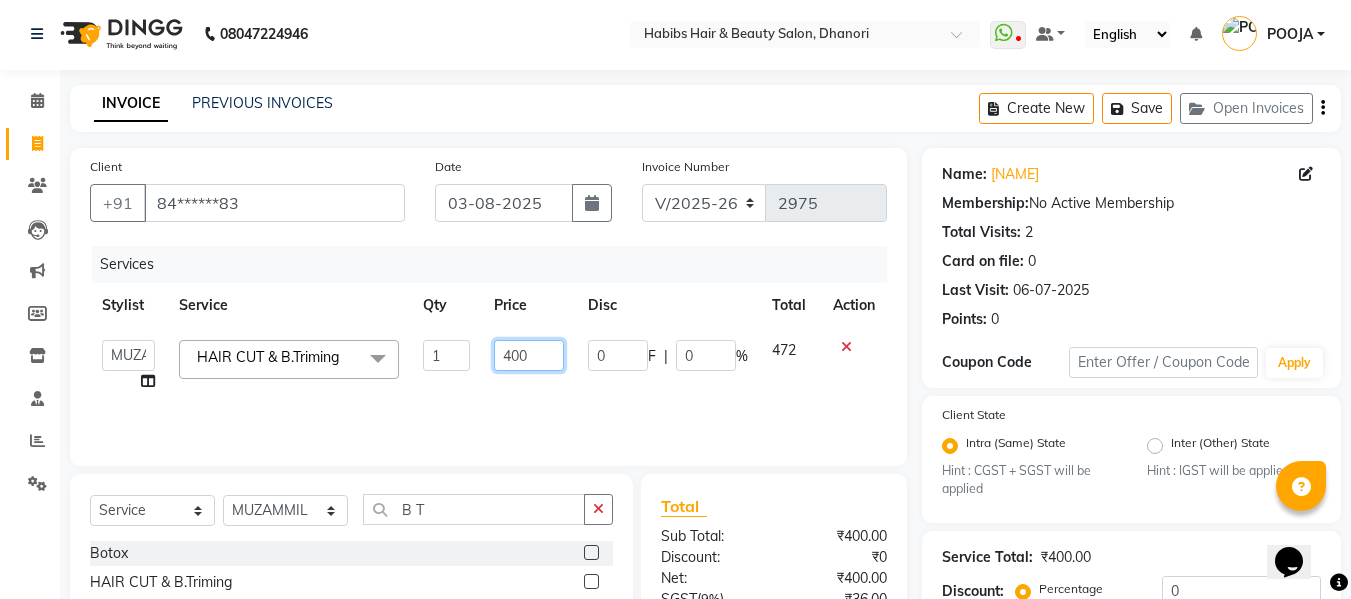 click on "400" 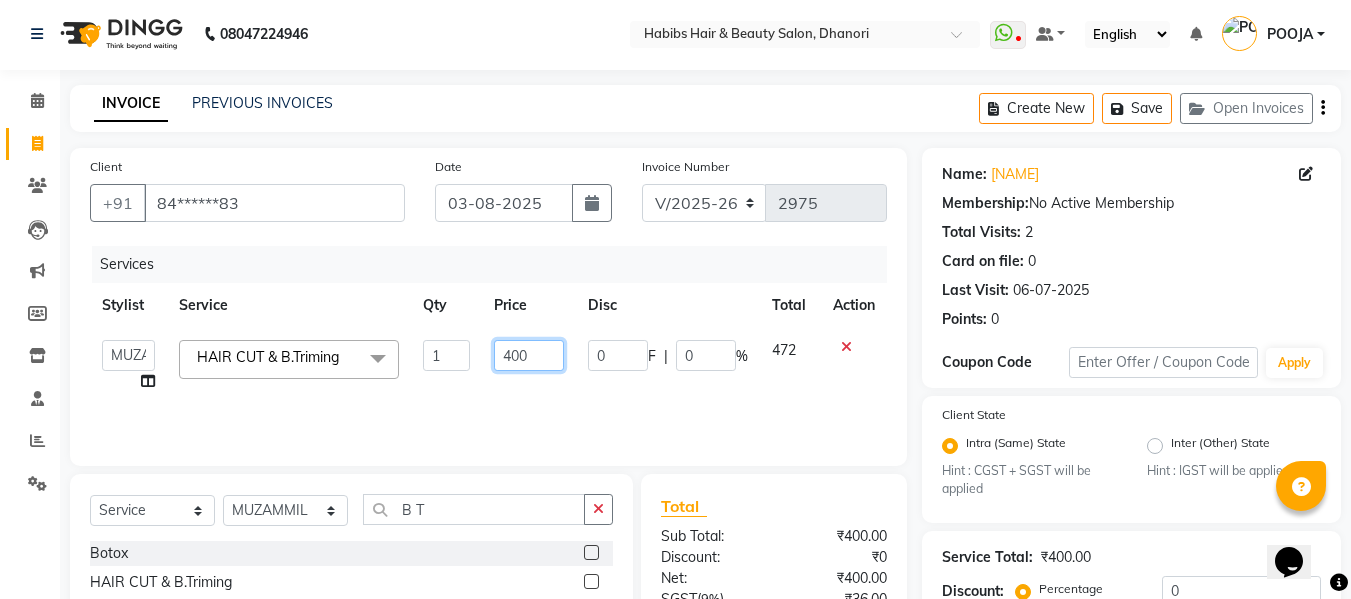 click on "400" 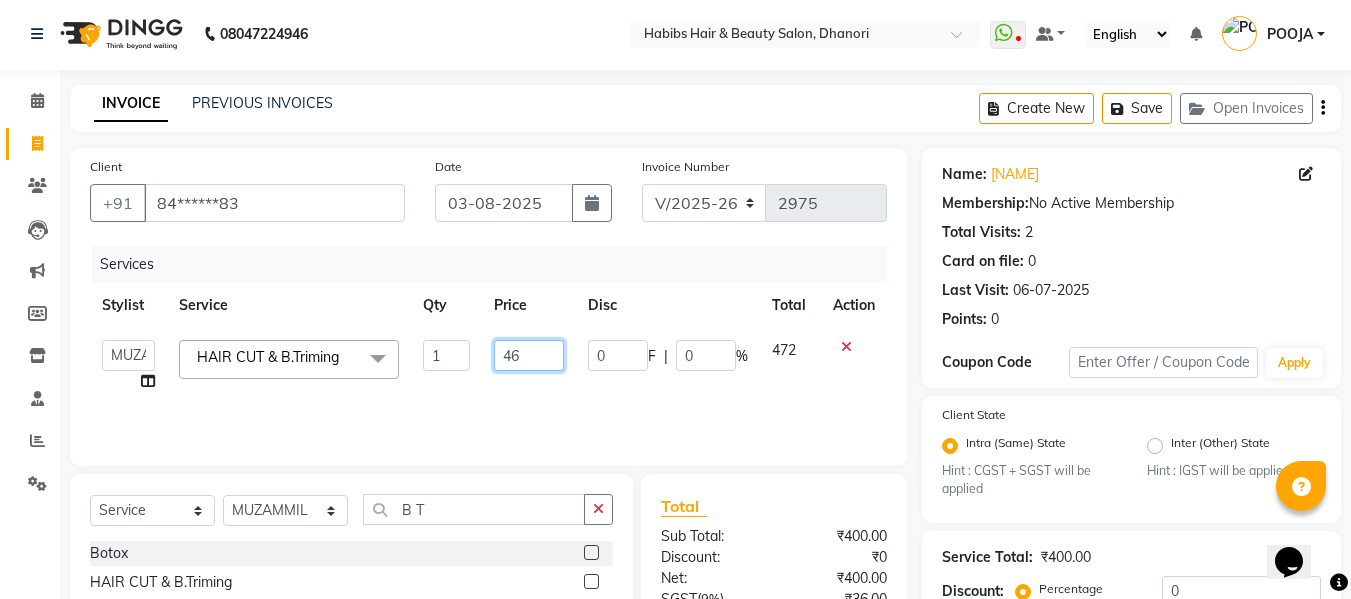 type on "466" 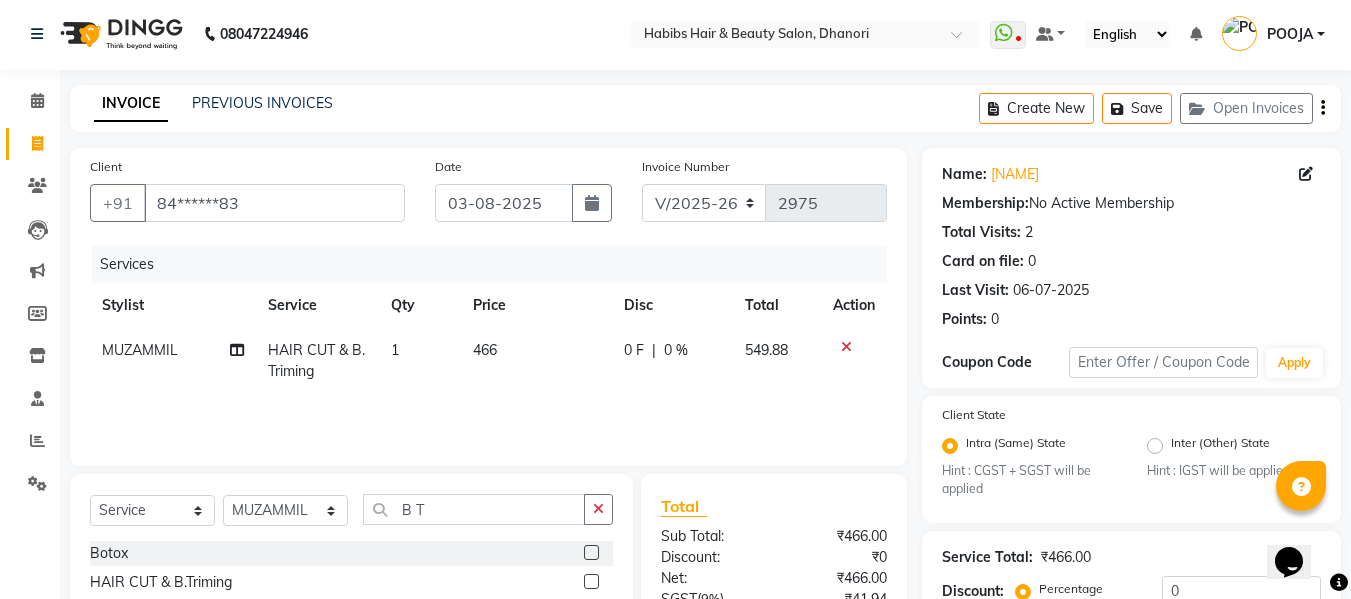 click on "Services Stylist Service Qty Price Disc Total Action MUZAMMIL HAIR CUT & B.Triming 1 466 0 F | 0 % 549.88" 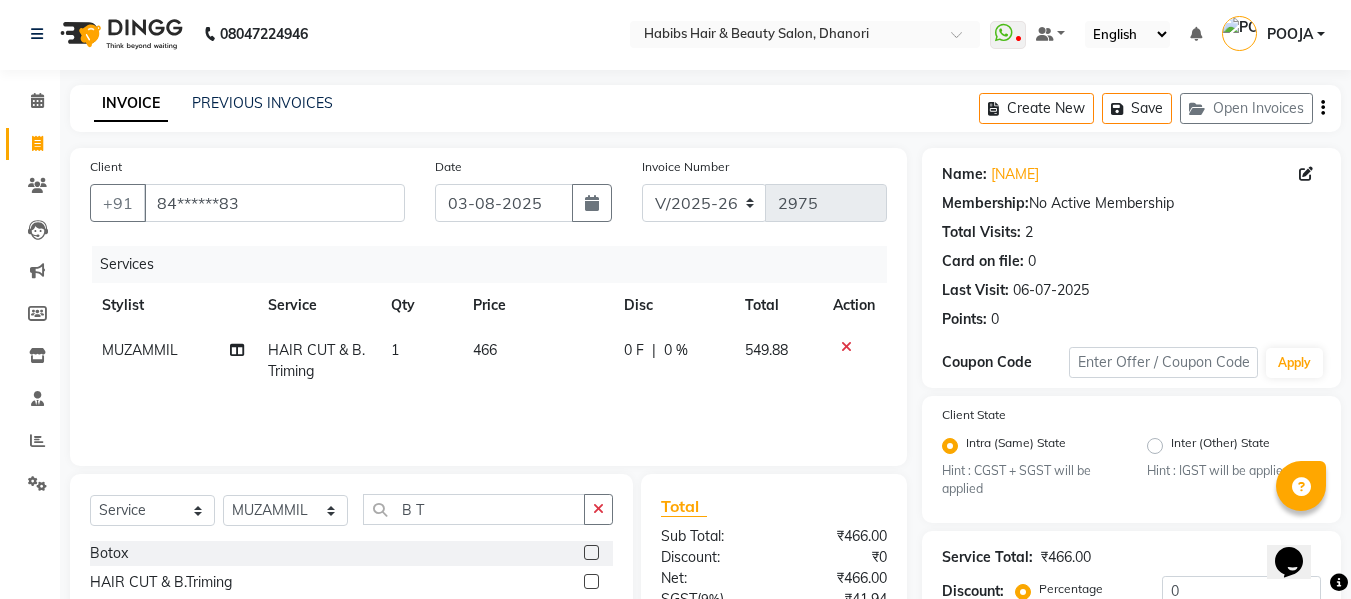 scroll, scrollTop: 211, scrollLeft: 0, axis: vertical 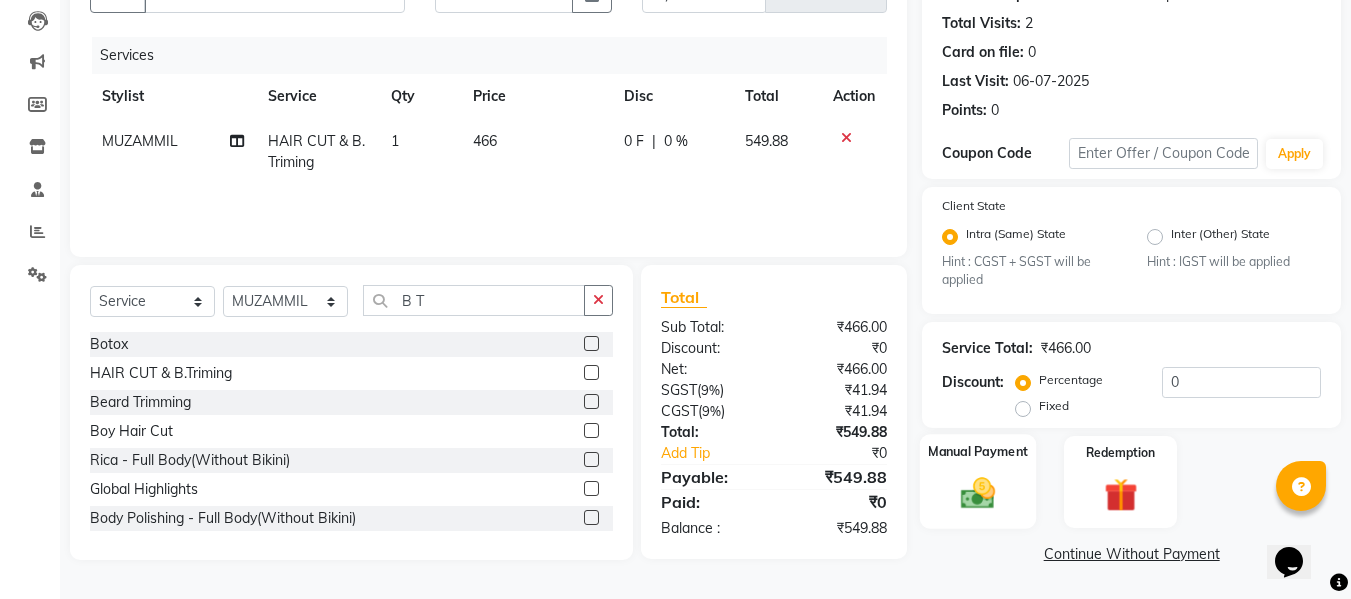 click 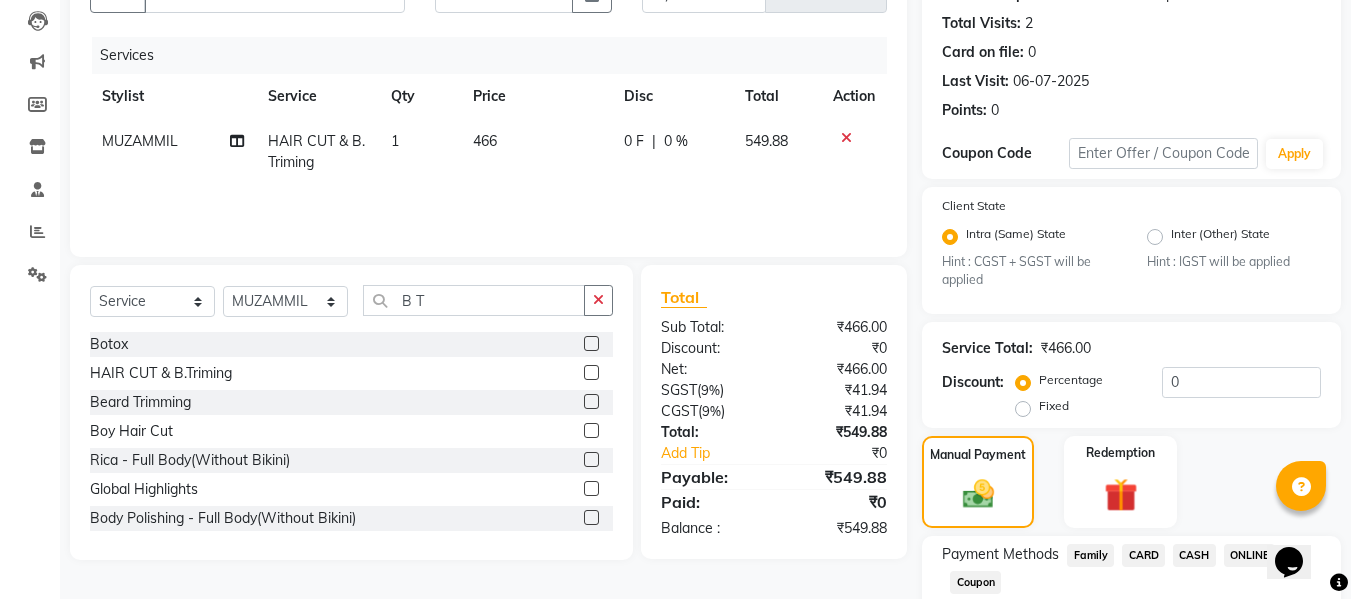 scroll, scrollTop: 339, scrollLeft: 0, axis: vertical 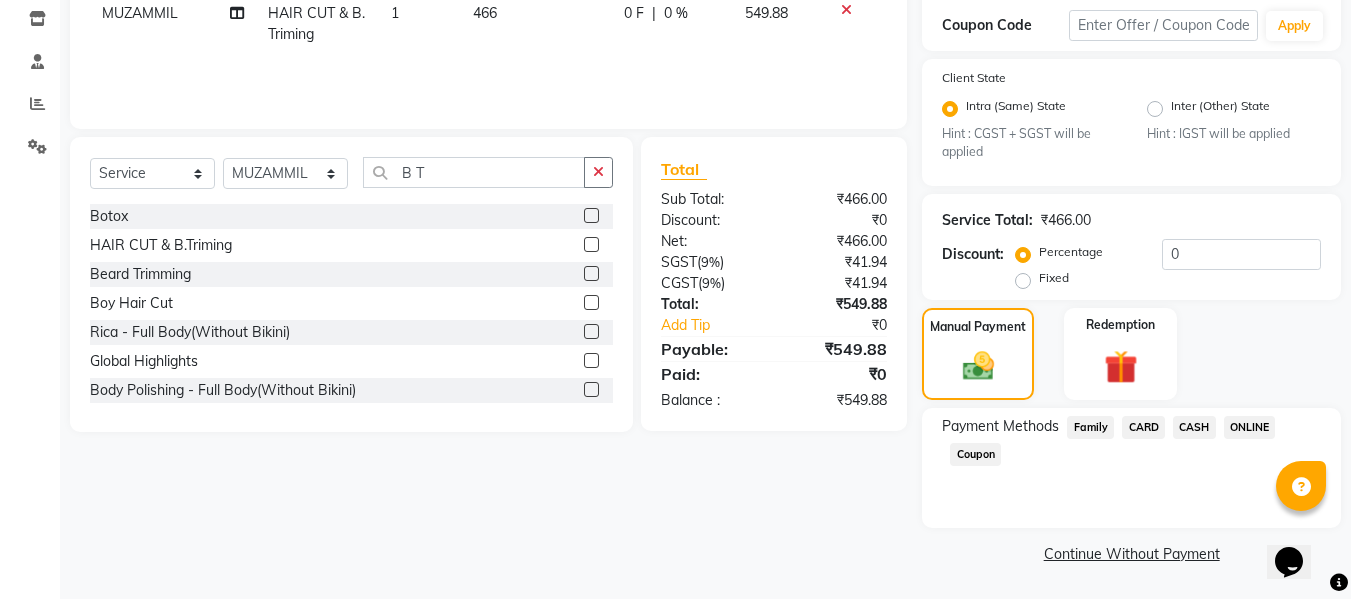click on "ONLINE" 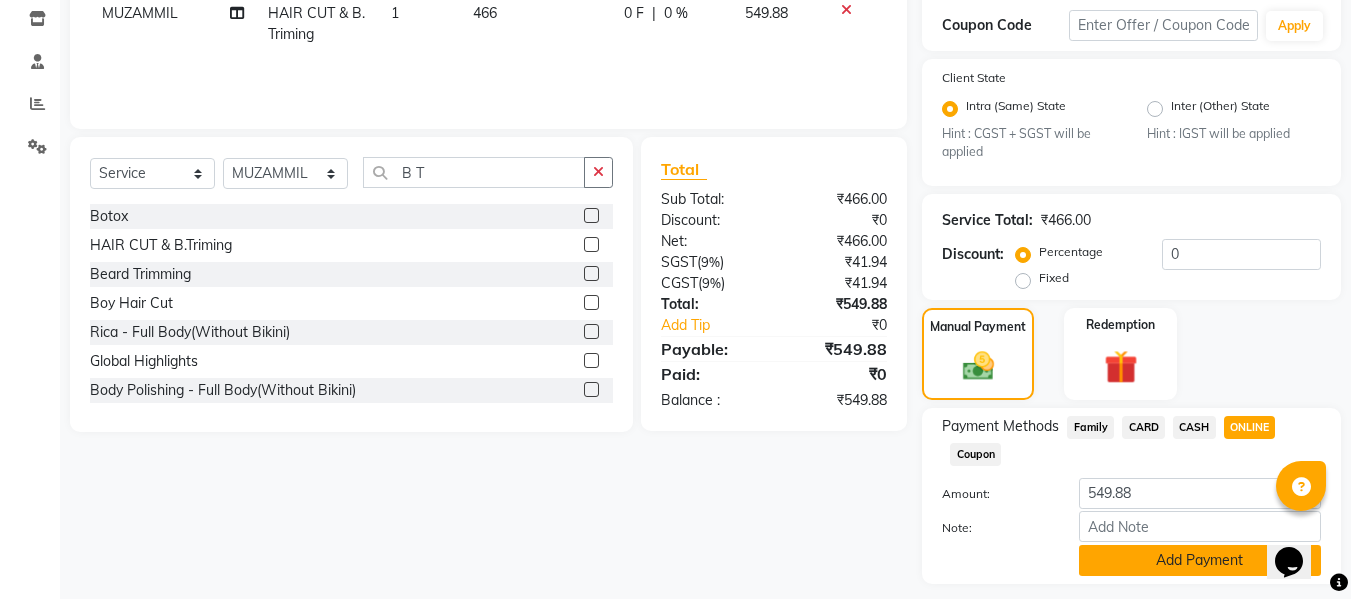 click on "Add Payment" 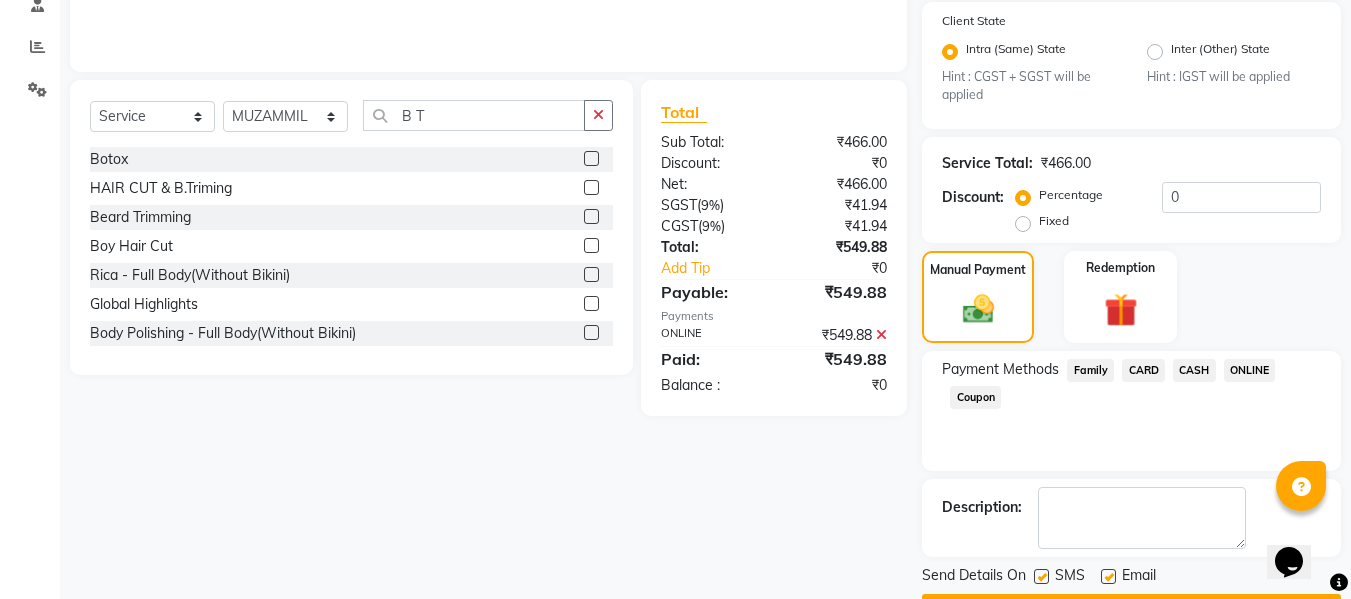 scroll, scrollTop: 452, scrollLeft: 0, axis: vertical 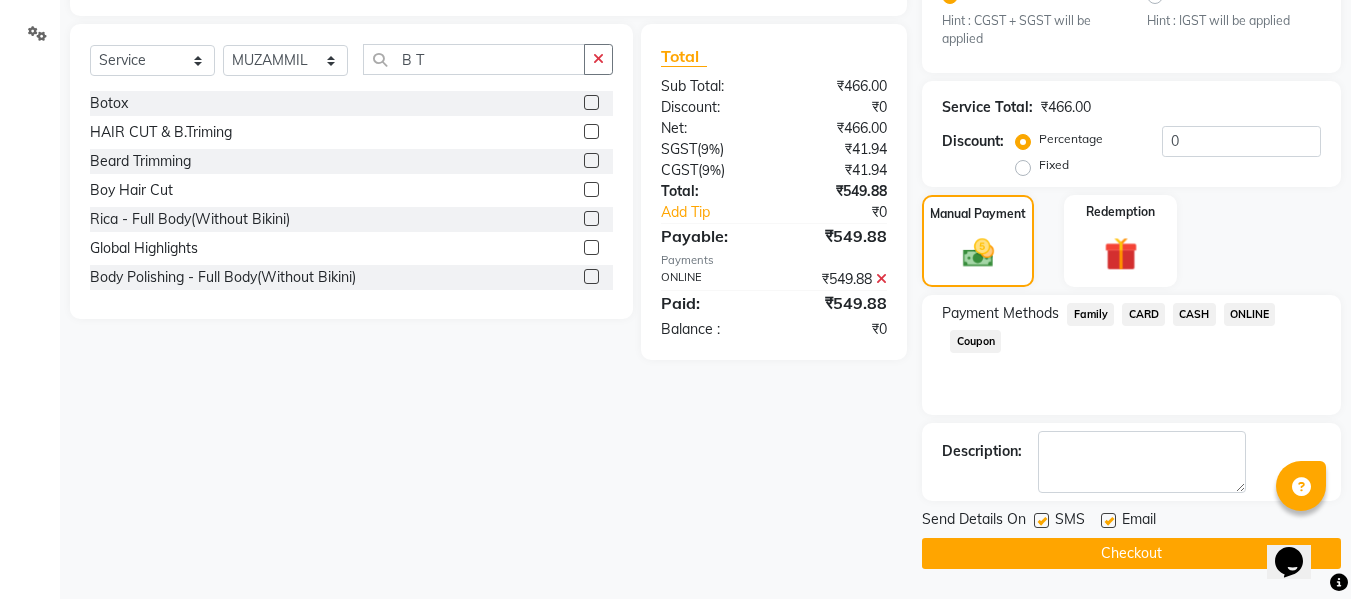 click on "Checkout" 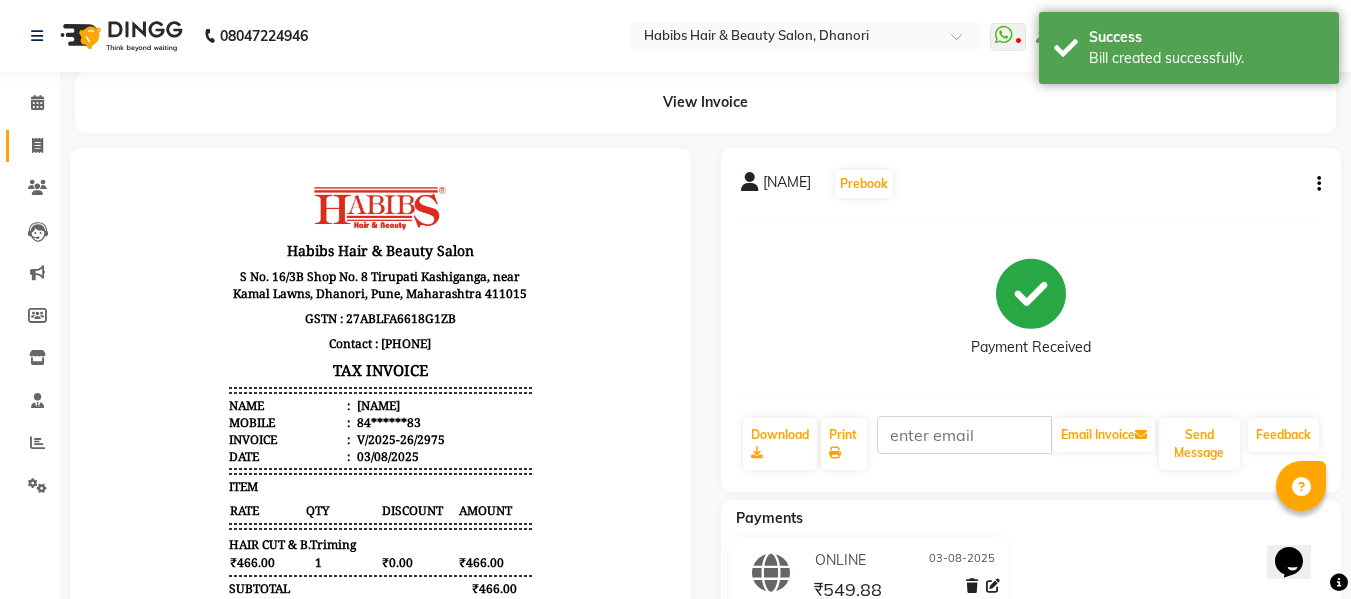 scroll, scrollTop: 0, scrollLeft: 0, axis: both 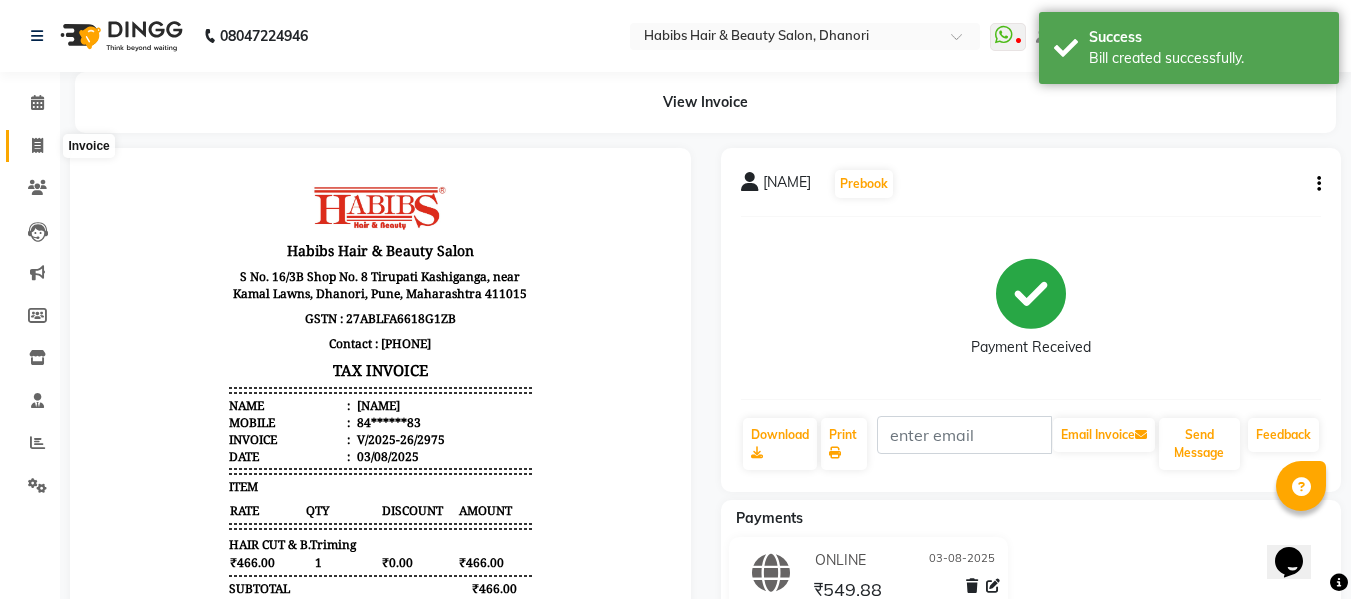 click 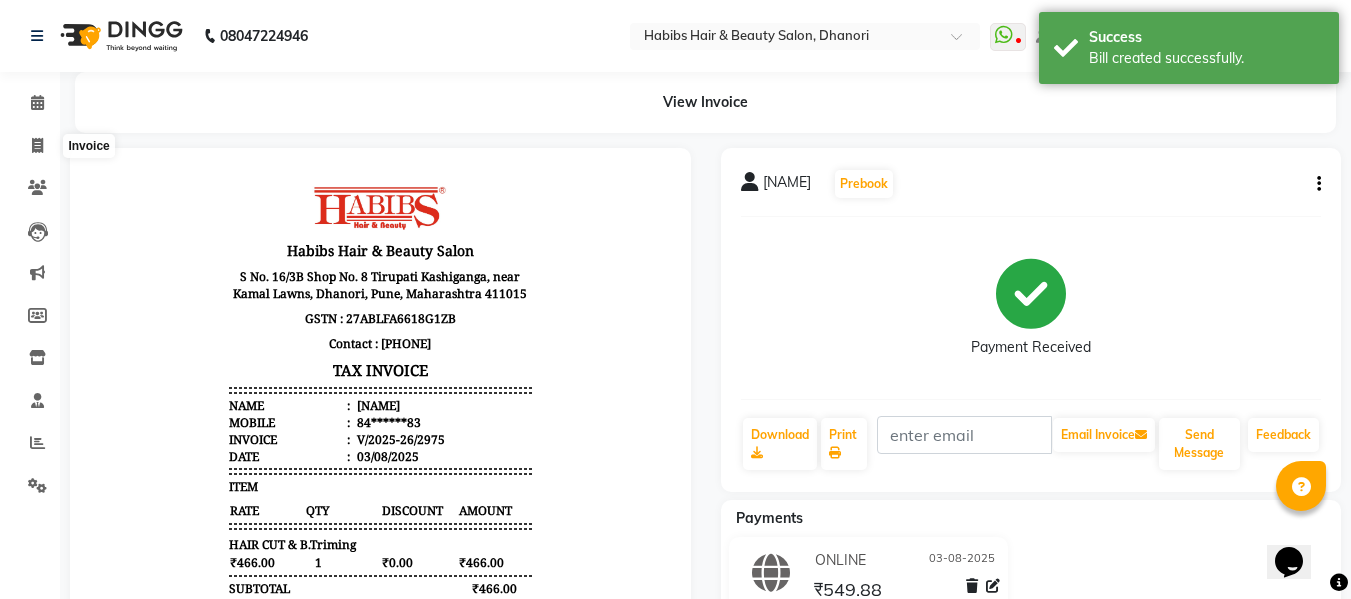select on "service" 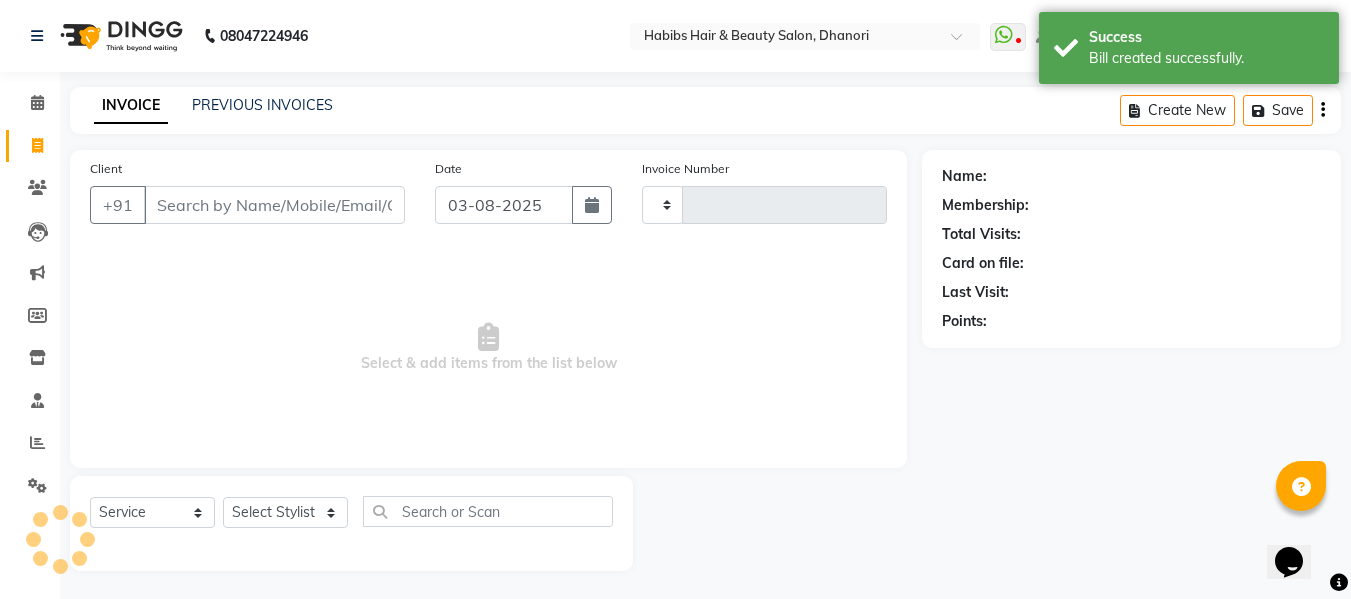 type on "2976" 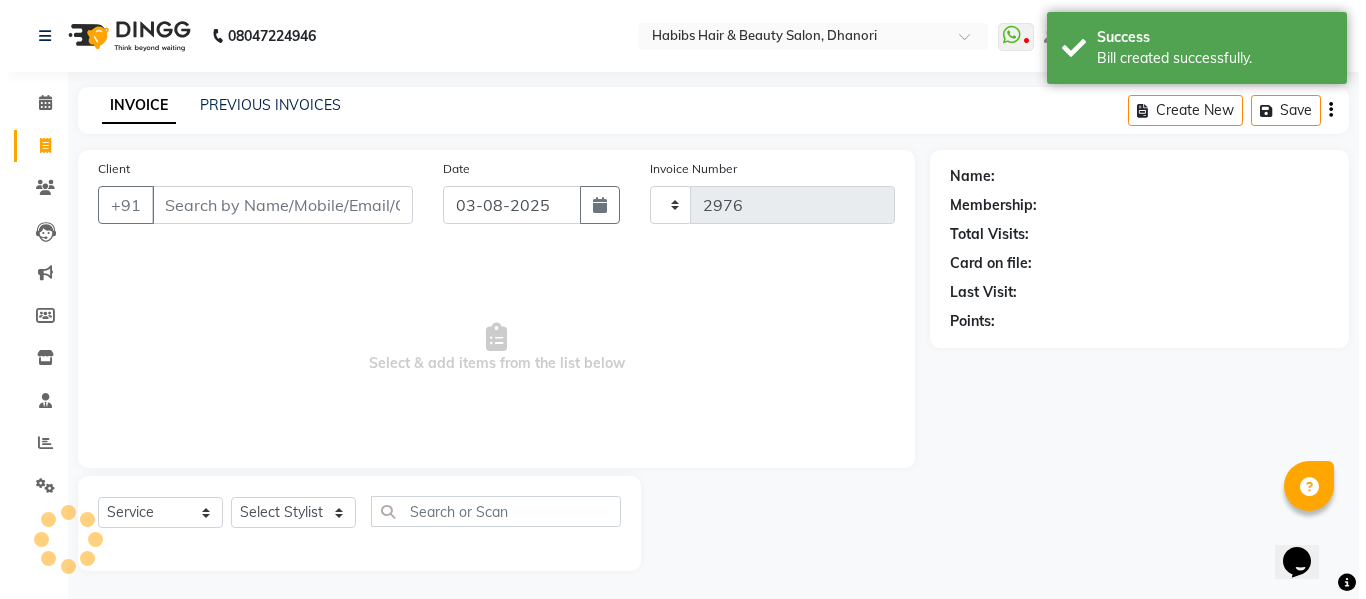 scroll, scrollTop: 2, scrollLeft: 0, axis: vertical 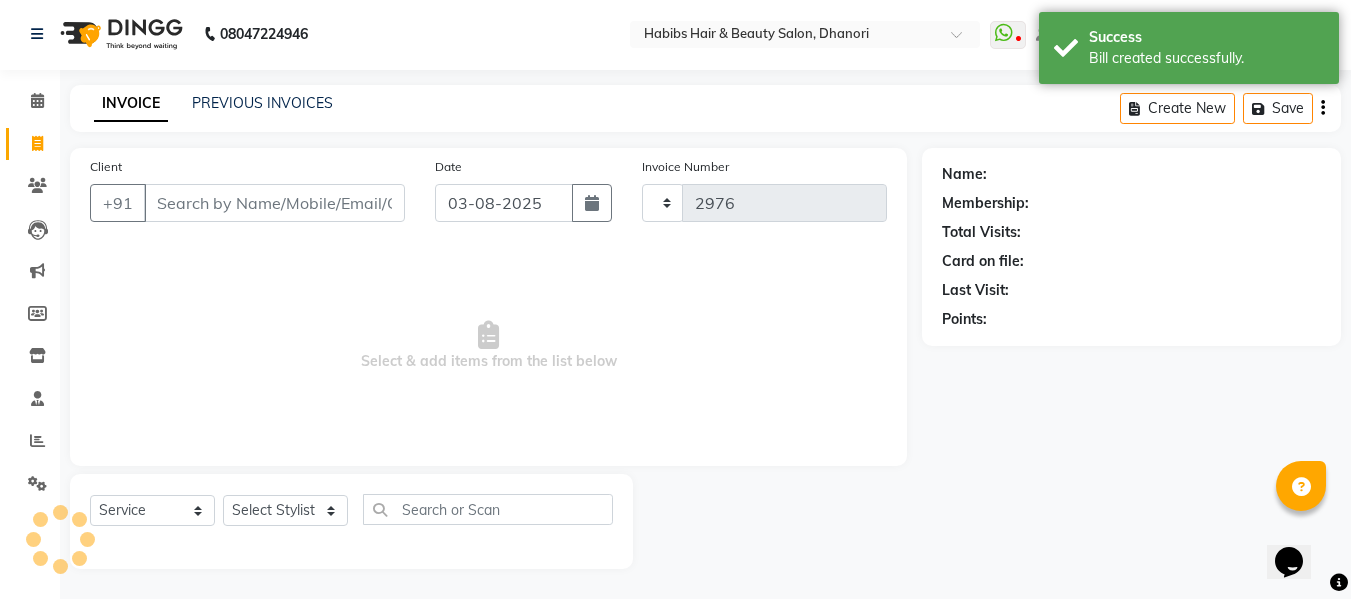 select on "4967" 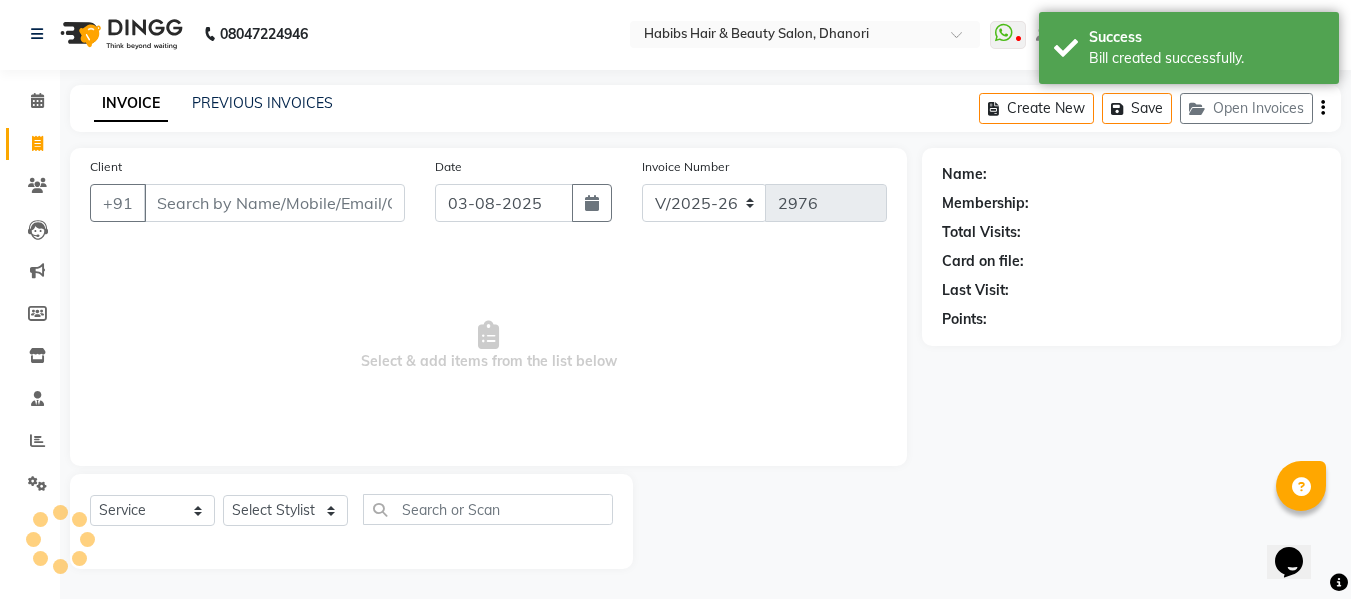 click on "Client" at bounding box center [274, 203] 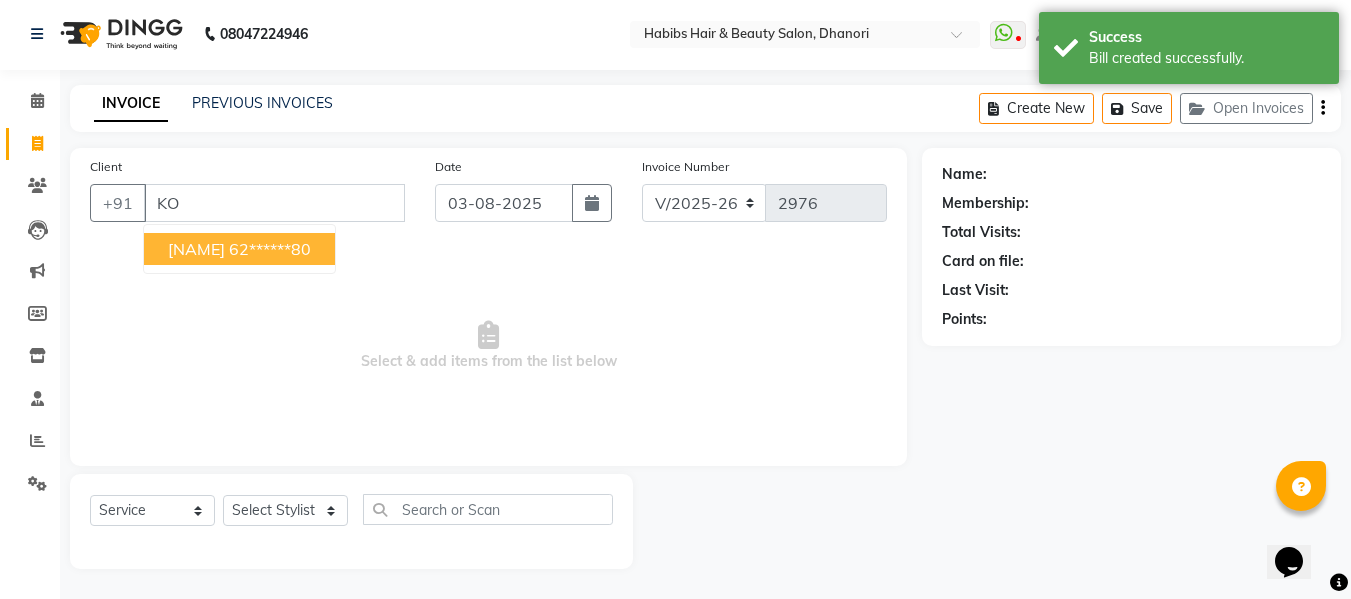 type on "K" 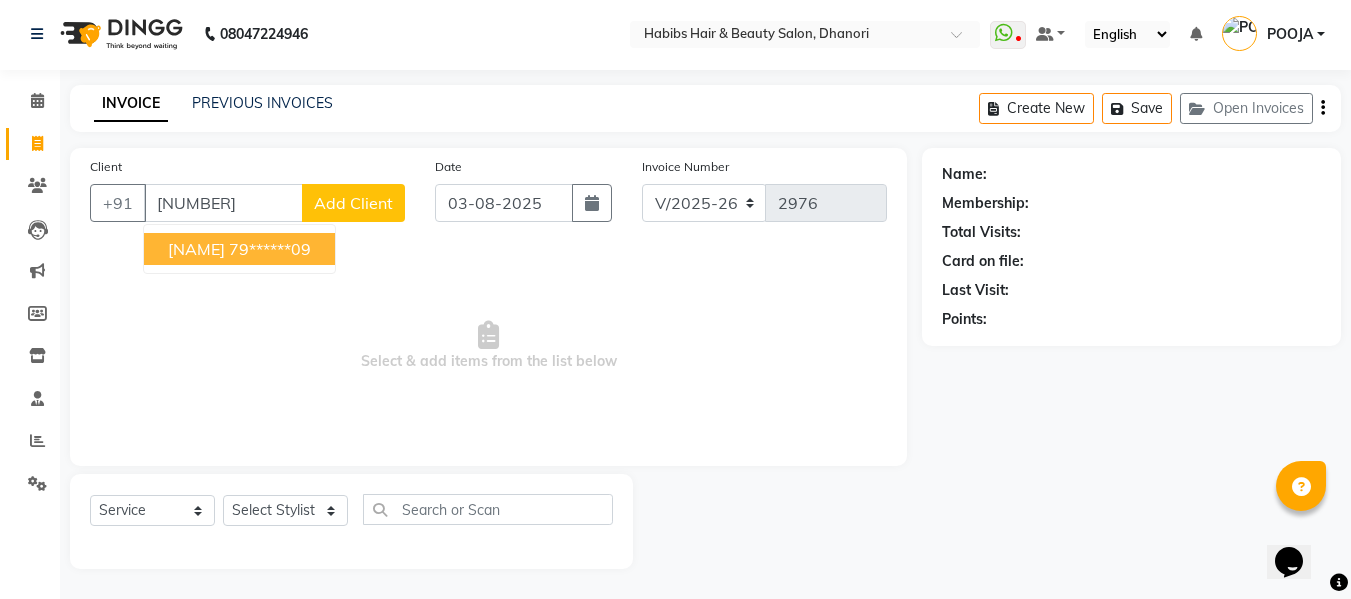 click on "[NAME]" at bounding box center [196, 249] 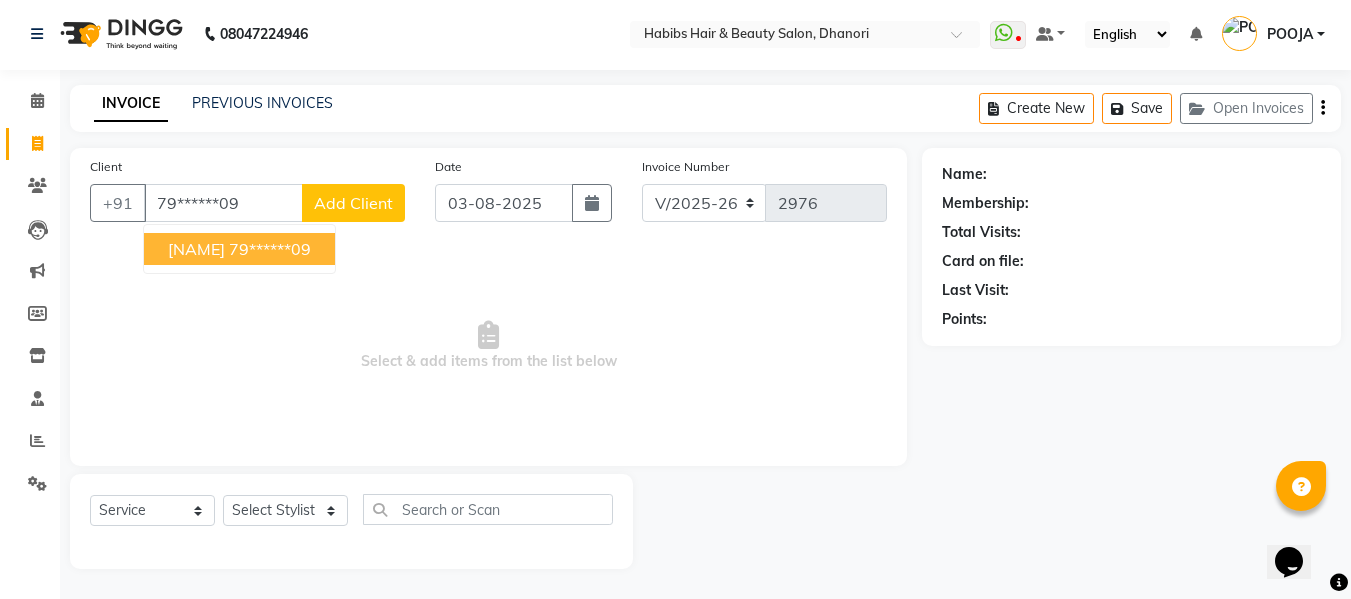 type on "79******09" 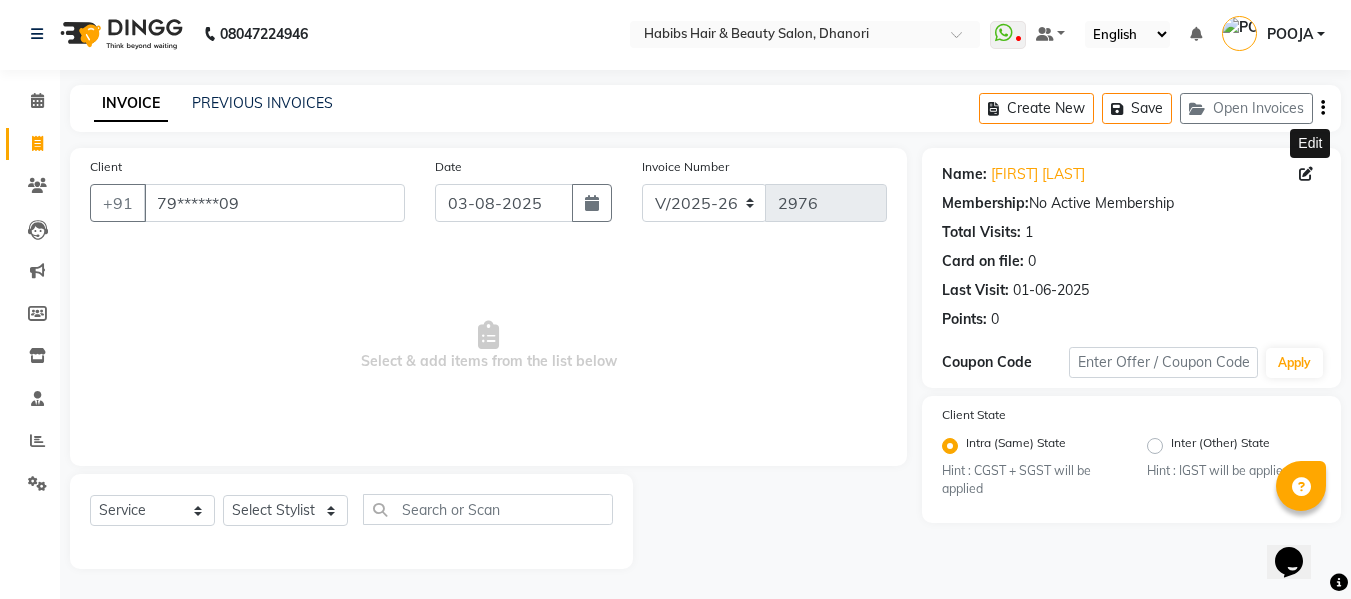 click 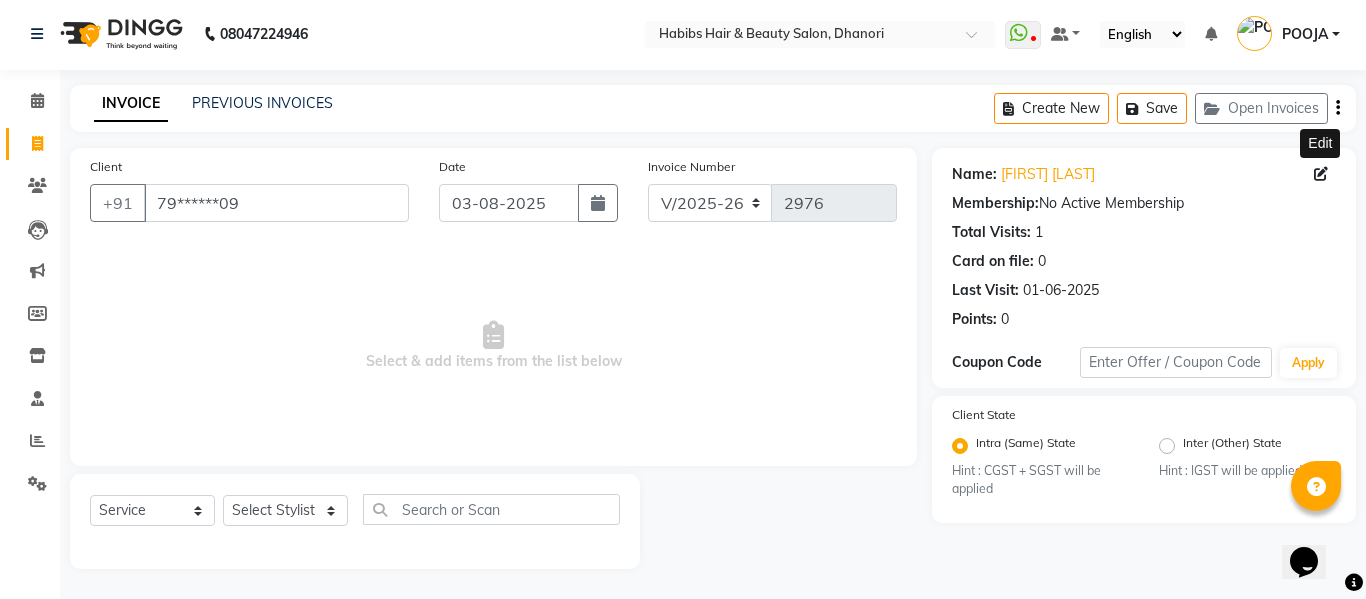 select on "22" 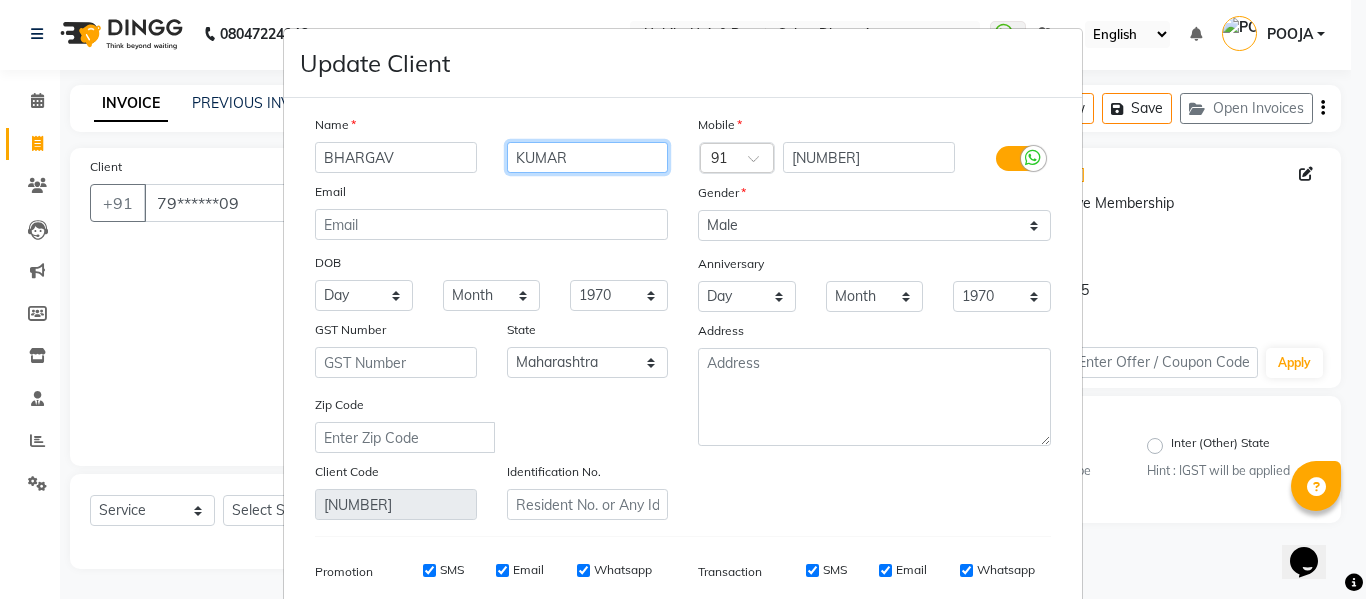 click on "KUMAR" at bounding box center [588, 157] 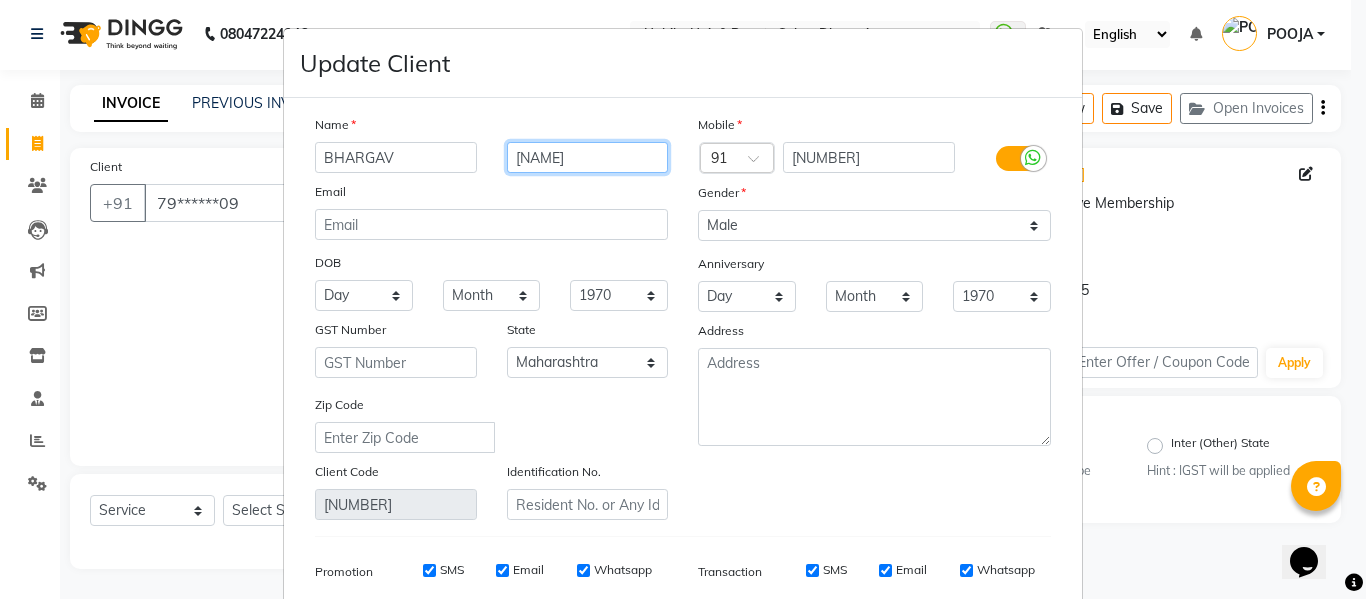type on "[NAME]" 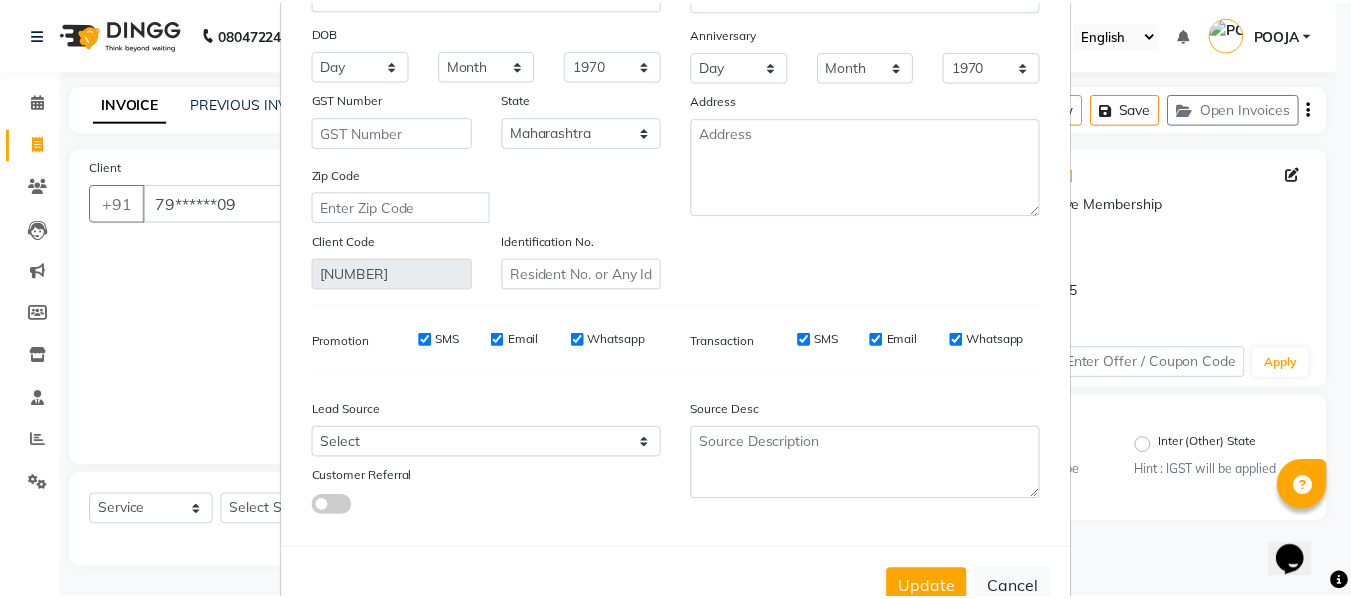 scroll, scrollTop: 288, scrollLeft: 0, axis: vertical 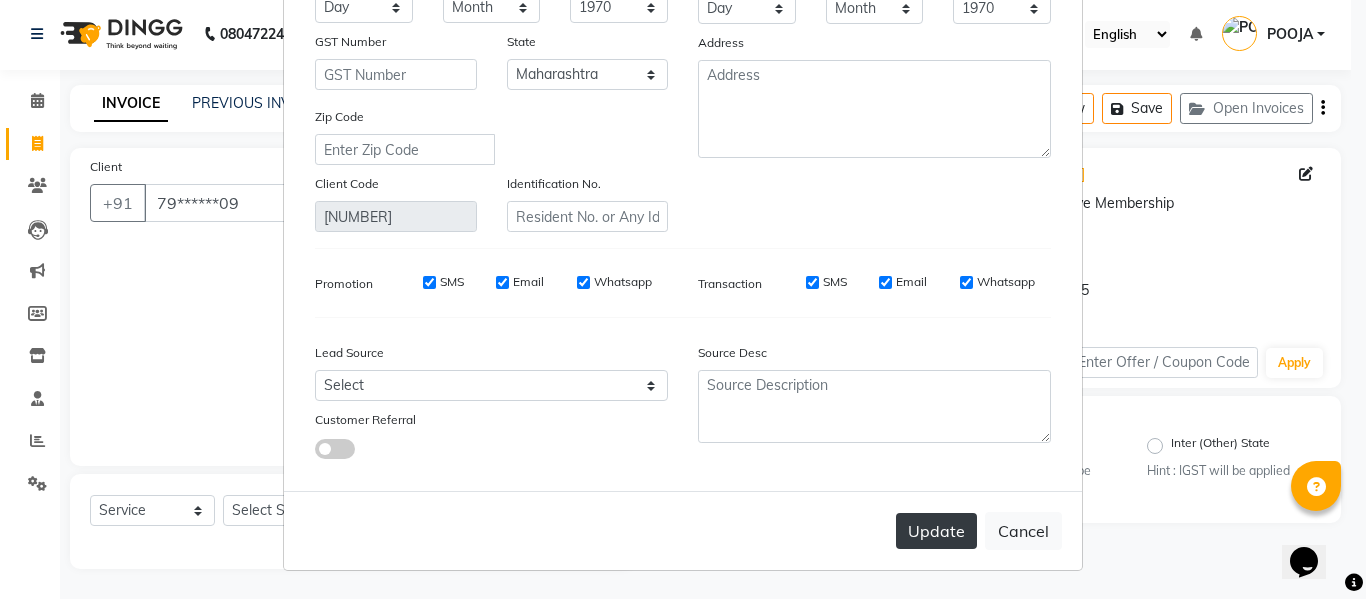 click on "Update" at bounding box center [936, 531] 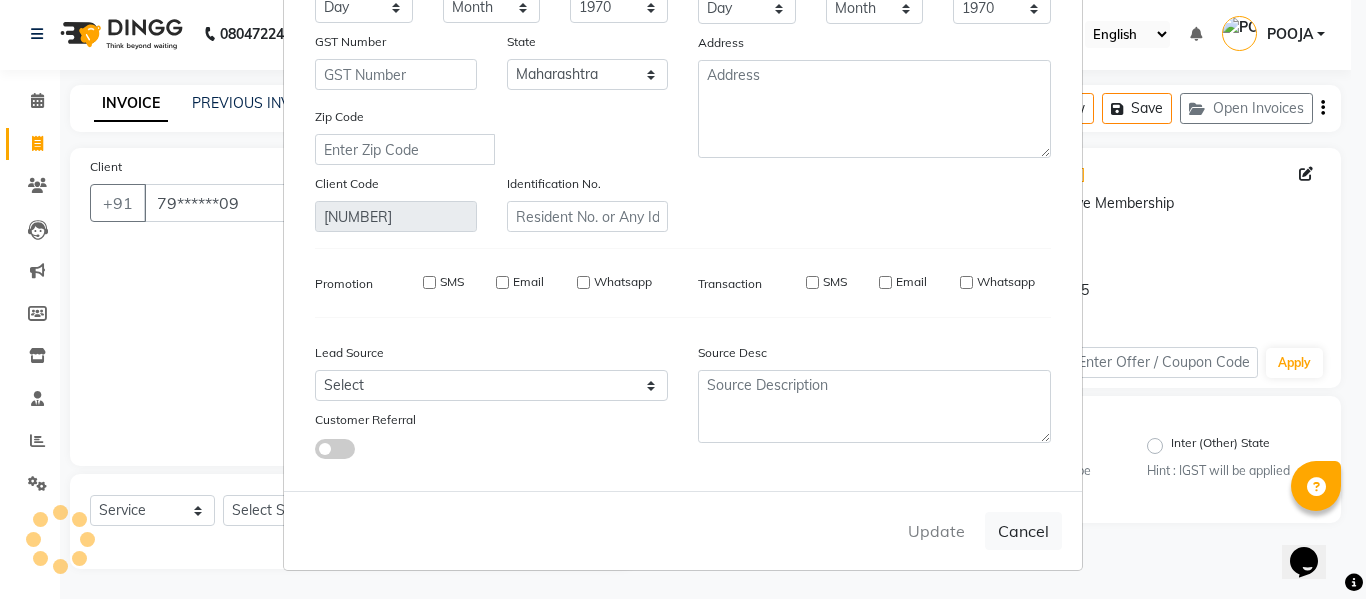 type 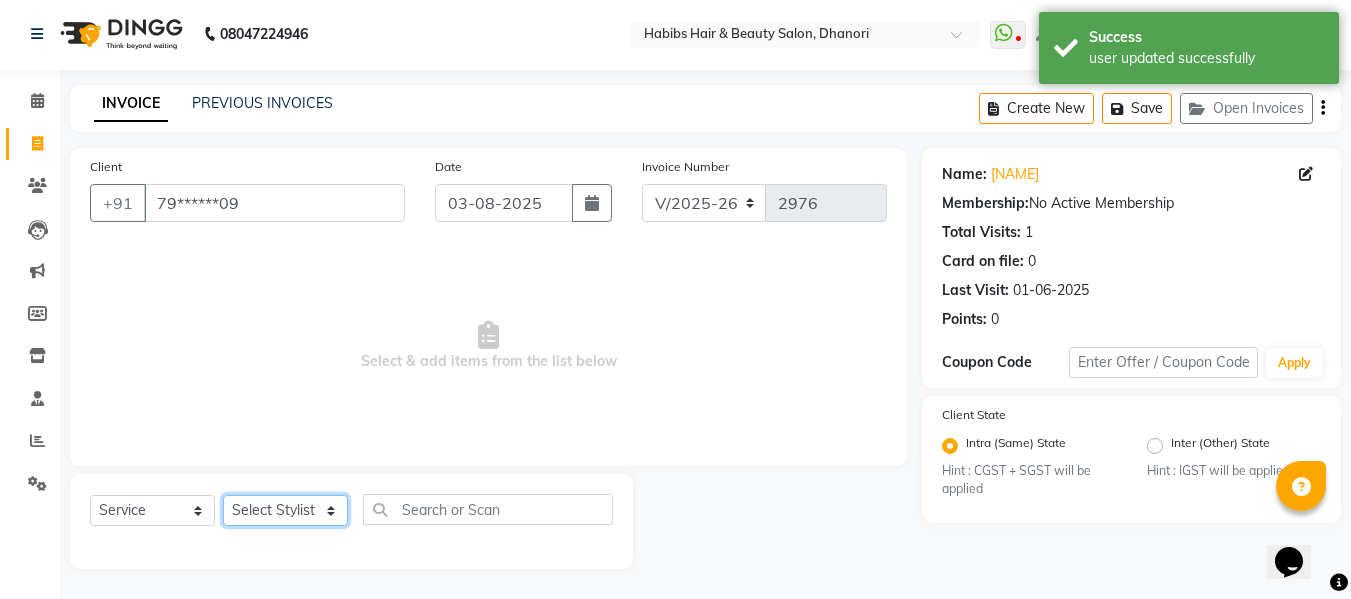 click on "Select Stylist Admin  Alishan  ARMAN DIVYA FAIZAN IRFAN MUZAMMIL POOJA POOJA J RAKESH SAHIL SHAKEEL SONAL" 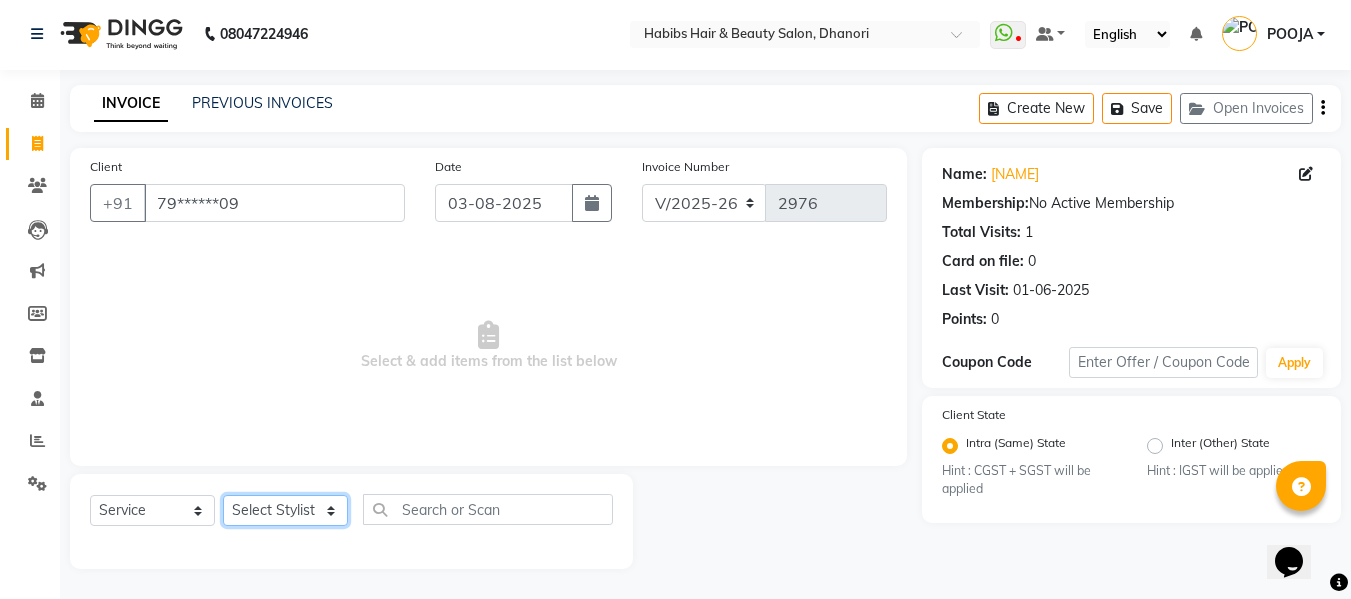 click on "Select Stylist Admin  Alishan  ARMAN DIVYA FAIZAN IRFAN MUZAMMIL POOJA POOJA J RAKESH SAHIL SHAKEEL SONAL" 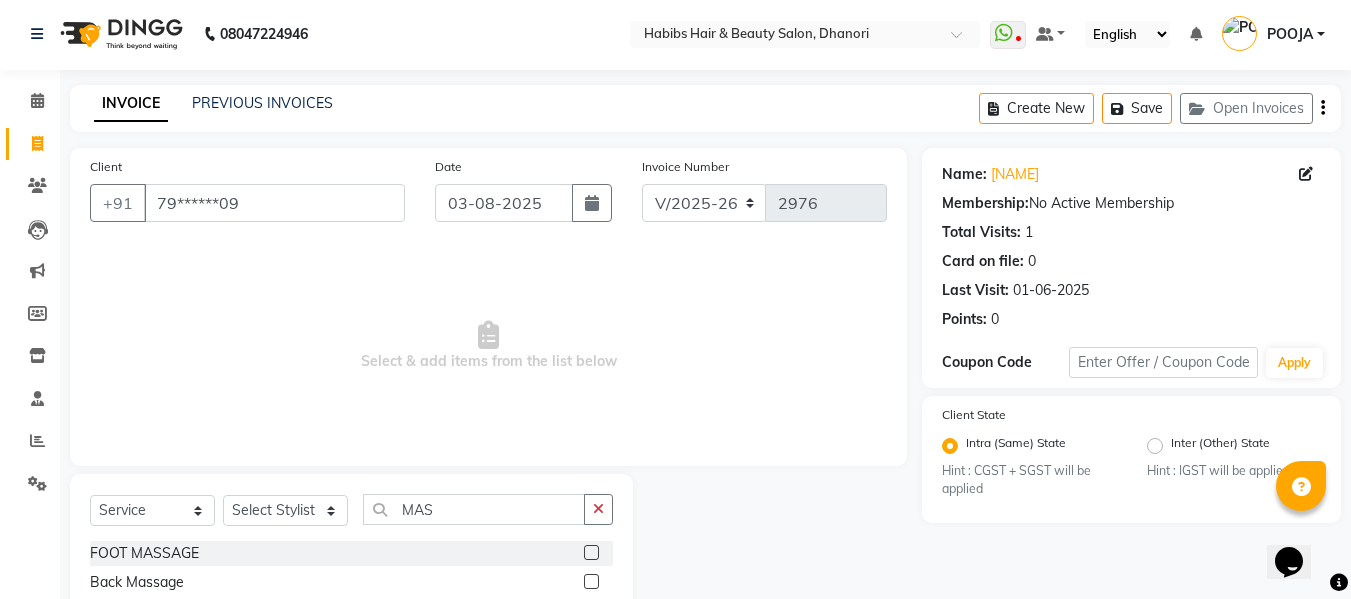 click on "Name: [FIRST] [LAST] [LAST] Membership: No Active Membership Total Visits: [NUMBER] Card on file: [NUMBER] Last Visit: [DATE] Points: [NUMBER] Coupon Code Apply Client State Intra (Same) State Hint : CGST + SGST will be applied Inter (Other) State Hint : IGST will be applied" 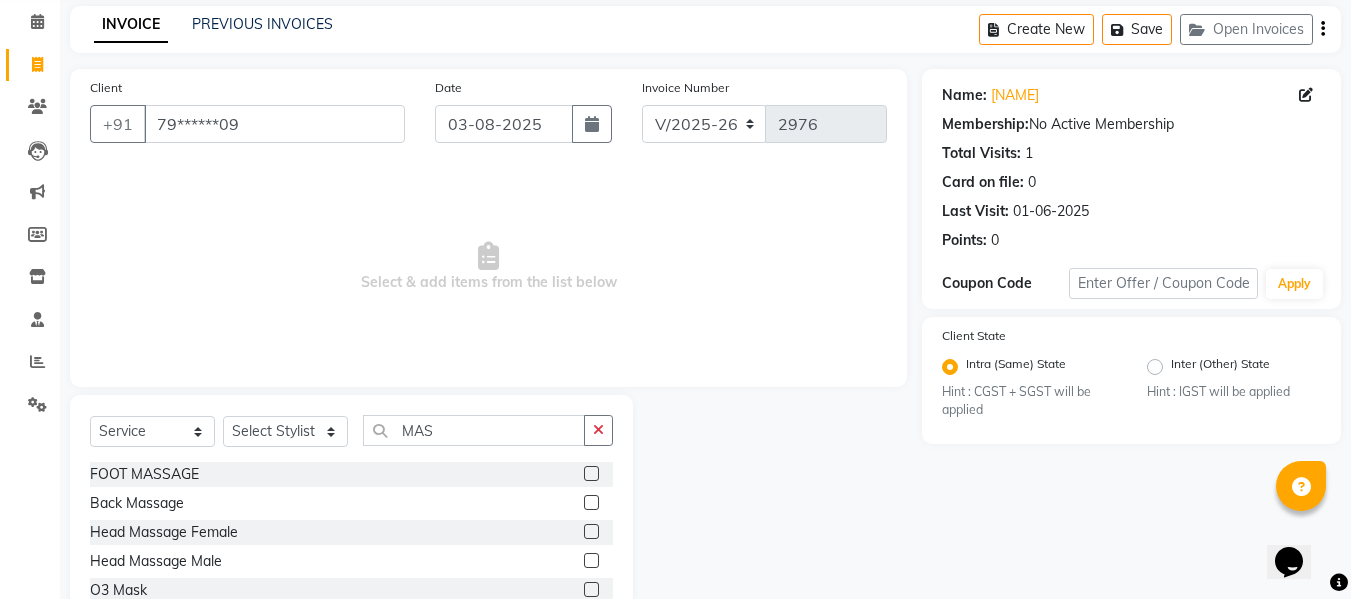 scroll, scrollTop: 147, scrollLeft: 0, axis: vertical 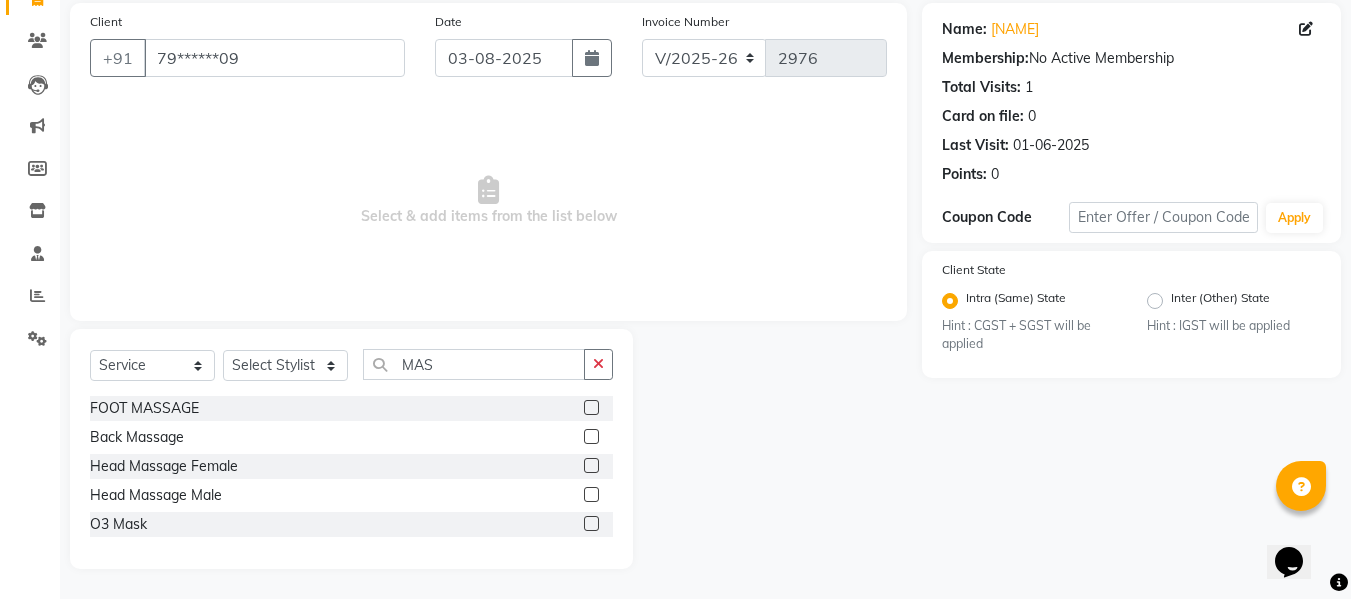 click 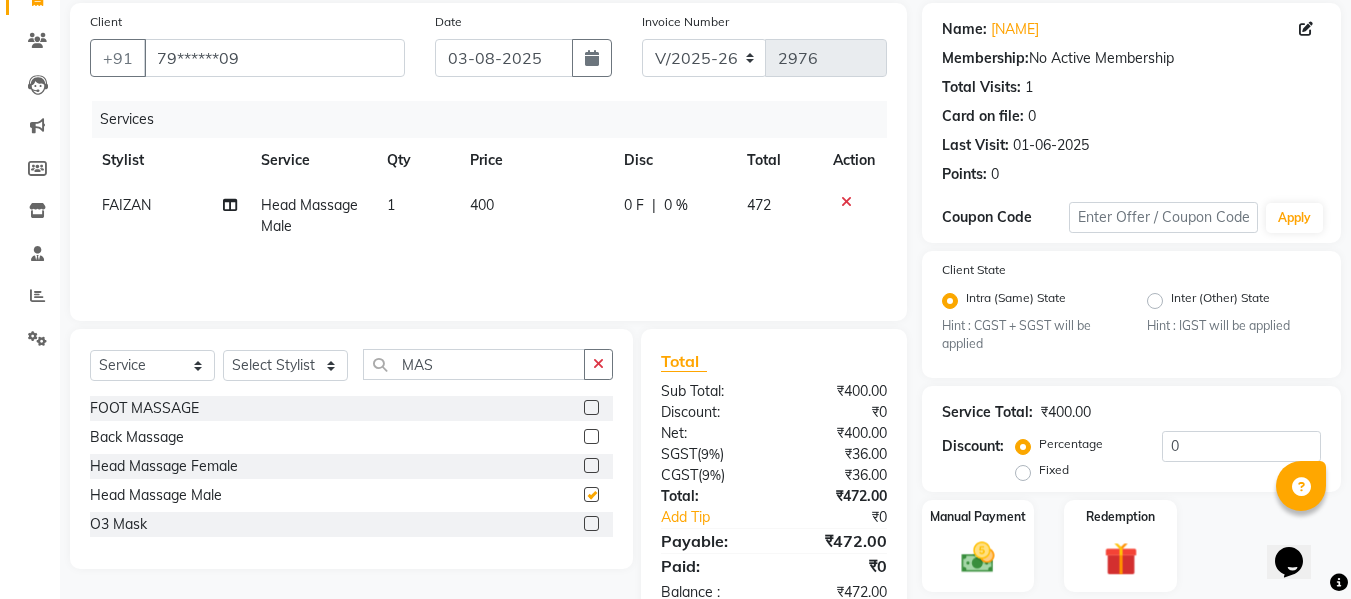 click 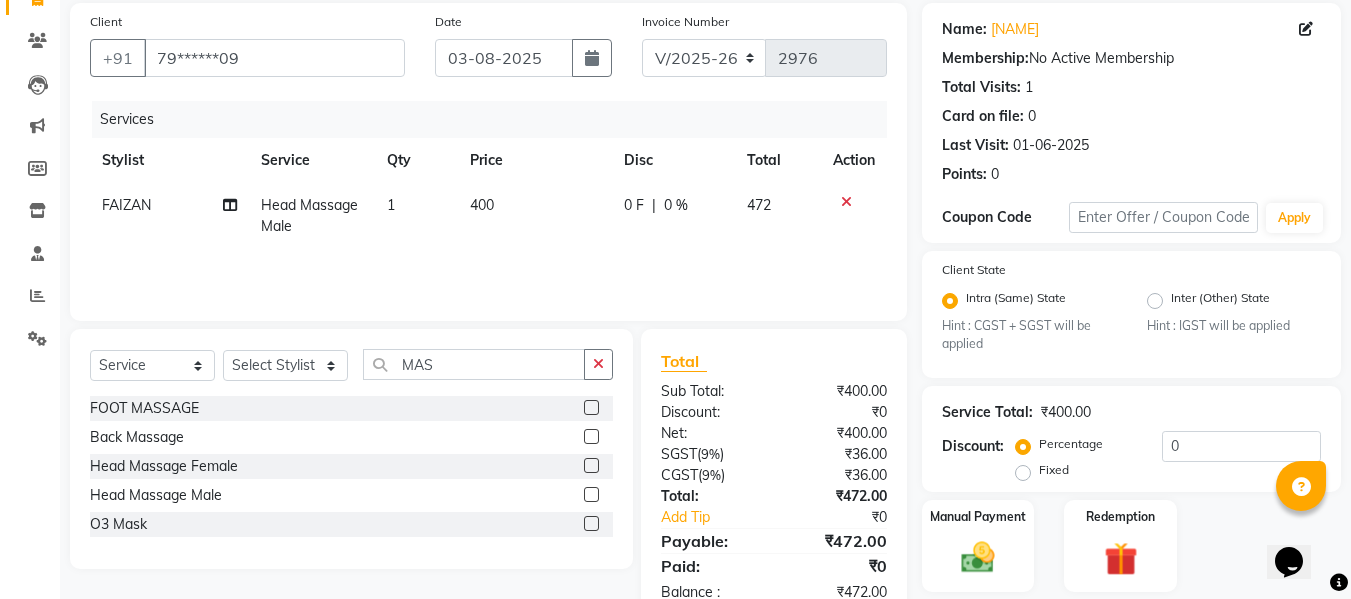 click on "400" 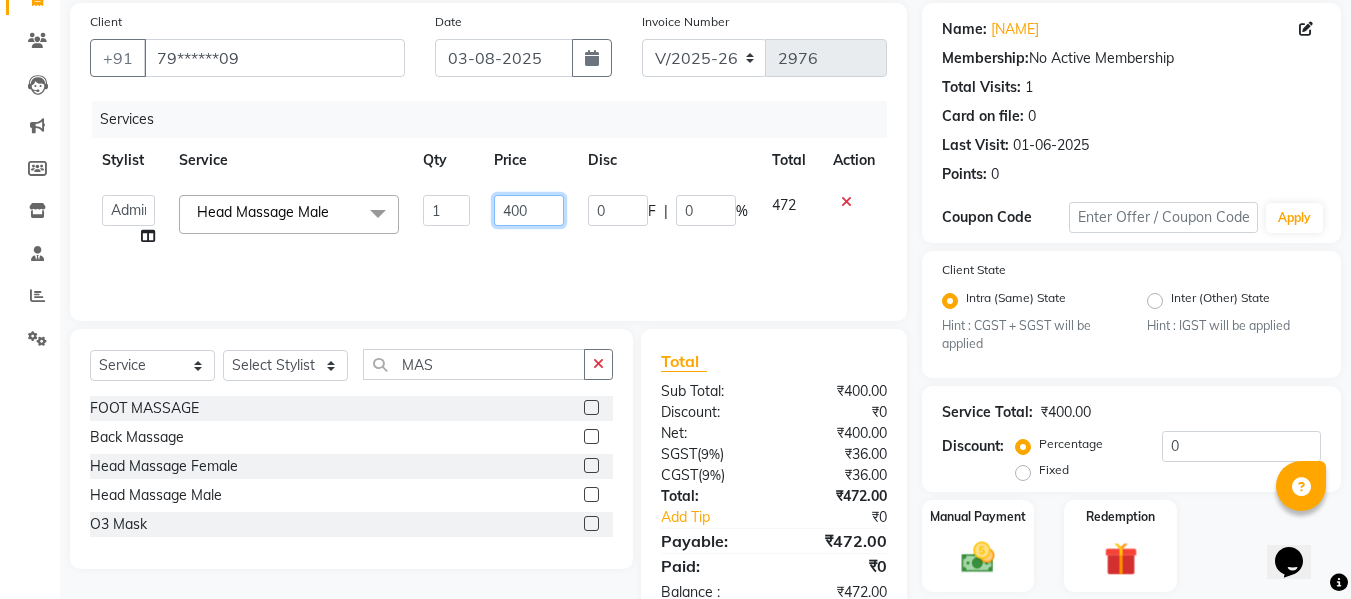 click on "400" 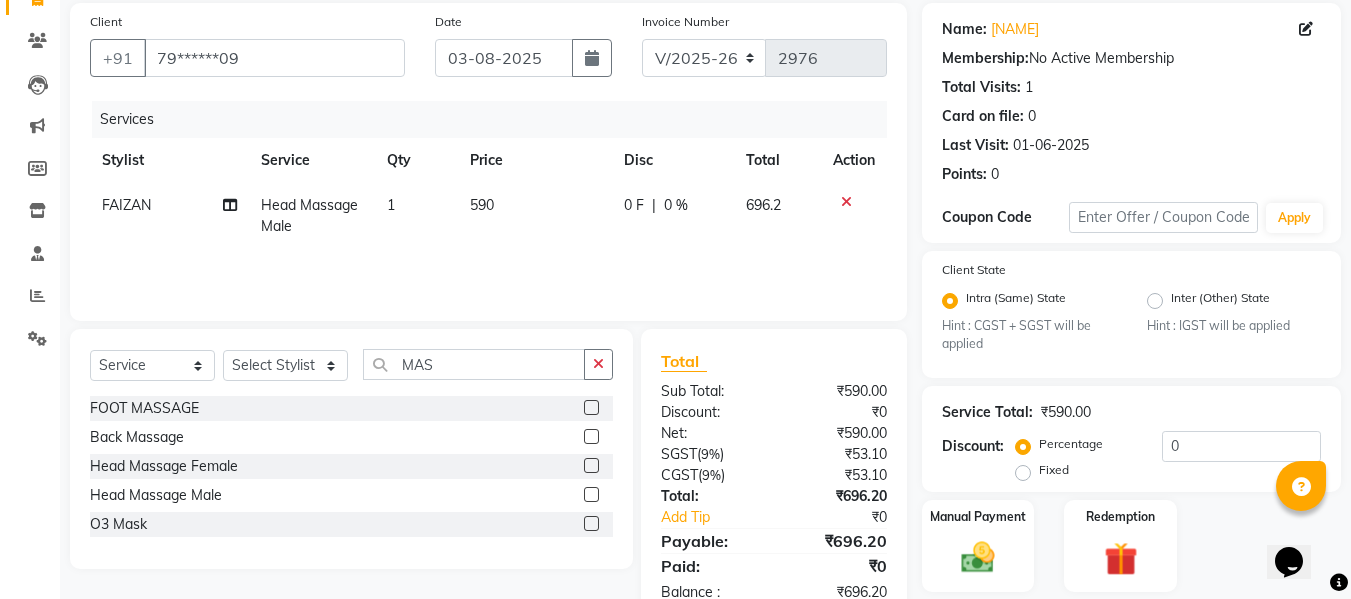 click on "Services Stylist Service Qty Price Disc Total Action FAIZAN Head Massage Male 1 590 0 F | 0 % 696.2" 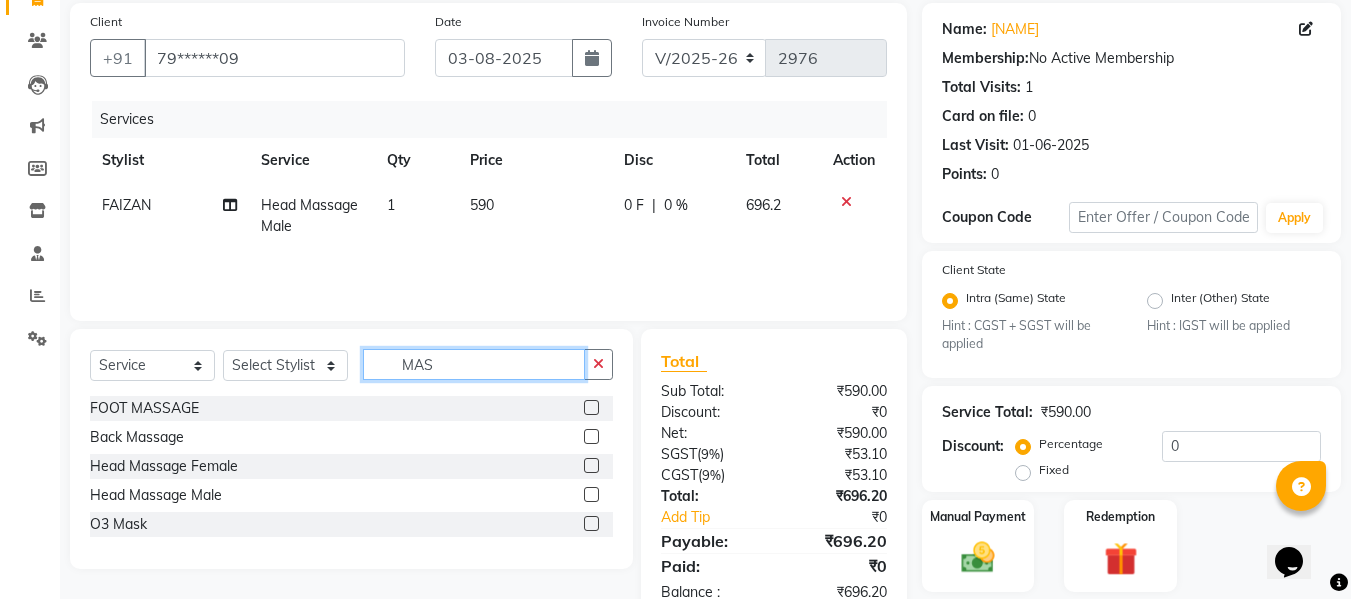 click on "MAS" 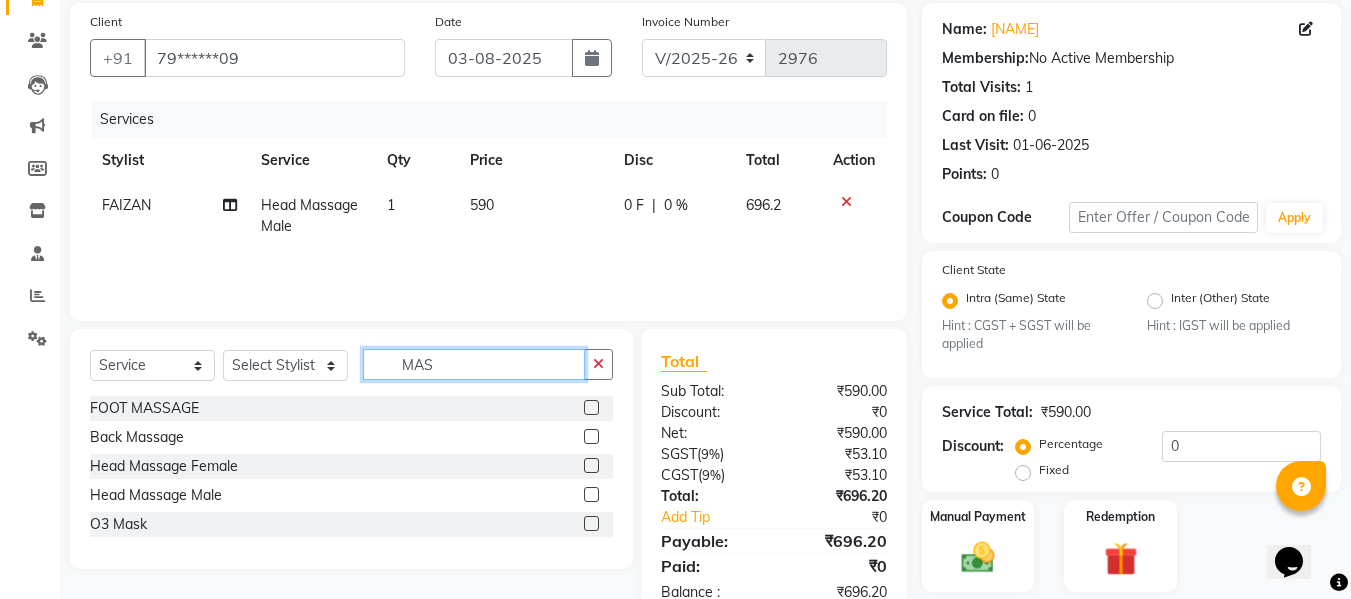 click on "MAS" 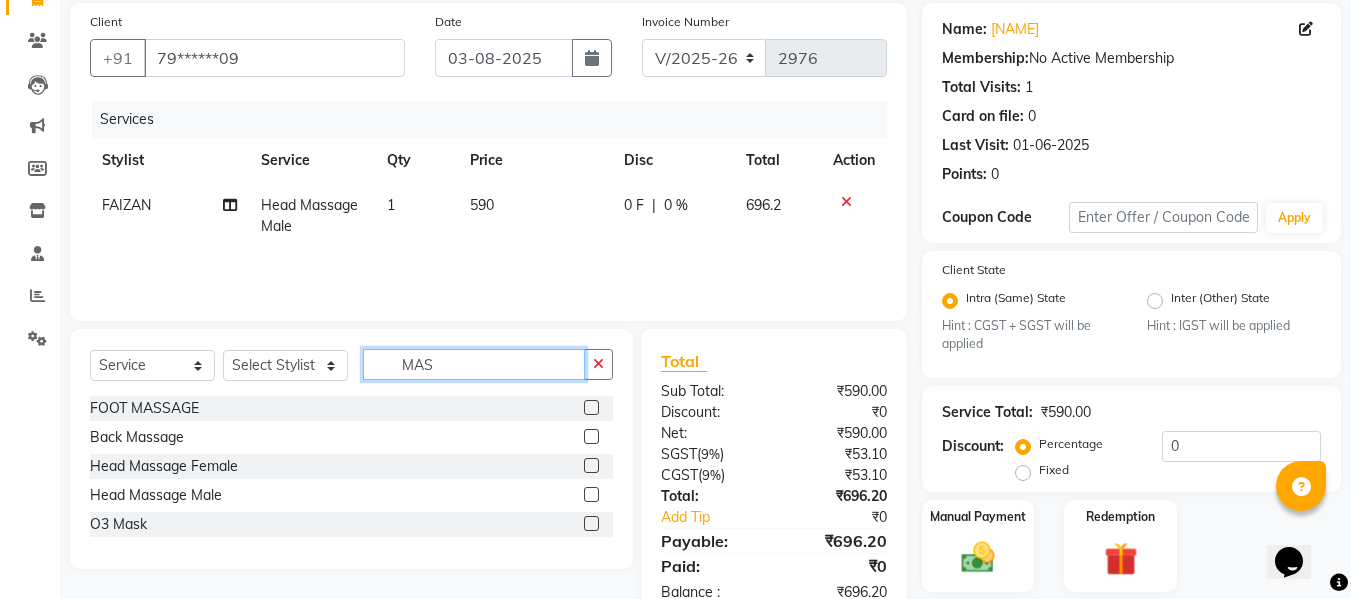 click on "MAS" 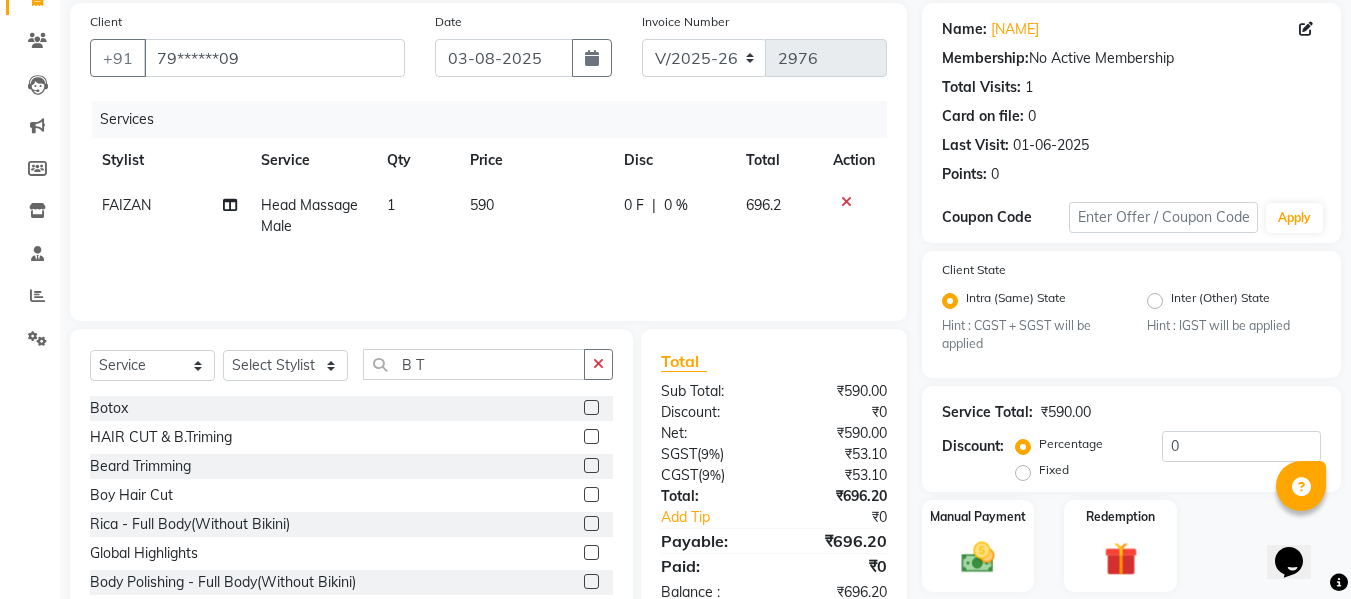 click 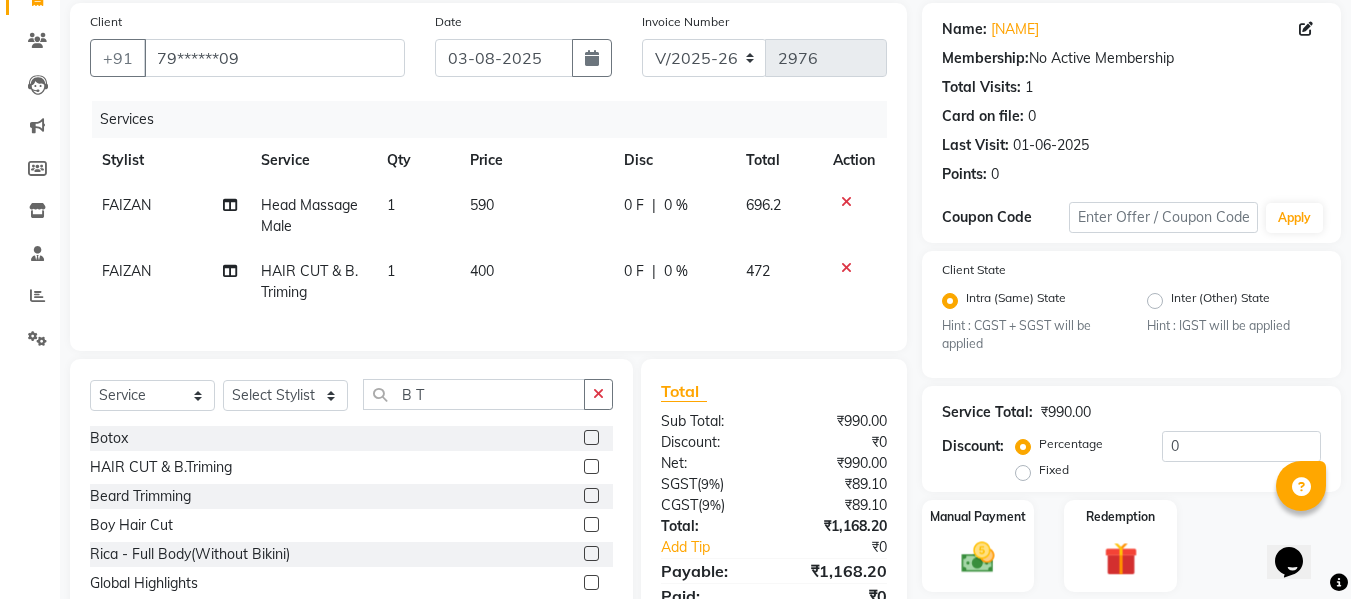 click on "400" 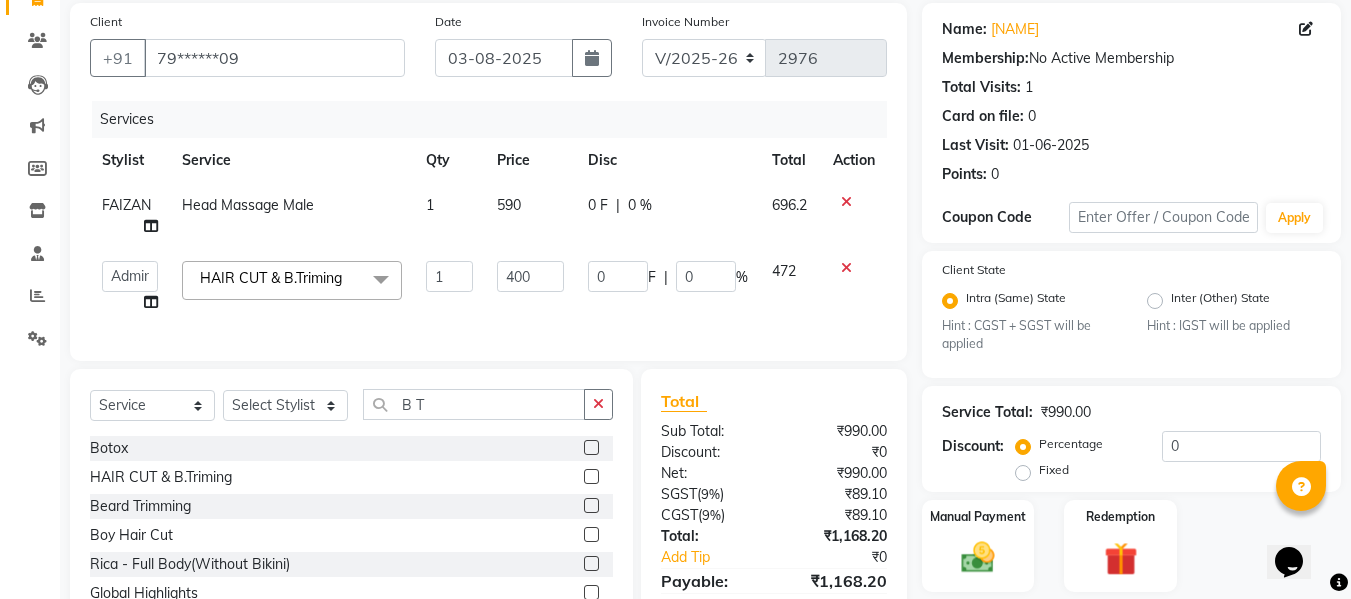 click on "400" 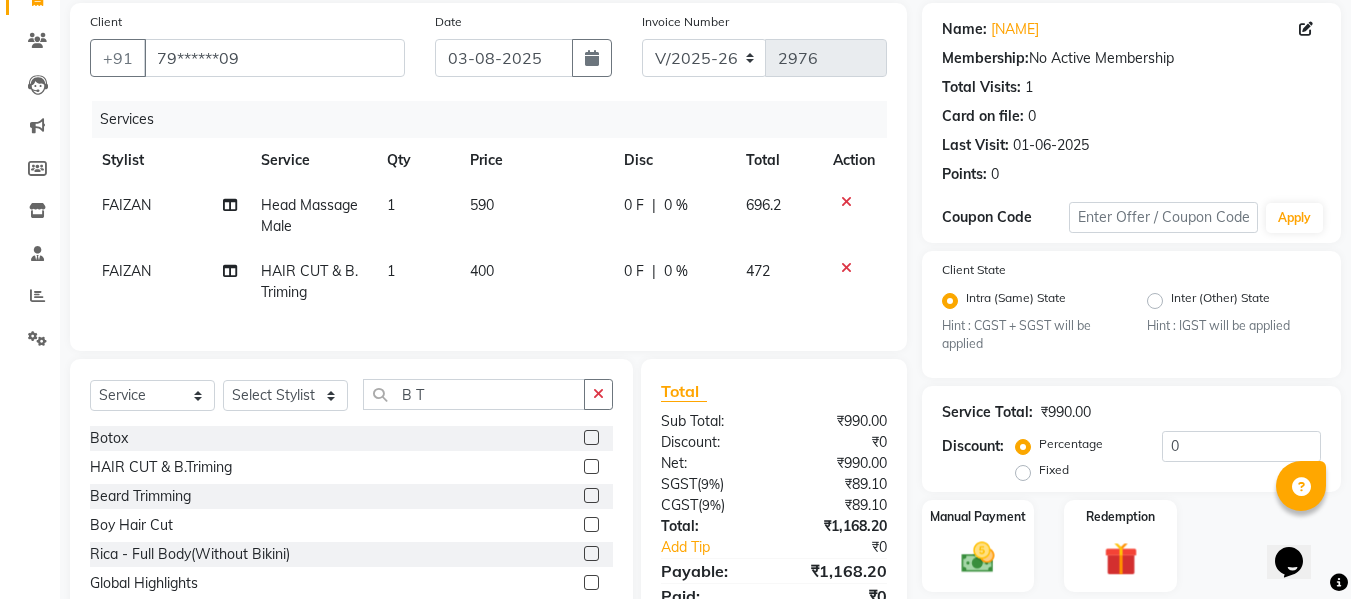 click 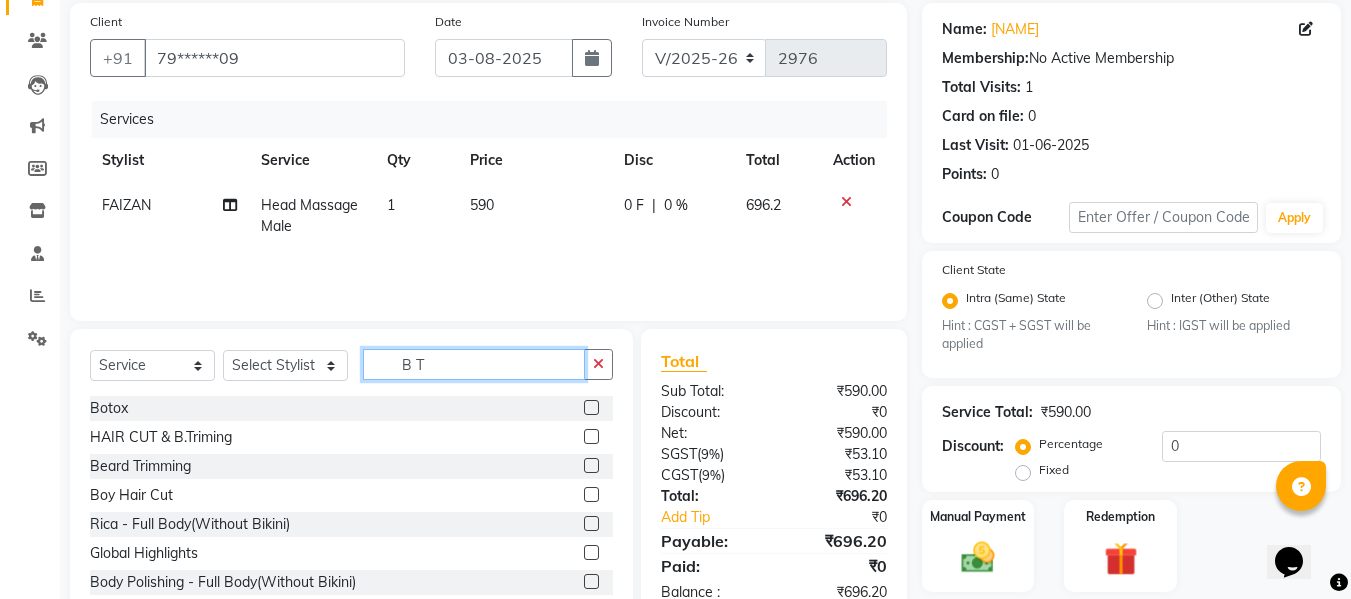 click on "B T" 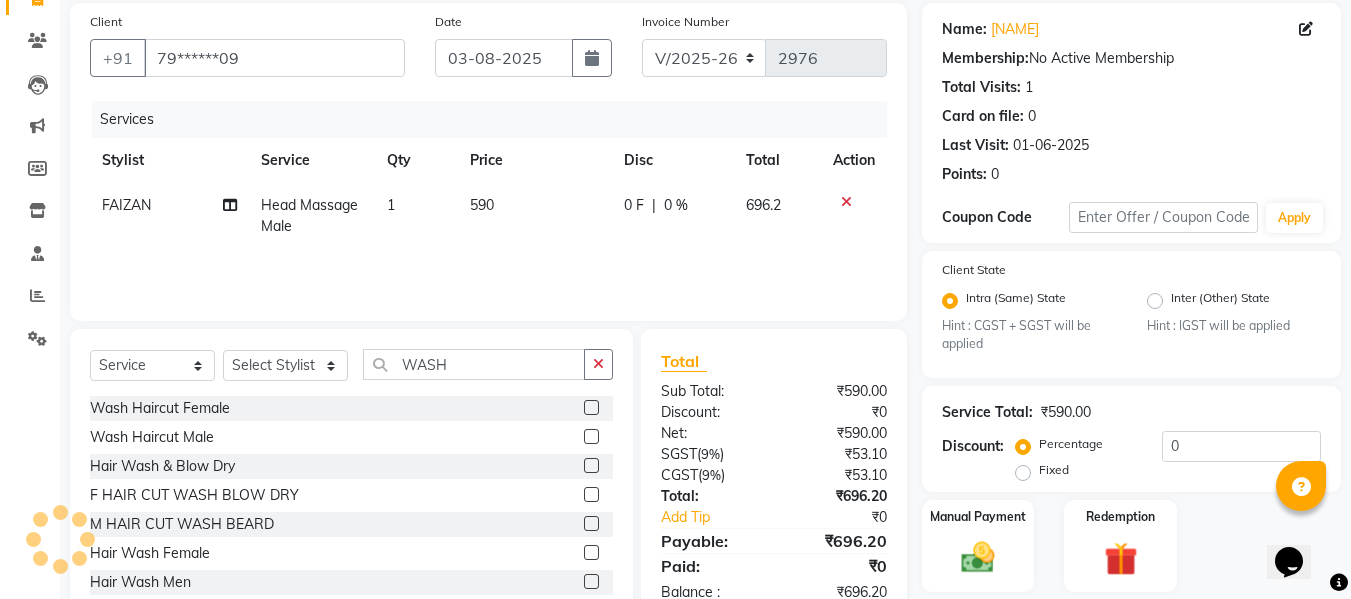 click 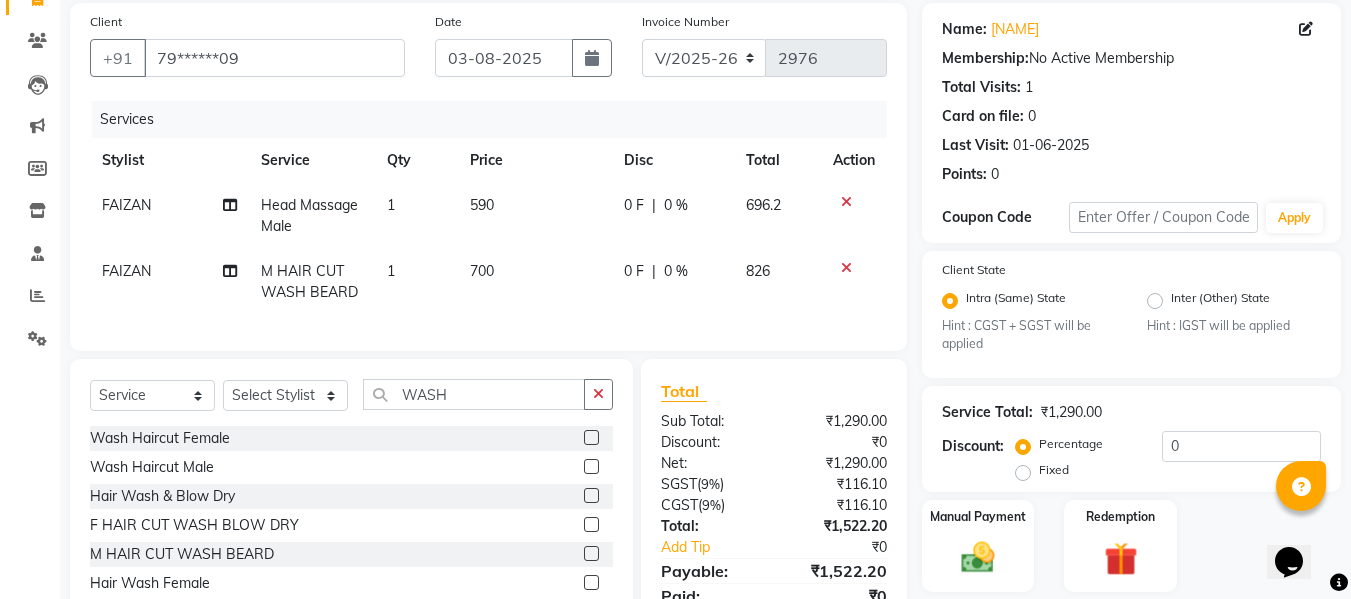 click on "700" 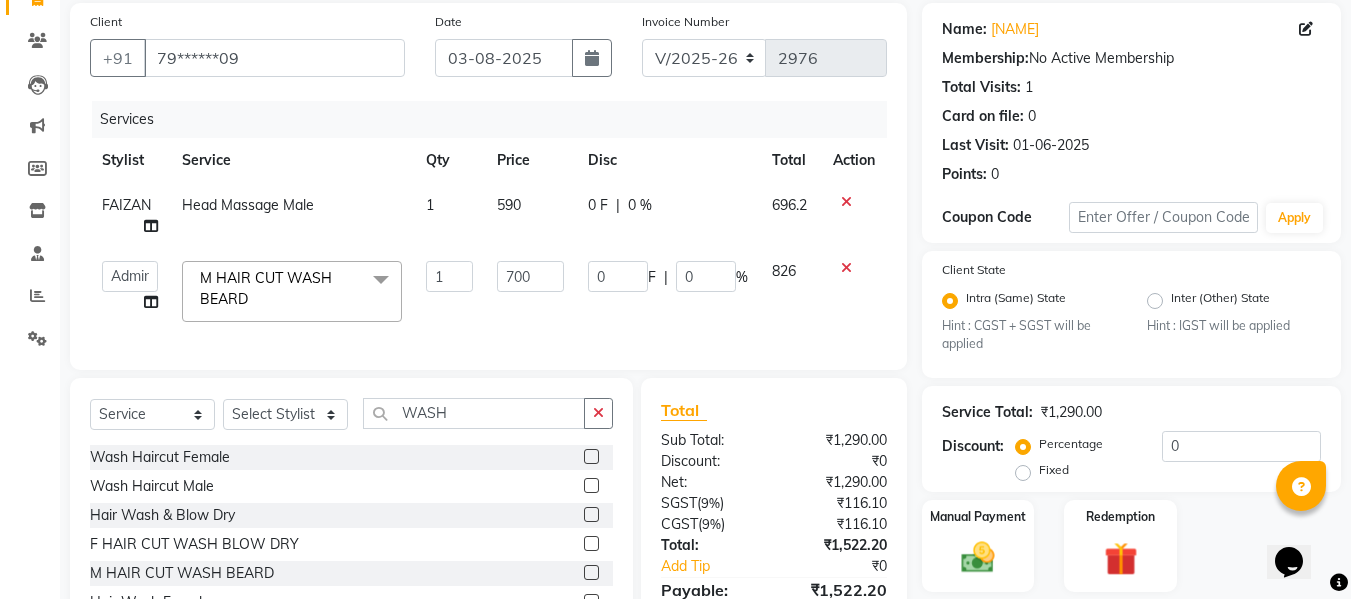 click on "700" 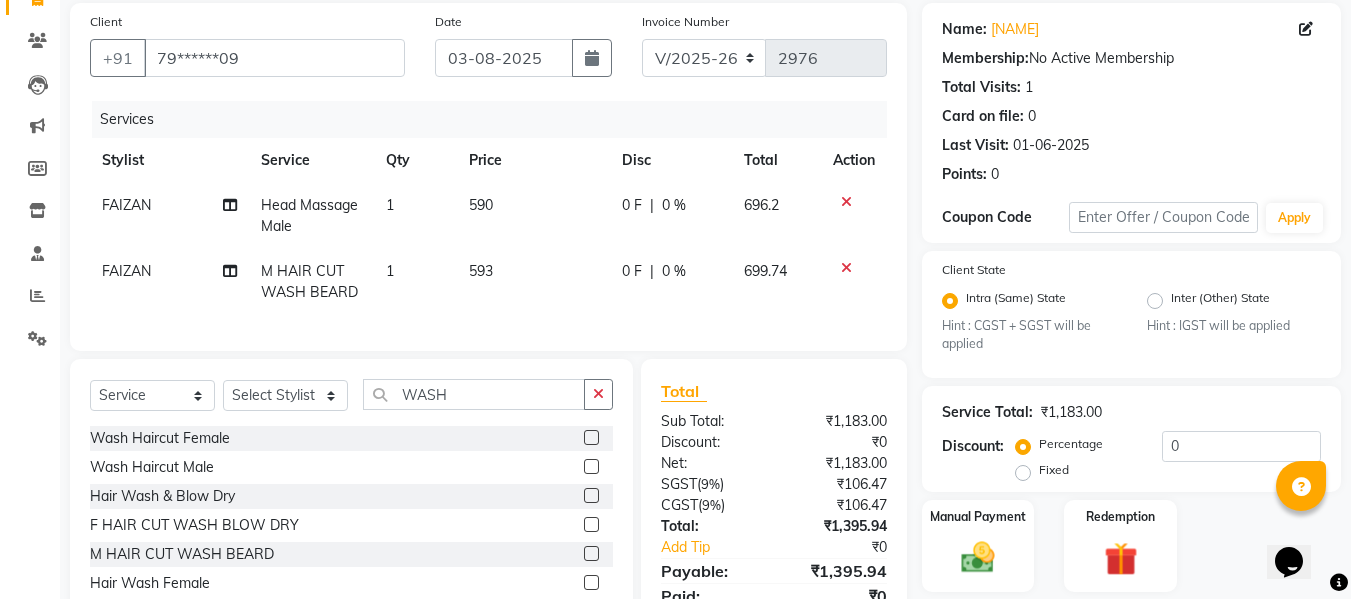click on "[FIRST] M HAIR CUT WASH BEARD 1 593 0 F | 0 % 699.74" 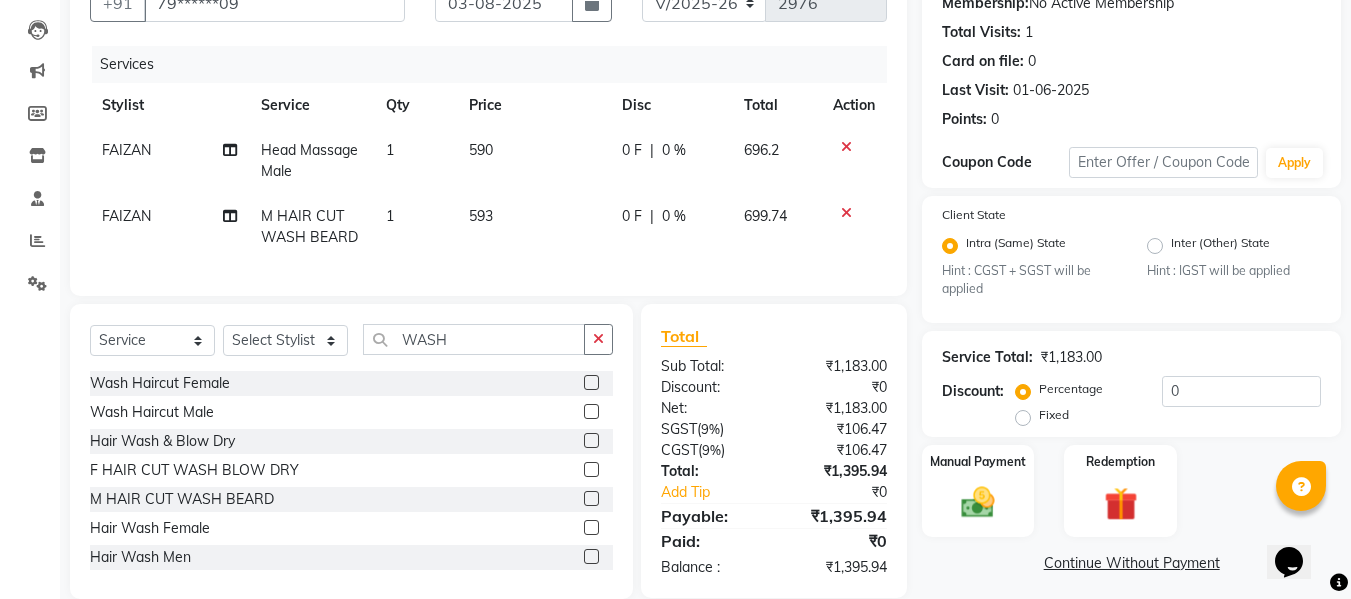 scroll, scrollTop: 247, scrollLeft: 0, axis: vertical 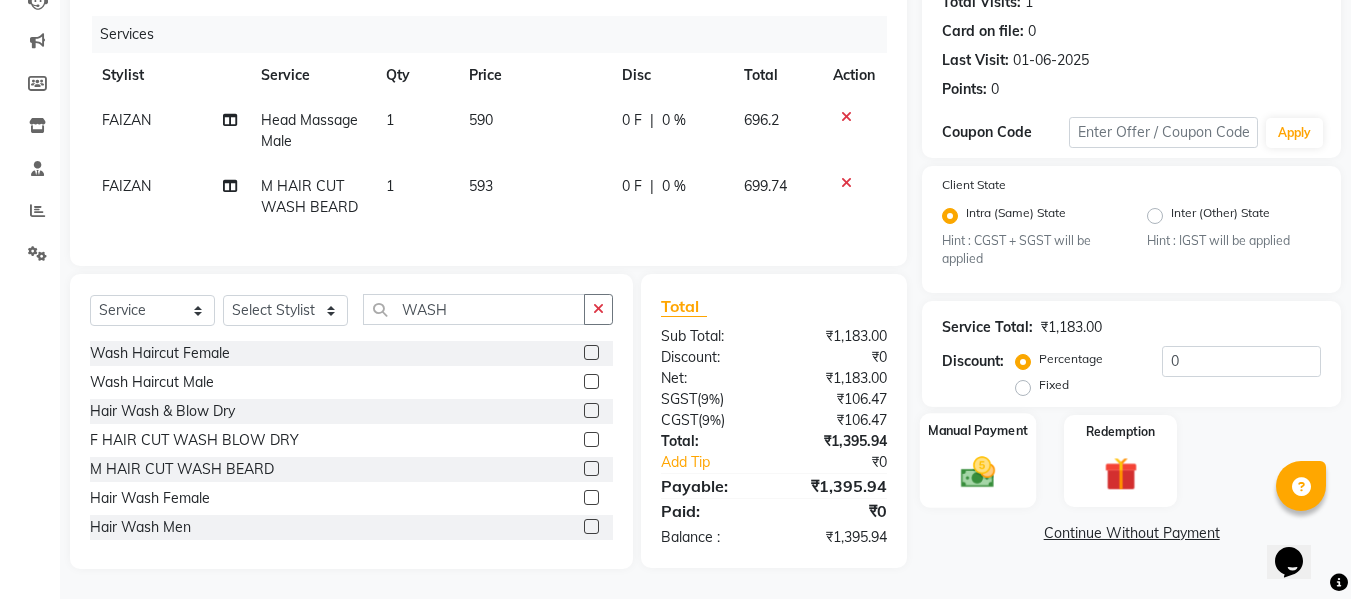 click 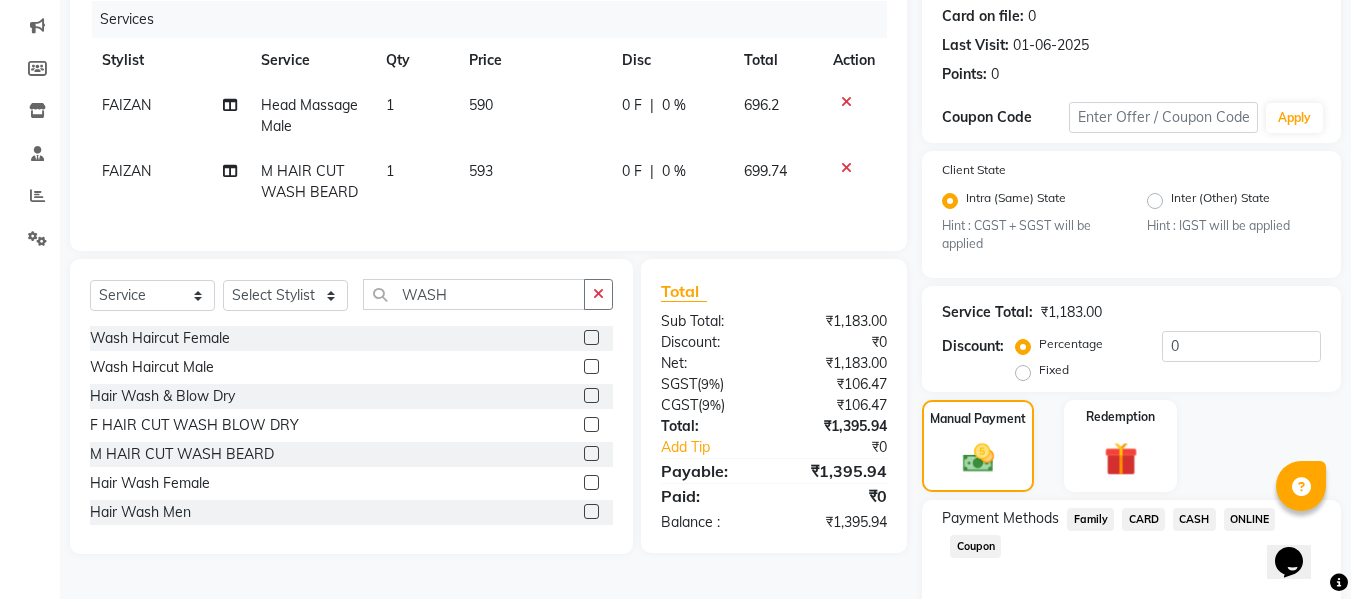 scroll, scrollTop: 339, scrollLeft: 0, axis: vertical 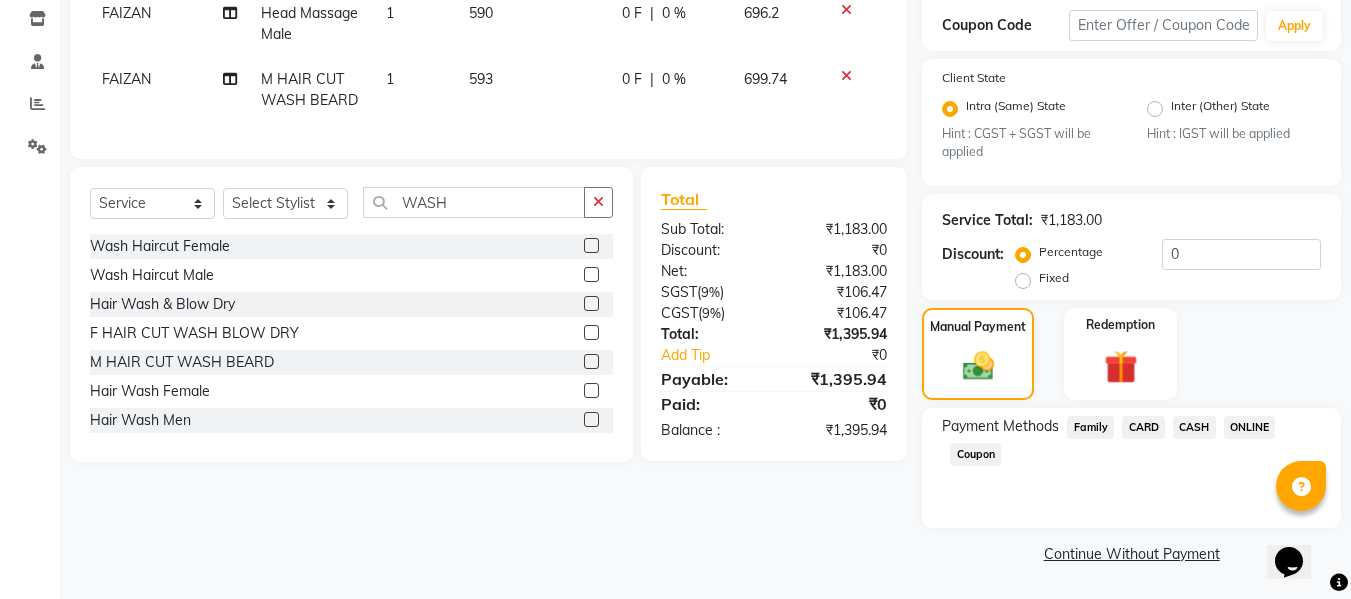click on "ONLINE" 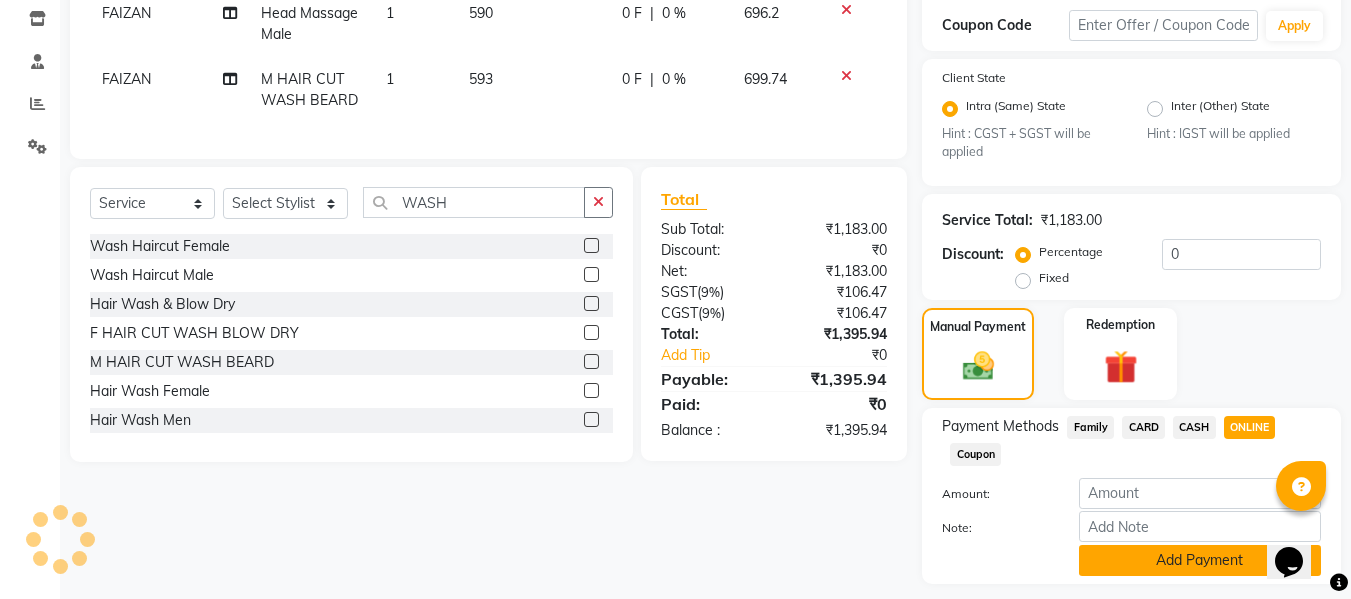 click on "Add Payment" 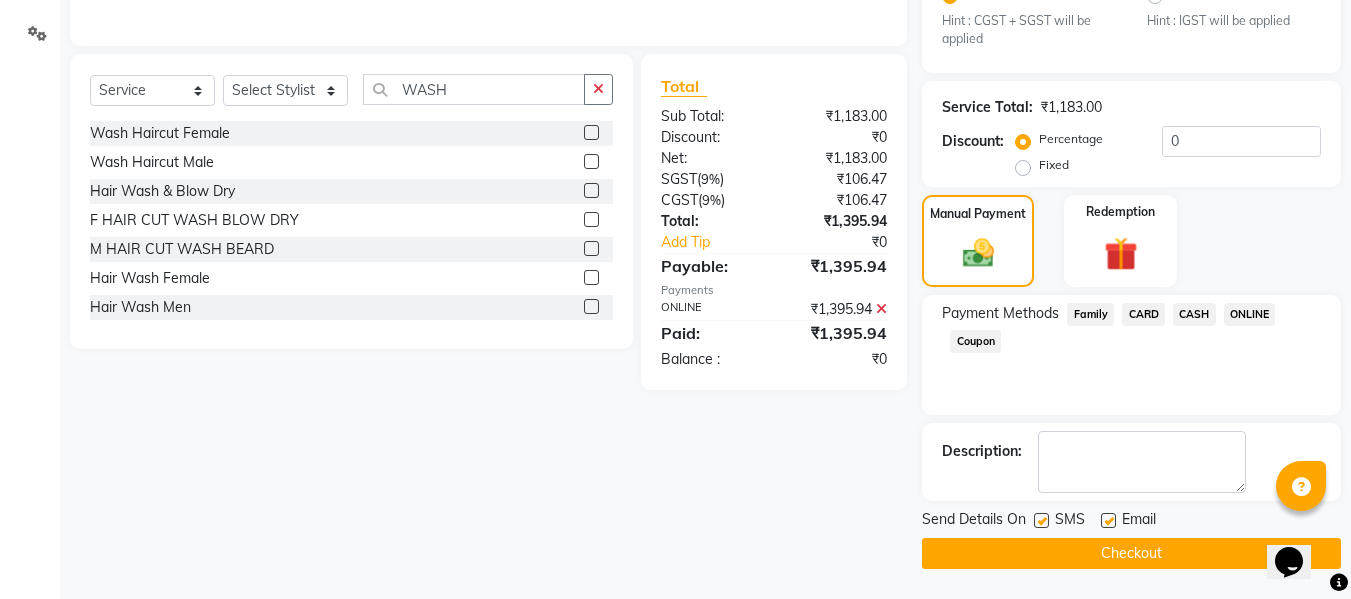 scroll, scrollTop: 452, scrollLeft: 0, axis: vertical 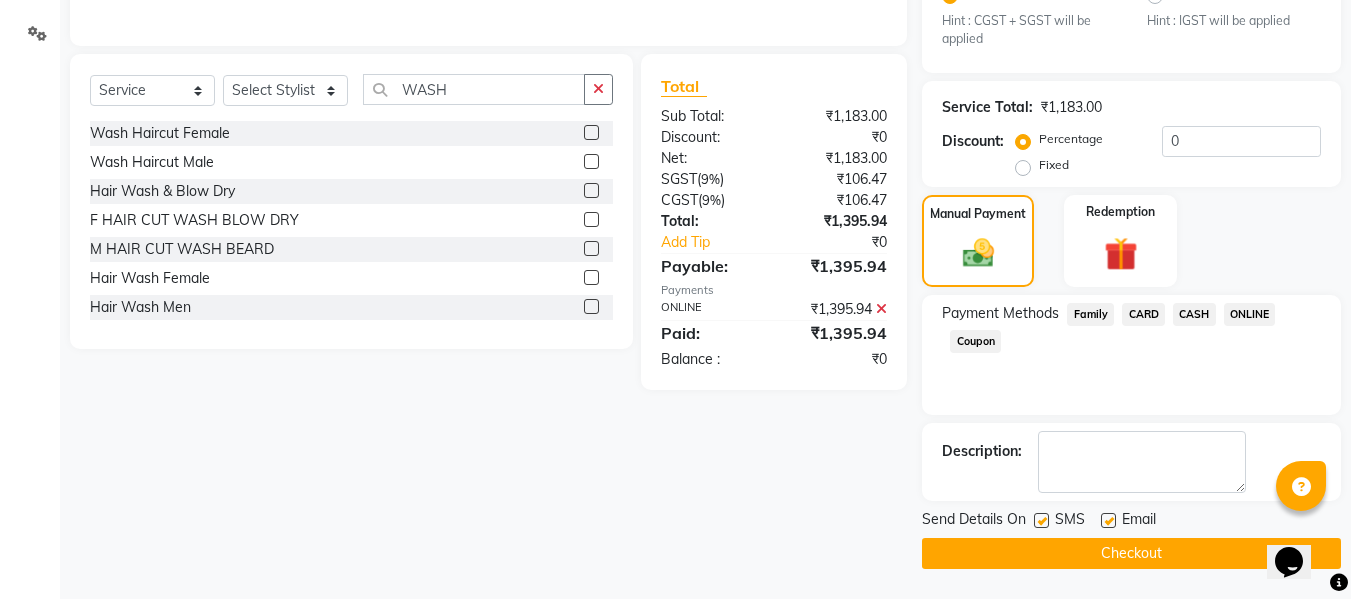 click on "Checkout" 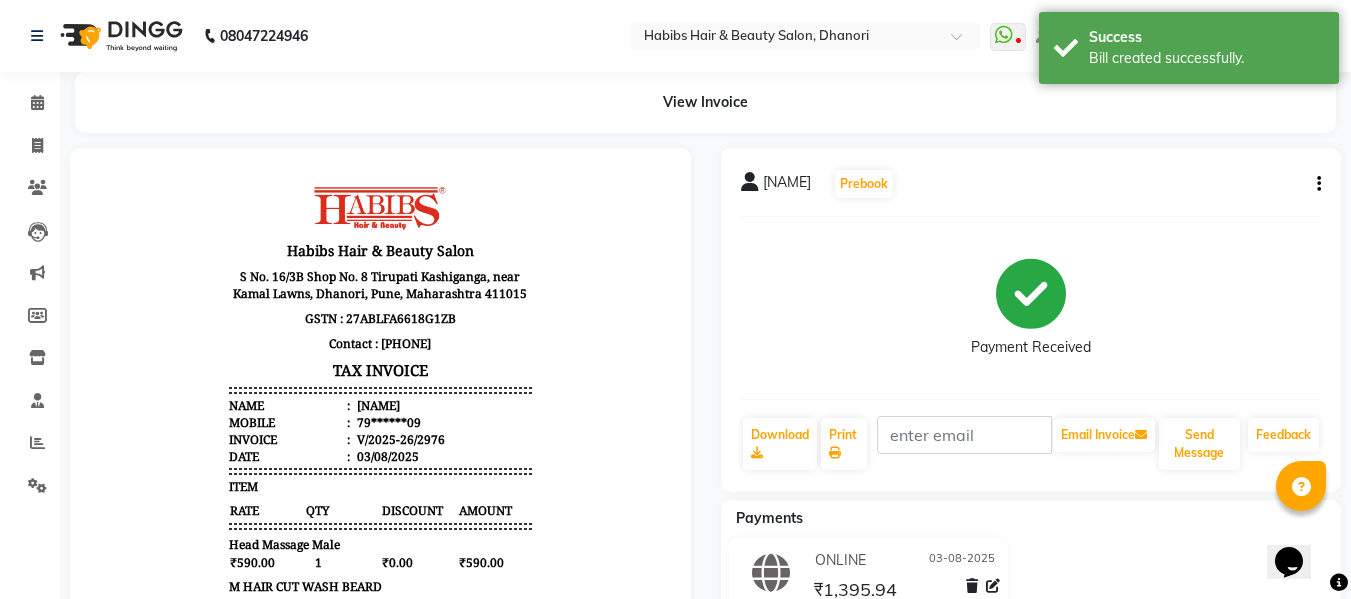 scroll, scrollTop: 0, scrollLeft: 0, axis: both 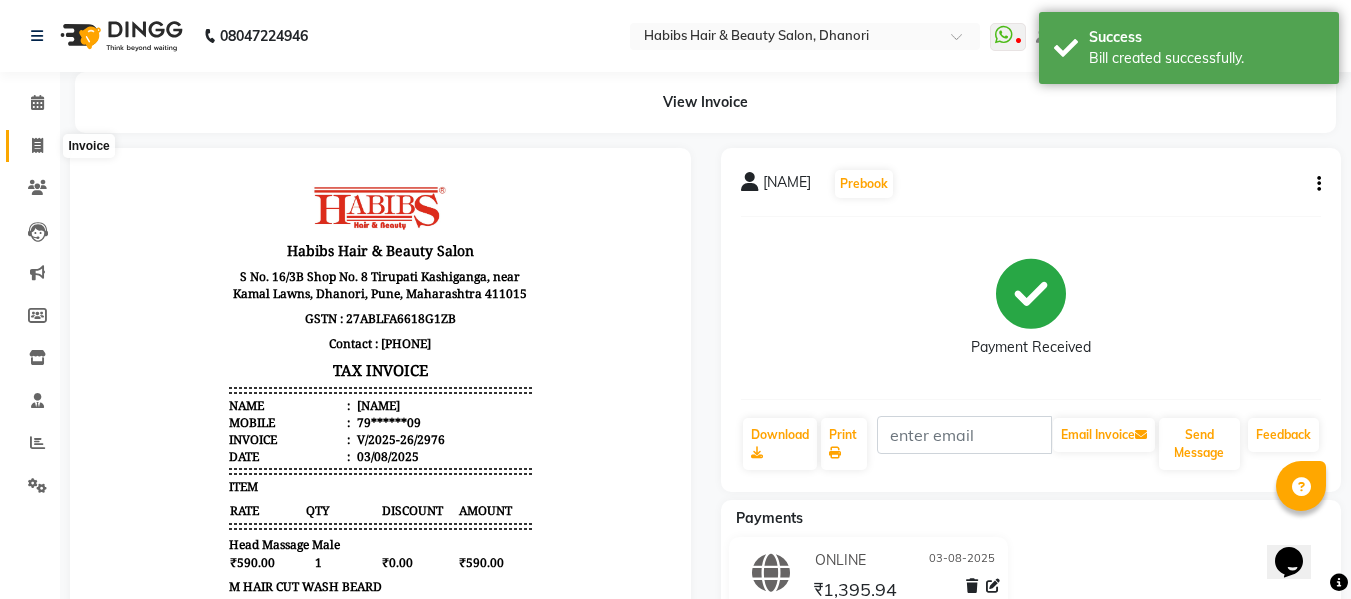 click 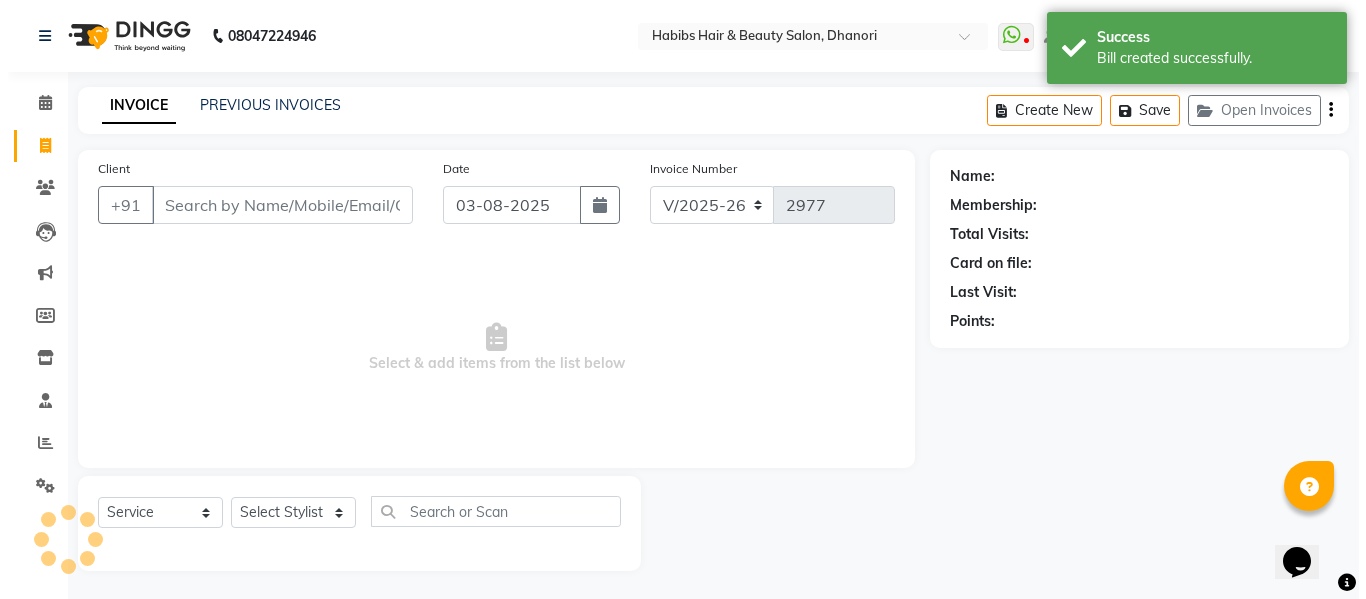 scroll, scrollTop: 2, scrollLeft: 0, axis: vertical 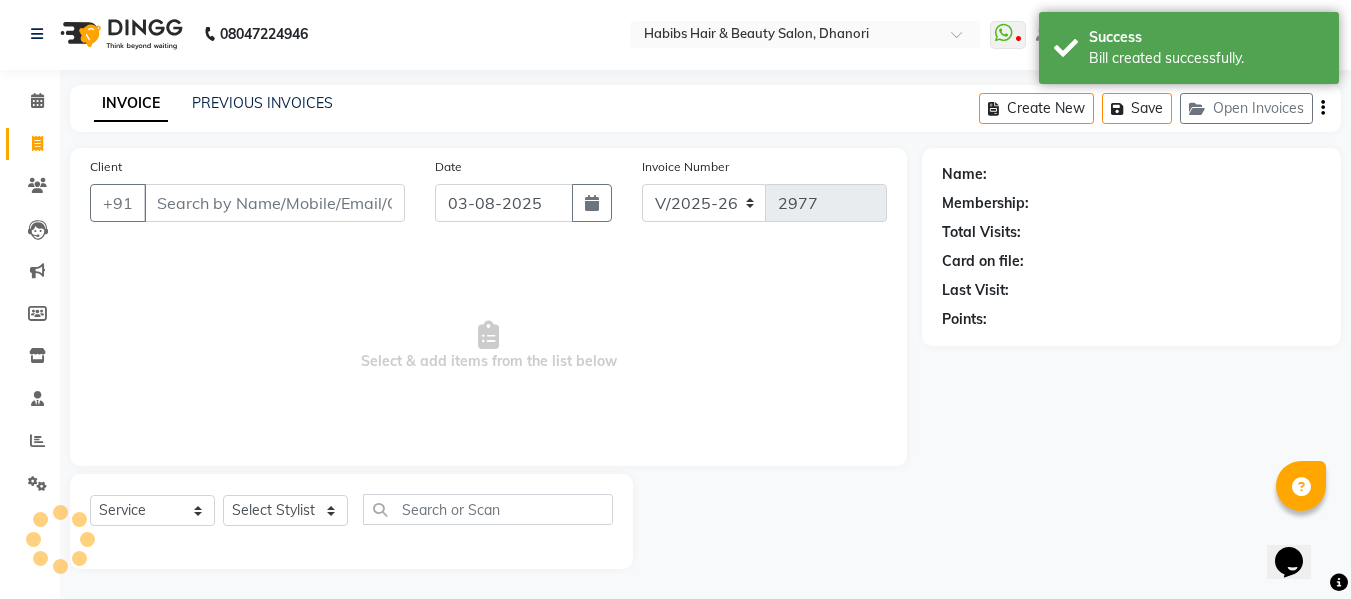 click on "Client" at bounding box center [274, 203] 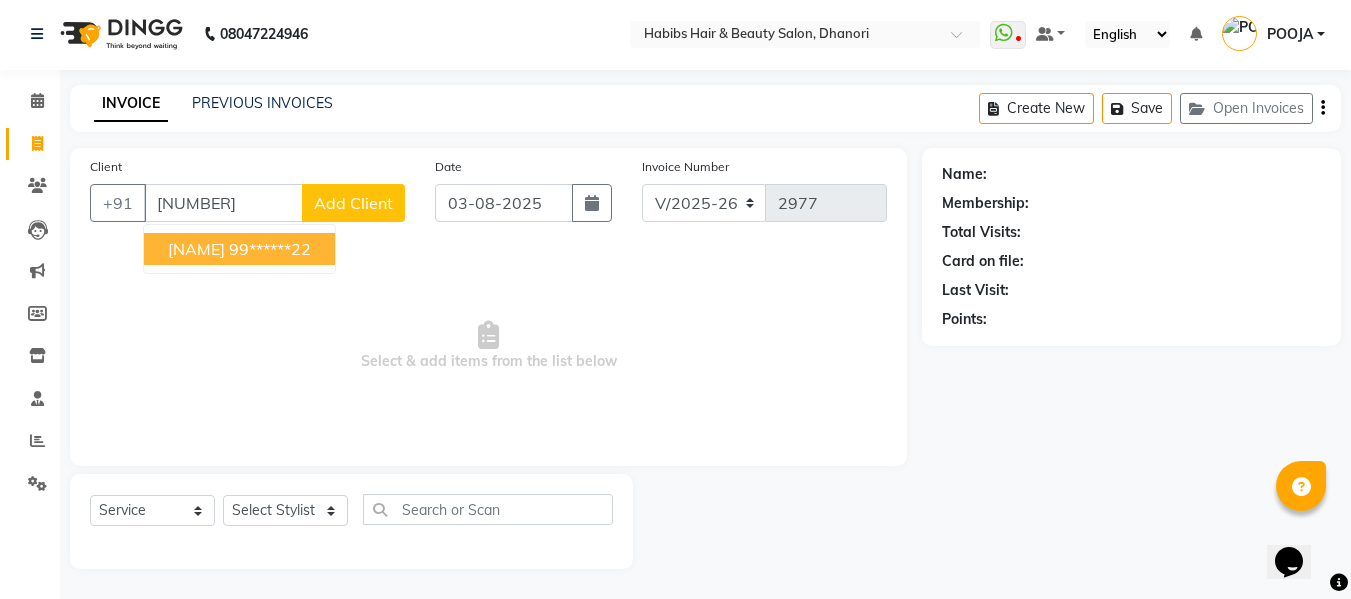 click on "99******22" at bounding box center (270, 249) 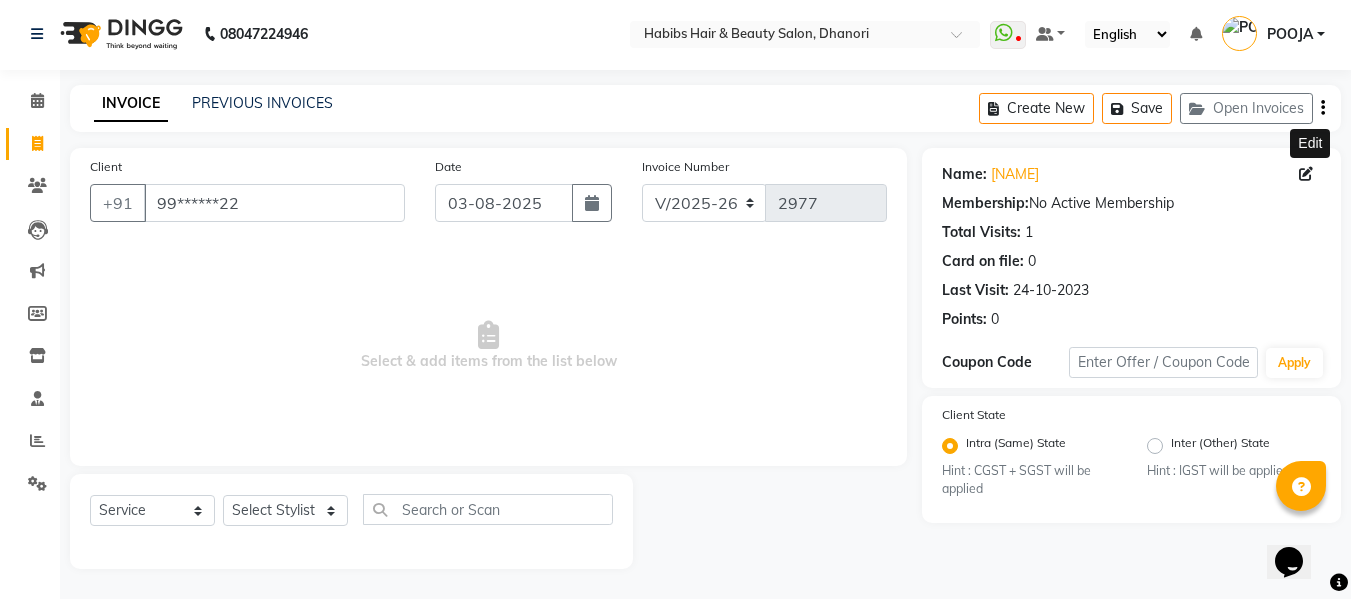 click 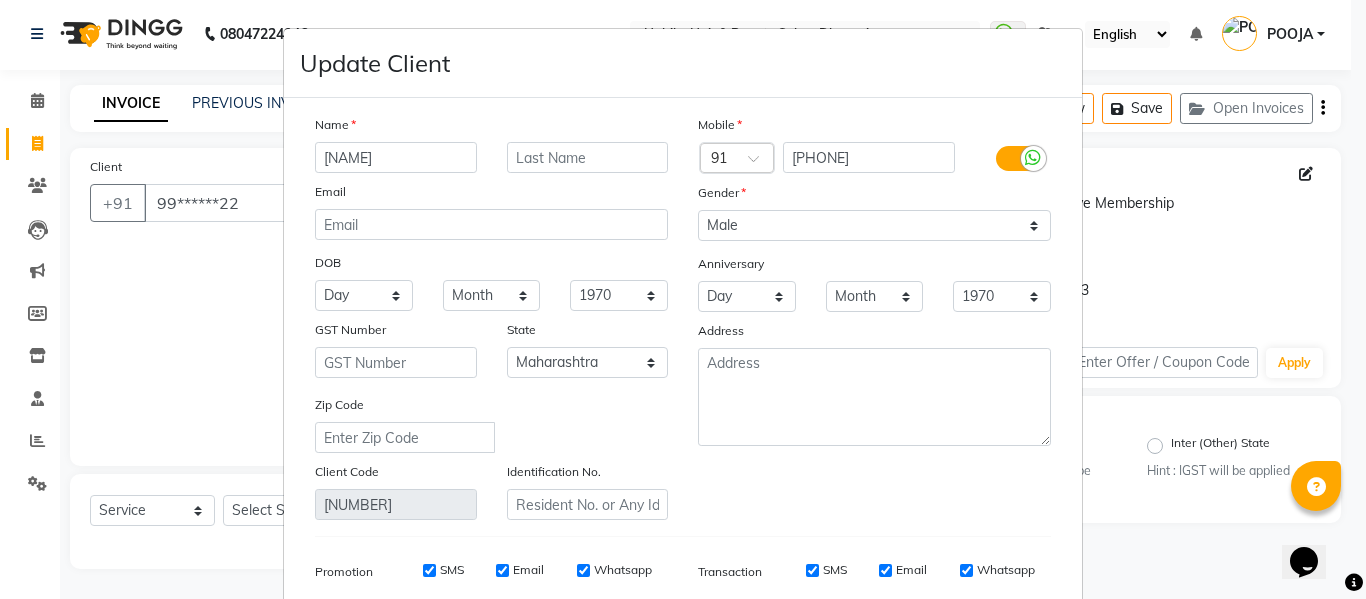 click on "[NAME]" at bounding box center [396, 157] 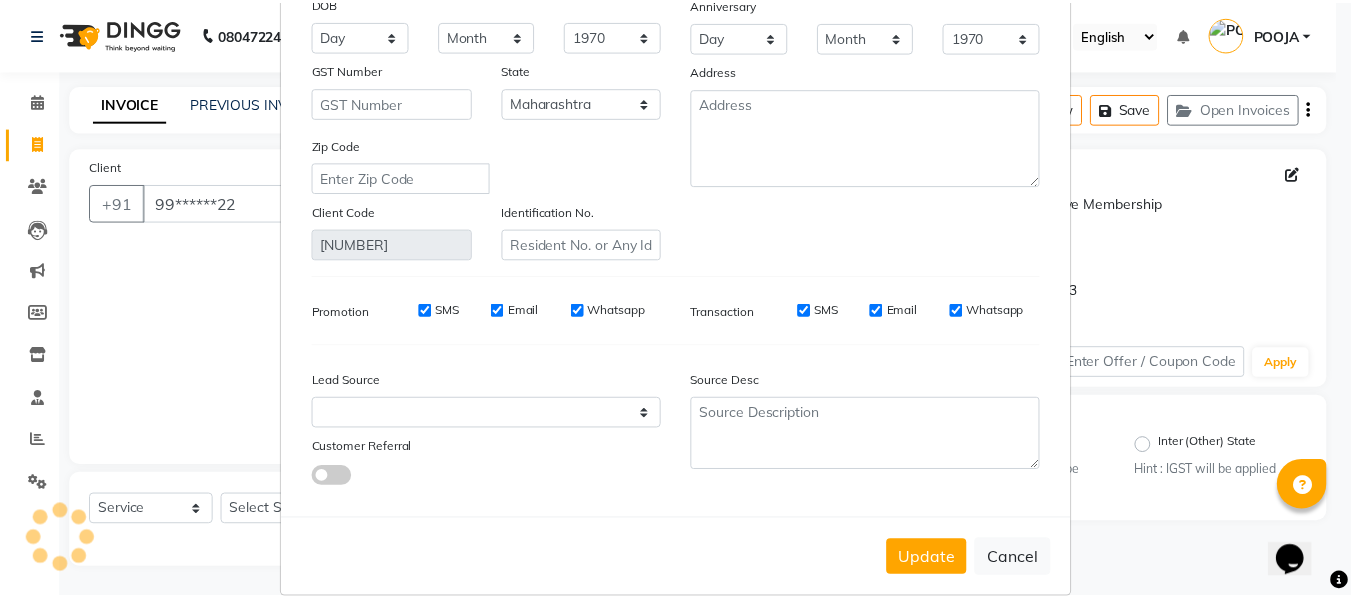 scroll, scrollTop: 288, scrollLeft: 0, axis: vertical 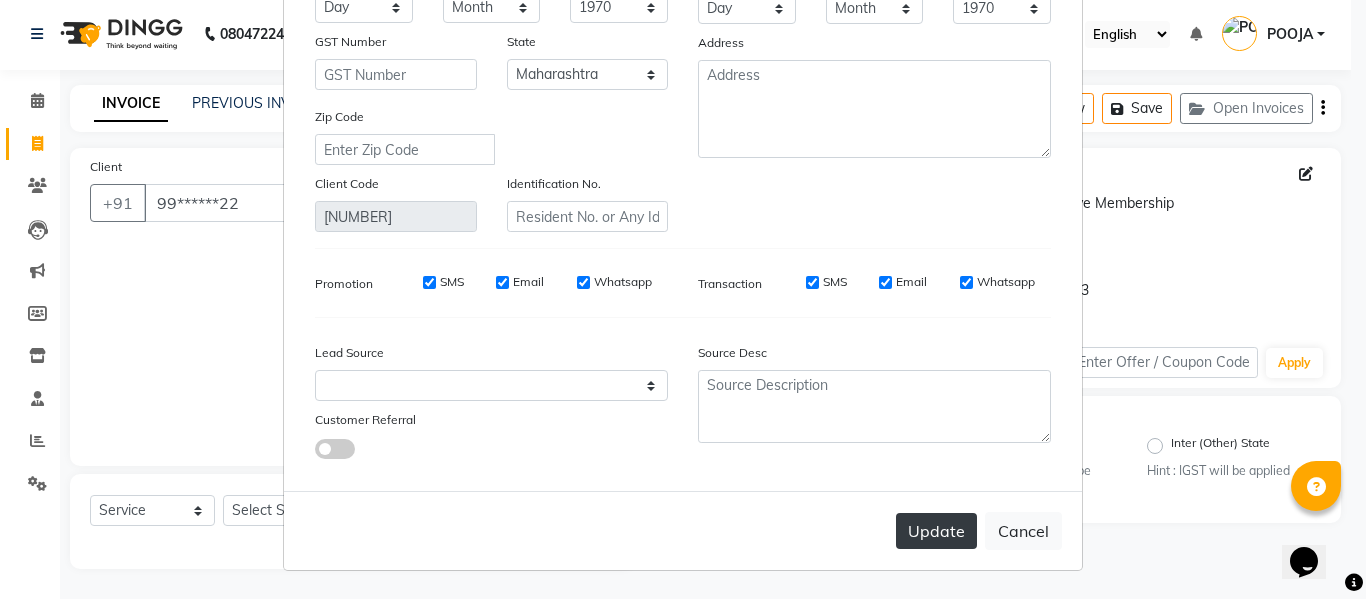 click on "Update" at bounding box center [936, 531] 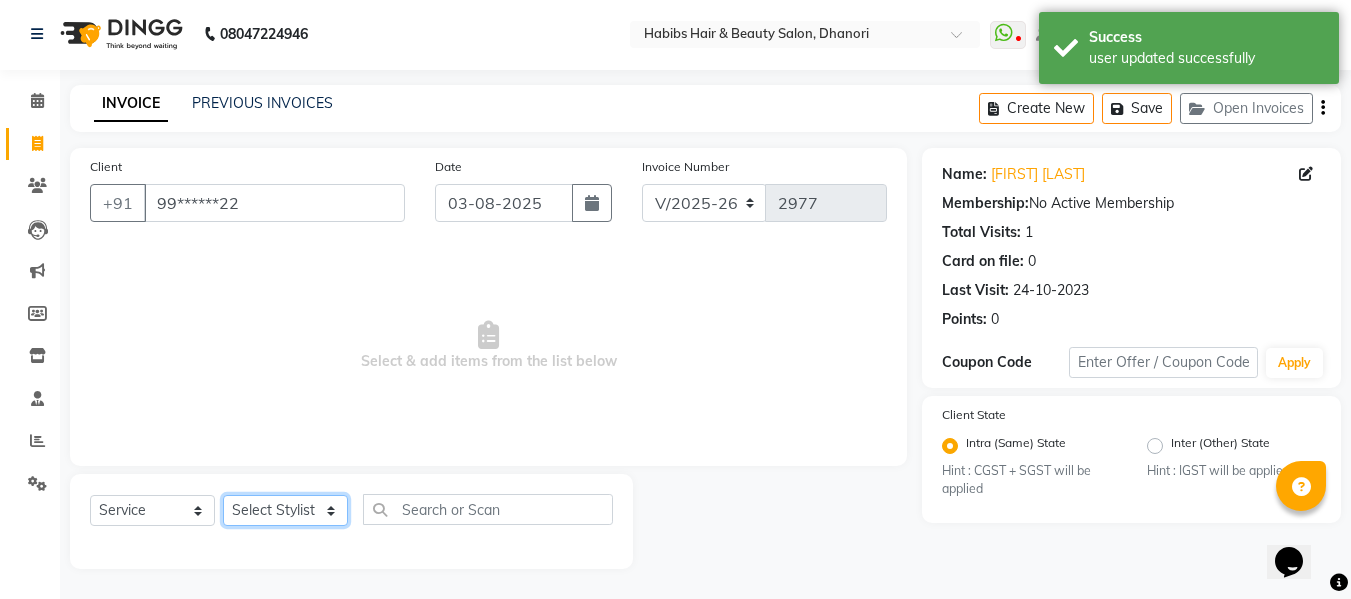 click on "Select Stylist Admin  Alishan  ARMAN DIVYA FAIZAN IRFAN MUZAMMIL POOJA POOJA J RAKESH SAHIL SHAKEEL SONAL" 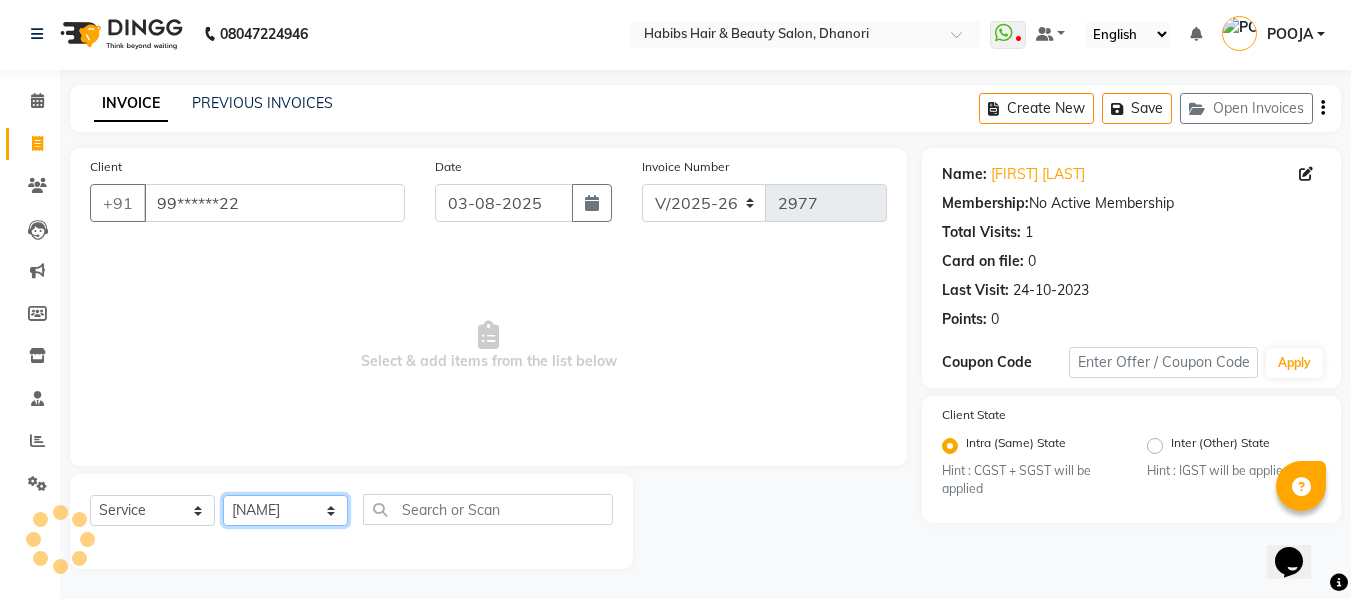 click on "Select Stylist Admin  Alishan  ARMAN DIVYA FAIZAN IRFAN MUZAMMIL POOJA POOJA J RAKESH SAHIL SHAKEEL SONAL" 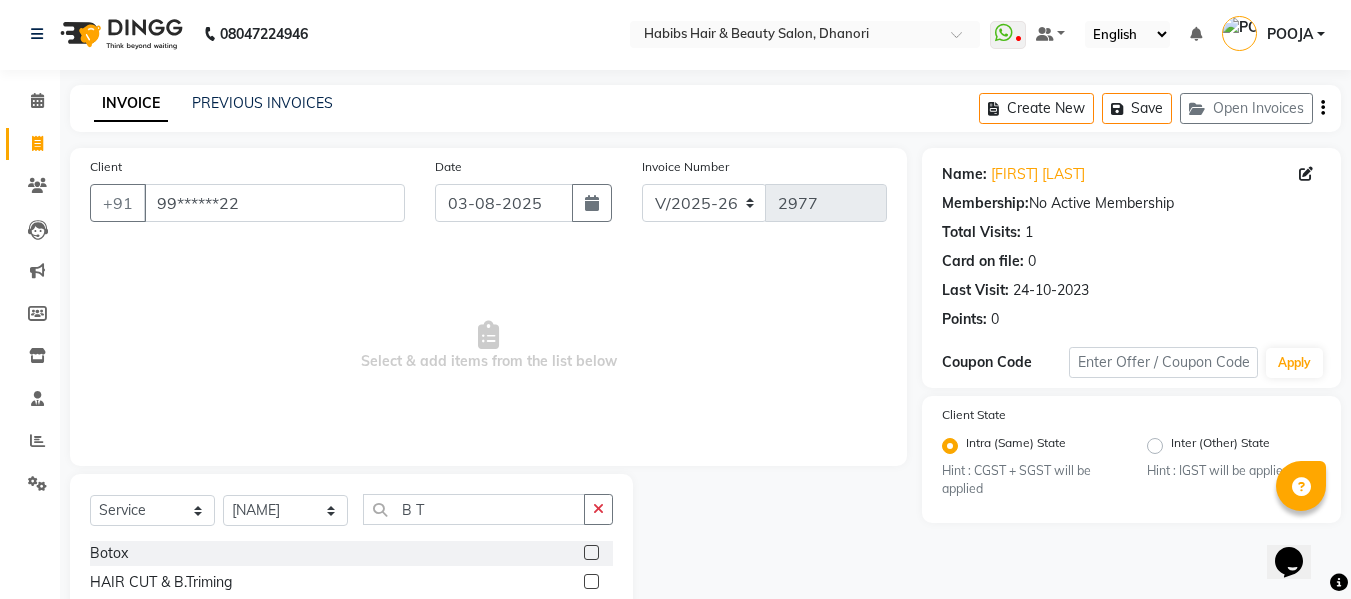 click 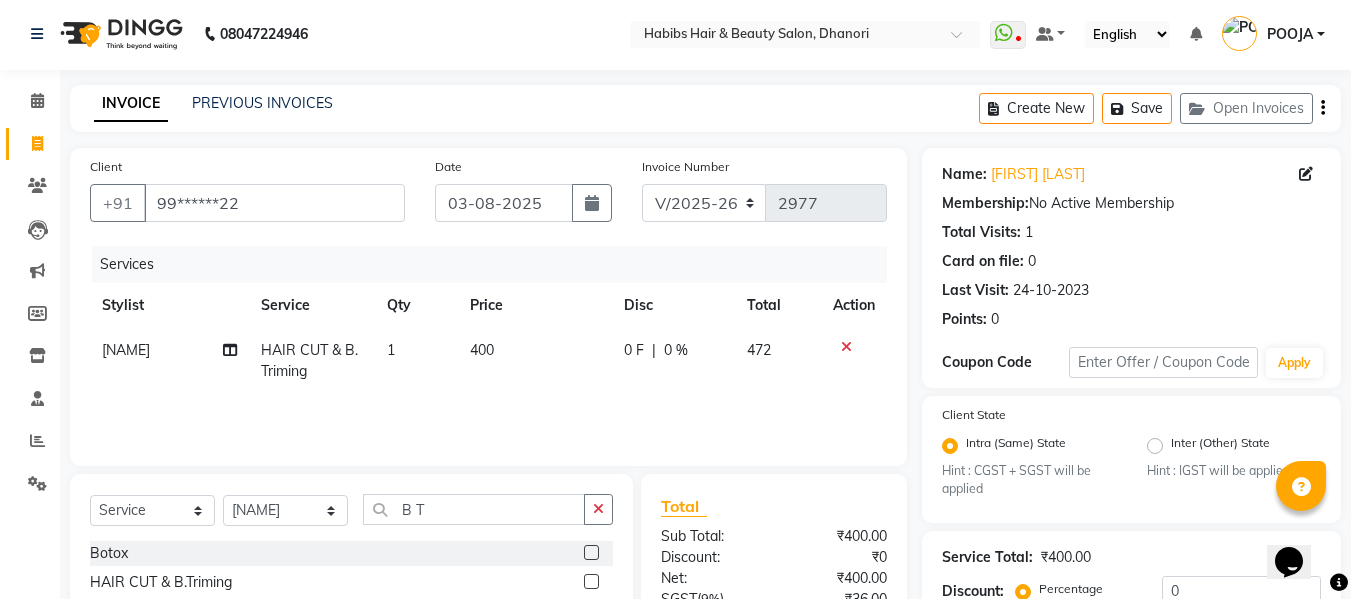 click on "400" 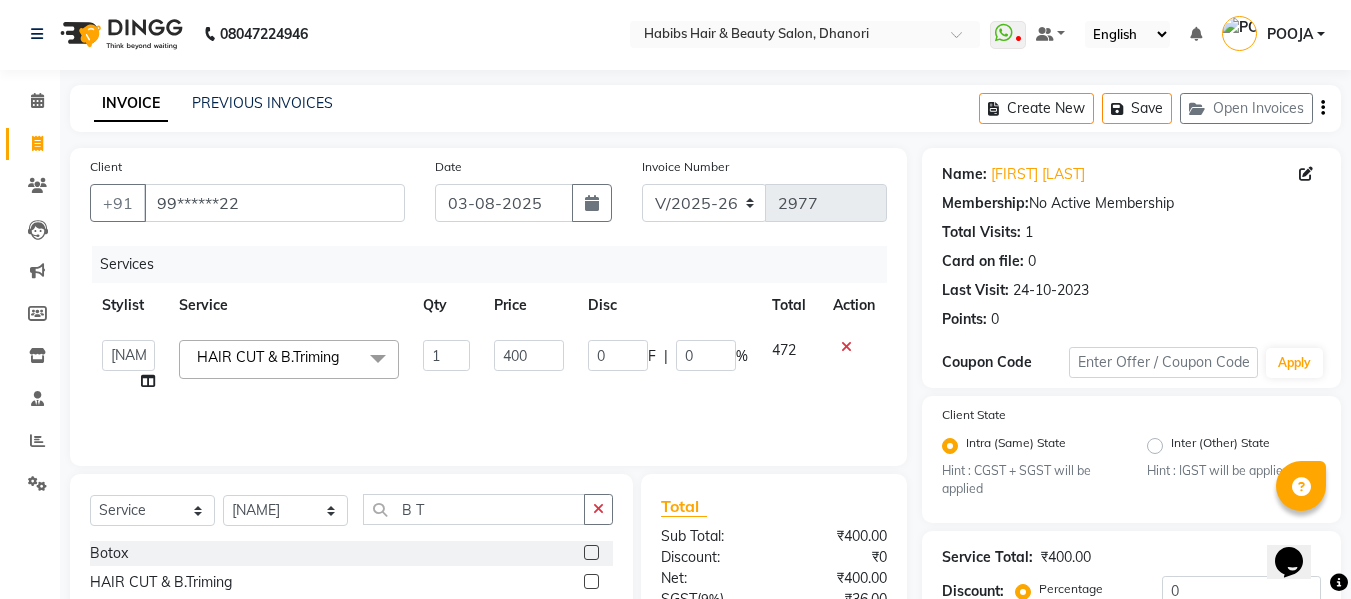 click on "400" 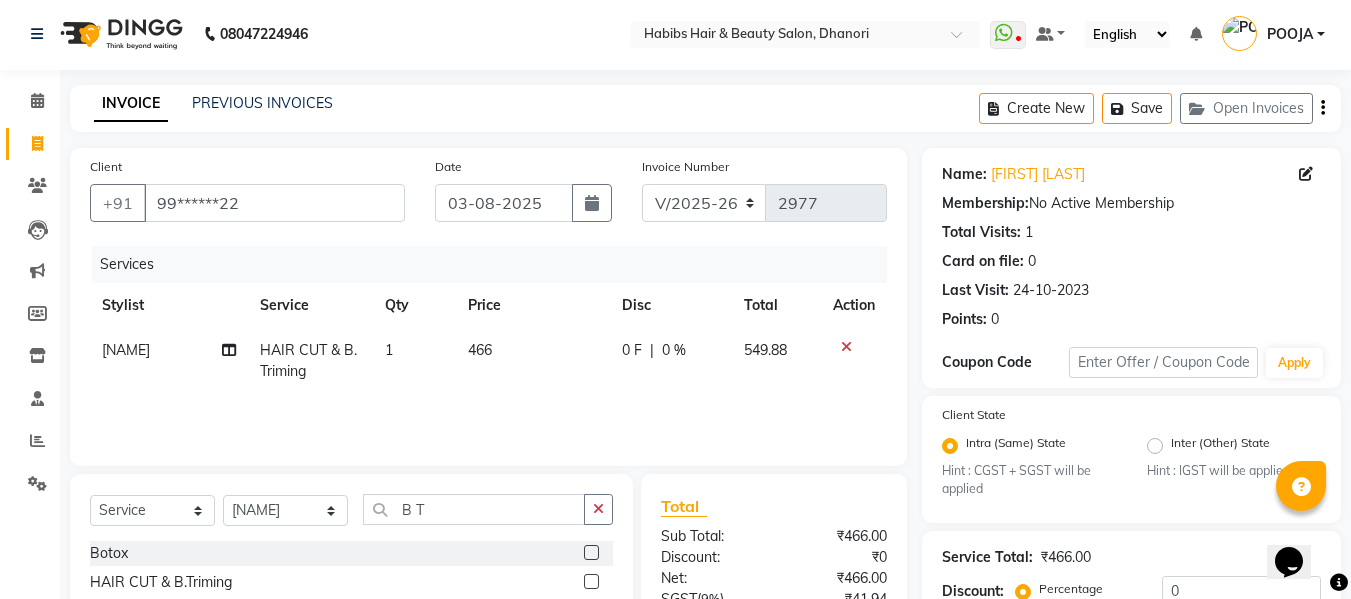 click on "466" 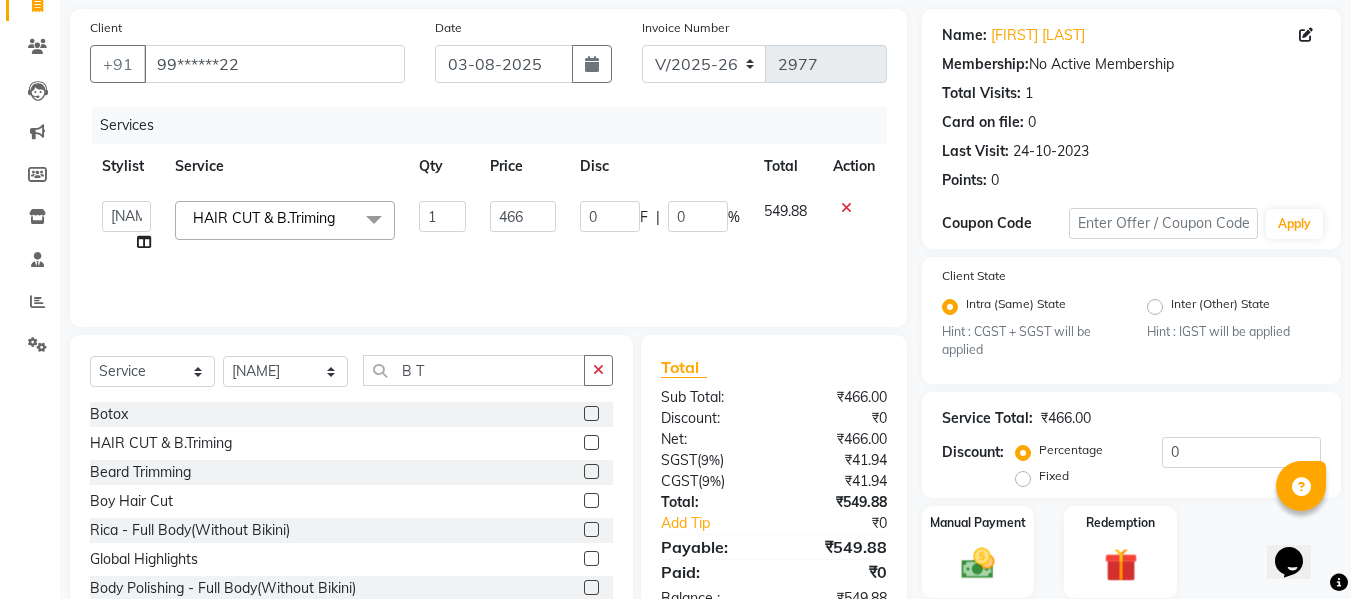 scroll, scrollTop: 211, scrollLeft: 0, axis: vertical 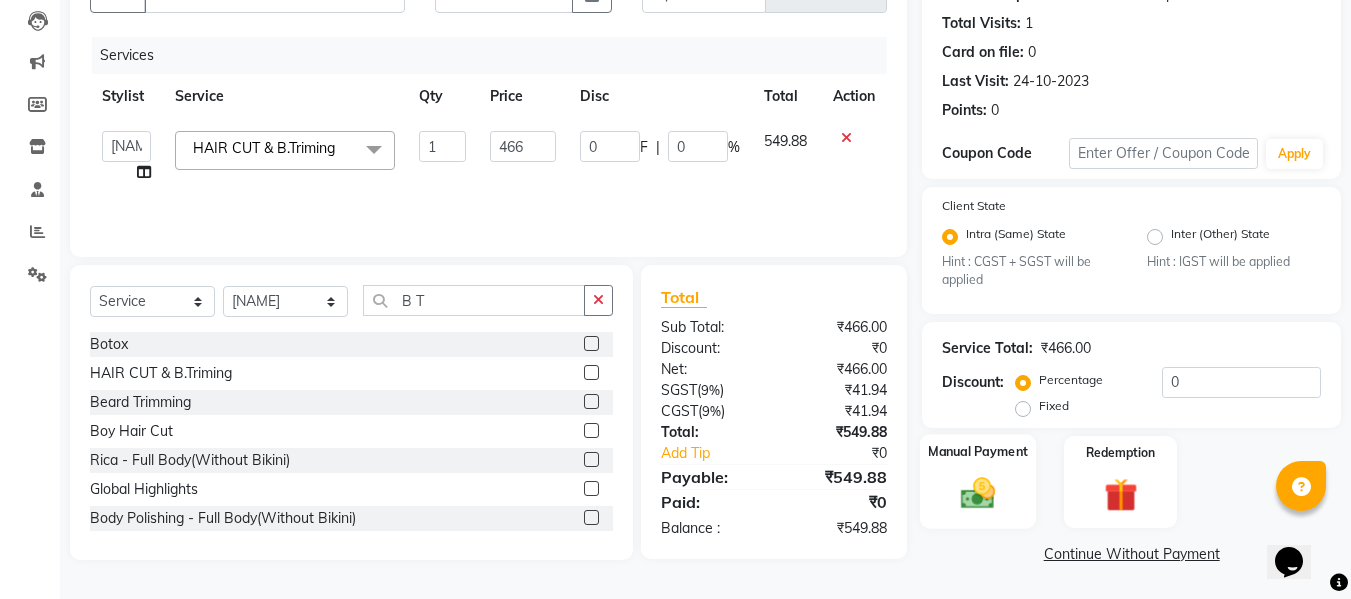 click 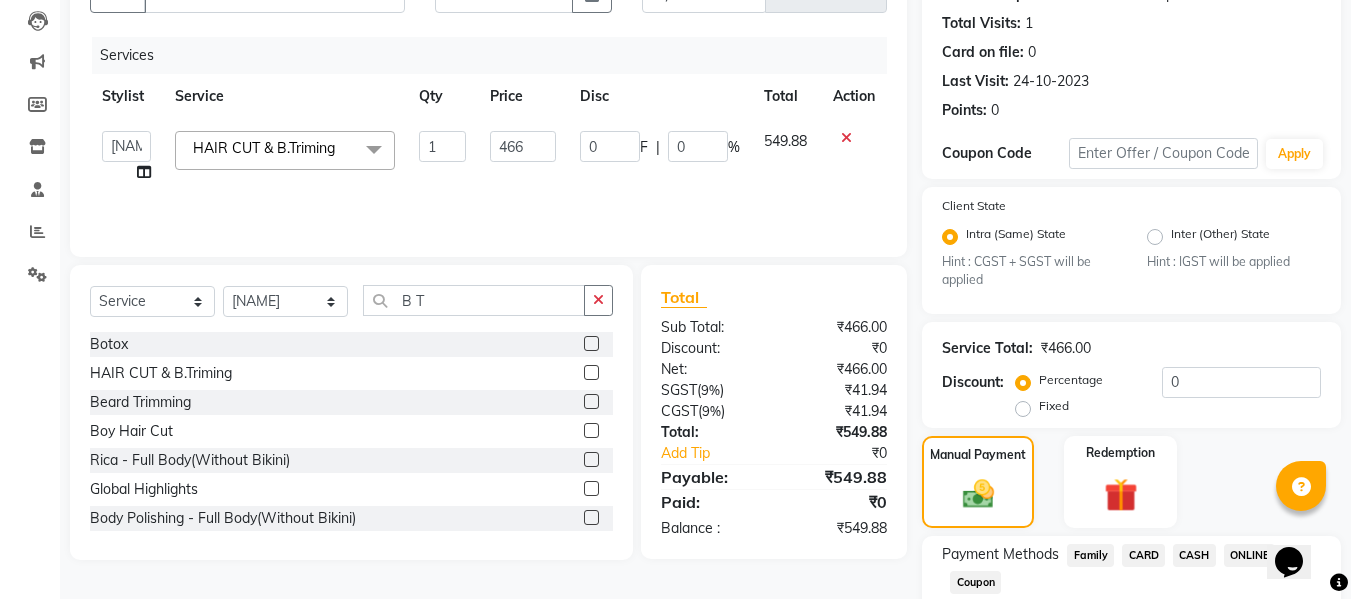 scroll, scrollTop: 339, scrollLeft: 0, axis: vertical 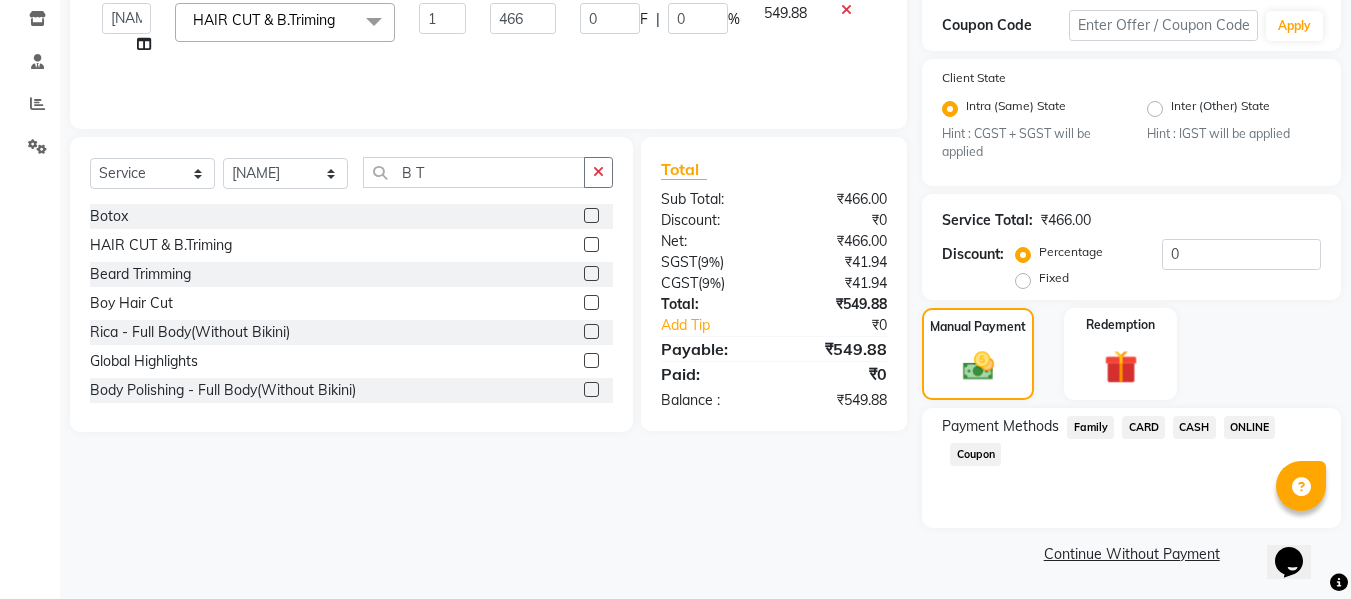 click on "ONLINE" 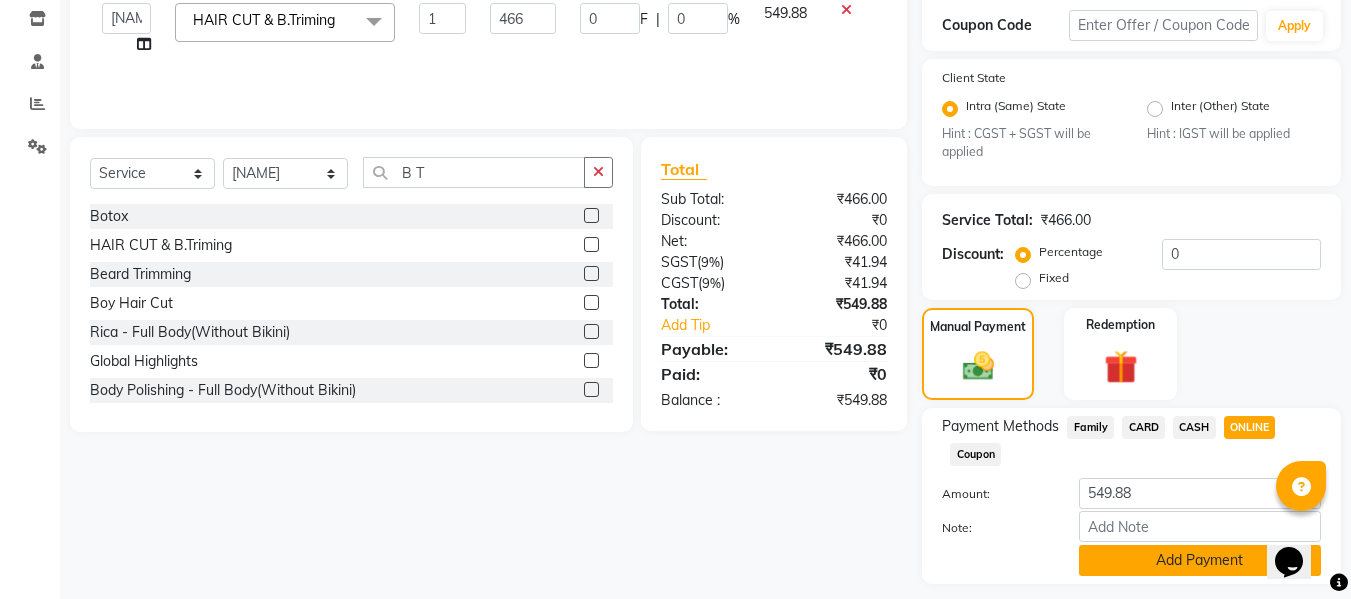 click on "Add Payment" 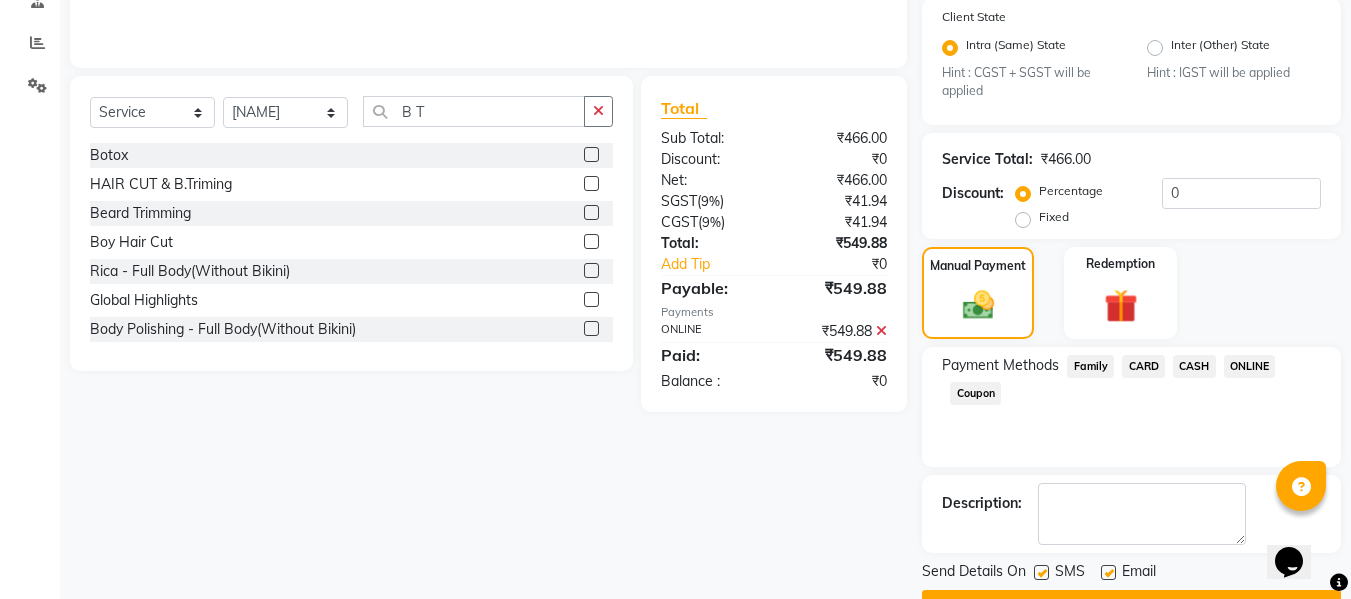 scroll, scrollTop: 452, scrollLeft: 0, axis: vertical 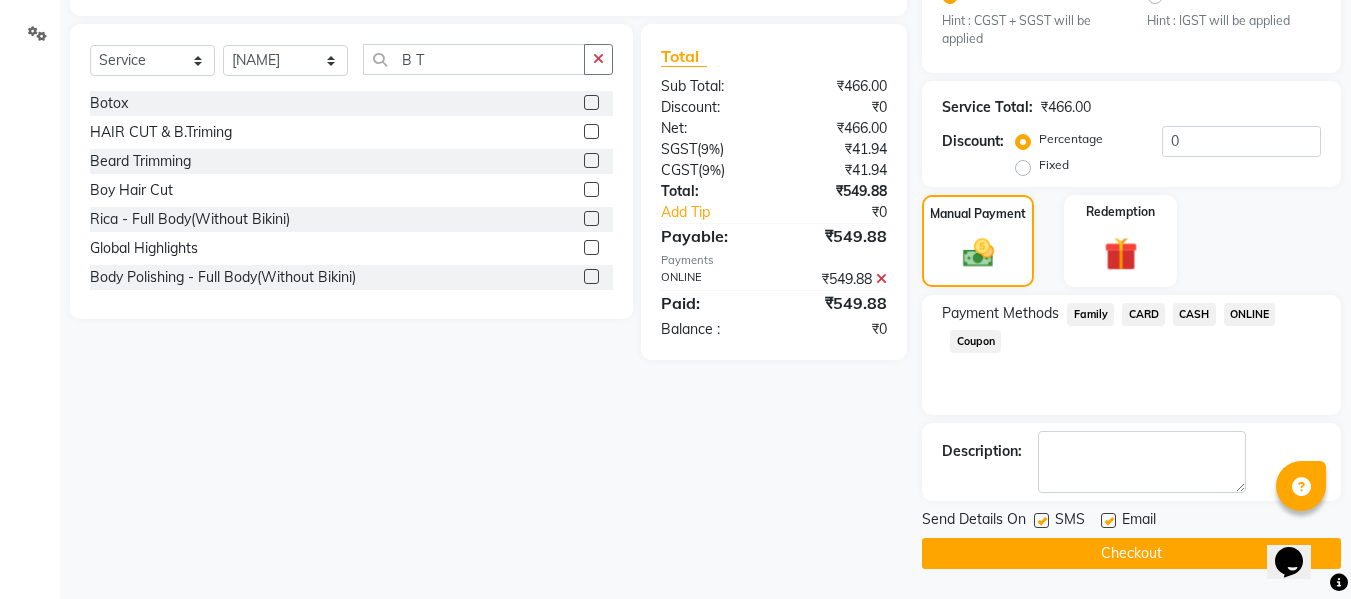 click on "Checkout" 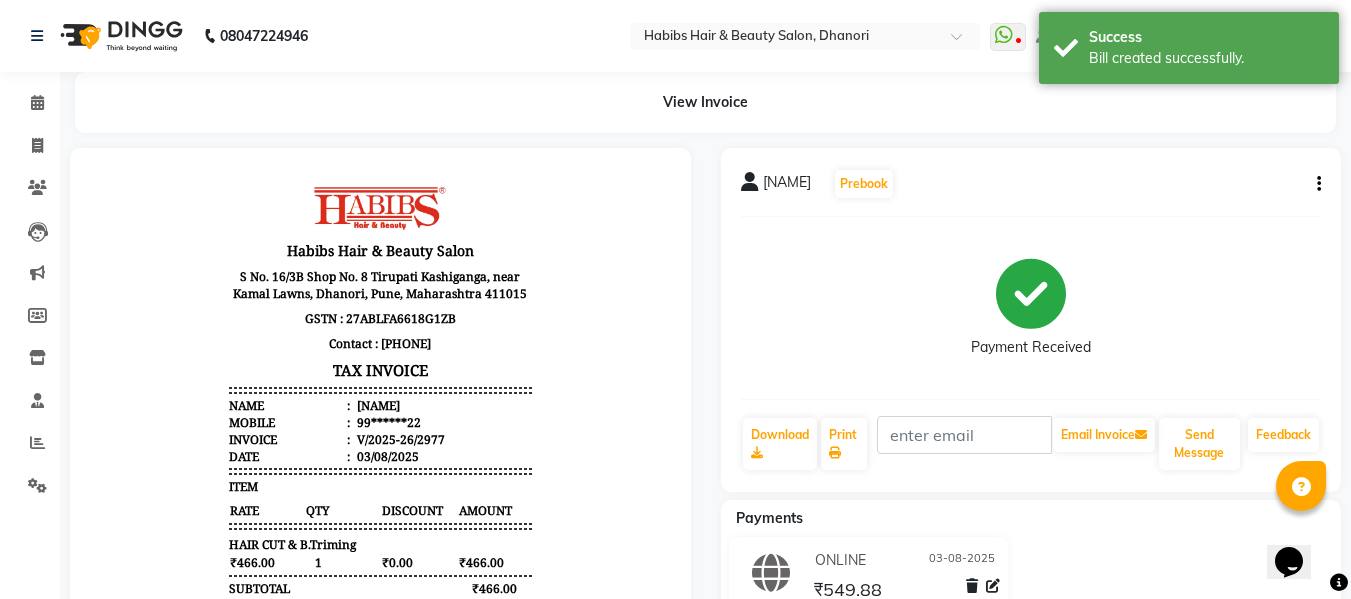 scroll, scrollTop: 0, scrollLeft: 0, axis: both 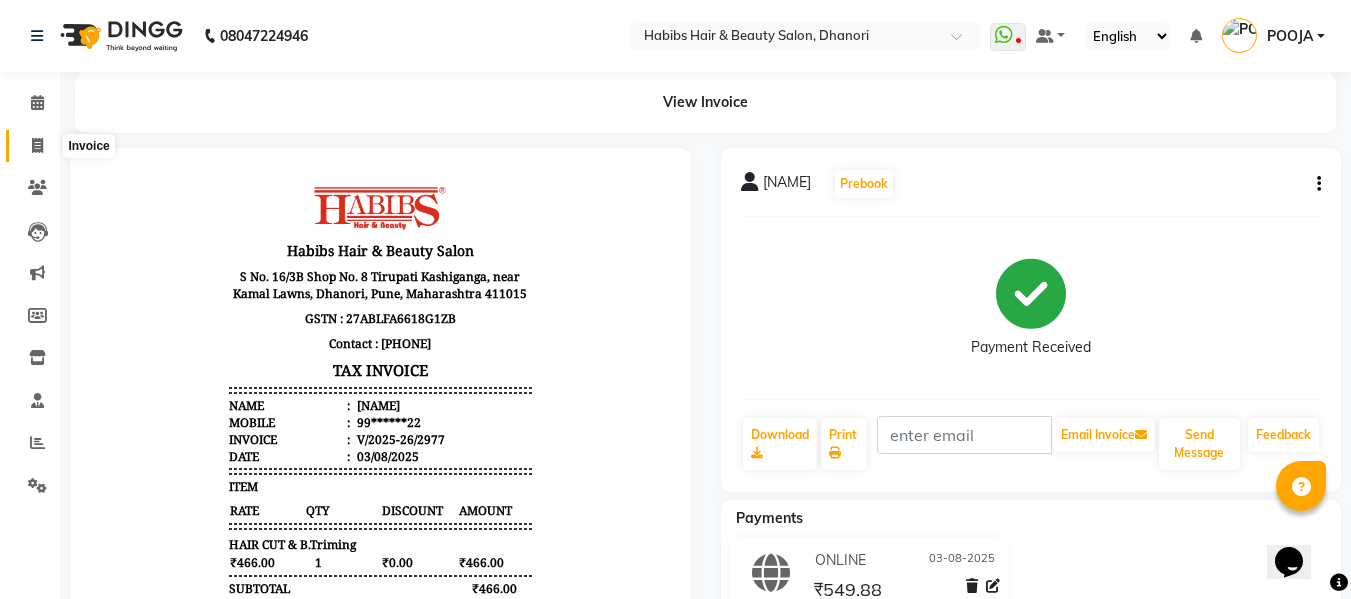 click 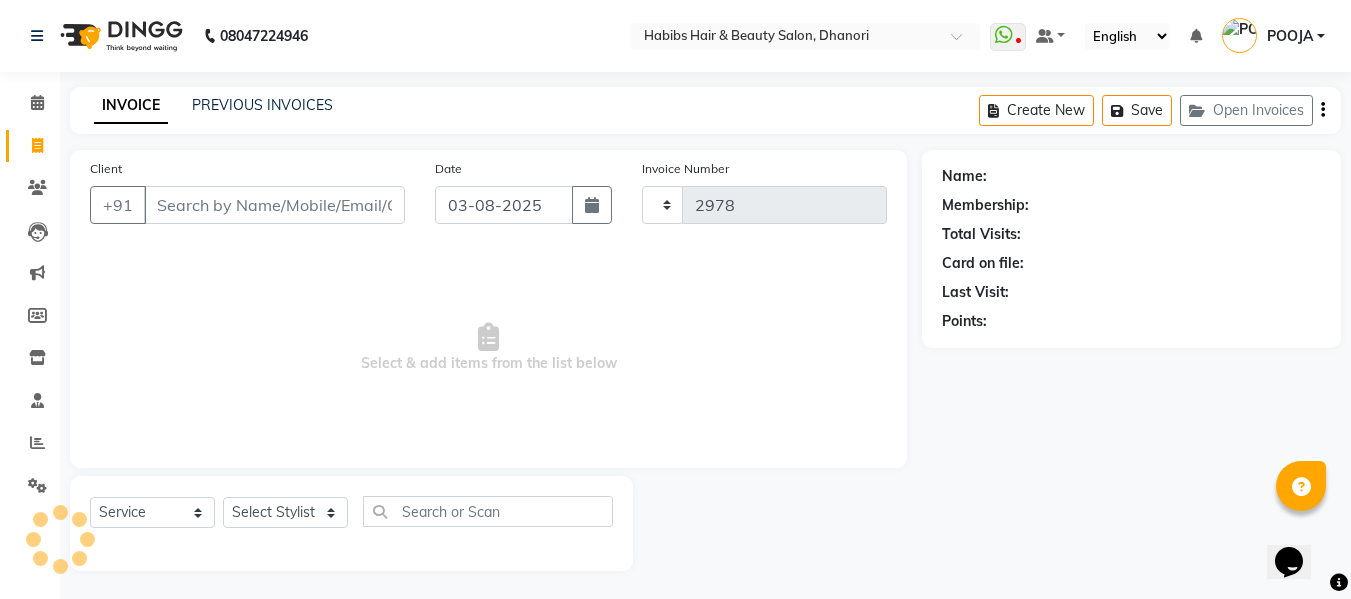 scroll, scrollTop: 2, scrollLeft: 0, axis: vertical 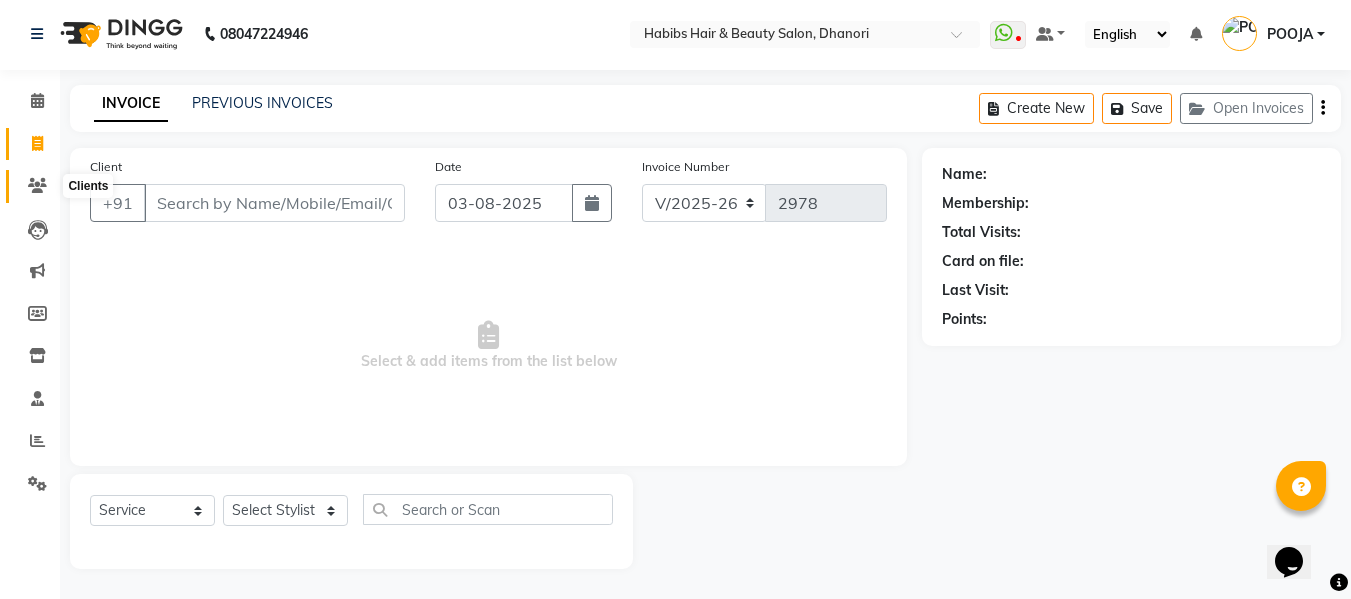 click 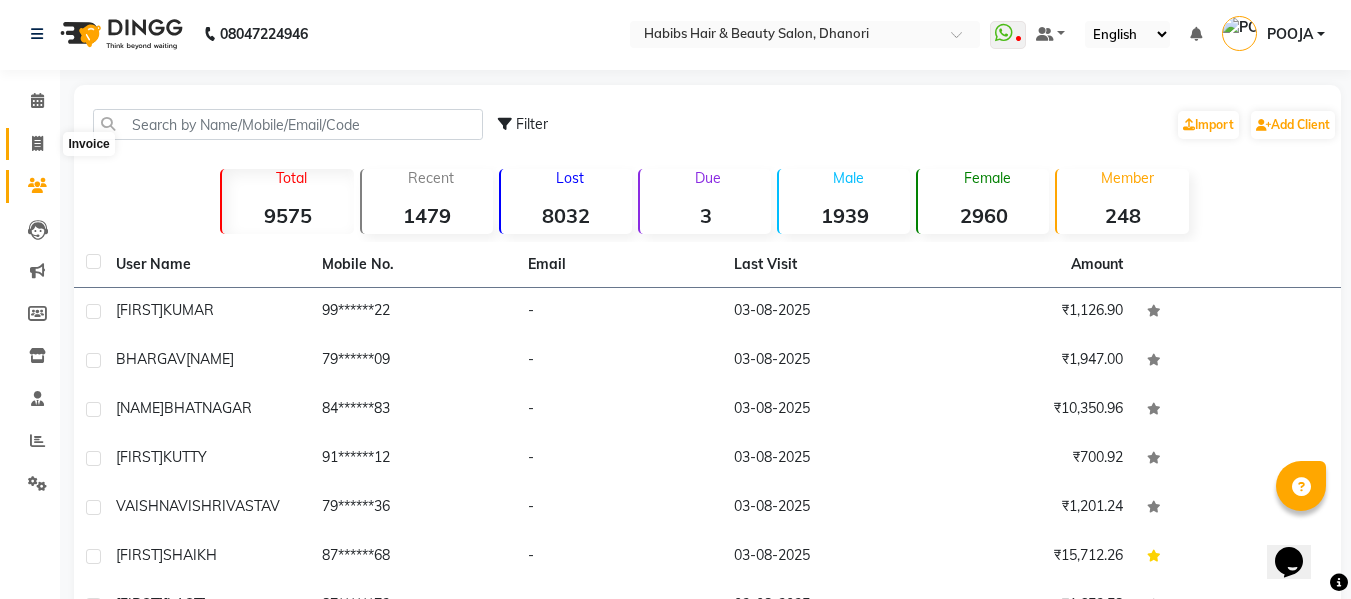 click 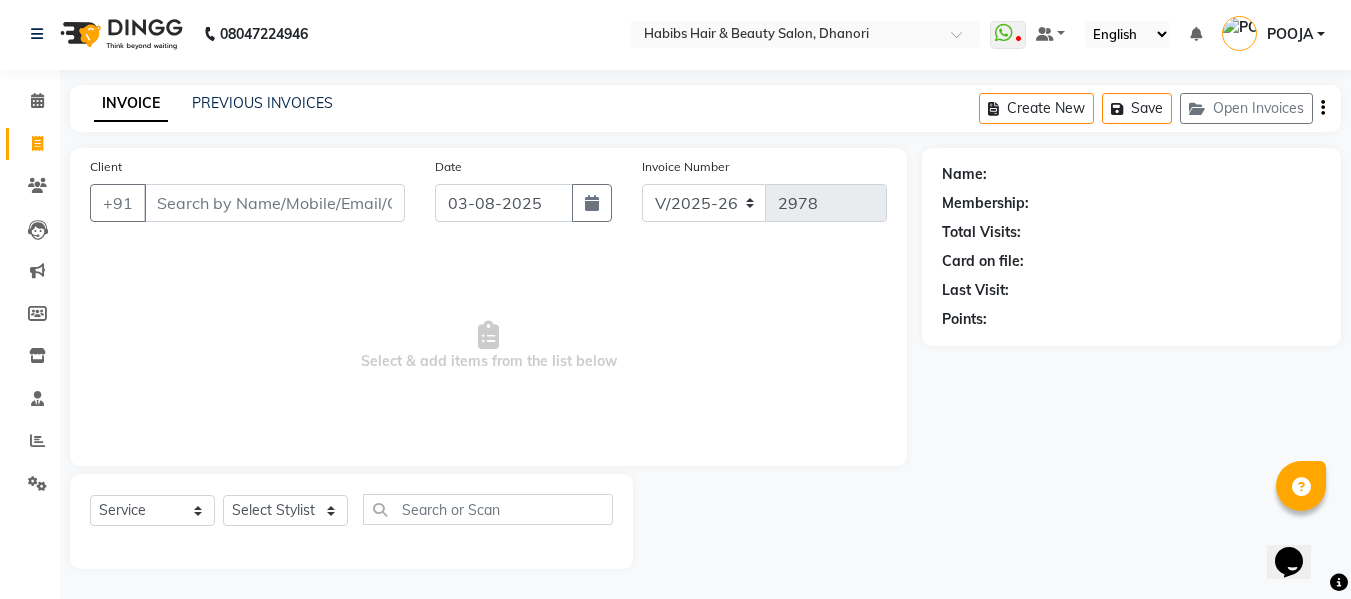 click on "Client" at bounding box center [274, 203] 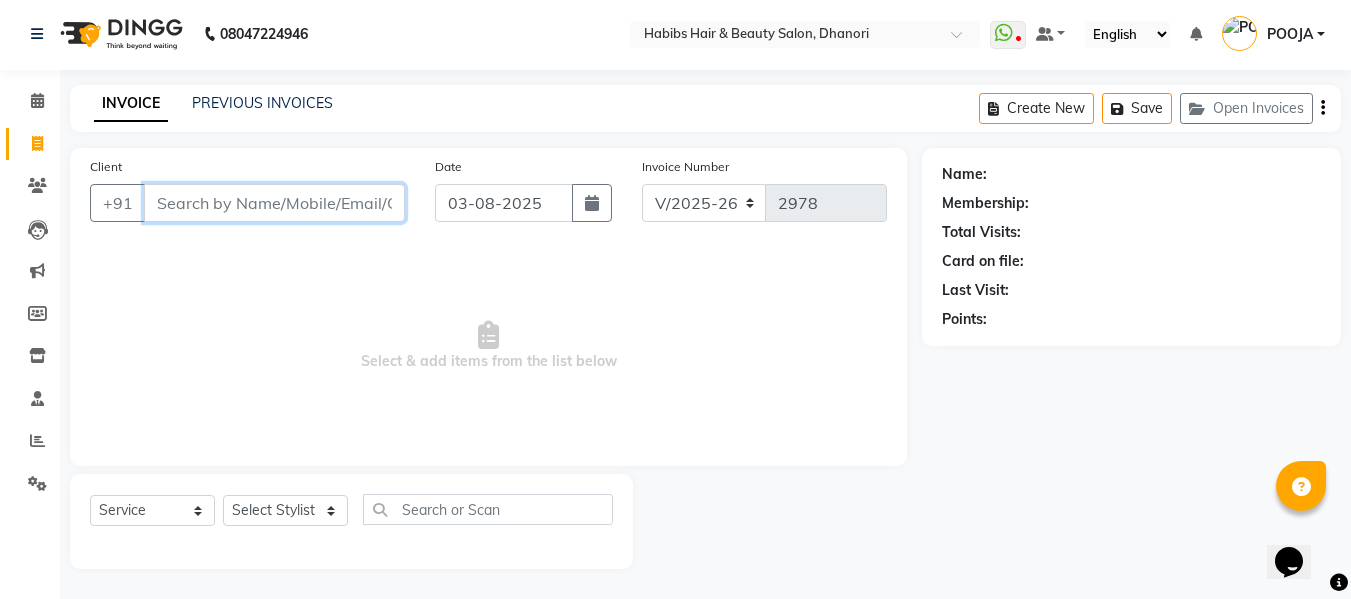 click on "Client" at bounding box center [274, 203] 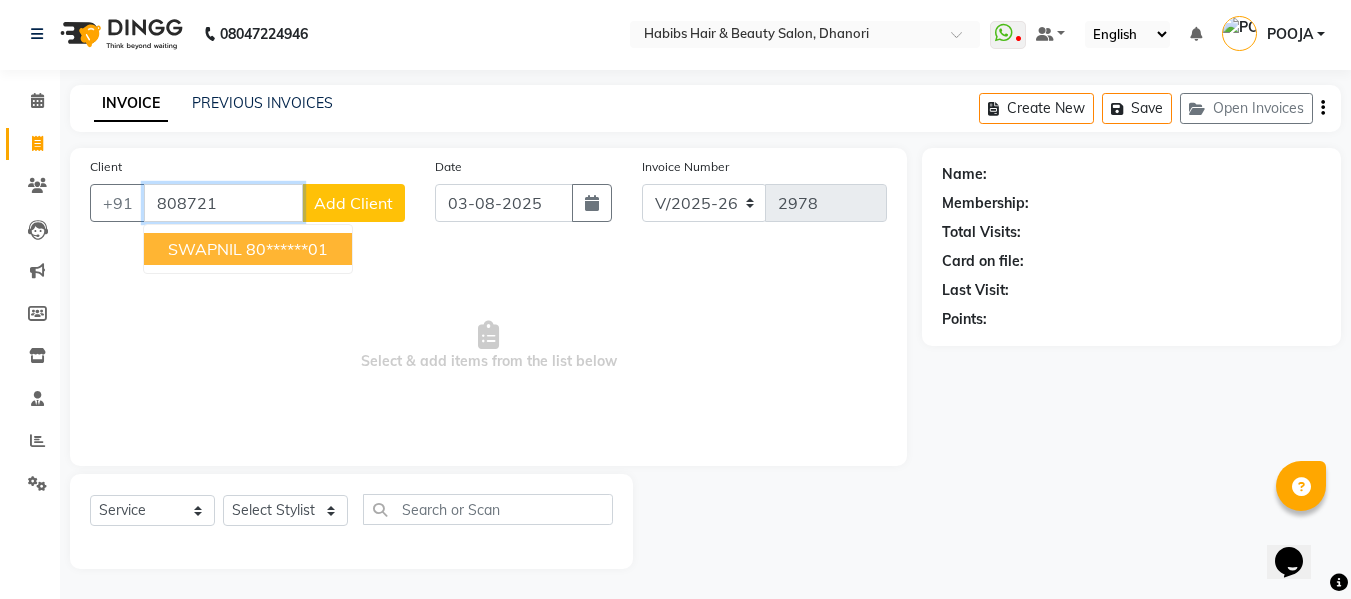 click on "80******01" at bounding box center [287, 249] 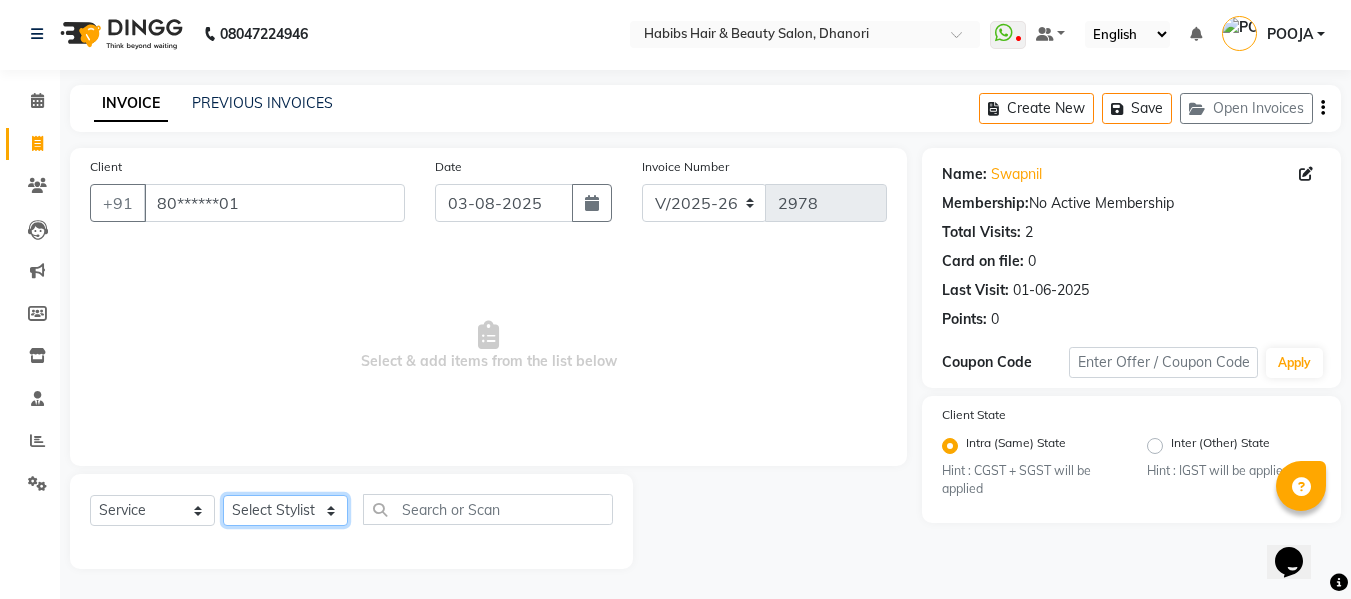click on "Select Stylist Admin  Alishan  ARMAN DIVYA FAIZAN IRFAN MUZAMMIL POOJA POOJA J RAKESH SAHIL SHAKEEL SONAL" 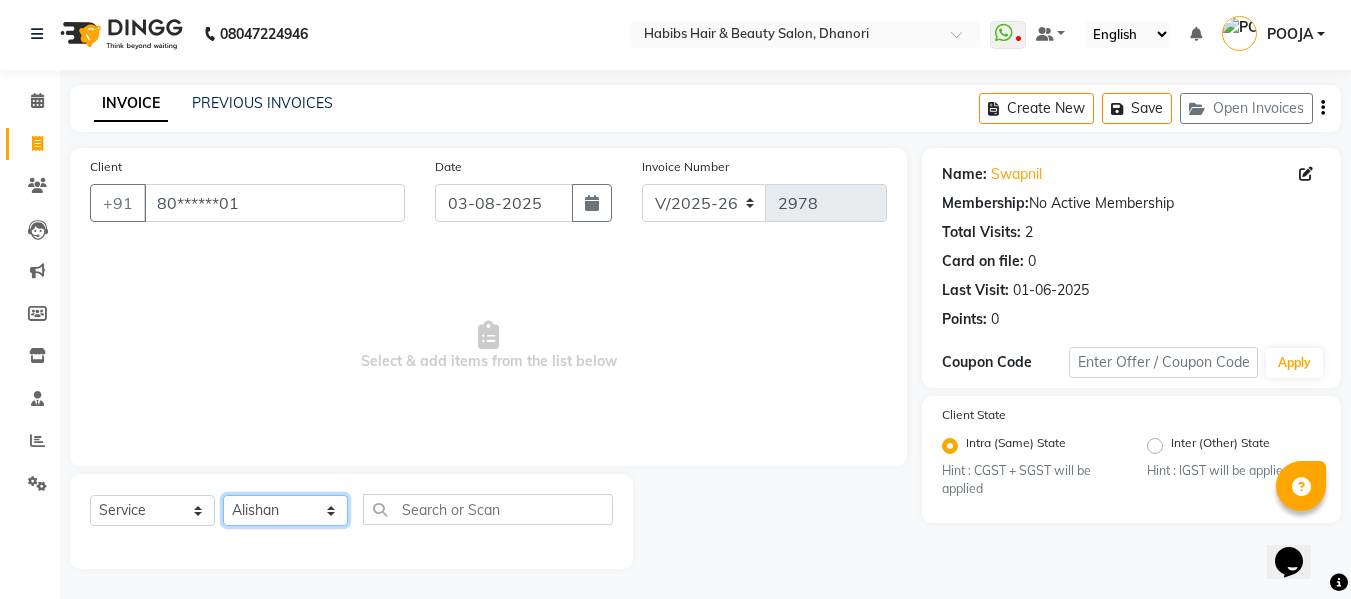 click on "Select Stylist Admin  Alishan  ARMAN DIVYA FAIZAN IRFAN MUZAMMIL POOJA POOJA J RAKESH SAHIL SHAKEEL SONAL" 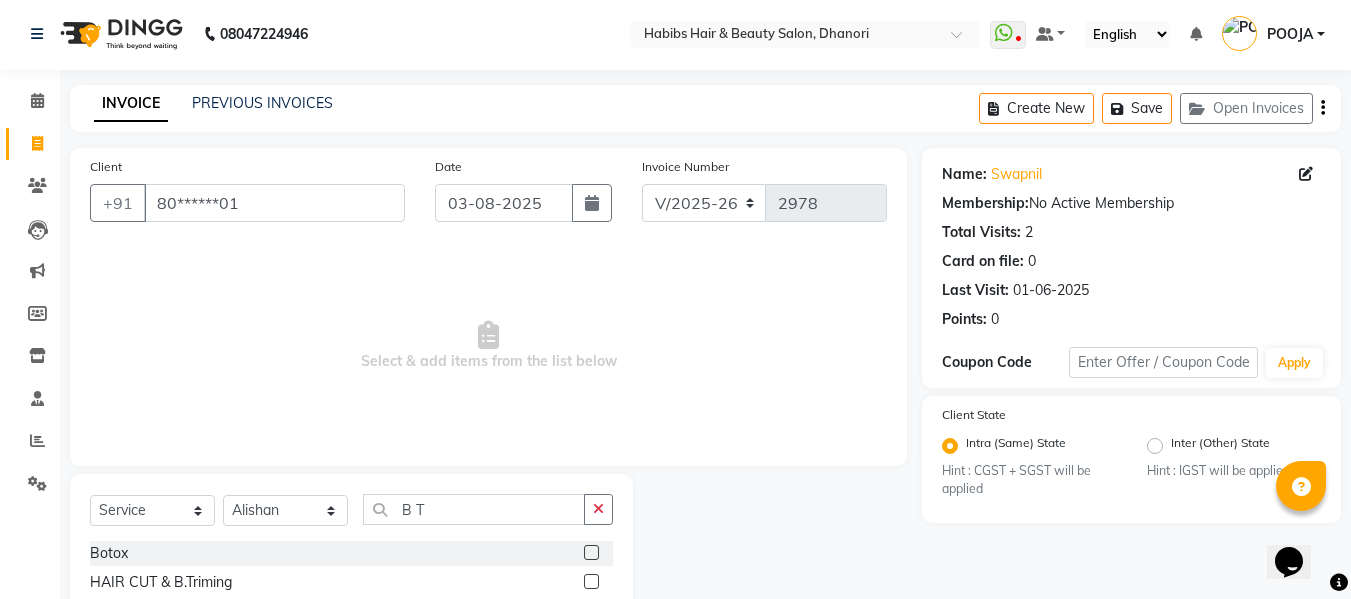 click 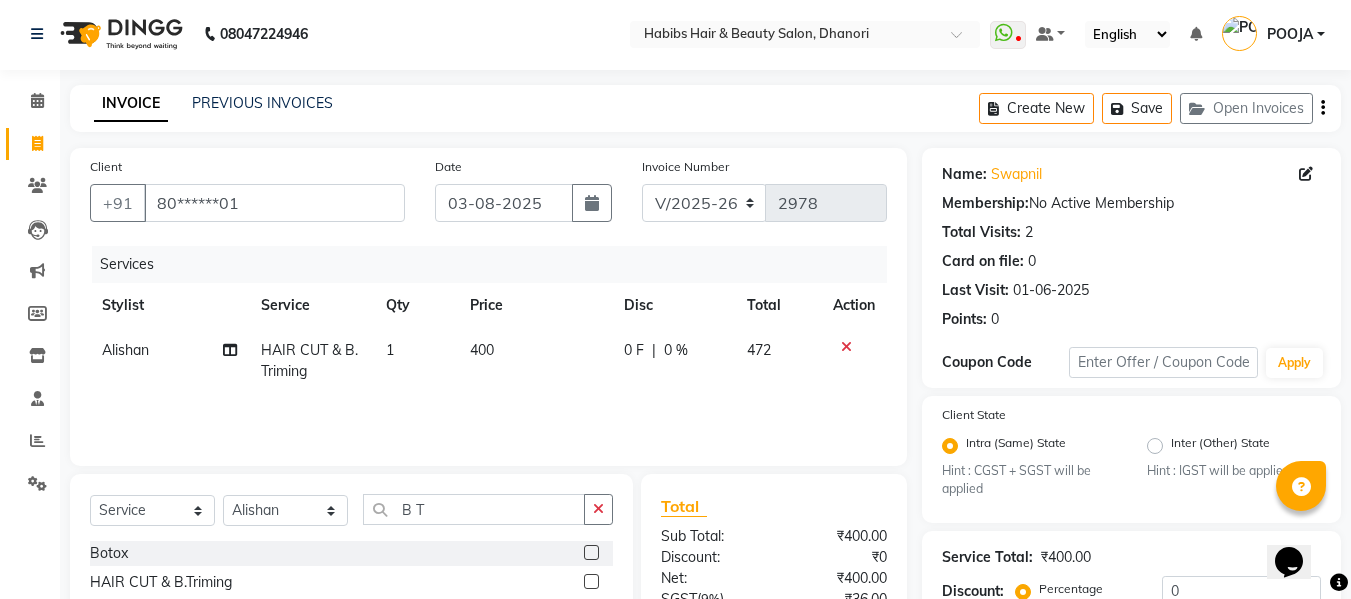 click on "400" 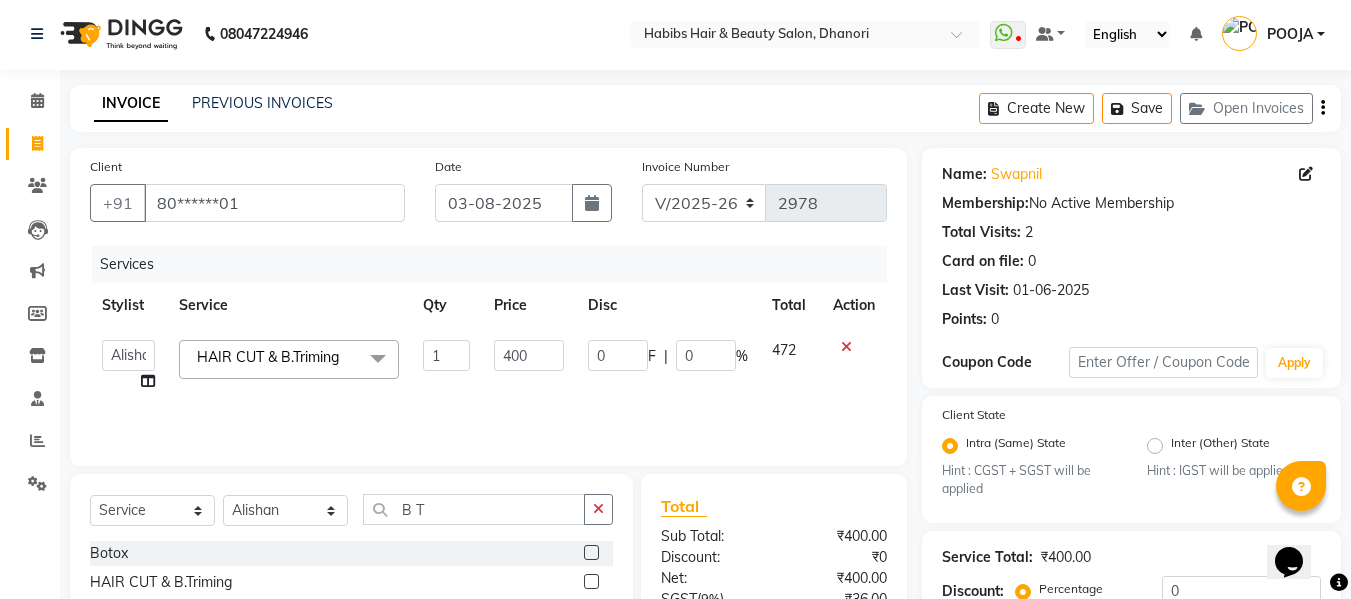 click on "400" 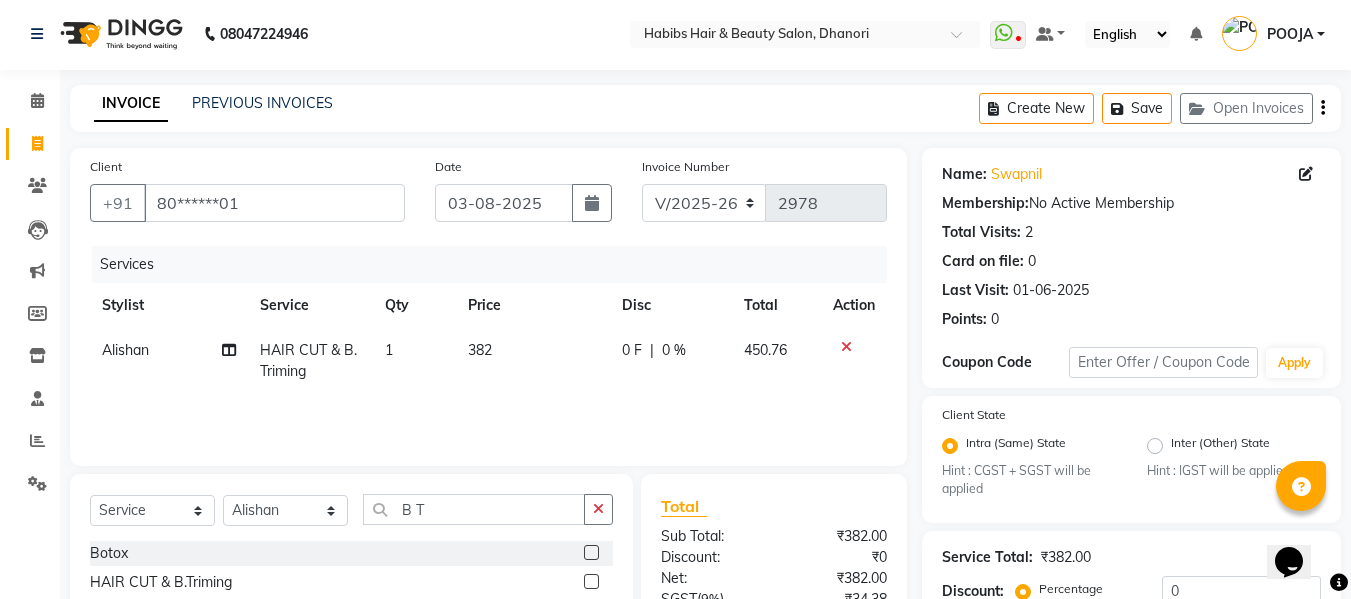 click on "382" 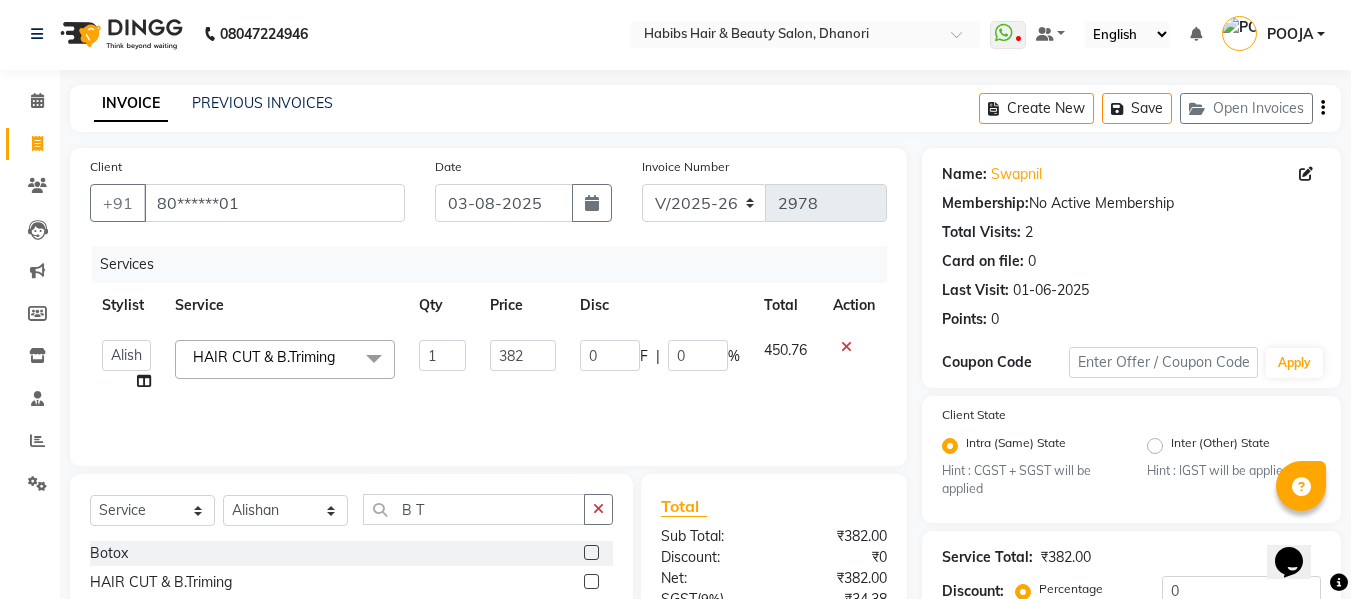 scroll, scrollTop: 211, scrollLeft: 0, axis: vertical 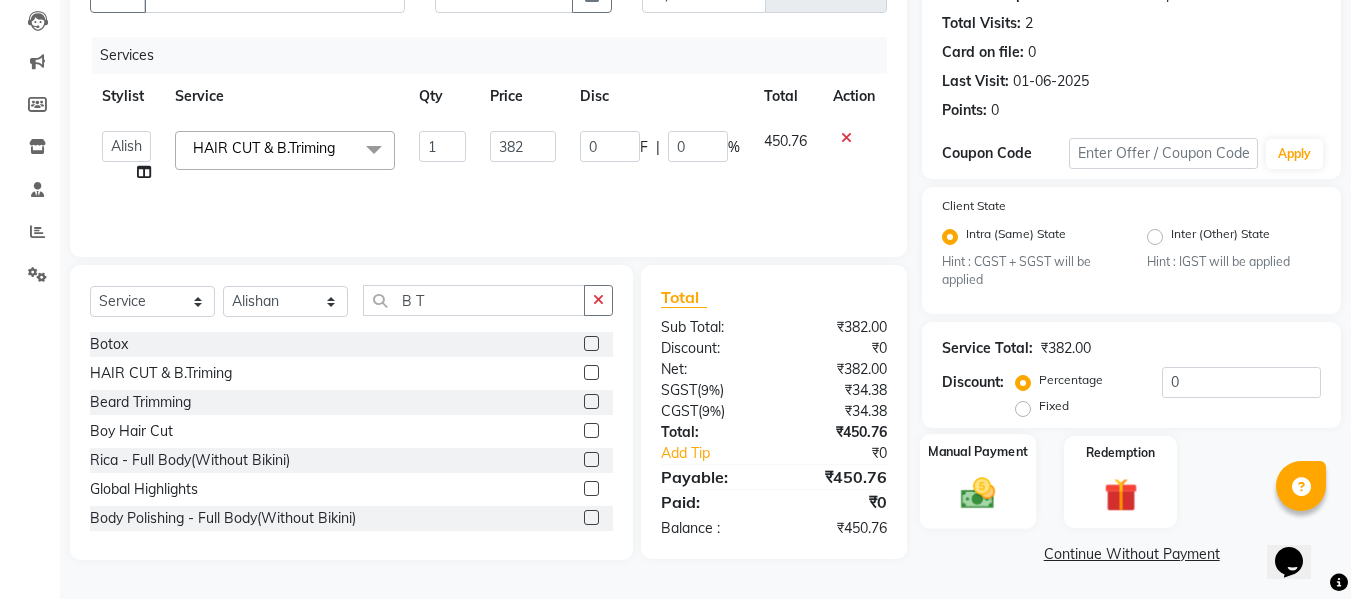 click 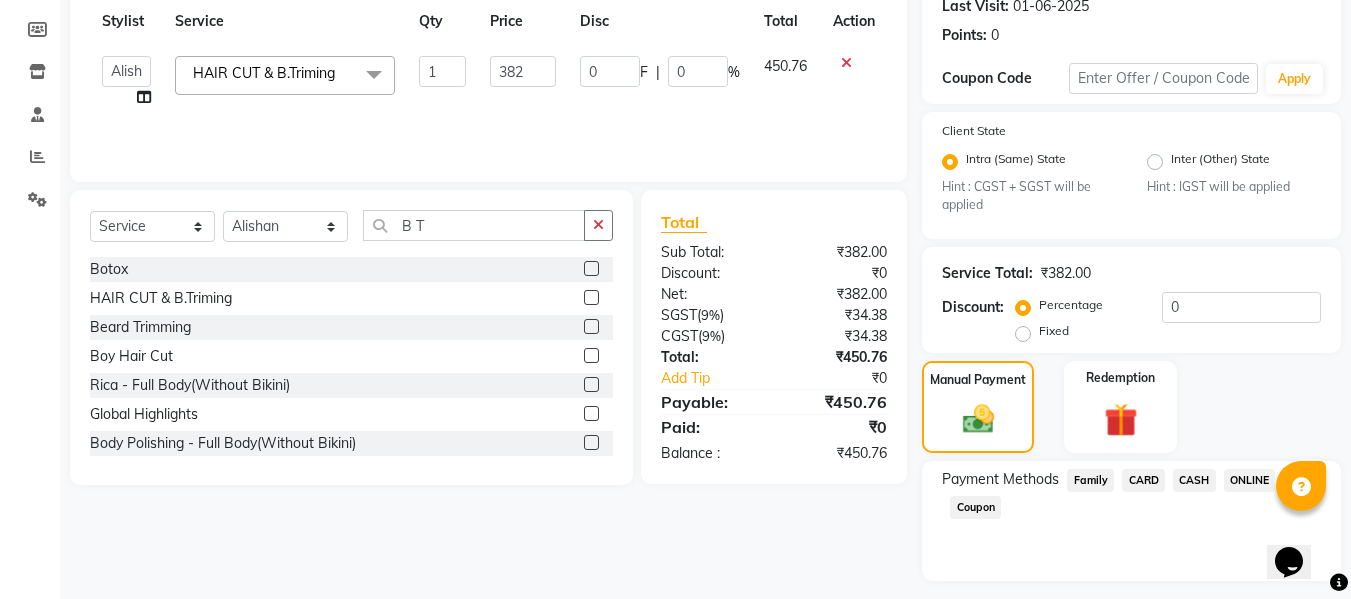 scroll, scrollTop: 339, scrollLeft: 0, axis: vertical 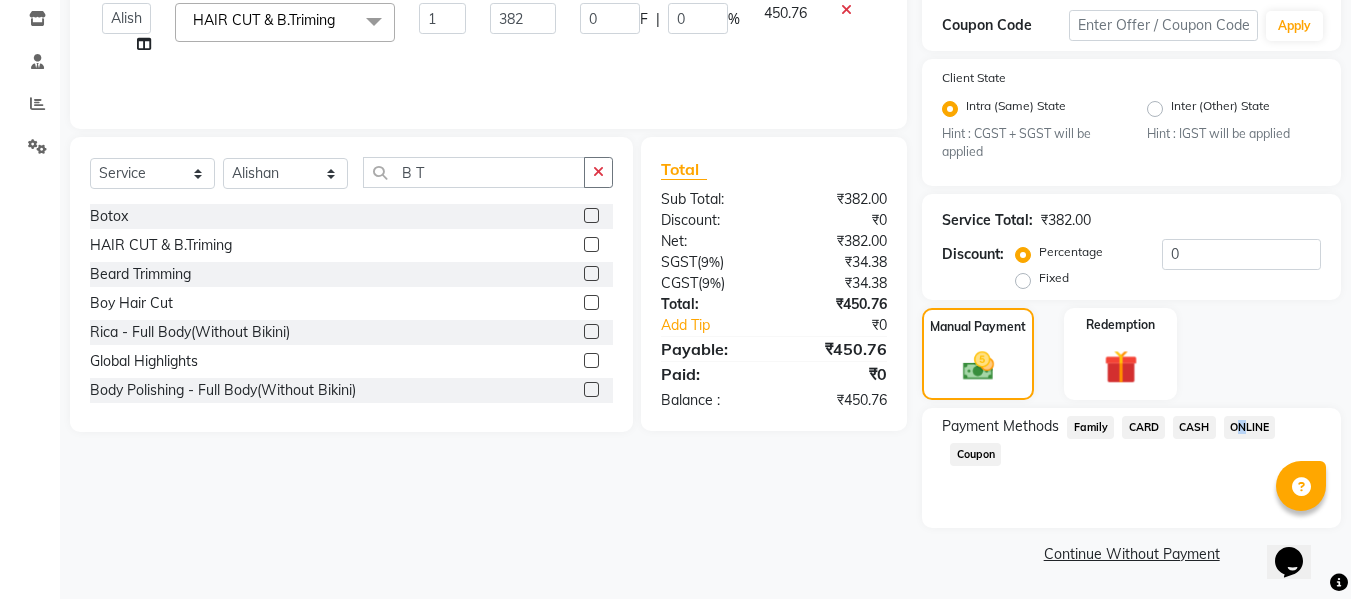 drag, startPoint x: 1231, startPoint y: 412, endPoint x: 1244, endPoint y: 420, distance: 15.264338 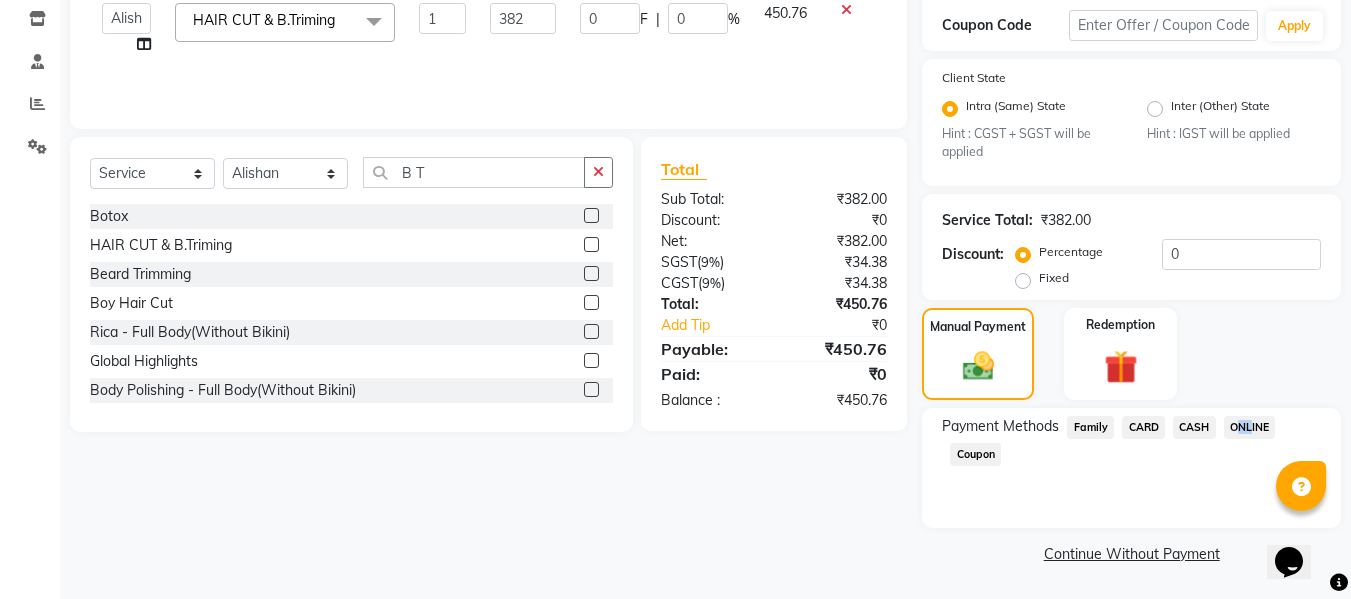 click on "ONLINE" 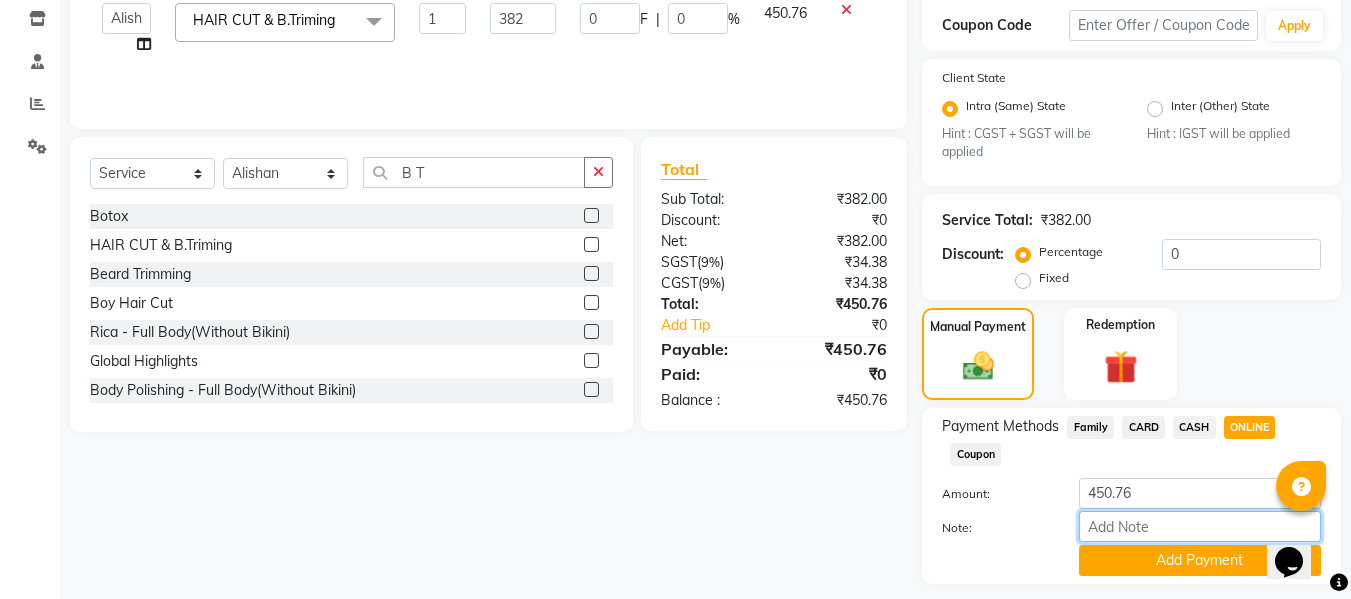 click on "Note:" at bounding box center (1200, 526) 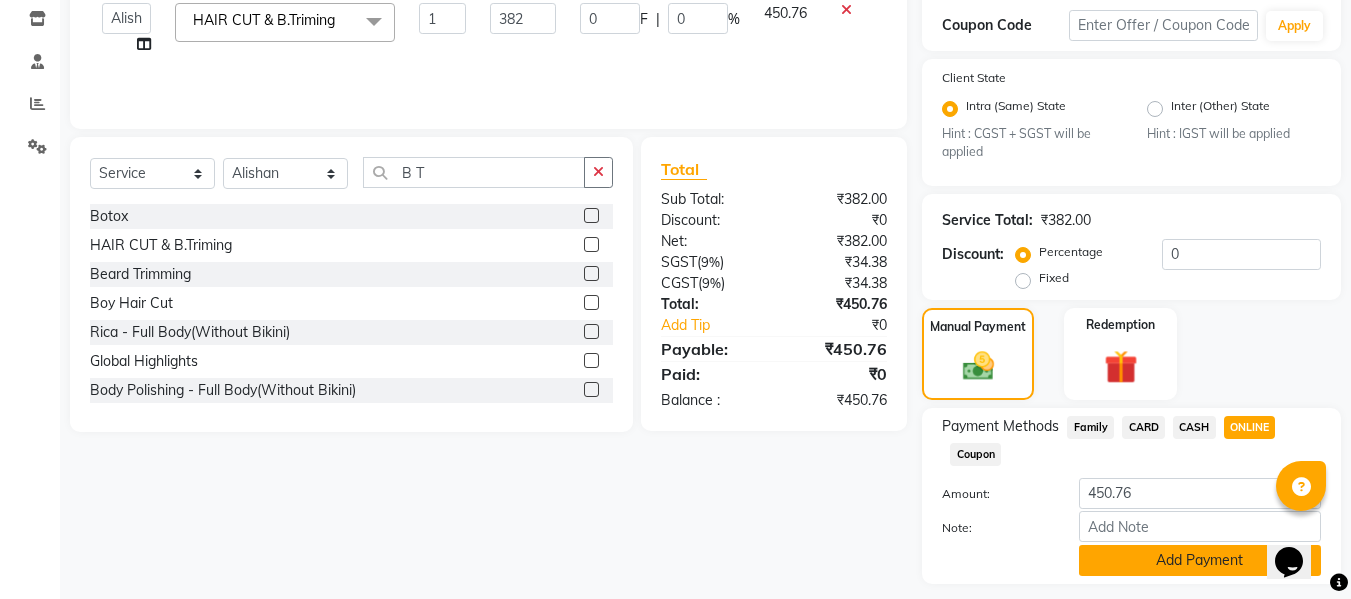 click on "Add Payment" 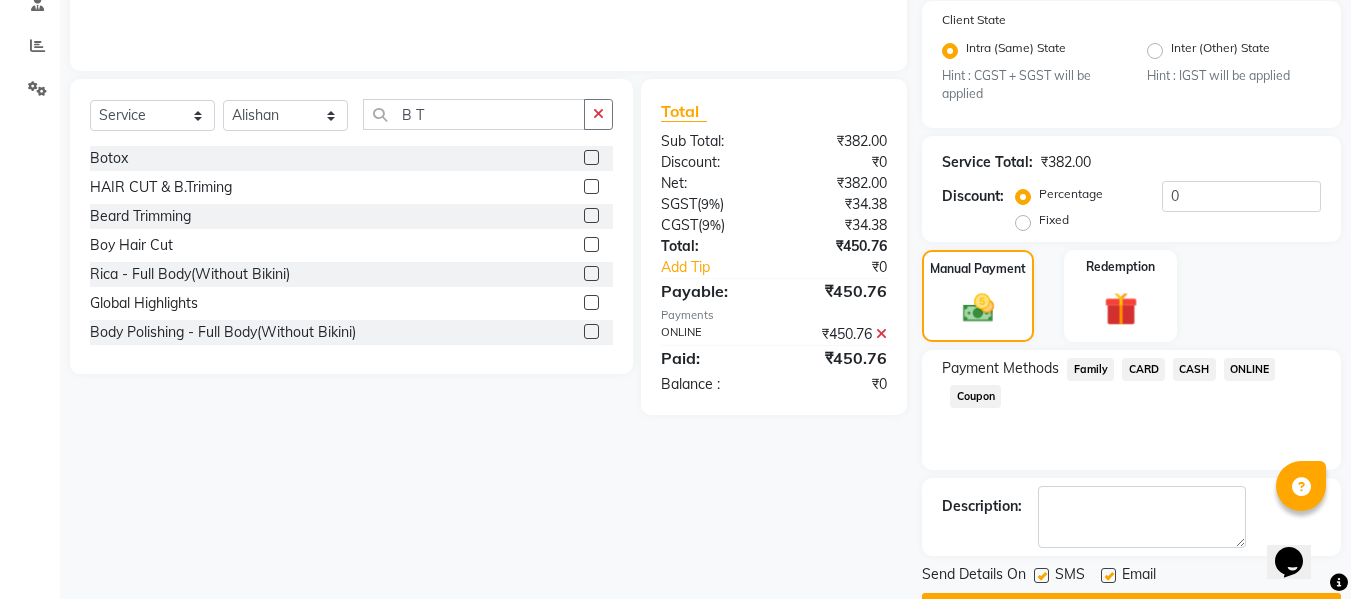 scroll, scrollTop: 452, scrollLeft: 0, axis: vertical 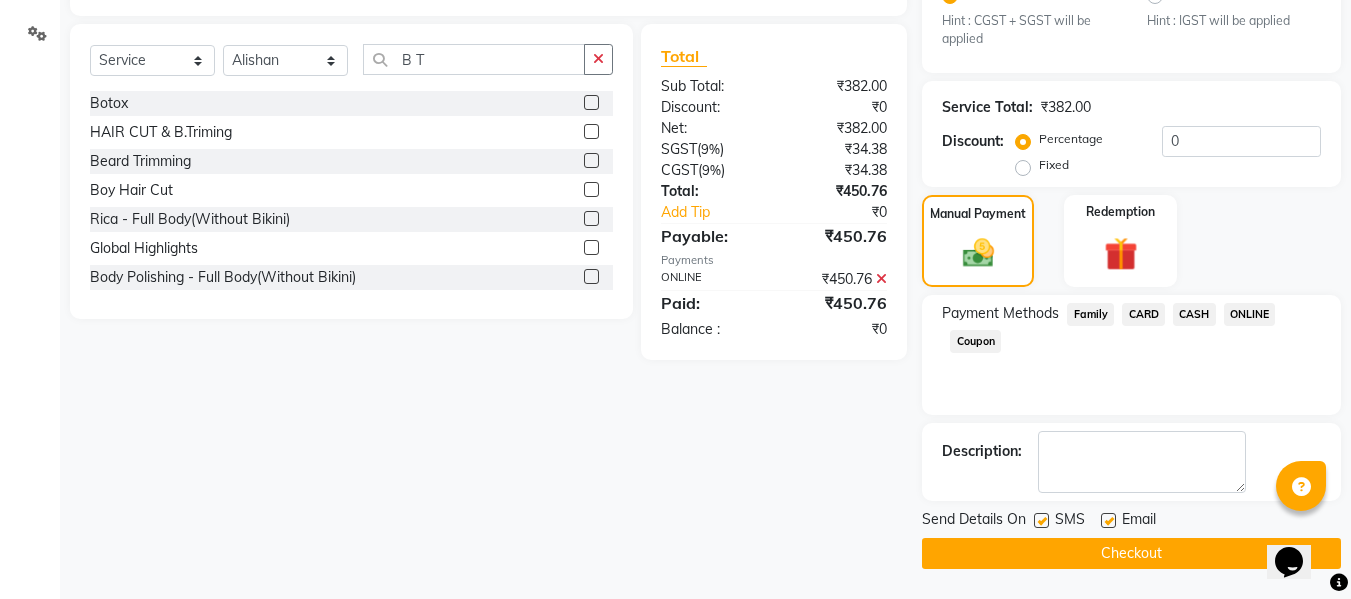 click on "Checkout" 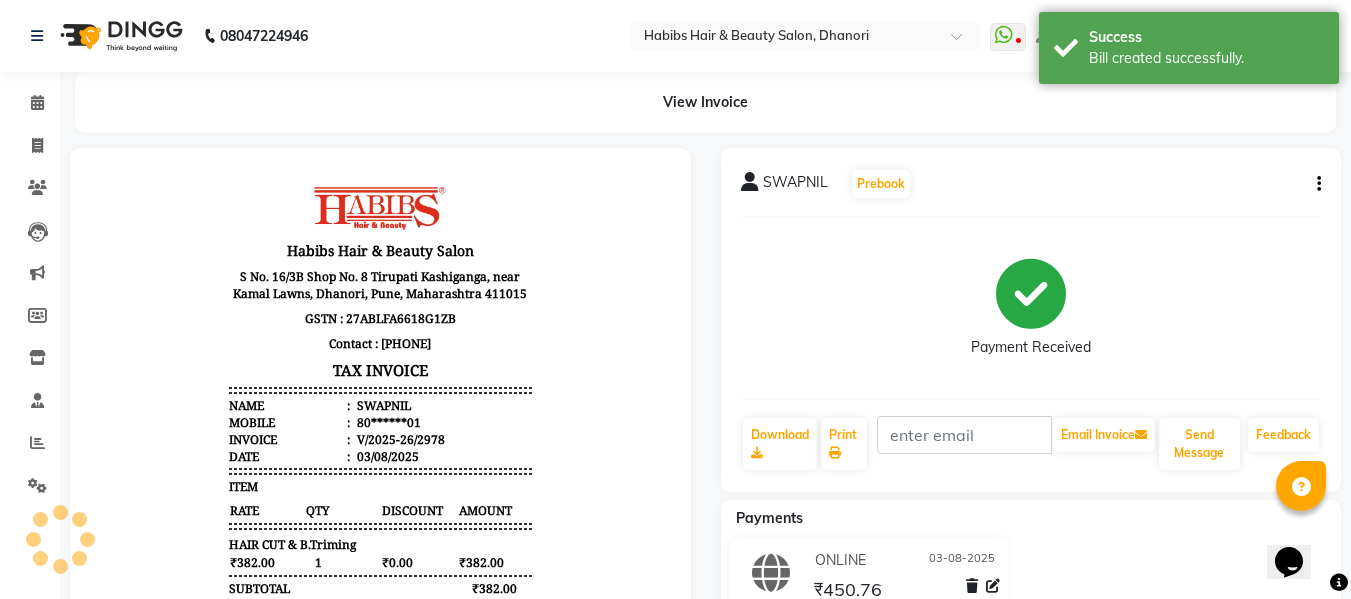 scroll, scrollTop: 0, scrollLeft: 0, axis: both 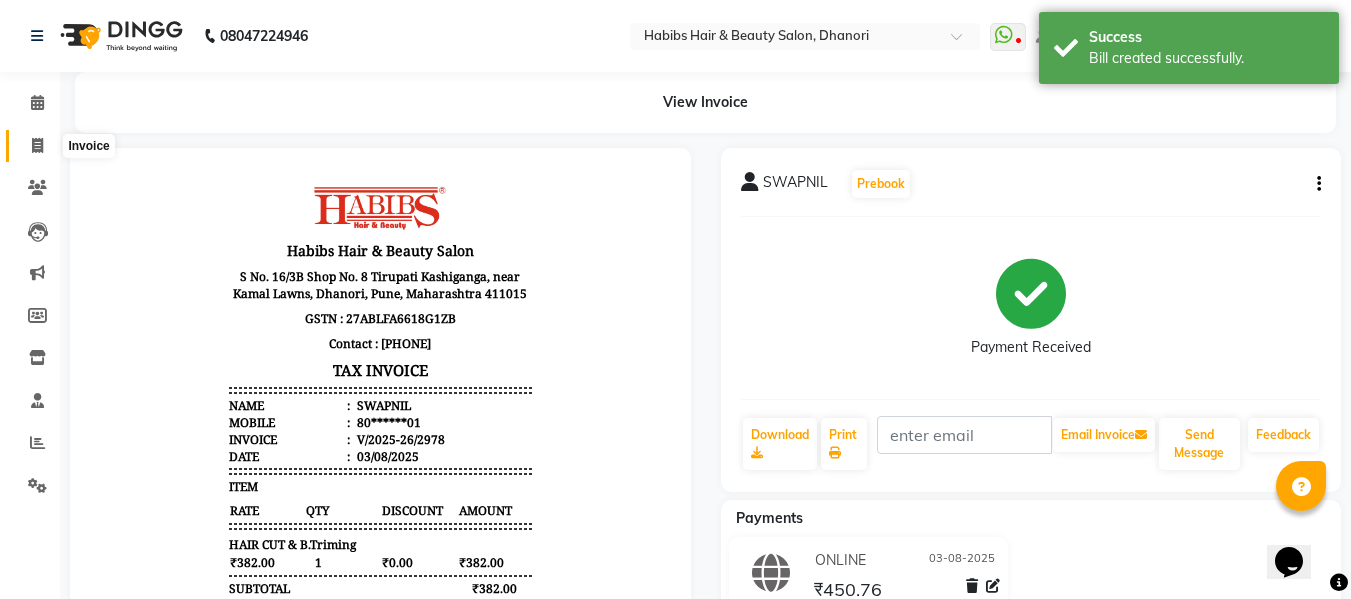click 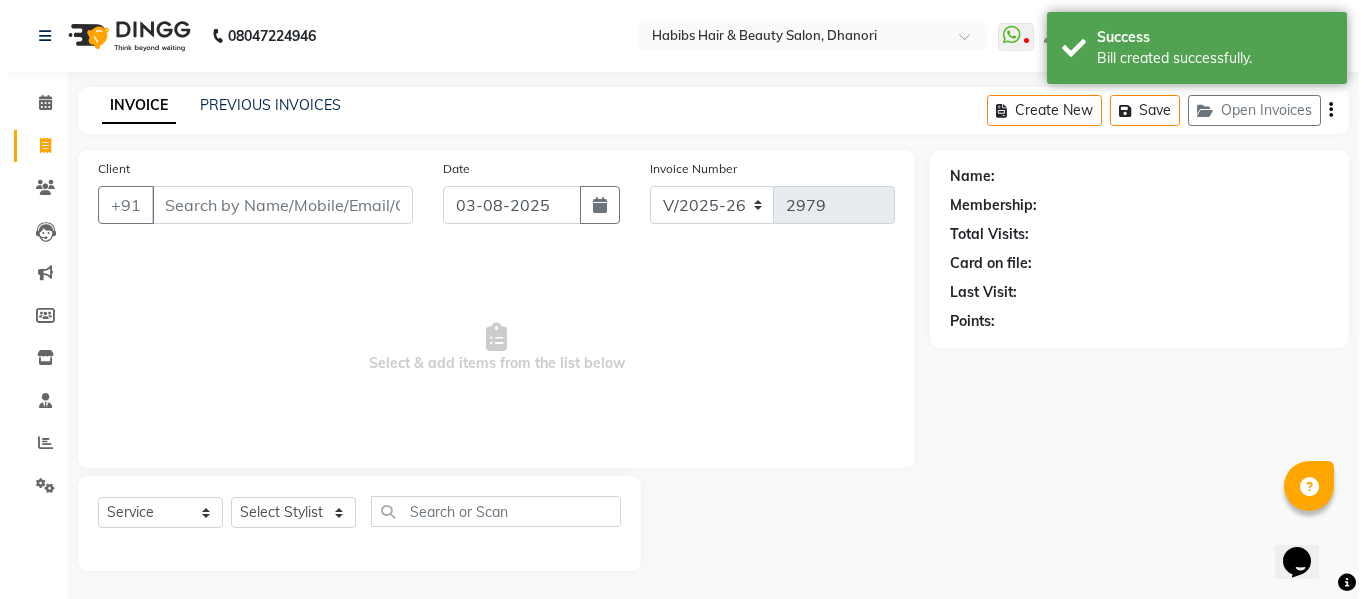 scroll, scrollTop: 2, scrollLeft: 0, axis: vertical 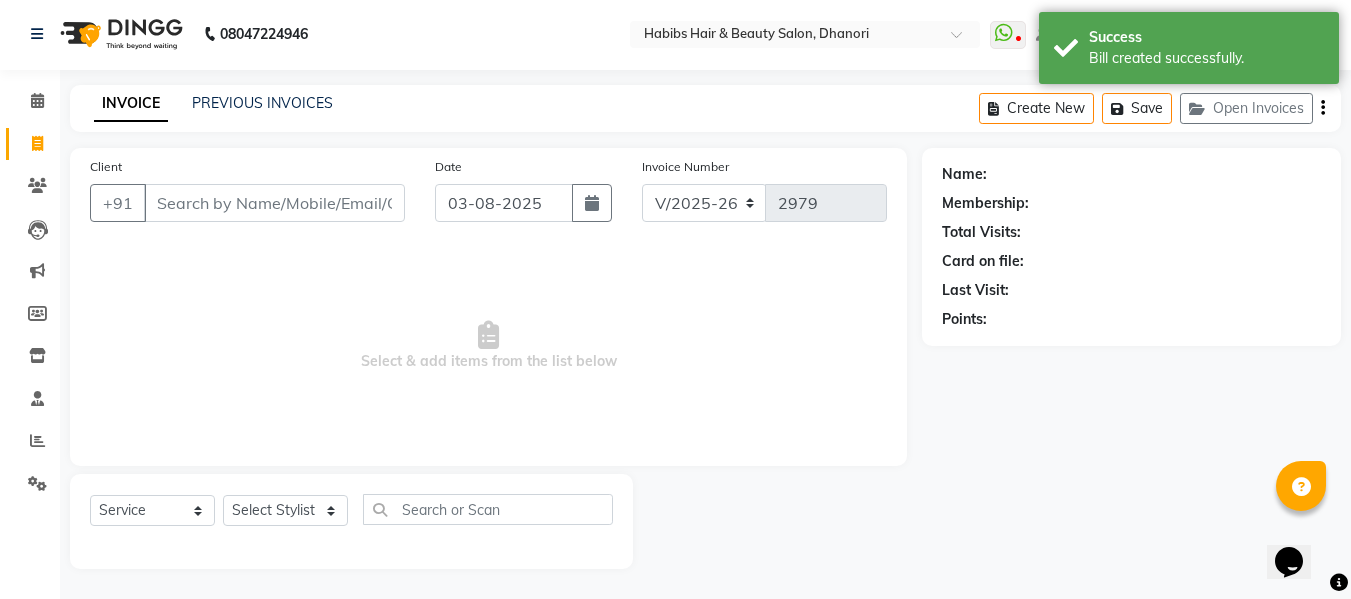 click on "Client" at bounding box center [274, 203] 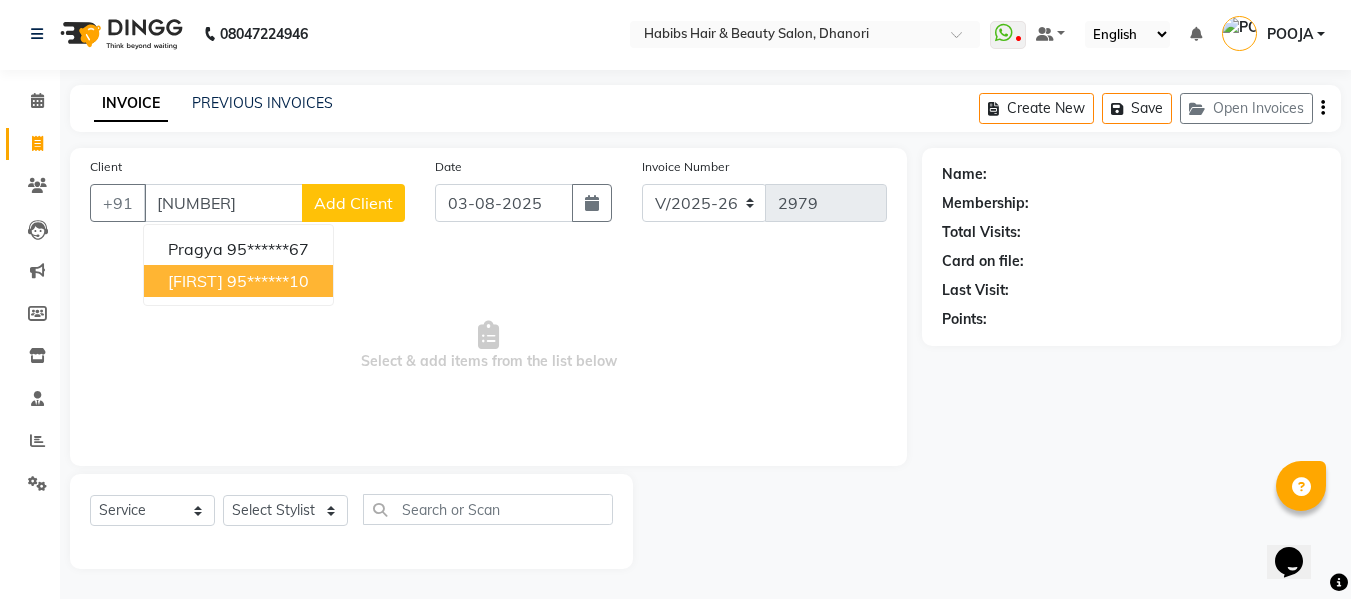click on "[FIRST]" at bounding box center [195, 281] 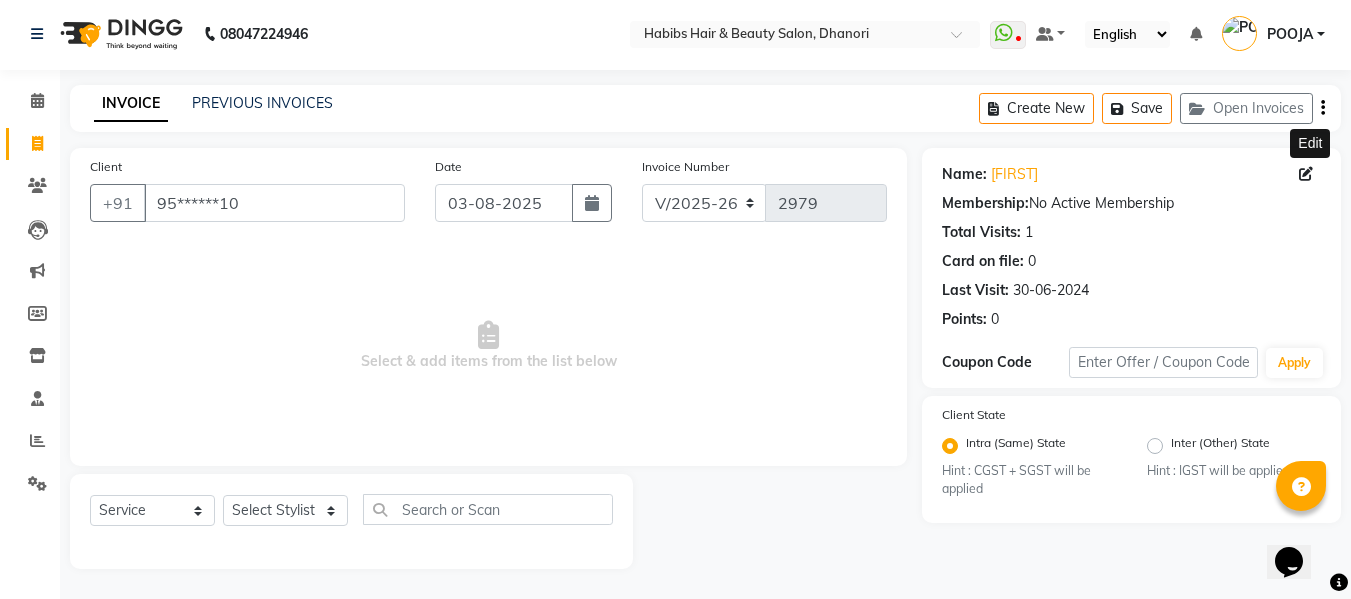 click 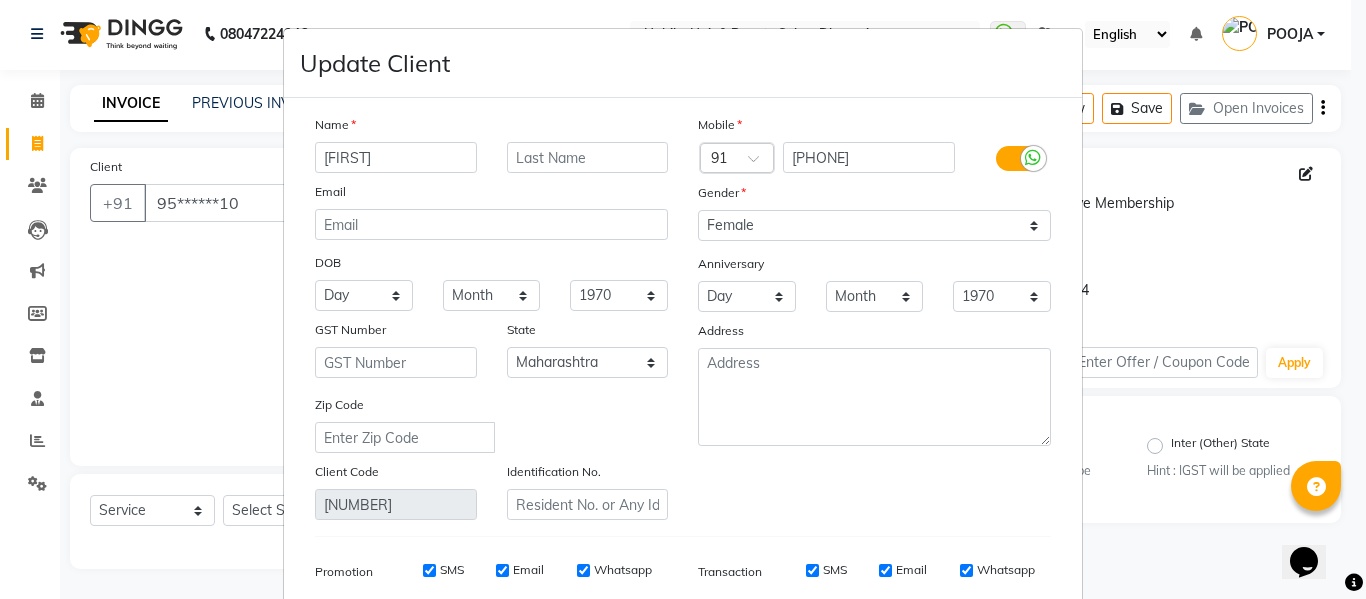 click on "[FIRST]" at bounding box center [396, 157] 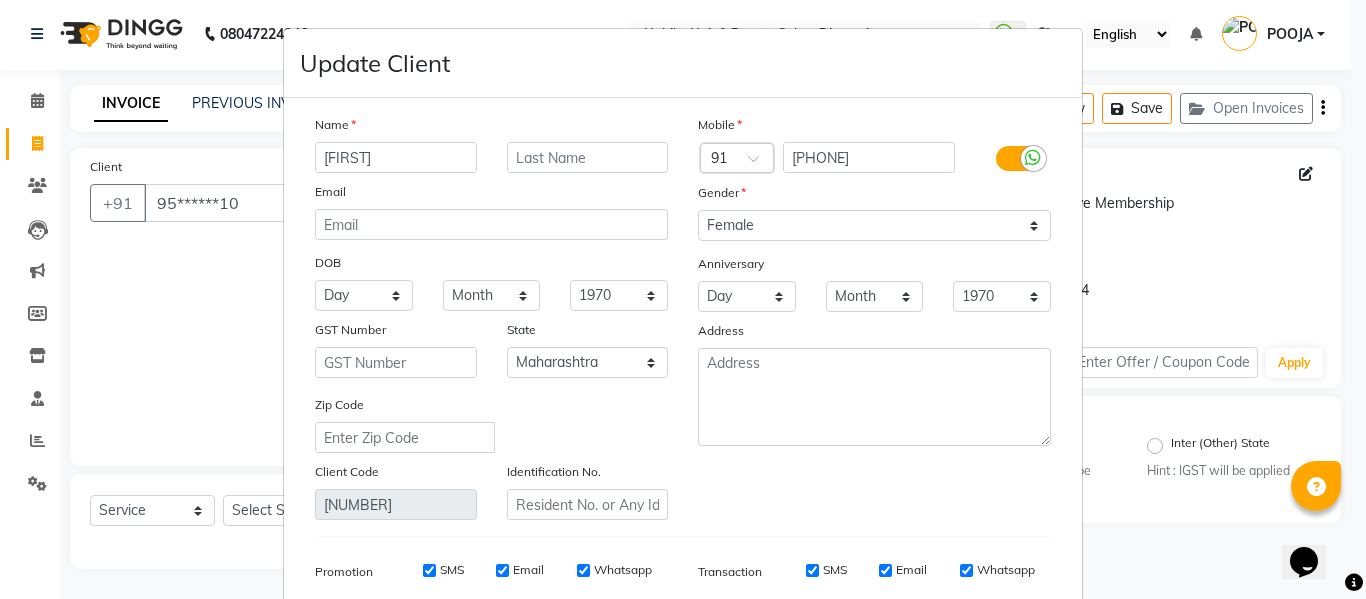 drag, startPoint x: 1347, startPoint y: 459, endPoint x: 1365, endPoint y: 467, distance: 19.697716 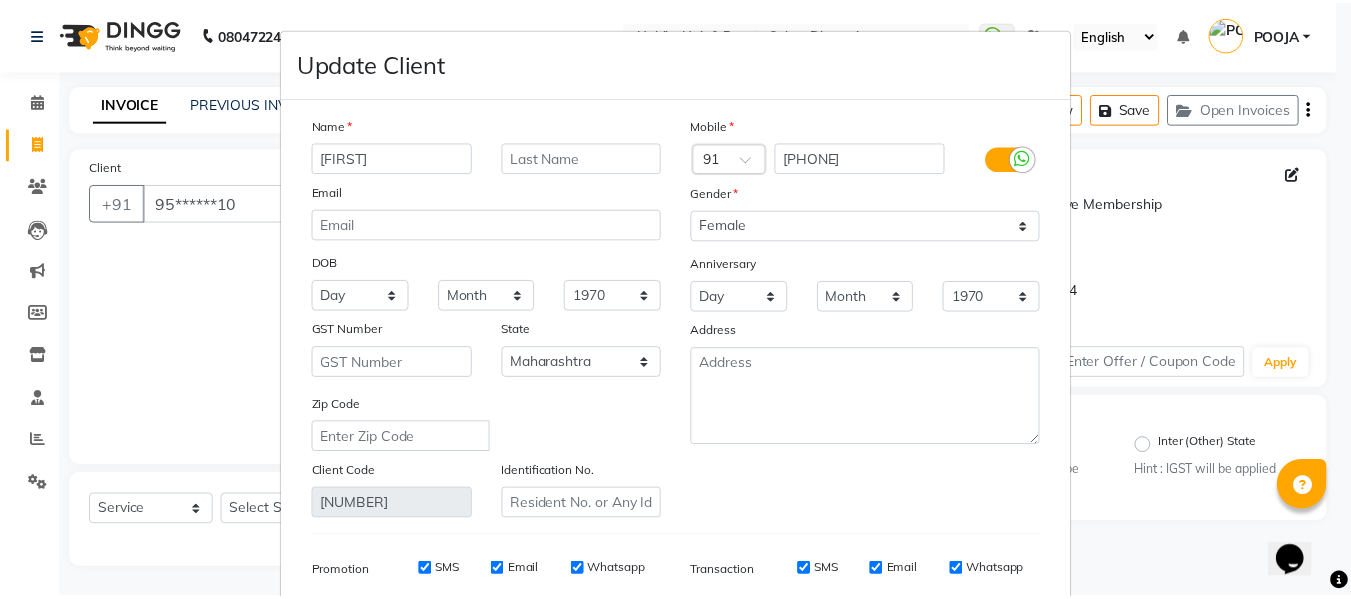 scroll, scrollTop: 288, scrollLeft: 0, axis: vertical 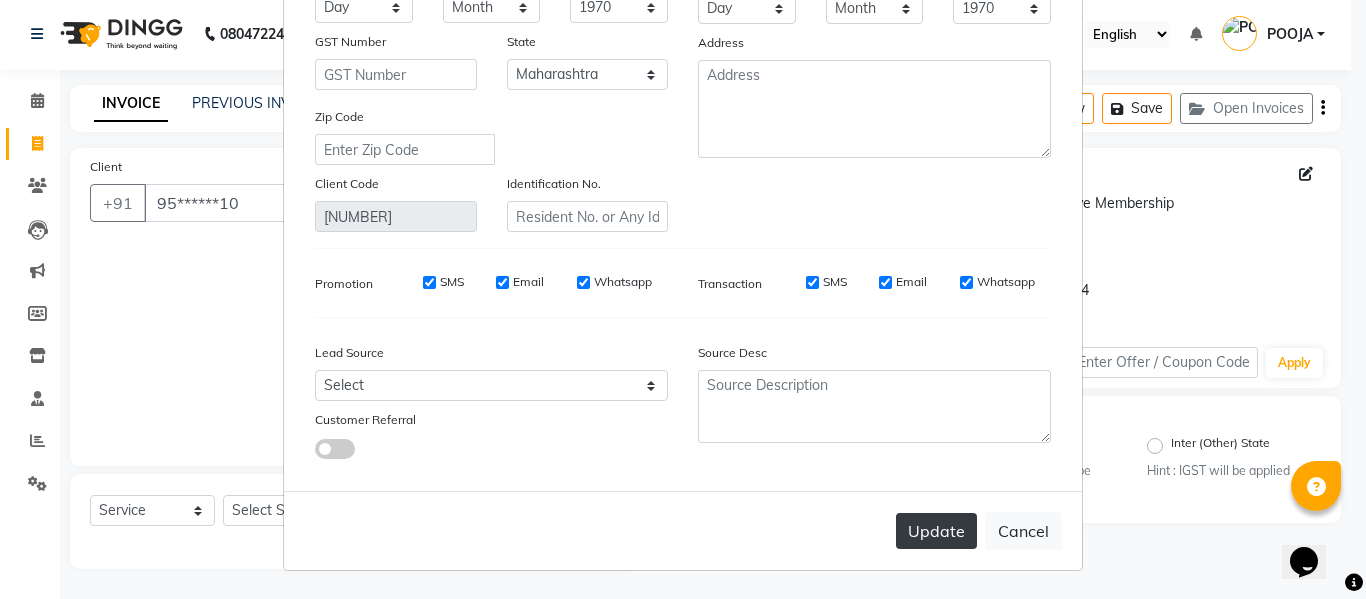 click on "Update" at bounding box center (936, 531) 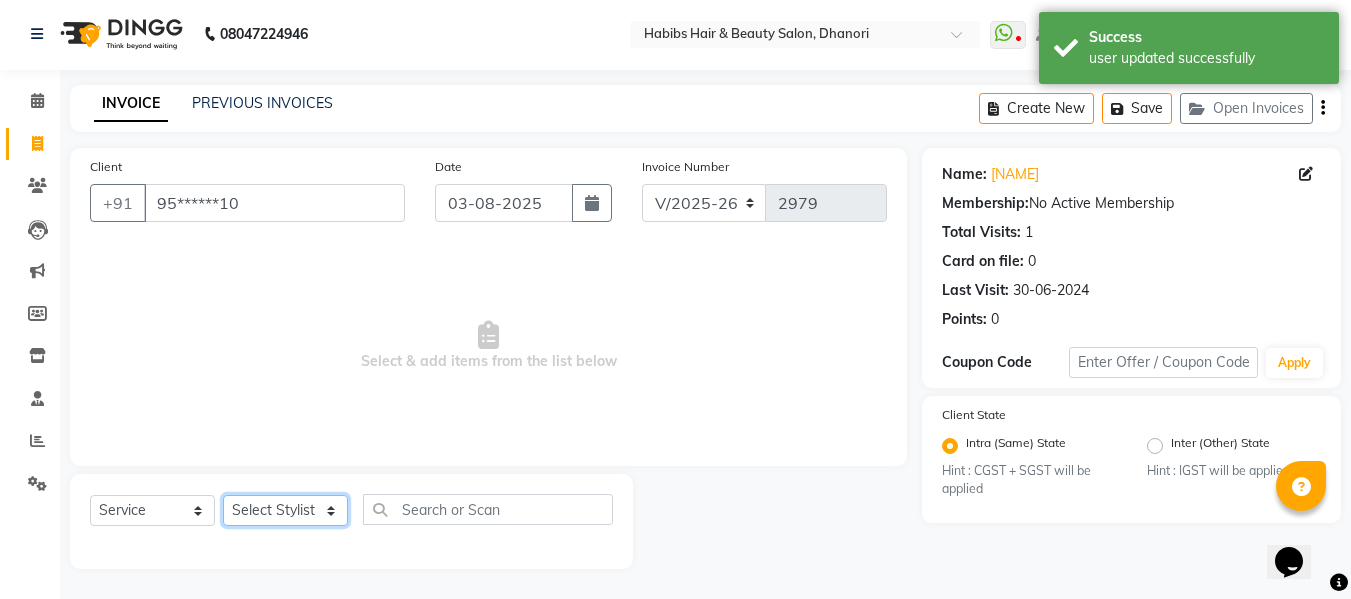 click on "Select Stylist Admin  Alishan  ARMAN DIVYA FAIZAN IRFAN MUZAMMIL POOJA POOJA J RAKESH SAHIL SHAKEEL SONAL" 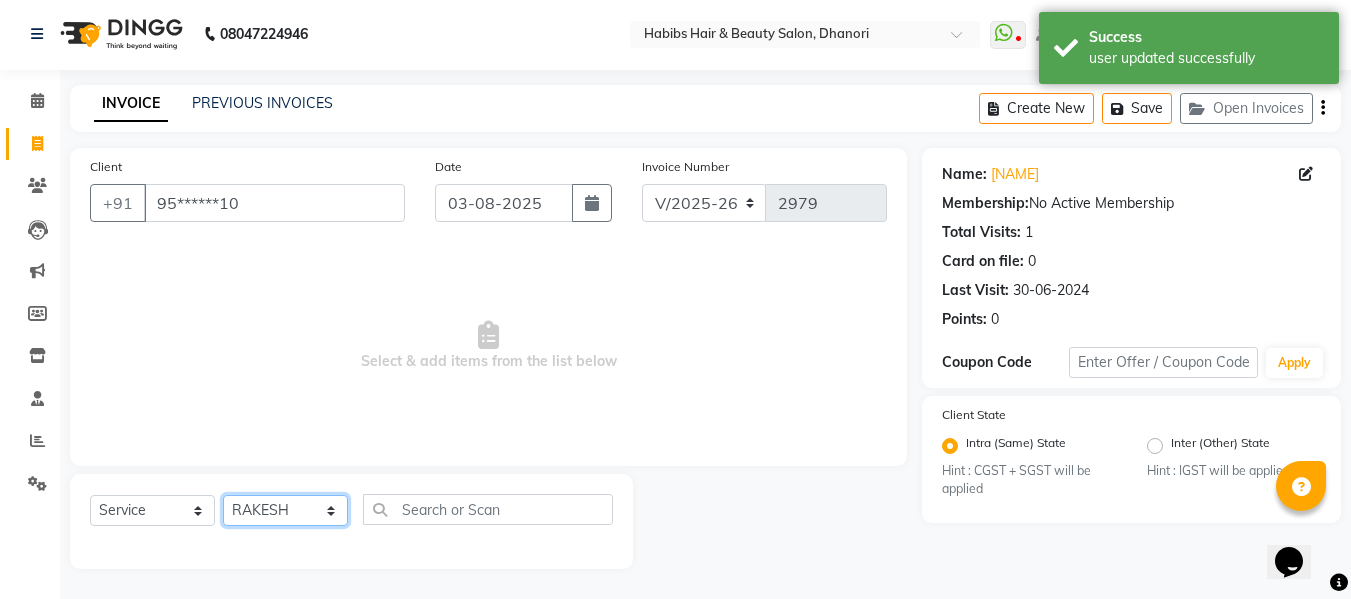 click on "Select Stylist Admin  Alishan  ARMAN DIVYA FAIZAN IRFAN MUZAMMIL POOJA POOJA J RAKESH SAHIL SHAKEEL SONAL" 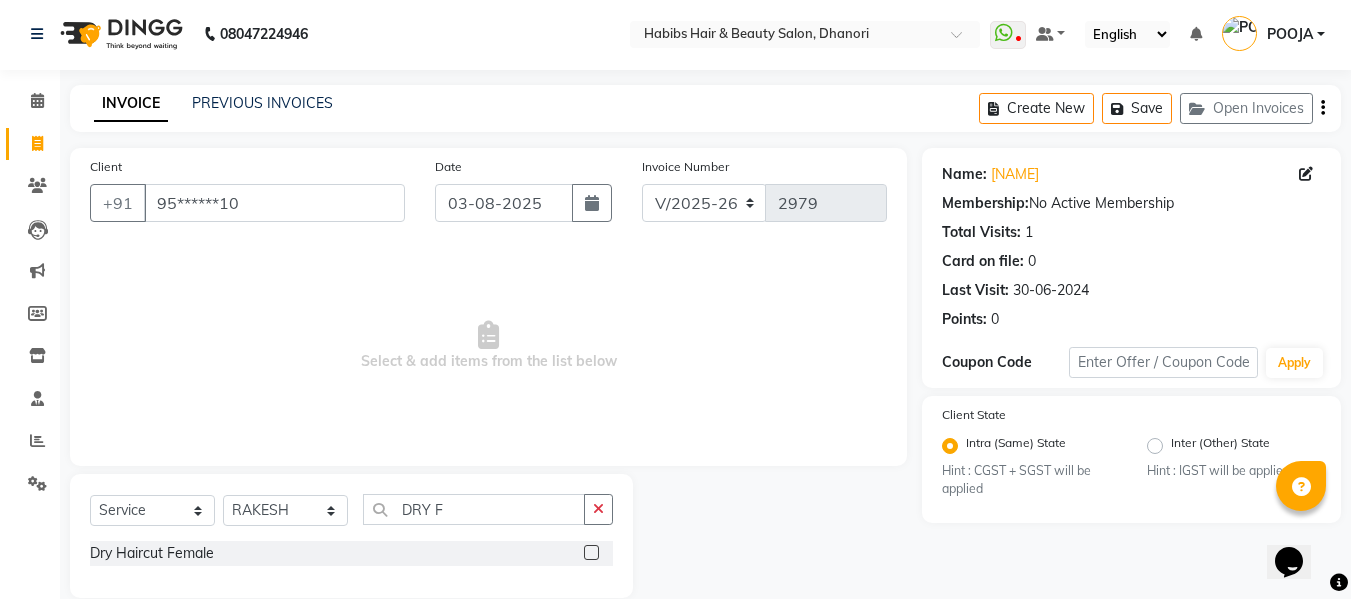 click 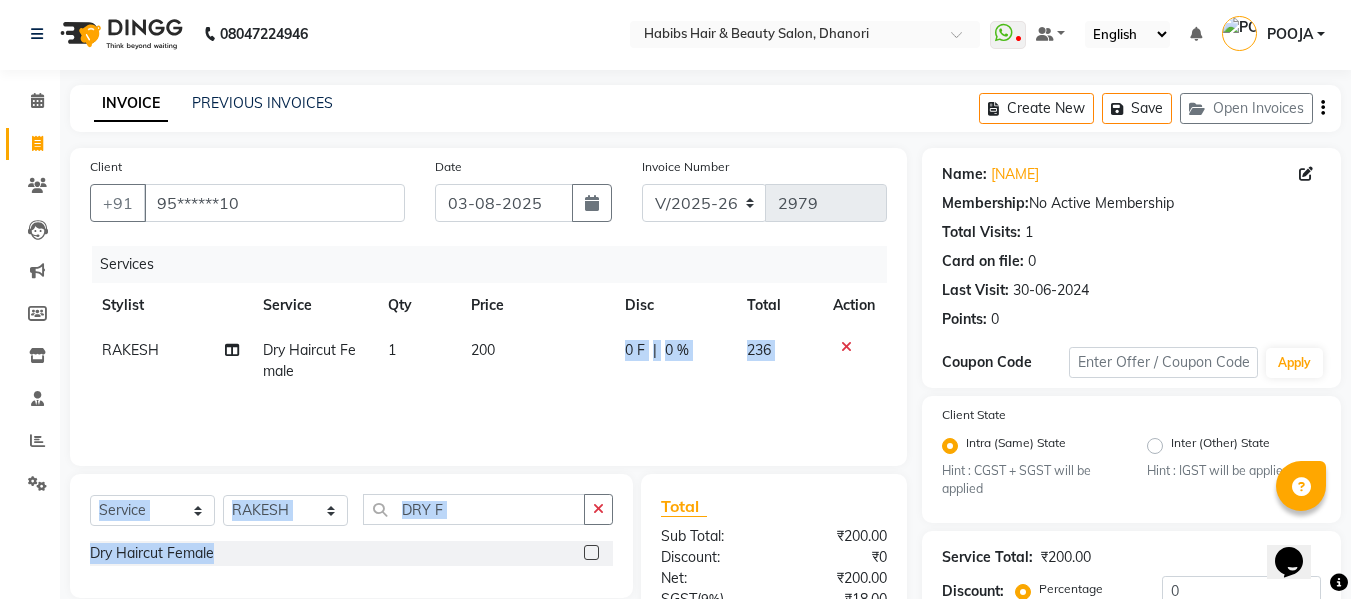 drag, startPoint x: 599, startPoint y: 553, endPoint x: 536, endPoint y: 362, distance: 201.12186 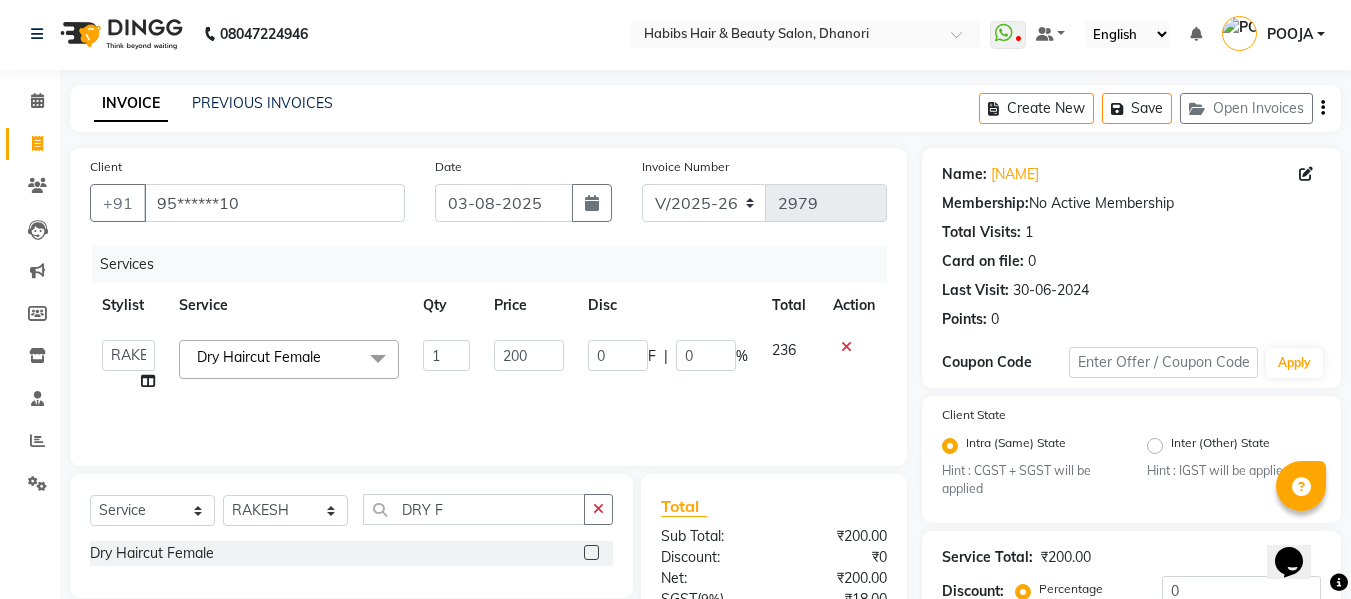click on "200" 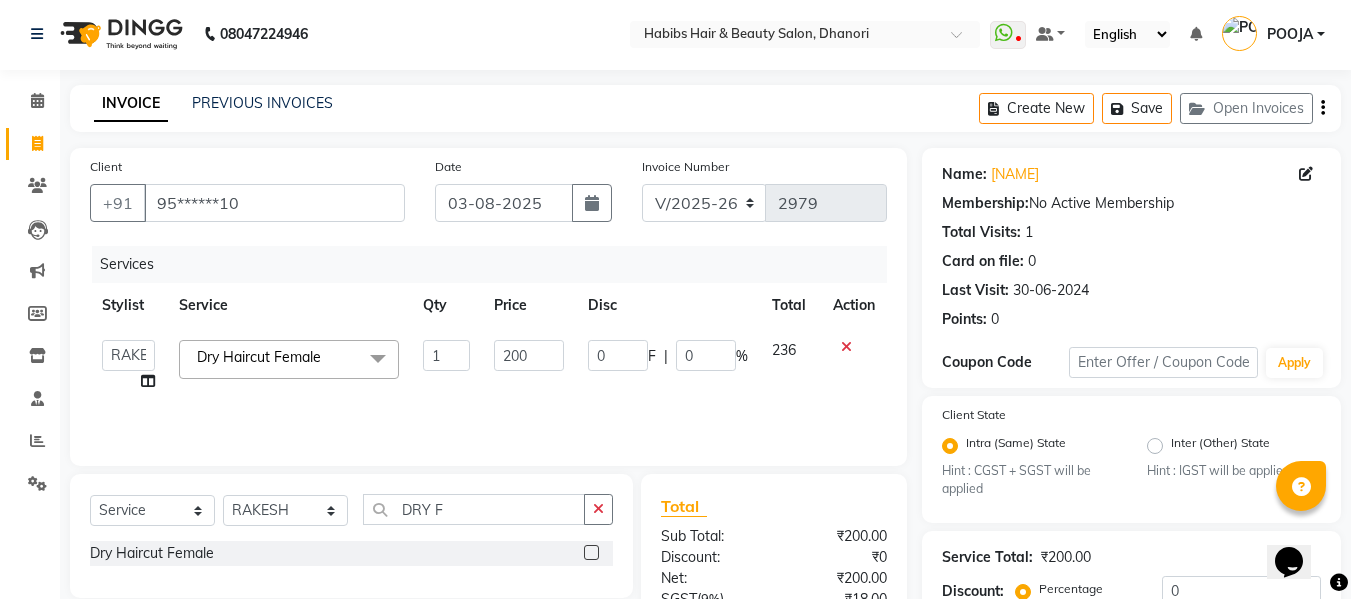 click on "200" 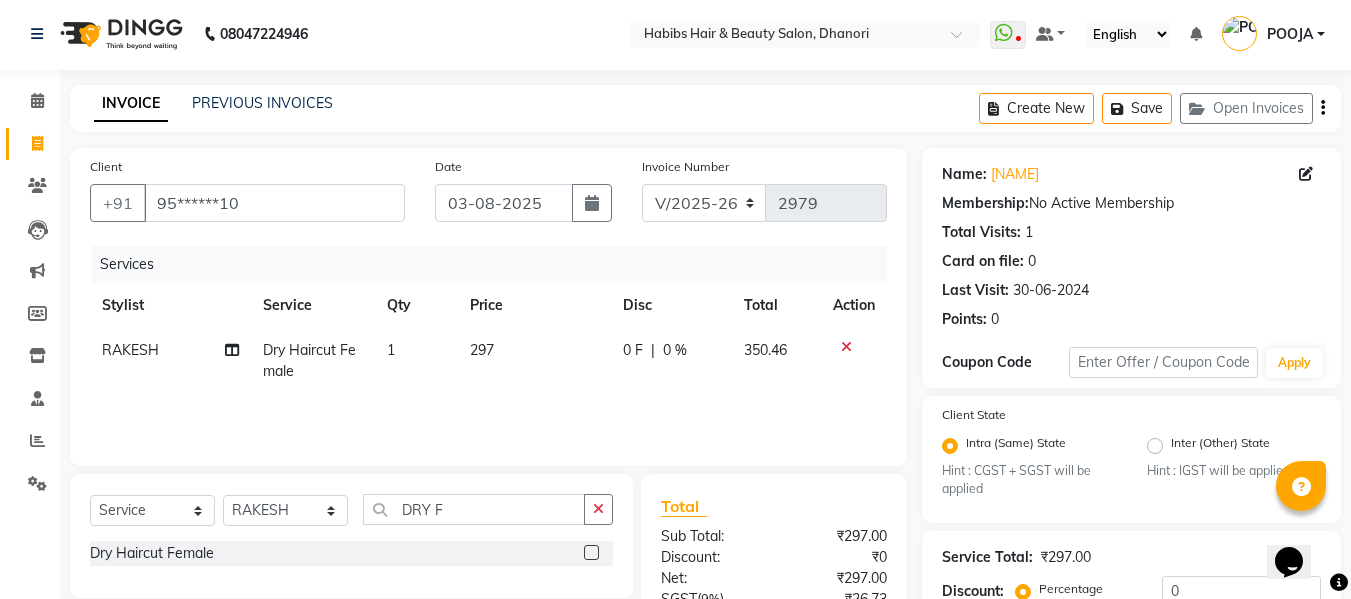 click on "297" 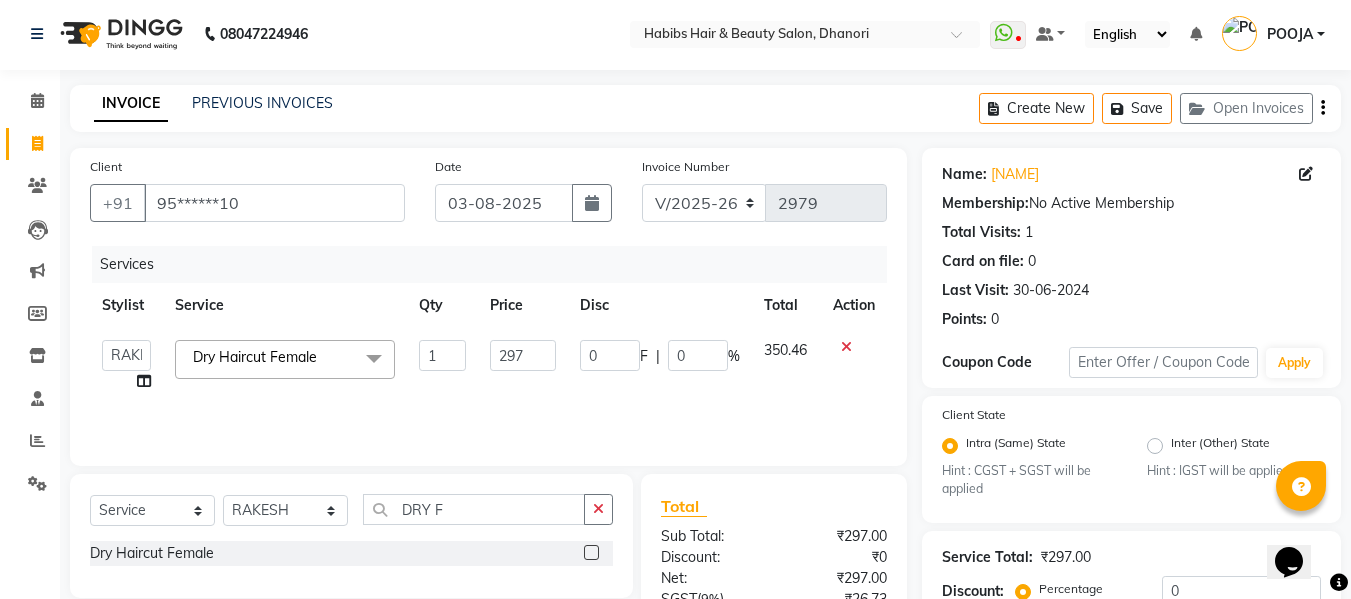 scroll, scrollTop: 211, scrollLeft: 0, axis: vertical 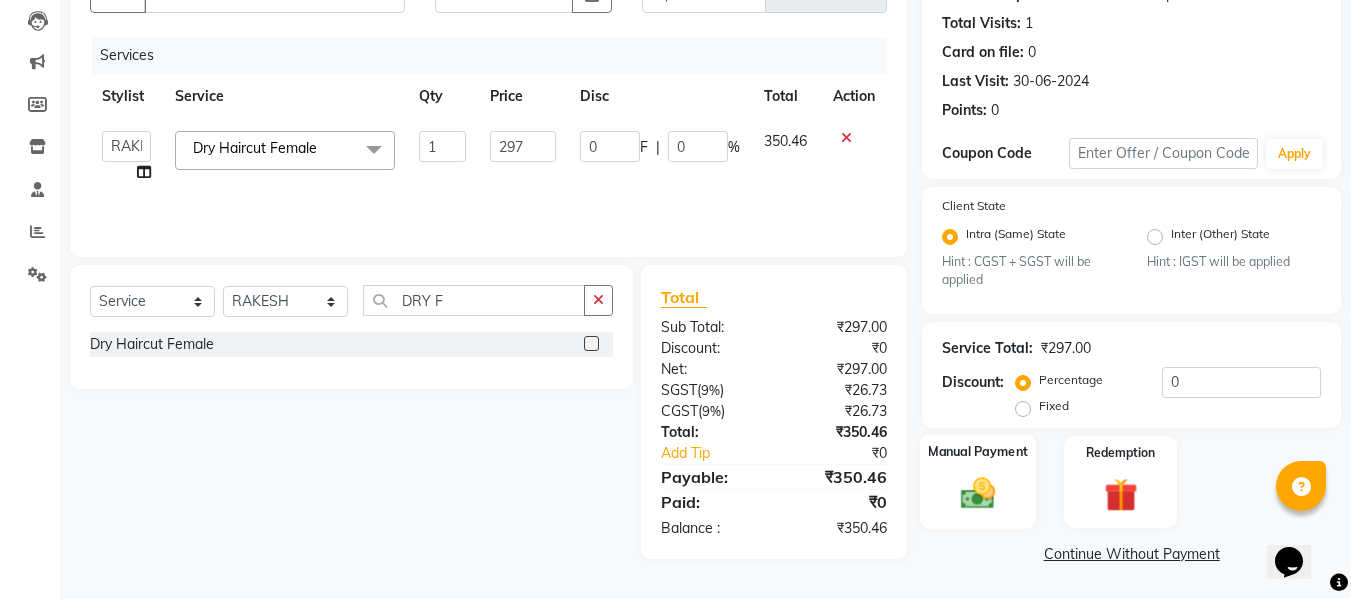 click 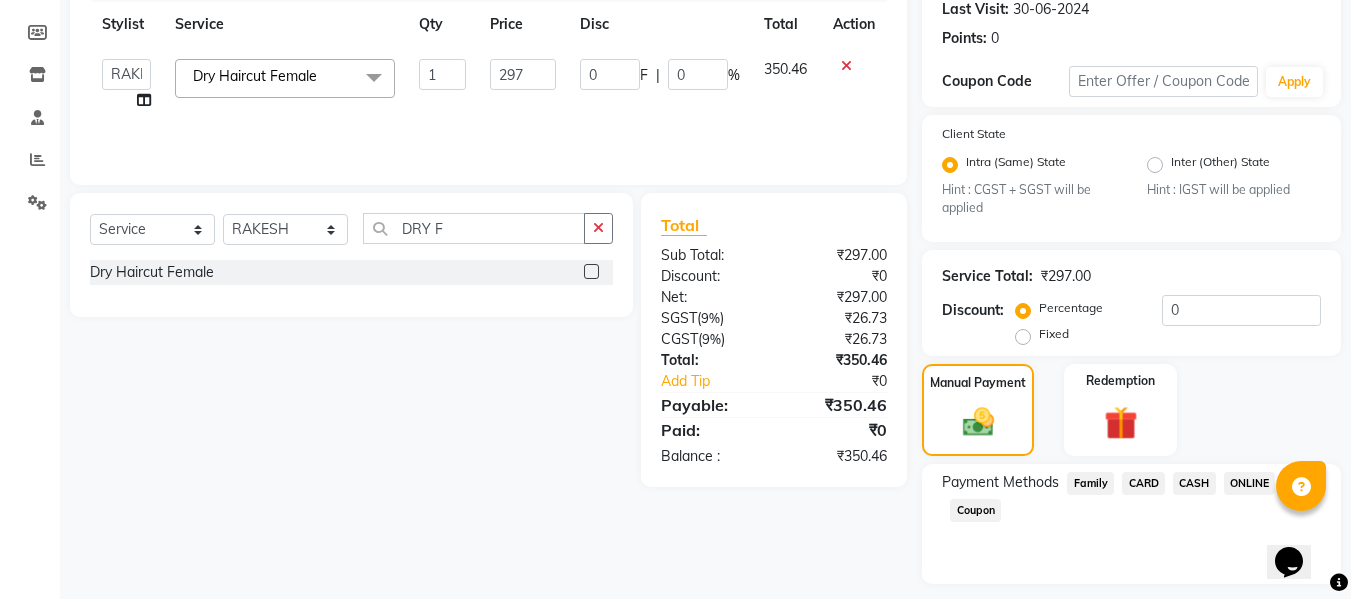 scroll, scrollTop: 339, scrollLeft: 0, axis: vertical 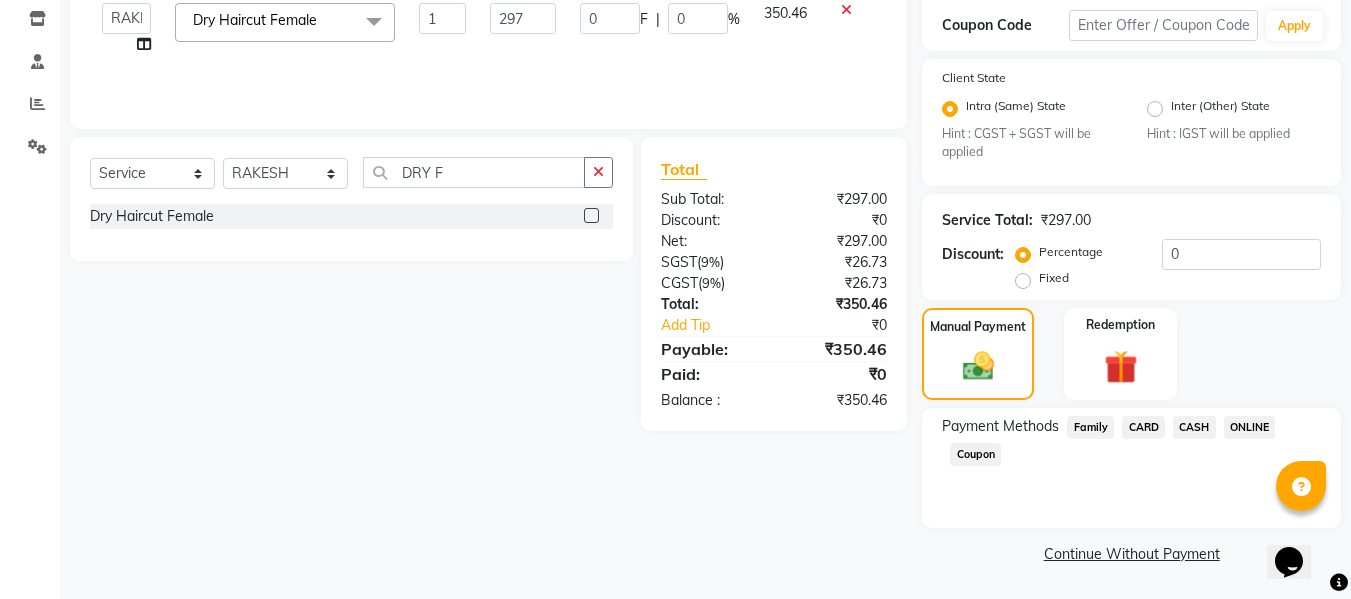 click on "ONLINE" 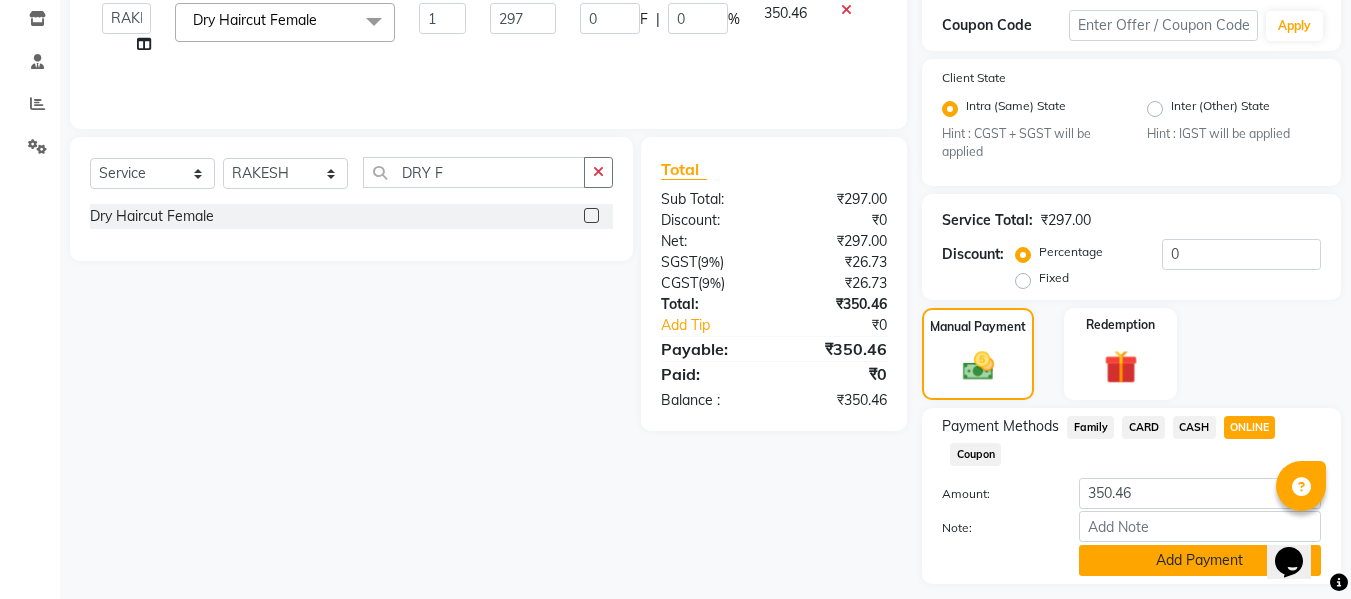 click on "Add Payment" 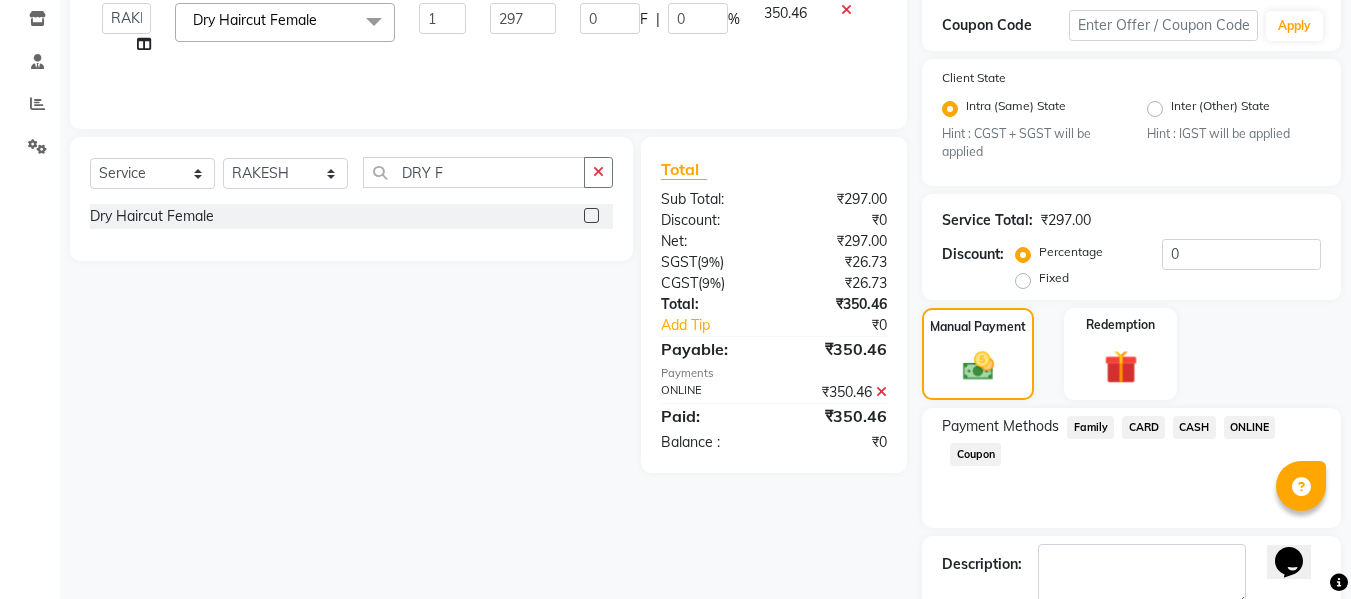 scroll, scrollTop: 452, scrollLeft: 0, axis: vertical 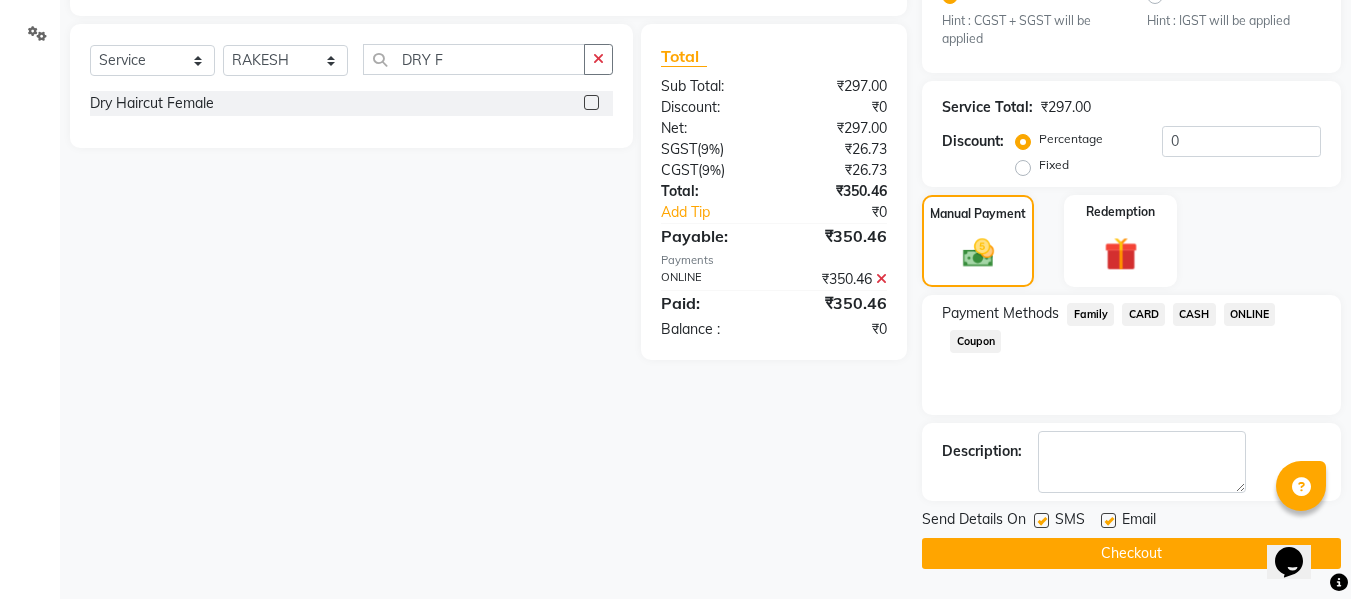 click on "Checkout" 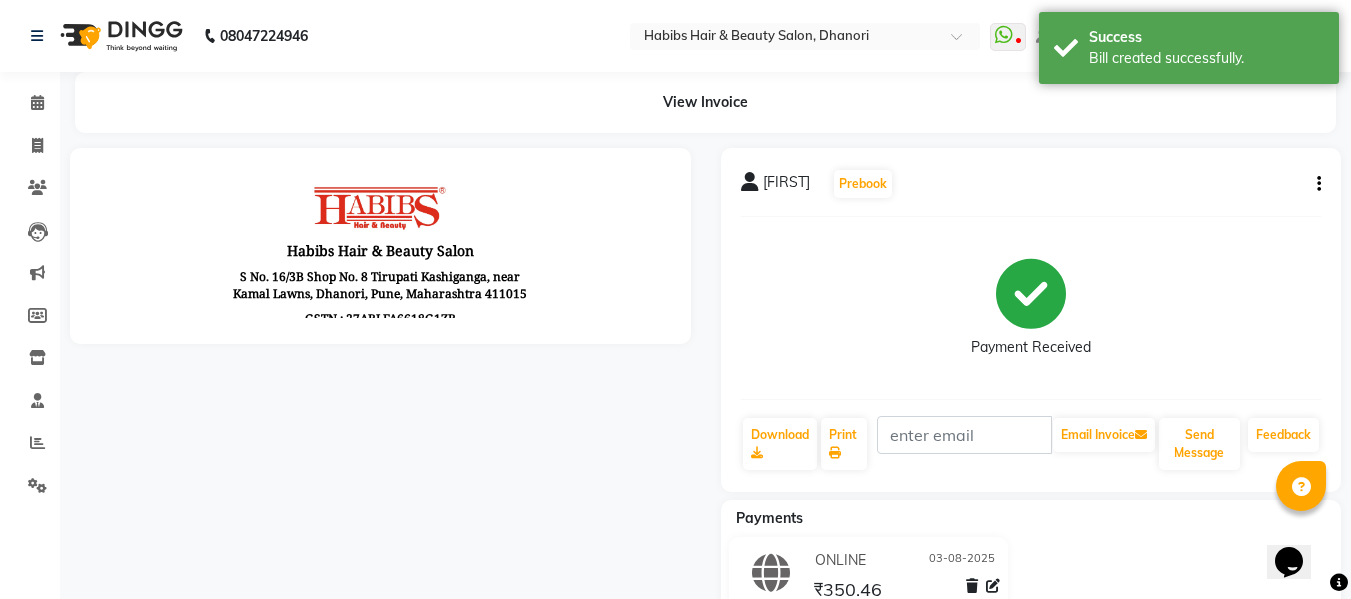 scroll, scrollTop: 0, scrollLeft: 0, axis: both 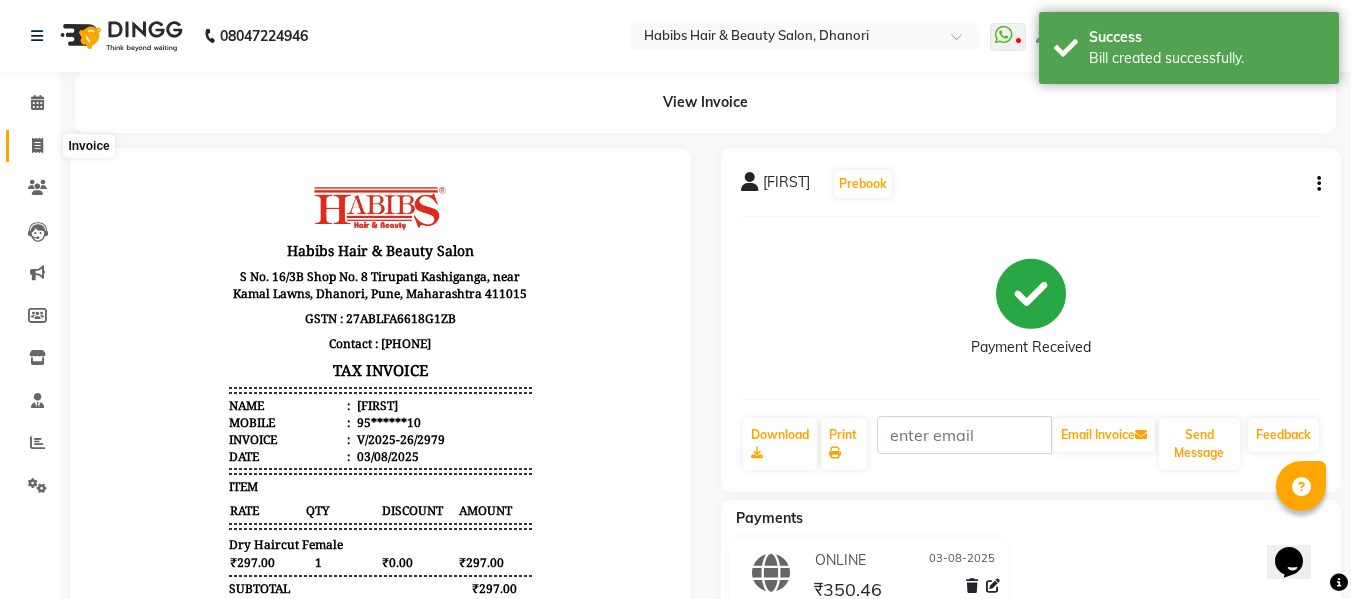 click 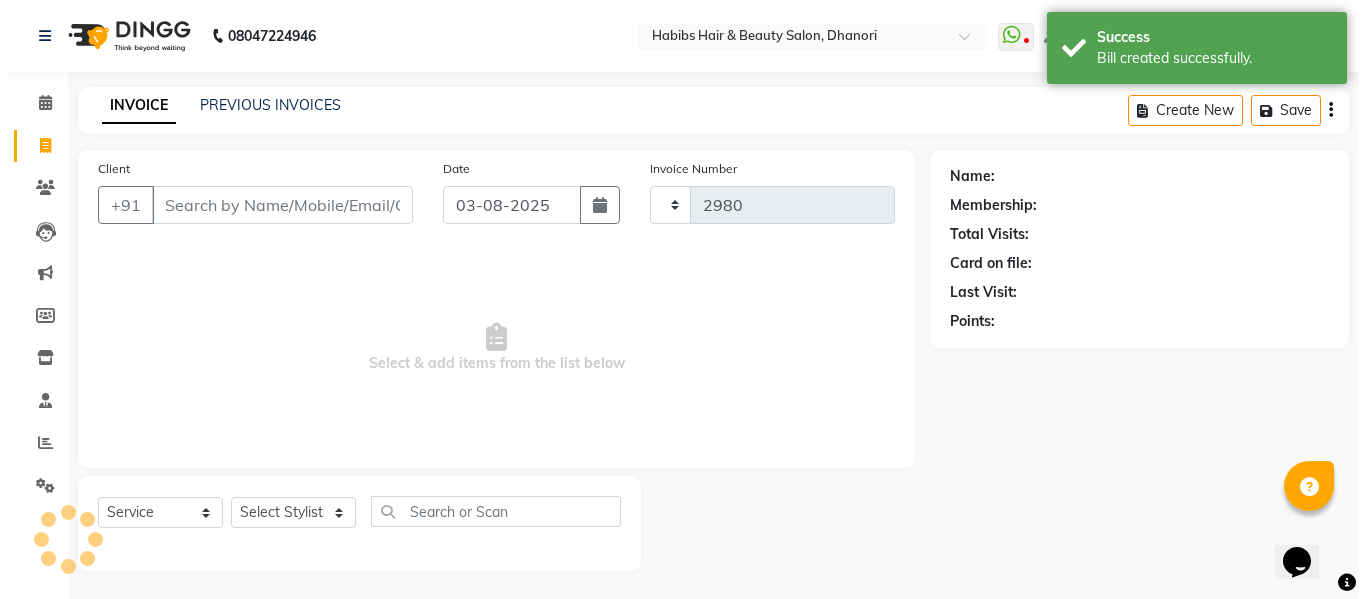 scroll, scrollTop: 2, scrollLeft: 0, axis: vertical 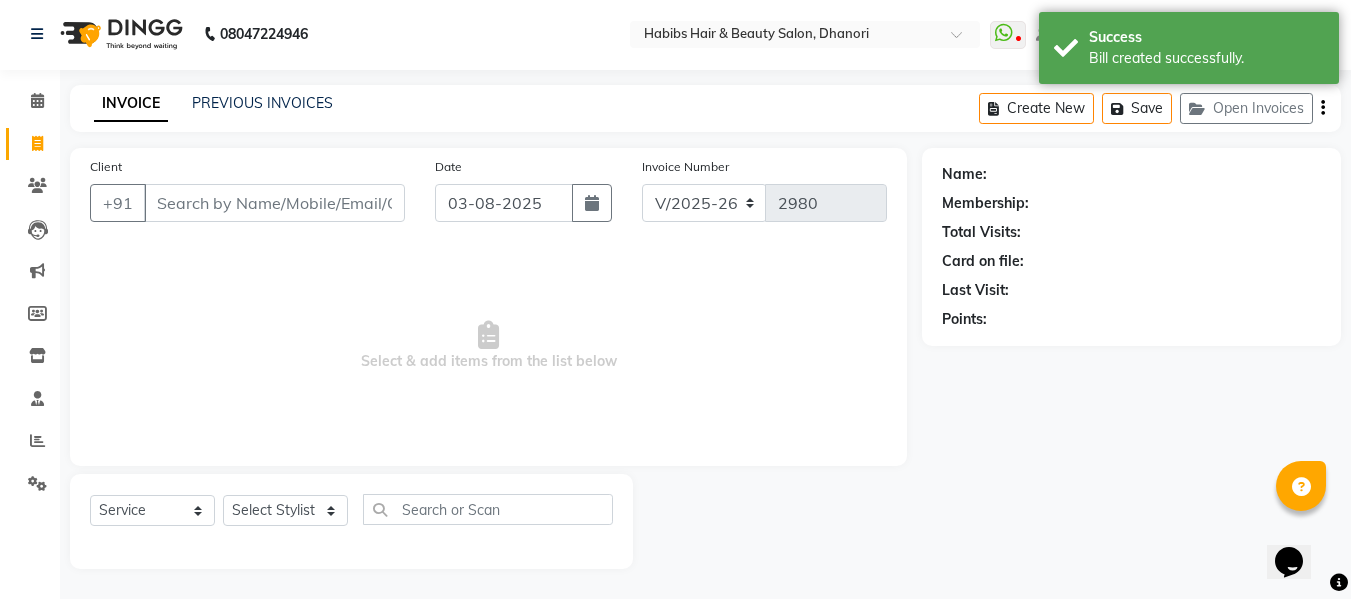 click on "Client" at bounding box center [274, 203] 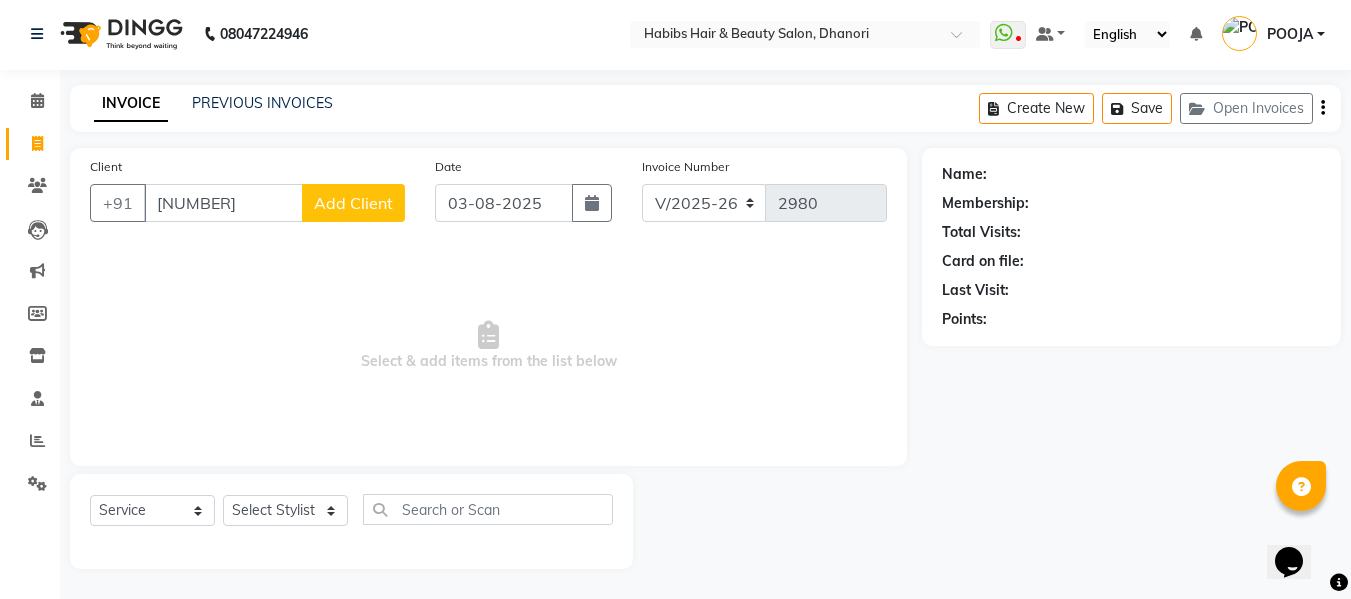 click on "Add Client" 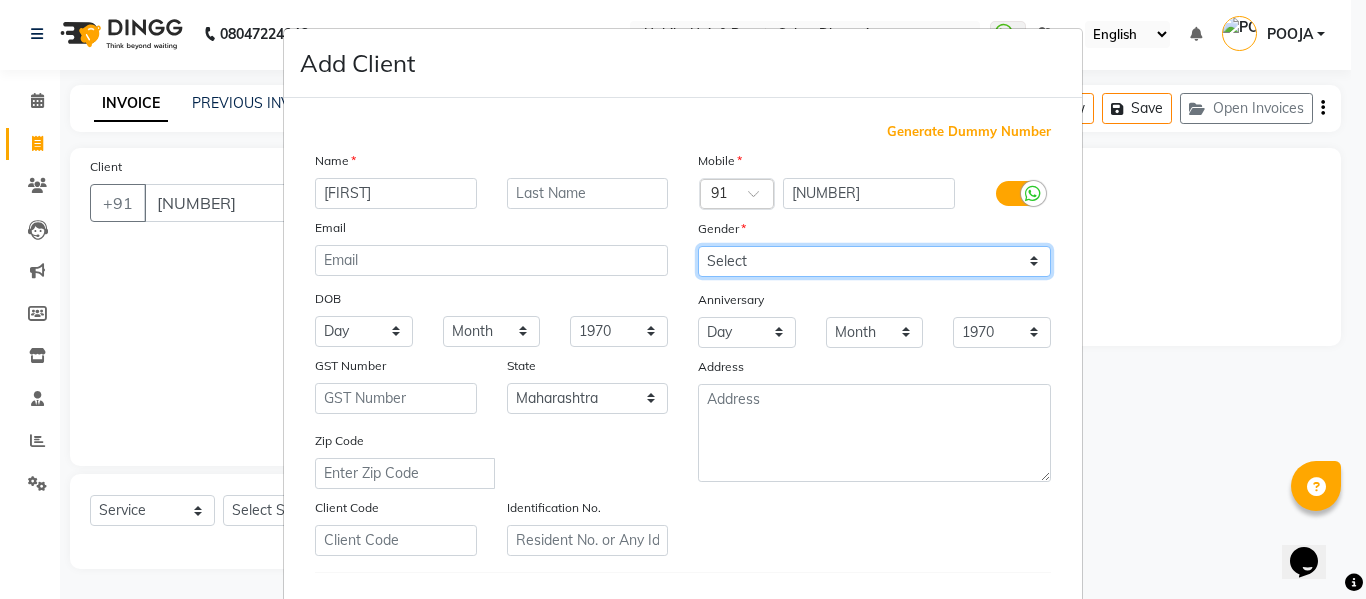 click on "Select Male Female Other Prefer Not To Say" at bounding box center [874, 261] 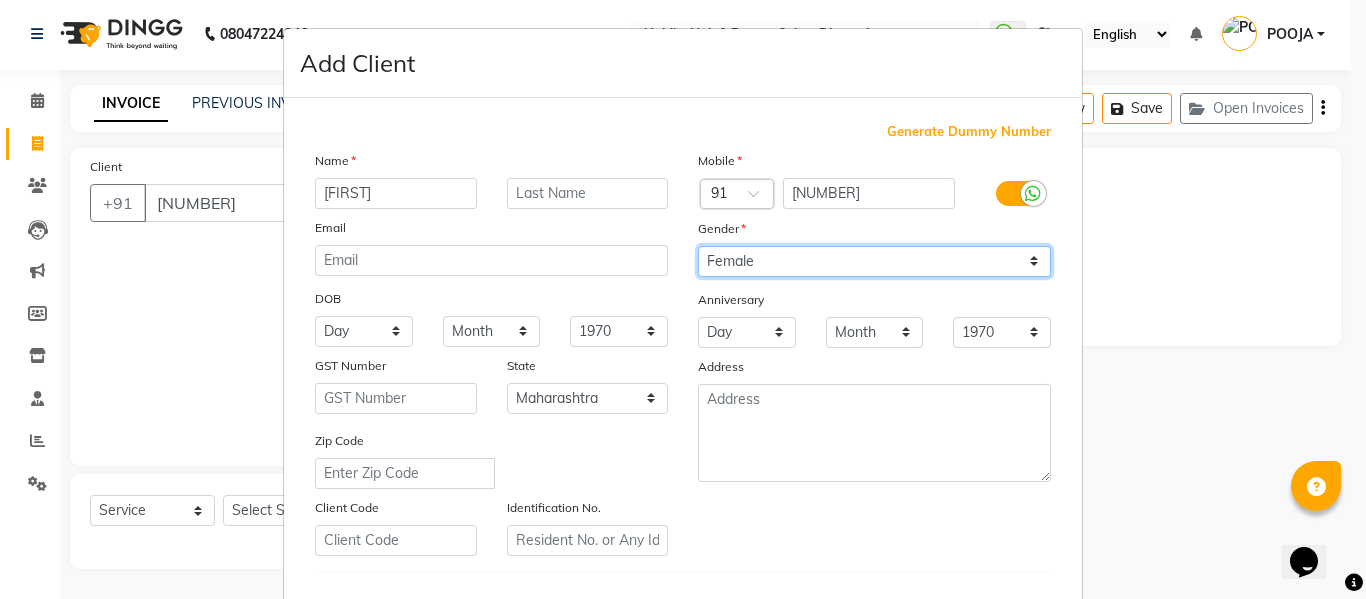 click on "Select Male Female Other Prefer Not To Say" at bounding box center [874, 261] 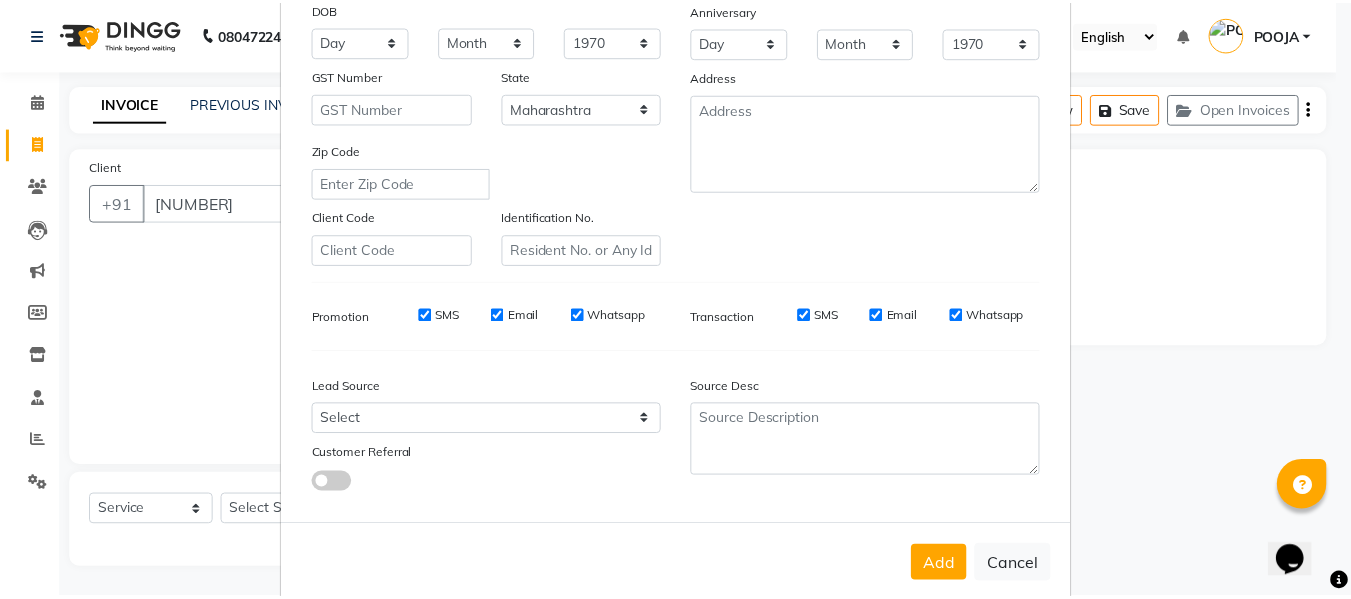 scroll, scrollTop: 324, scrollLeft: 0, axis: vertical 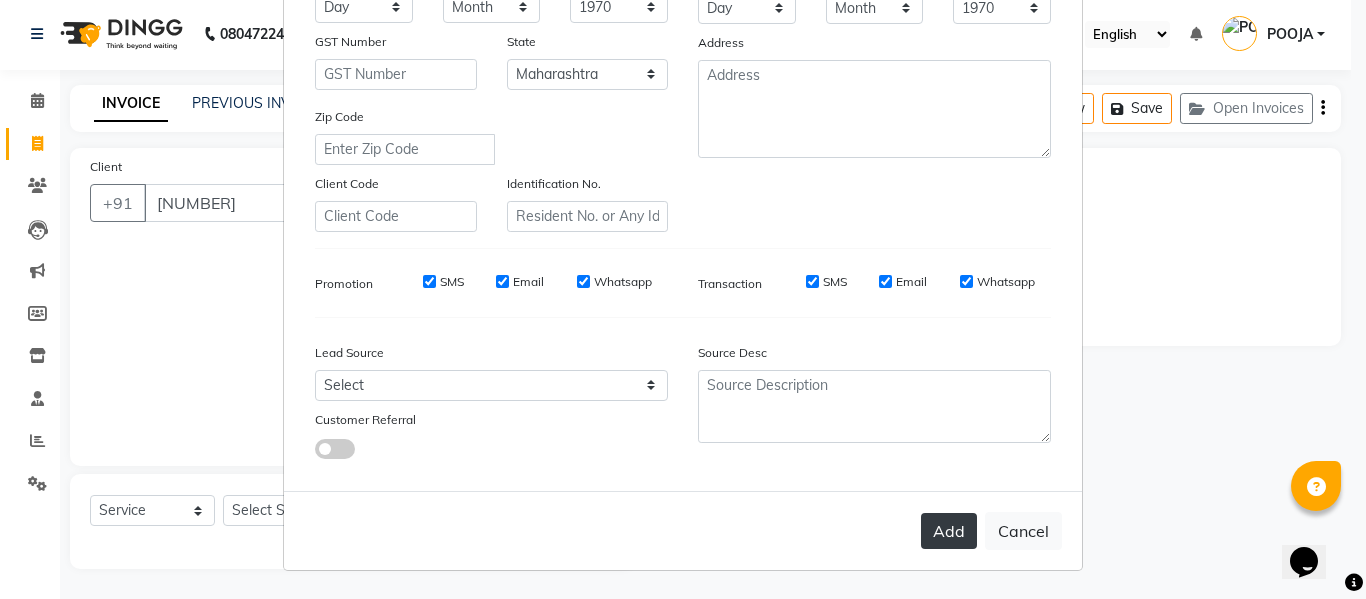 click on "Add" at bounding box center (949, 531) 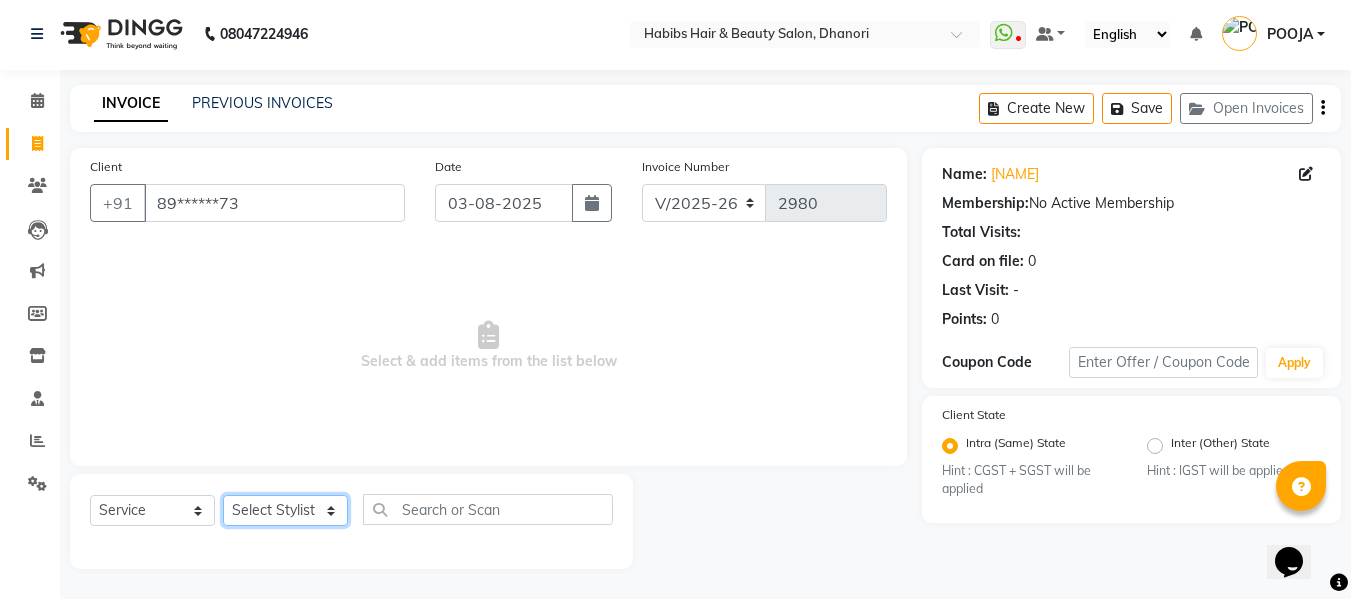 click on "Select Stylist Admin  Alishan  ARMAN DIVYA FAIZAN IRFAN MUZAMMIL POOJA POOJA J RAKESH SAHIL SHAKEEL SONAL" 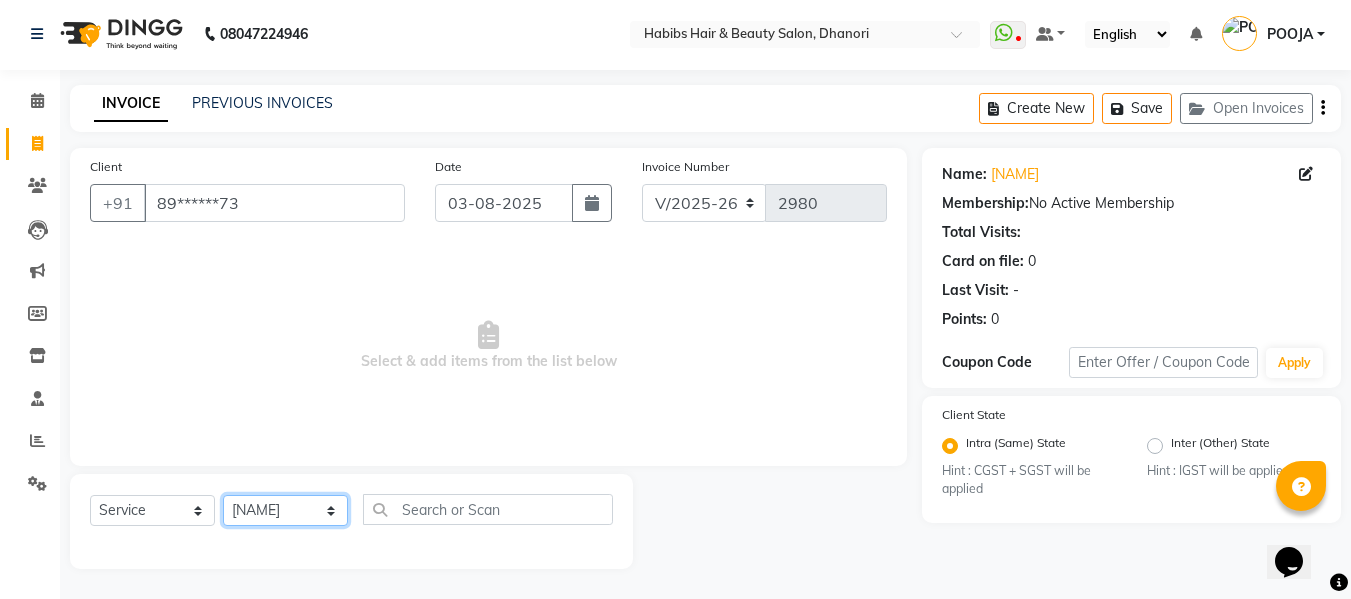 click on "Select Stylist Admin  Alishan  ARMAN DIVYA FAIZAN IRFAN MUZAMMIL POOJA POOJA J RAKESH SAHIL SHAKEEL SONAL" 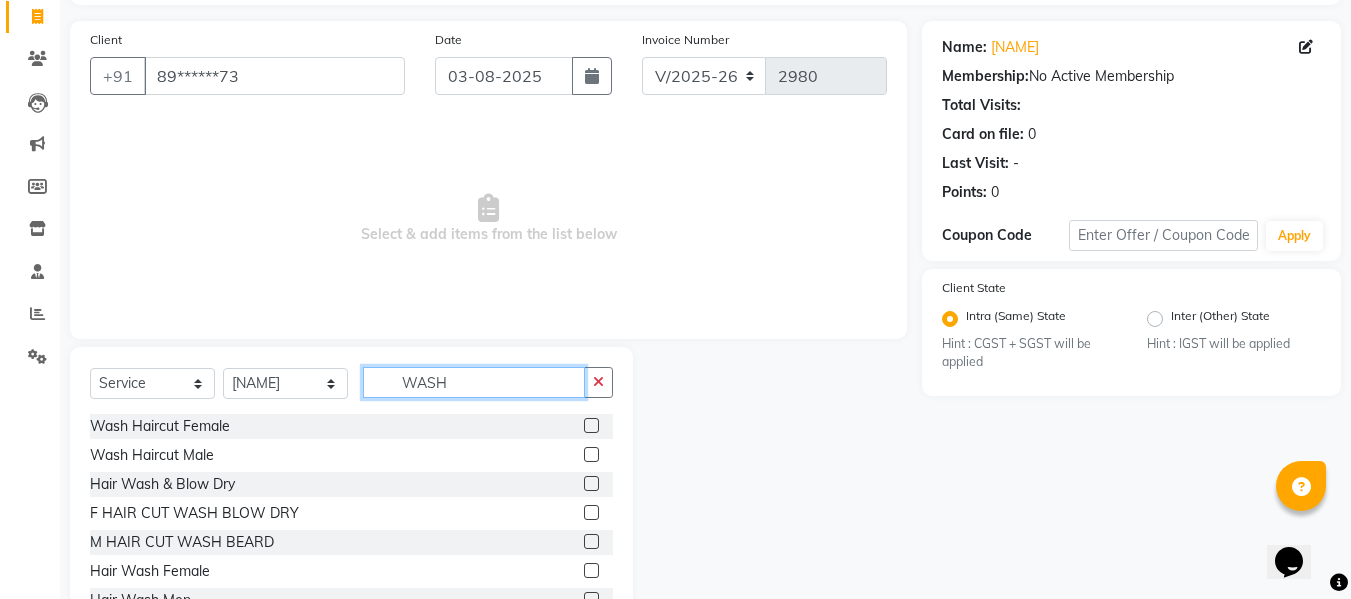 scroll, scrollTop: 202, scrollLeft: 0, axis: vertical 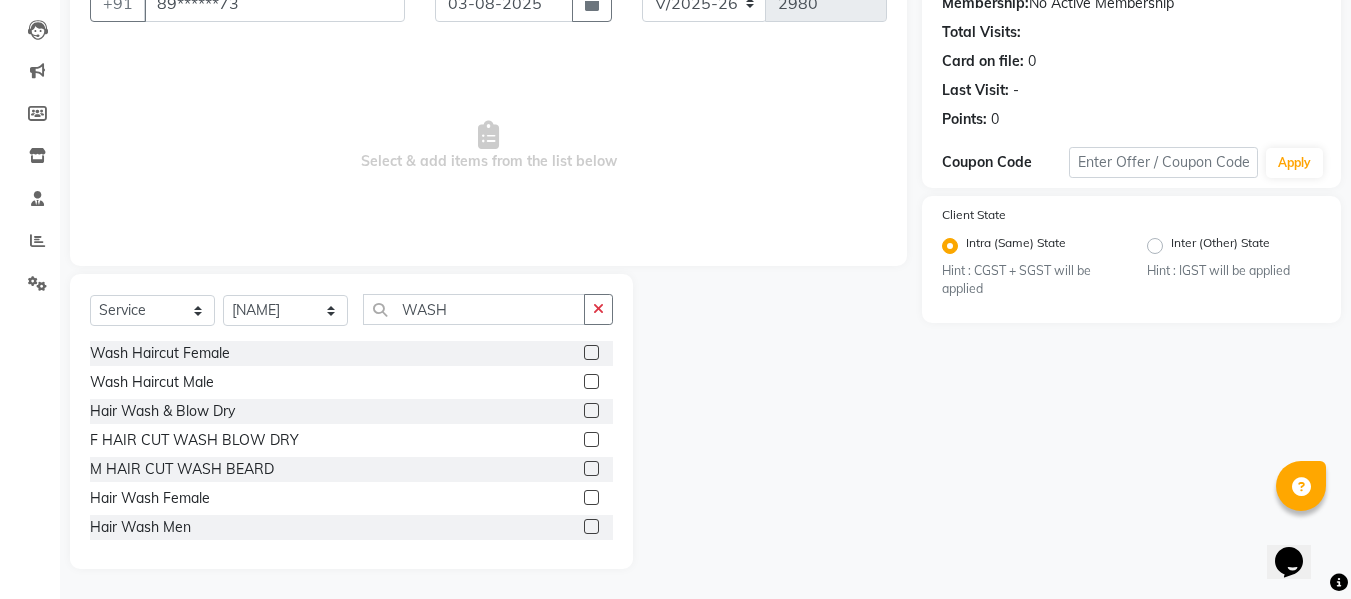click 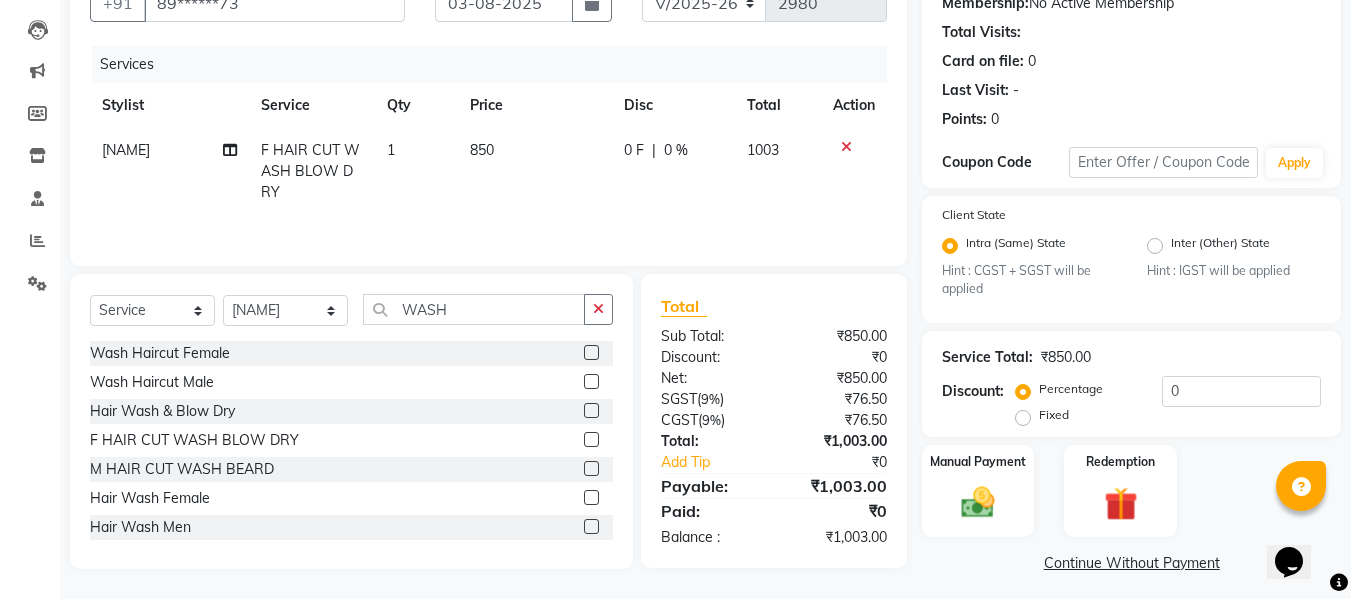 click on "850" 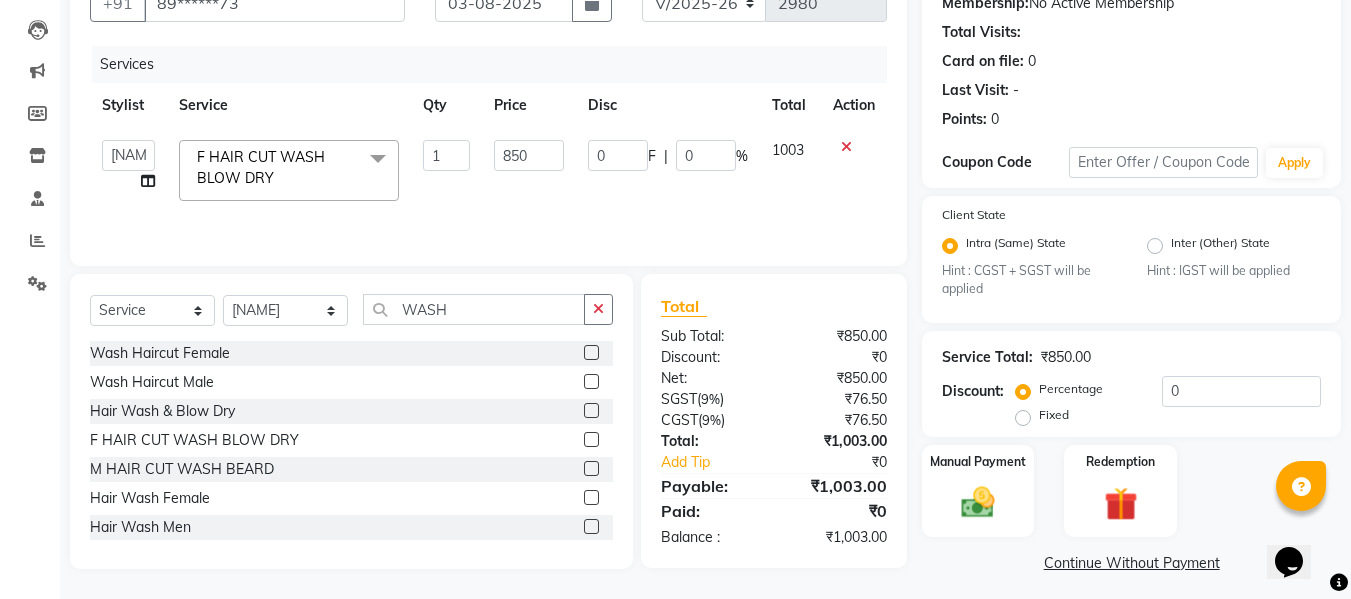 click on "850" 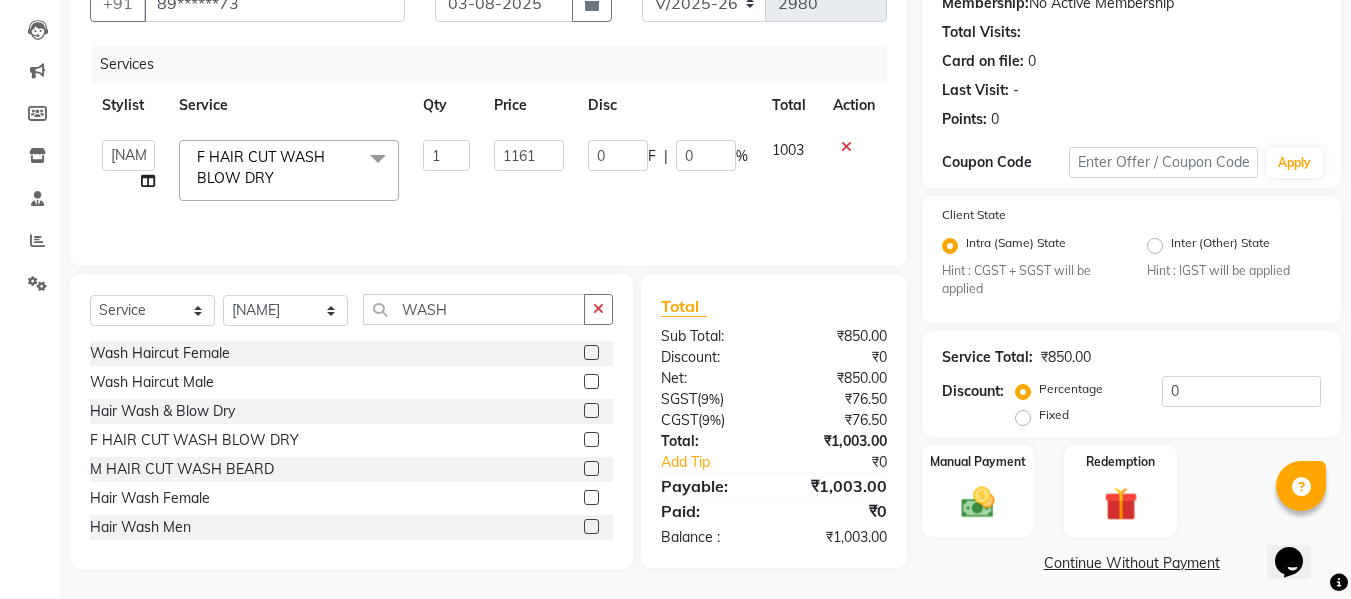 click on "1161" 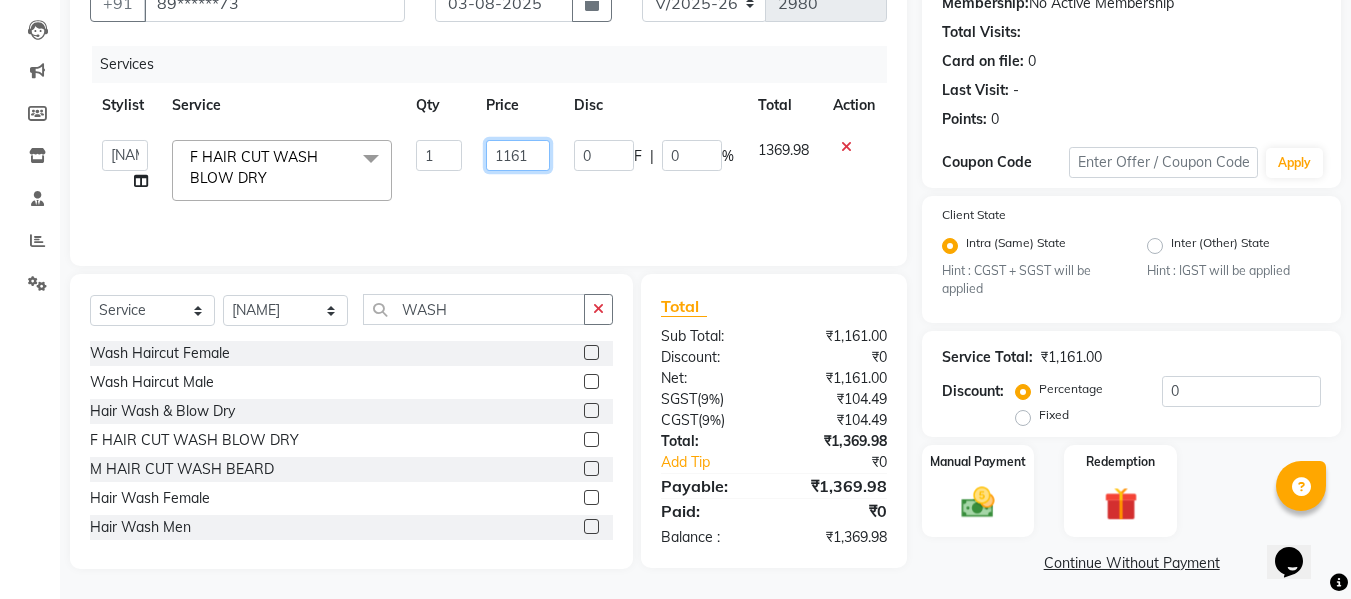 click on "1161" 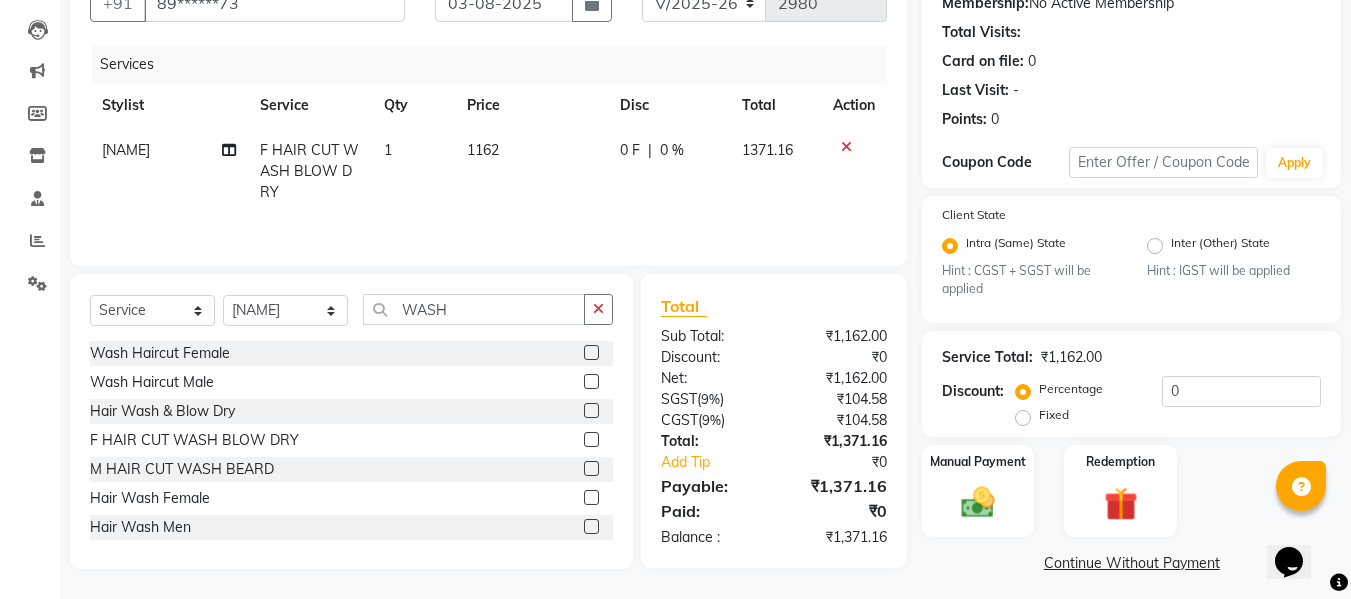 click on "[FIRST] Dry Haircut Female 1 [NUMBER] 0 F | 0 % [NUMBER]" 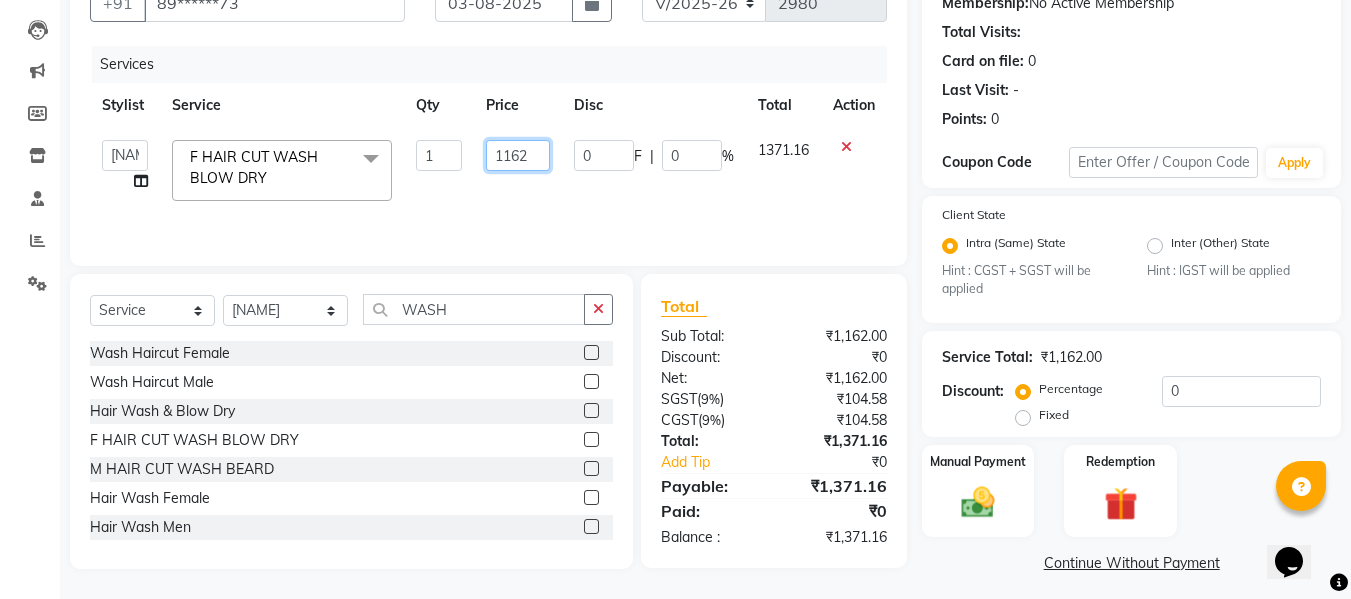 click on "1162" 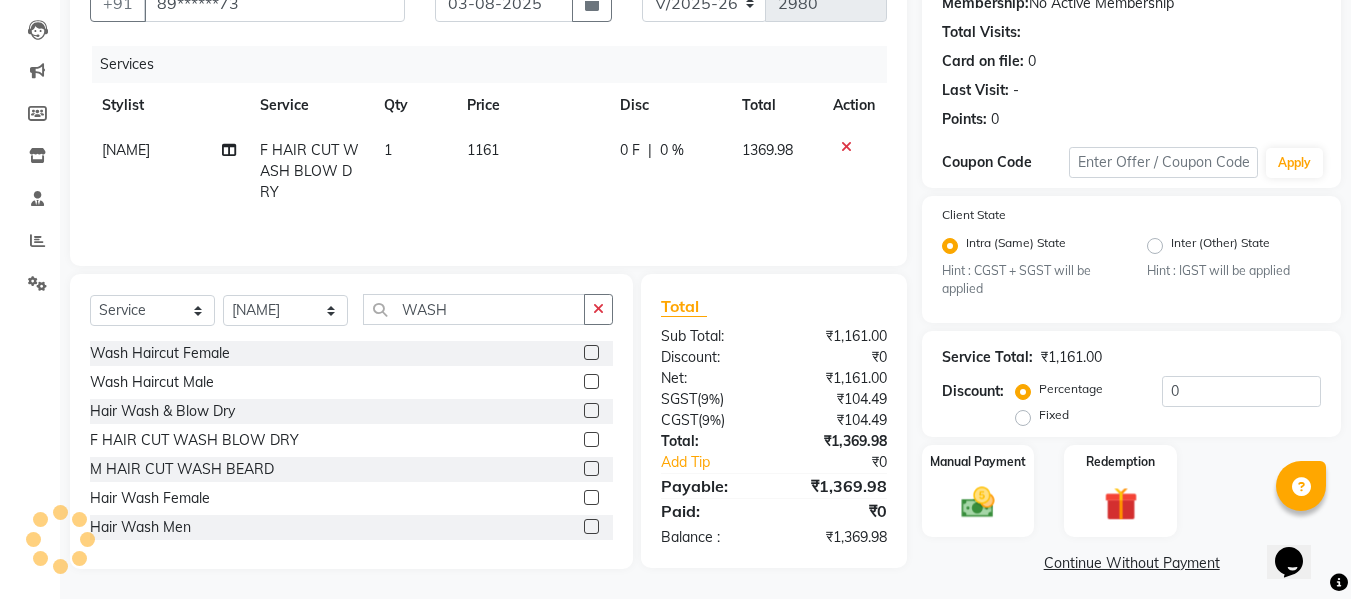click on "1161" 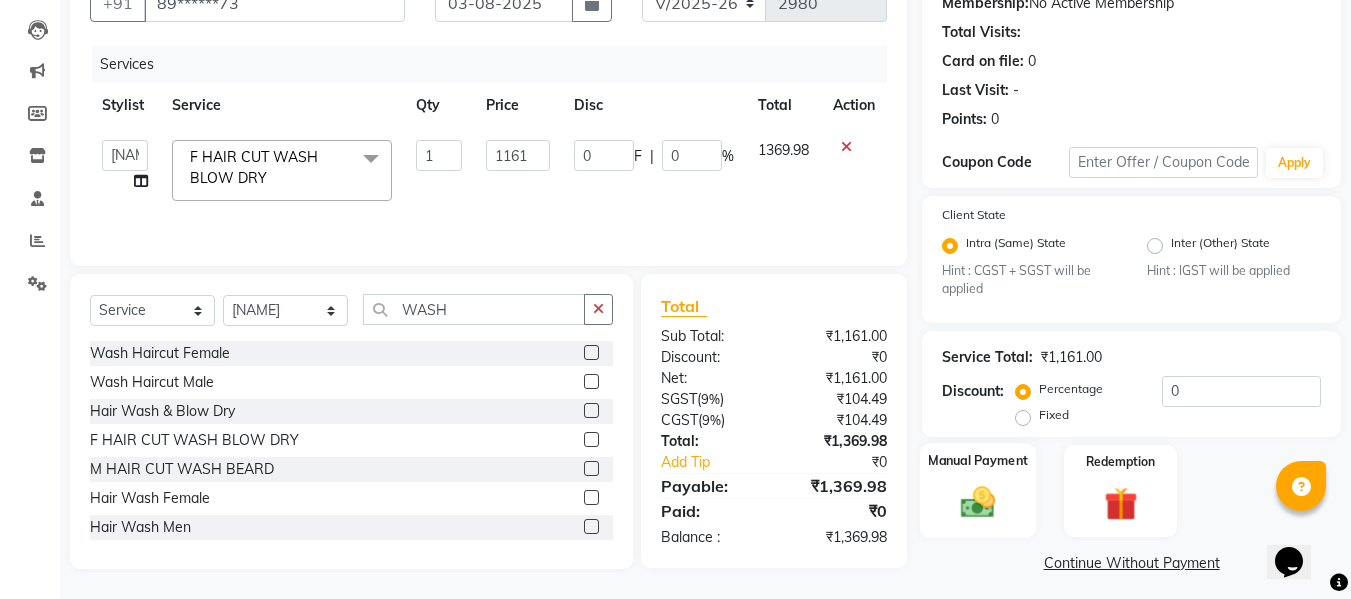 click on "Manual Payment" 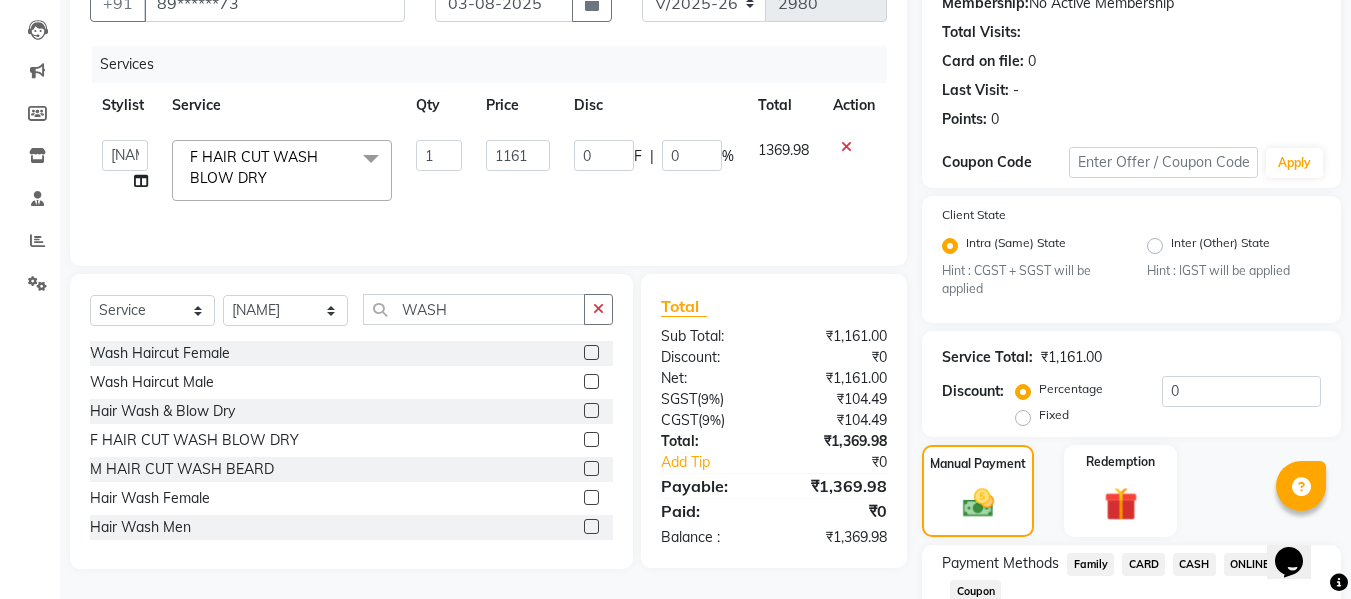scroll, scrollTop: 339, scrollLeft: 0, axis: vertical 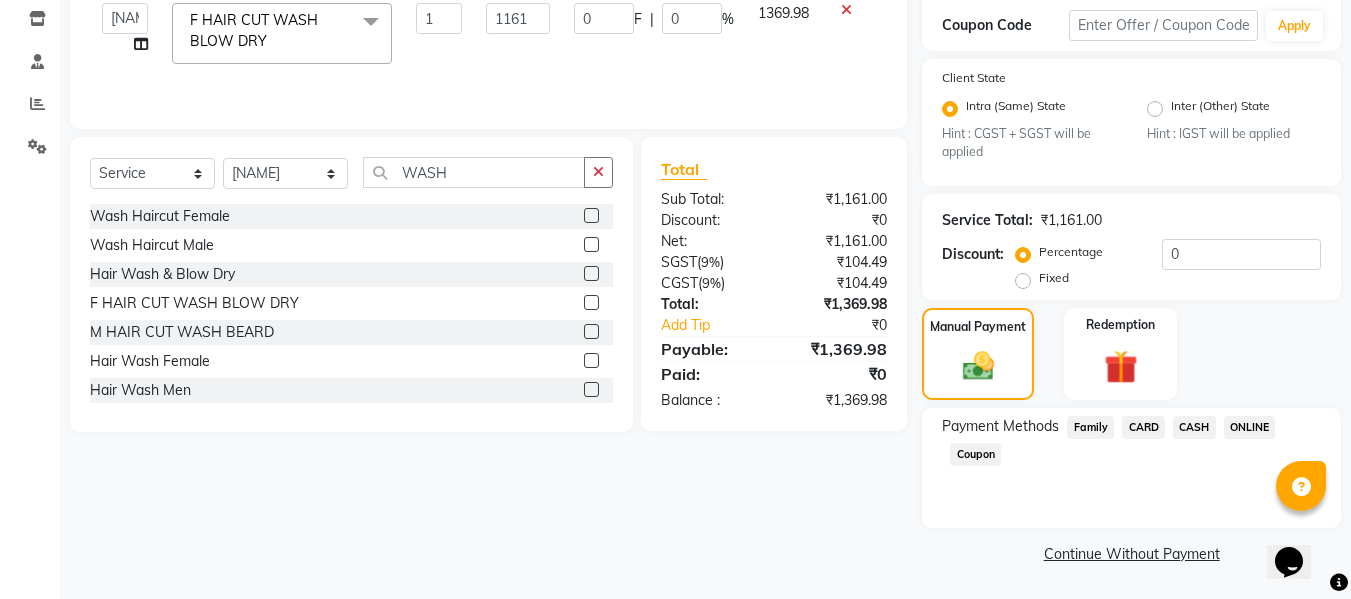 click on "ONLINE" 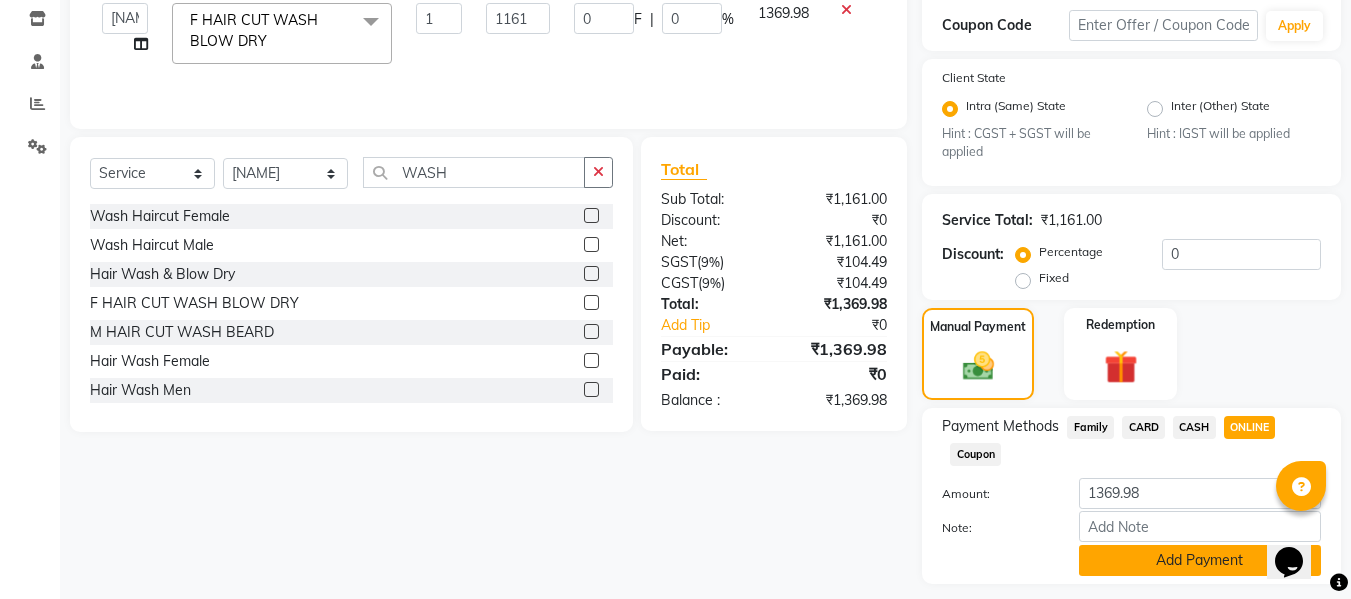 click on "Add Payment" 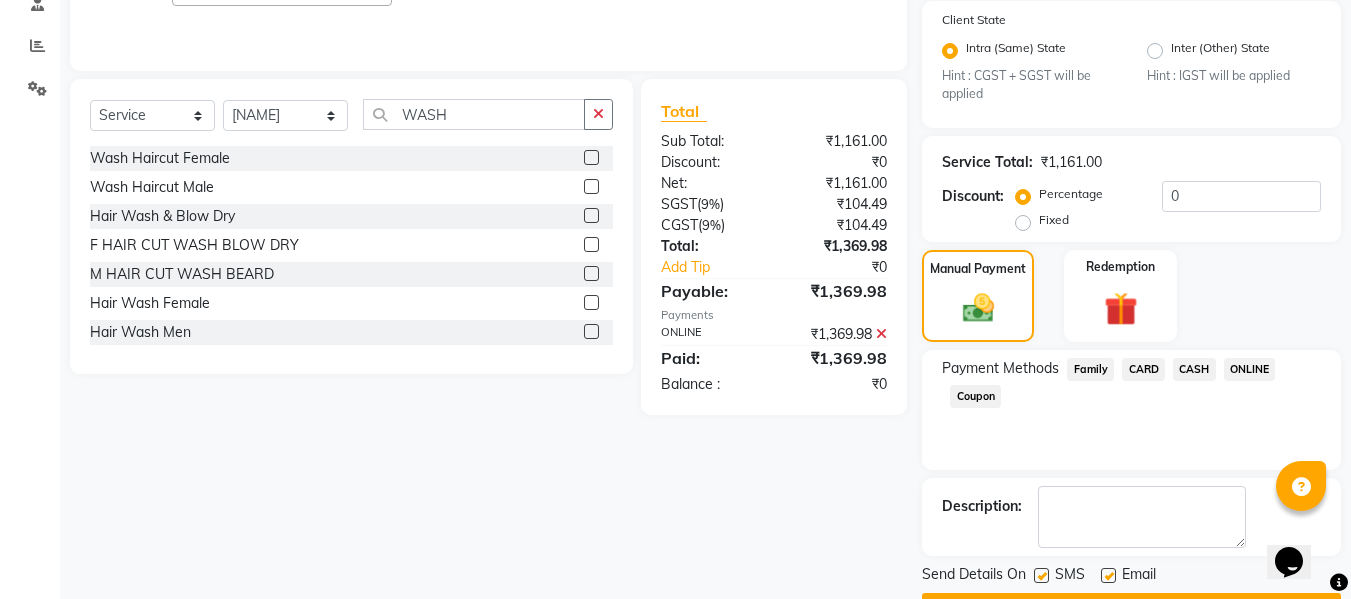 scroll, scrollTop: 452, scrollLeft: 0, axis: vertical 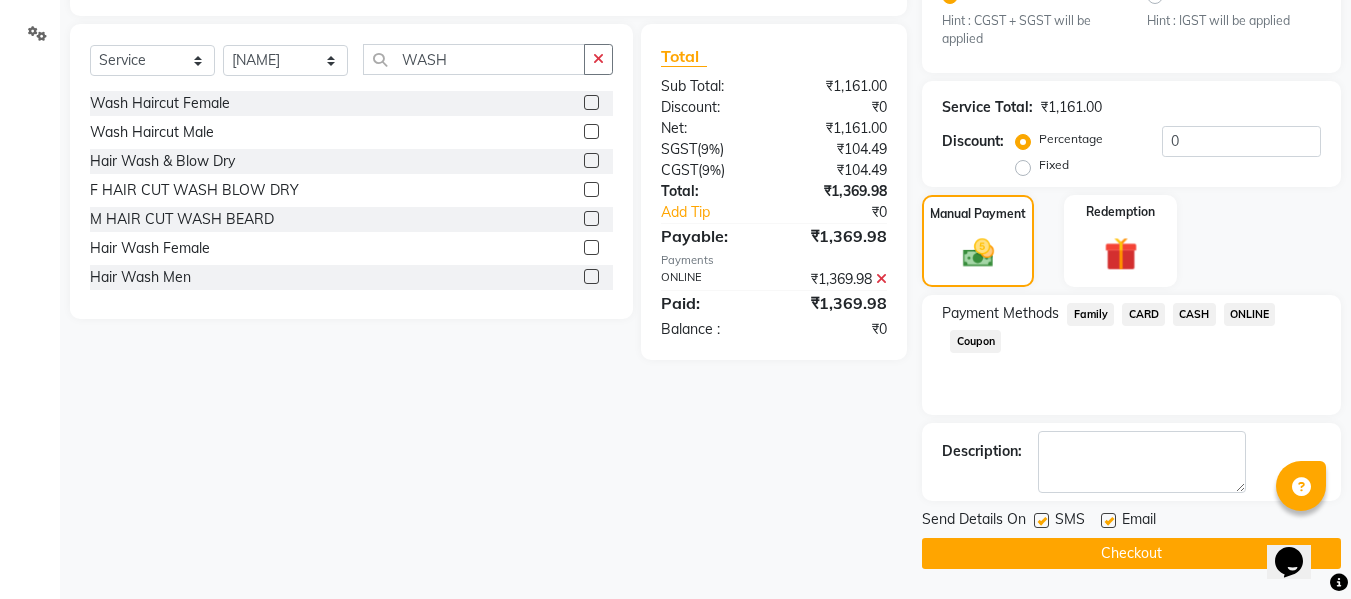 click on "Checkout" 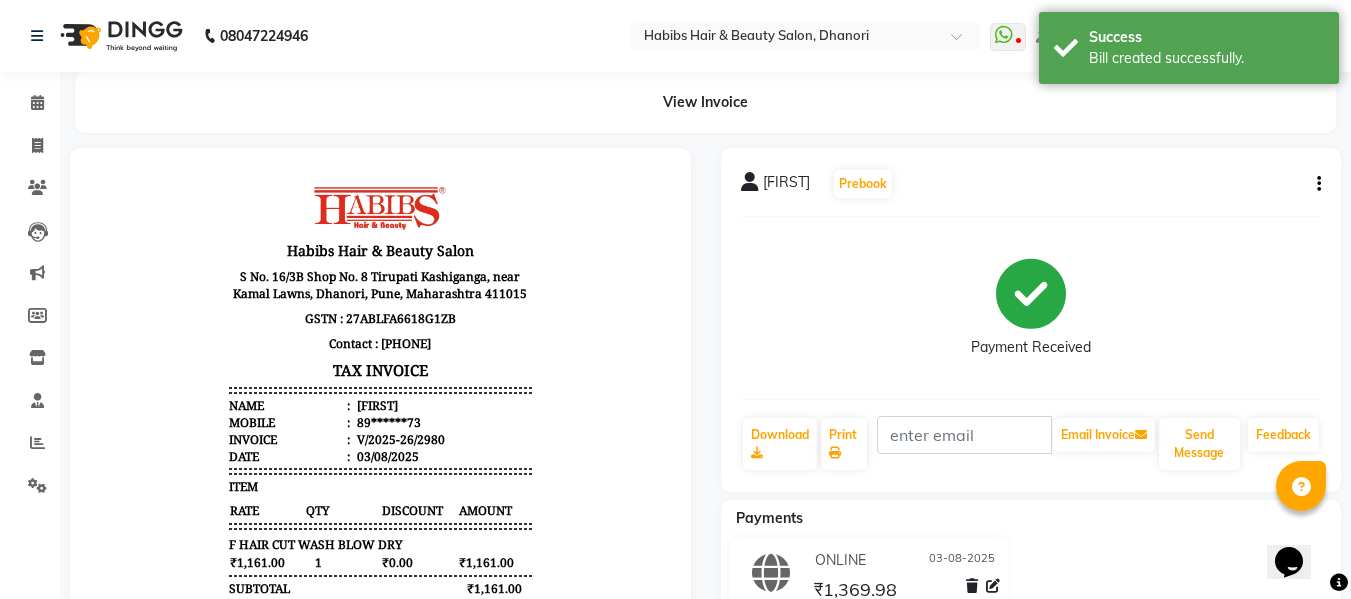 scroll, scrollTop: 0, scrollLeft: 0, axis: both 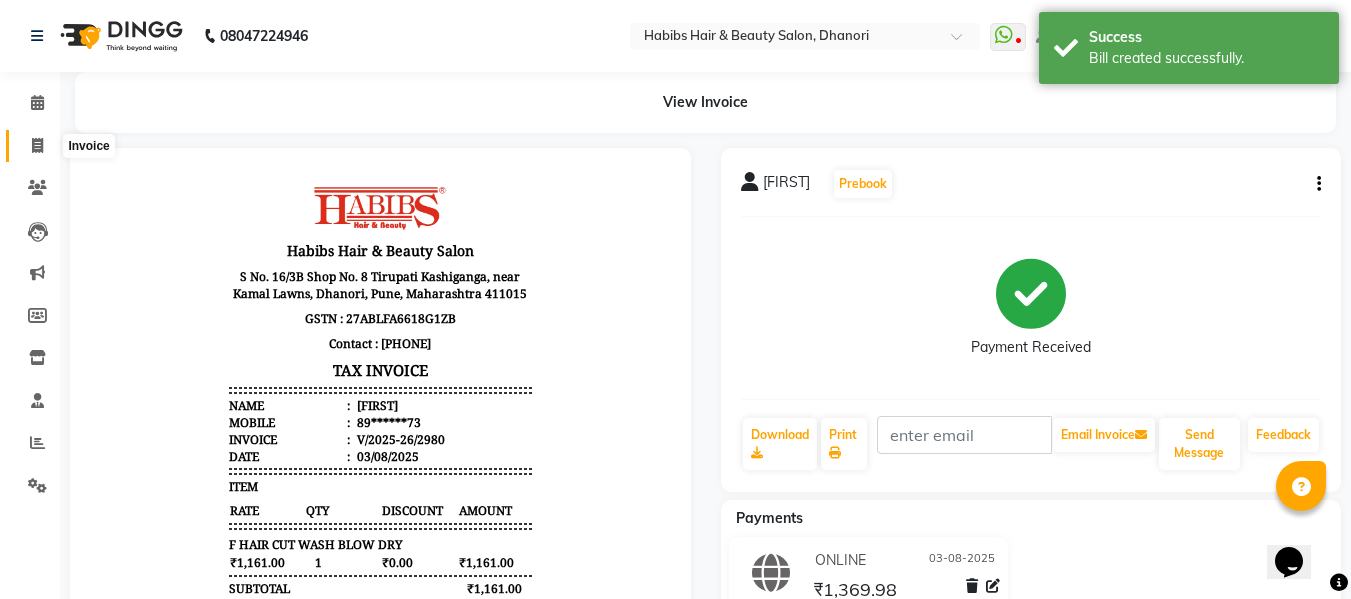 click 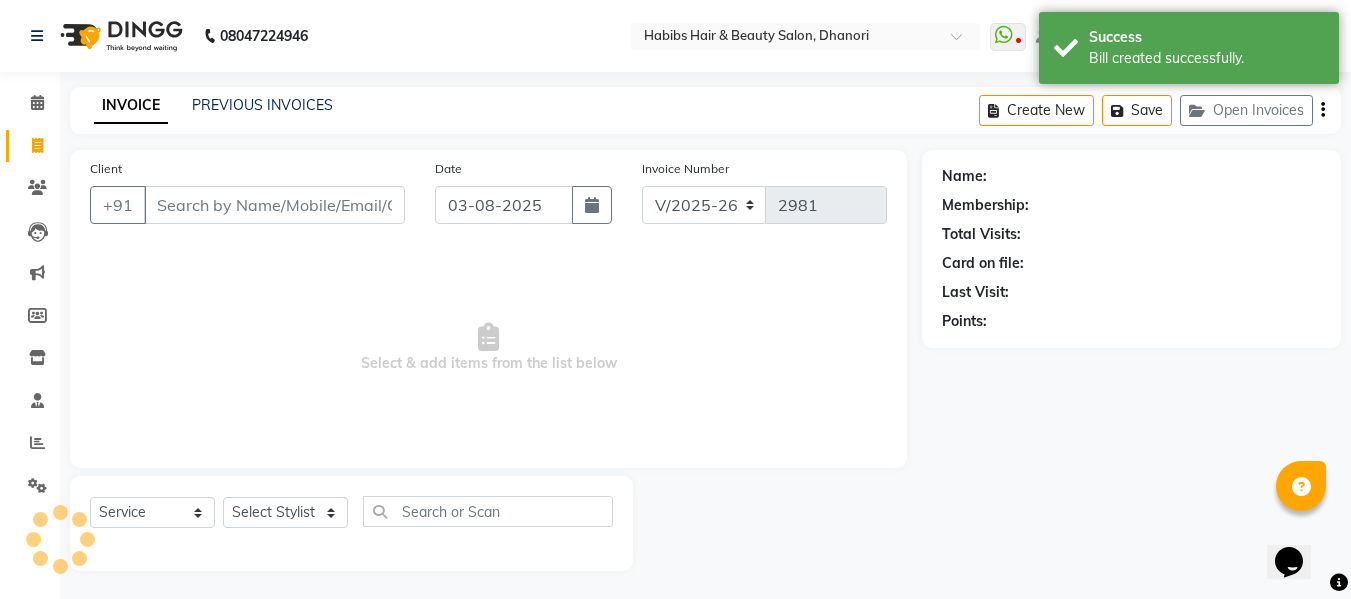 scroll, scrollTop: 2, scrollLeft: 0, axis: vertical 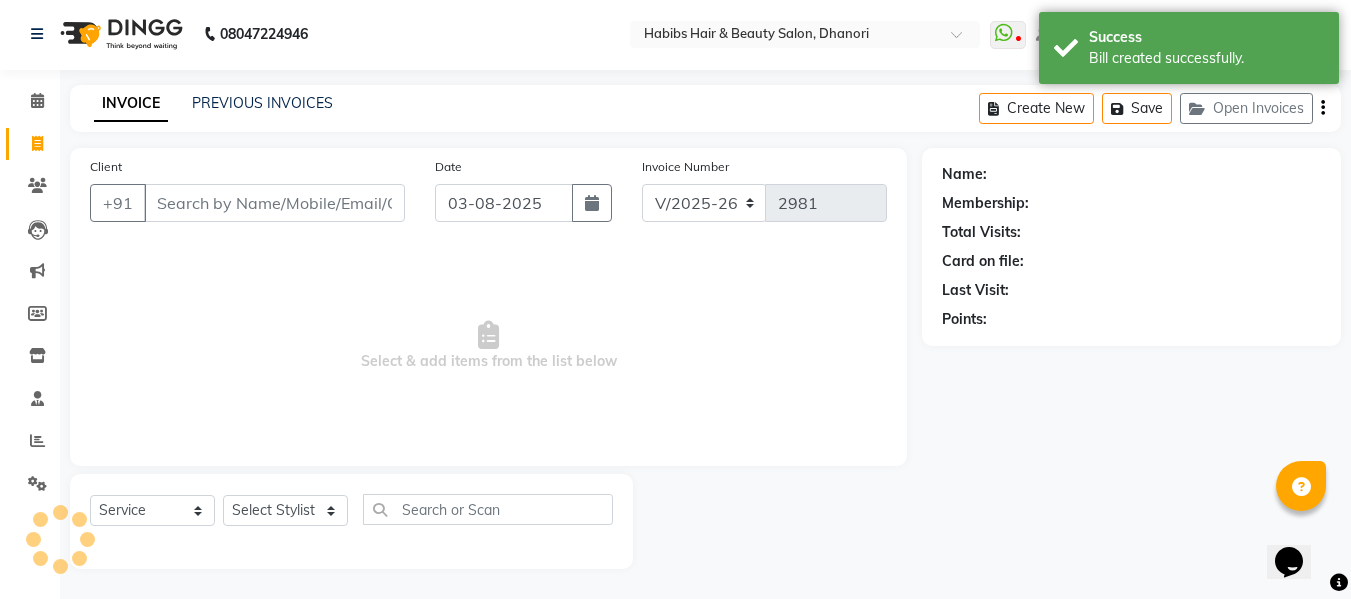 click on "Client" at bounding box center [274, 203] 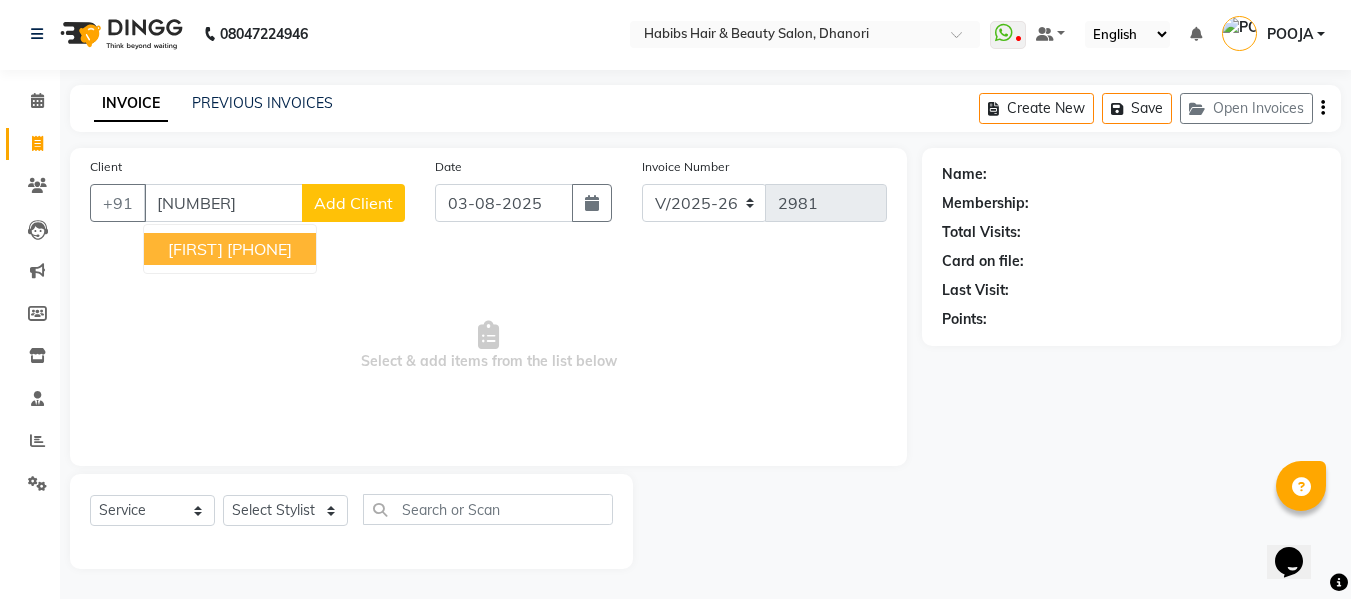 click on "[PHONE]" at bounding box center (259, 249) 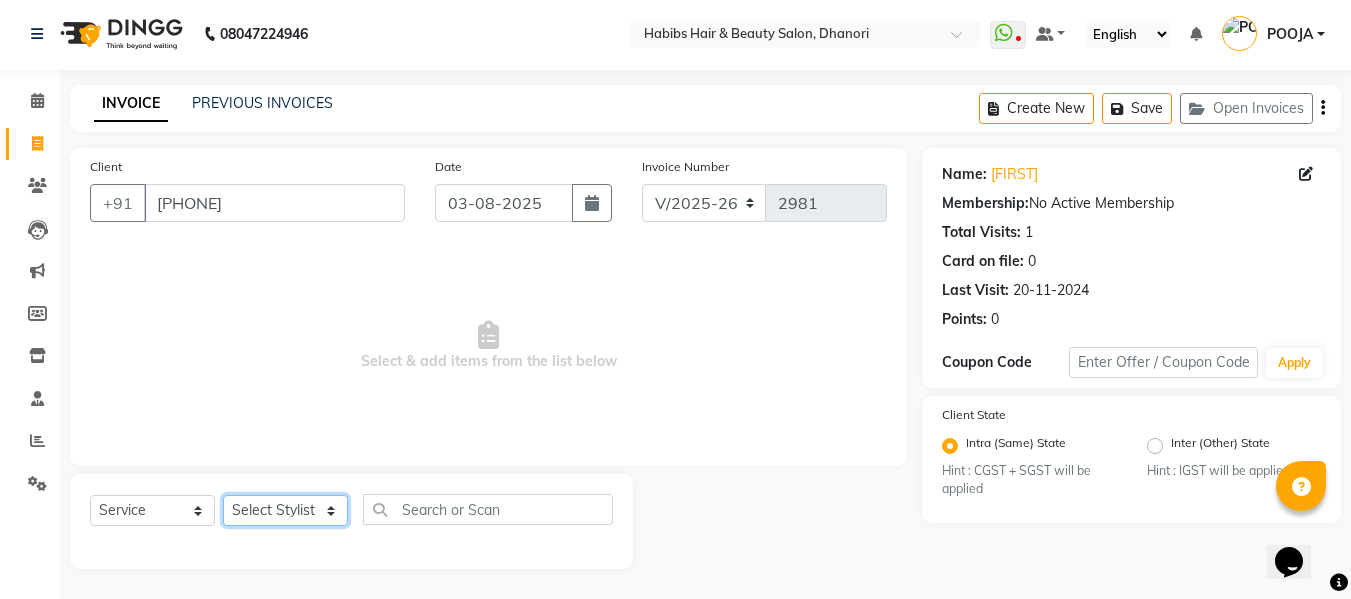 click on "Select Stylist Admin  Alishan  ARMAN DIVYA FAIZAN IRFAN MUZAMMIL POOJA POOJA J RAKESH SAHIL SHAKEEL SONAL" 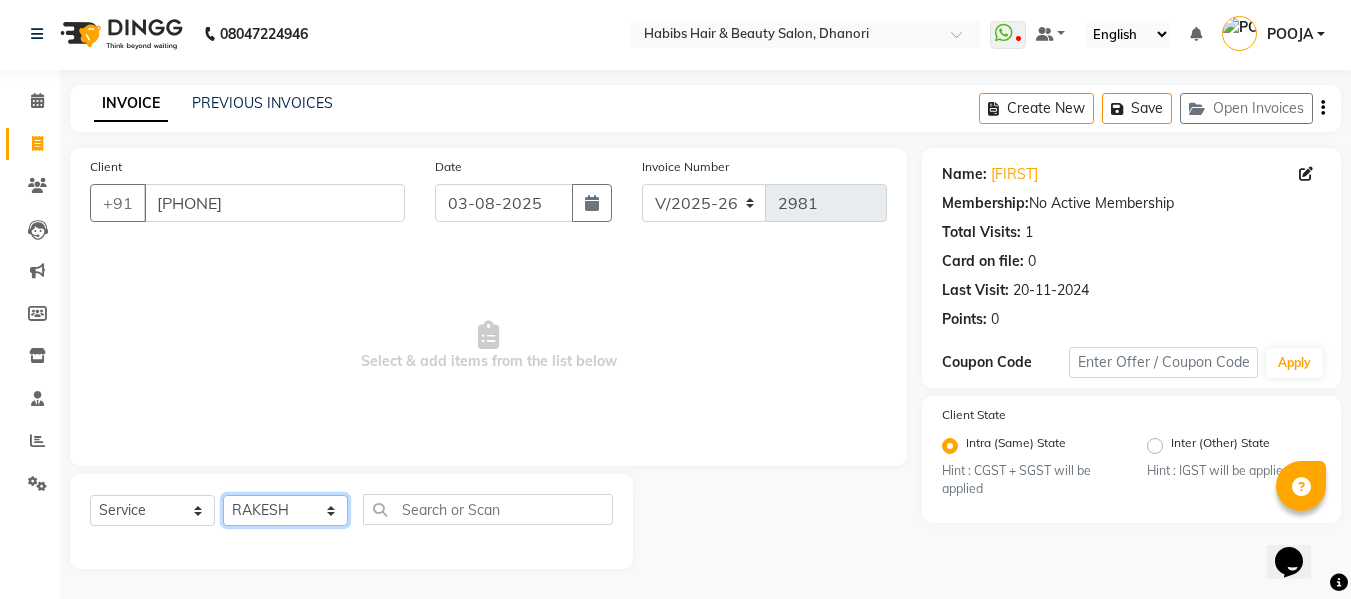 click on "Select Stylist Admin  Alishan  ARMAN DIVYA FAIZAN IRFAN MUZAMMIL POOJA POOJA J RAKESH SAHIL SHAKEEL SONAL" 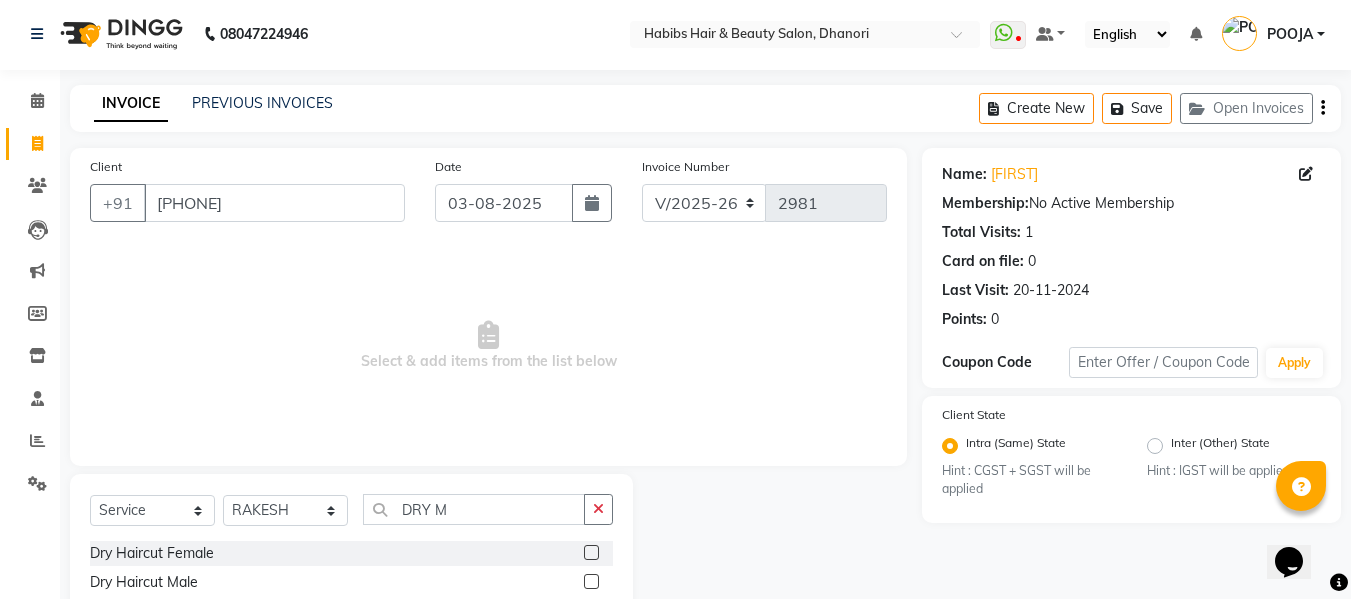 click 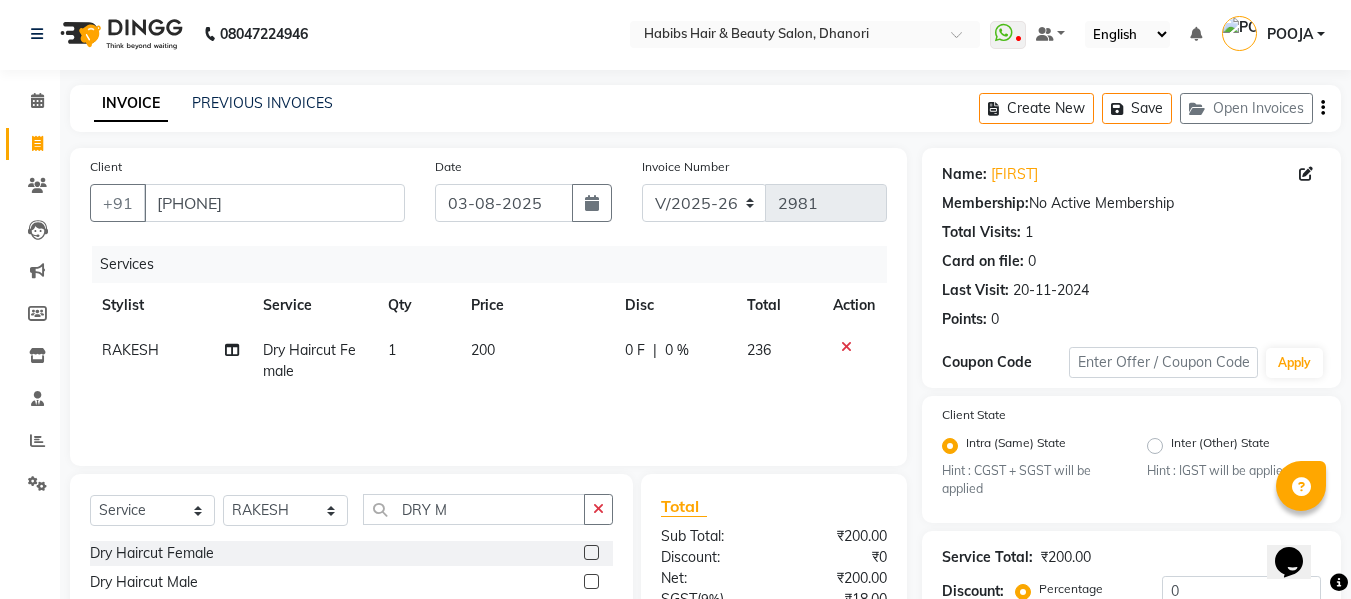 click on "200" 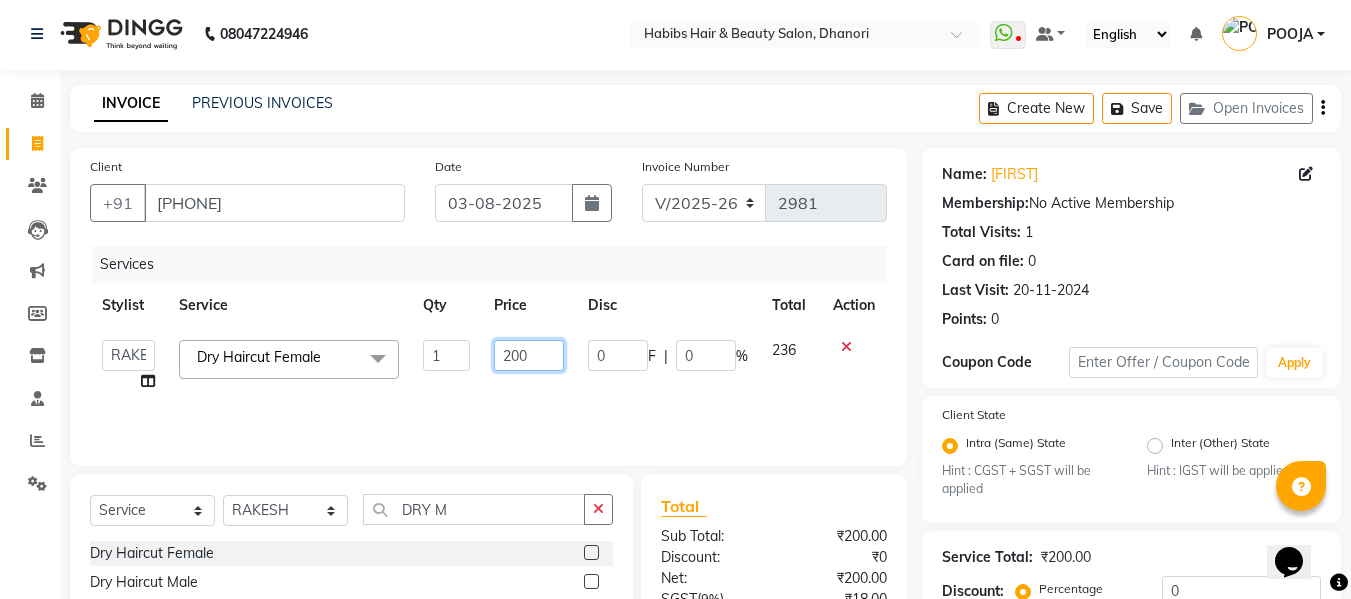 click on "200" 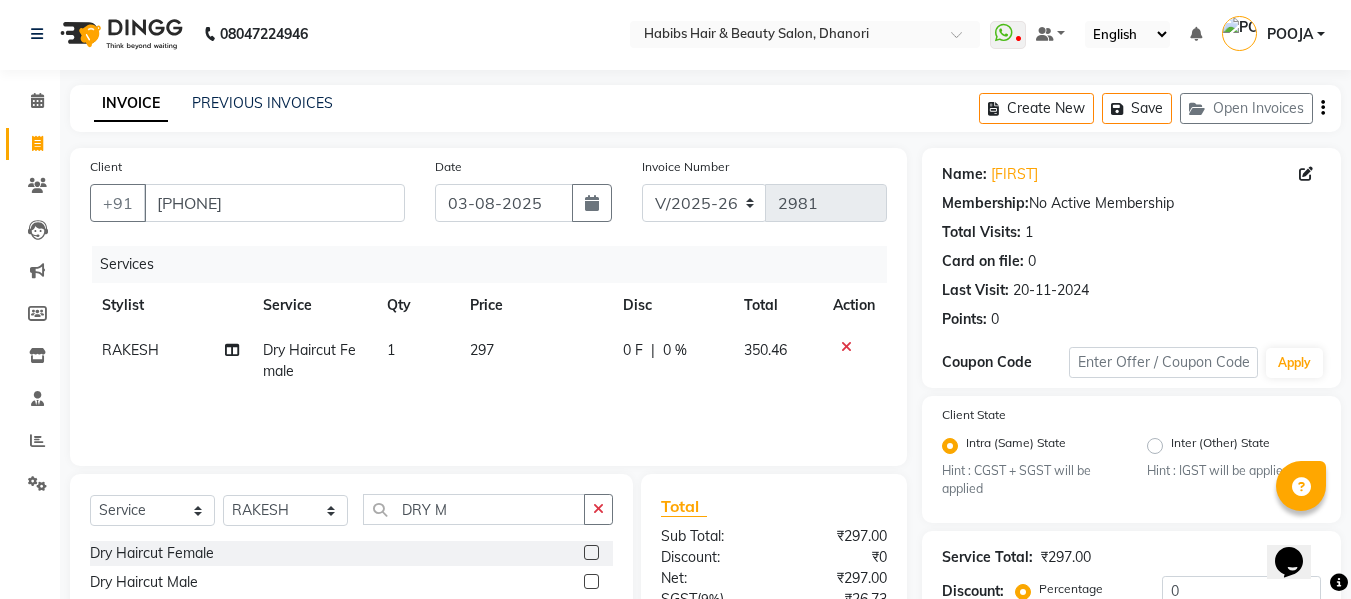 click on "Services Stylist Service Qty Price Disc Total Action [FIRST] Dry Haircut Female 1 [NUMBER] 0 F | 0 % [NUMBER]" 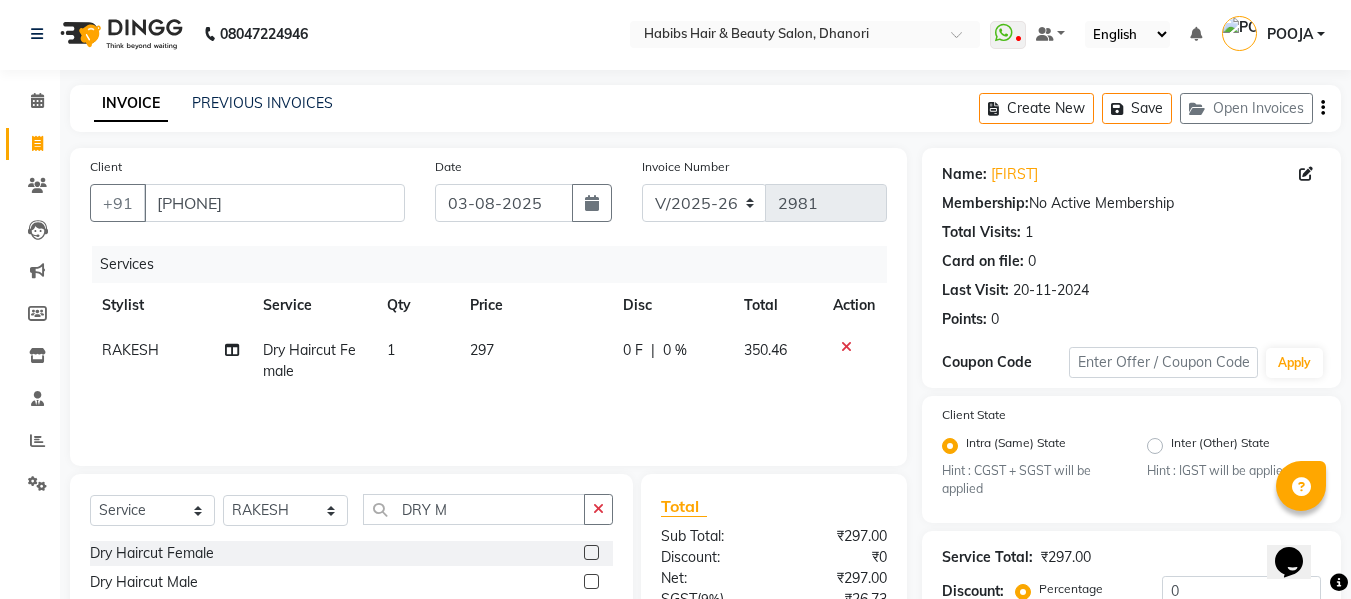 scroll, scrollTop: 211, scrollLeft: 0, axis: vertical 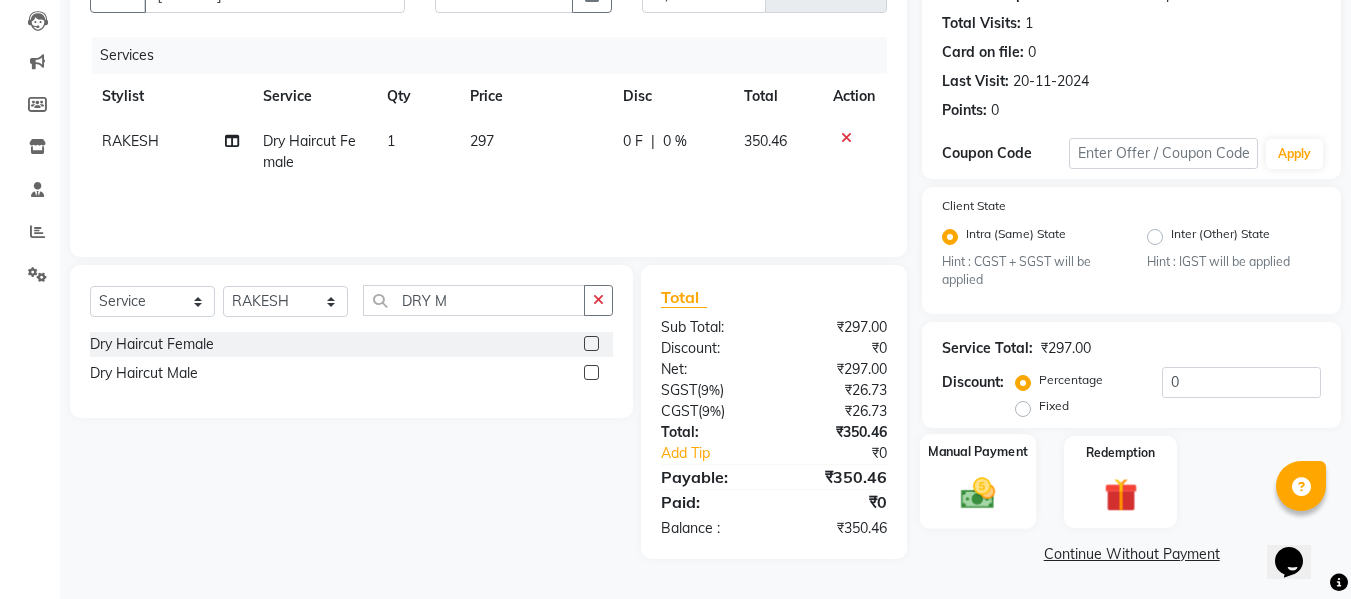 click on "Manual Payment" 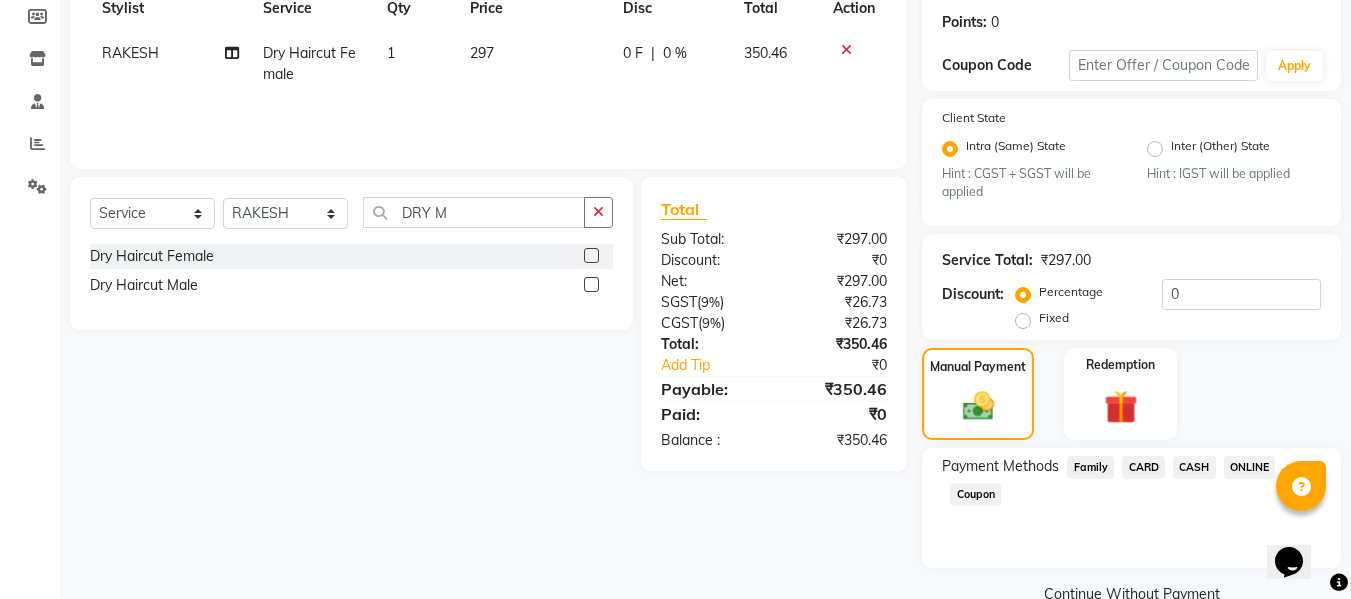 scroll, scrollTop: 339, scrollLeft: 0, axis: vertical 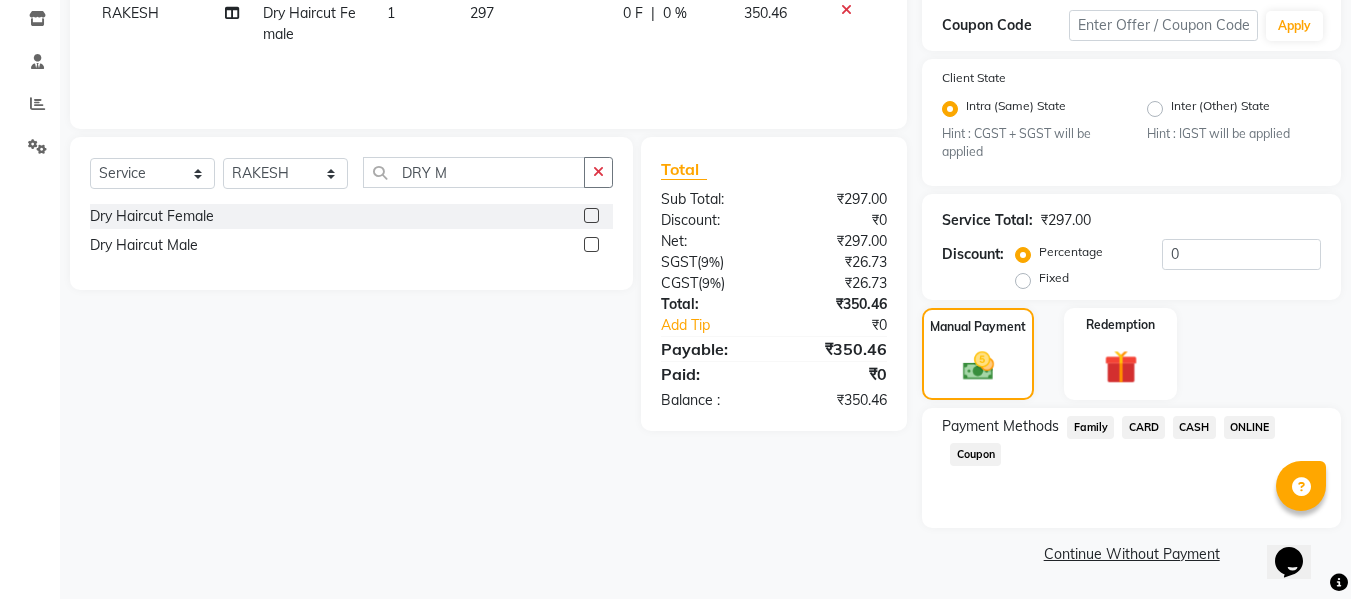 click on "ONLINE" 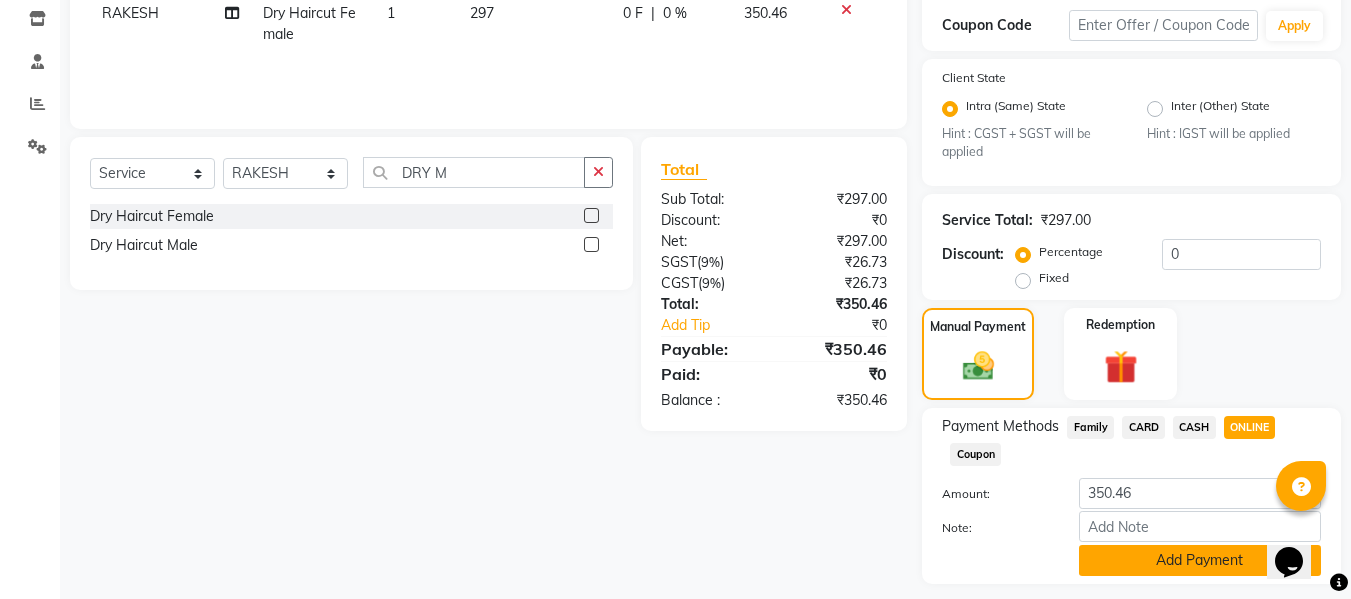 click on "Add Payment" 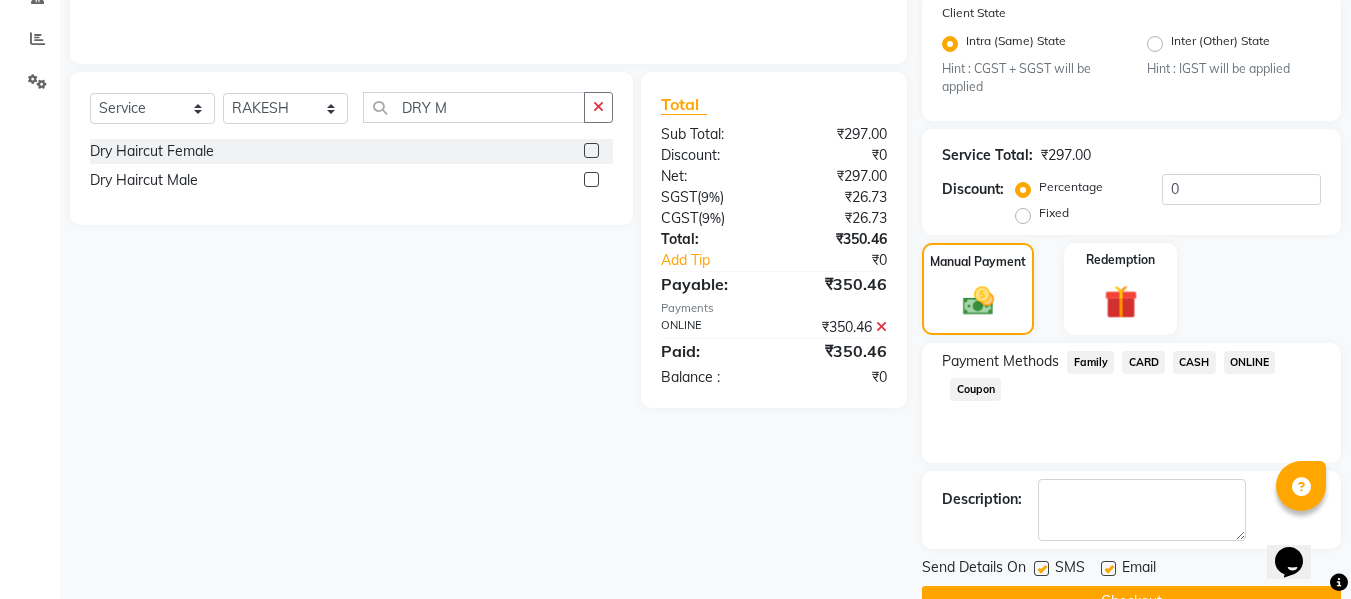 scroll, scrollTop: 452, scrollLeft: 0, axis: vertical 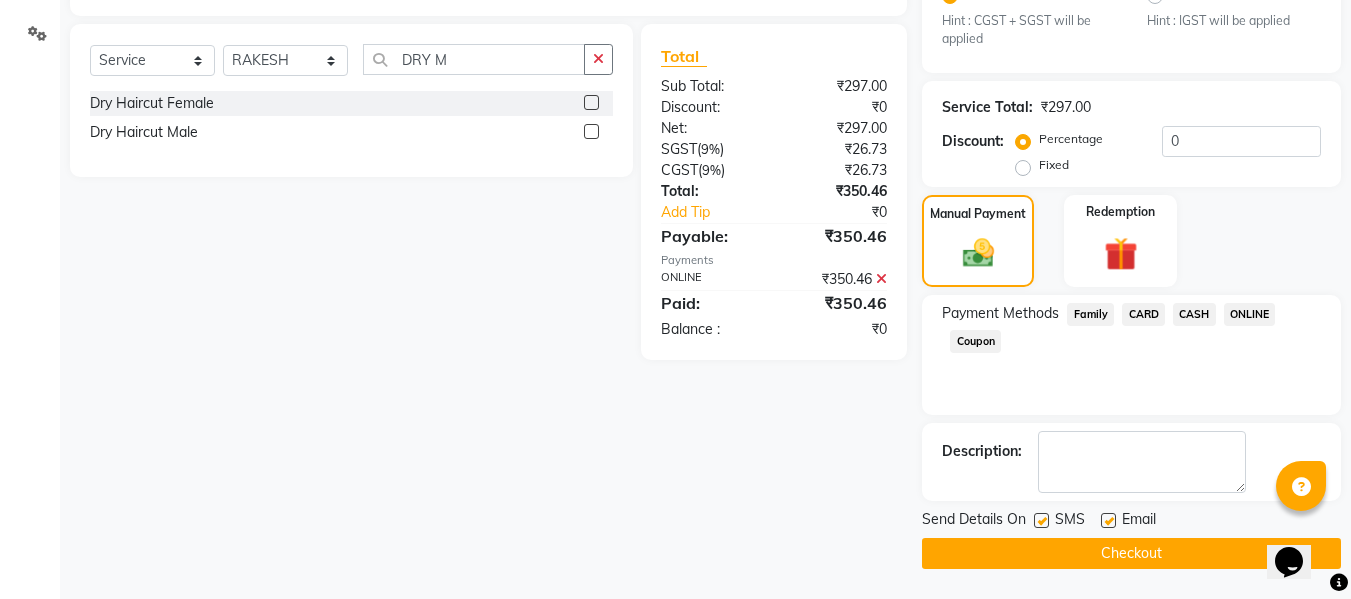 click on "Checkout" 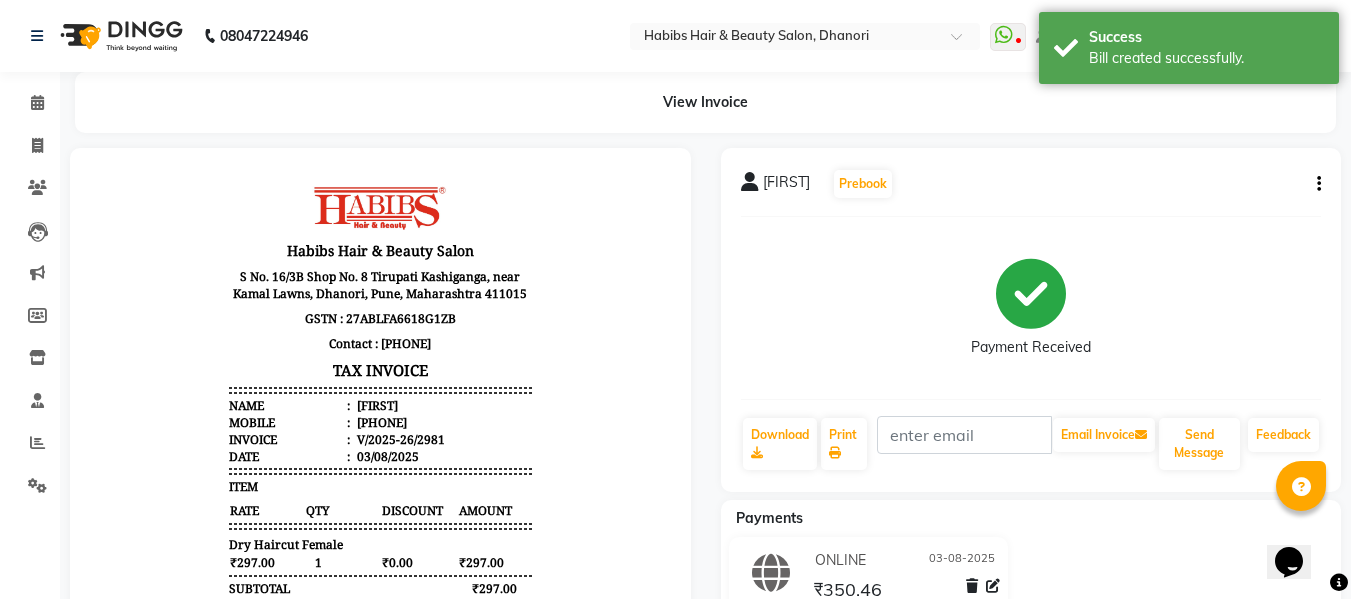 scroll, scrollTop: 0, scrollLeft: 0, axis: both 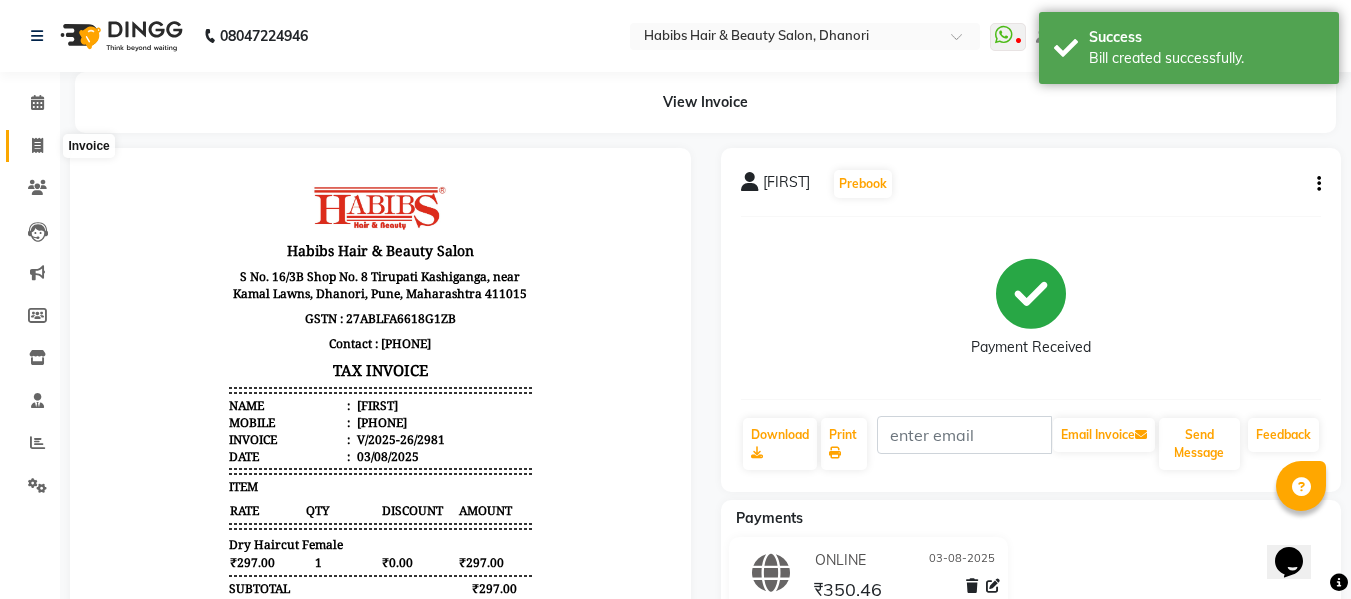 click 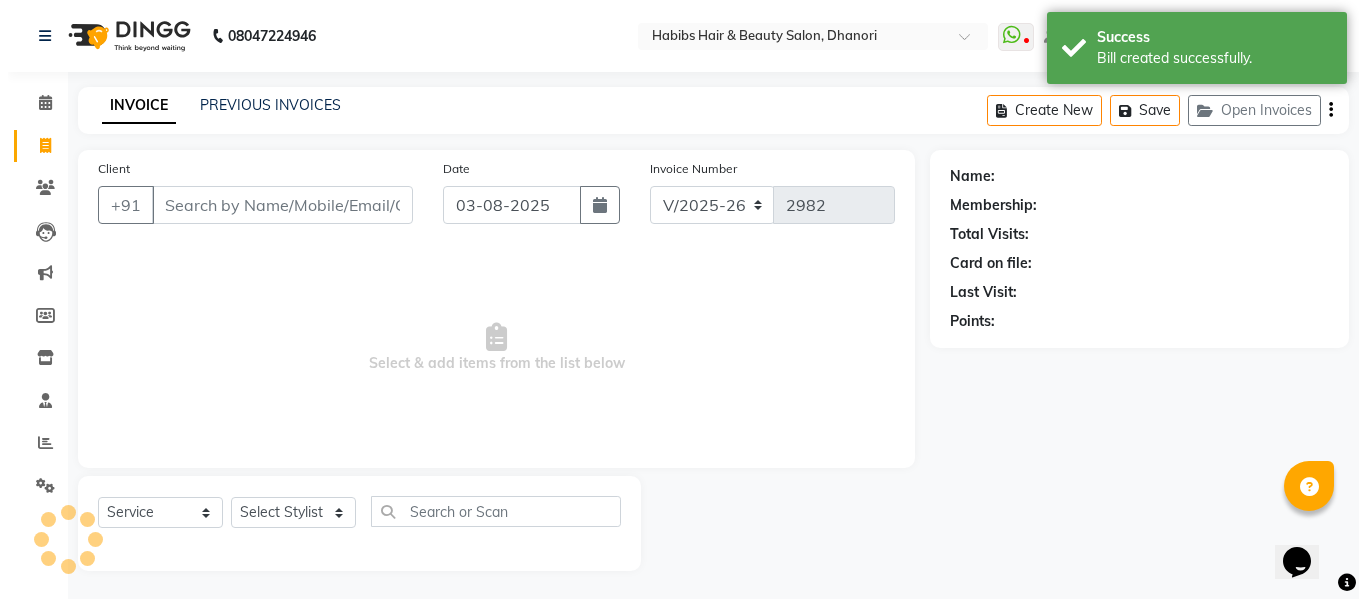 scroll, scrollTop: 2, scrollLeft: 0, axis: vertical 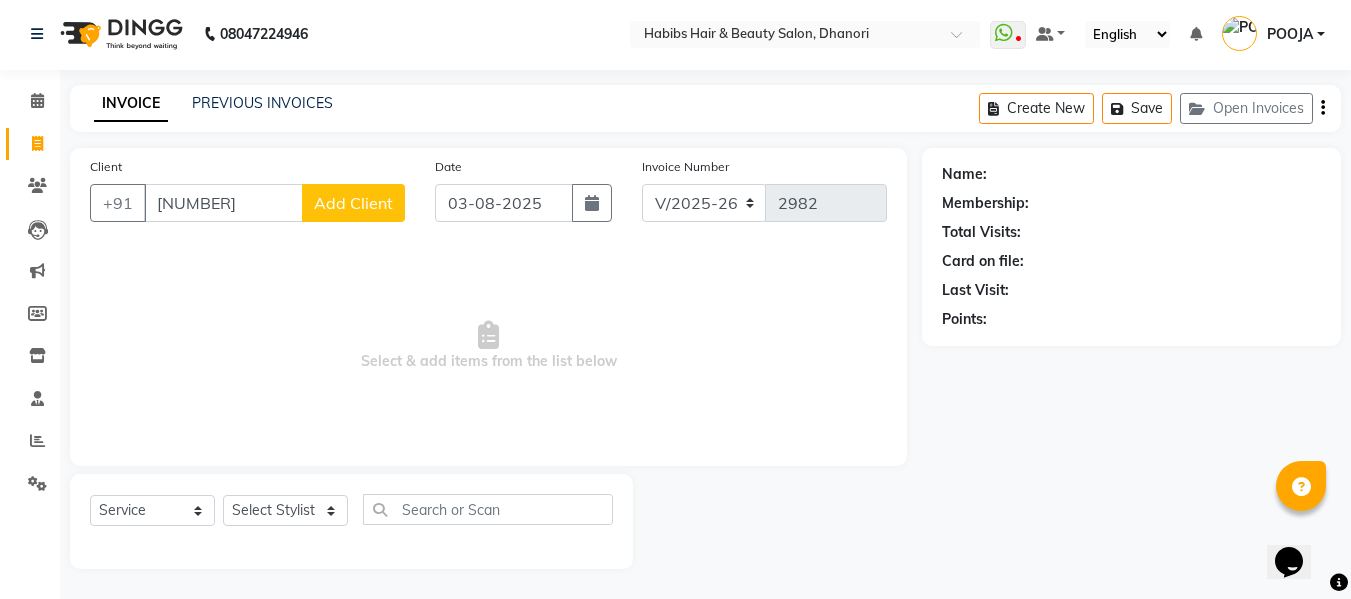 click on "Add Client" 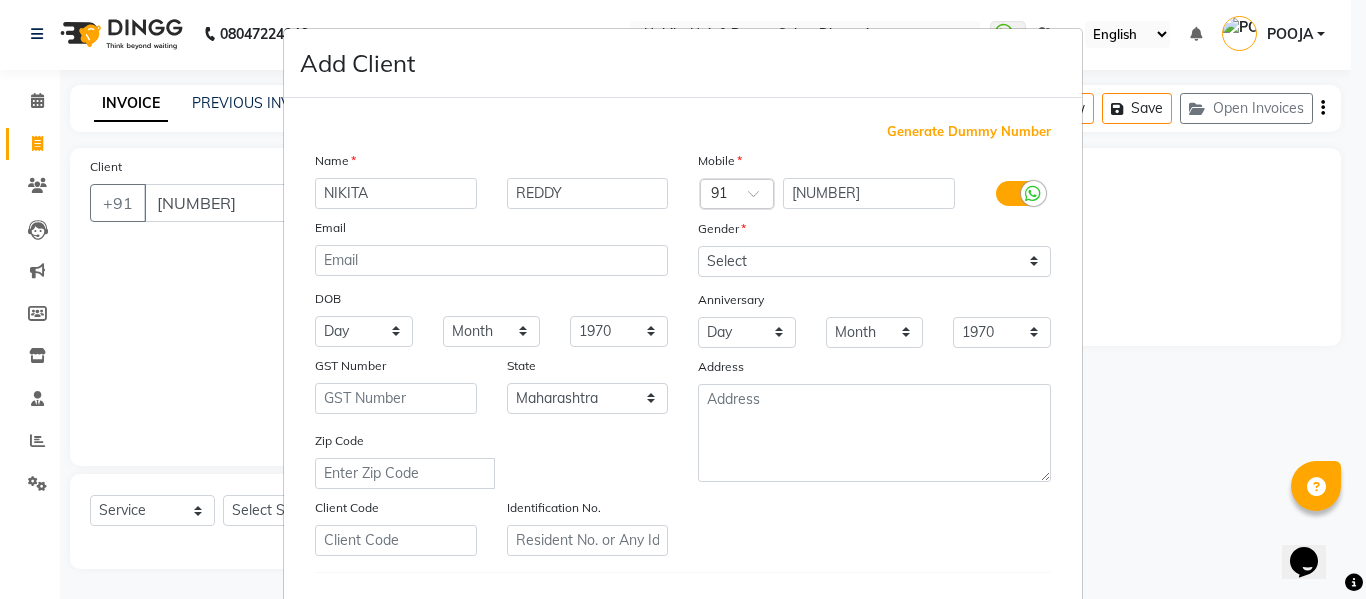 click on "Gender" at bounding box center (874, 232) 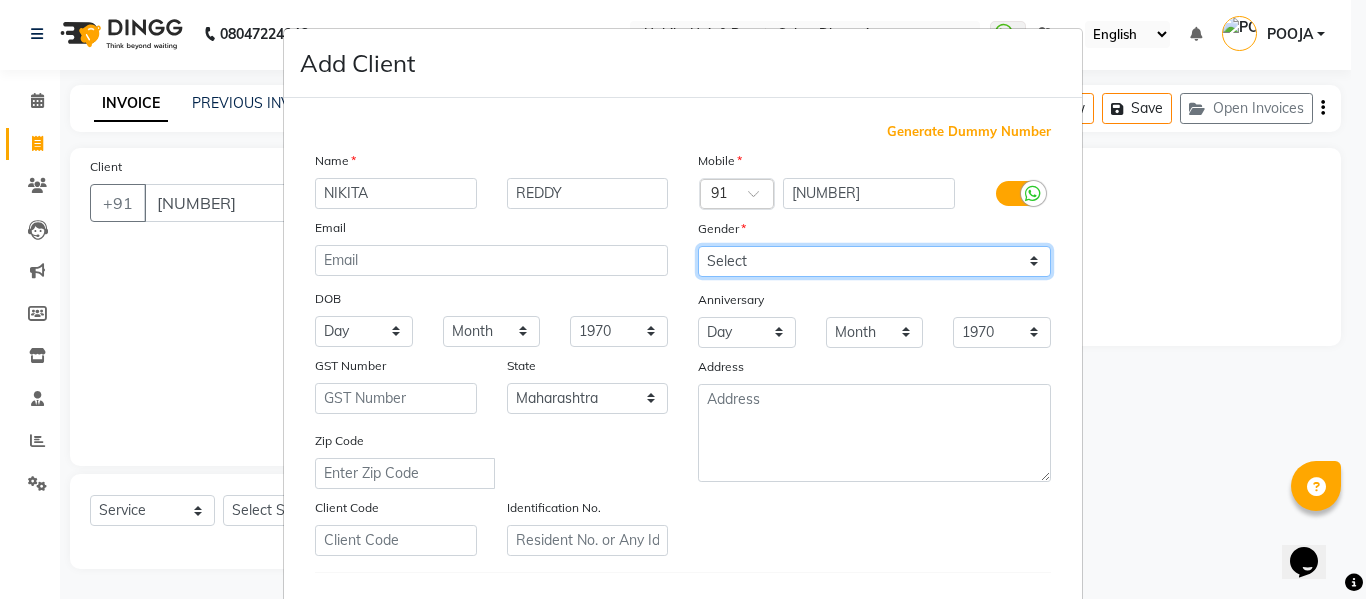 click on "Select Male Female Other Prefer Not To Say" at bounding box center [874, 261] 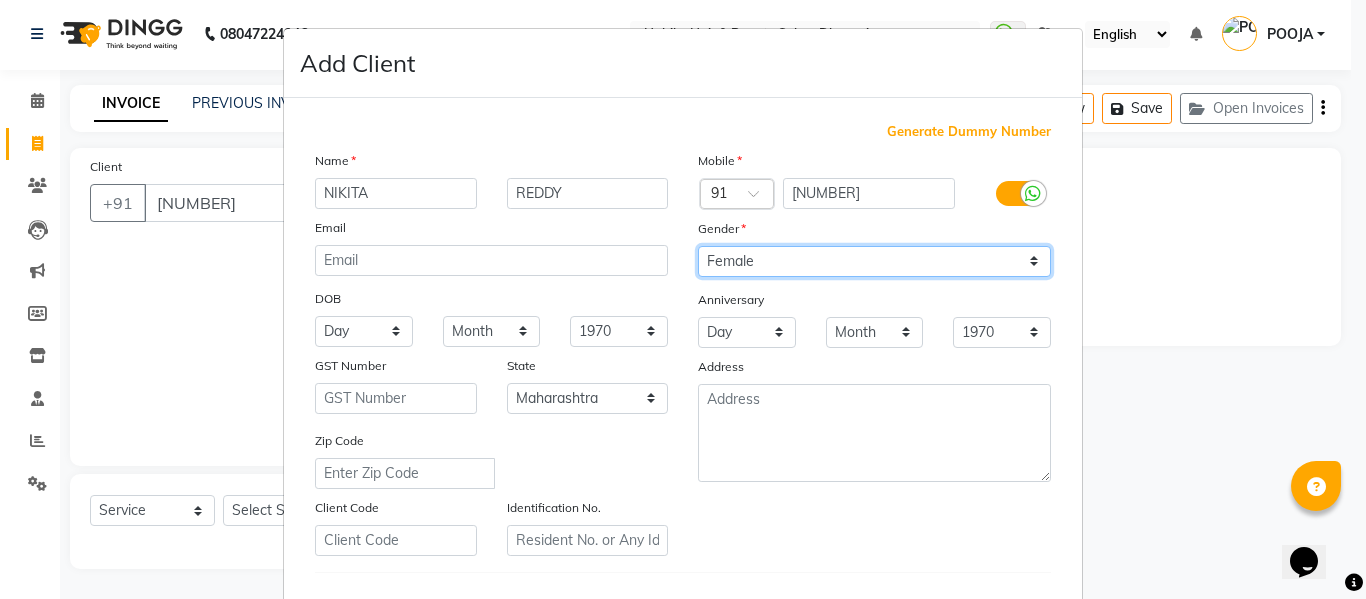click on "Select Male Female Other Prefer Not To Say" at bounding box center [874, 261] 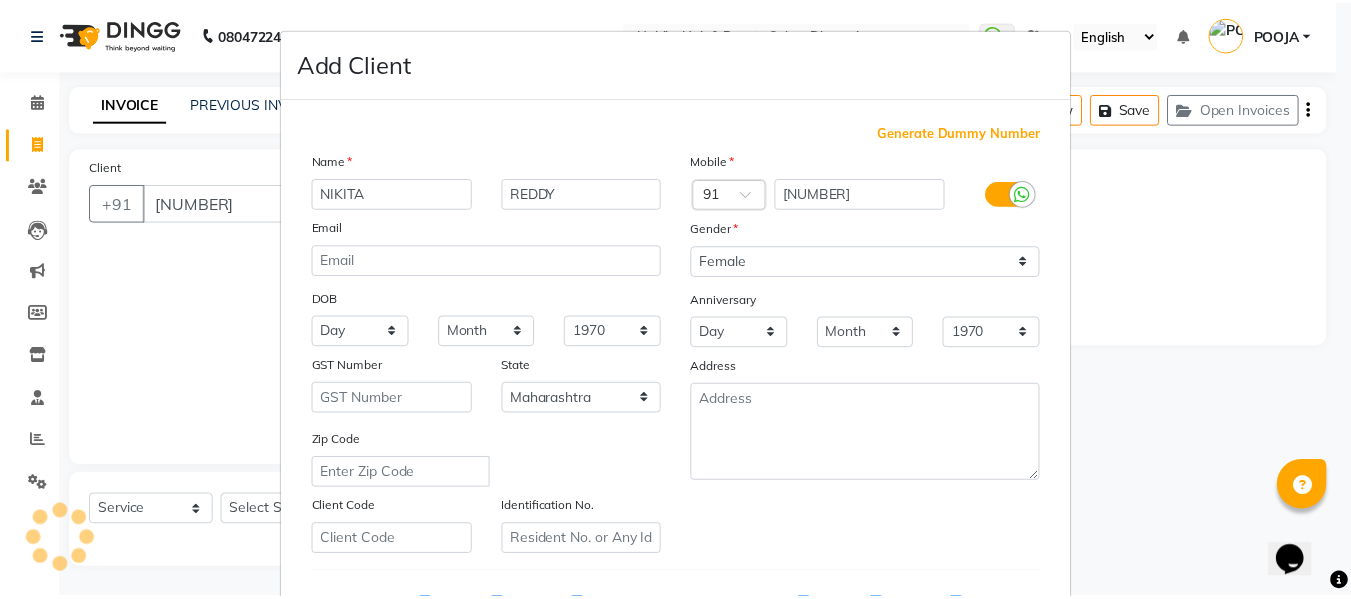 scroll, scrollTop: 324, scrollLeft: 0, axis: vertical 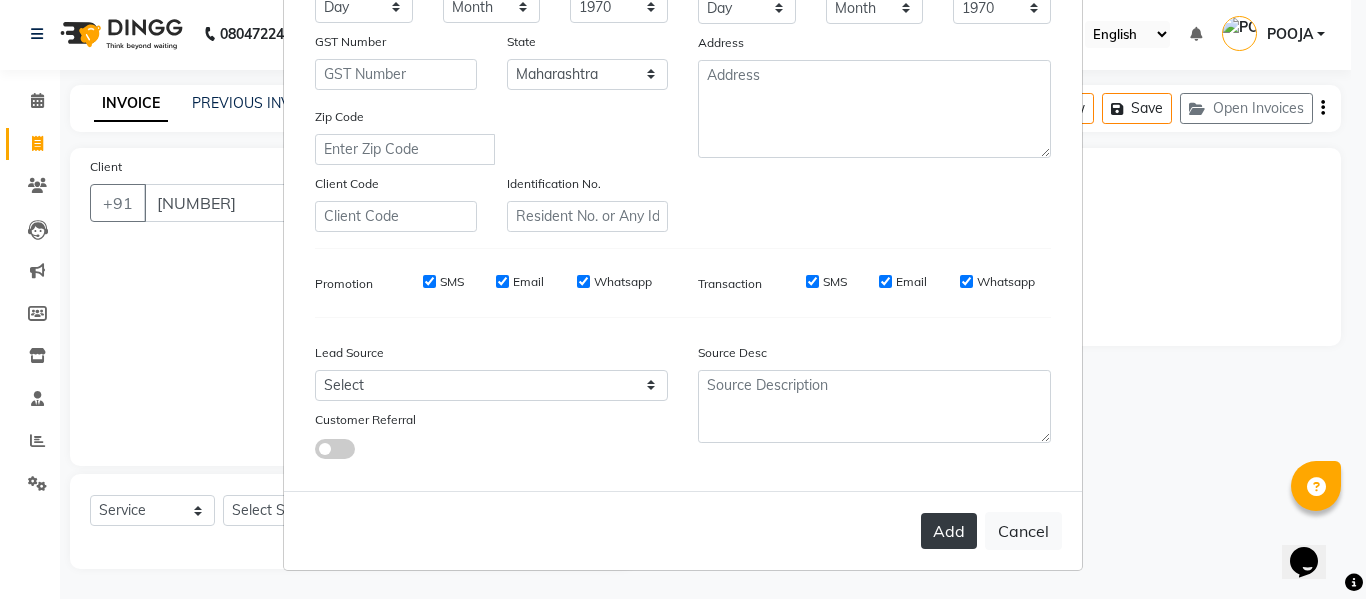 click on "Add" at bounding box center (949, 531) 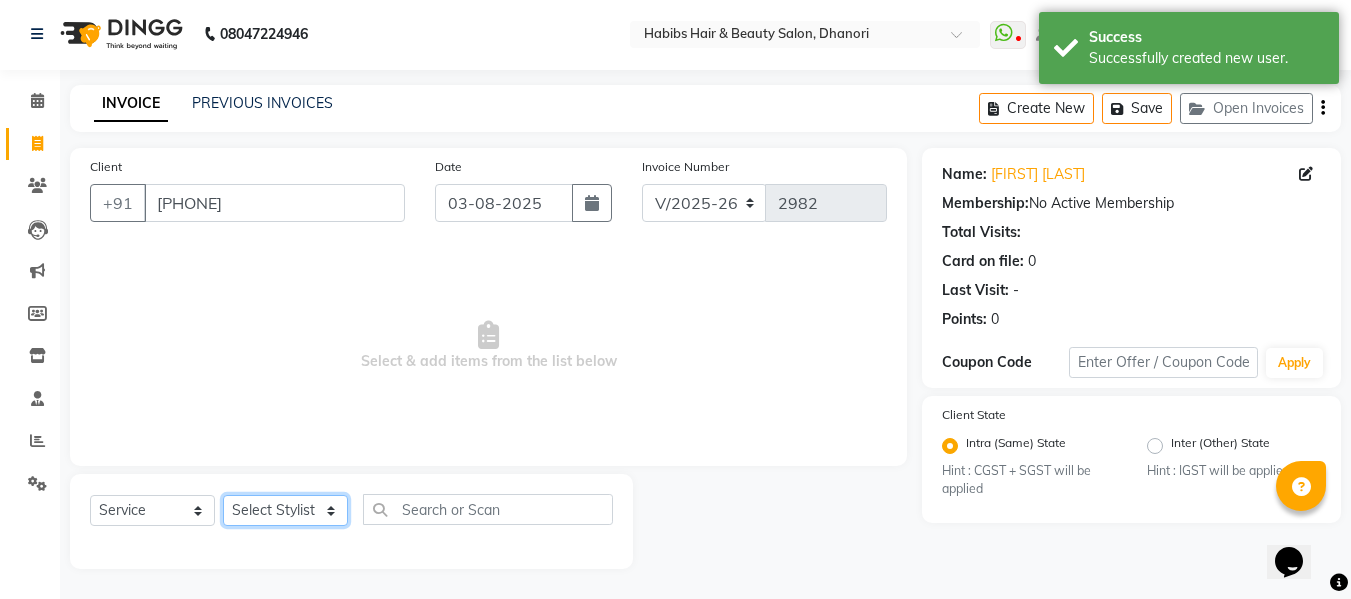 click on "Select Stylist Admin  Alishan  ARMAN DIVYA FAIZAN IRFAN MUZAMMIL POOJA POOJA J RAKESH SAHIL SHAKEEL SONAL" 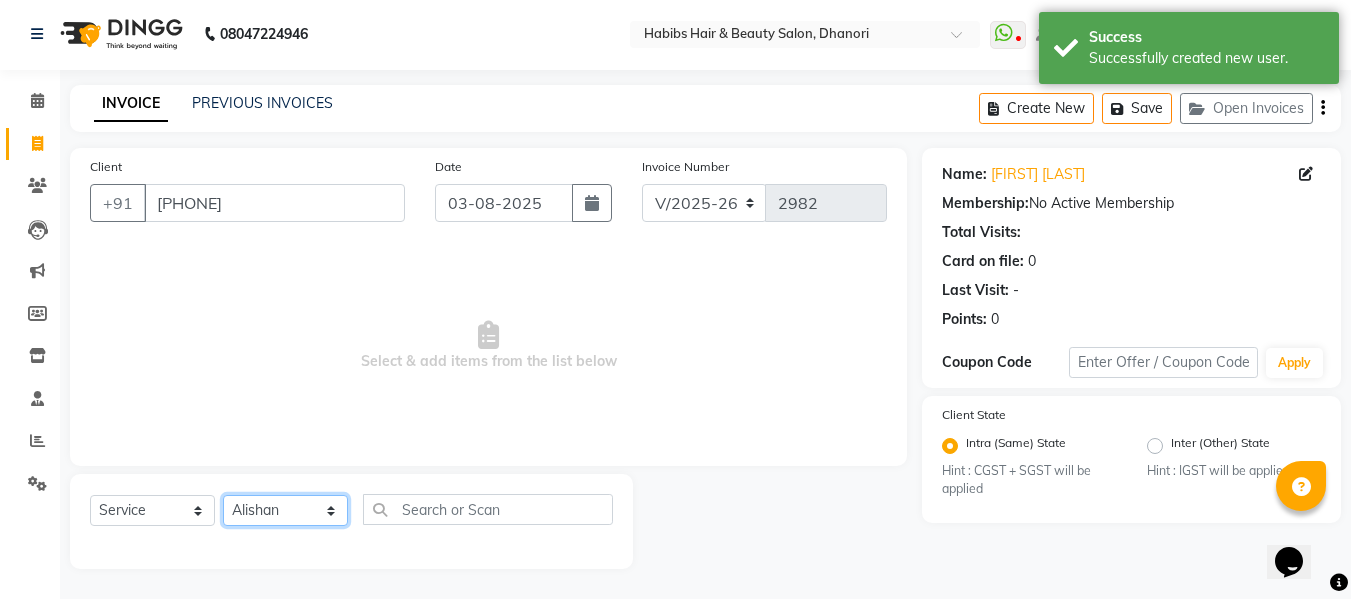 click on "Select Stylist Admin  Alishan  ARMAN DIVYA FAIZAN IRFAN MUZAMMIL POOJA POOJA J RAKESH SAHIL SHAKEEL SONAL" 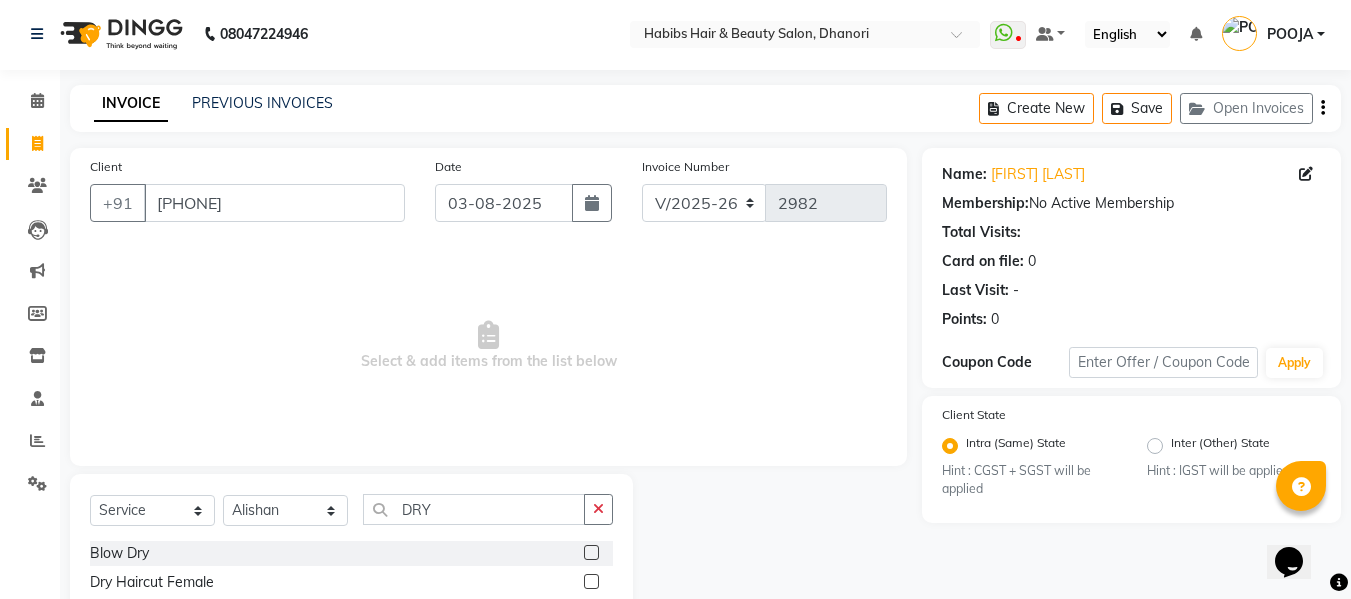 click 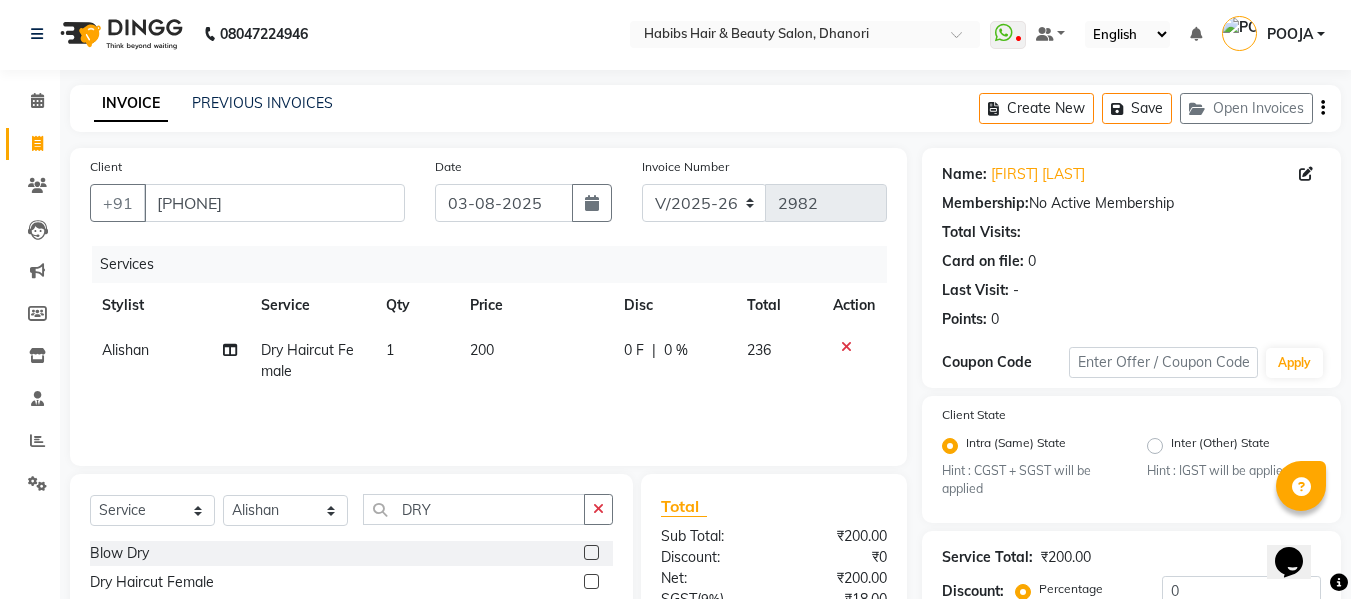 click on "200" 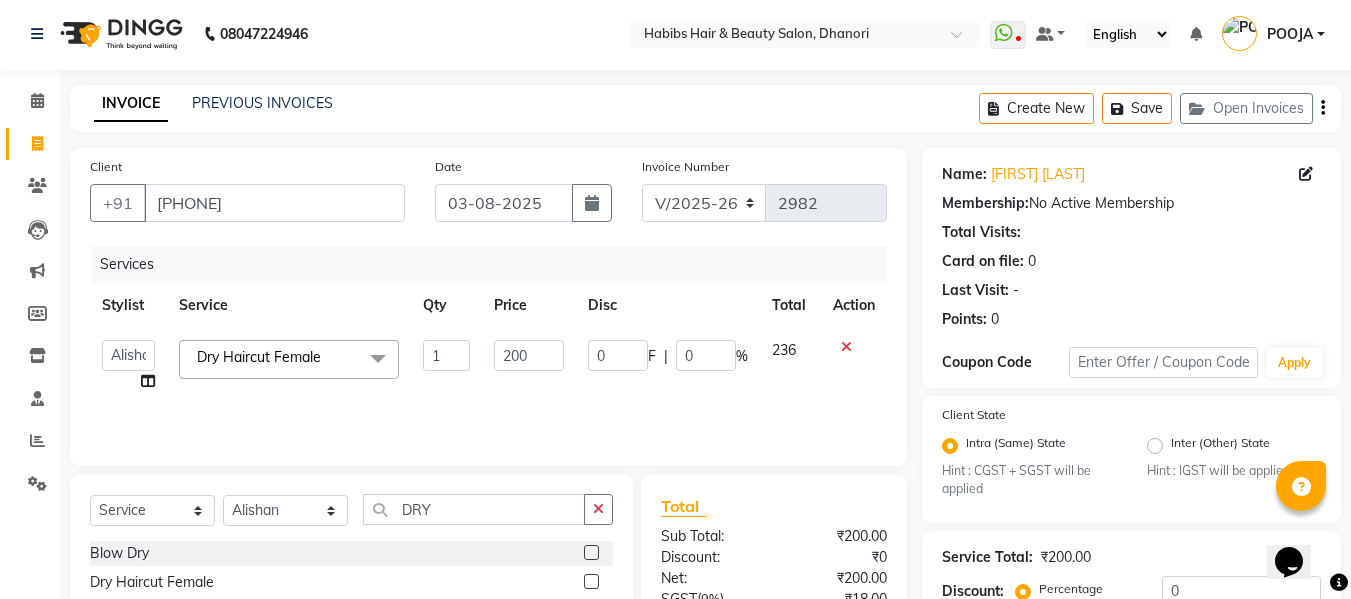 click on "200" 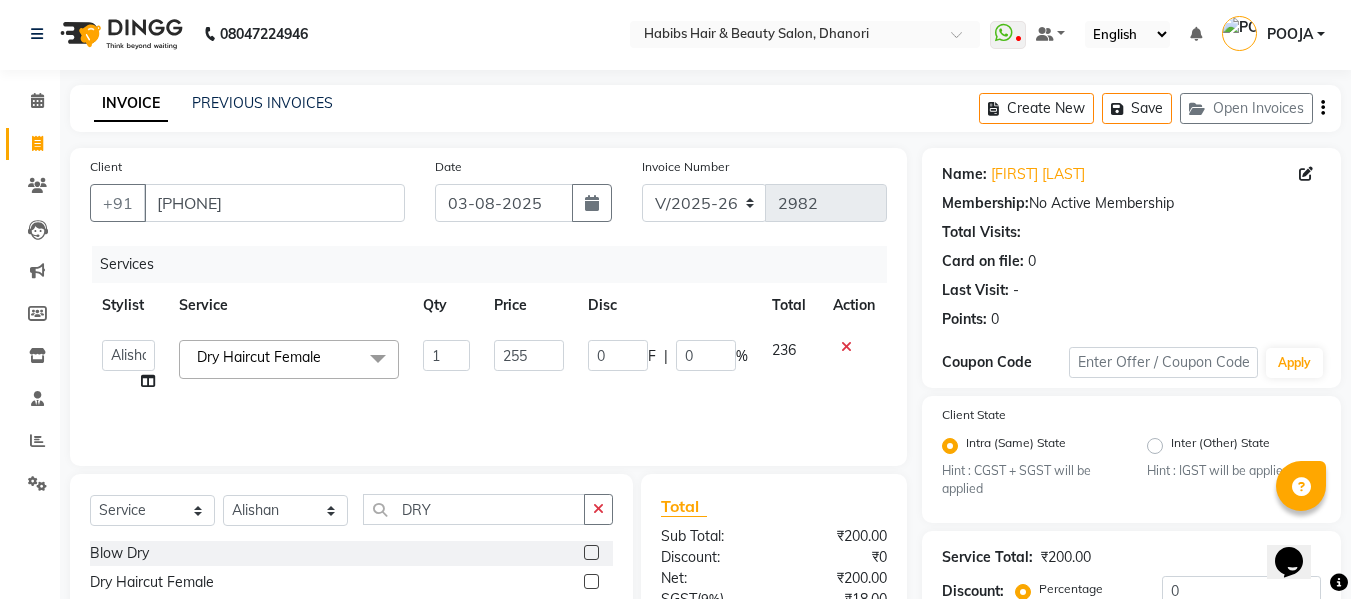 click on "255" 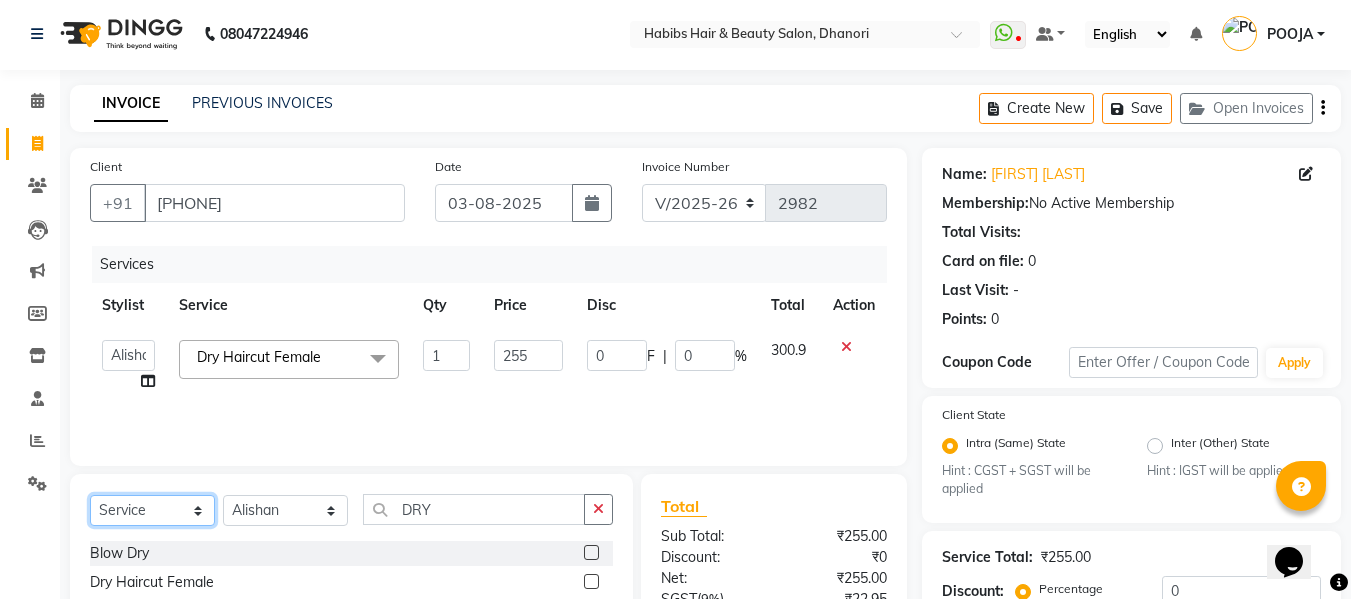 click on "Select  Service  Product  Membership  Package Voucher Prepaid Gift Card" 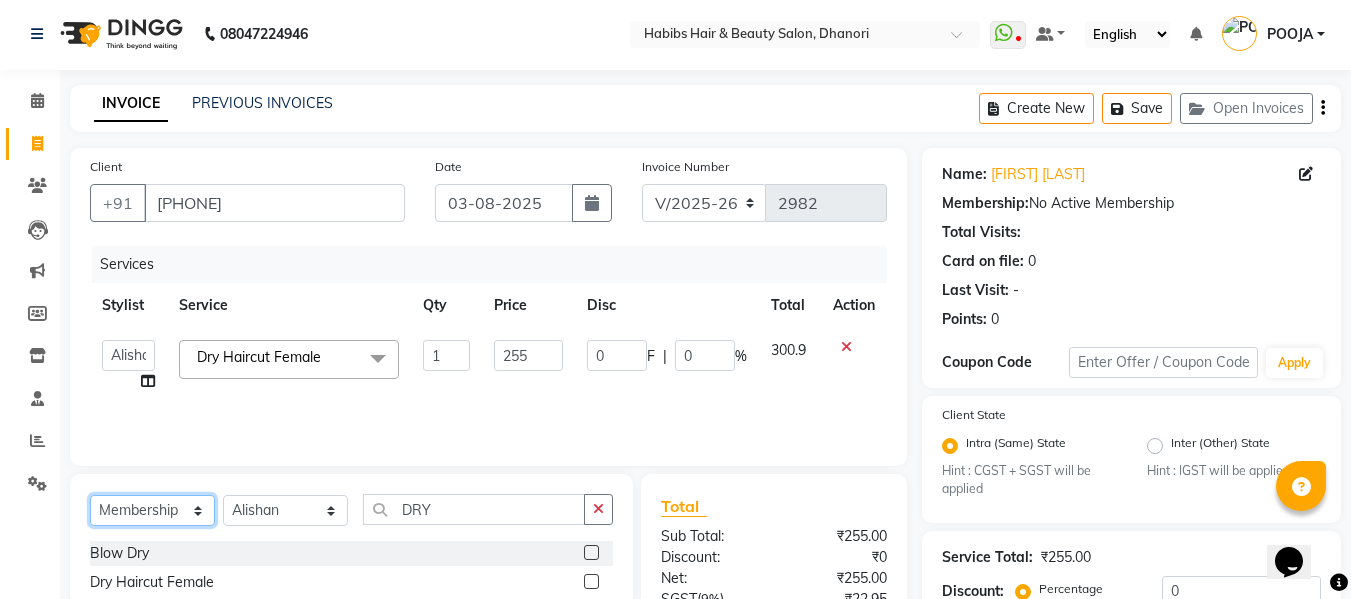 click on "Select  Service  Product  Membership  Package Voucher Prepaid Gift Card" 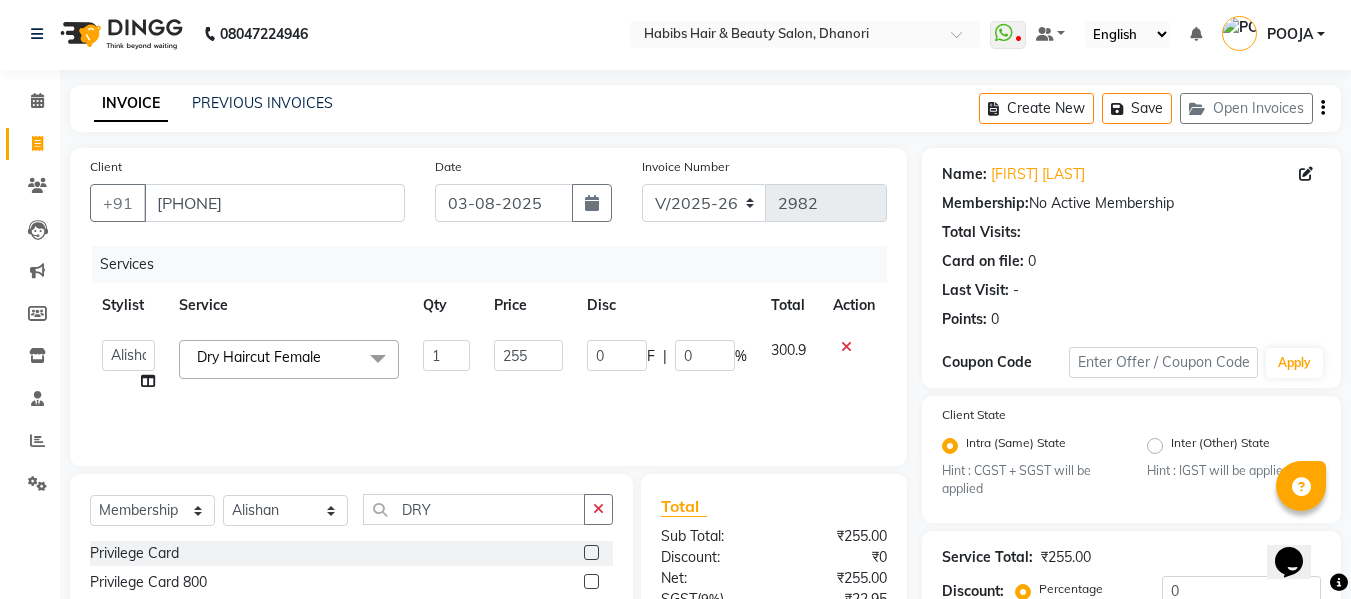 click on "Dry Haircut Female  x" 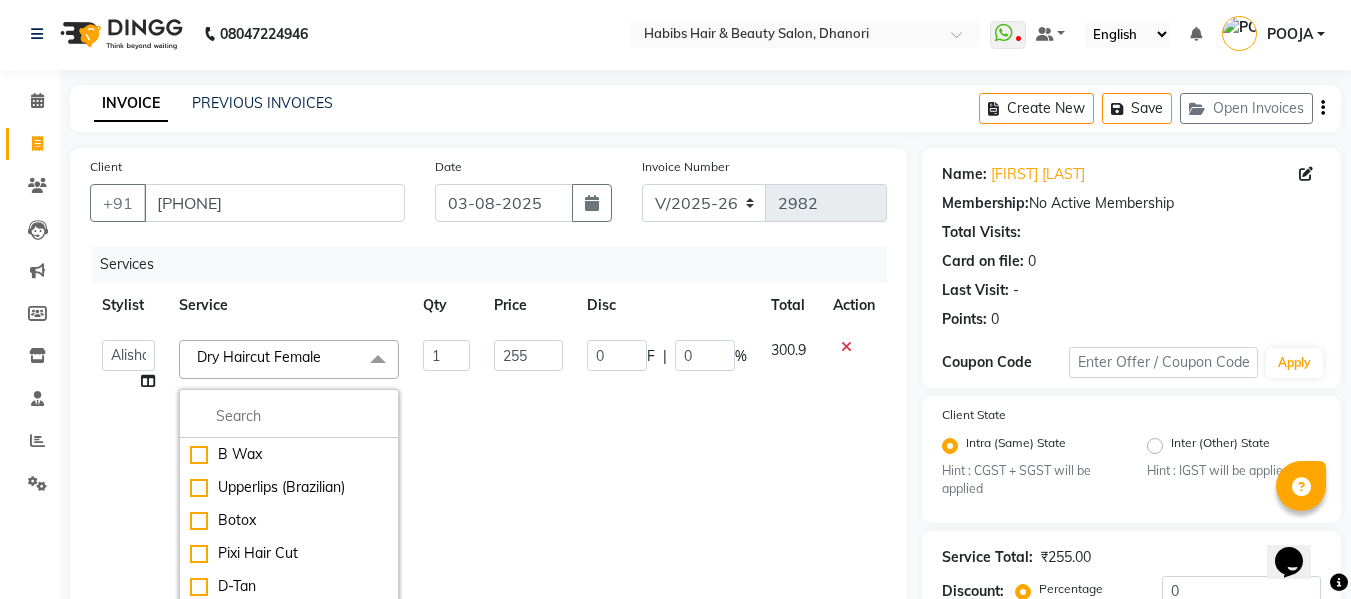 click on "Service" 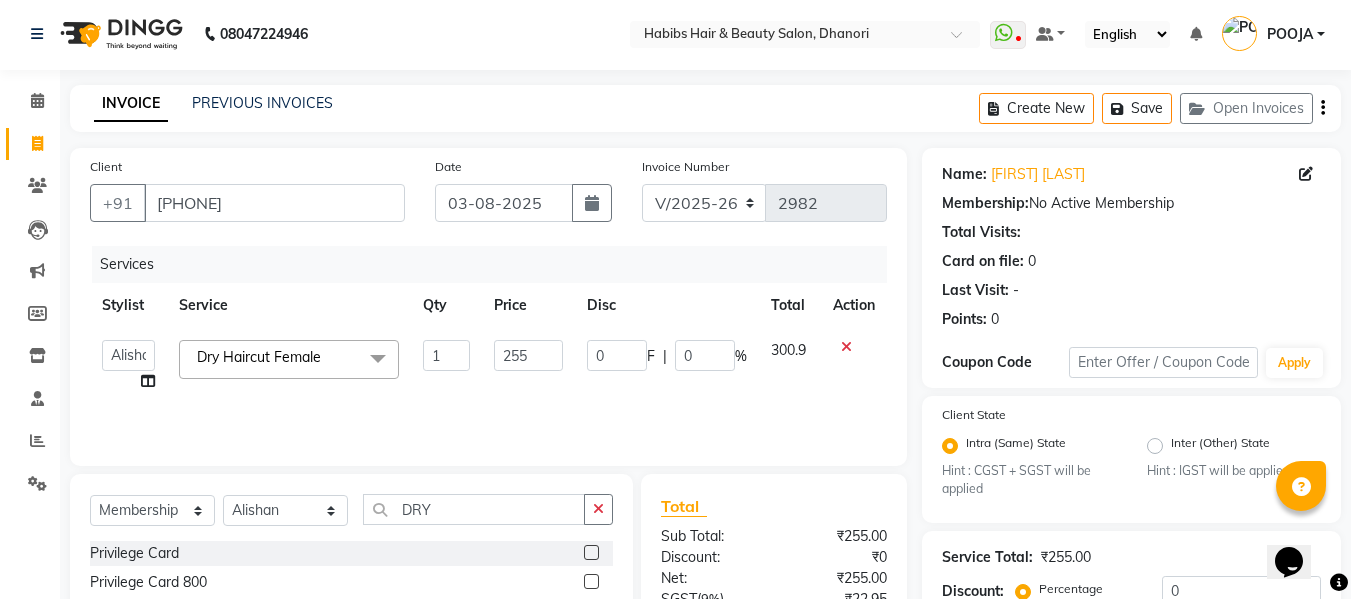 click 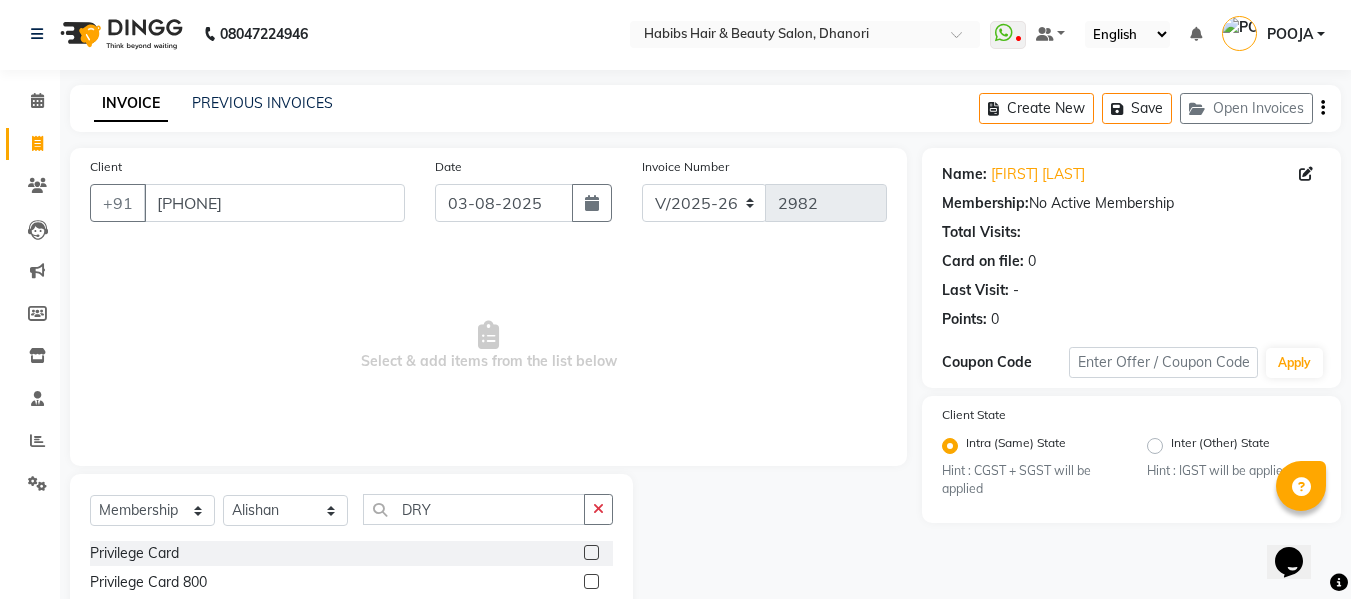 click 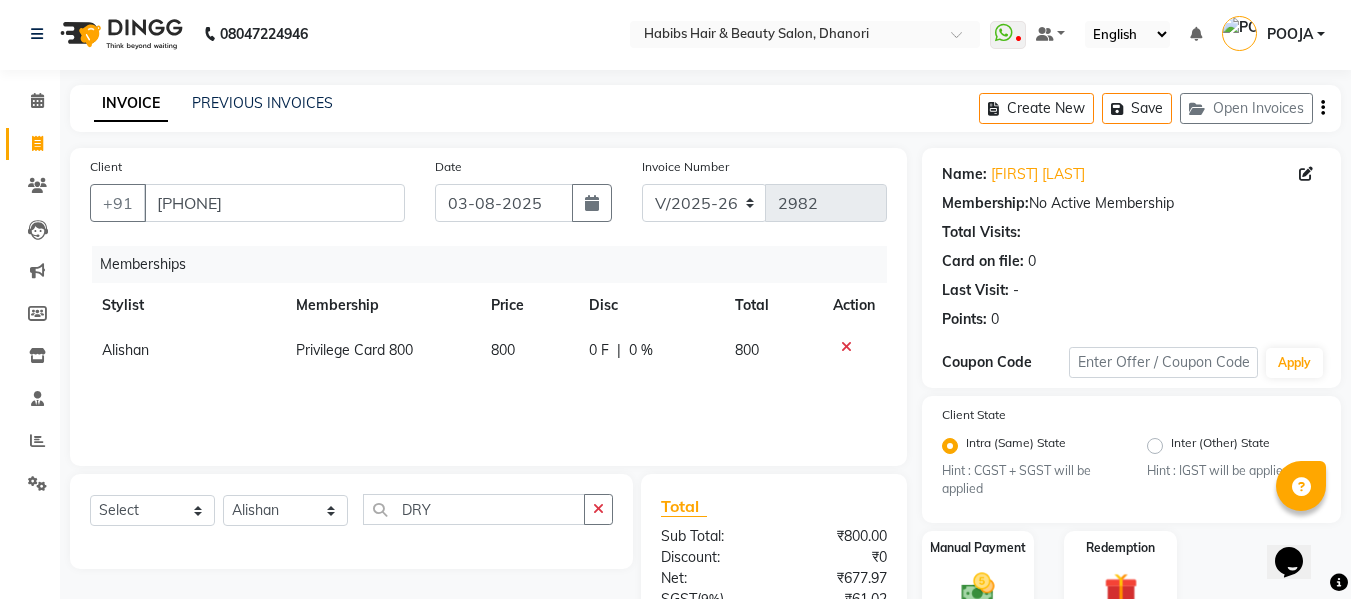 click on "Alishan" 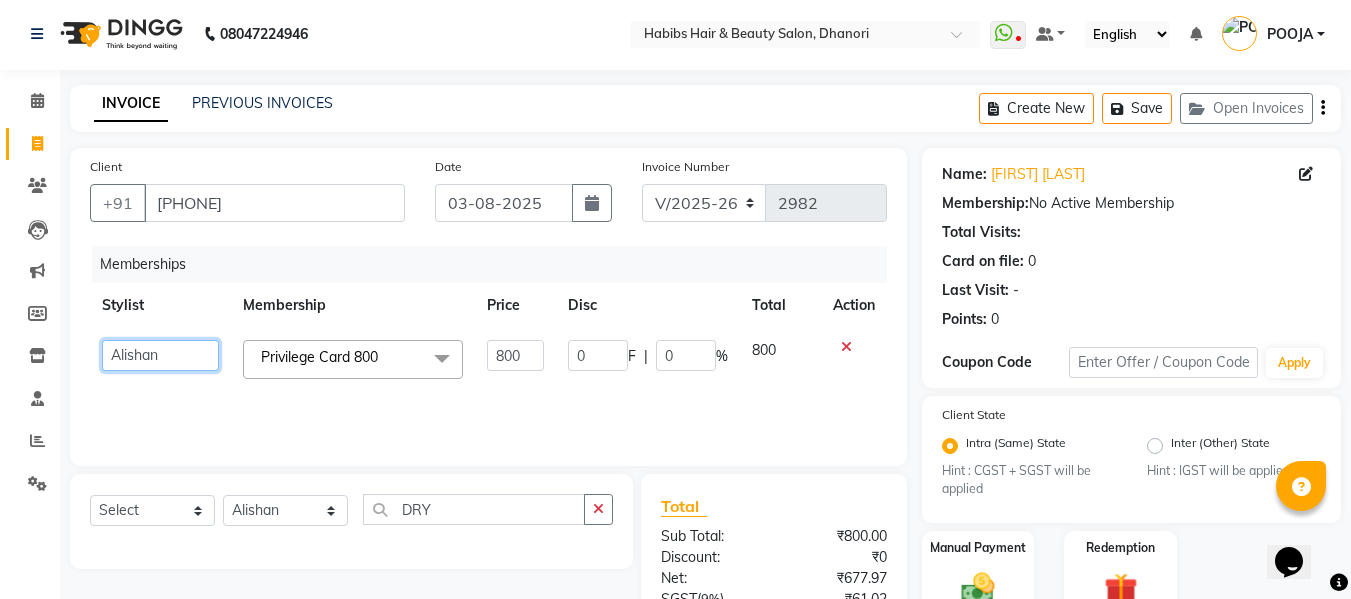 click on "Admin    [FIRST]    ARMAN   DIVYA   FAIZAN   IRFAN   [FIRST]   POOJA   POOJA J   RAKESH   SAHIL   SHAKEEL   SONAL" 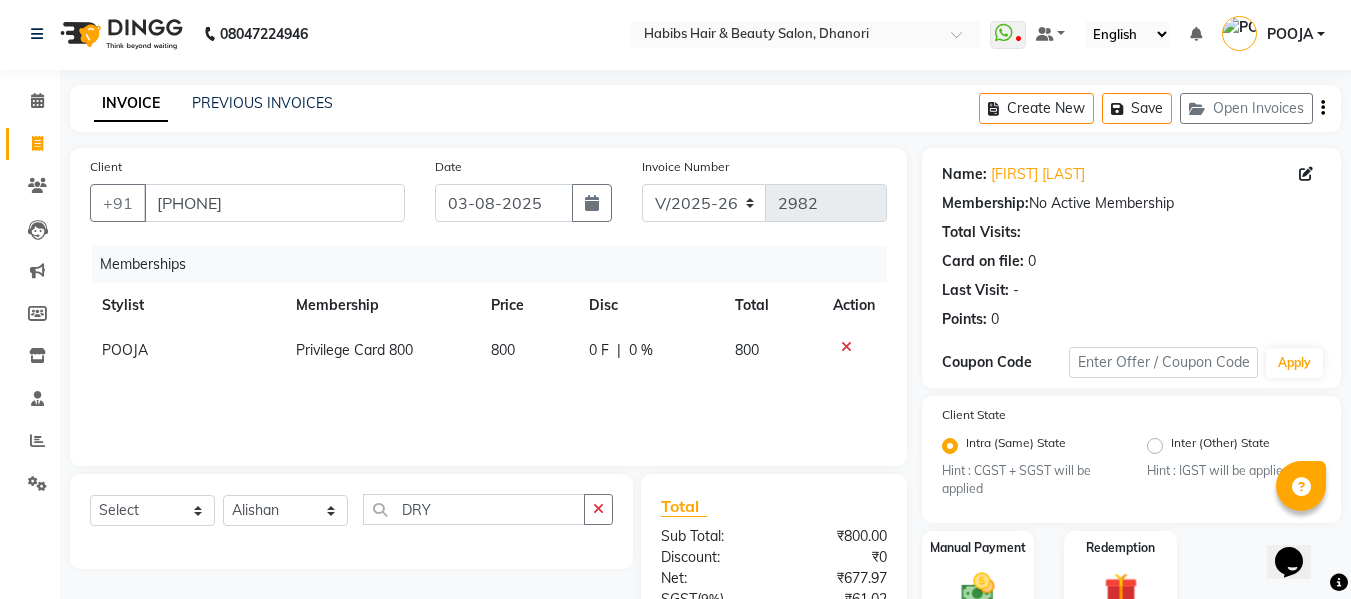 click on "Memberships Stylist Membership Price Disc Total Action [FIRST] Privilege Card [NUMBER] [NUMBER] 0 F | 0 % [NUMBER]" 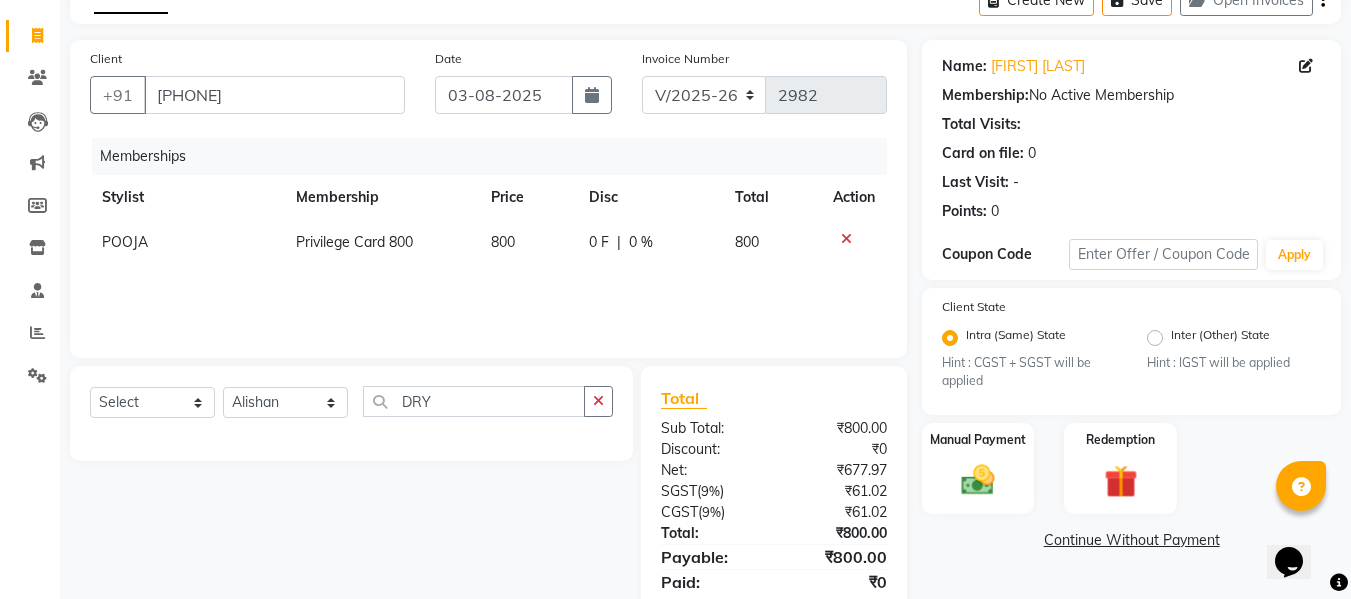 scroll, scrollTop: 180, scrollLeft: 0, axis: vertical 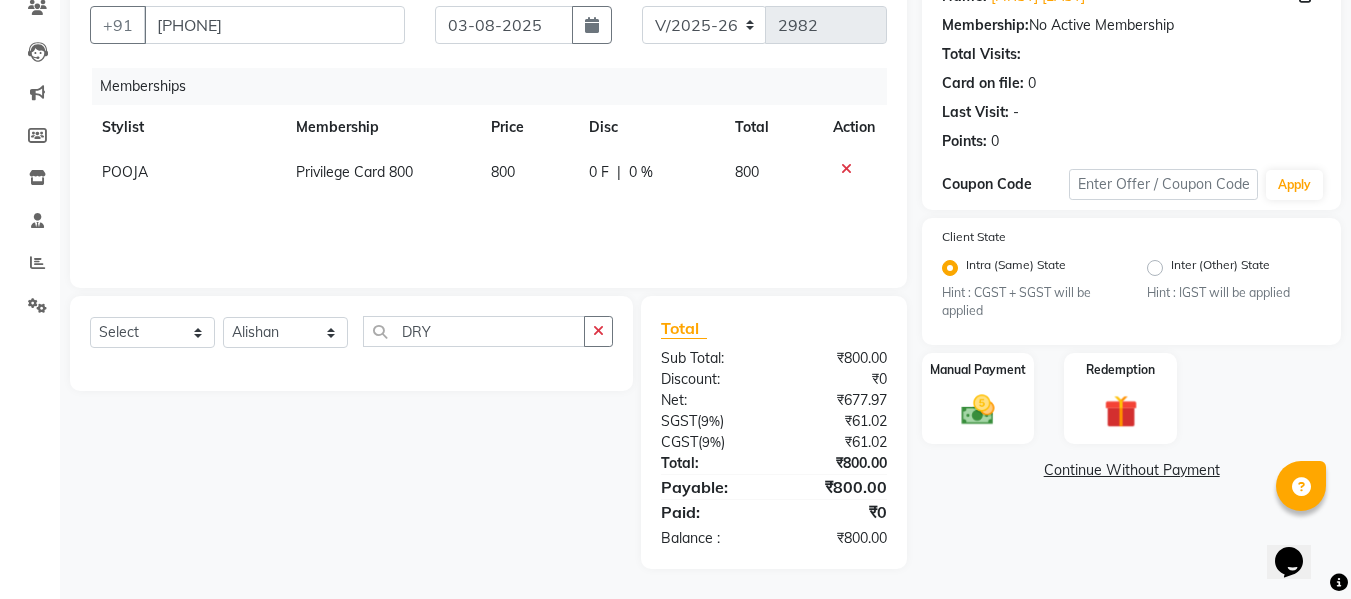 click on "Memberships Stylist Membership Price Disc Total Action [FIRST] Privilege Card [NUMBER] [NUMBER] 0 F | 0 % [NUMBER]" 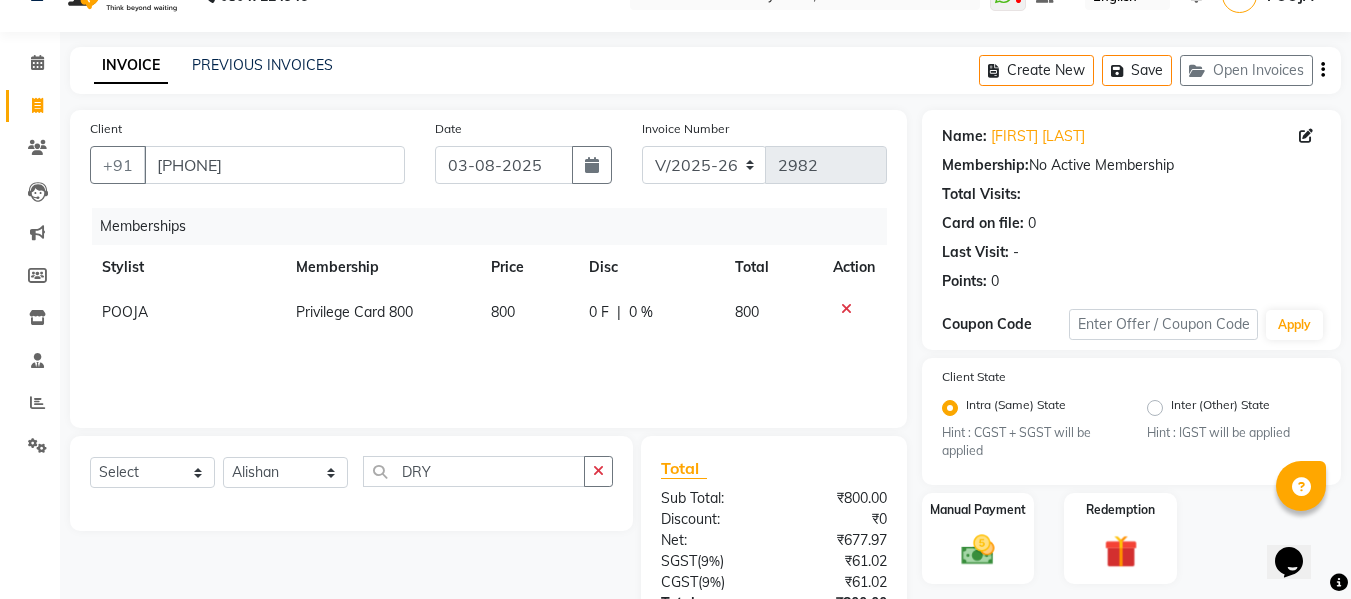 scroll, scrollTop: 0, scrollLeft: 0, axis: both 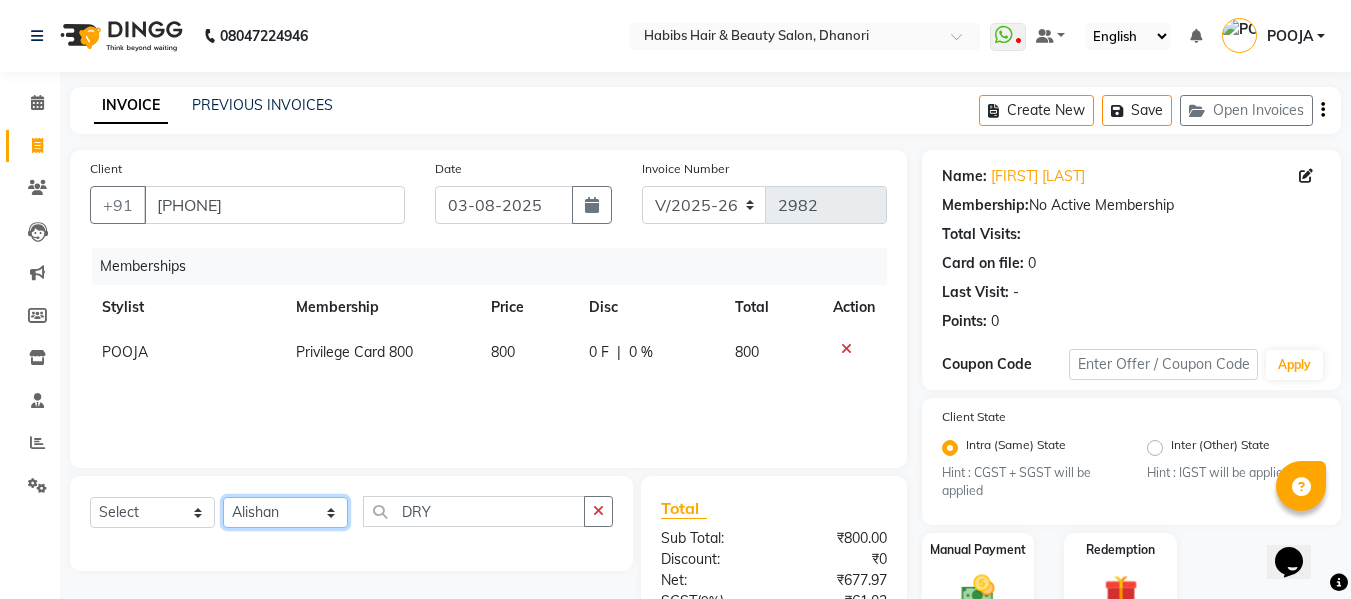 click on "Select Stylist Admin  Alishan  ARMAN DIVYA FAIZAN IRFAN MUZAMMIL POOJA POOJA J RAKESH SAHIL SHAKEEL SONAL" 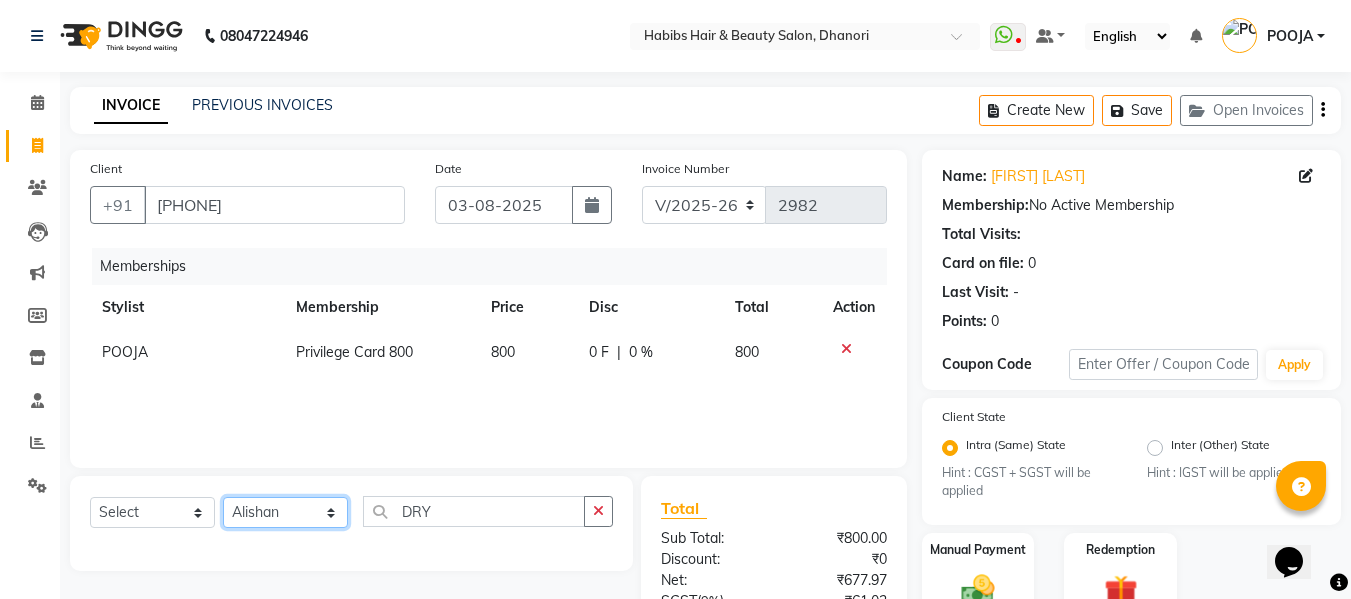 drag, startPoint x: 275, startPoint y: 513, endPoint x: 496, endPoint y: 515, distance: 221.00905 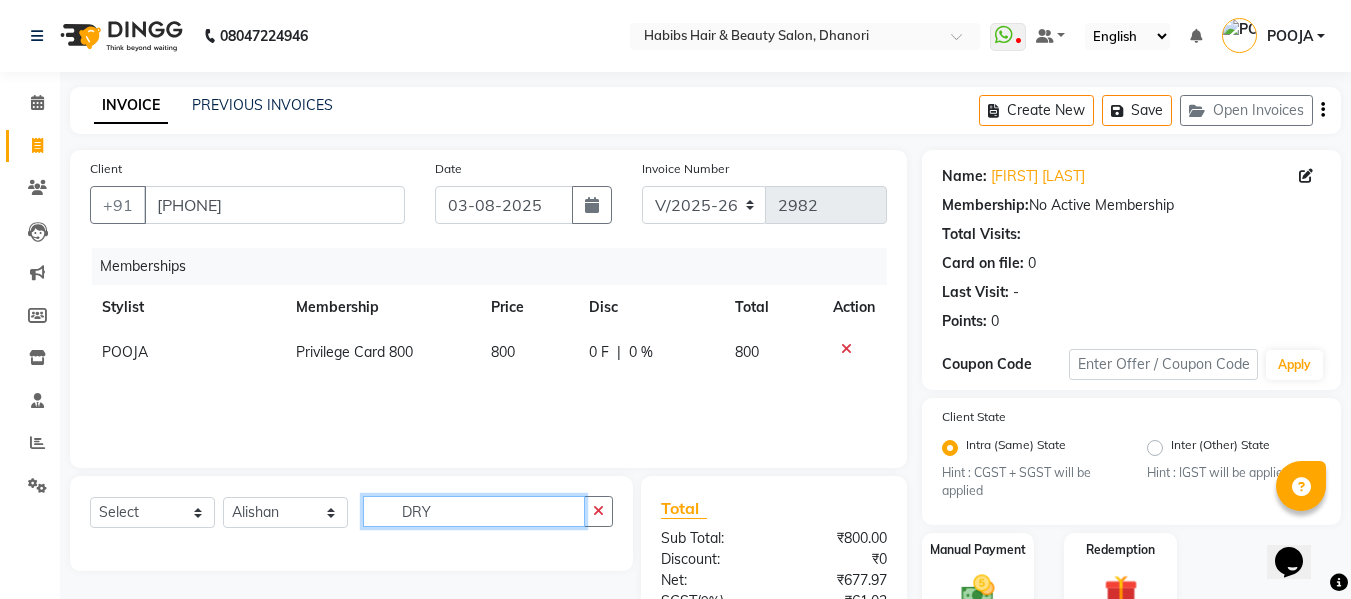 click on "DRY" 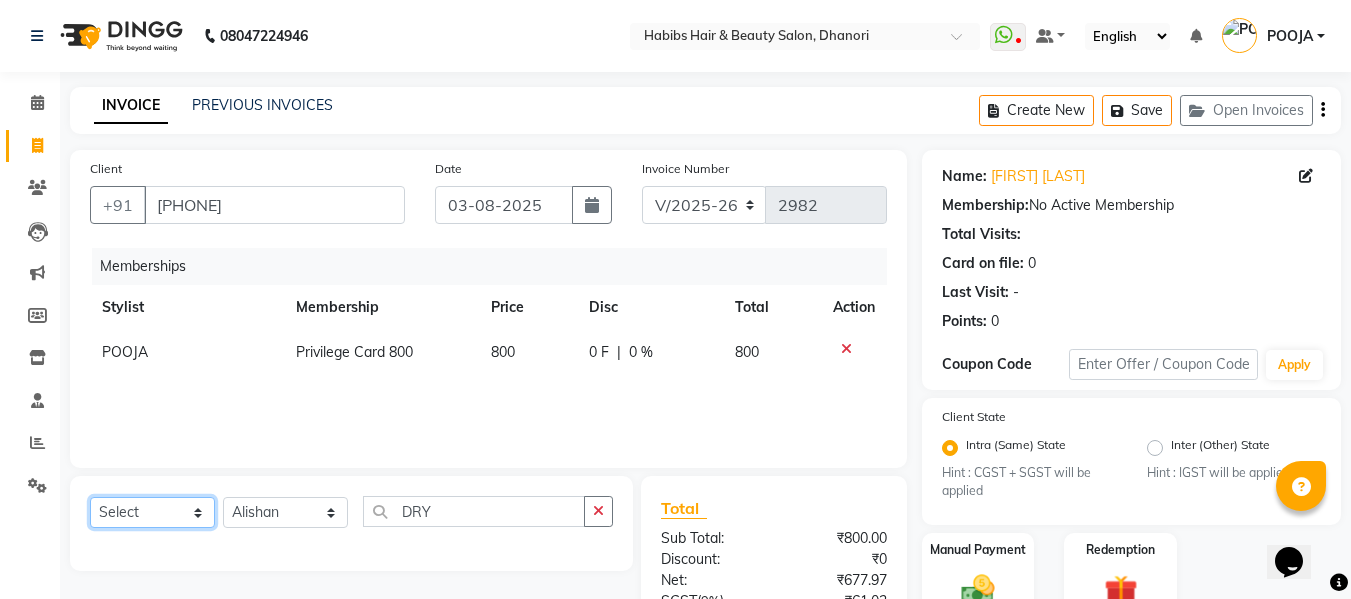 click on "Select  Service  Product  Package Voucher Prepaid Gift Card" 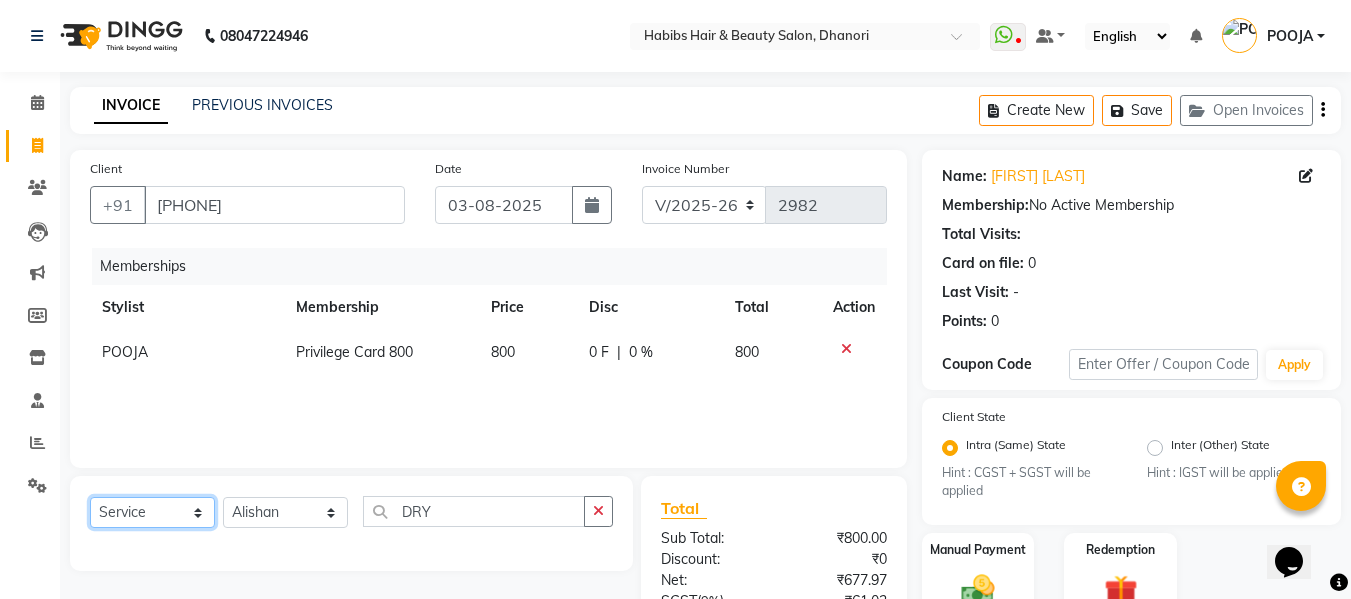 click on "Select  Service  Product  Package Voucher Prepaid Gift Card" 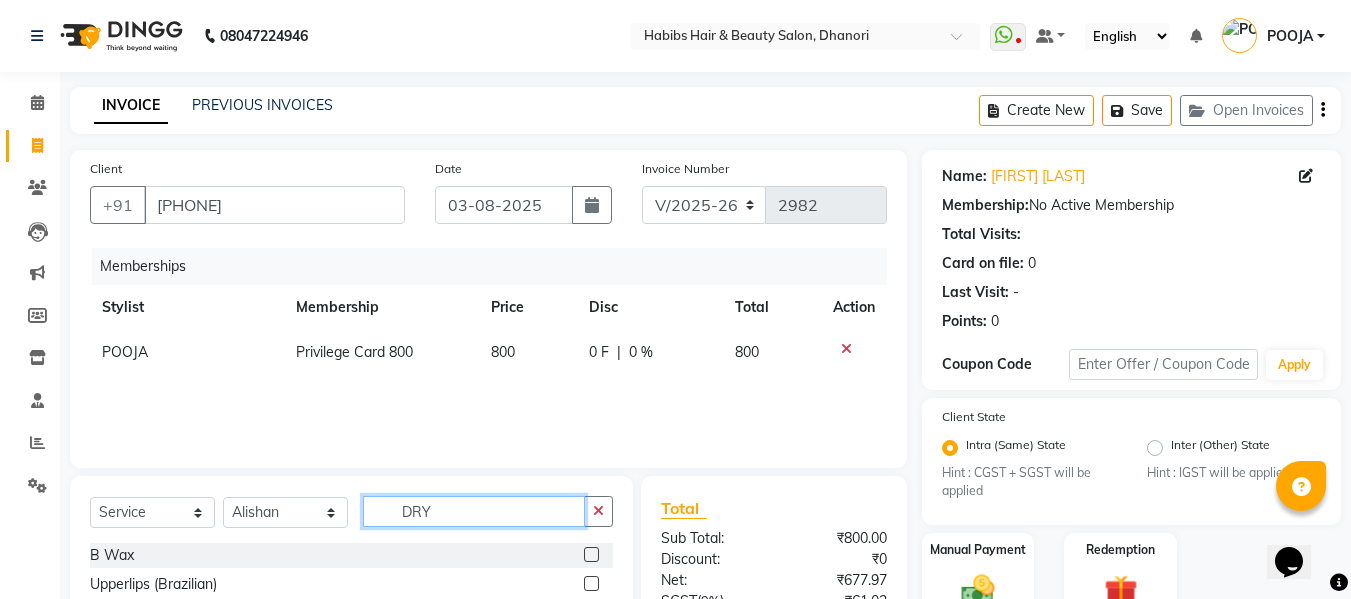 click on "DRY" 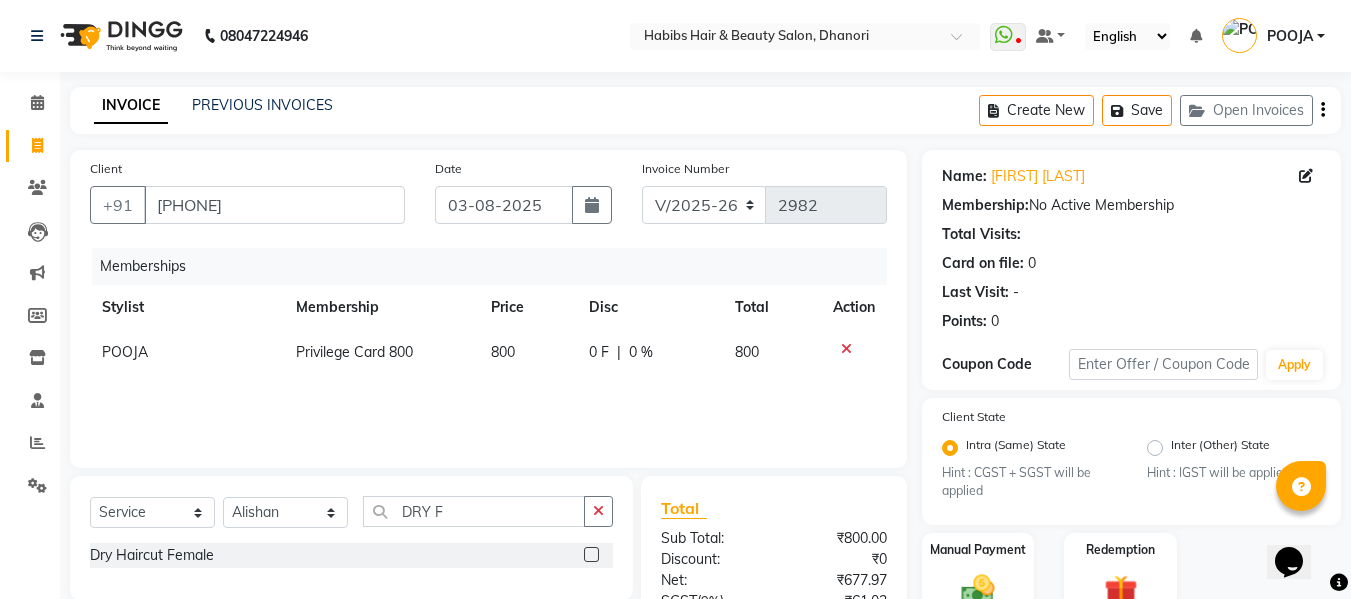 click 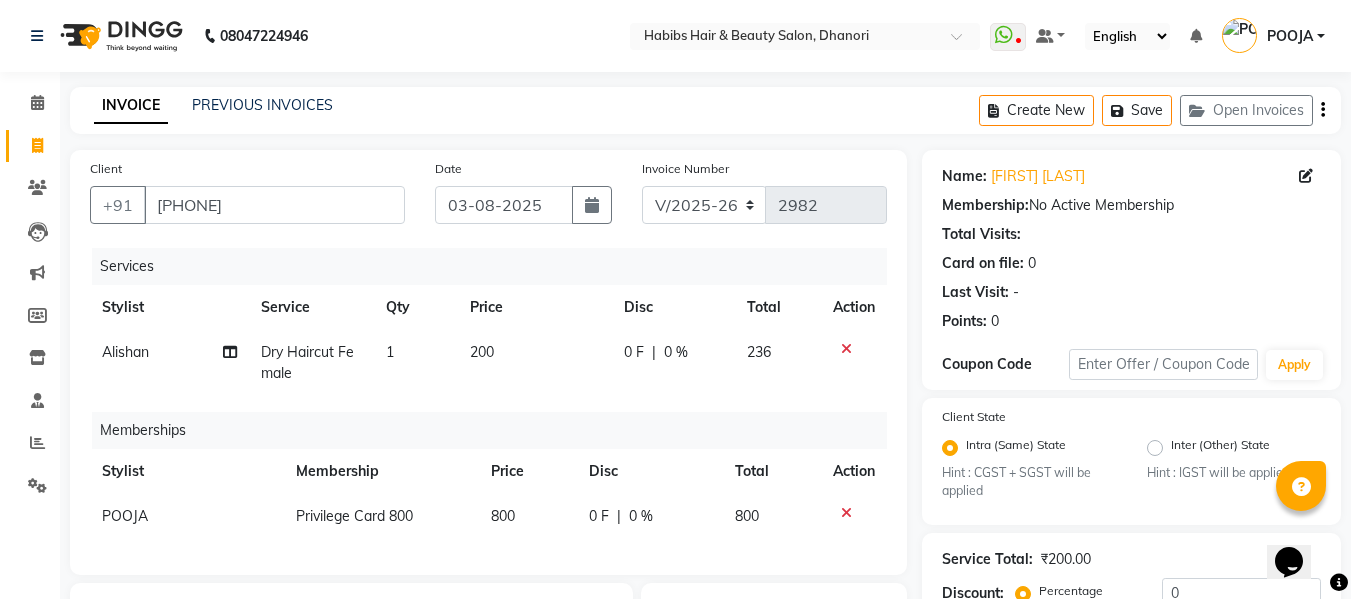 click on "200" 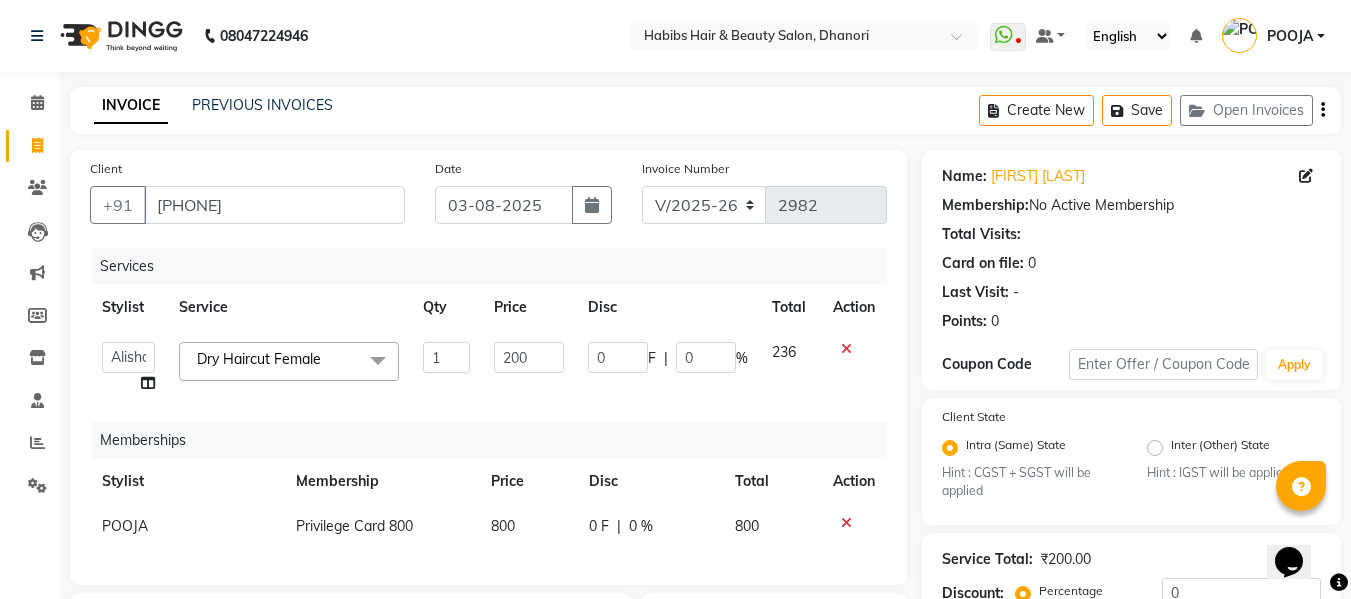 click on "200" 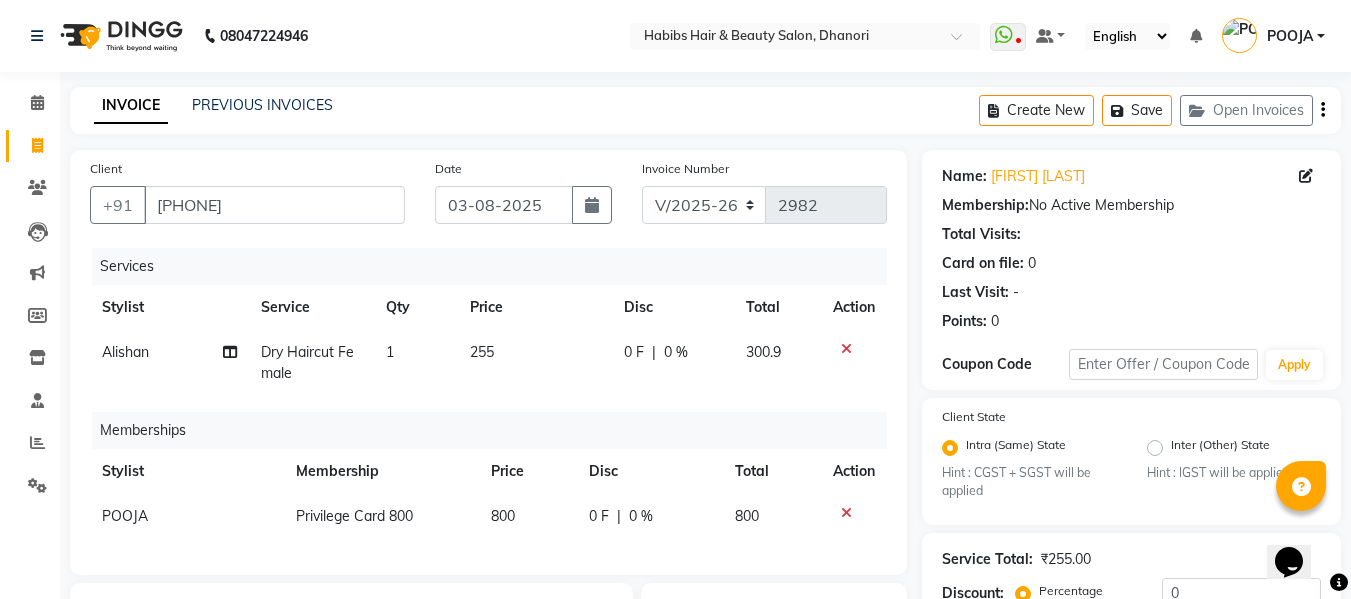 click on "255" 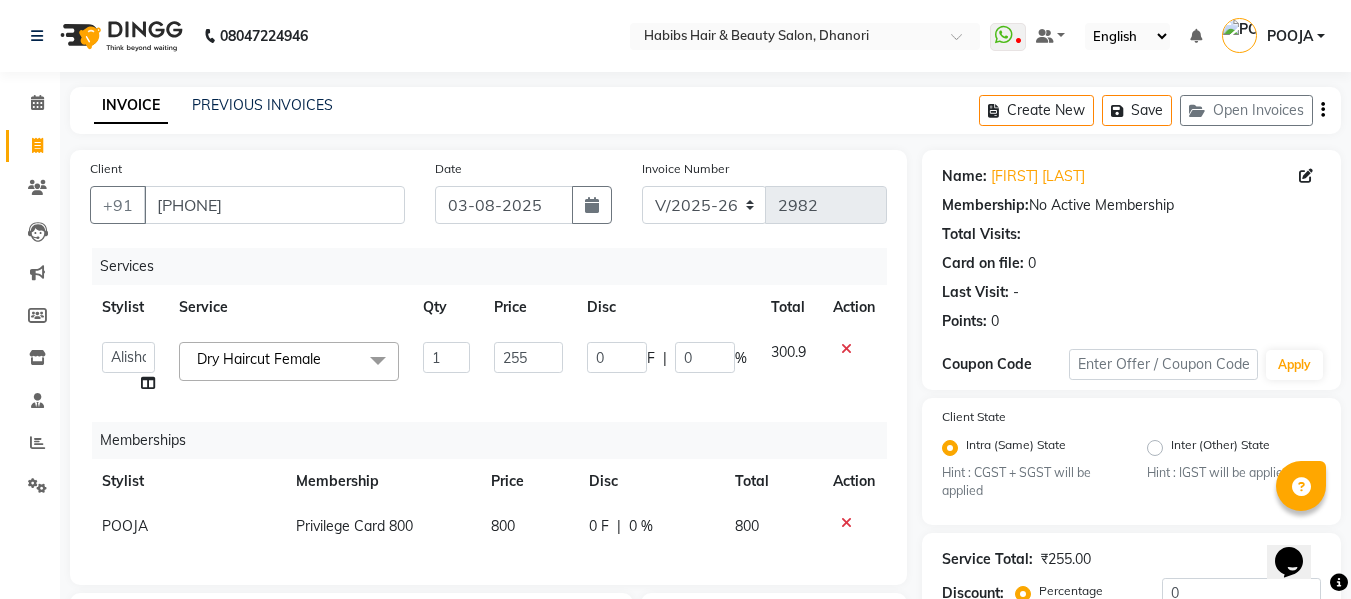 scroll, scrollTop: 333, scrollLeft: 0, axis: vertical 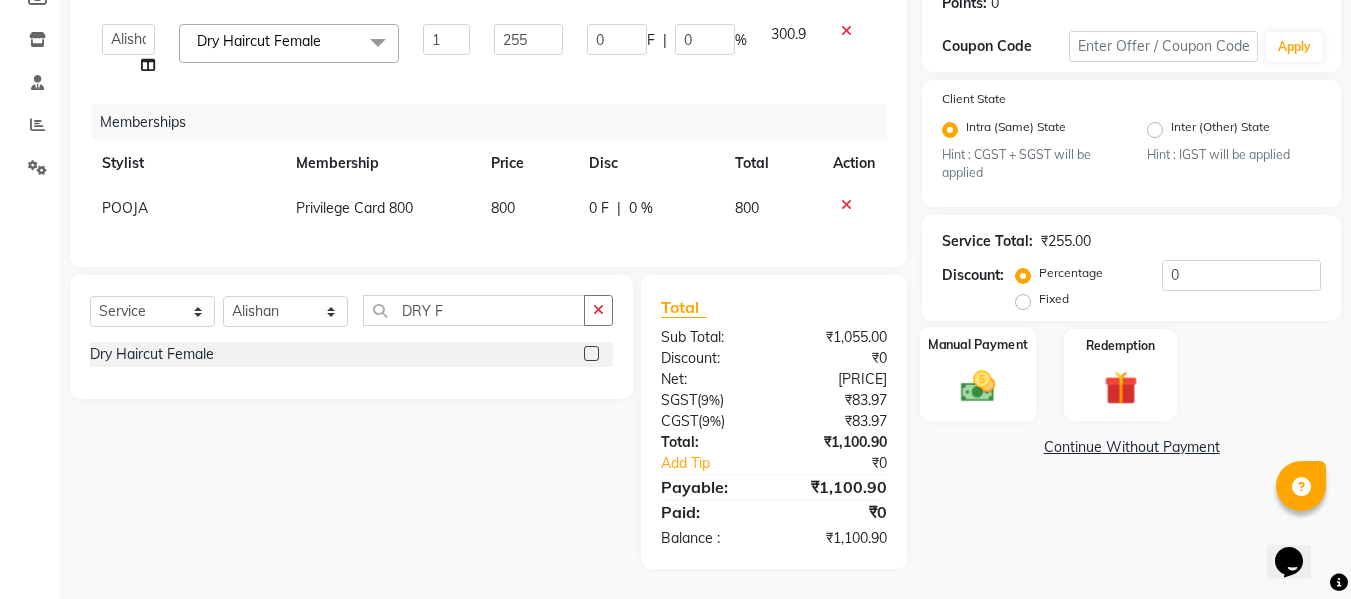 click on "Manual Payment" 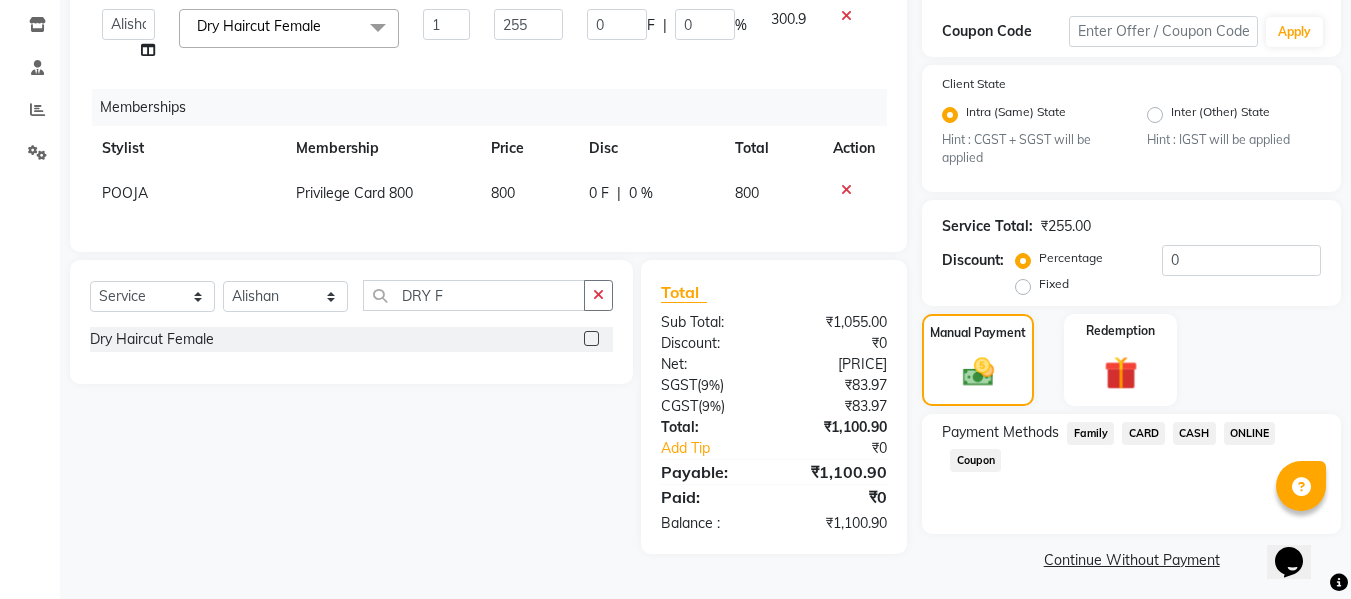 click on "ONLINE" 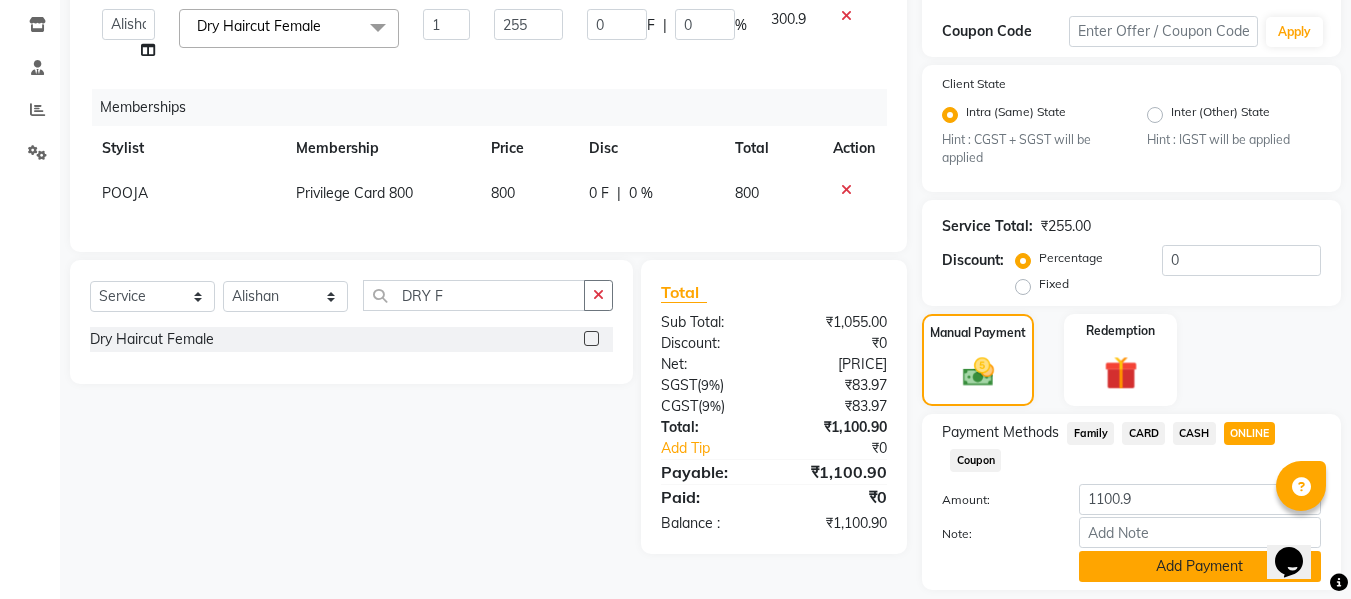 click on "Add Payment" 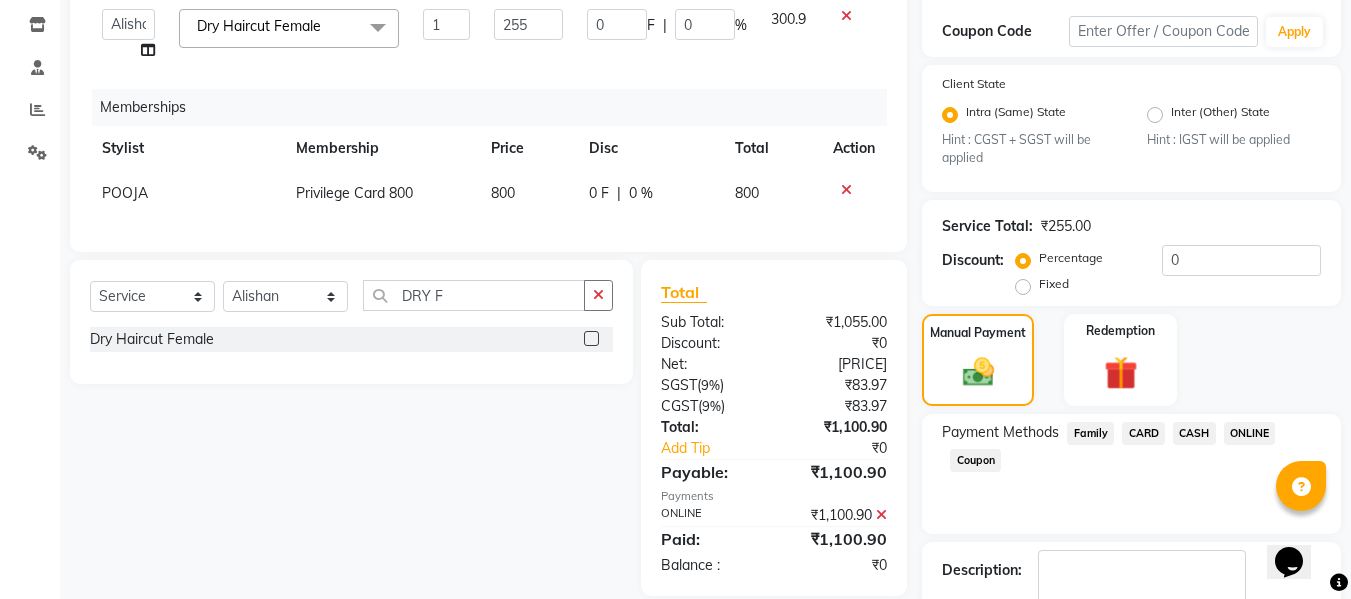 scroll, scrollTop: 452, scrollLeft: 0, axis: vertical 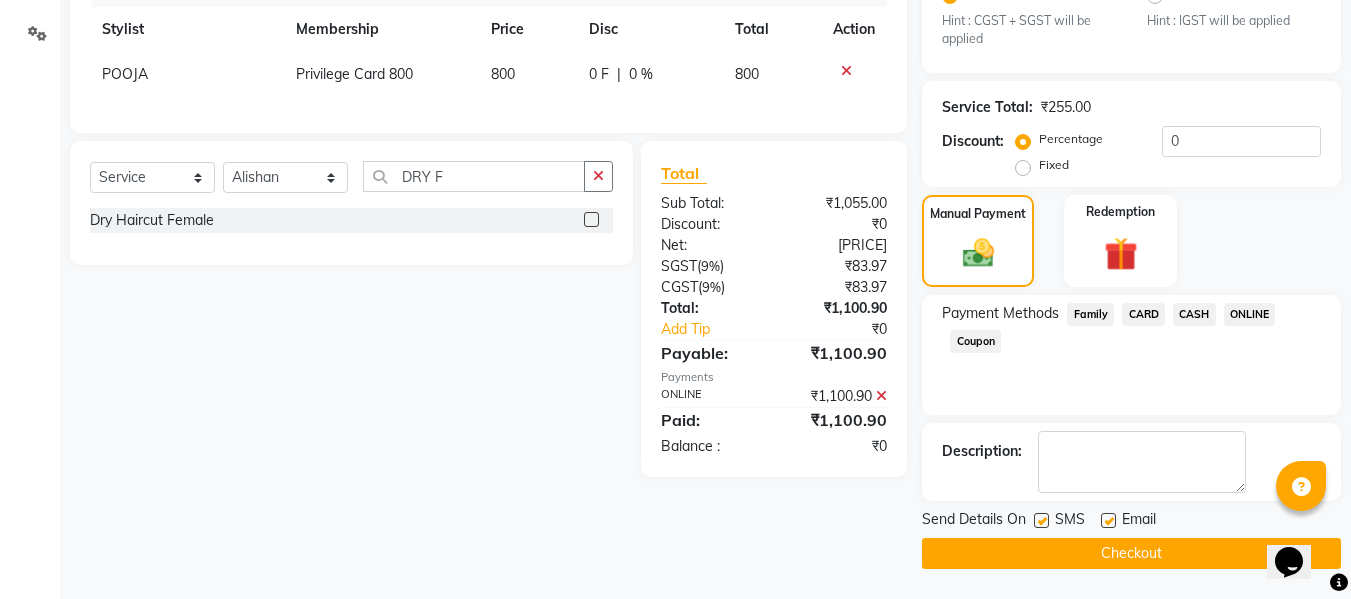 click on "Checkout" 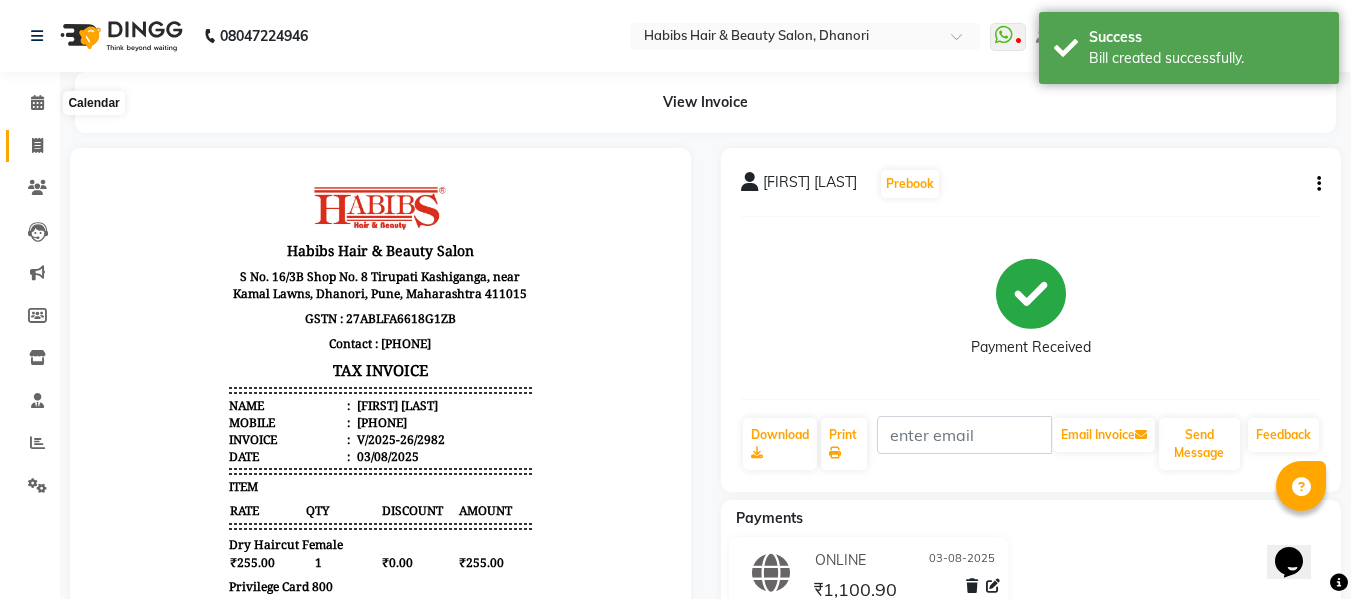 scroll, scrollTop: 0, scrollLeft: 0, axis: both 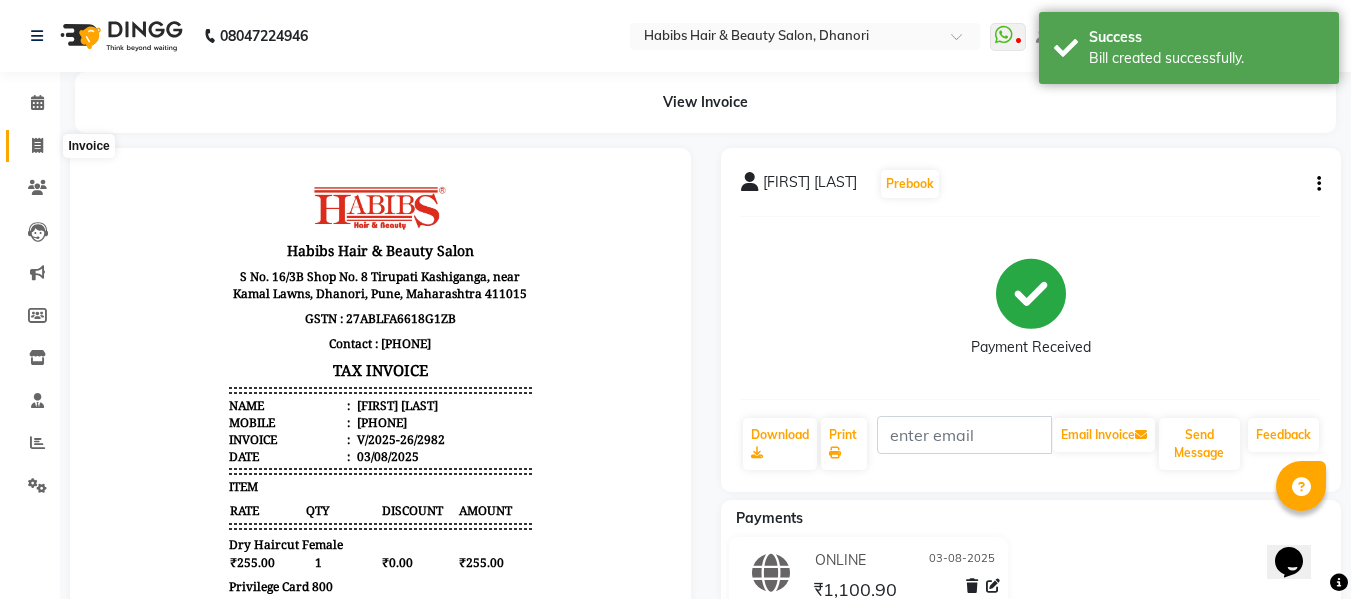 click 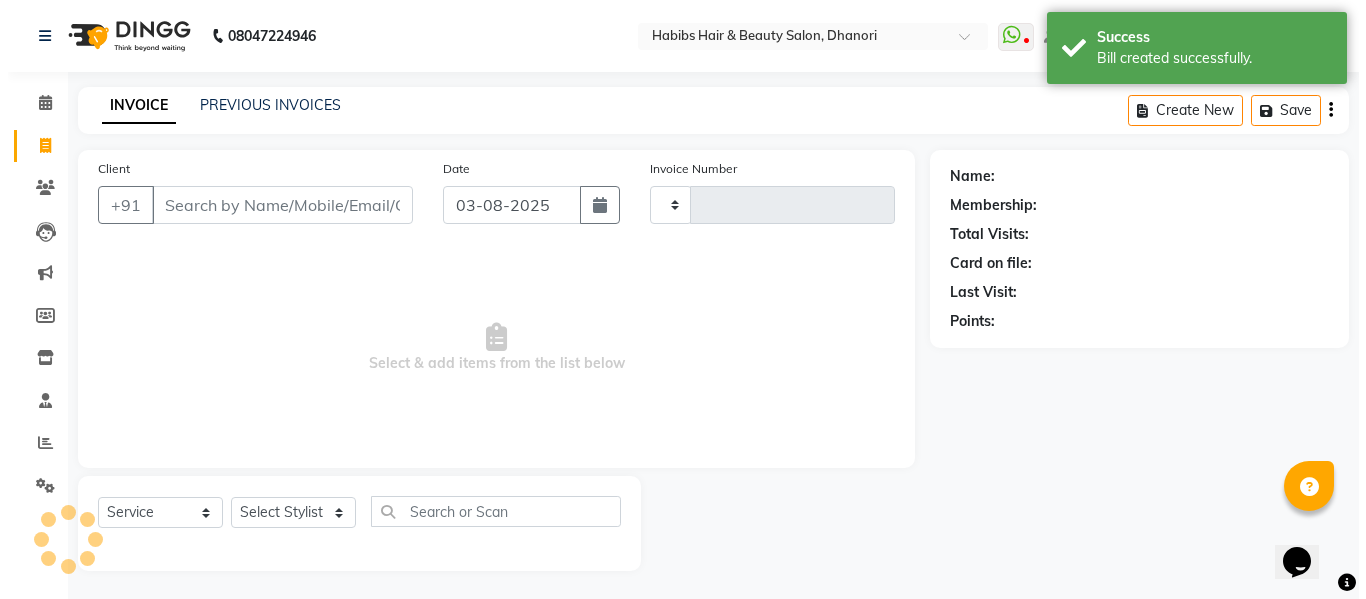 scroll, scrollTop: 2, scrollLeft: 0, axis: vertical 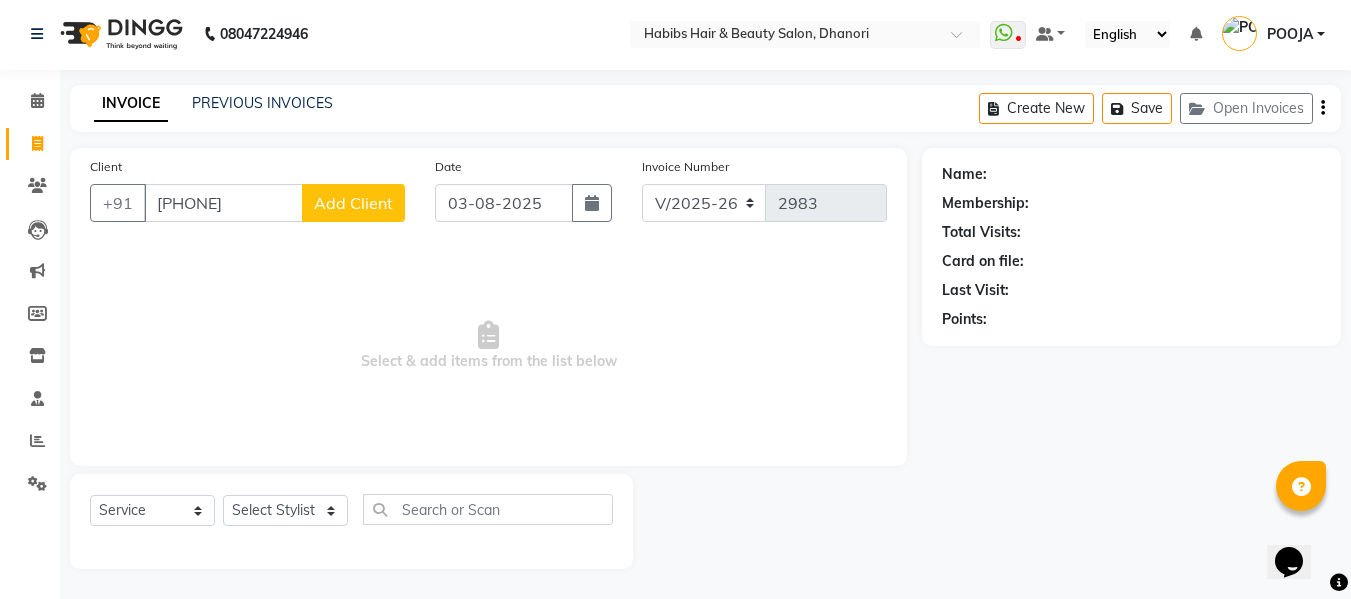 click on "Add Client" 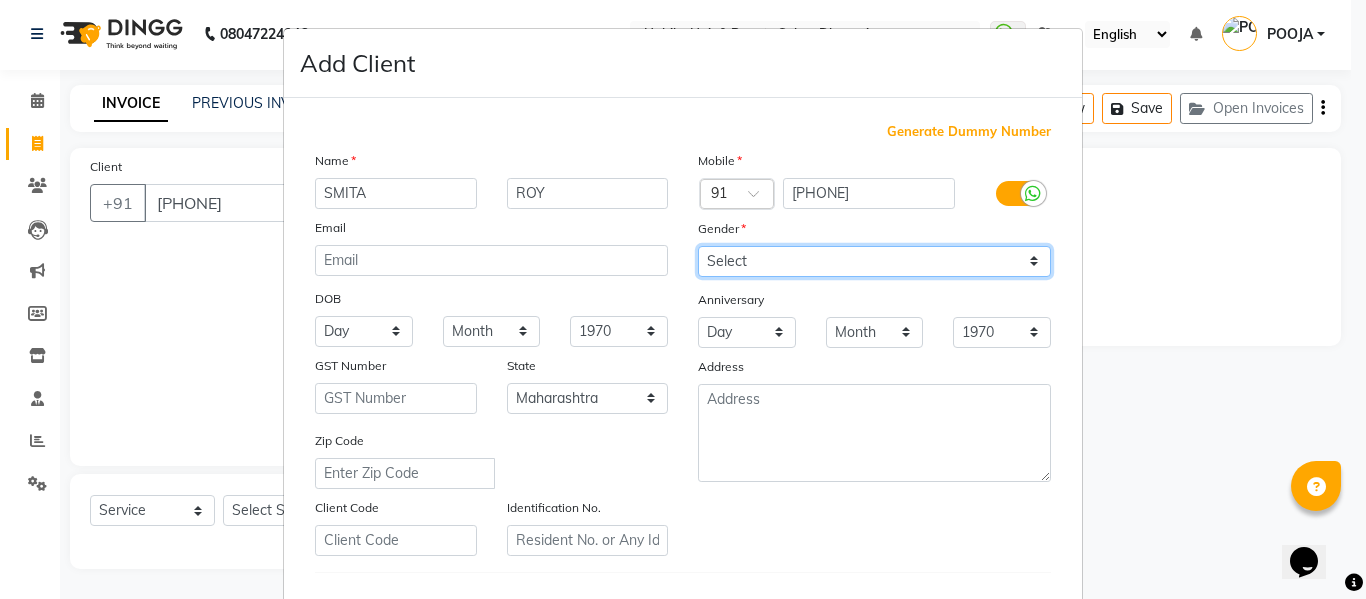 click on "Select Male Female Other Prefer Not To Say" at bounding box center (874, 261) 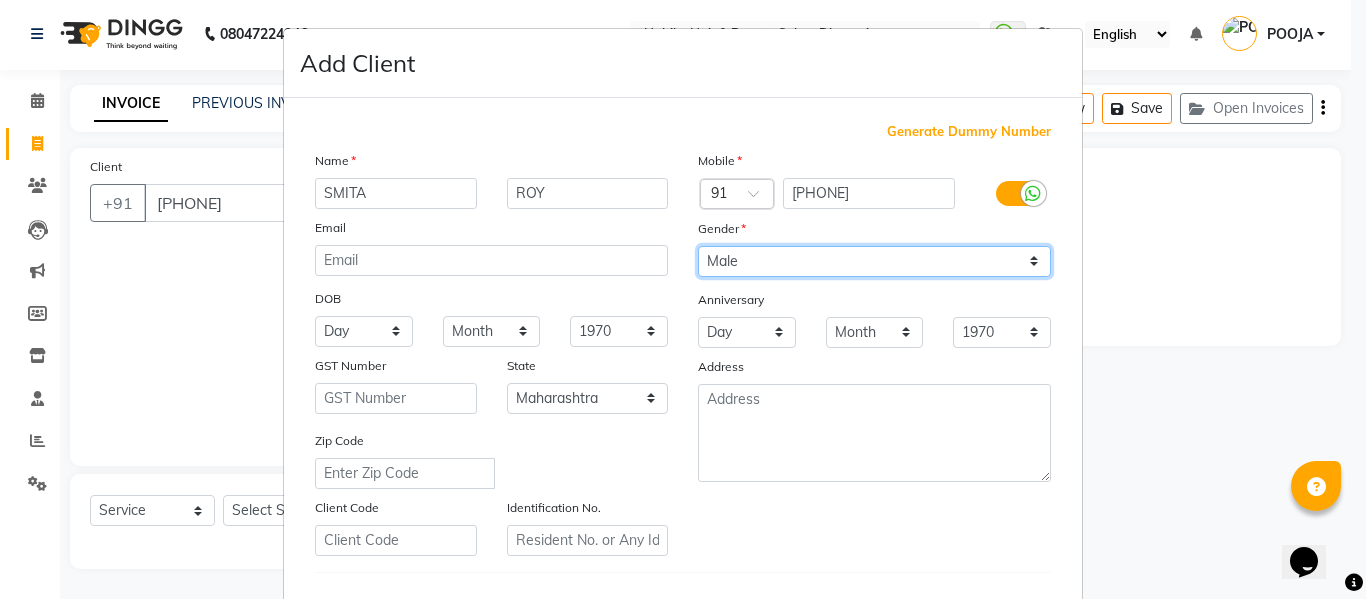 click on "Select Male Female Other Prefer Not To Say" at bounding box center [874, 261] 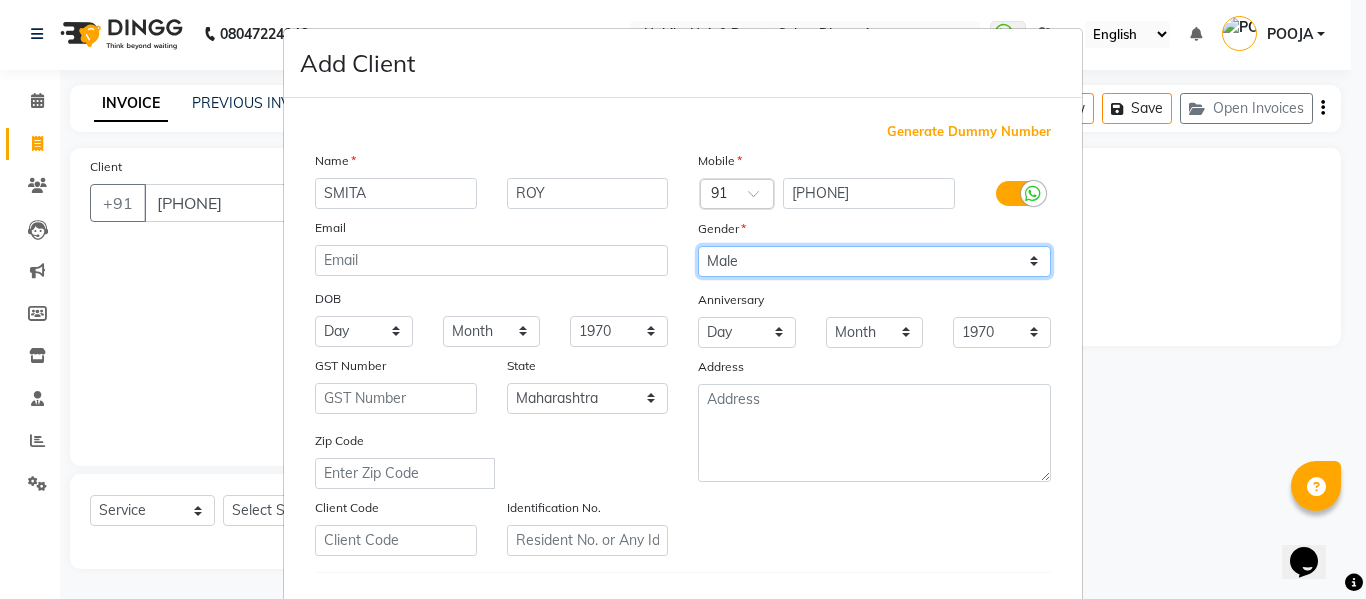 click on "Select Male Female Other Prefer Not To Say" at bounding box center (874, 261) 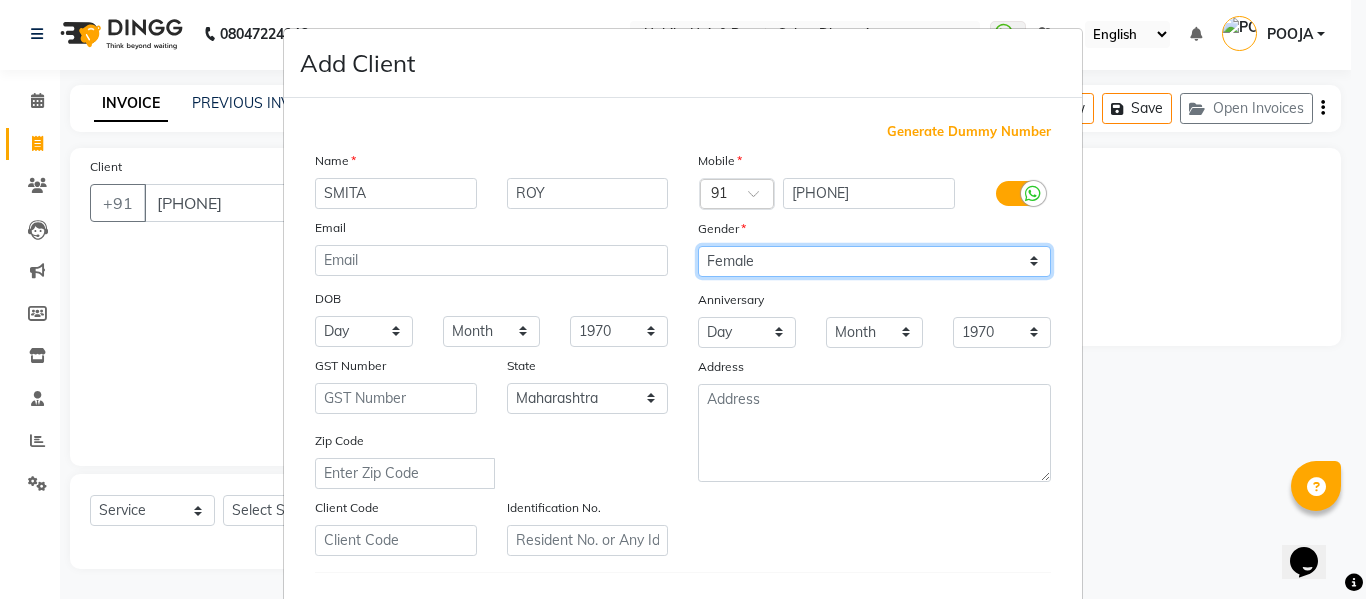 click on "Select Male Female Other Prefer Not To Say" at bounding box center (874, 261) 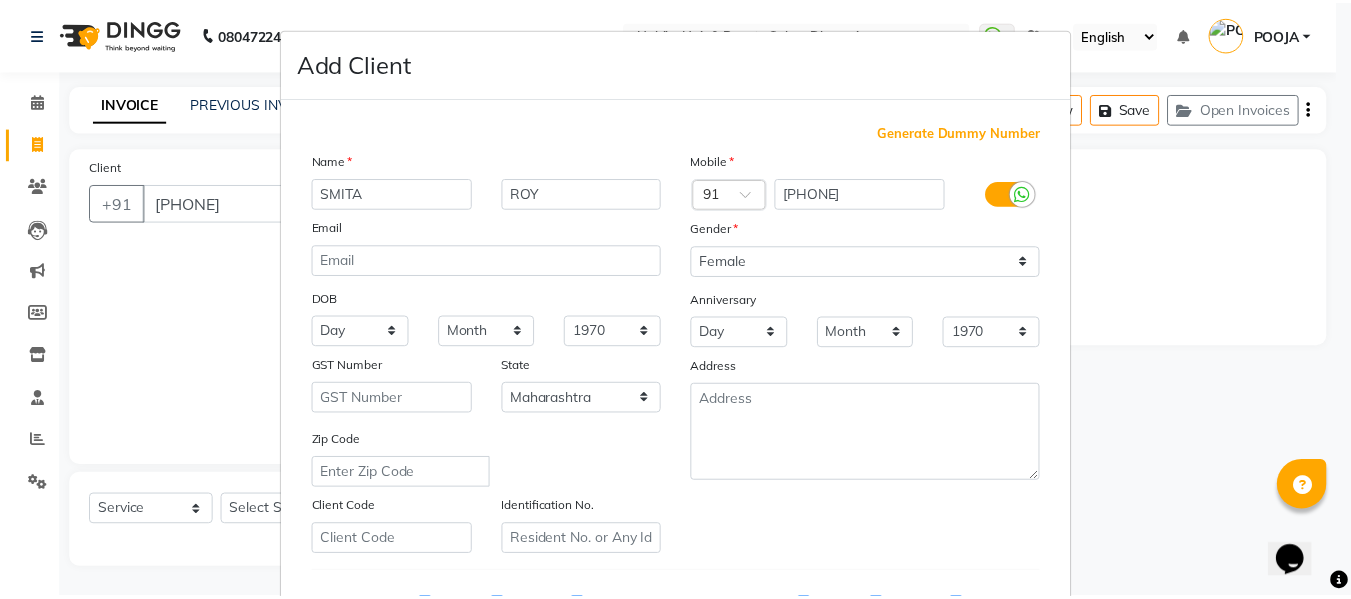 scroll, scrollTop: 324, scrollLeft: 0, axis: vertical 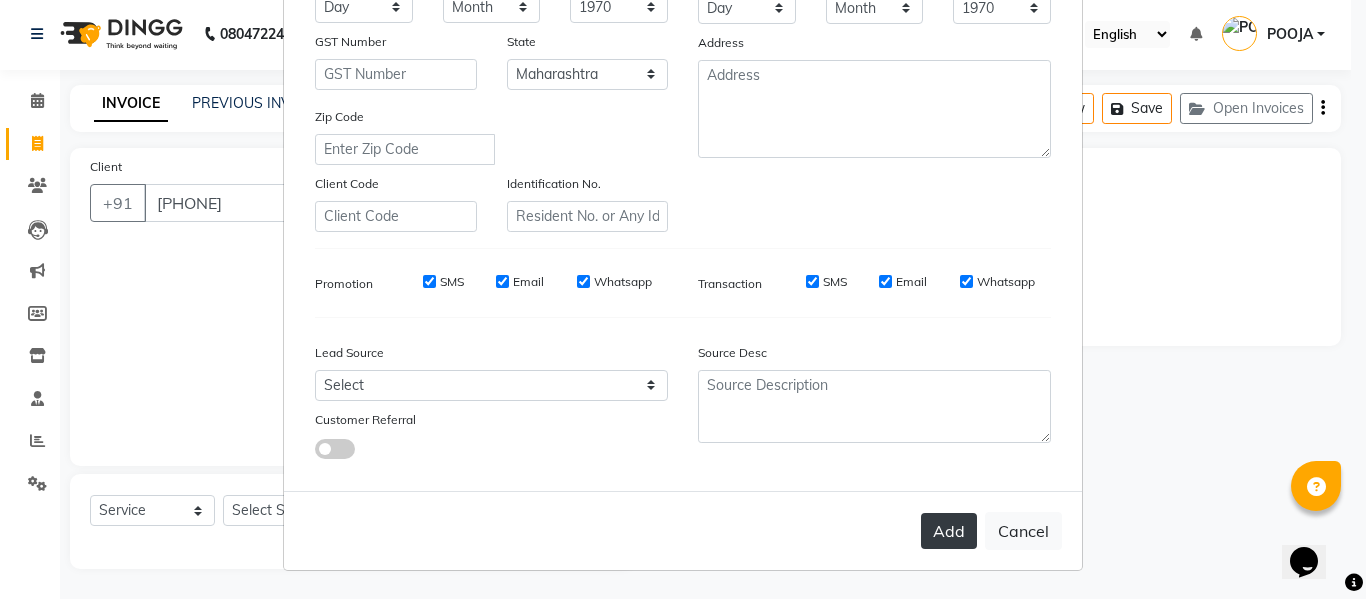 click on "Add" at bounding box center (949, 531) 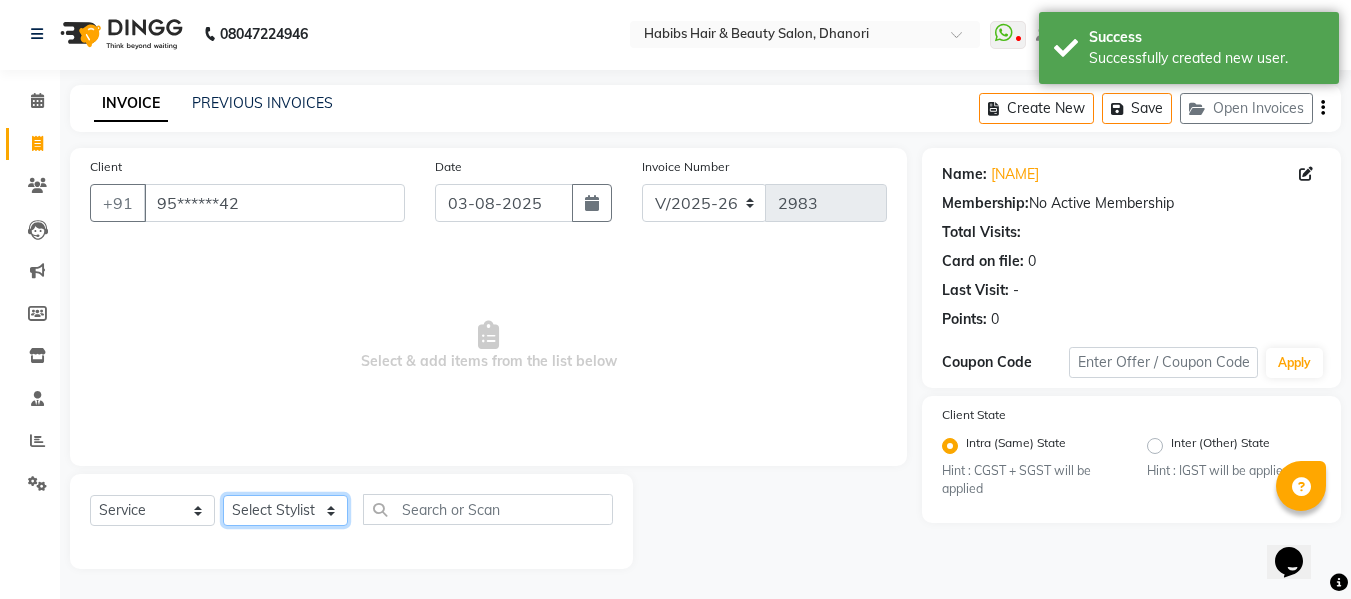 click on "Select Stylist Admin  Alishan  ARMAN DIVYA FAIZAN IRFAN MUZAMMIL POOJA POOJA J RAKESH SAHIL SHAKEEL SONAL" 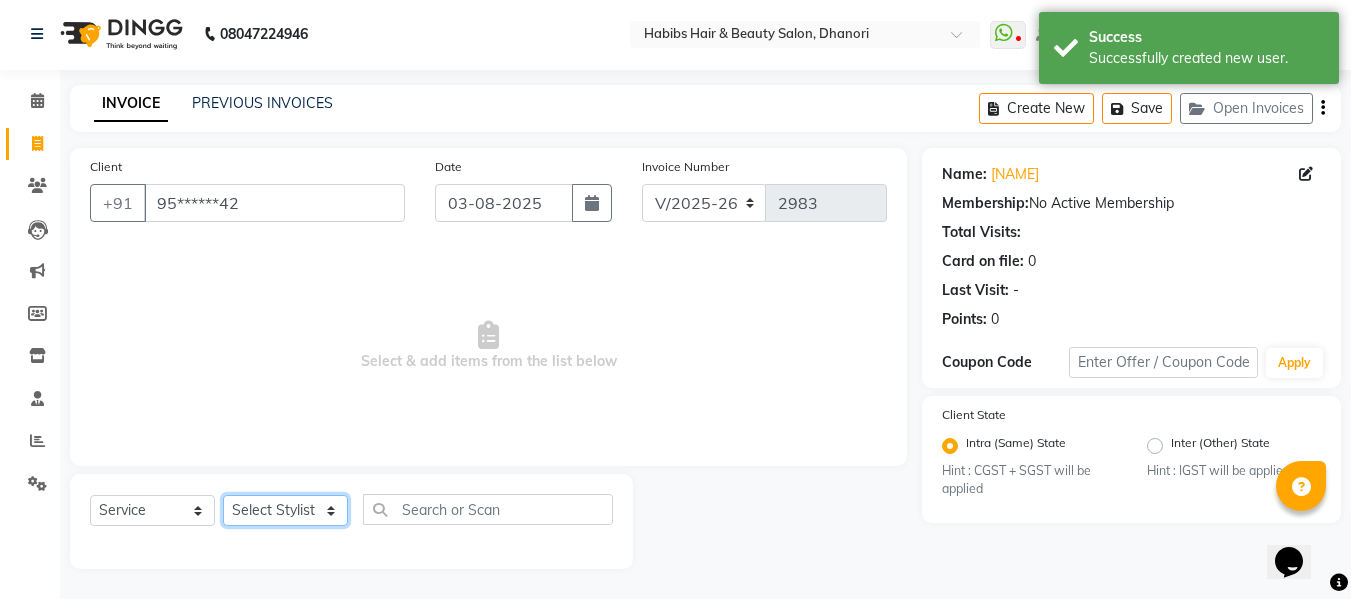 click on "Select Stylist Admin  Alishan  ARMAN DIVYA FAIZAN IRFAN MUZAMMIL POOJA POOJA J RAKESH SAHIL SHAKEEL SONAL" 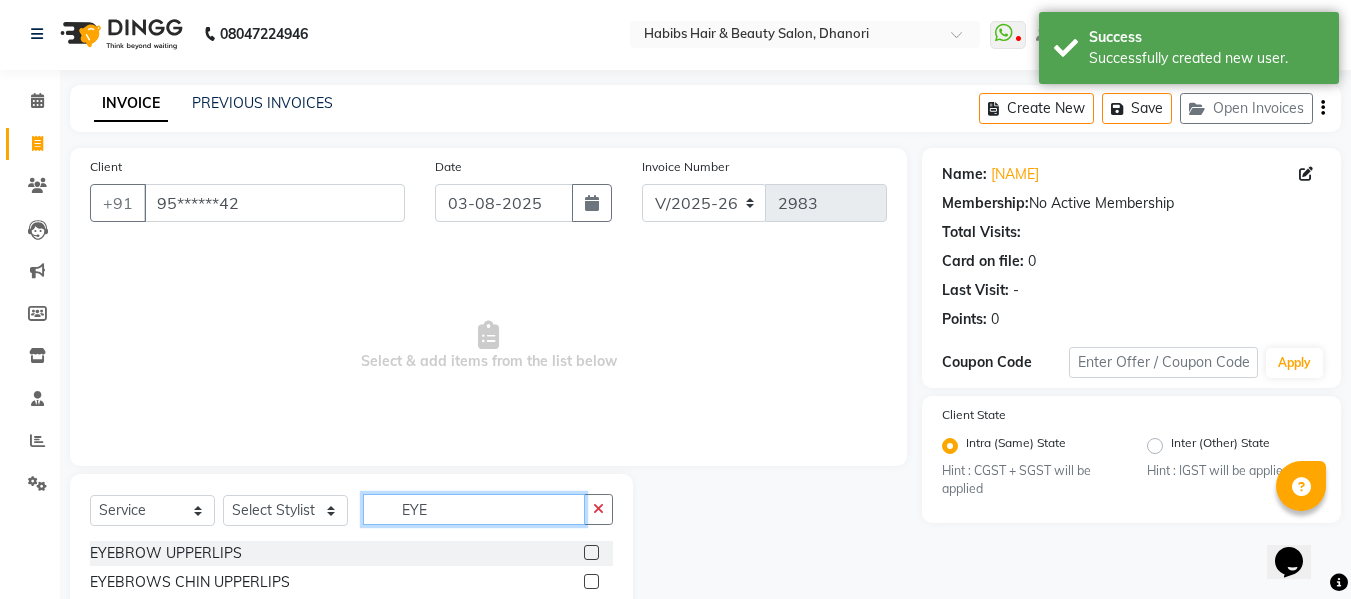 scroll, scrollTop: 89, scrollLeft: 0, axis: vertical 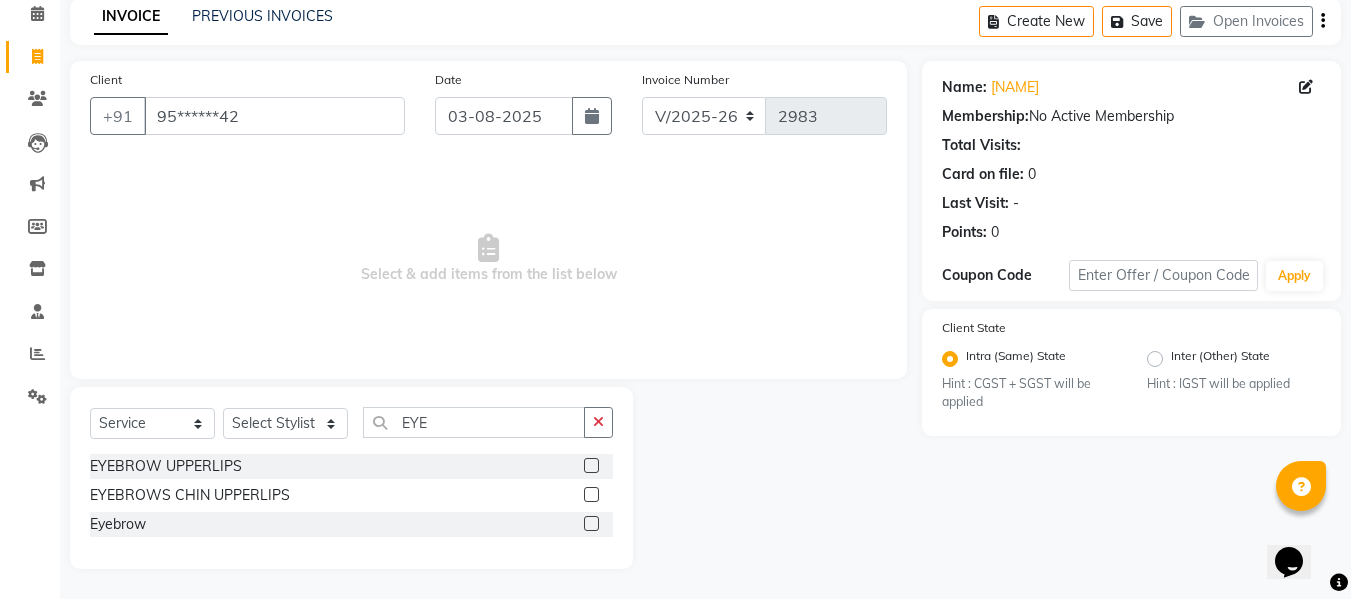 click 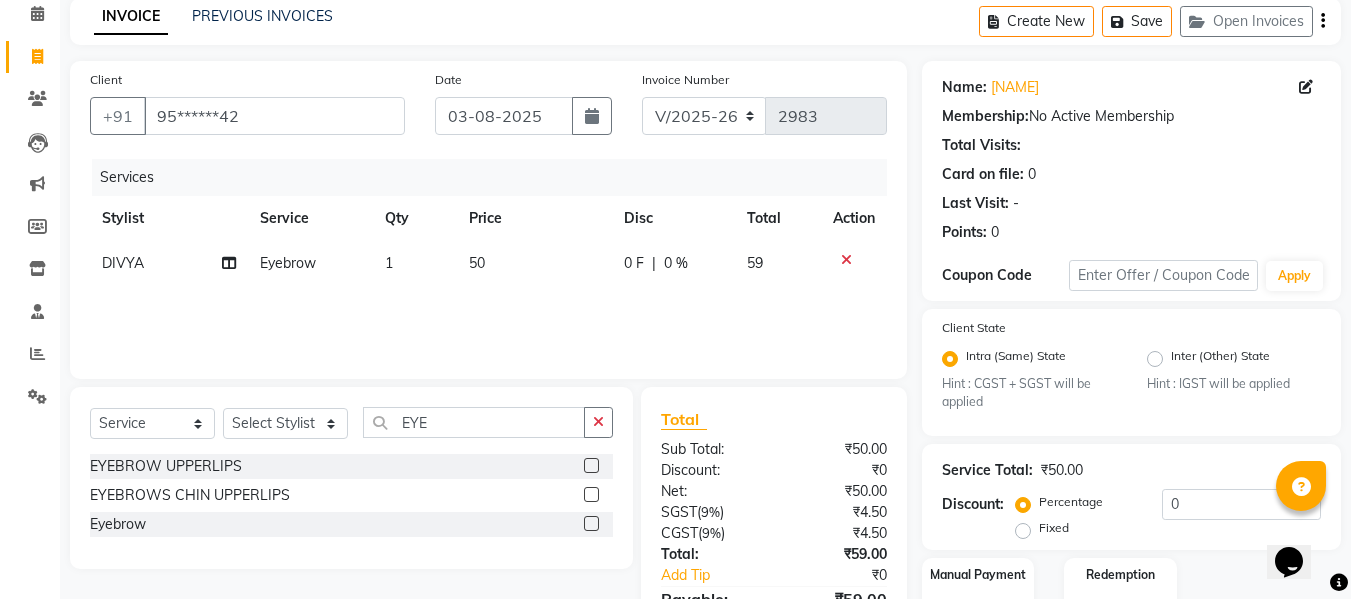 scroll, scrollTop: 211, scrollLeft: 0, axis: vertical 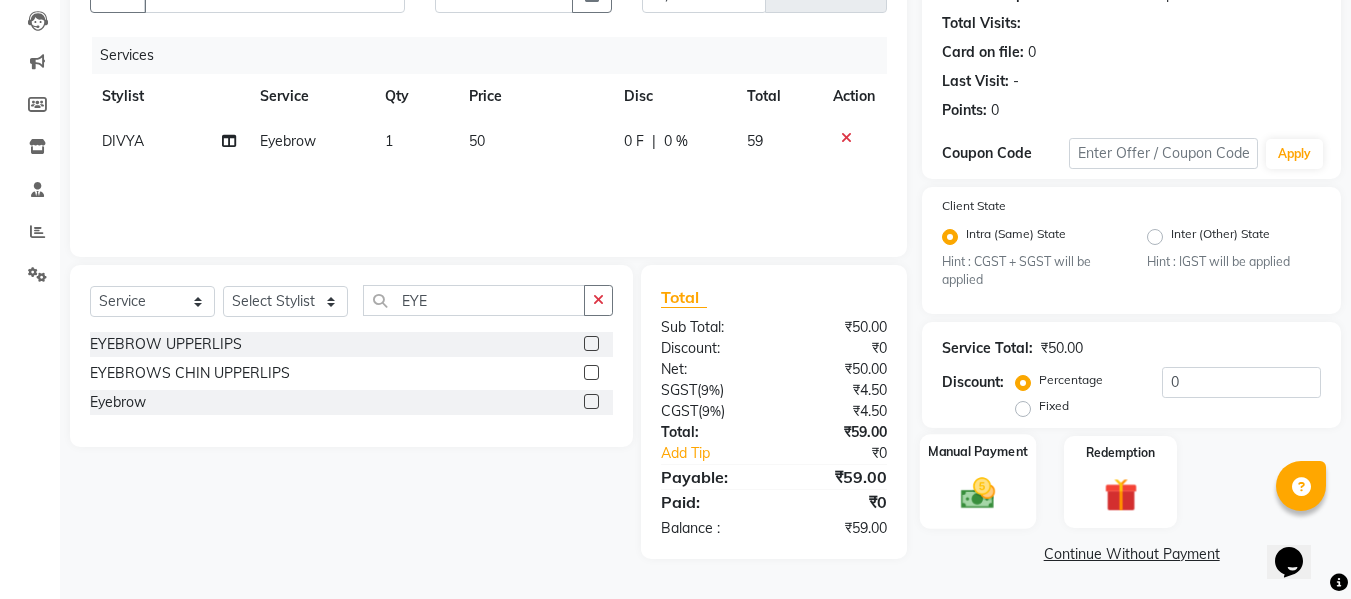 click 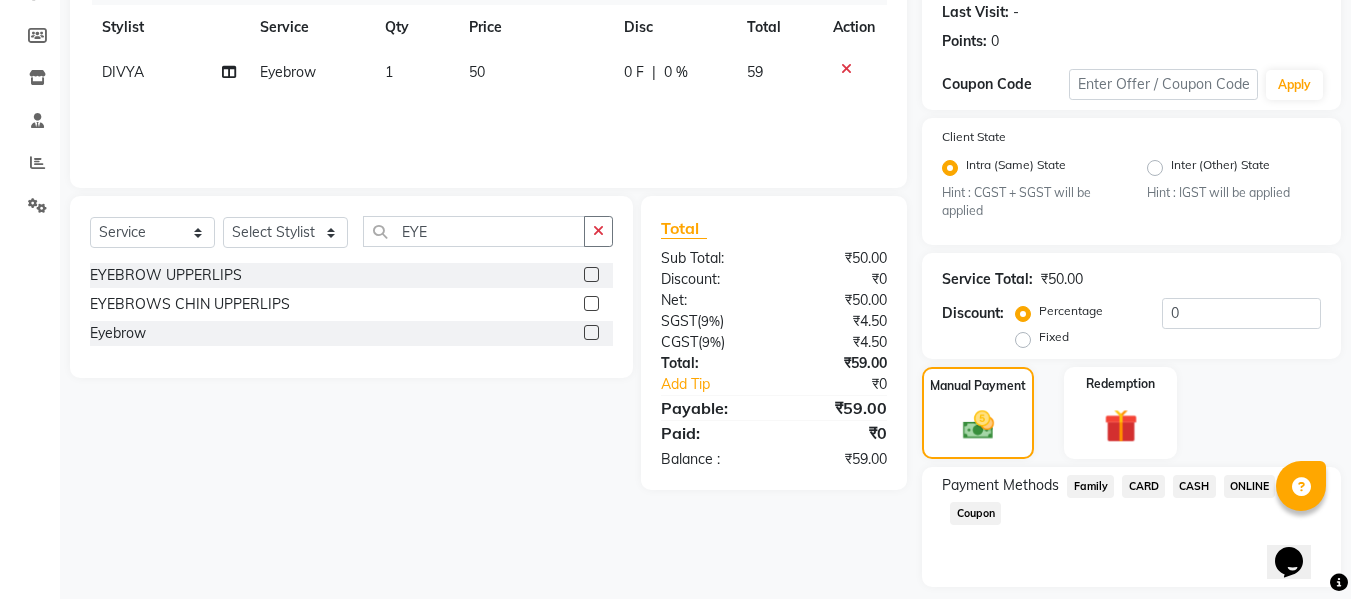 scroll, scrollTop: 339, scrollLeft: 0, axis: vertical 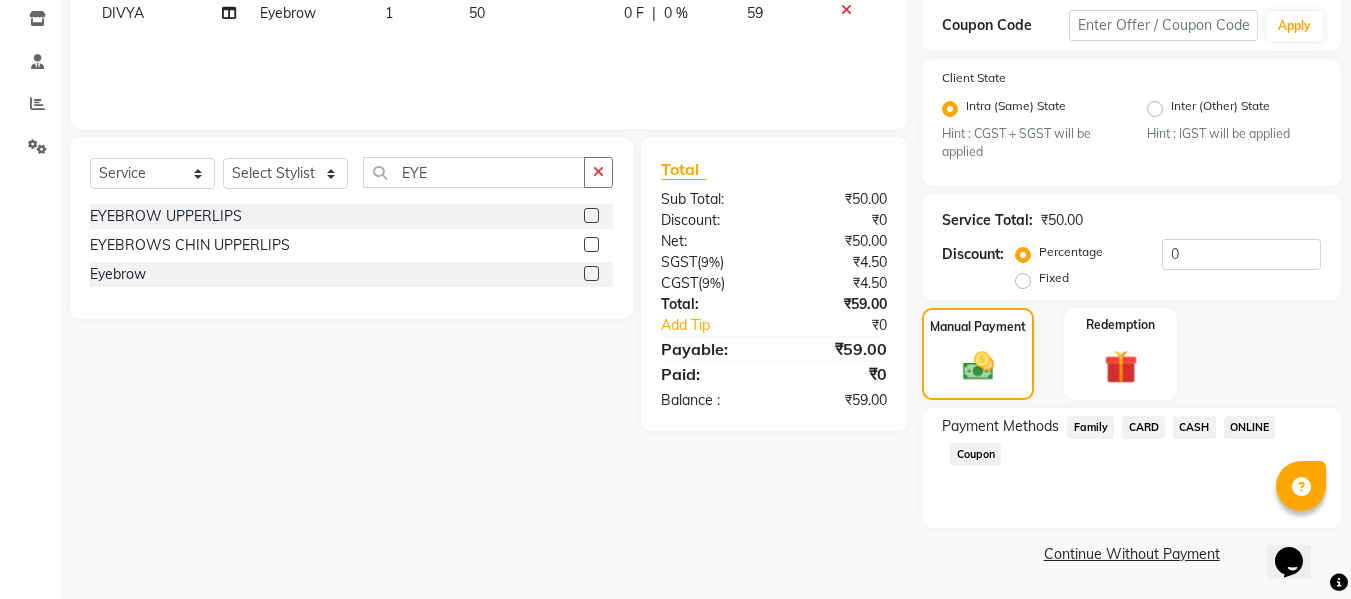 click on "ONLINE" 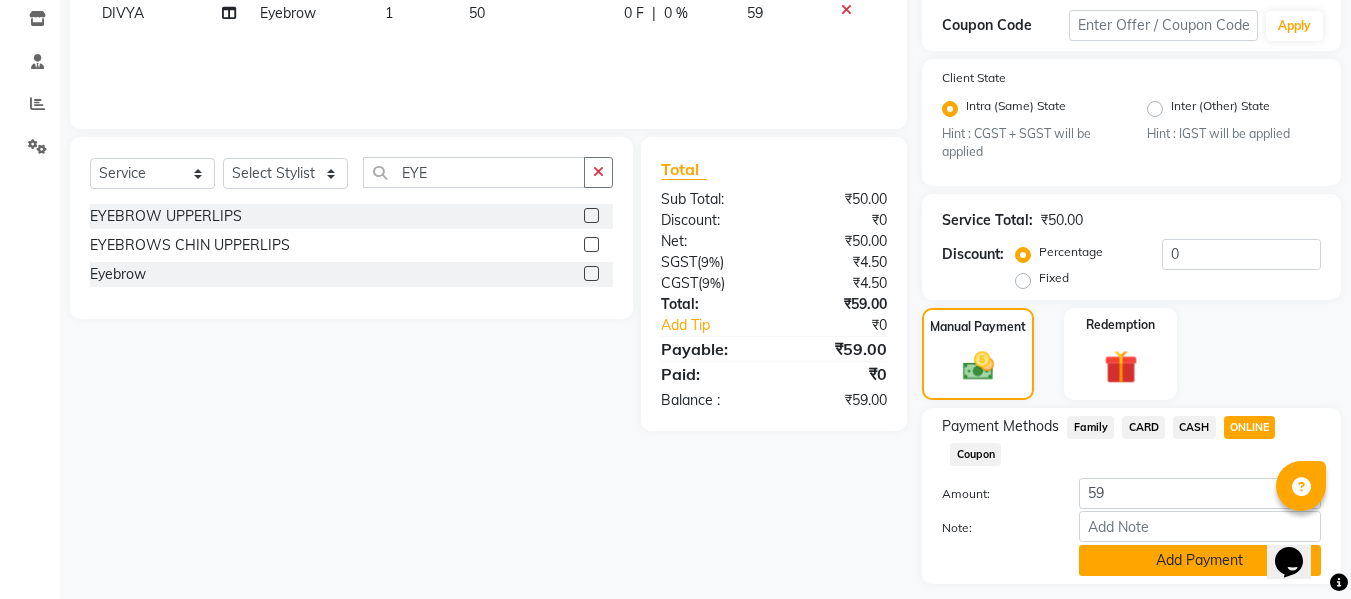 click on "Add Payment" 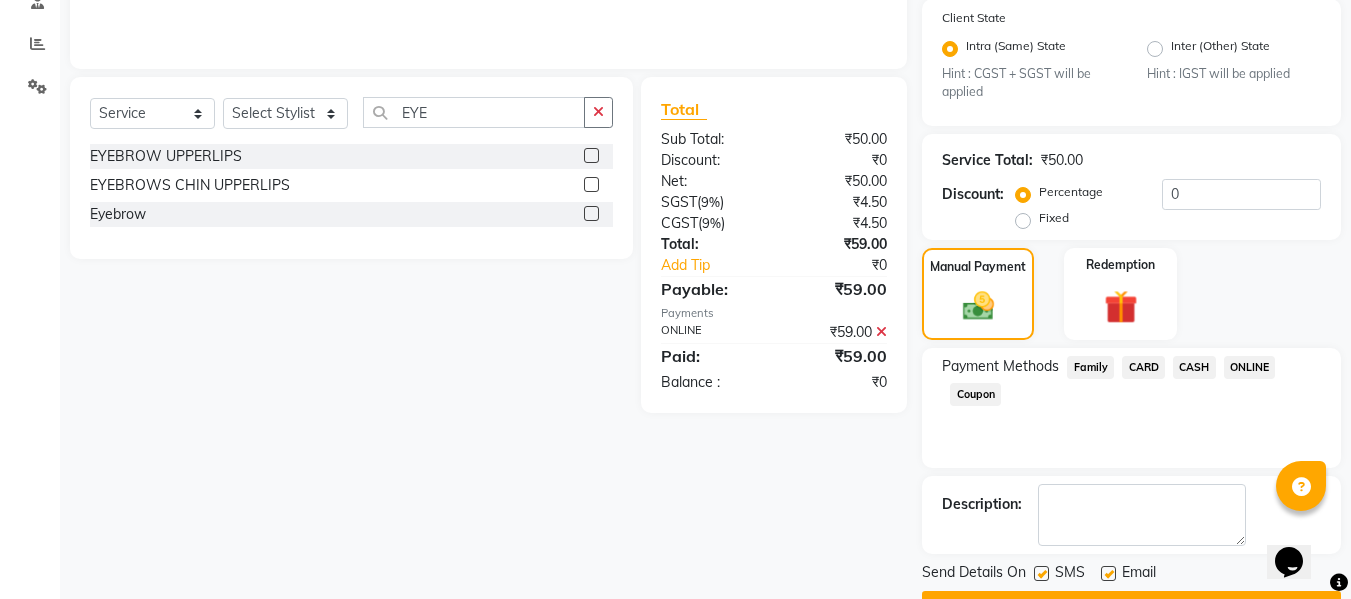 scroll, scrollTop: 452, scrollLeft: 0, axis: vertical 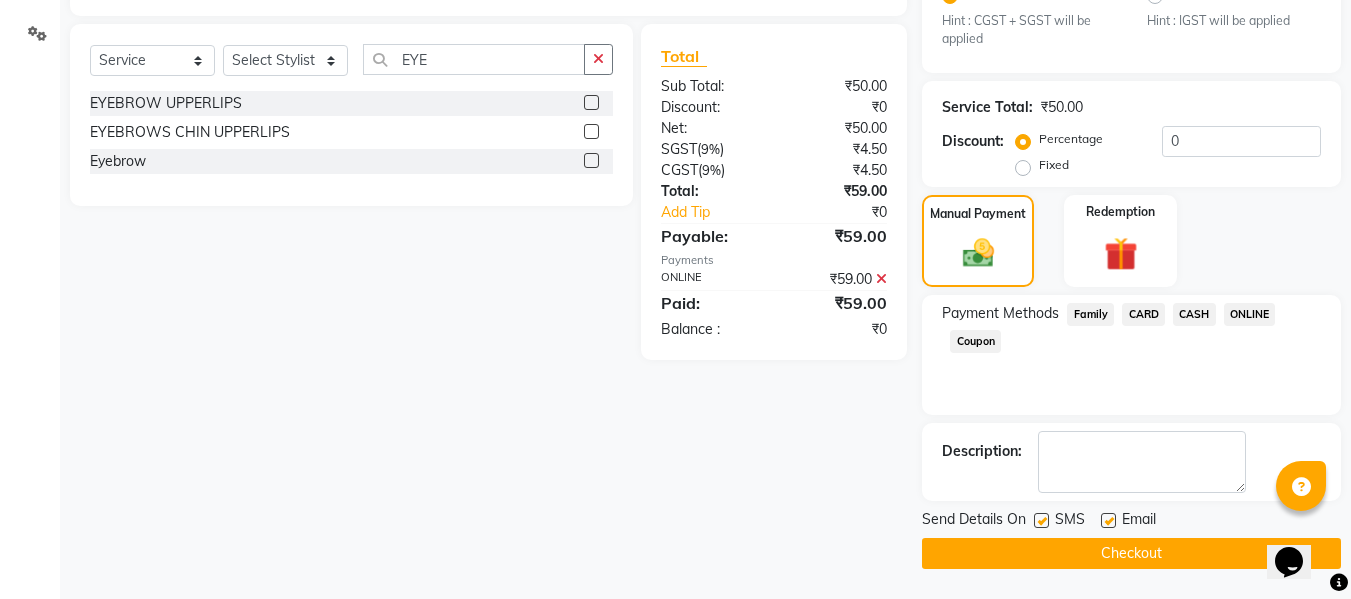 click on "Send Details On SMS Email  Checkout" 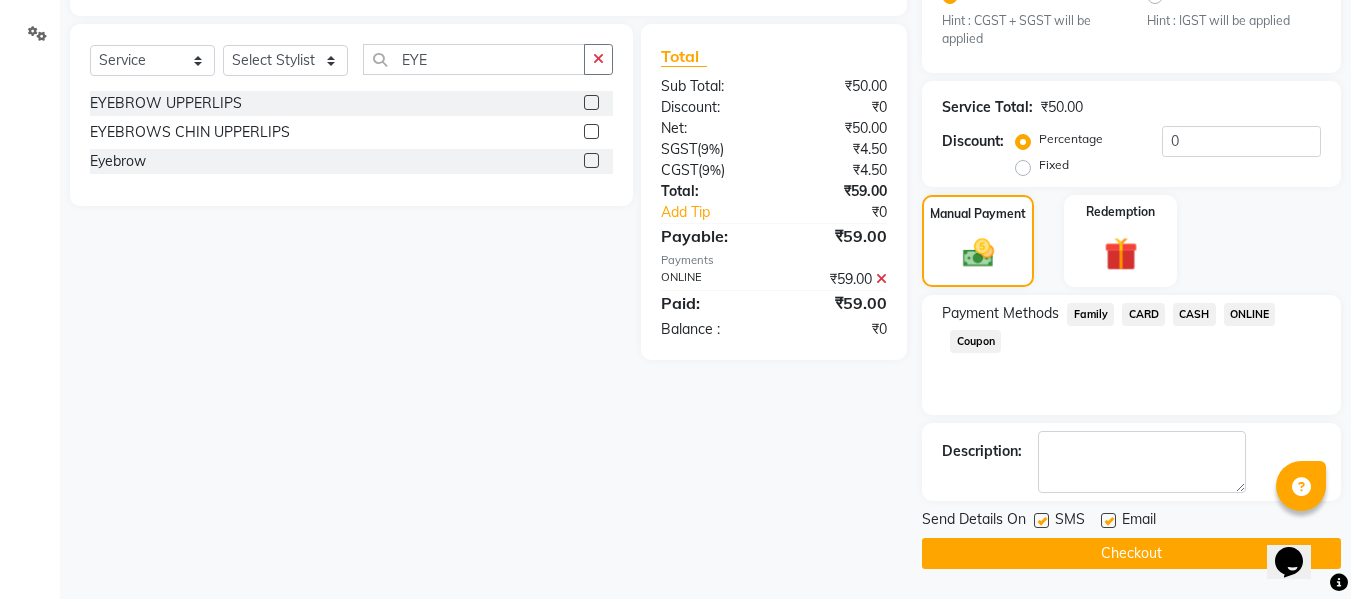 click on "Checkout" 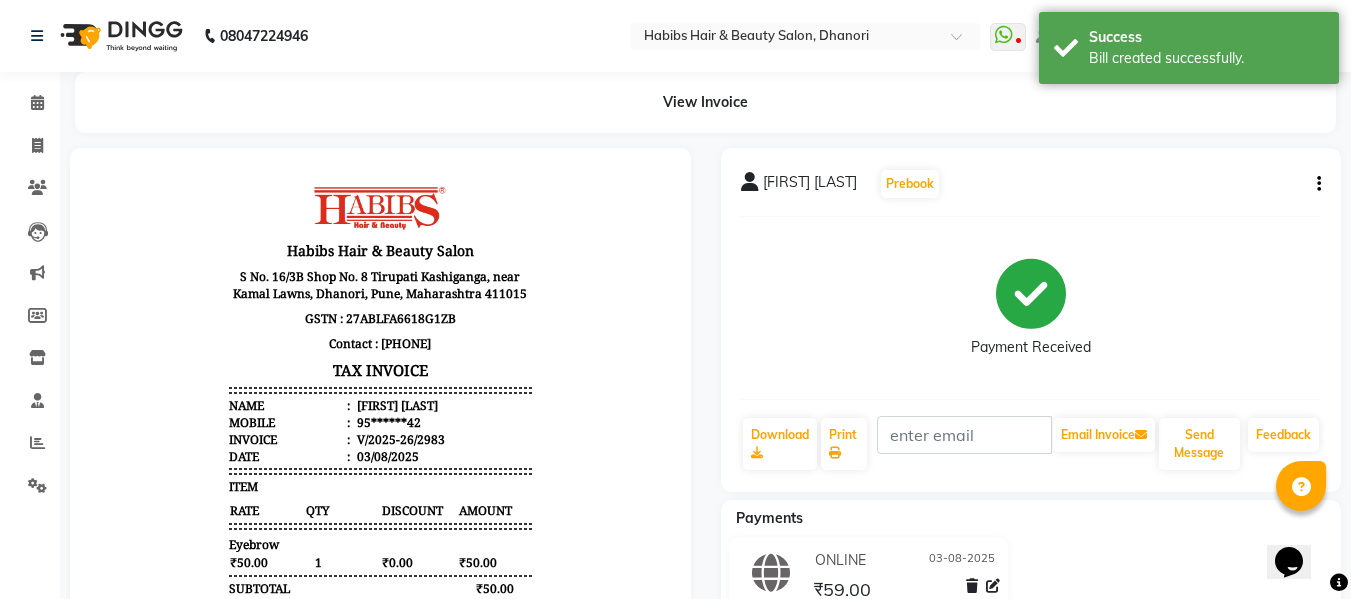 scroll, scrollTop: 0, scrollLeft: 0, axis: both 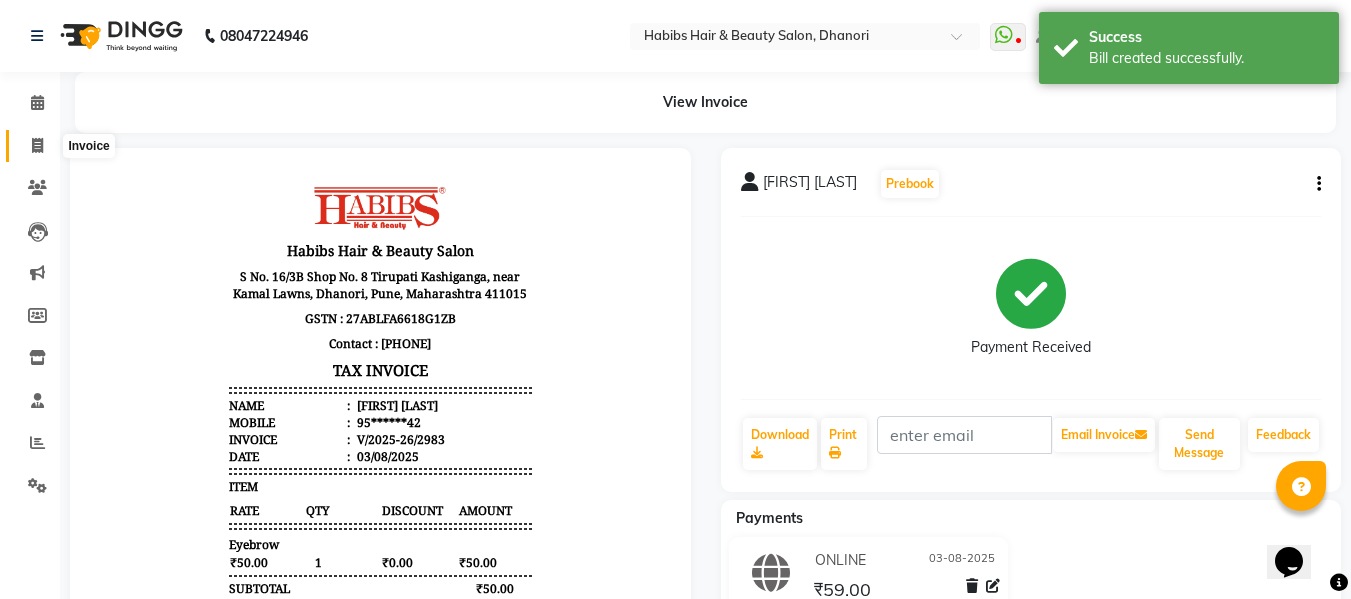 click 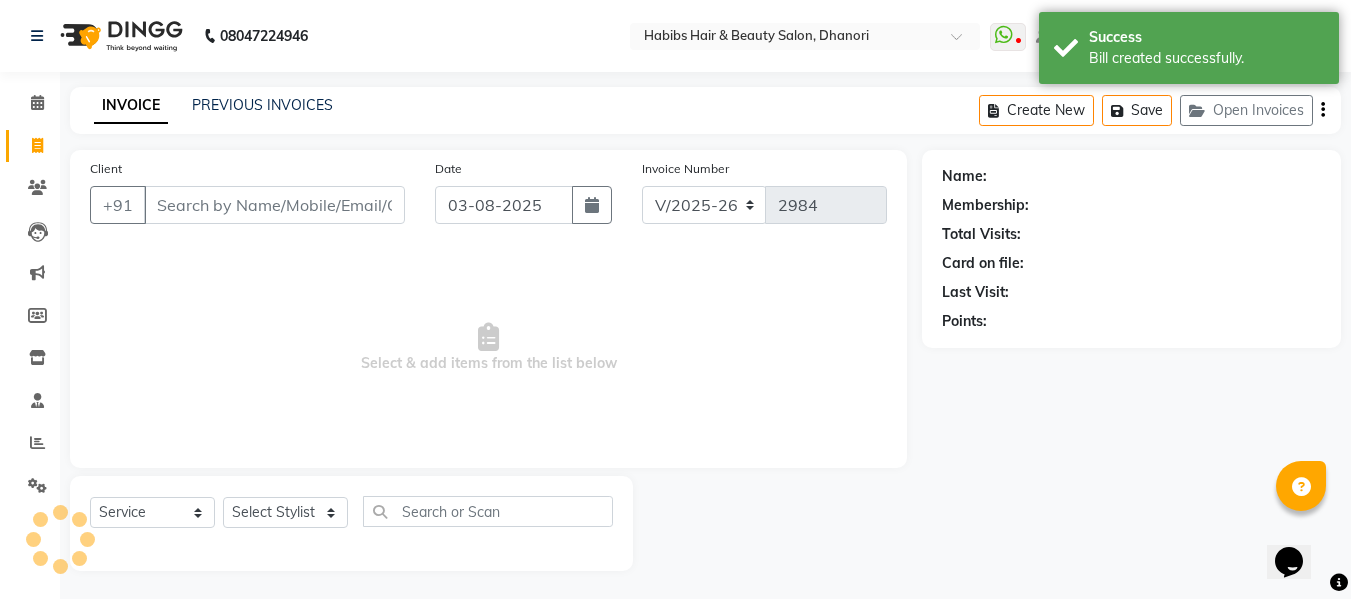 scroll, scrollTop: 2, scrollLeft: 0, axis: vertical 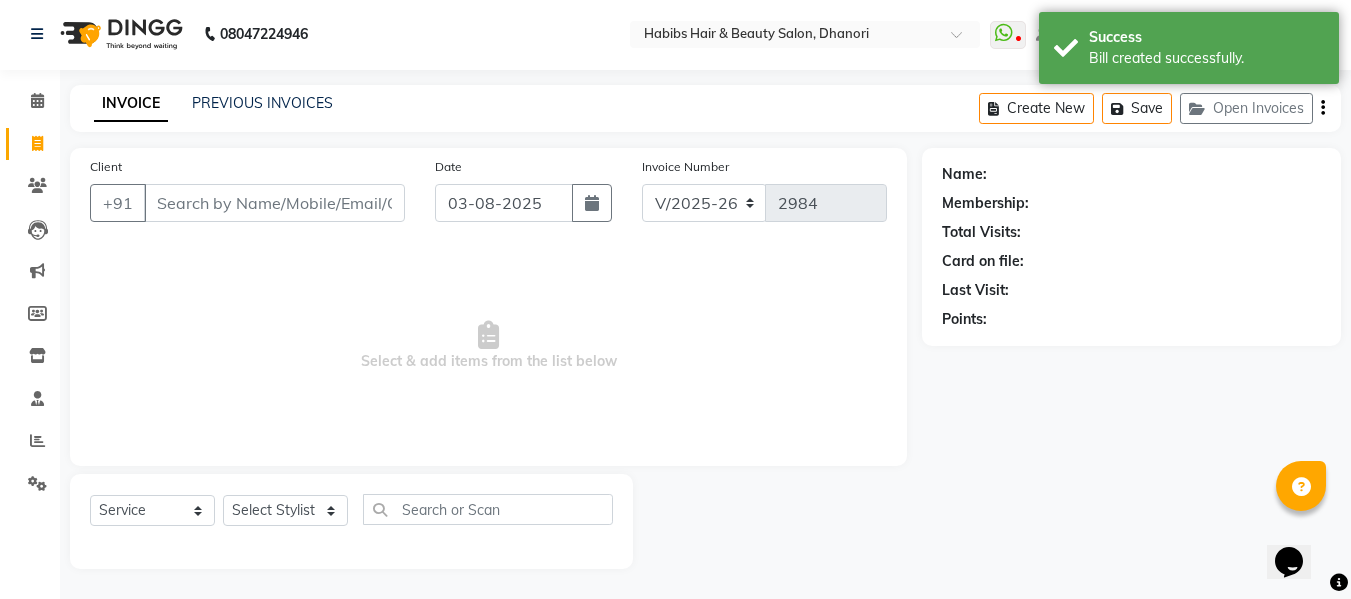 click on "Client" at bounding box center [274, 203] 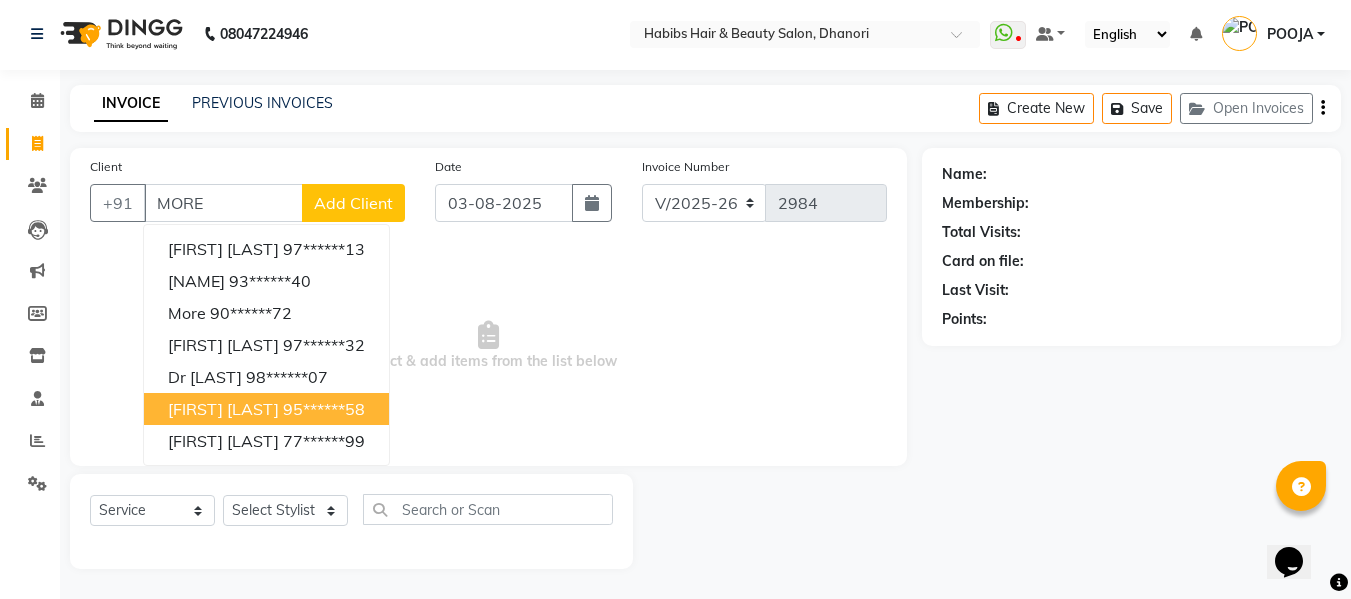 click on "95******58" at bounding box center [324, 409] 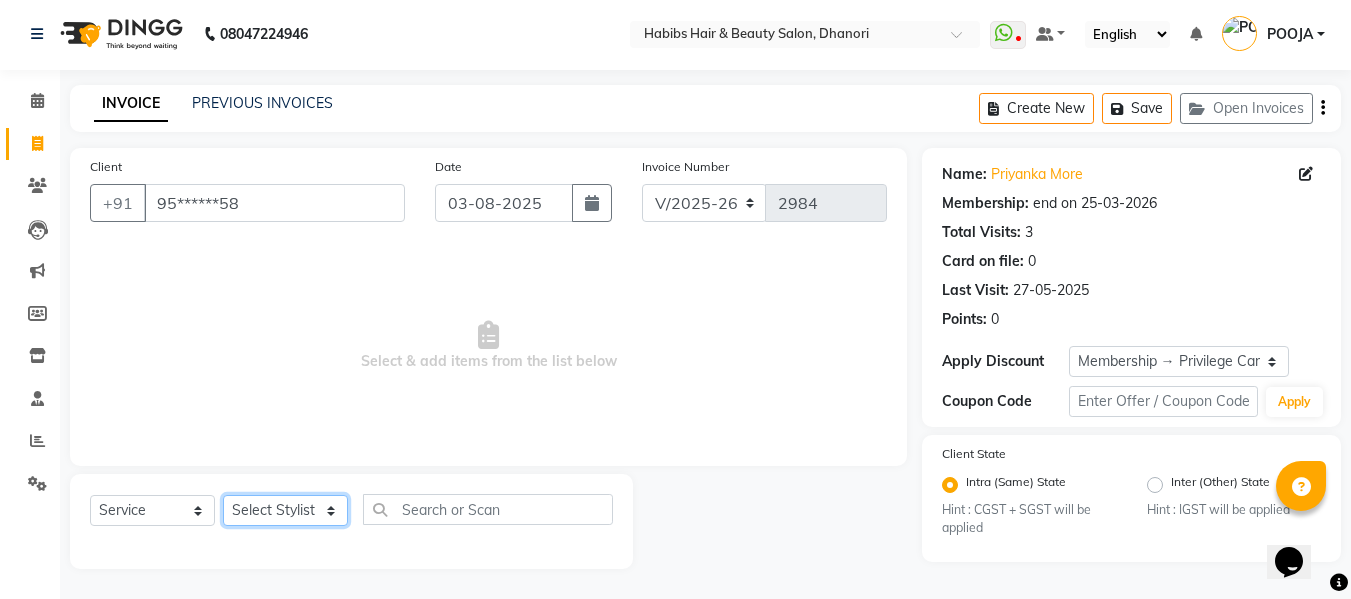 click on "Select Stylist Admin  Alishan  ARMAN DIVYA FAIZAN IRFAN MUZAMMIL POOJA POOJA J RAKESH SAHIL SHAKEEL SONAL" 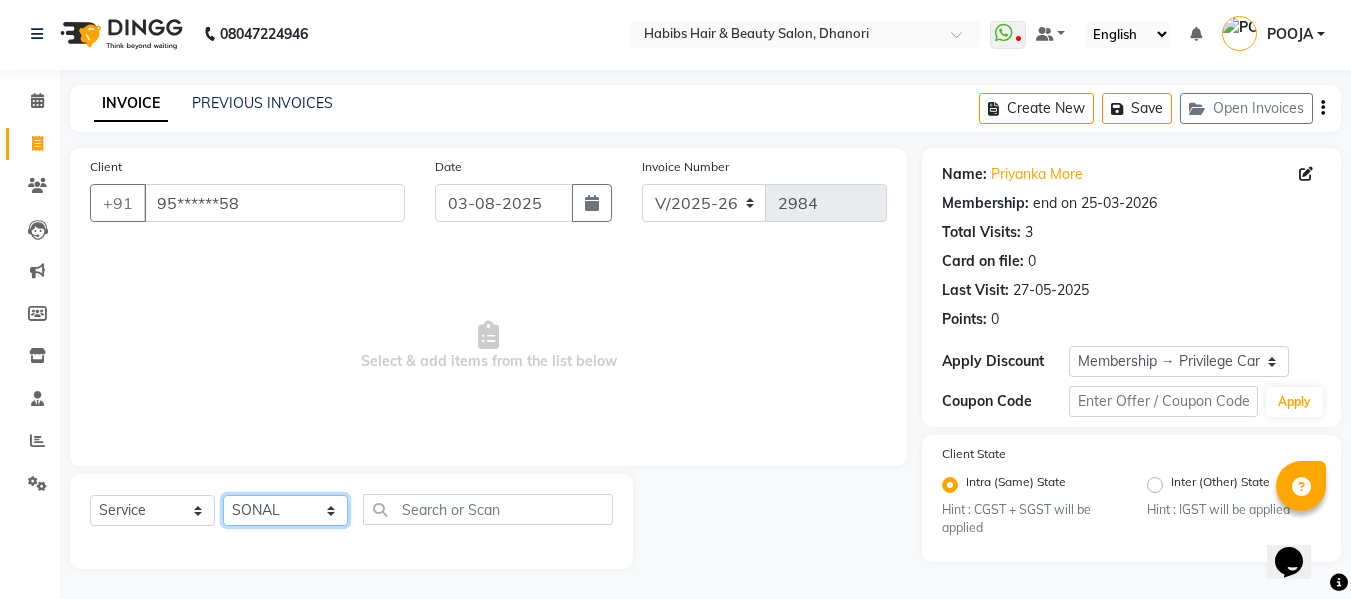 click on "Select Stylist Admin  Alishan  ARMAN DIVYA FAIZAN IRFAN MUZAMMIL POOJA POOJA J RAKESH SAHIL SHAKEEL SONAL" 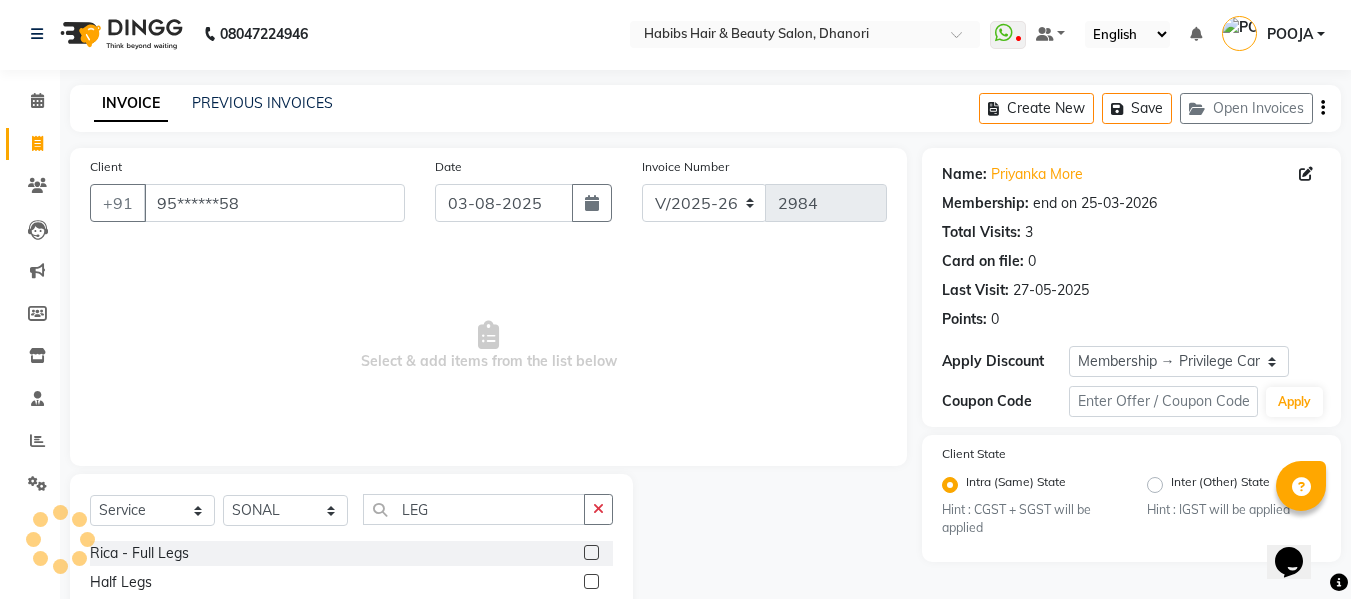 click 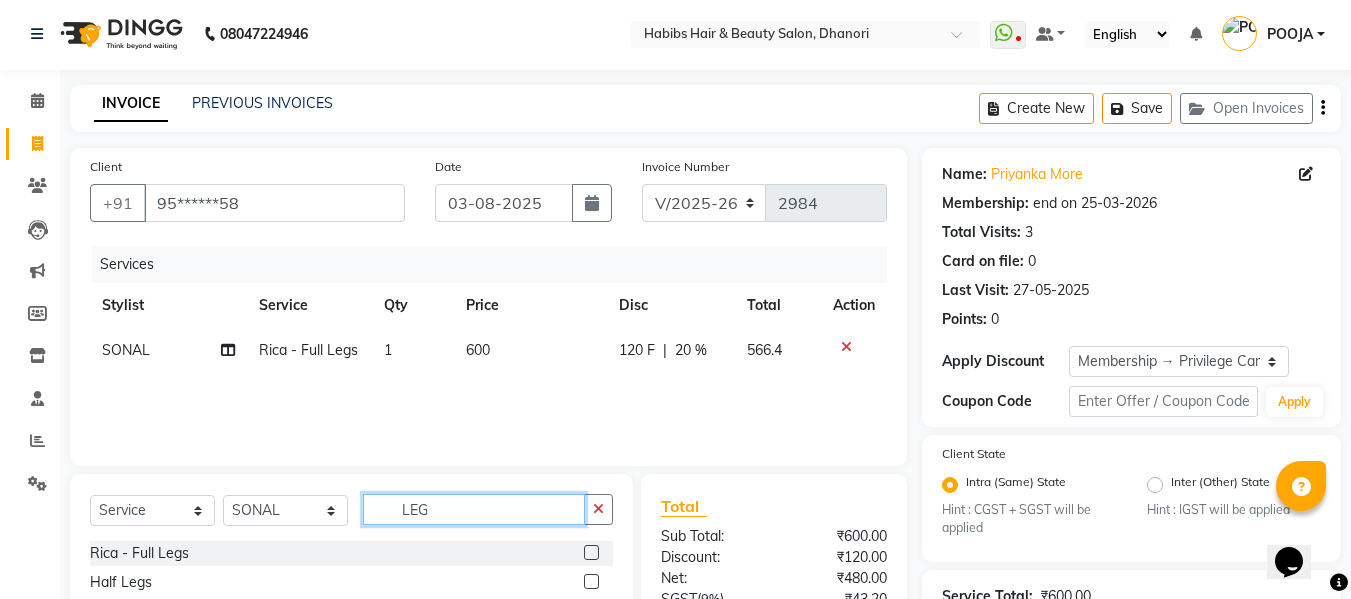 click on "LEG" 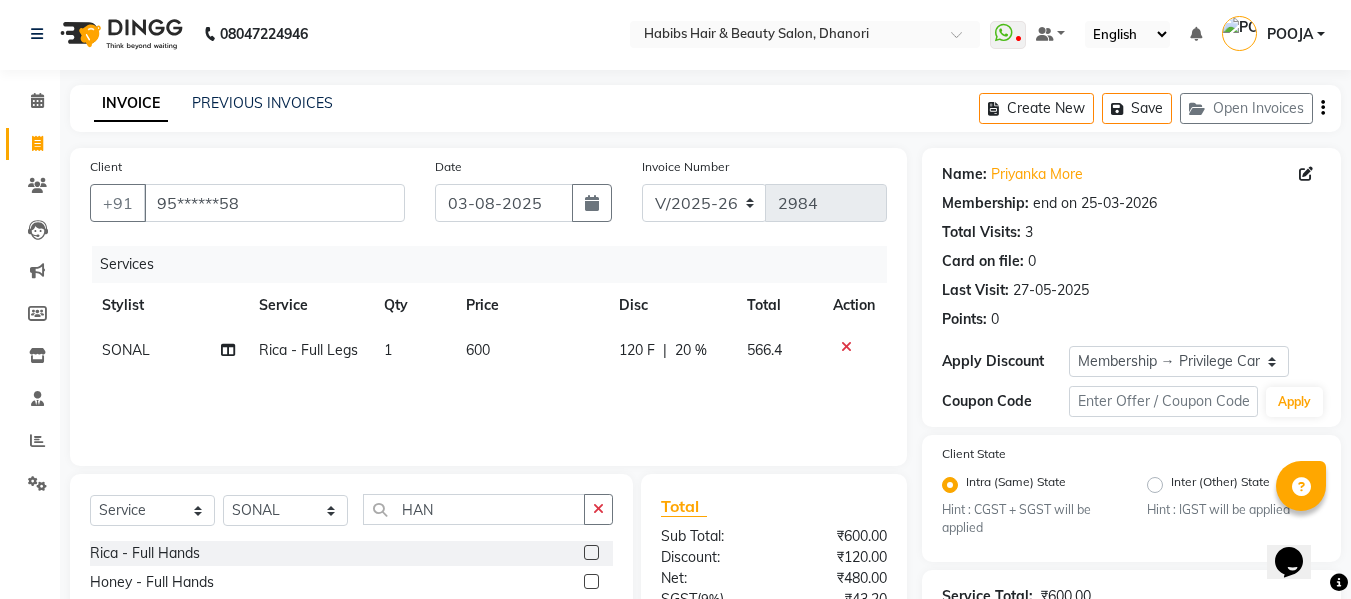click 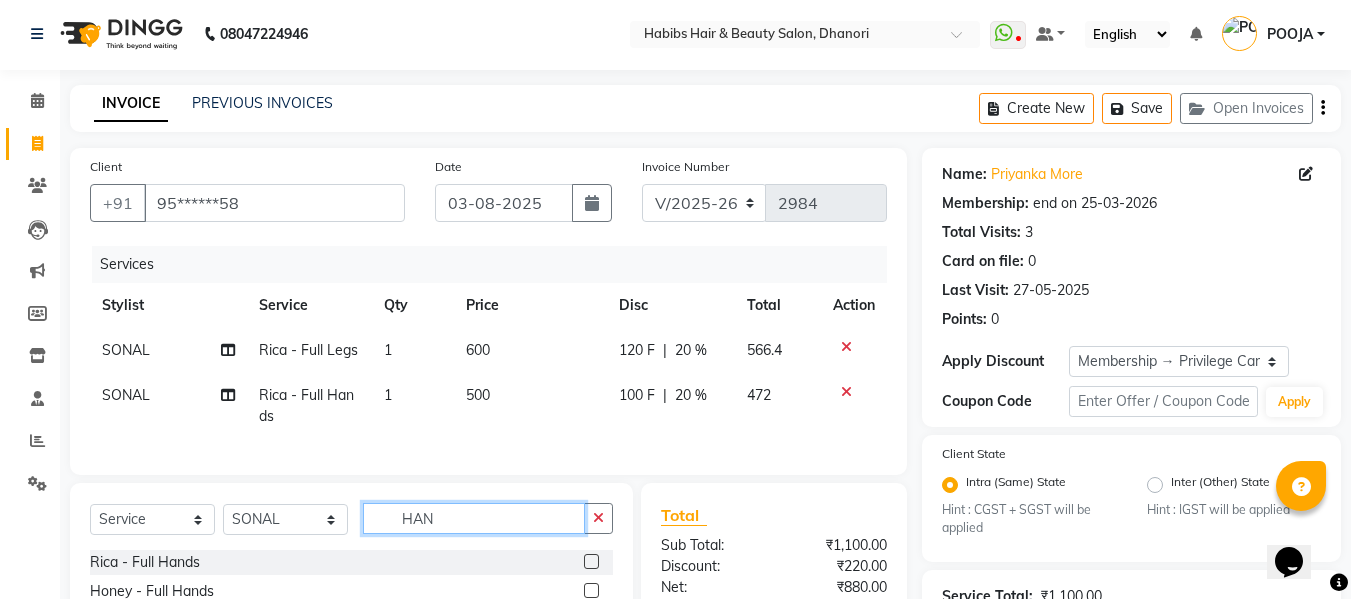 click on "HAN" 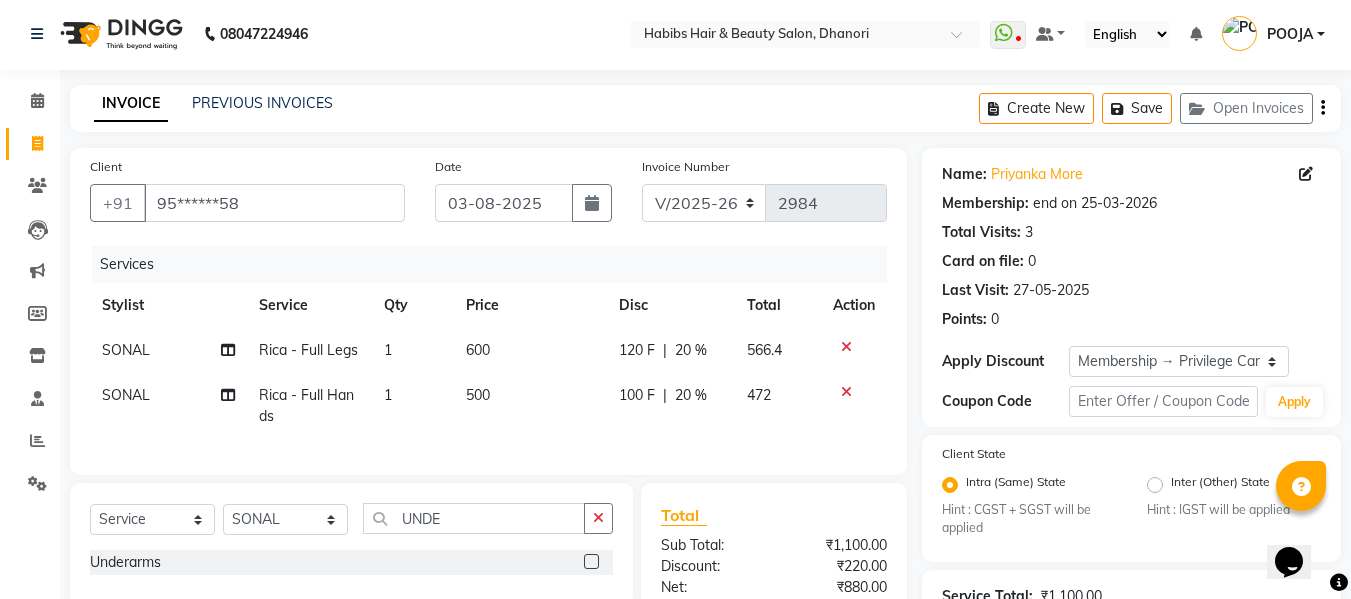click 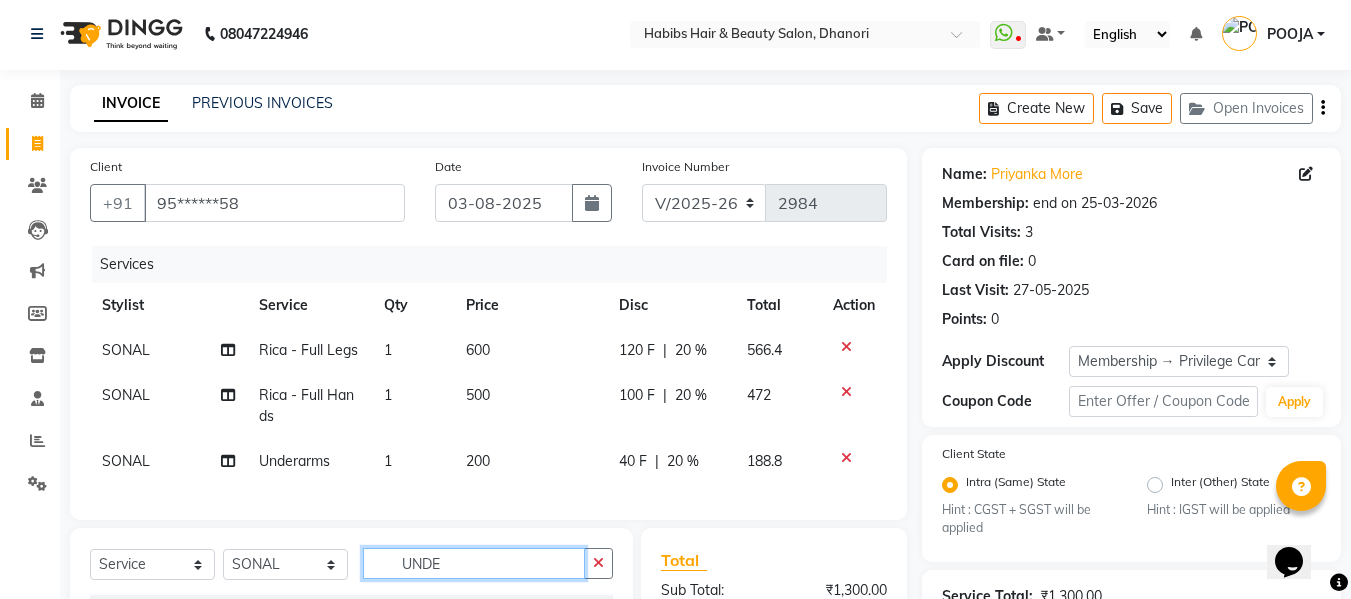 click on "UNDE" 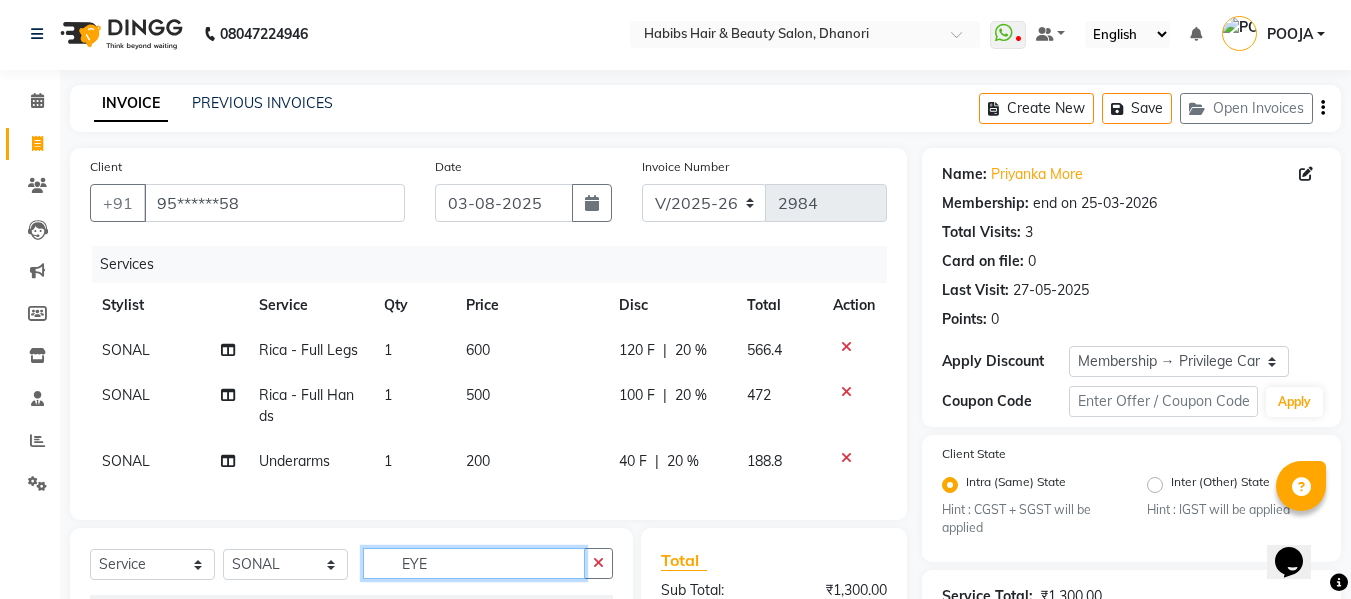 scroll, scrollTop: 270, scrollLeft: 0, axis: vertical 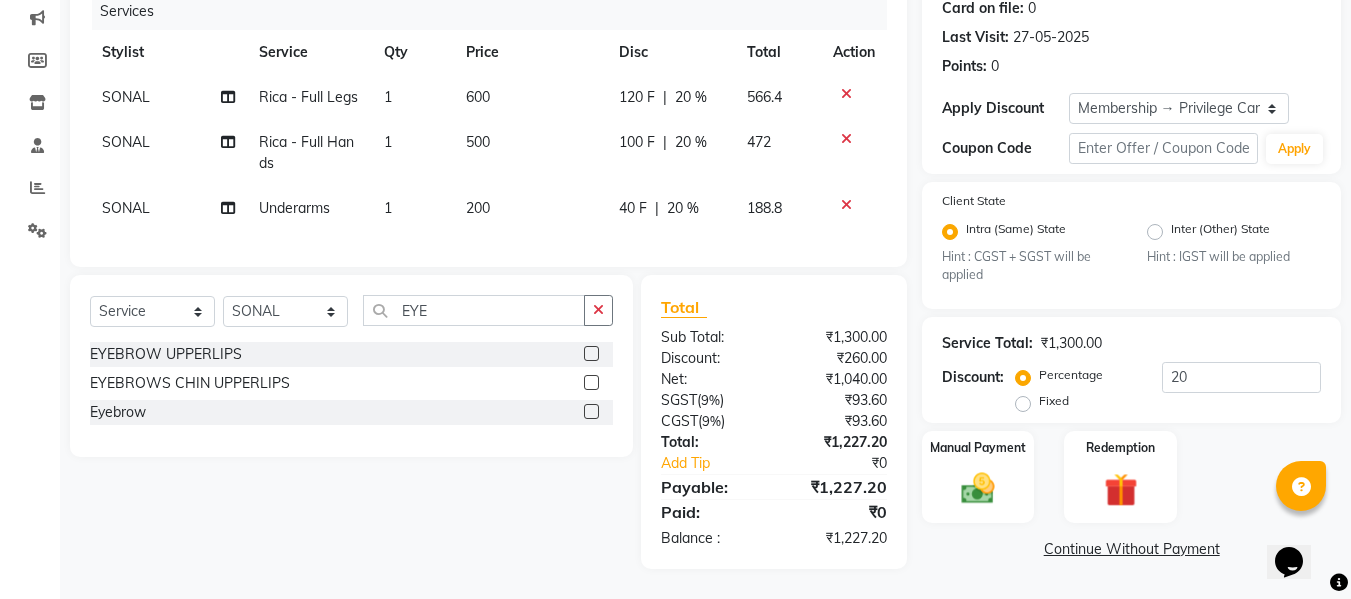click 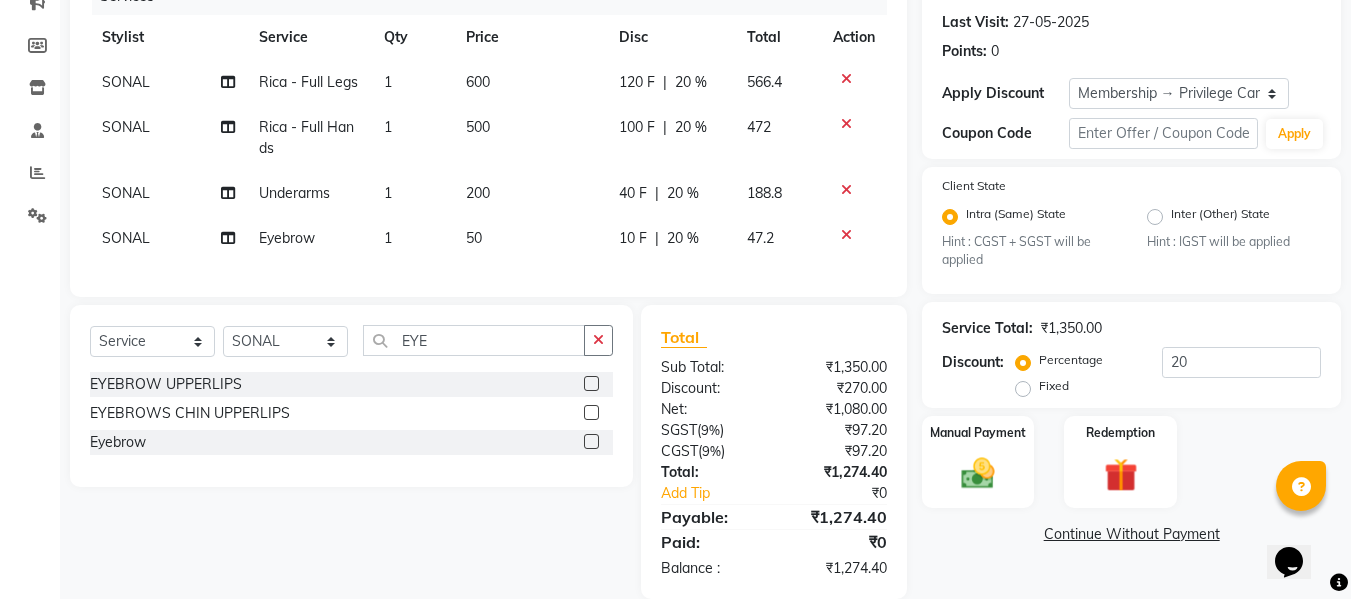 click on "20 %" 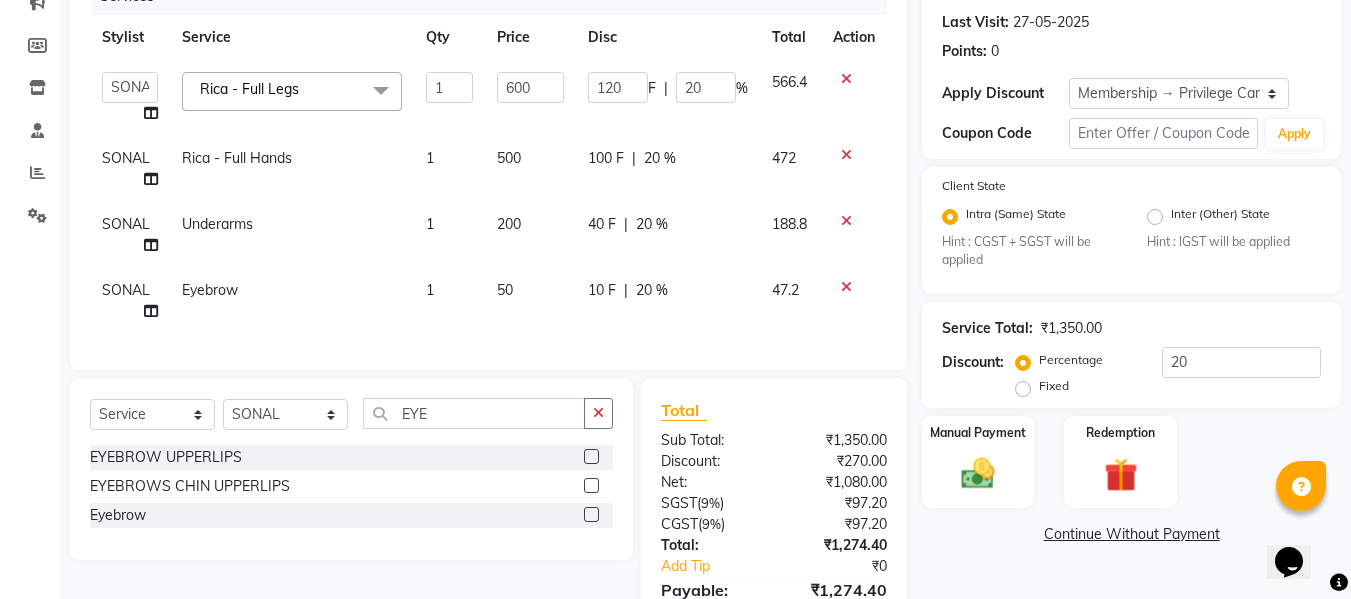 click on "20" 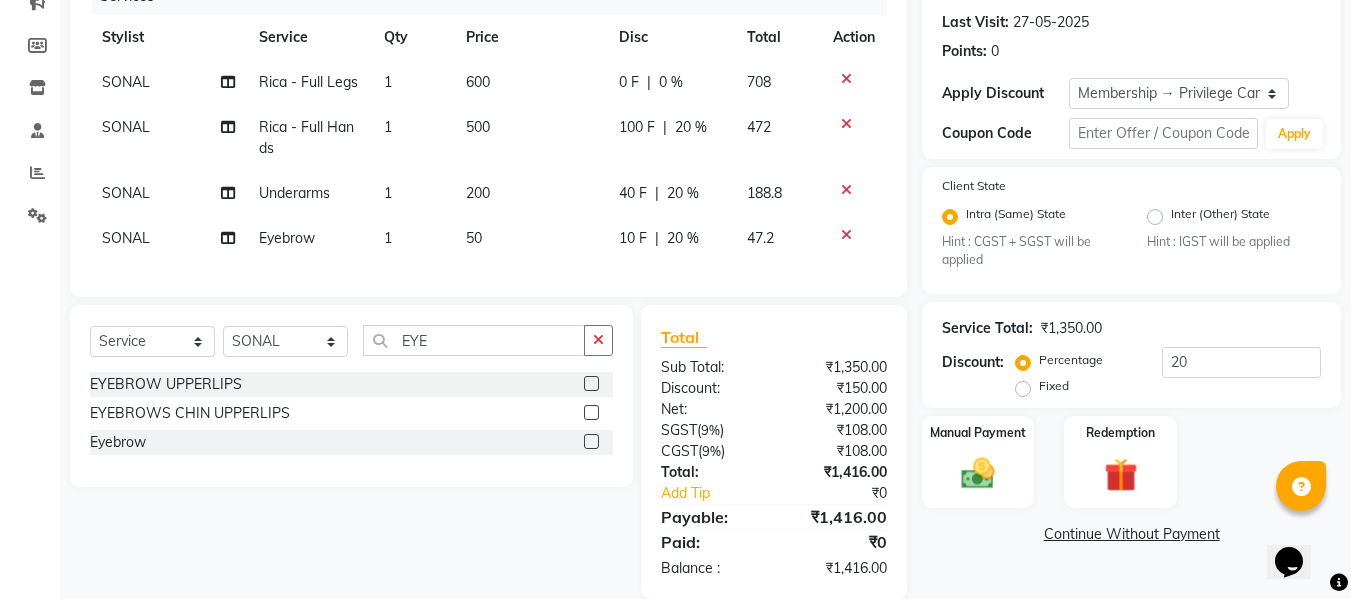 click on "600" 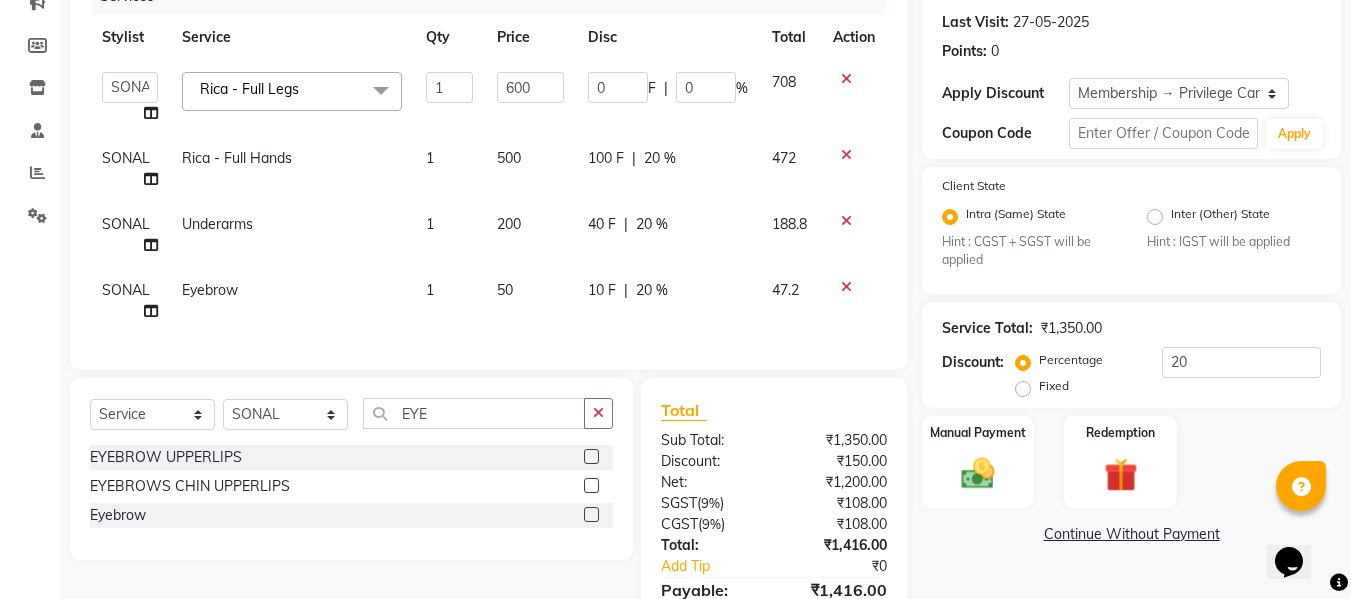 click on "600" 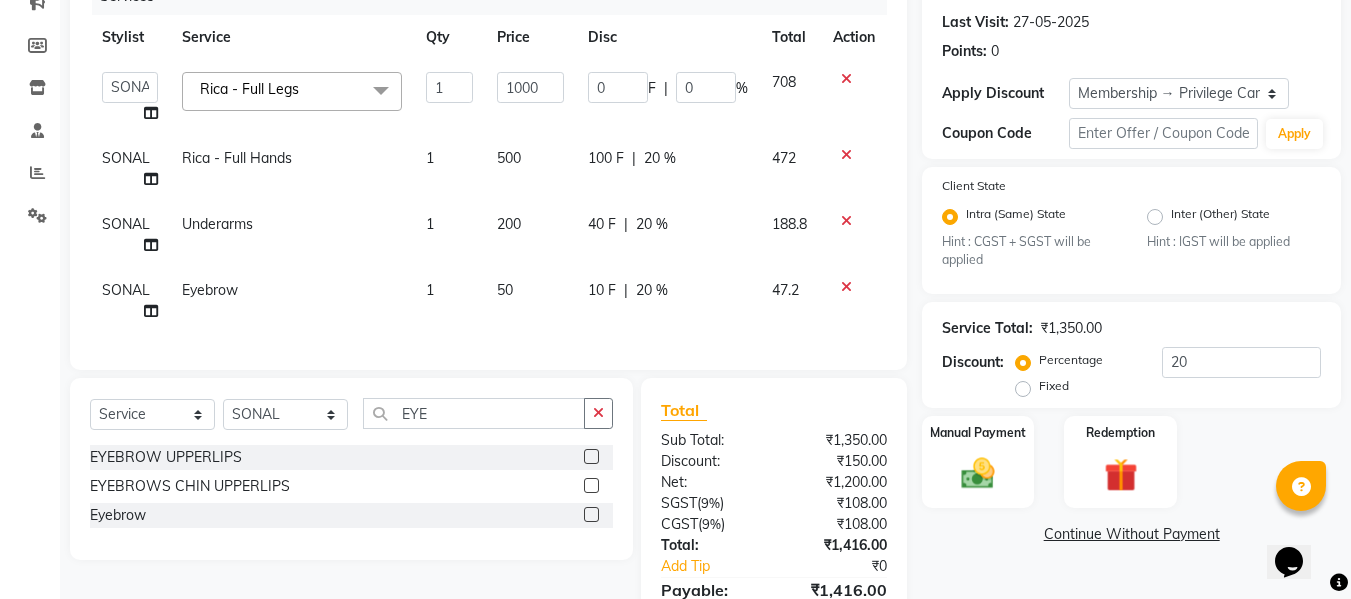 click on "500" 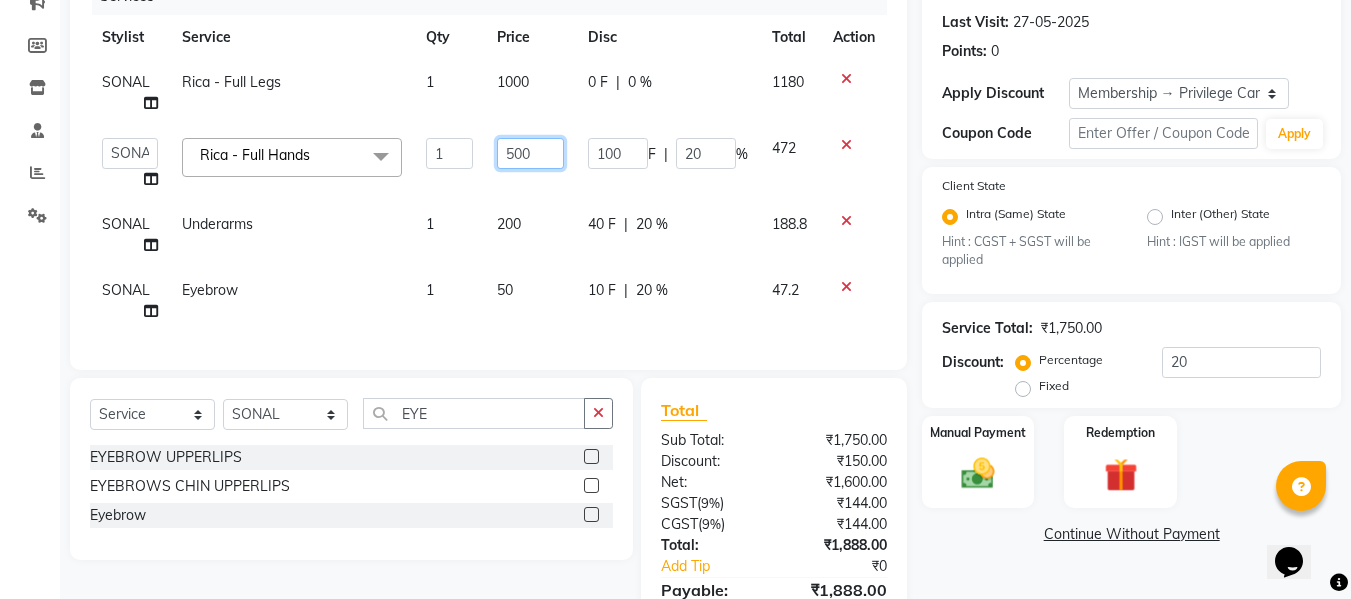 click on "500" 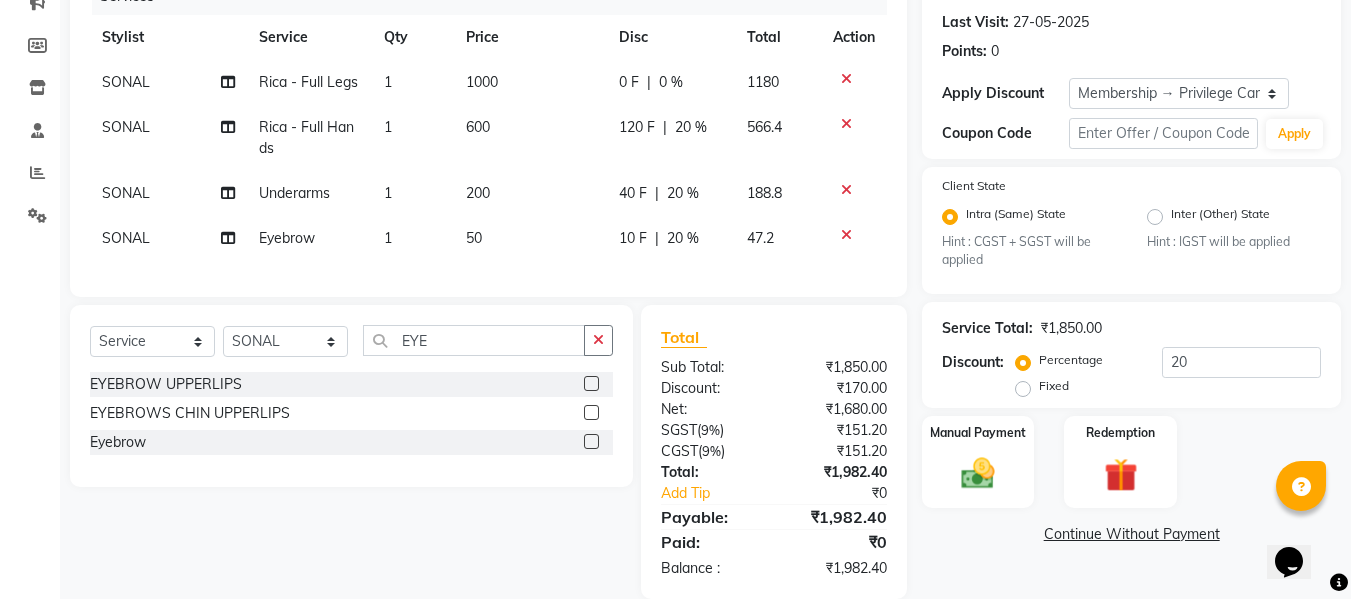 click on "[NAME] Rica - Full Legs 1 1000 0 F | 0 % 1180 [NAME] Rica - Full Hands 1 600 120 F | 20 % 566.4 [NAME] Underarms 1 200 40 F | 20 % 188.8 [NAME] Eyebrow 1 50 10 F | 20 % 47.2" 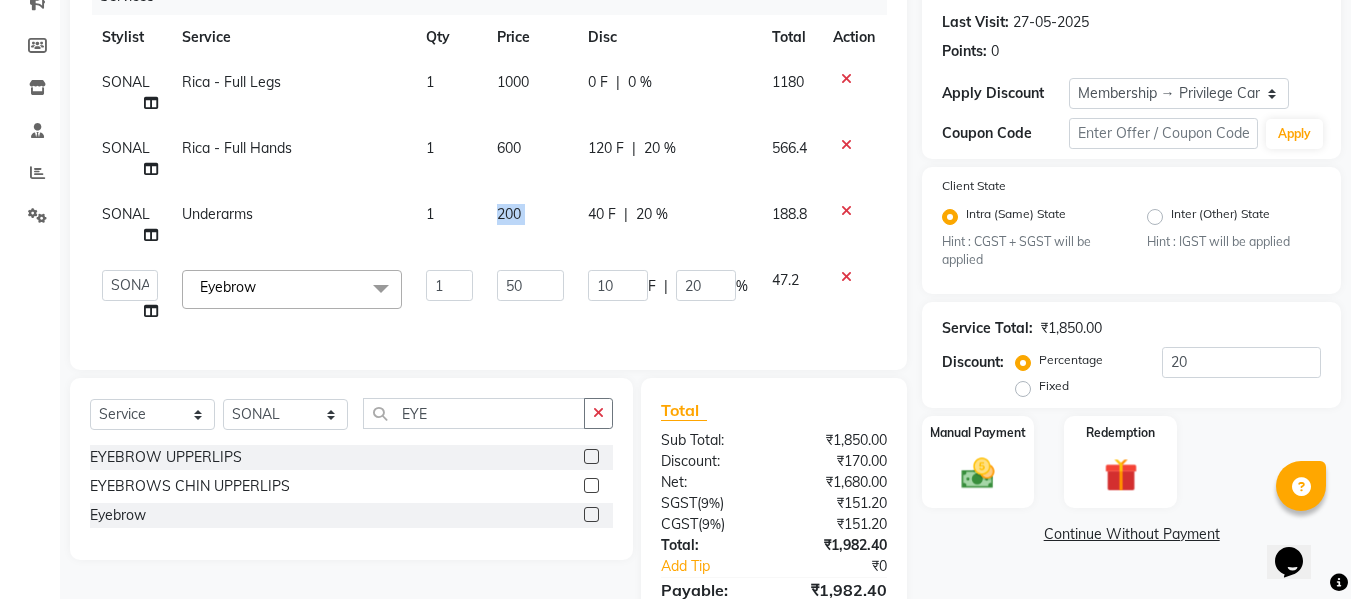 click on "200" 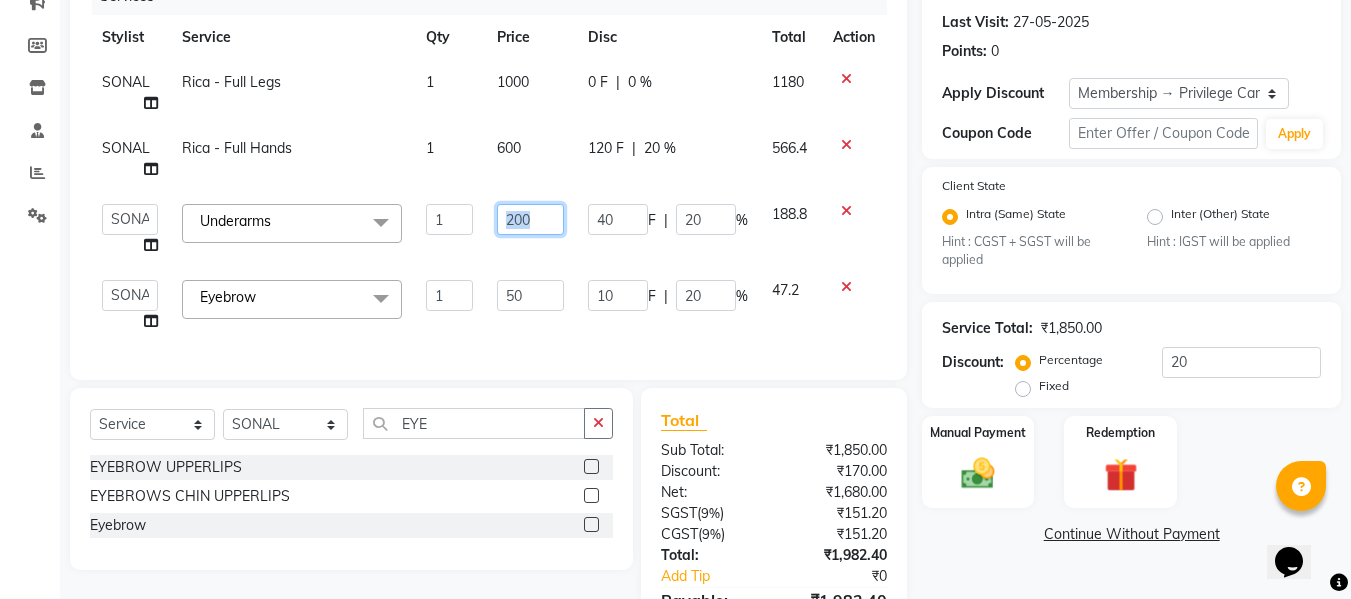 click on "200" 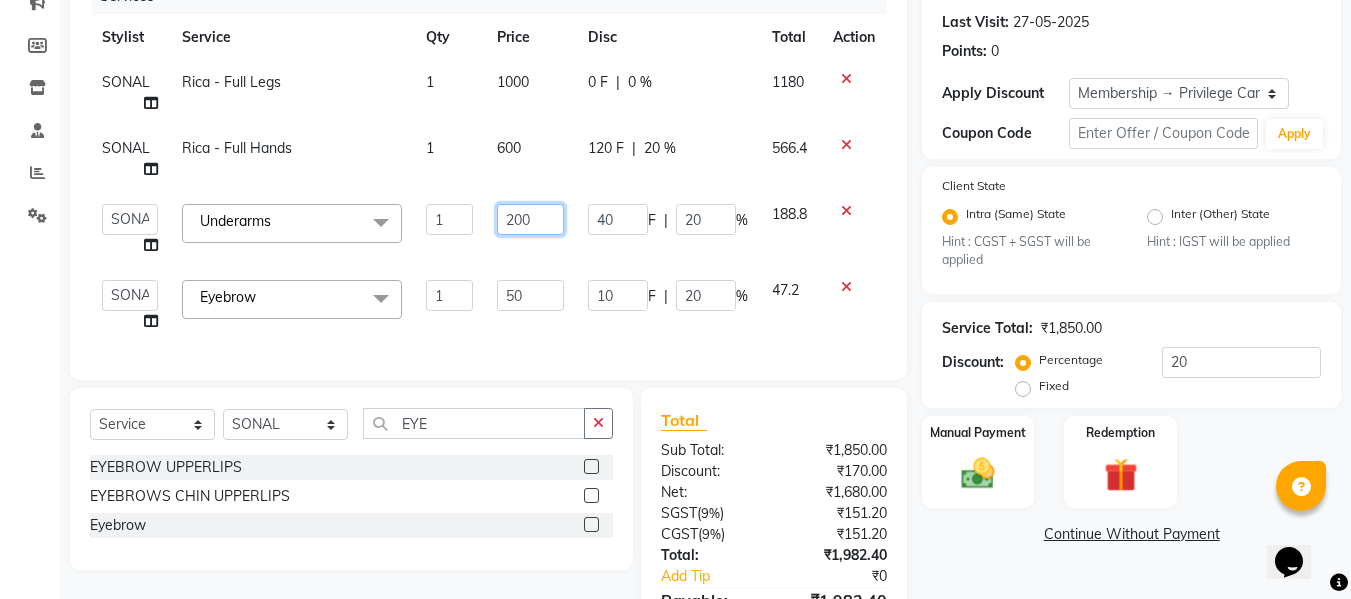 click on "200" 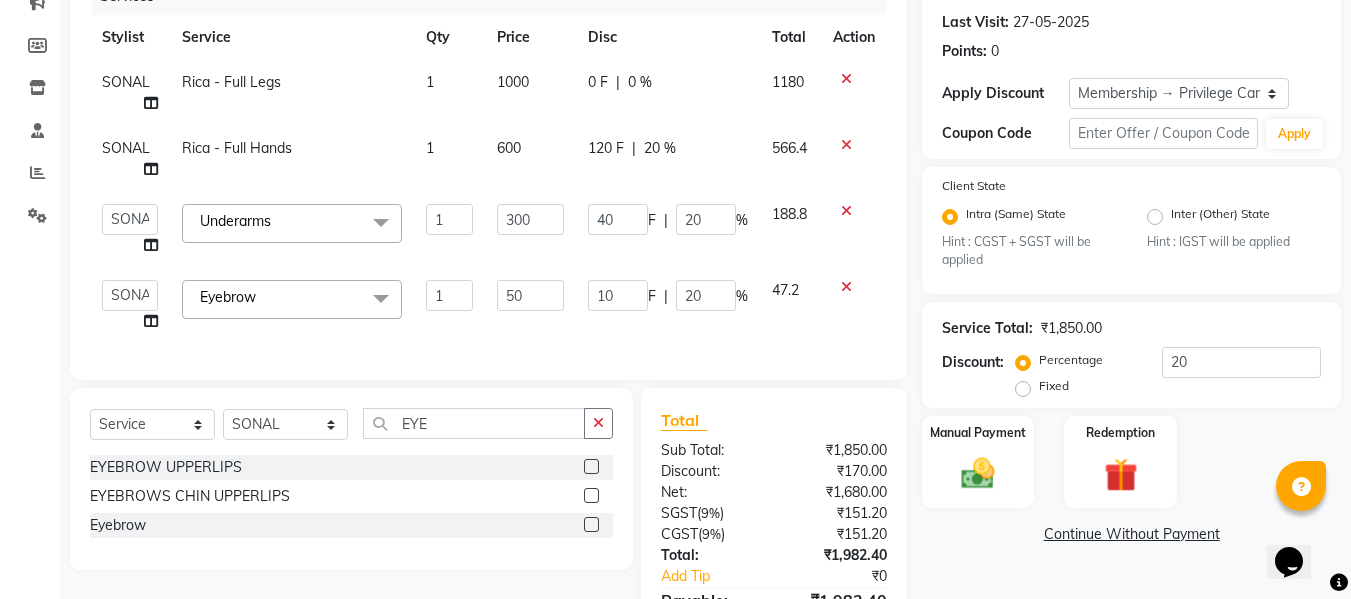 click on "40 F | 20 %" 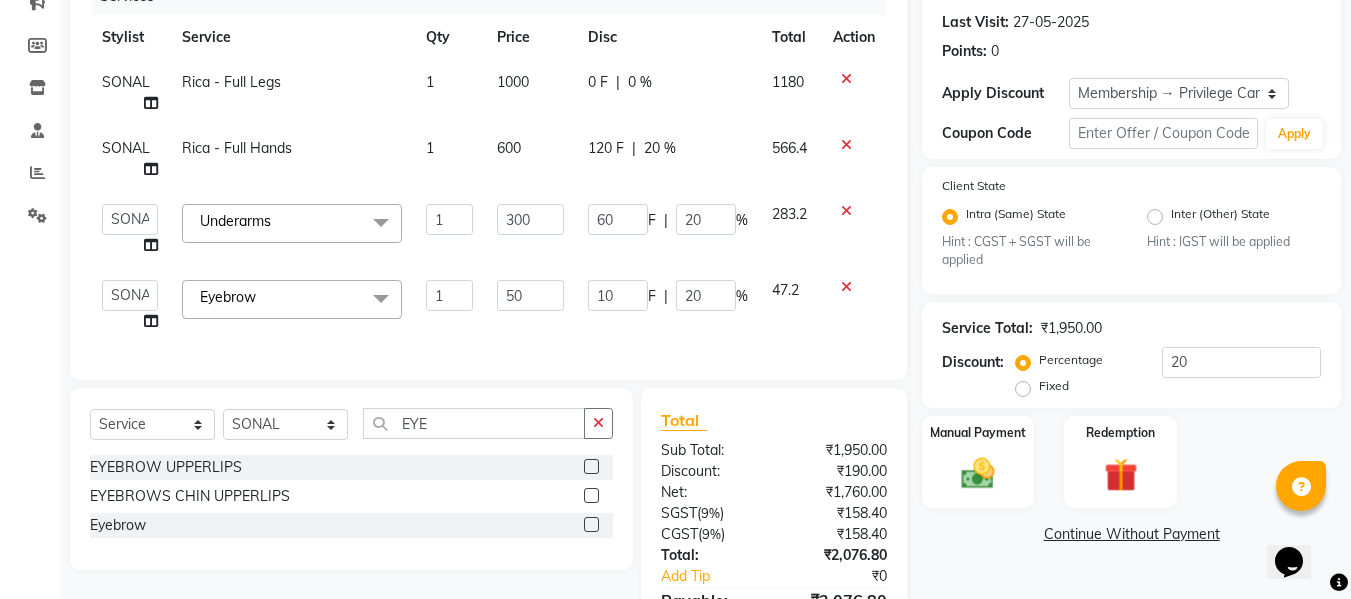 click on "60 F | 20 %" 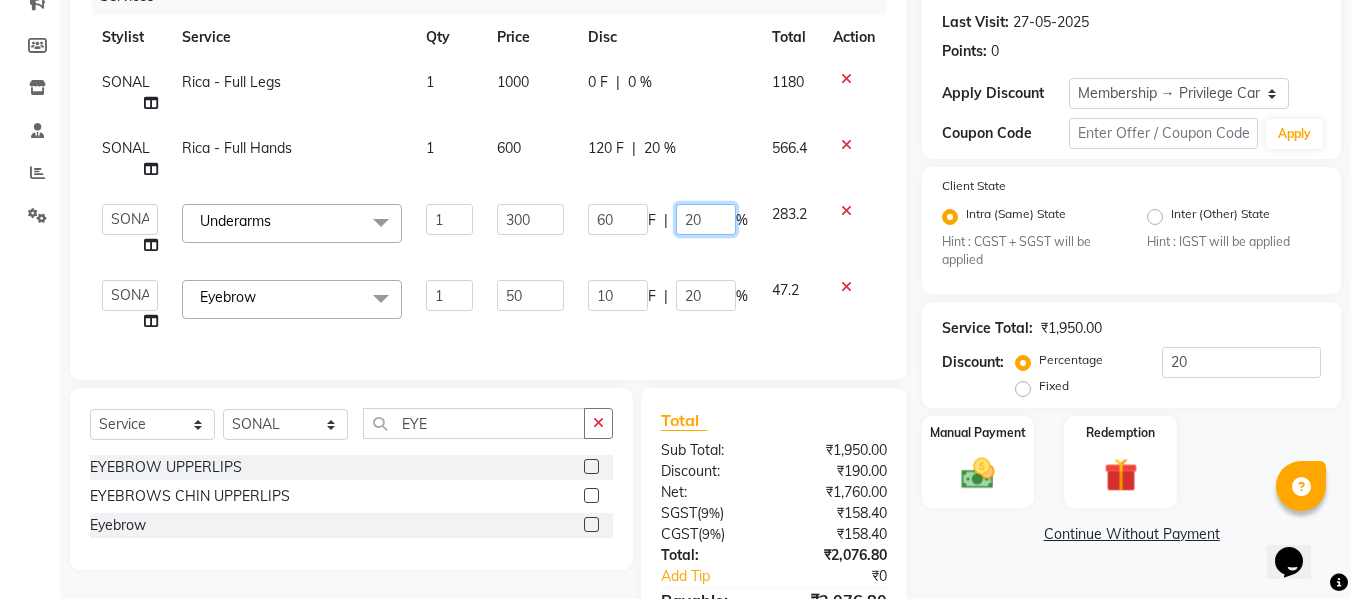 click on "60 F | 20 %" 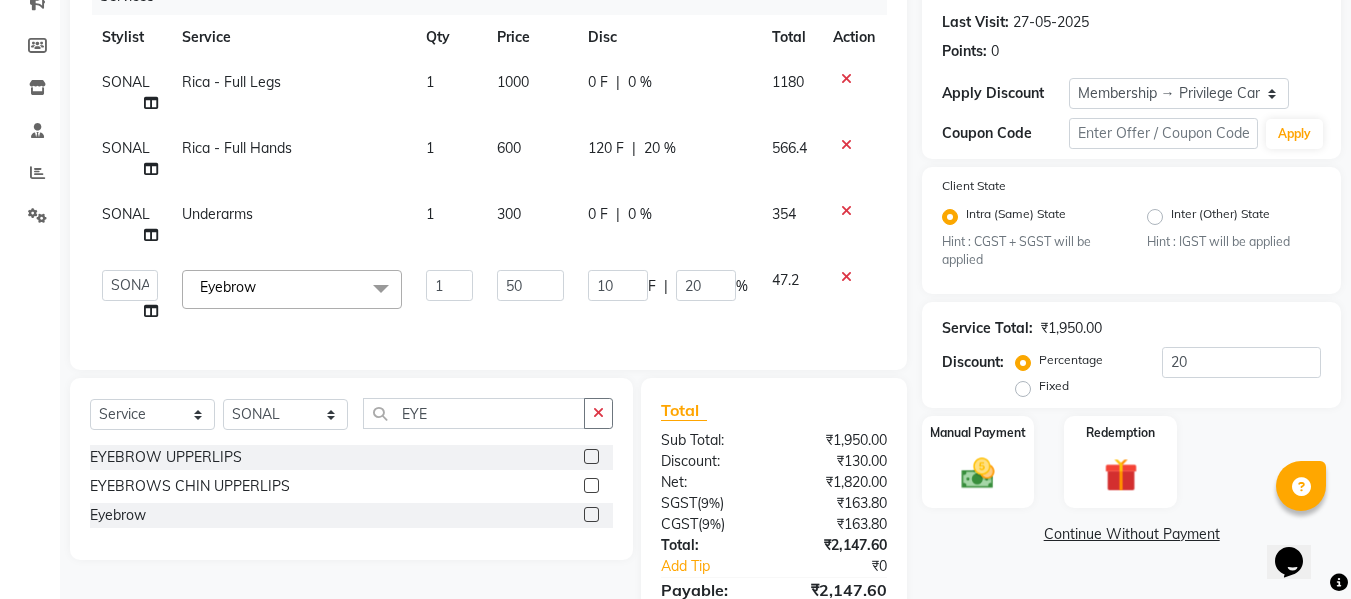 click on "120 F | 20 %" 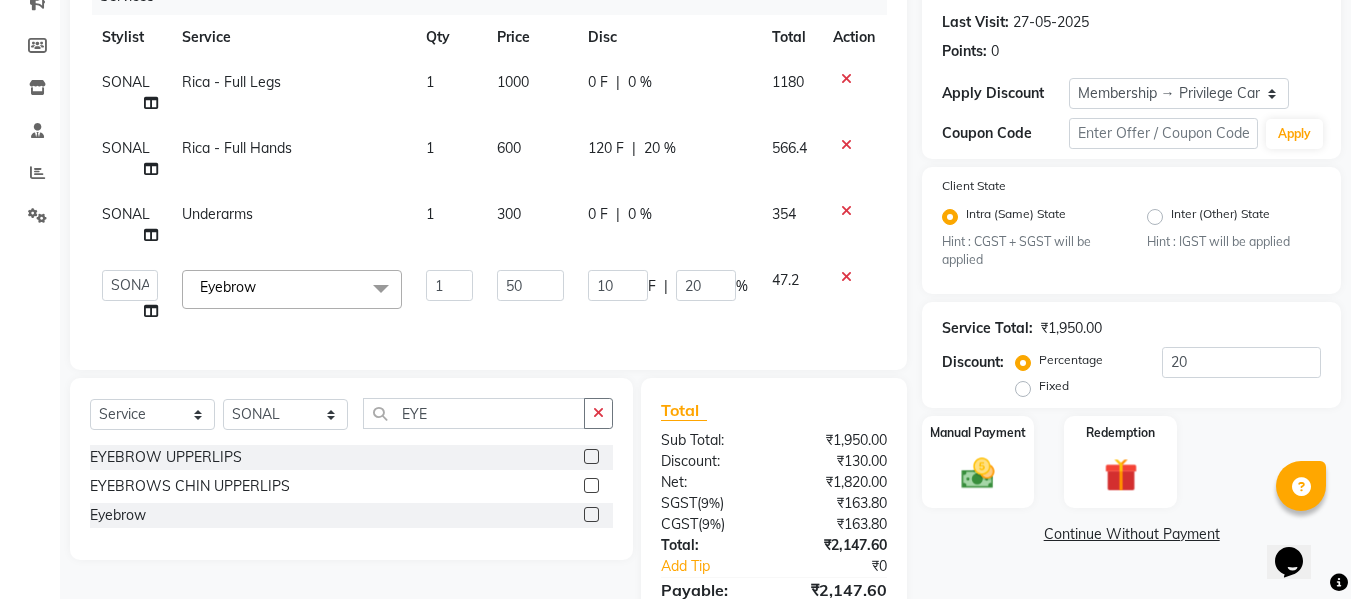 click on "120 F | 20 %" 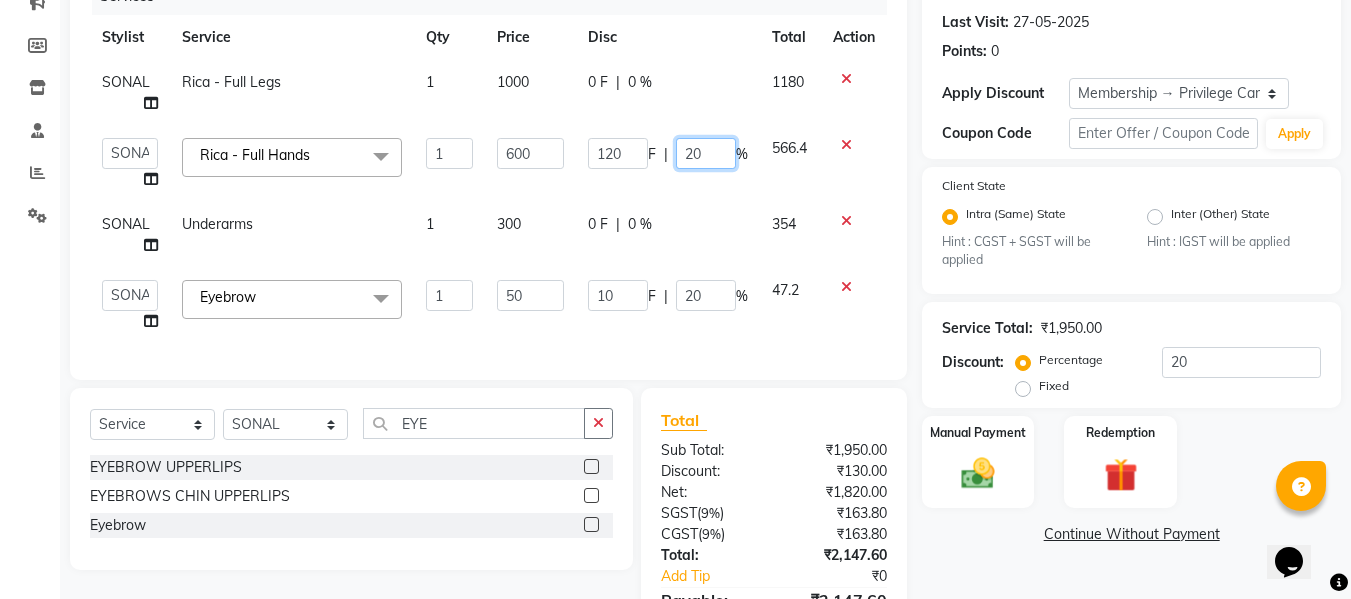 click on "20" 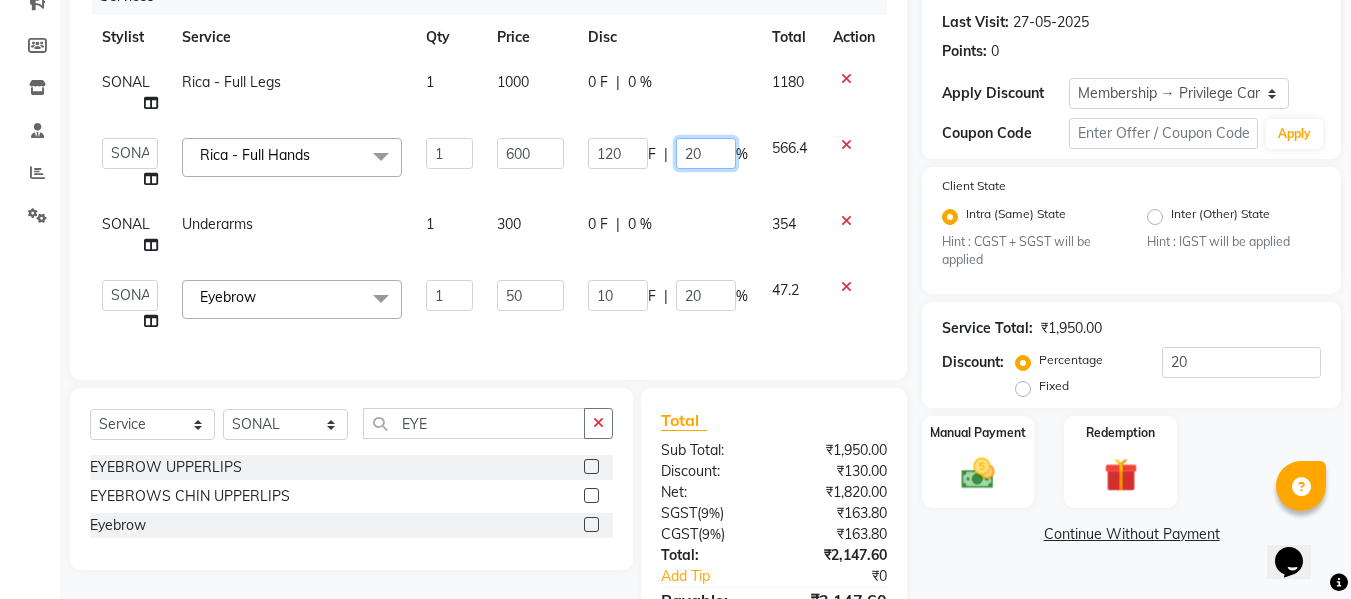 click on "20" 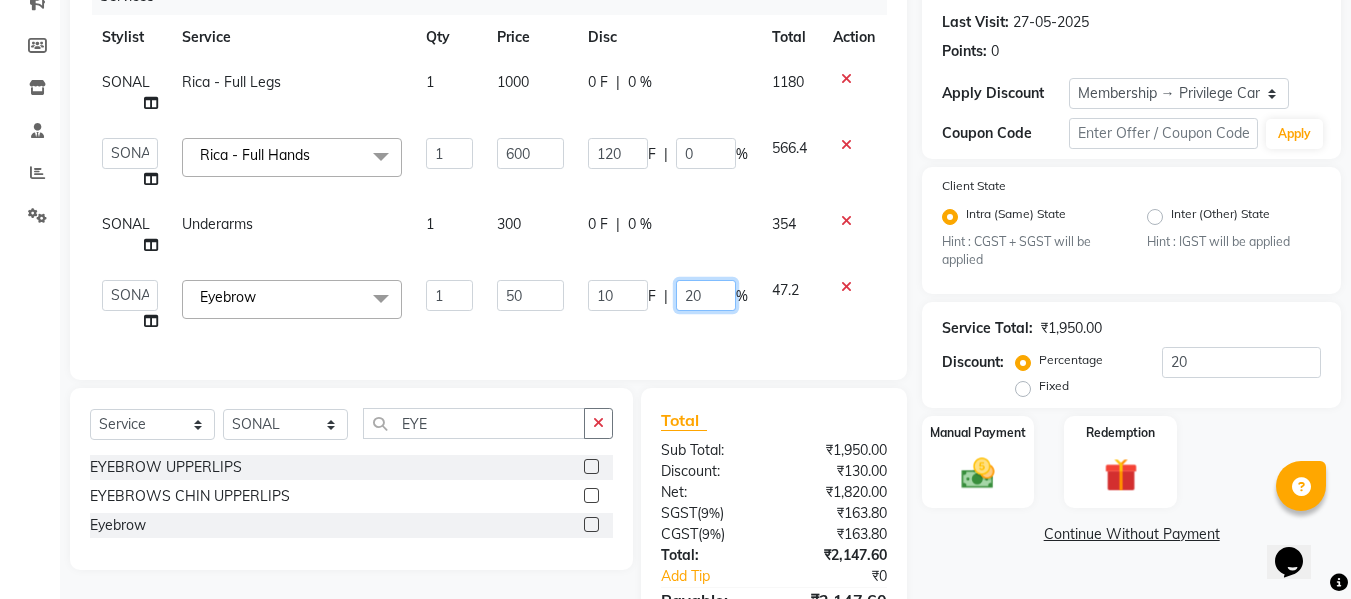 click on "20" 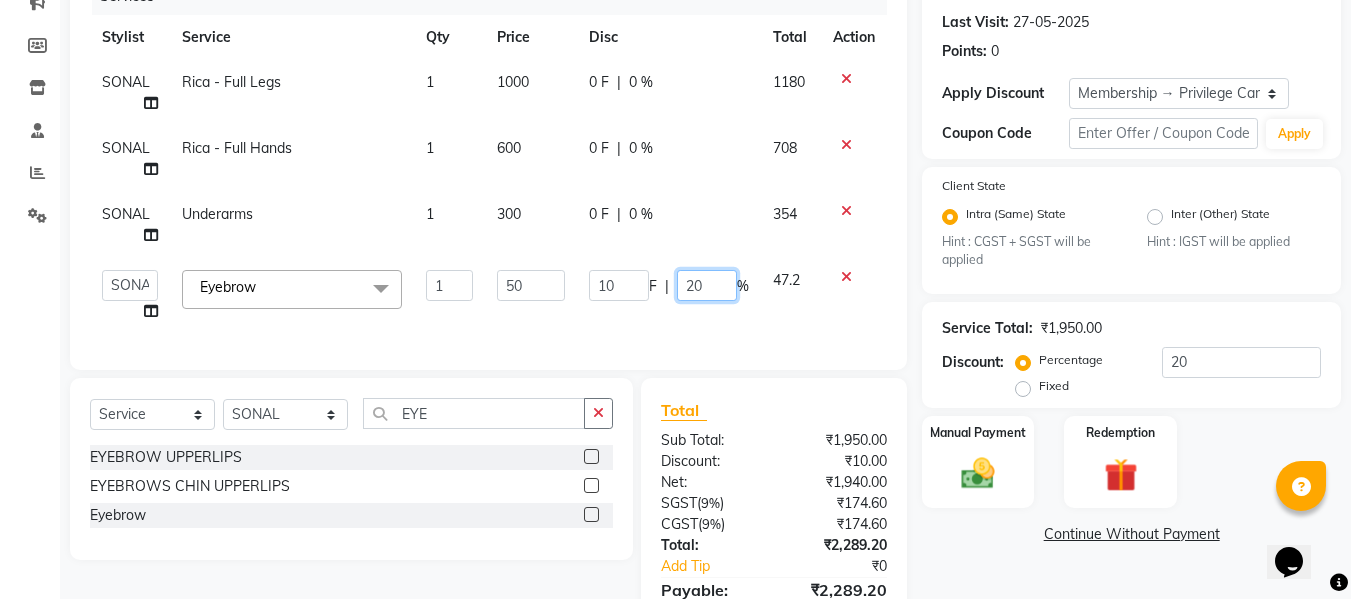 click on "20" 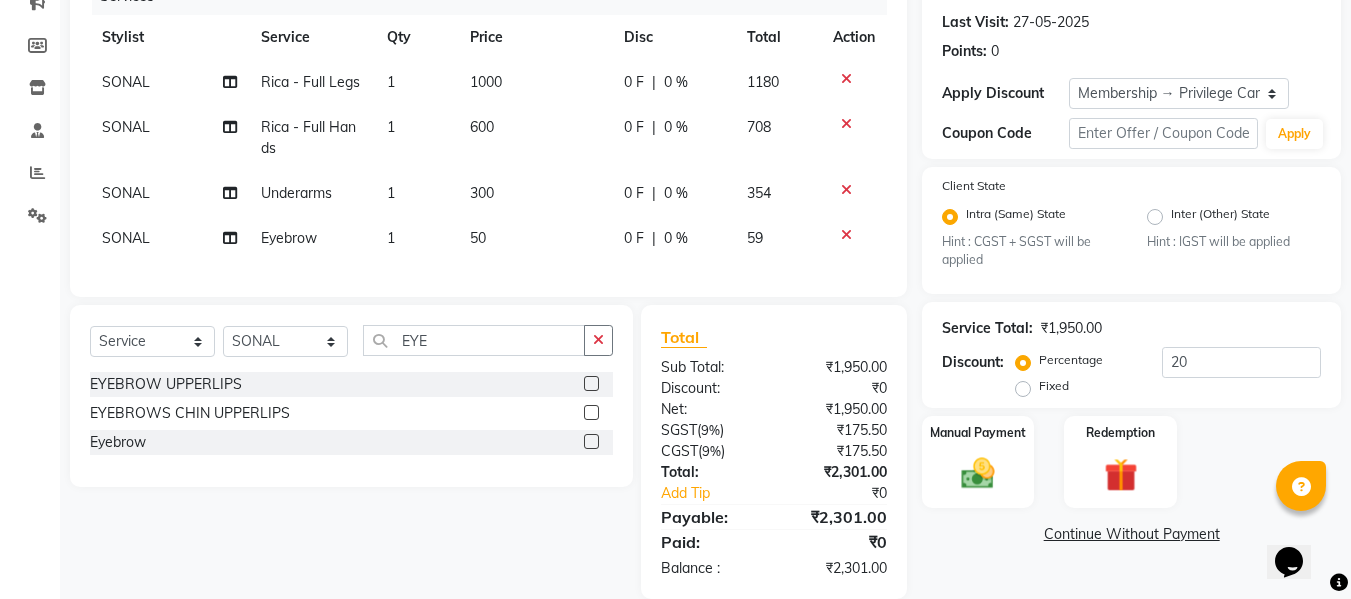 click on "50" 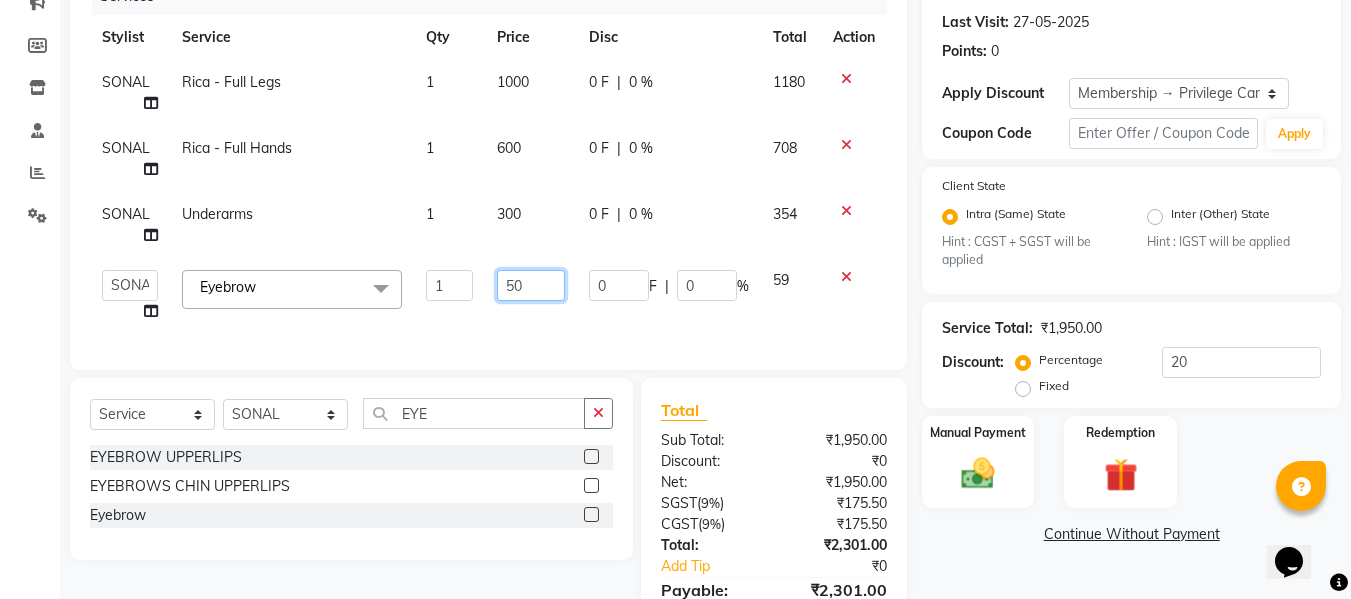 click on "50" 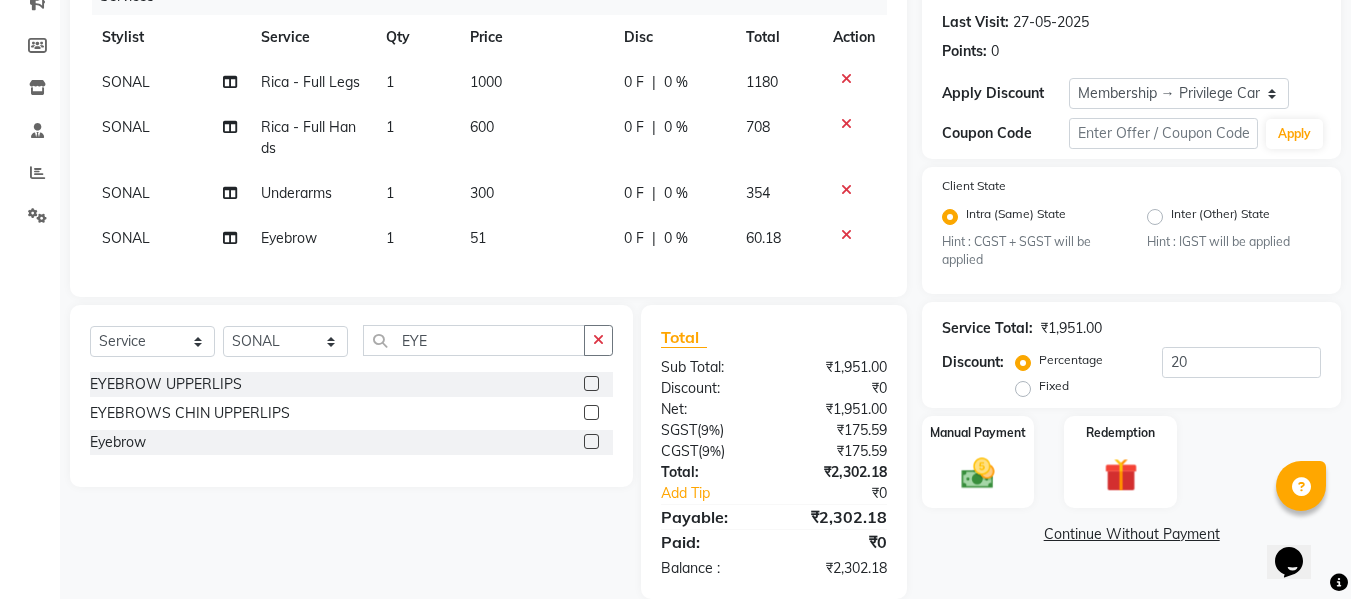 scroll, scrollTop: 315, scrollLeft: 0, axis: vertical 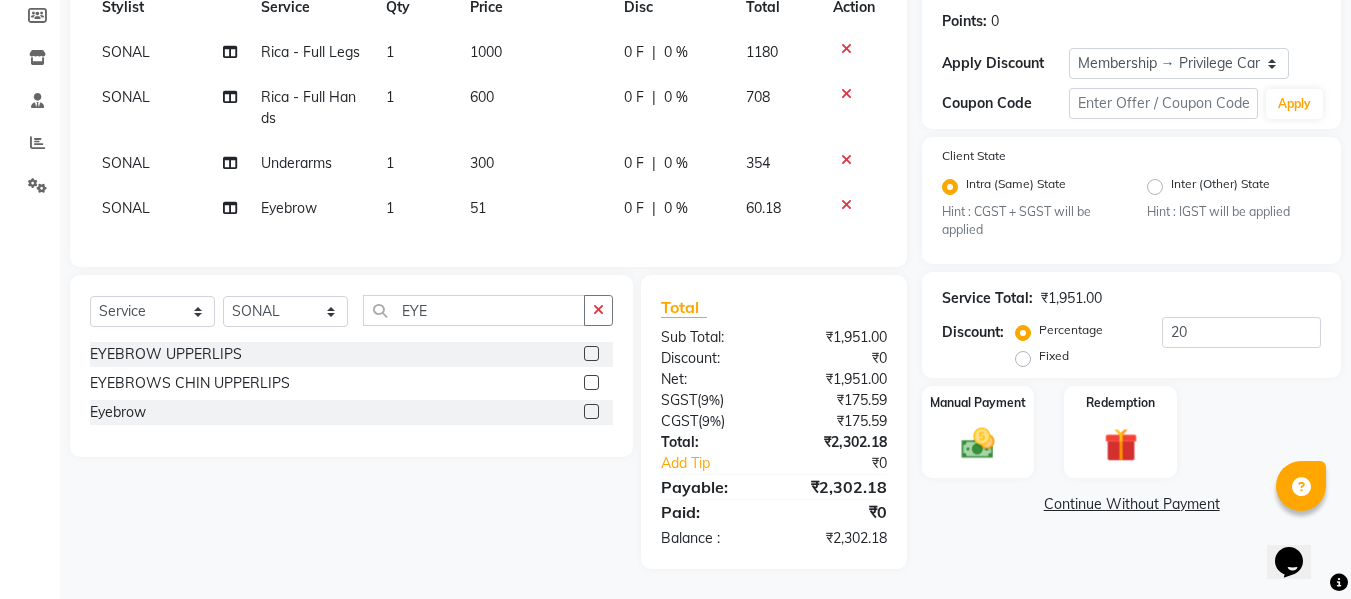 click on "300" 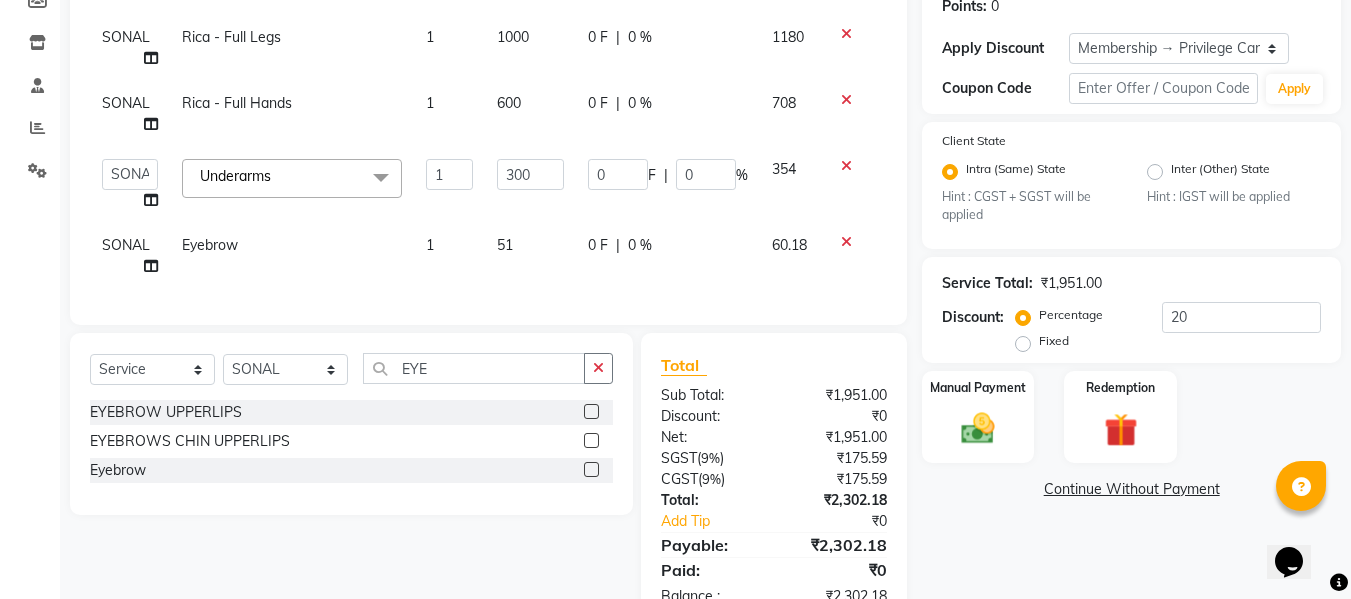 click on "51" 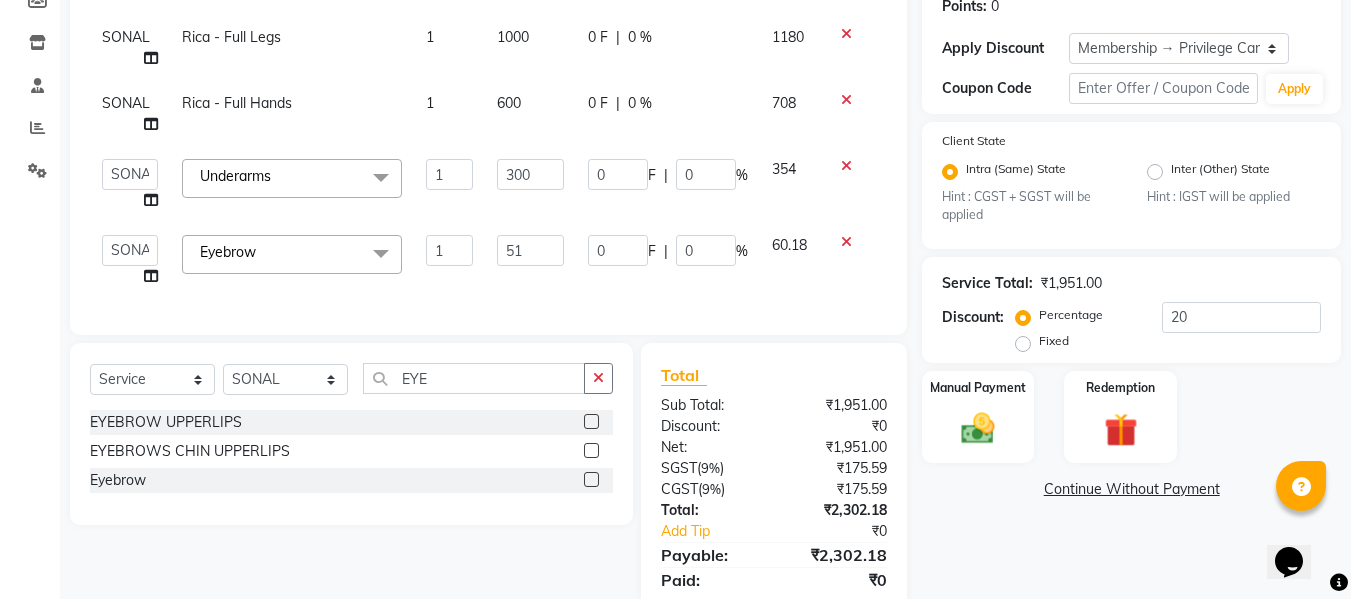 click on "51" 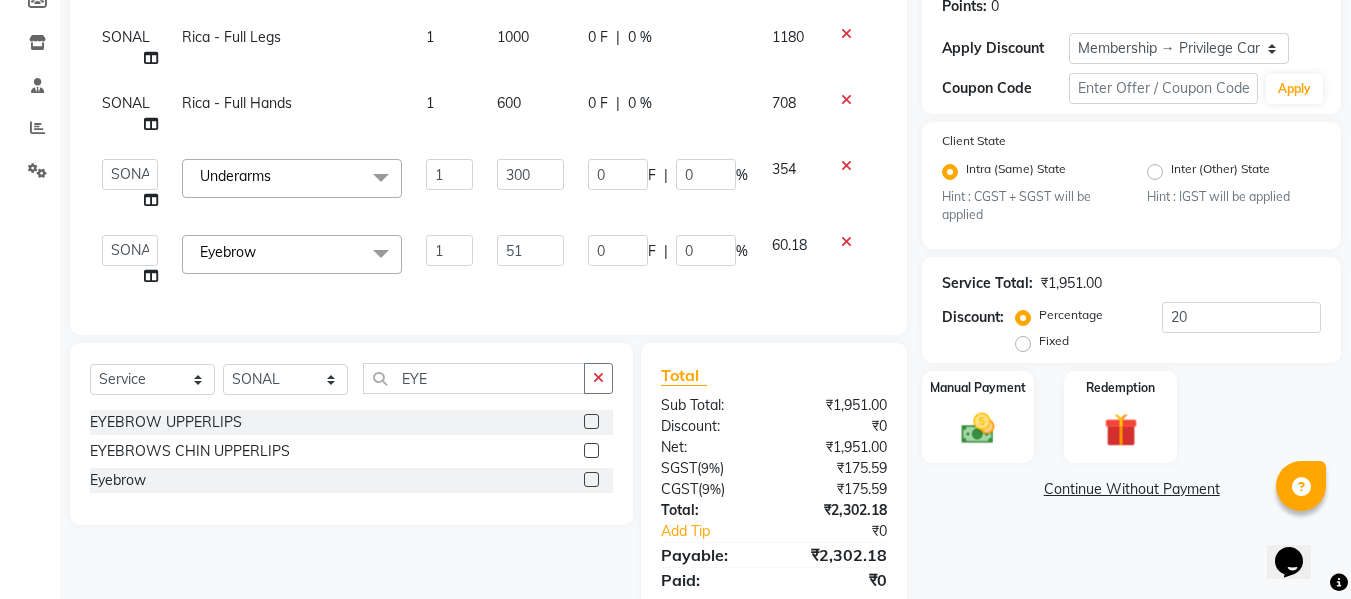 click on "51" 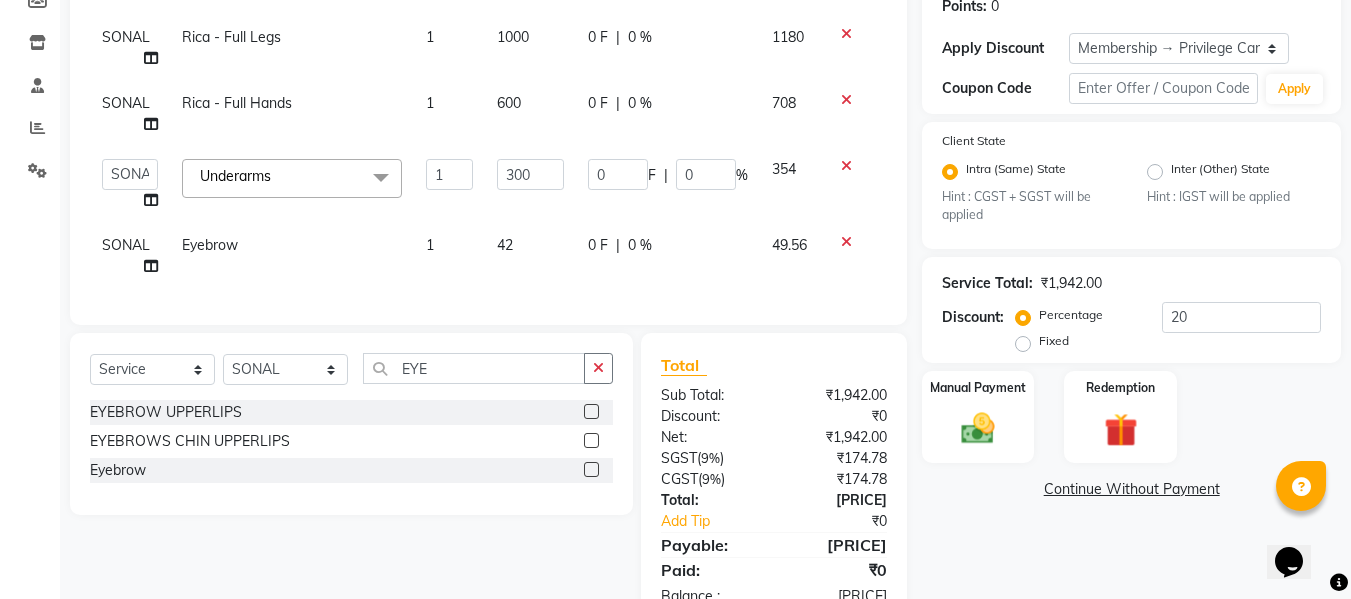click on "42" 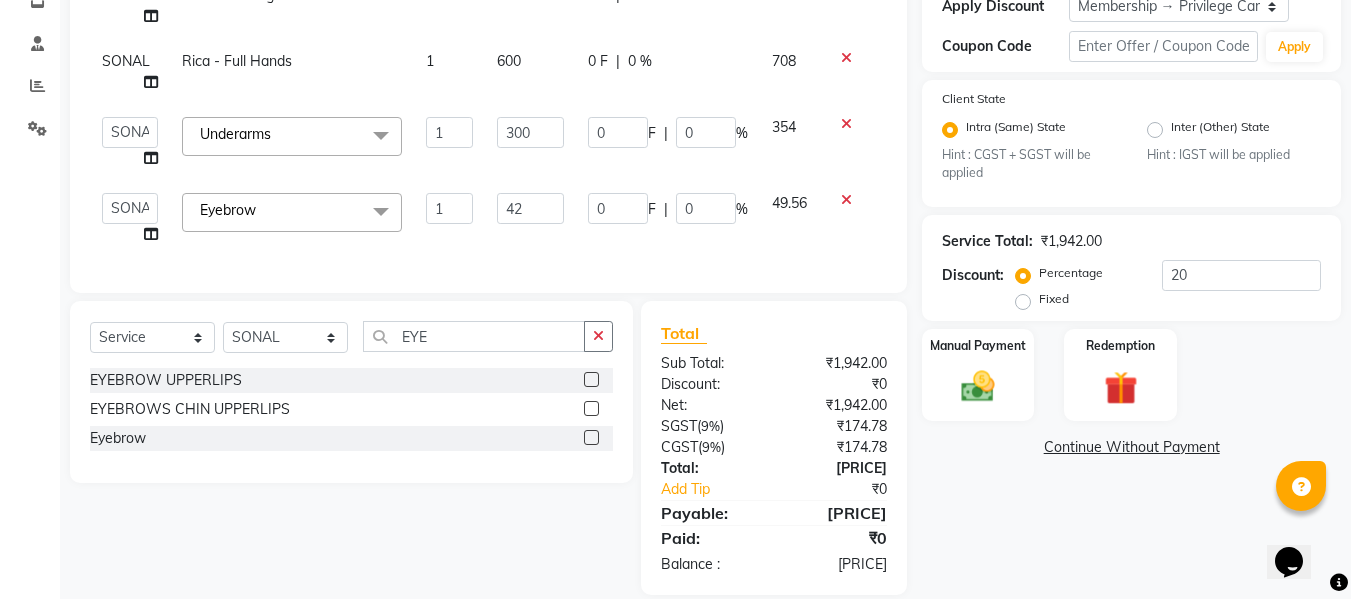 scroll, scrollTop: 398, scrollLeft: 0, axis: vertical 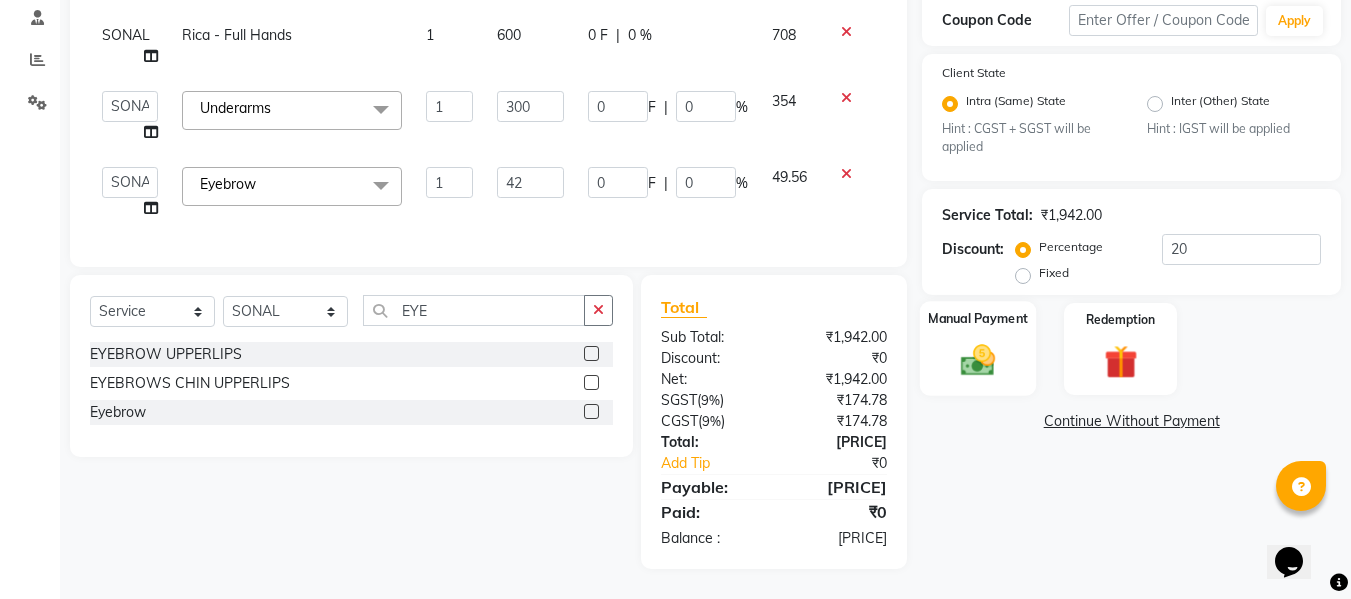 click 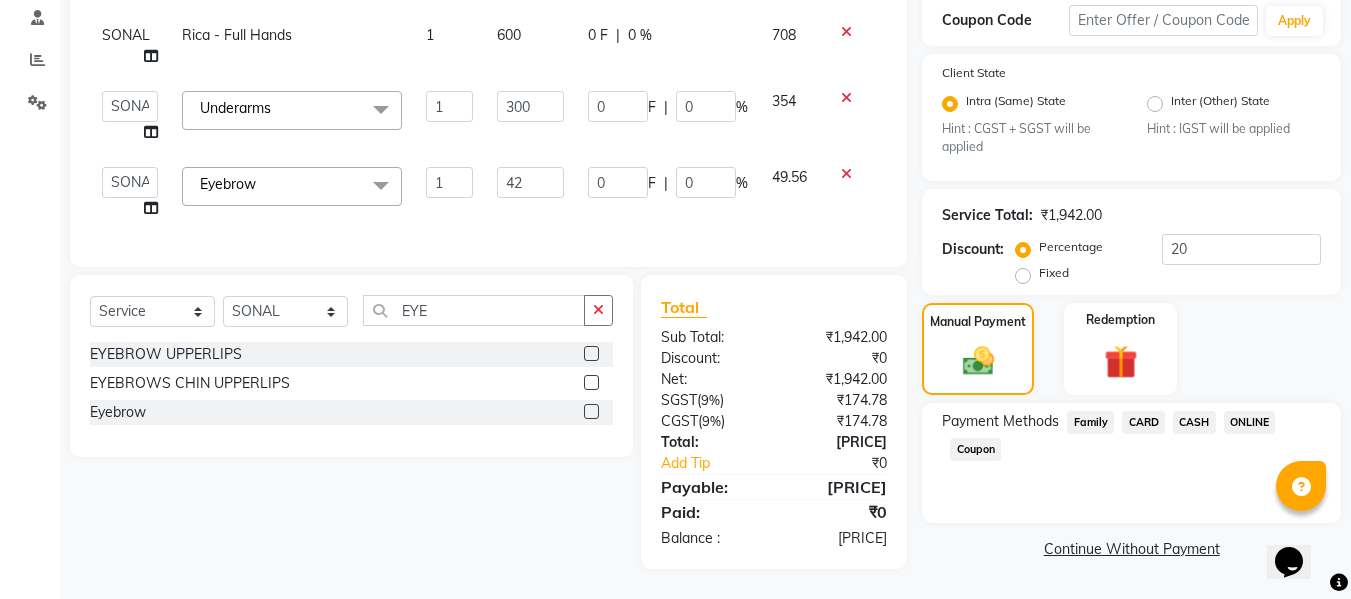 click on "ONLINE" 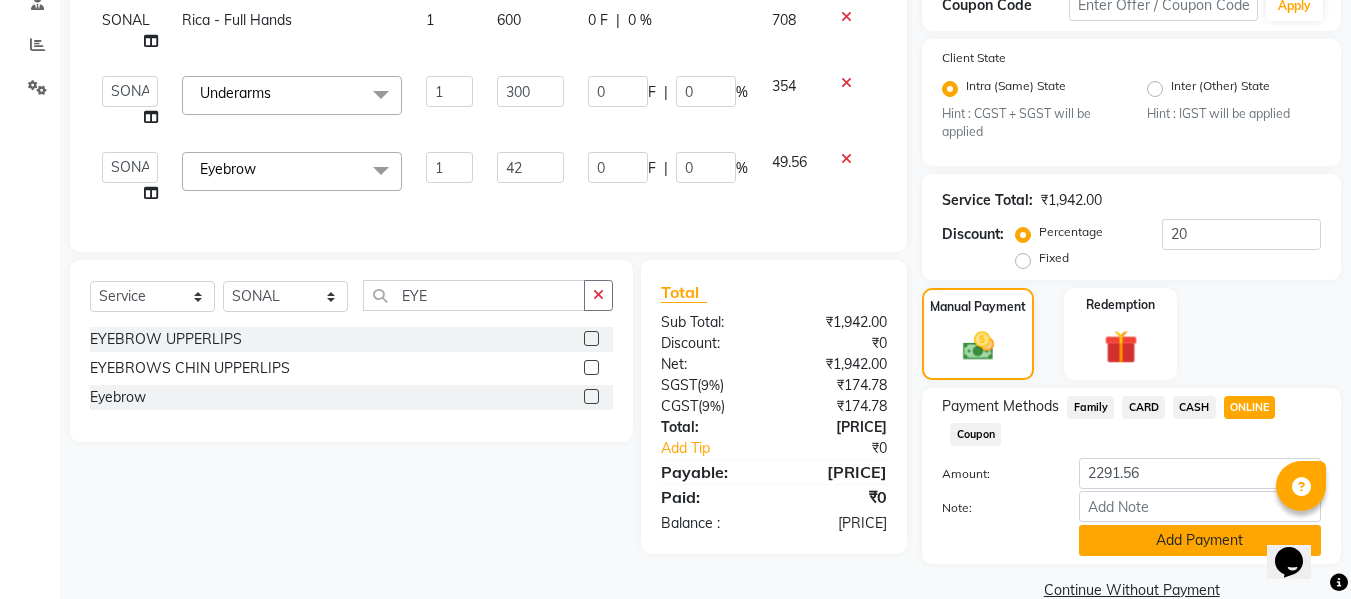 click on "Add Payment" 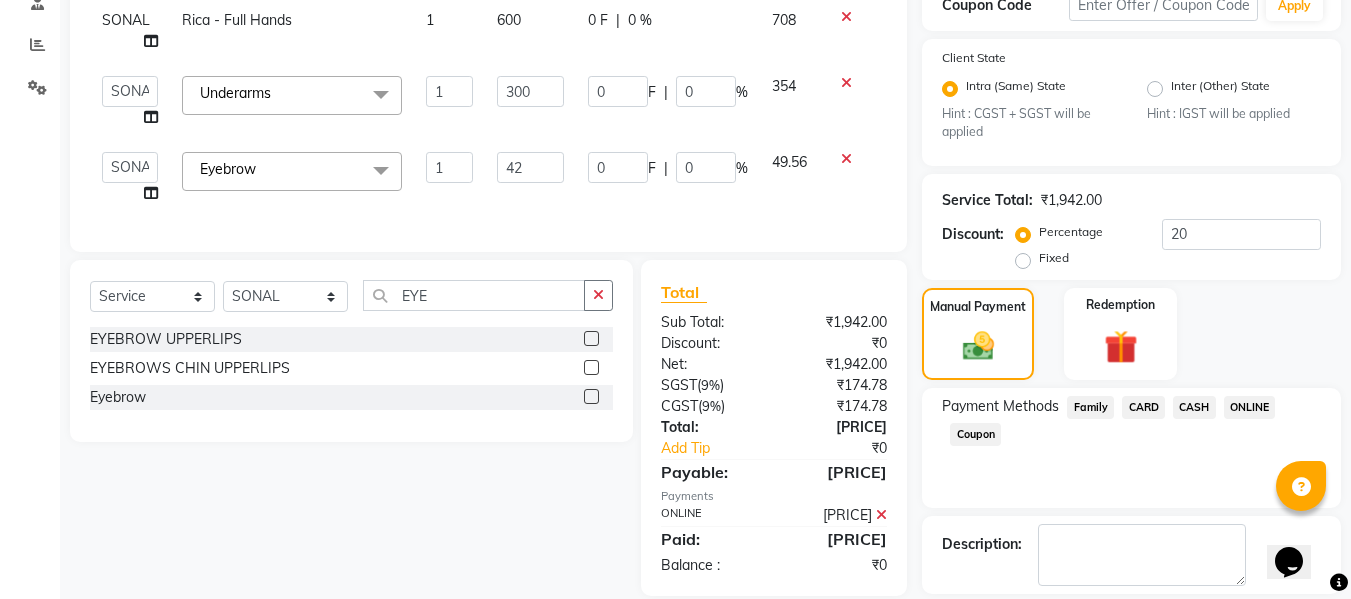 scroll, scrollTop: 491, scrollLeft: 0, axis: vertical 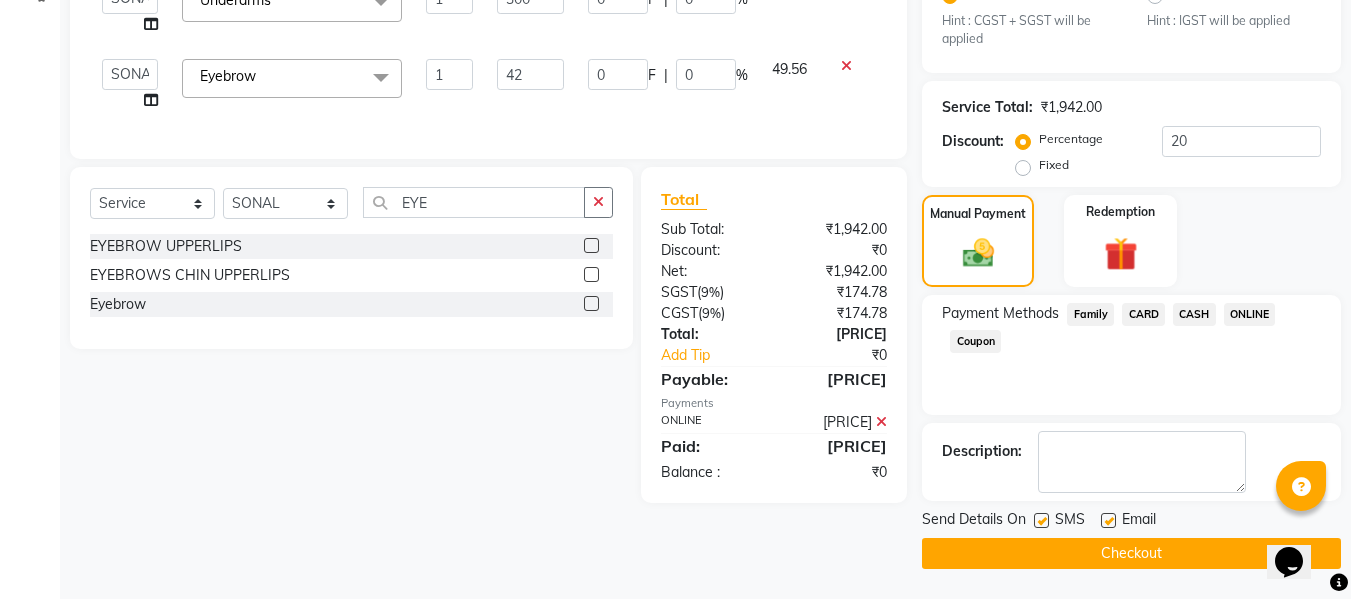 click on "Checkout" 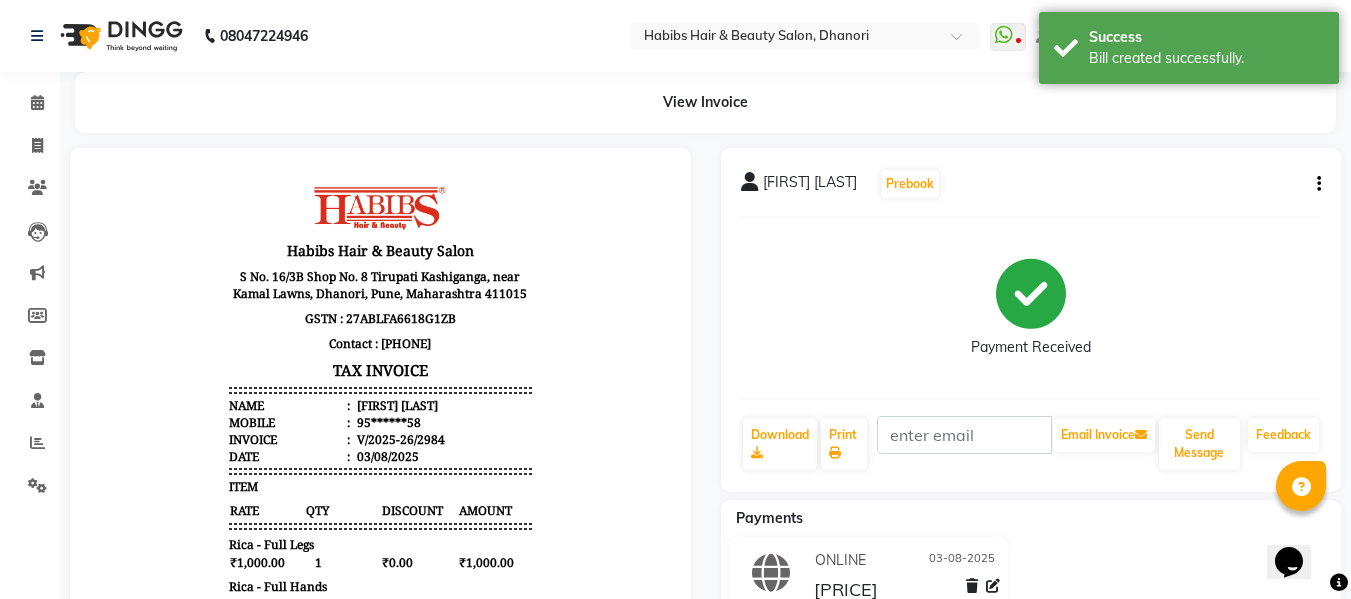scroll, scrollTop: 0, scrollLeft: 0, axis: both 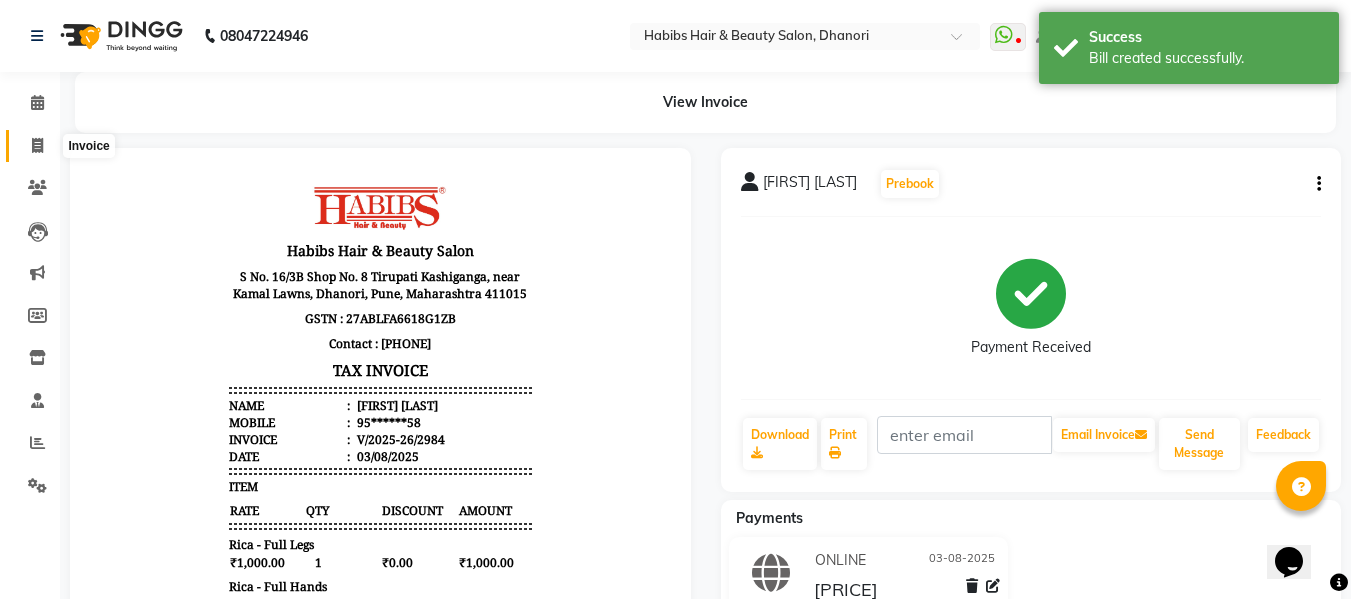 click 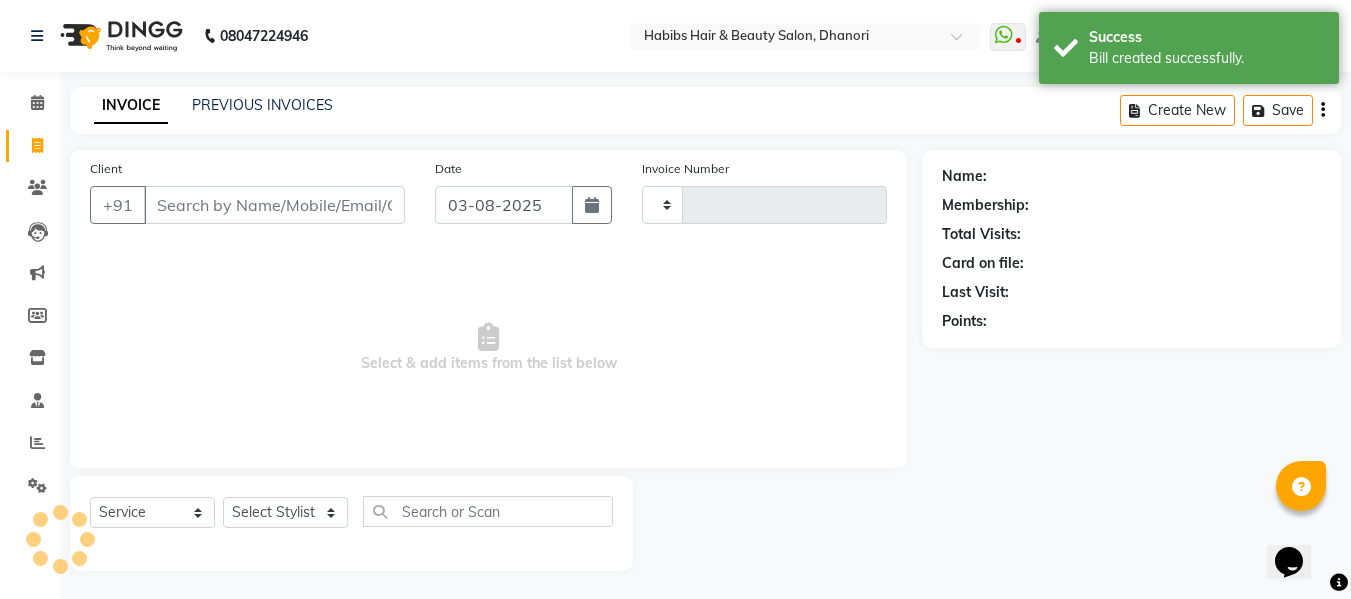 scroll, scrollTop: 2, scrollLeft: 0, axis: vertical 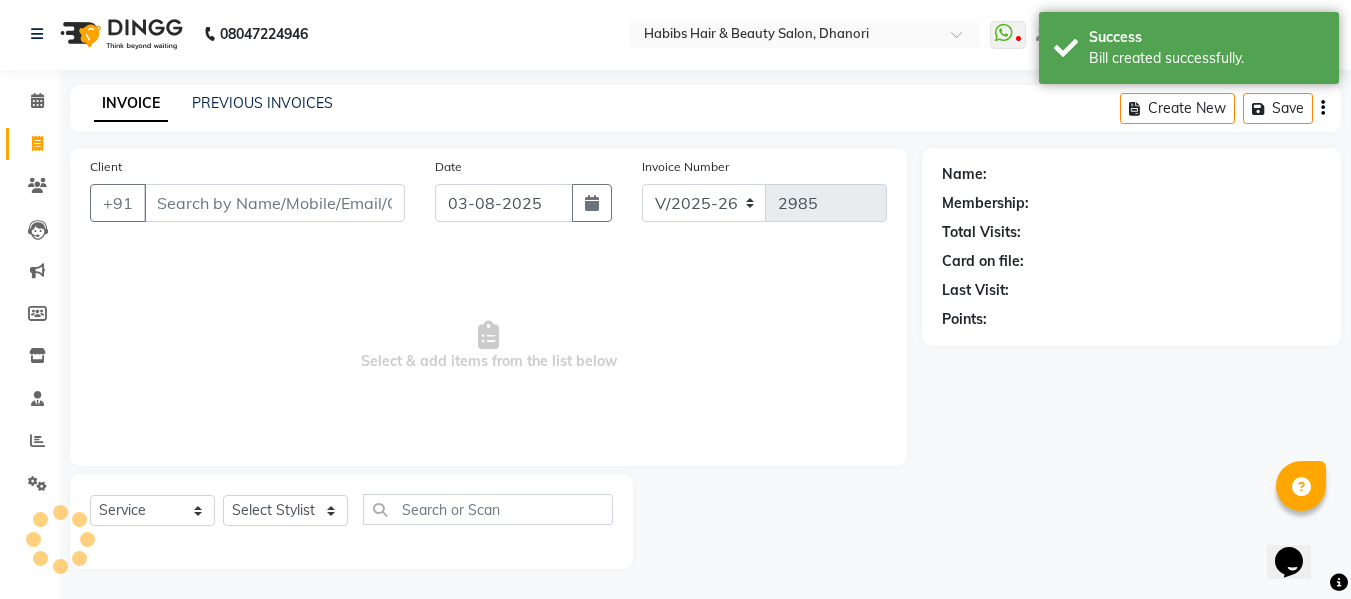 click on "Client" at bounding box center (274, 203) 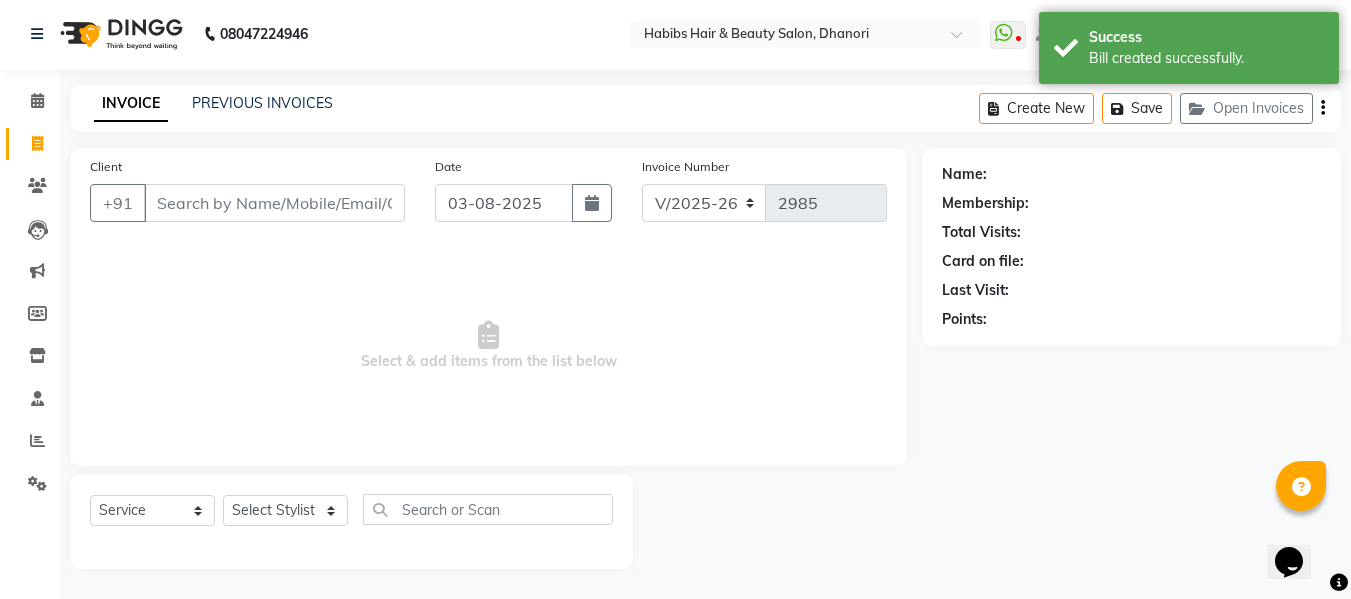 click on "Client" at bounding box center [274, 203] 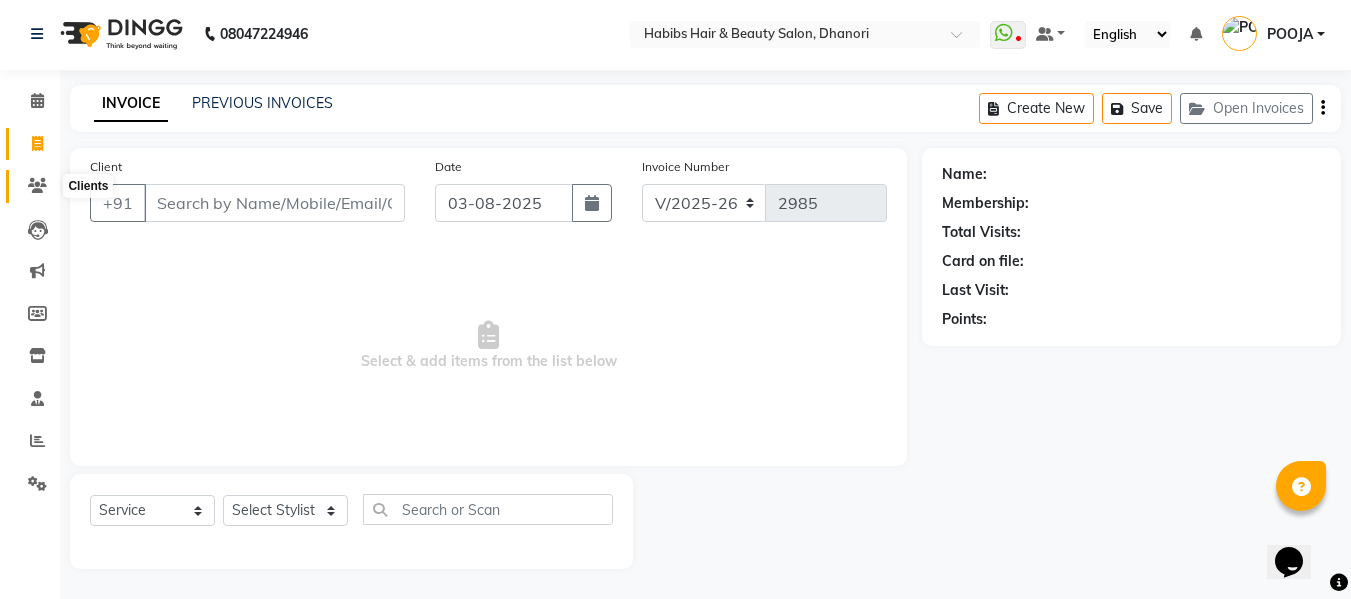 click 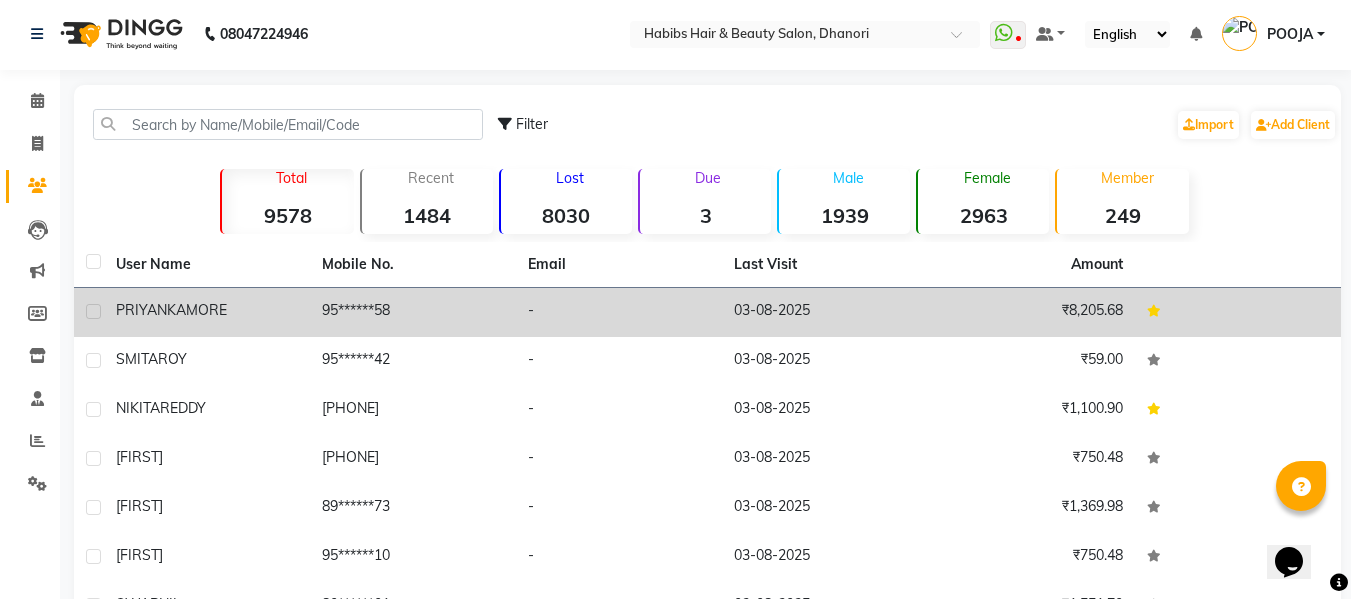 click on "95******58" 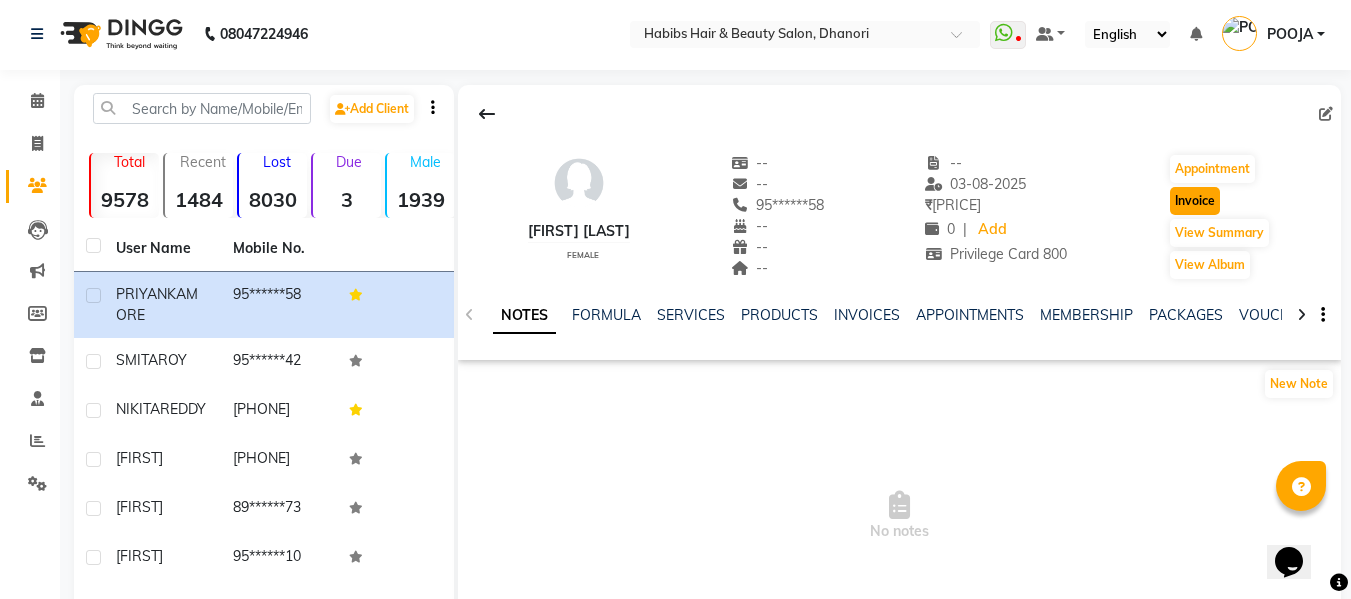 click on "Invoice" 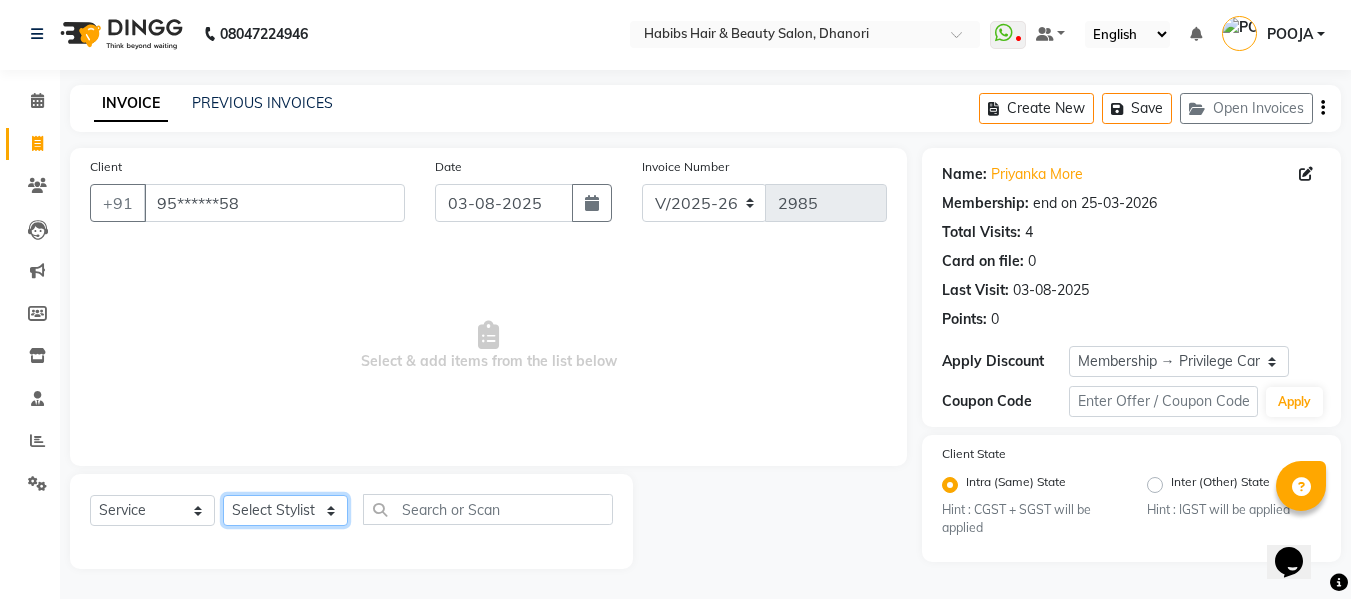 click on "Select Stylist Admin  Alishan  ARMAN DIVYA FAIZAN IRFAN MUZAMMIL POOJA POOJA J RAKESH SAHIL SHAKEEL SONAL" 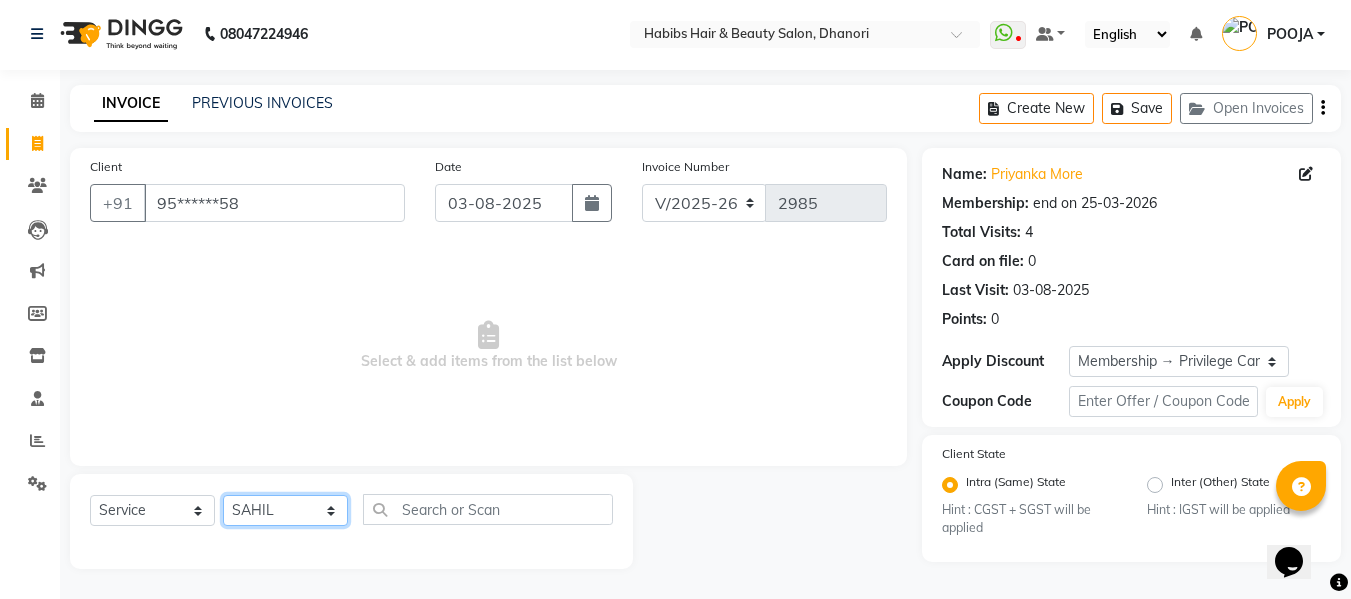 click on "Select Stylist Admin  Alishan  ARMAN DIVYA FAIZAN IRFAN MUZAMMIL POOJA POOJA J RAKESH SAHIL SHAKEEL SONAL" 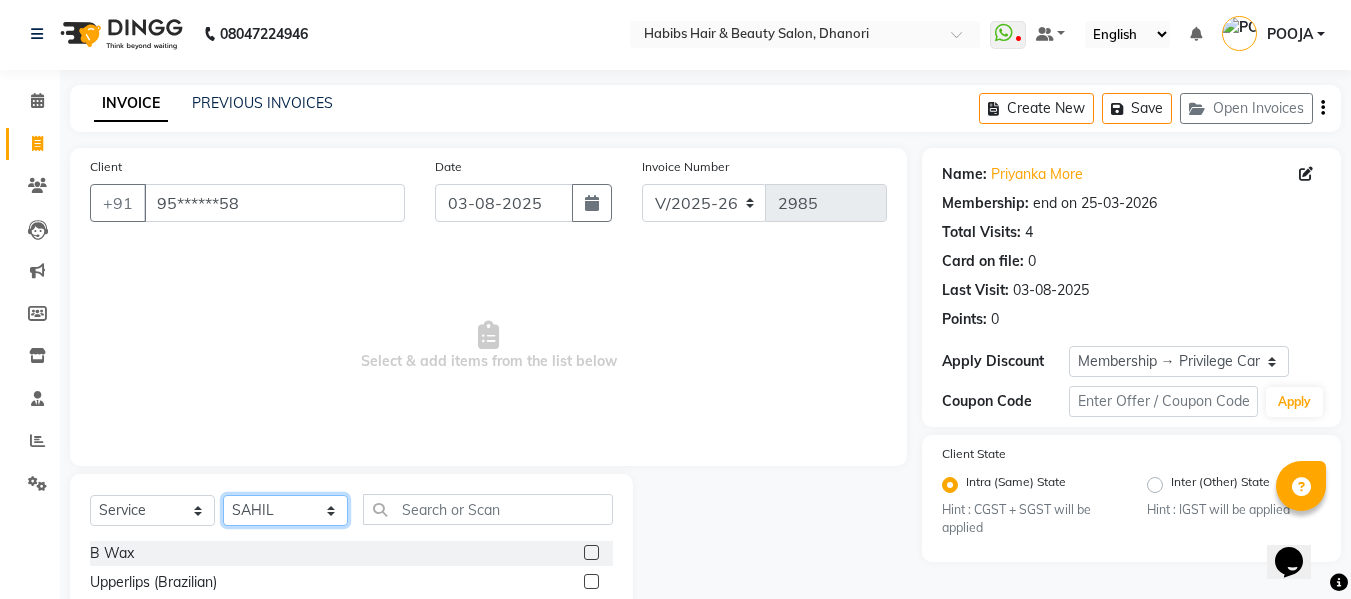 click on "Select Stylist Admin  Alishan  ARMAN DIVYA FAIZAN IRFAN MUZAMMIL POOJA POOJA J RAKESH SAHIL SHAKEEL SONAL" 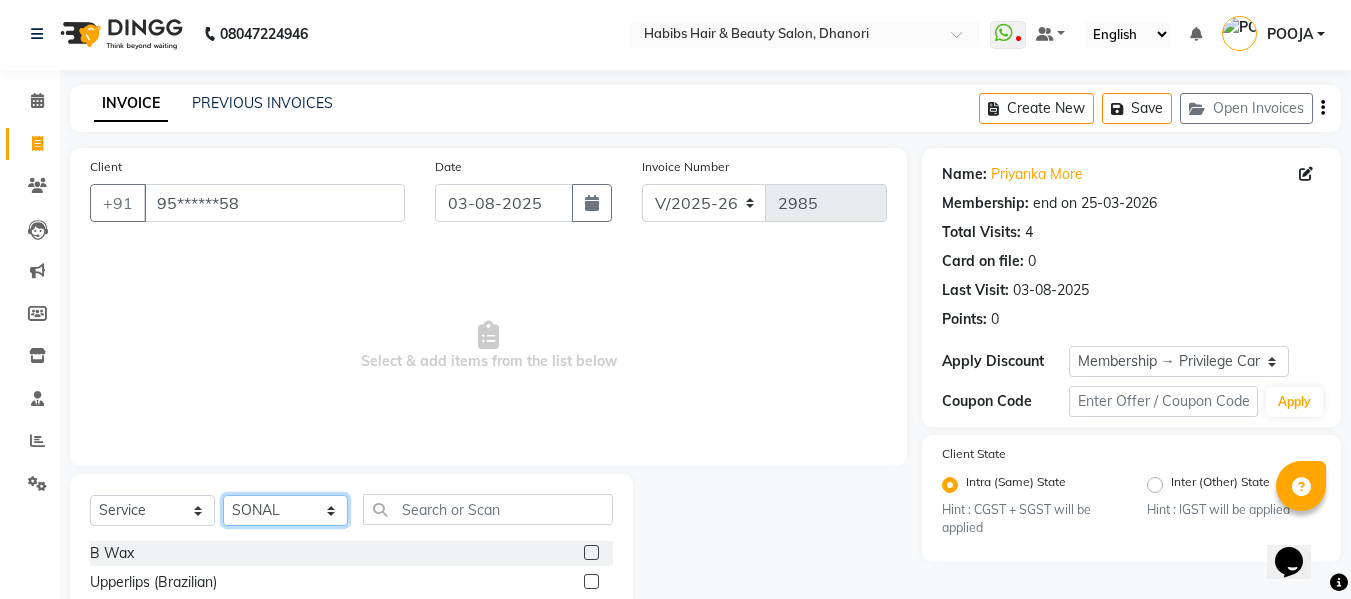 click on "Select Stylist Admin  Alishan  ARMAN DIVYA FAIZAN IRFAN MUZAMMIL POOJA POOJA J RAKESH SAHIL SHAKEEL SONAL" 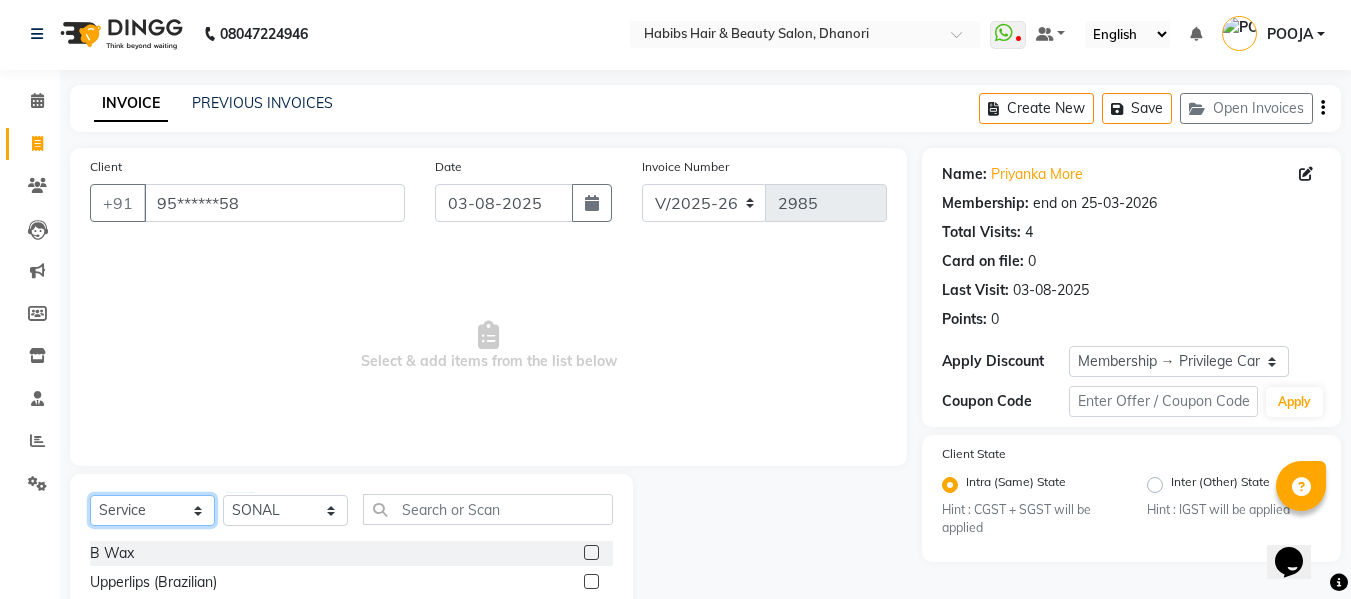 click on "Select  Service  Product  Membership  Package Voucher Prepaid Gift Card" 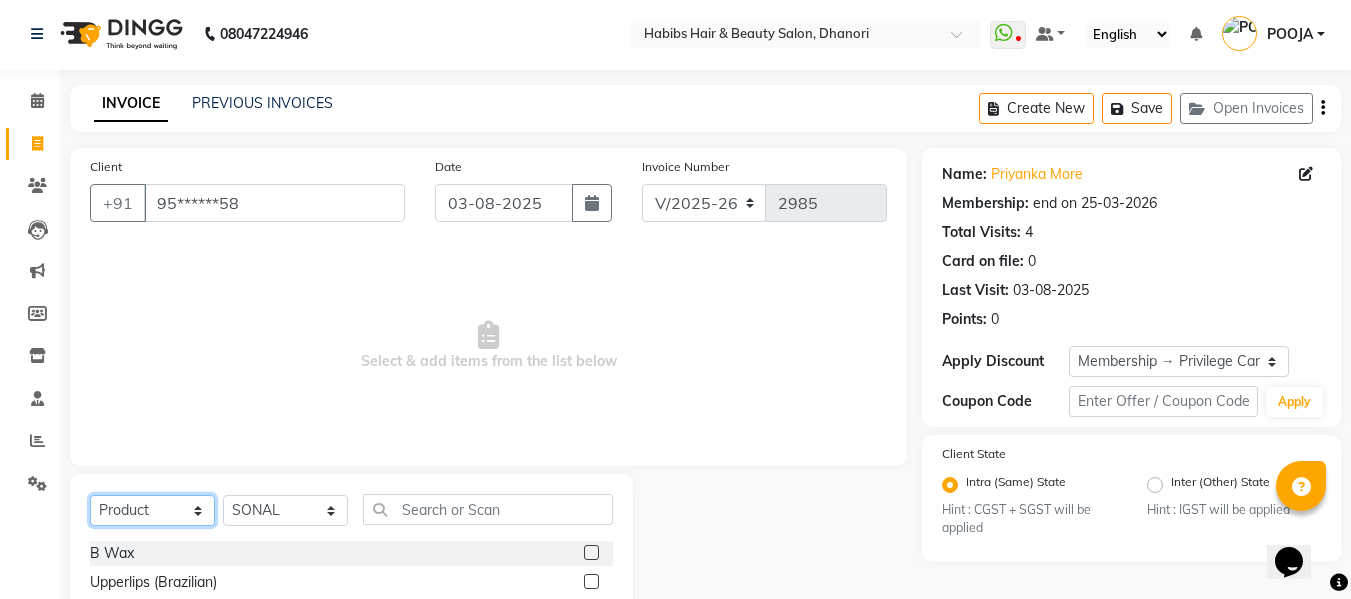 click on "Select  Service  Product  Membership  Package Voucher Prepaid Gift Card" 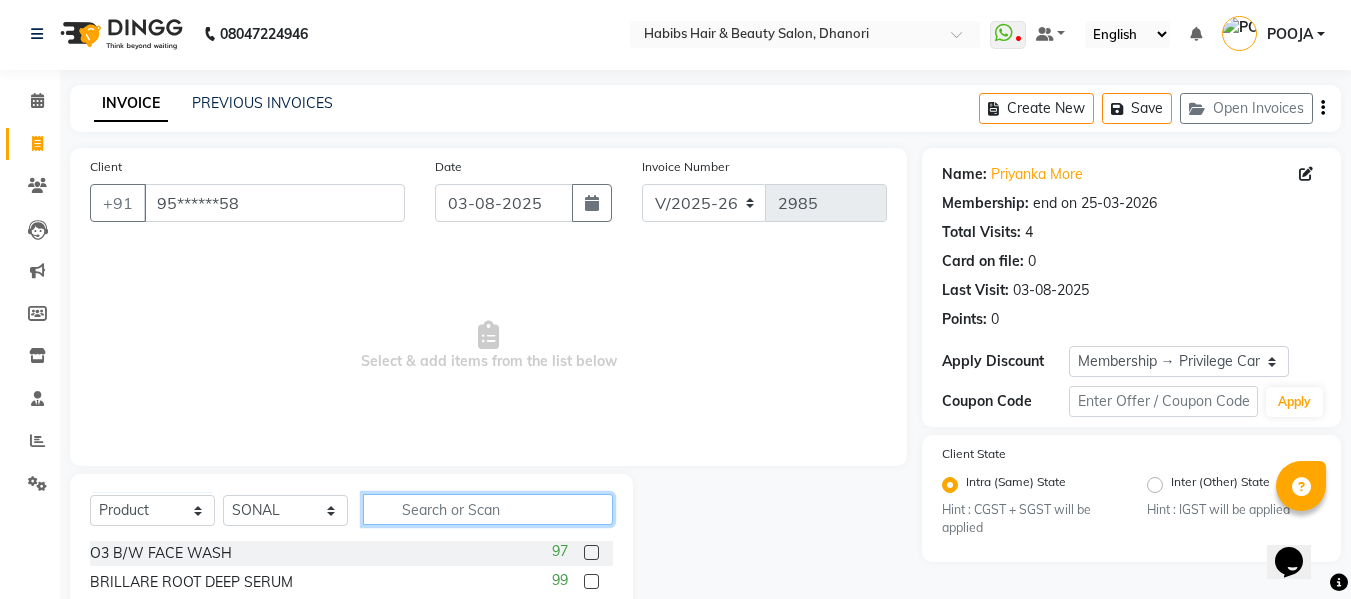click 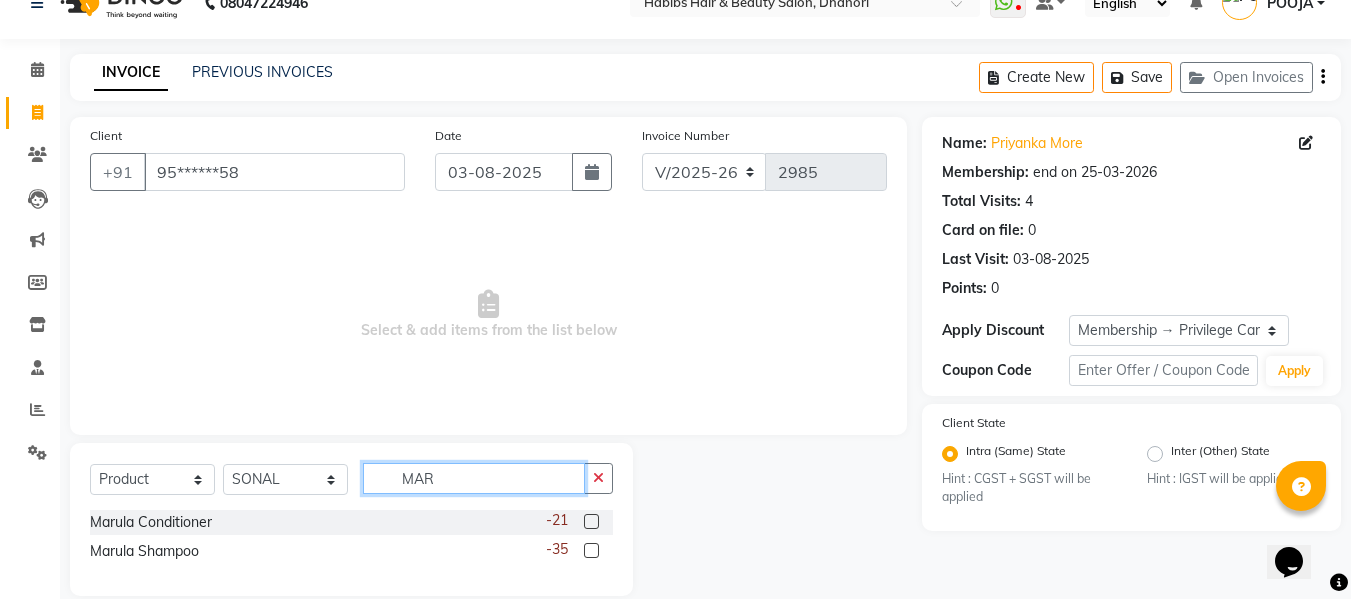 scroll, scrollTop: 60, scrollLeft: 0, axis: vertical 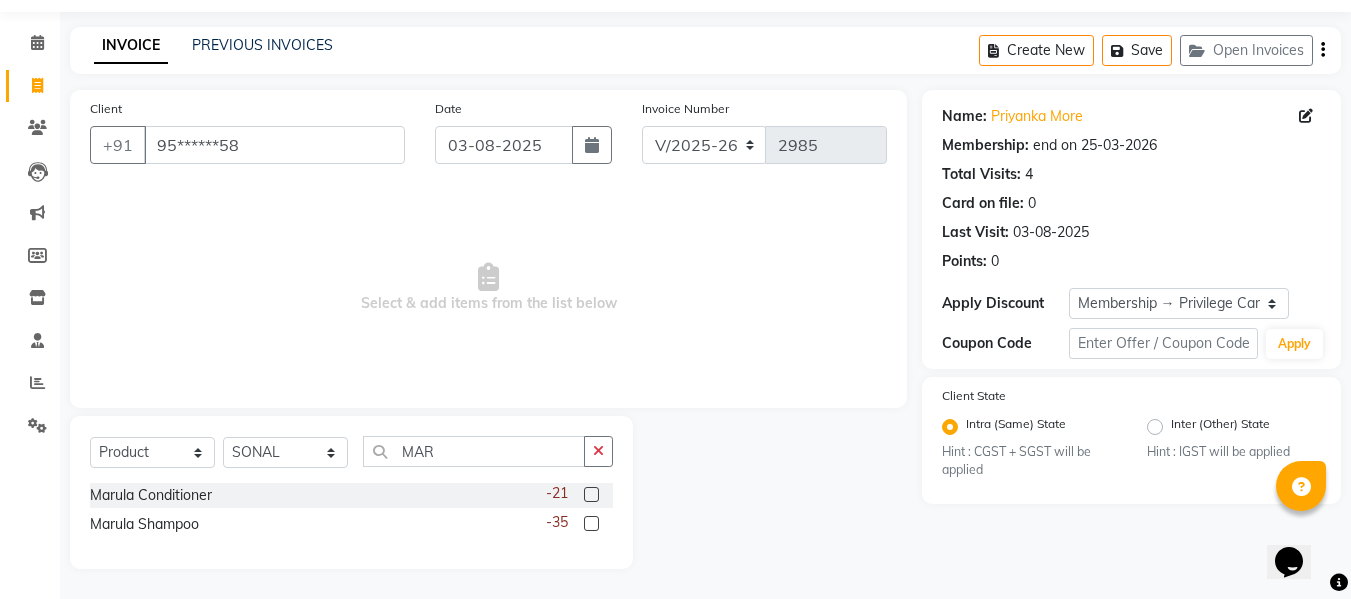 click 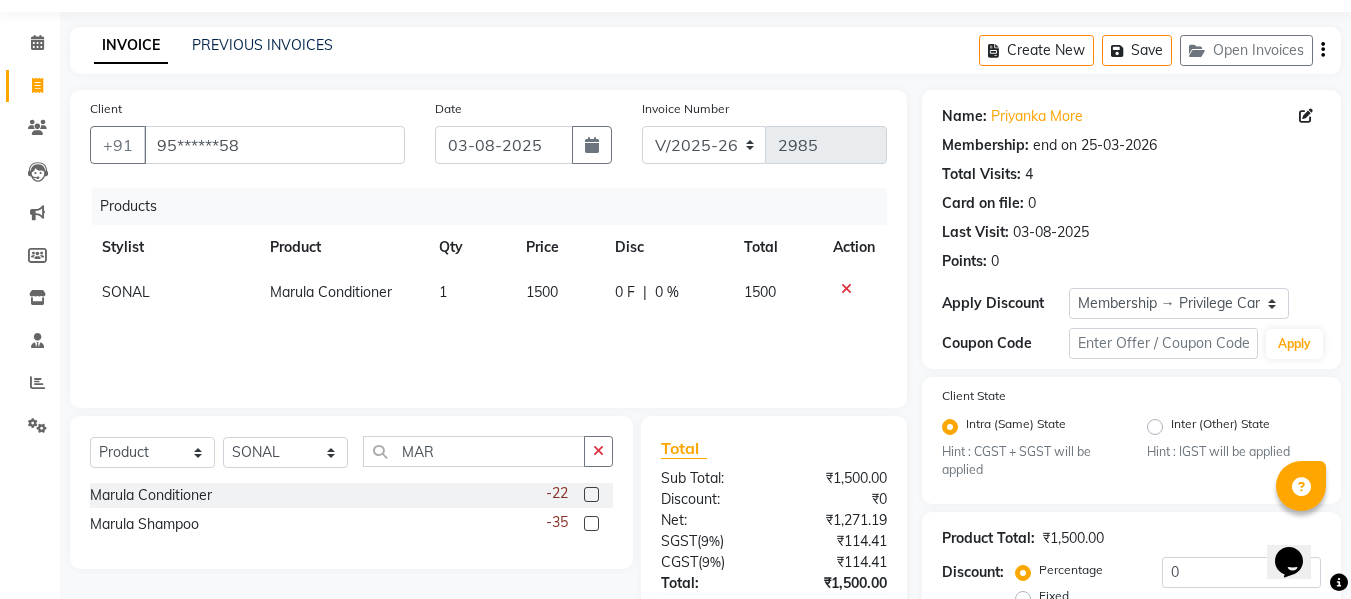 click 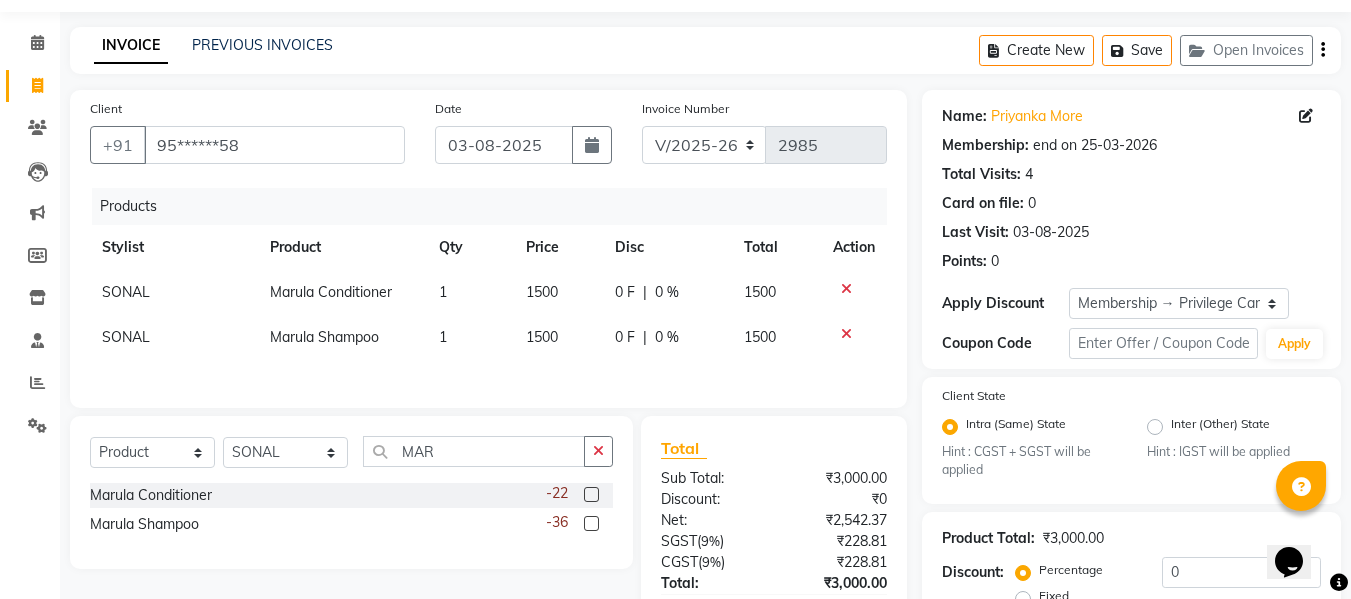 click on "1500" 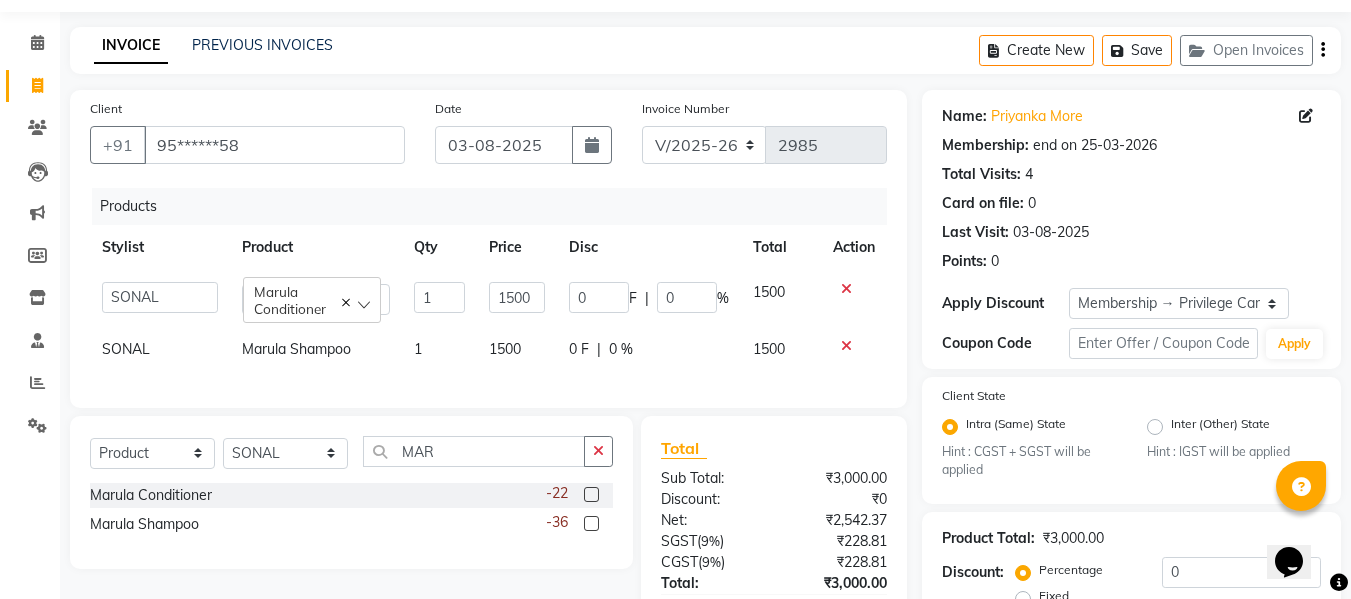 scroll, scrollTop: 250, scrollLeft: 0, axis: vertical 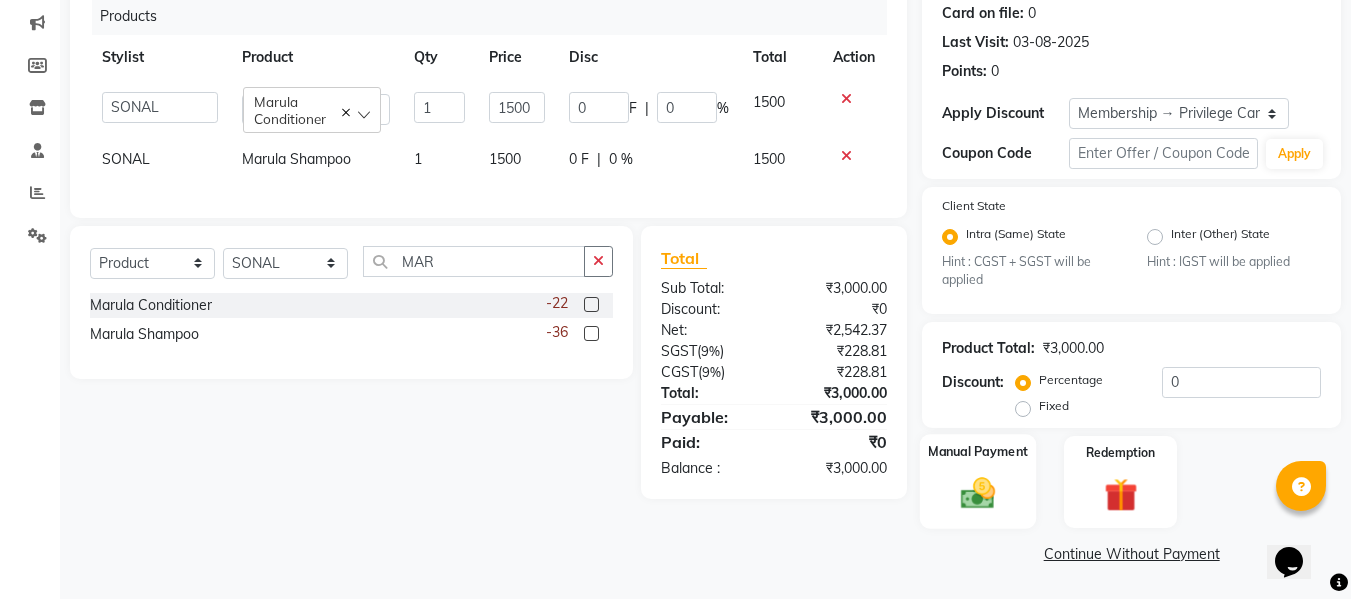 click 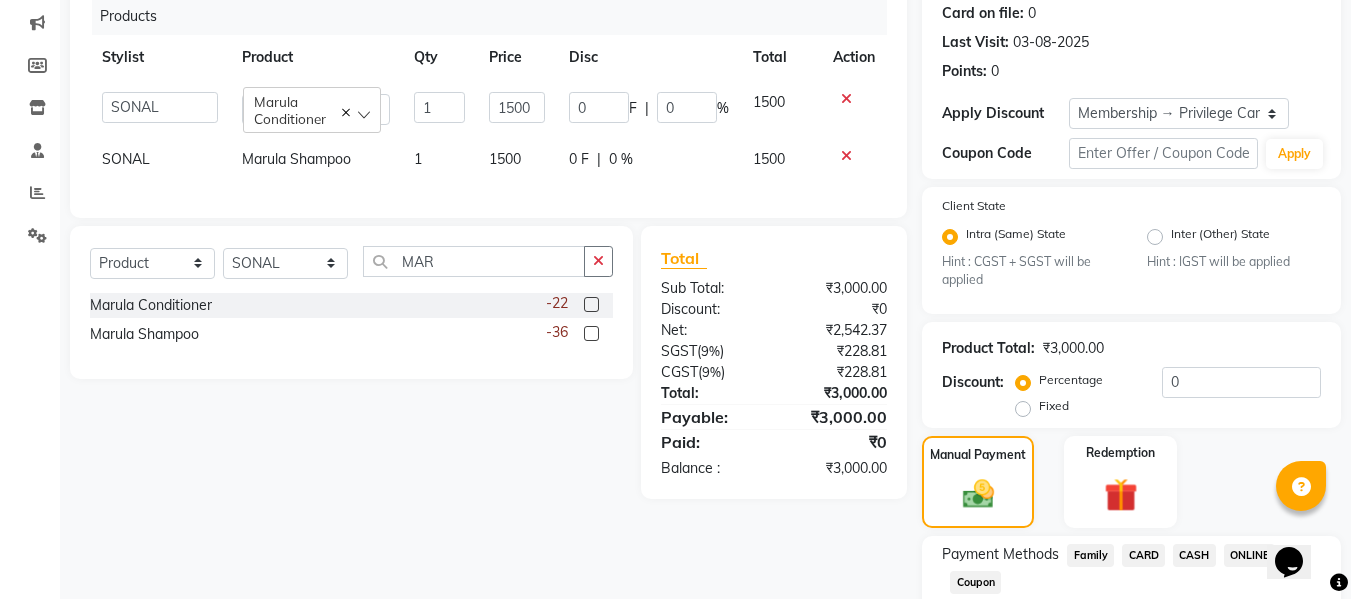 click on "ONLINE" 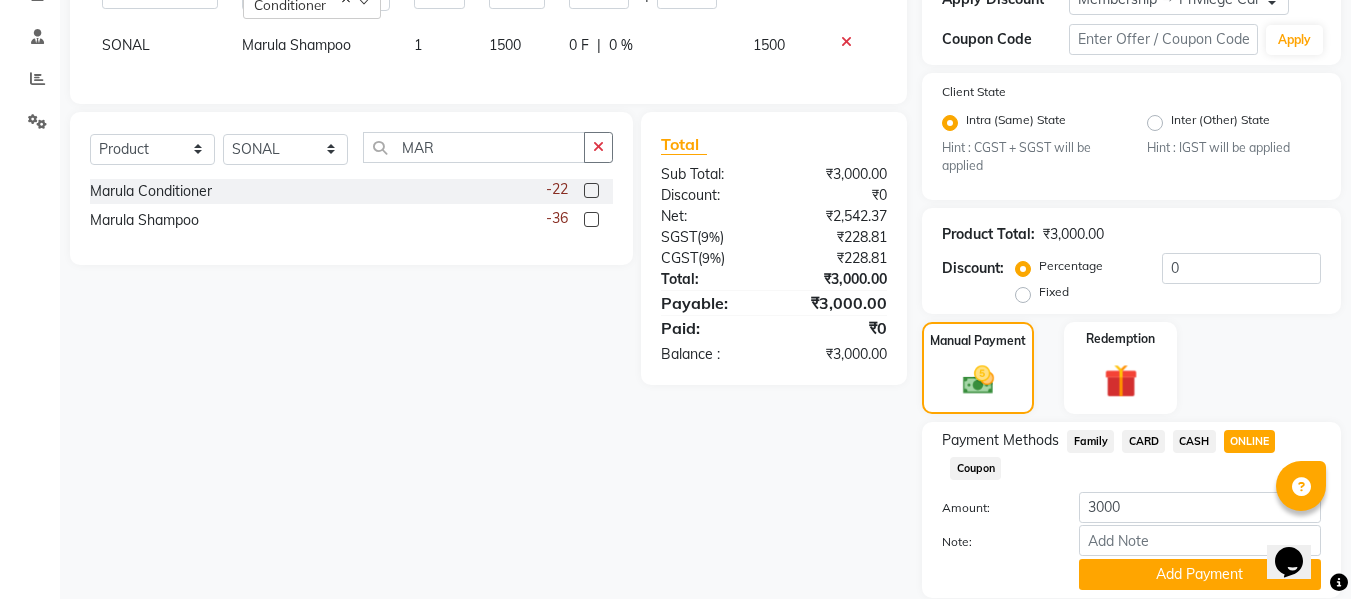 scroll, scrollTop: 434, scrollLeft: 0, axis: vertical 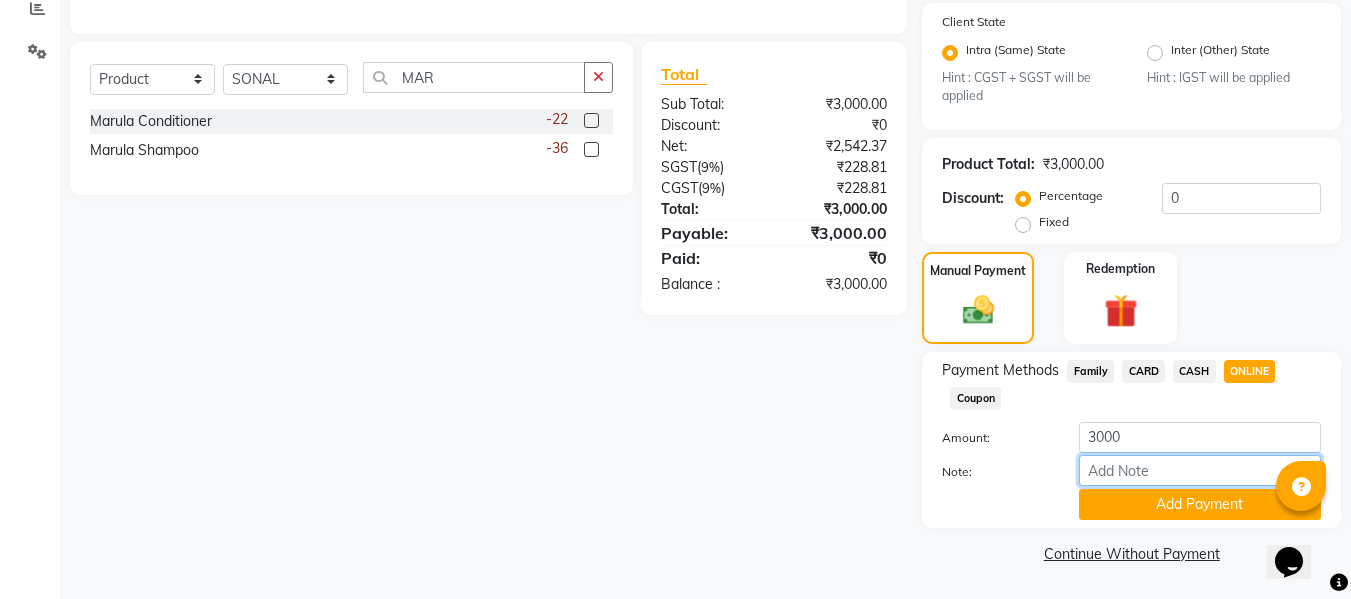 click on "Note:" at bounding box center [1200, 470] 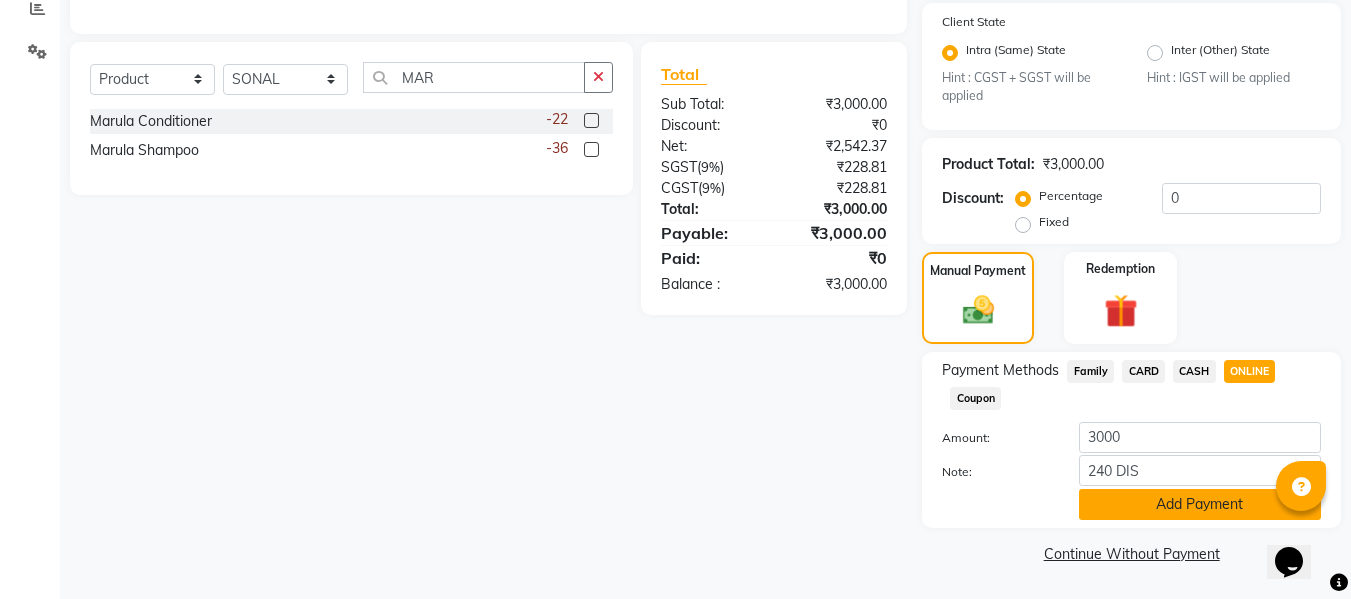 click on "Add Payment" 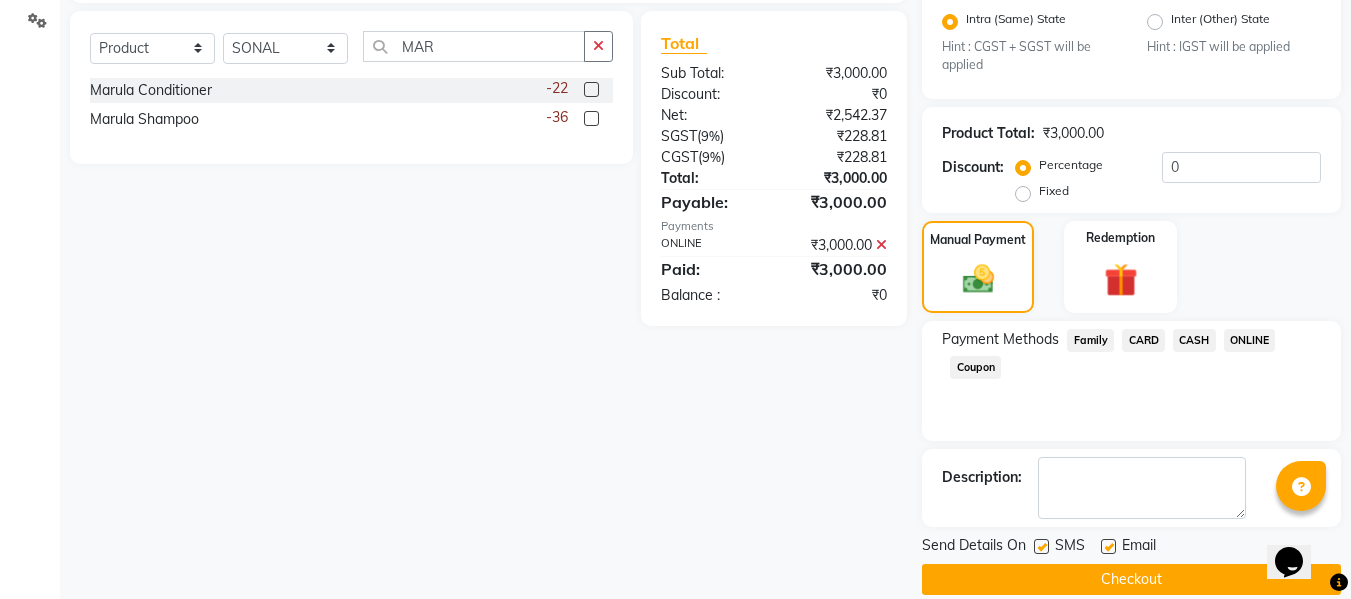 scroll, scrollTop: 491, scrollLeft: 0, axis: vertical 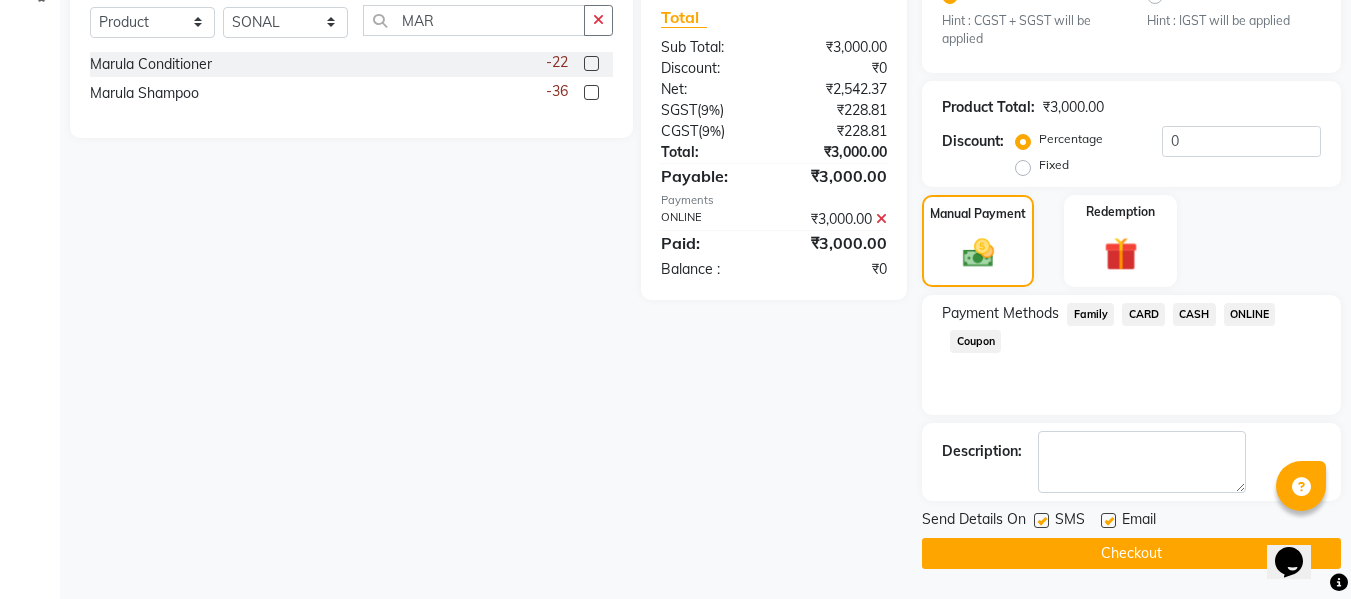 click on "Checkout" 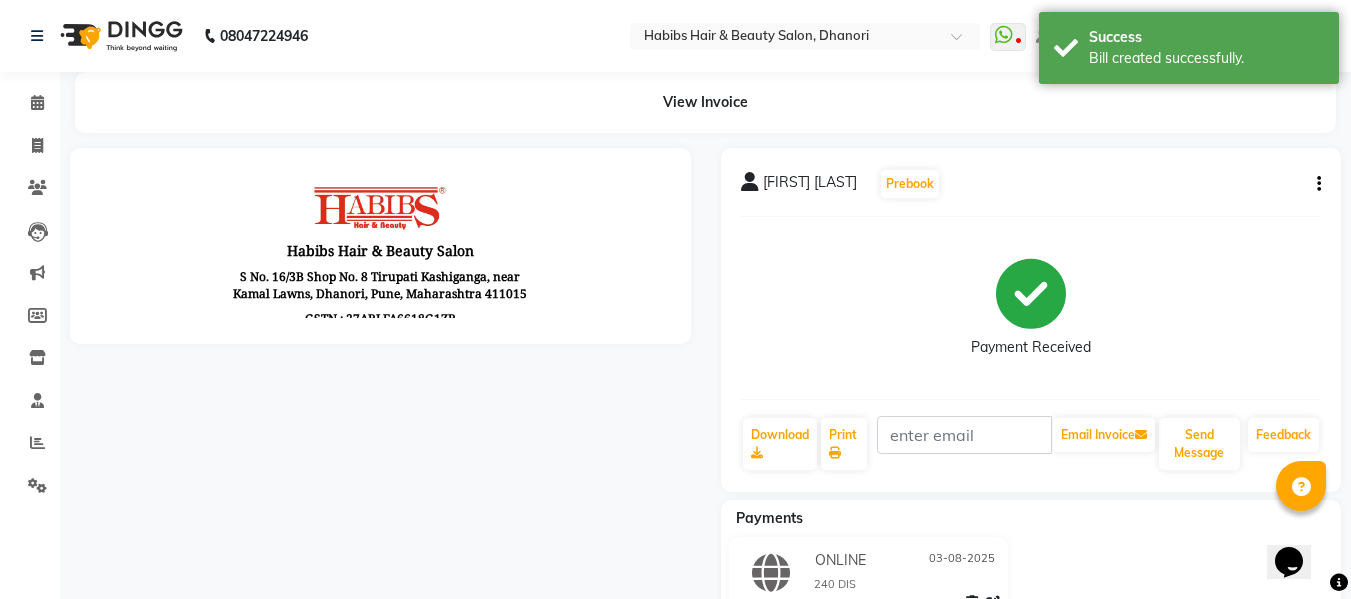 scroll, scrollTop: 0, scrollLeft: 0, axis: both 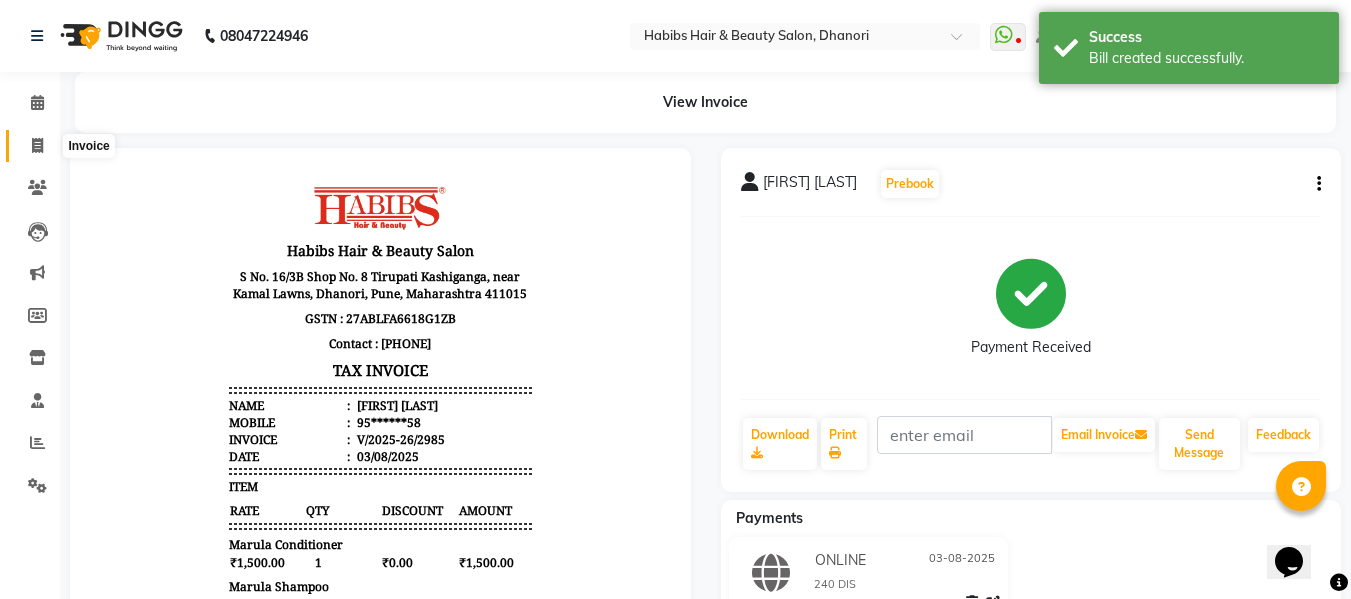 click 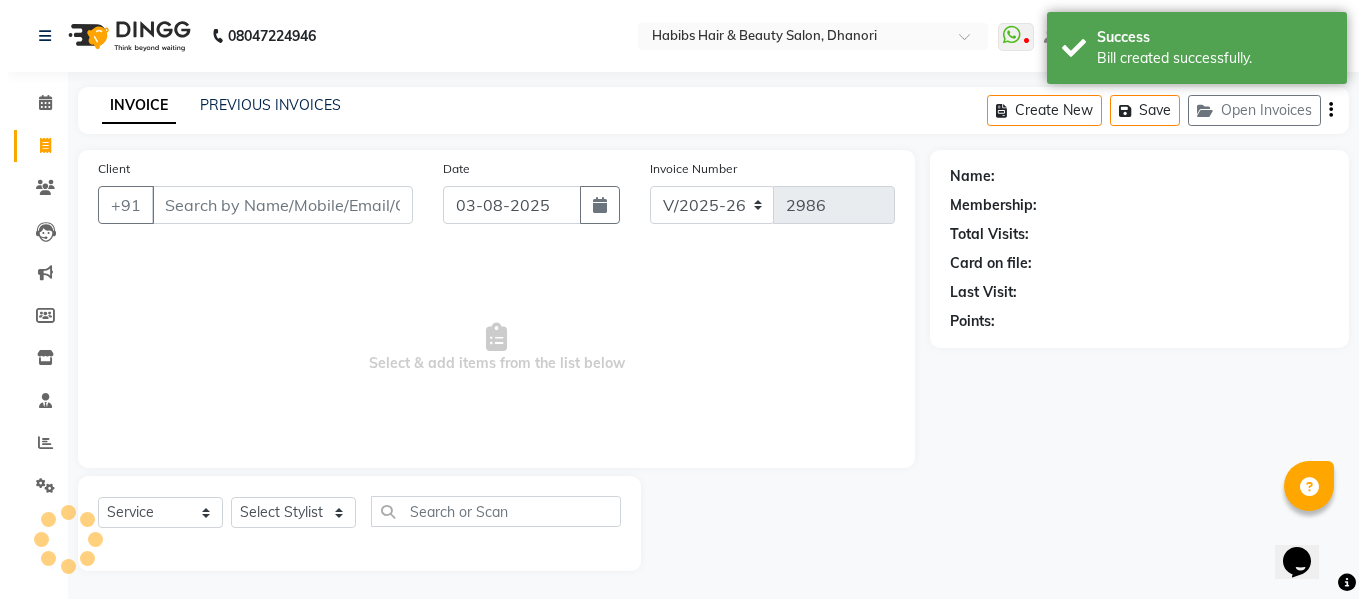 scroll, scrollTop: 2, scrollLeft: 0, axis: vertical 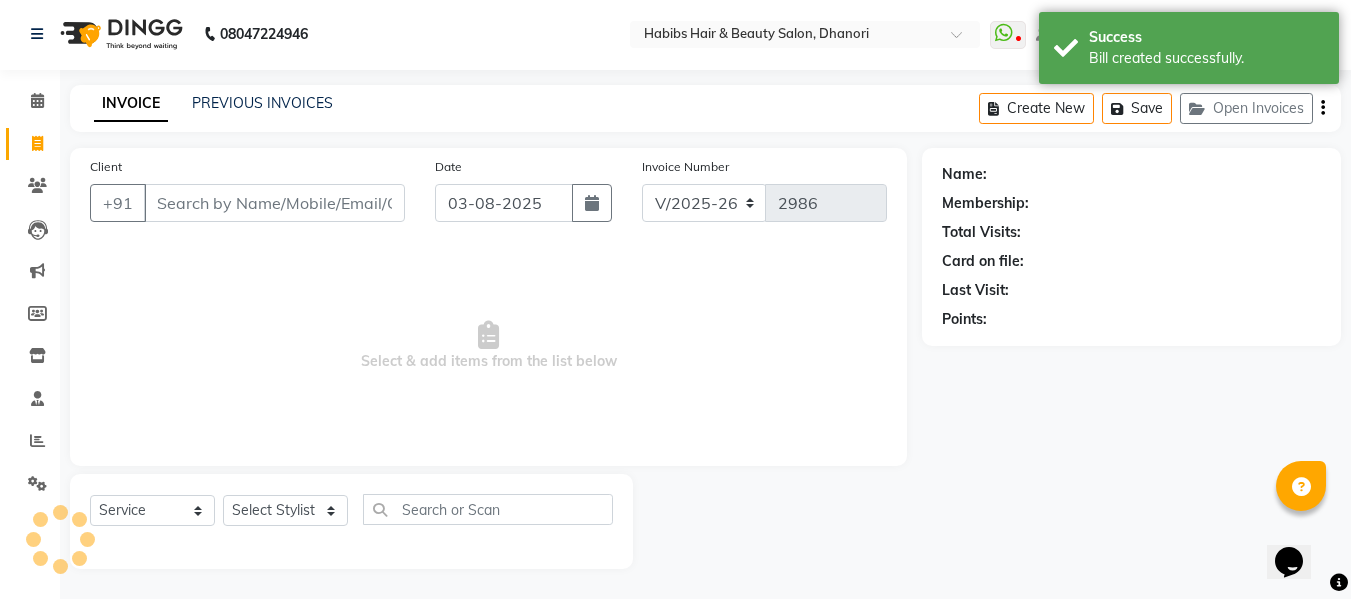 click on "Client" at bounding box center (274, 203) 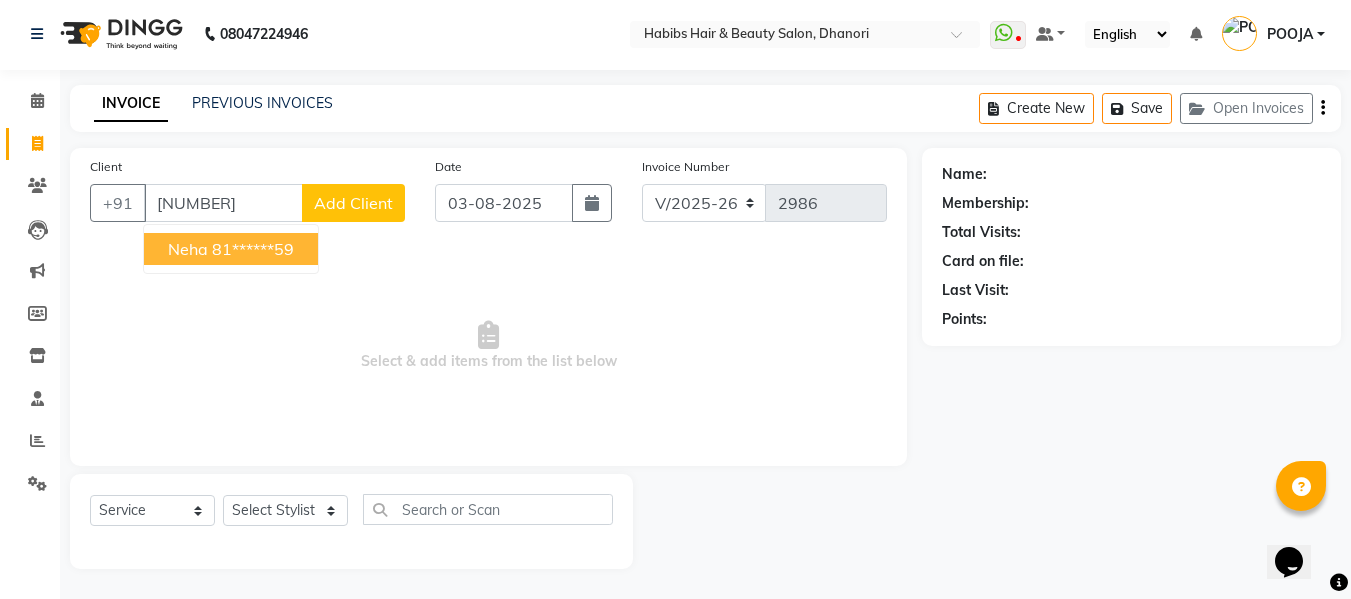 click on "81******59" at bounding box center (253, 249) 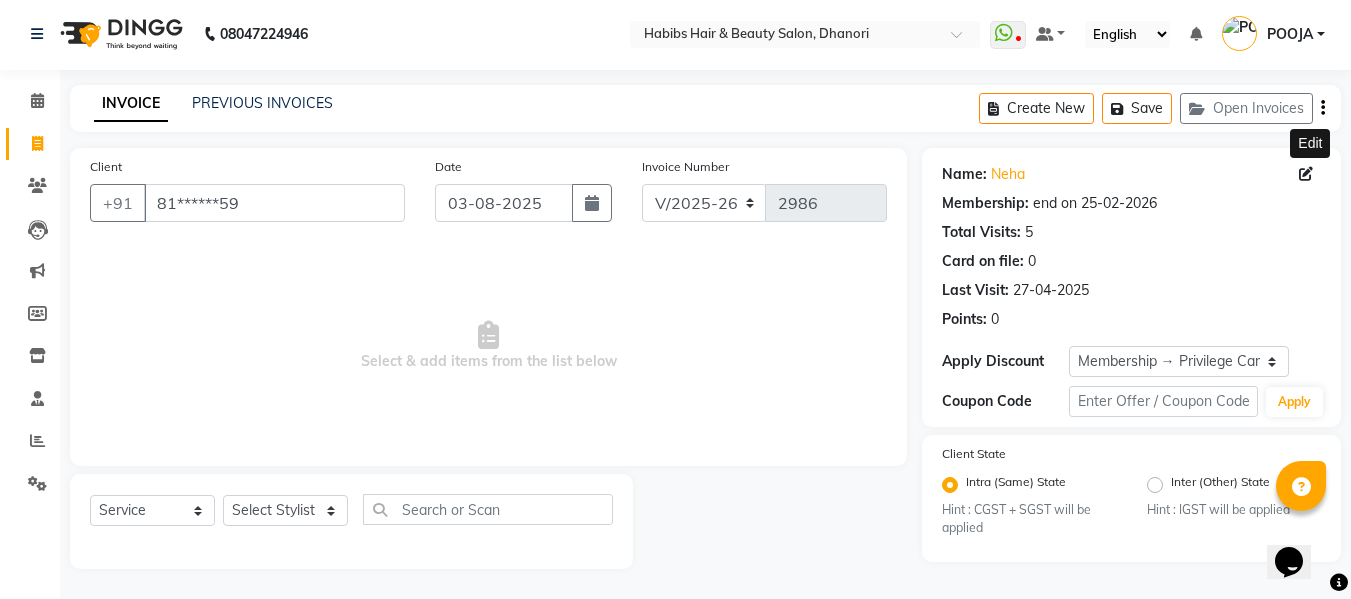 click 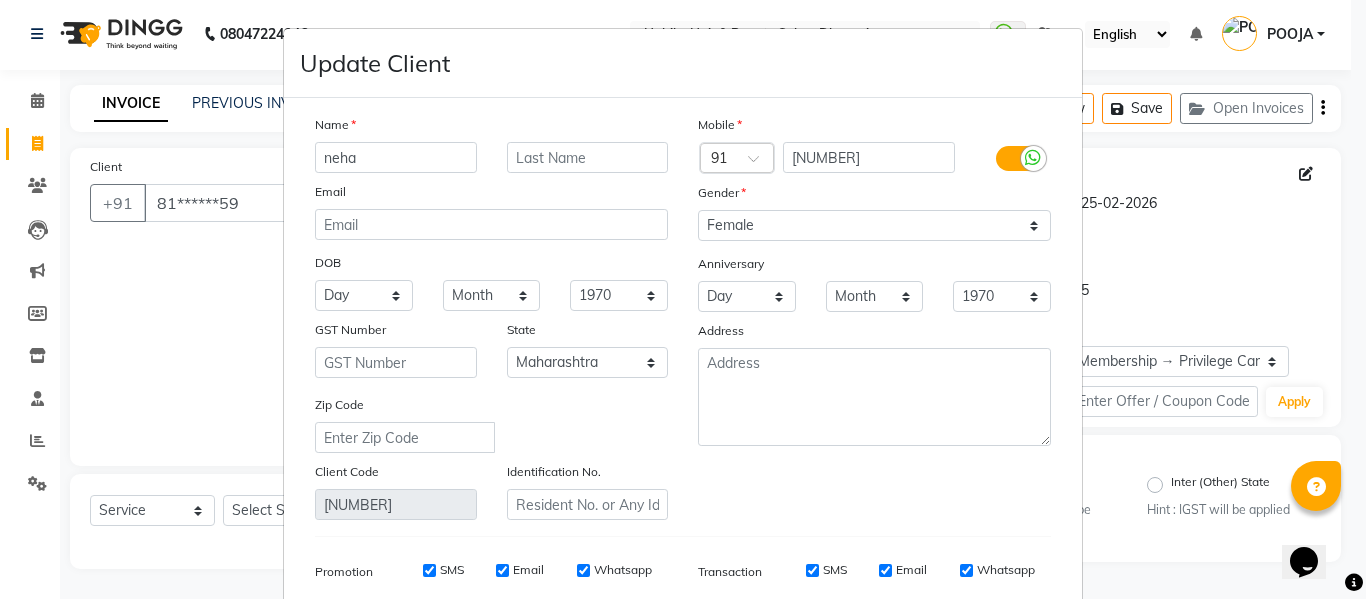 click on "neha" at bounding box center (396, 157) 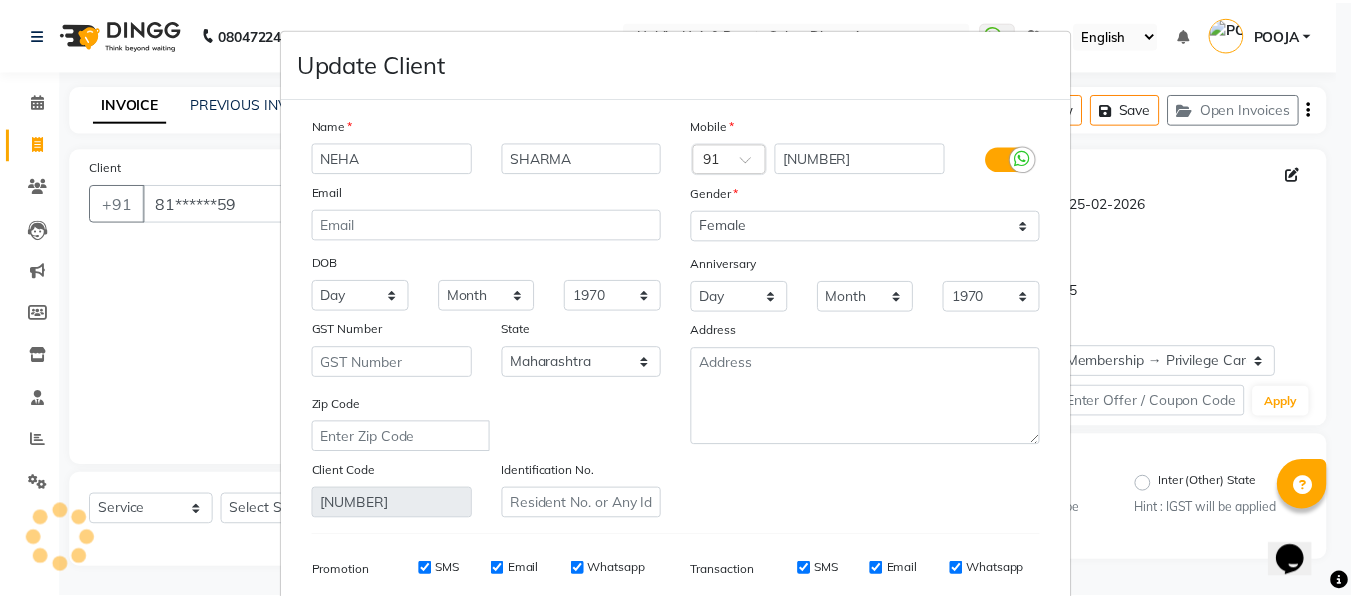 scroll, scrollTop: 288, scrollLeft: 0, axis: vertical 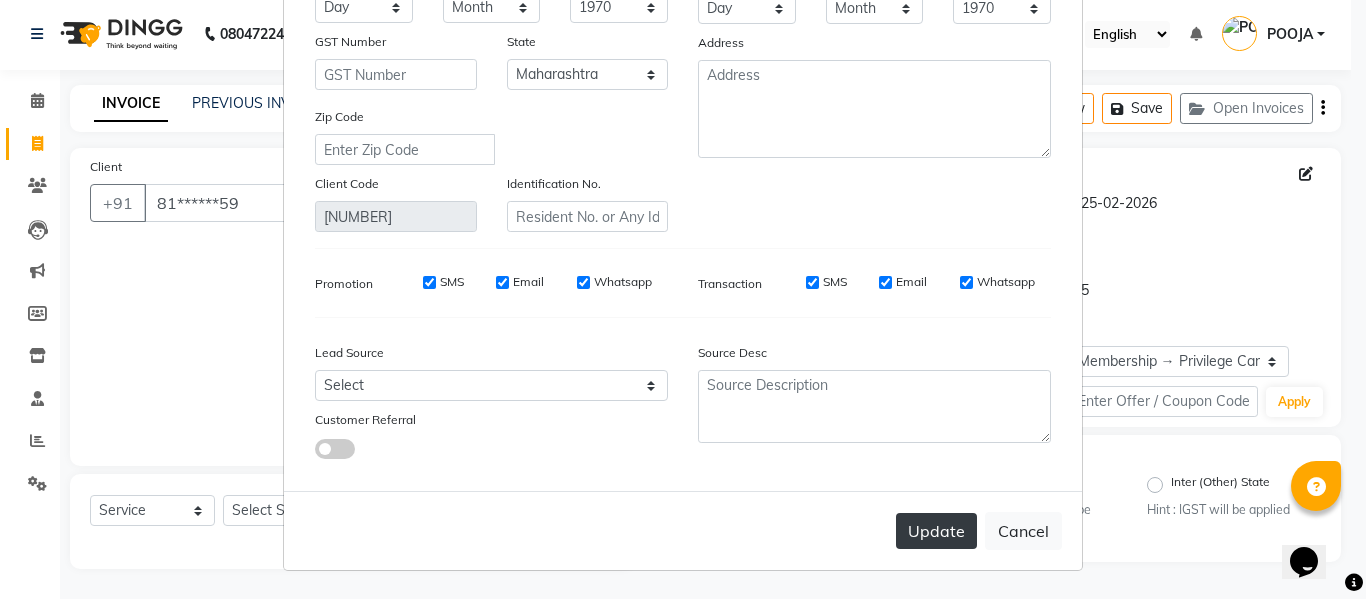 click on "Update" at bounding box center (936, 531) 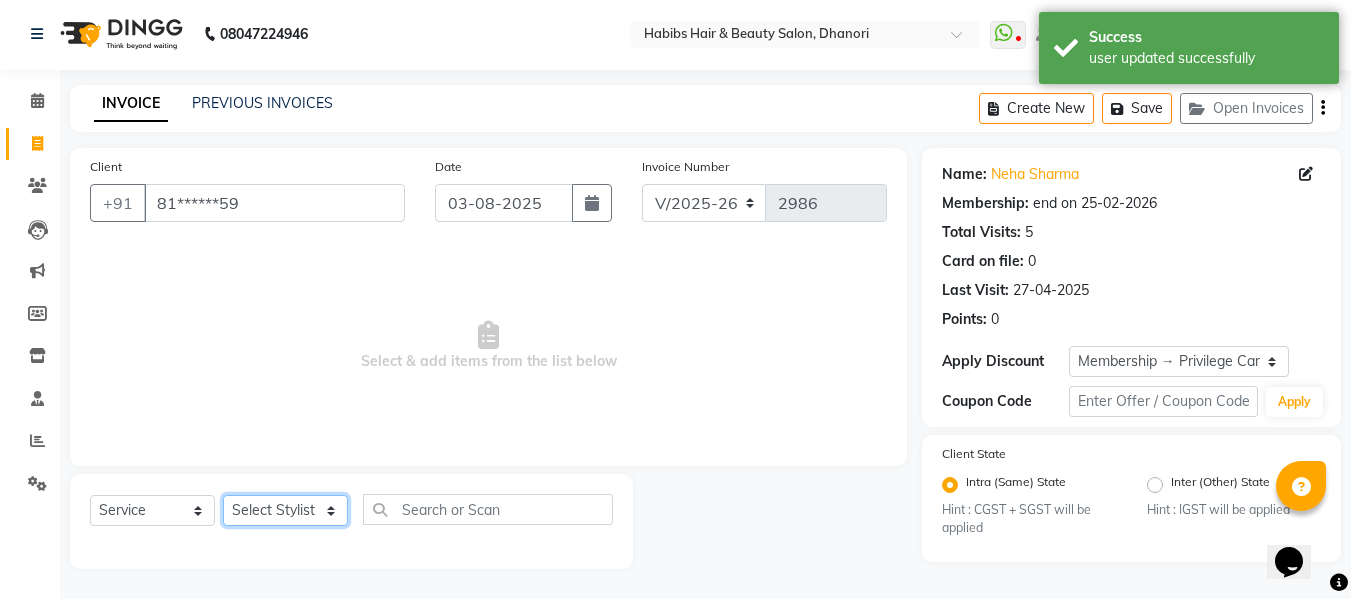 click on "Select Stylist Admin  Alishan  ARMAN DIVYA FAIZAN IRFAN MUZAMMIL POOJA POOJA J RAKESH SAHIL SHAKEEL SONAL" 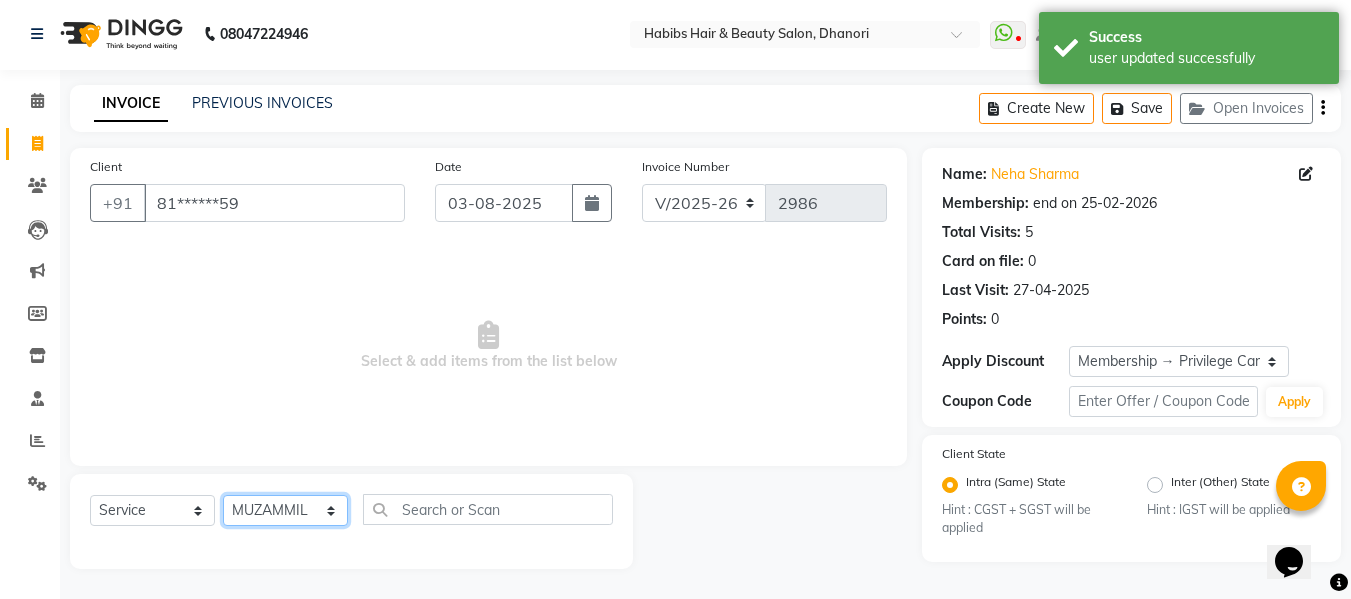 click on "Select Stylist Admin  Alishan  ARMAN DIVYA FAIZAN IRFAN MUZAMMIL POOJA POOJA J RAKESH SAHIL SHAKEEL SONAL" 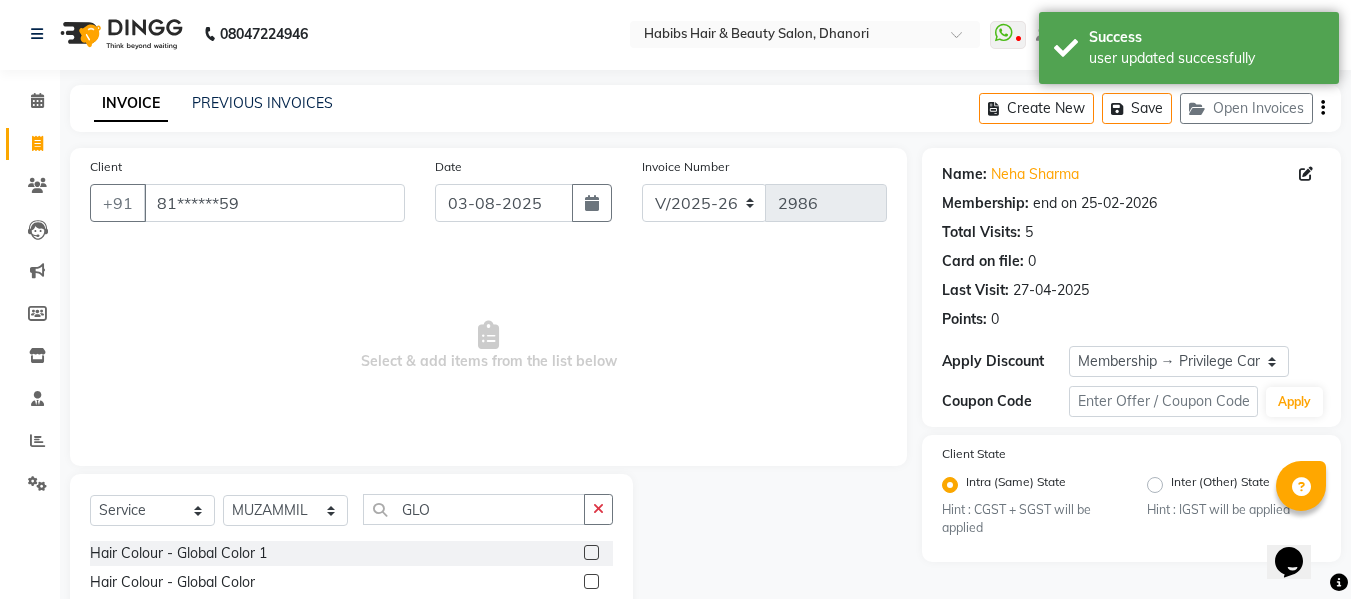 click 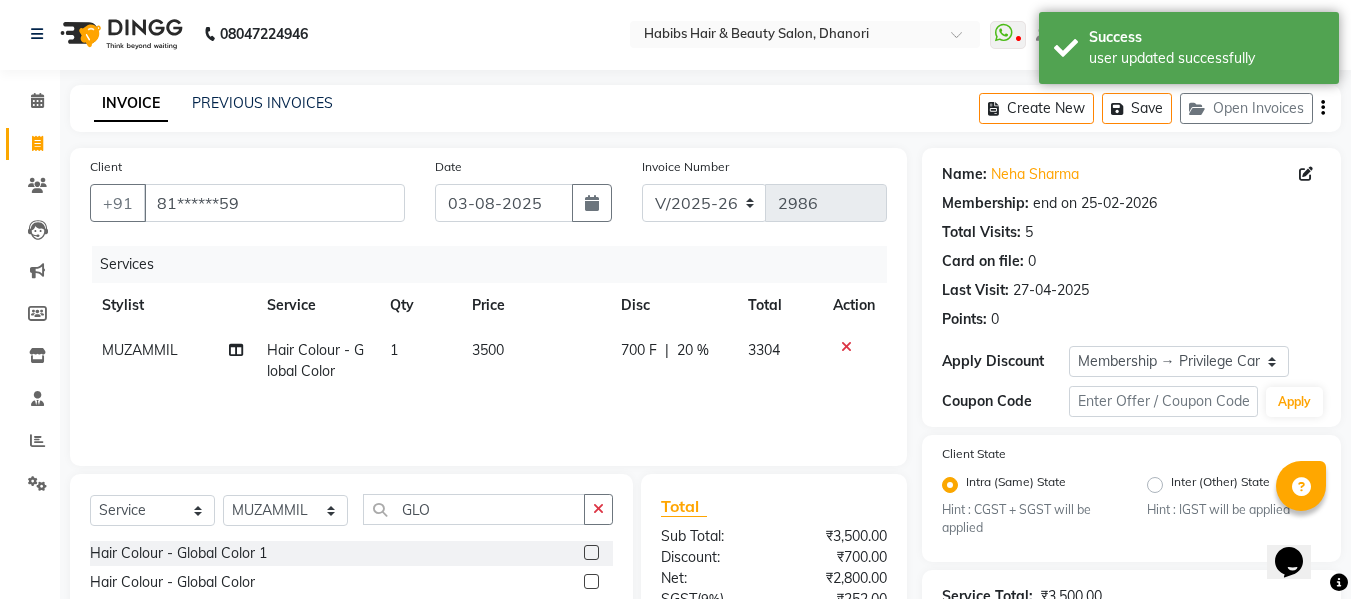 click on "3500" 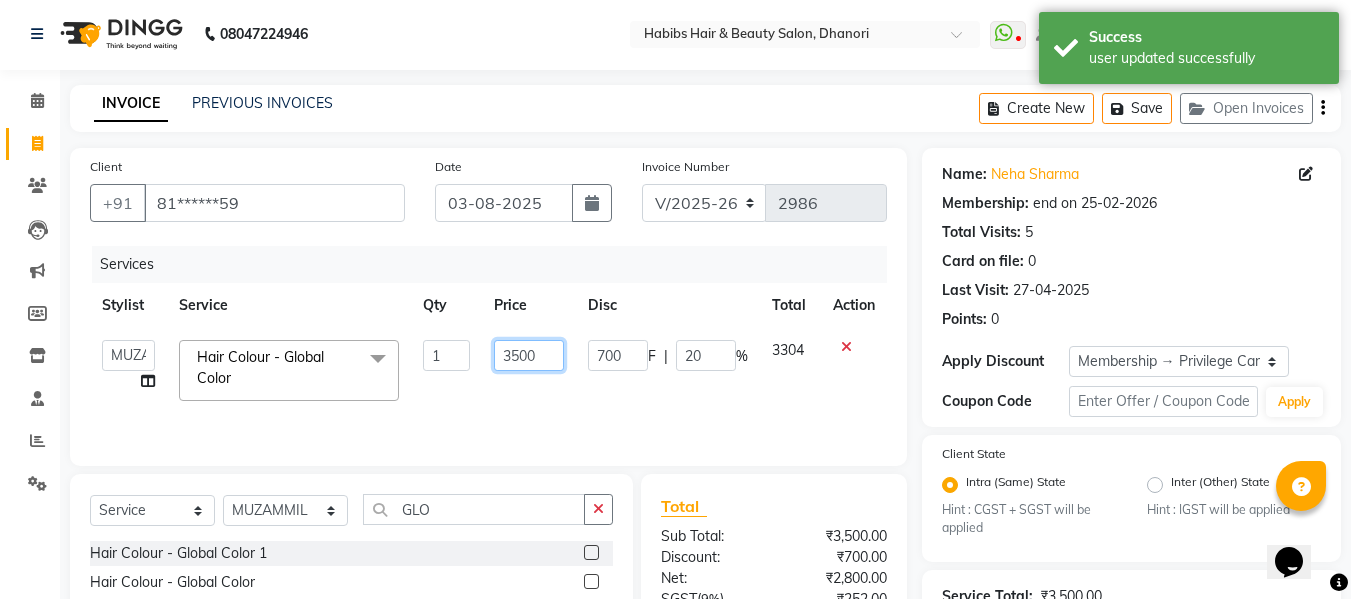 click on "3500" 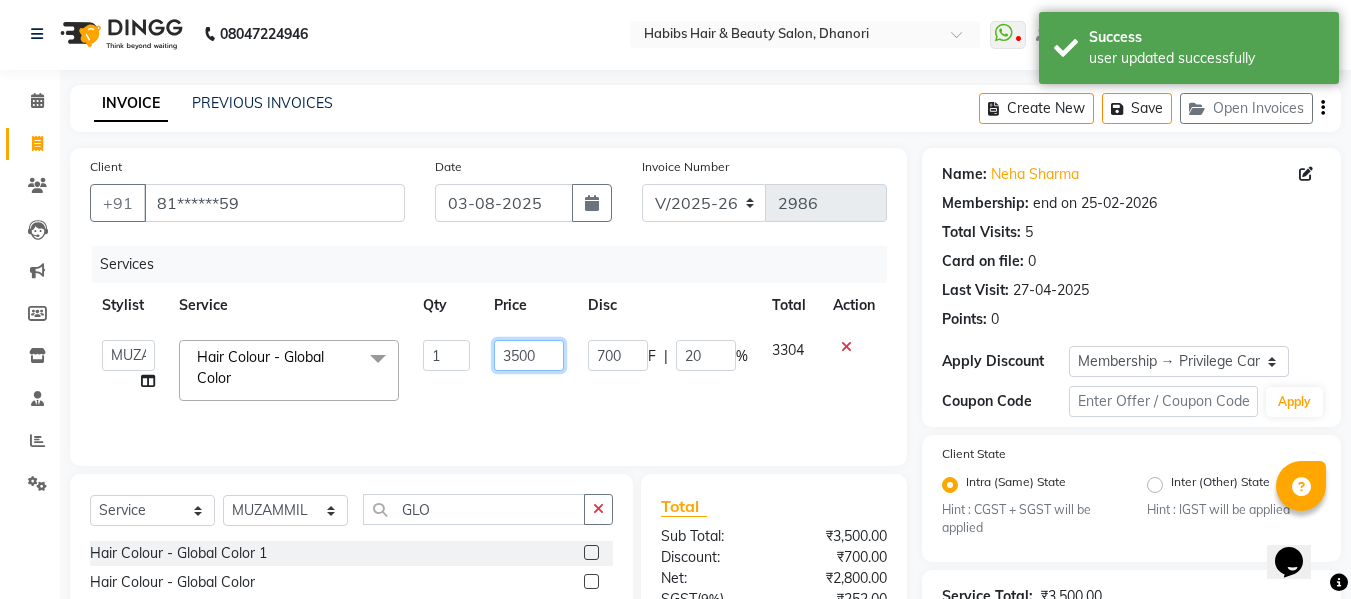 click on "3500" 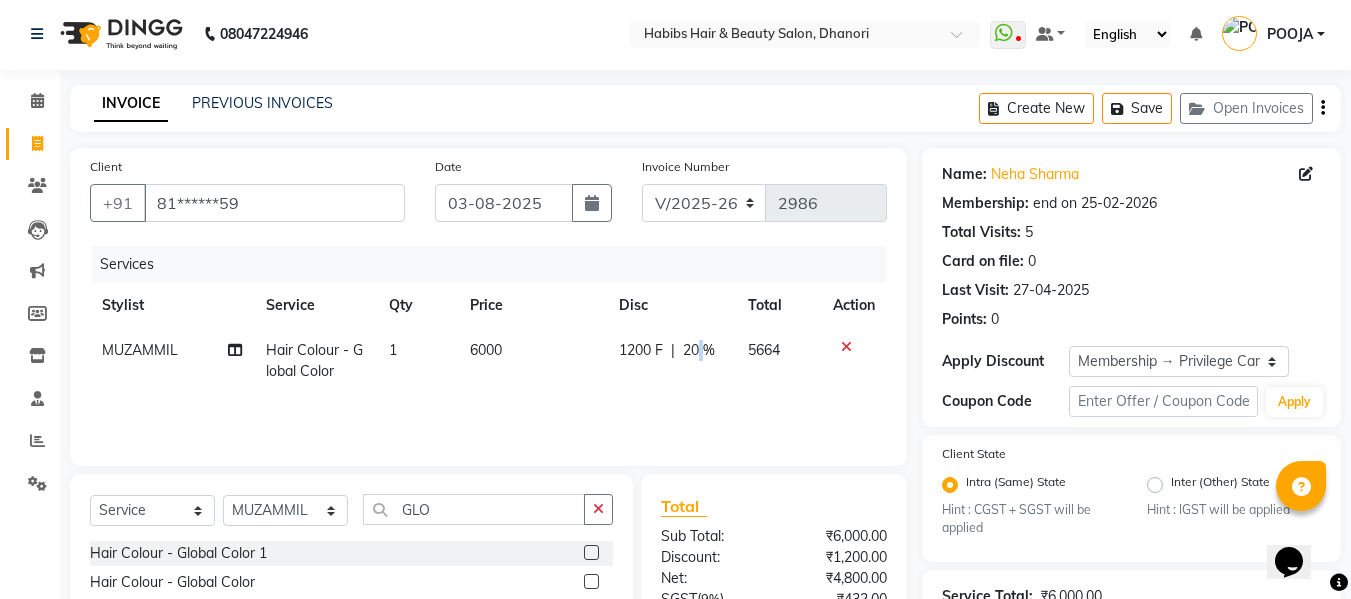 click on "20 %" 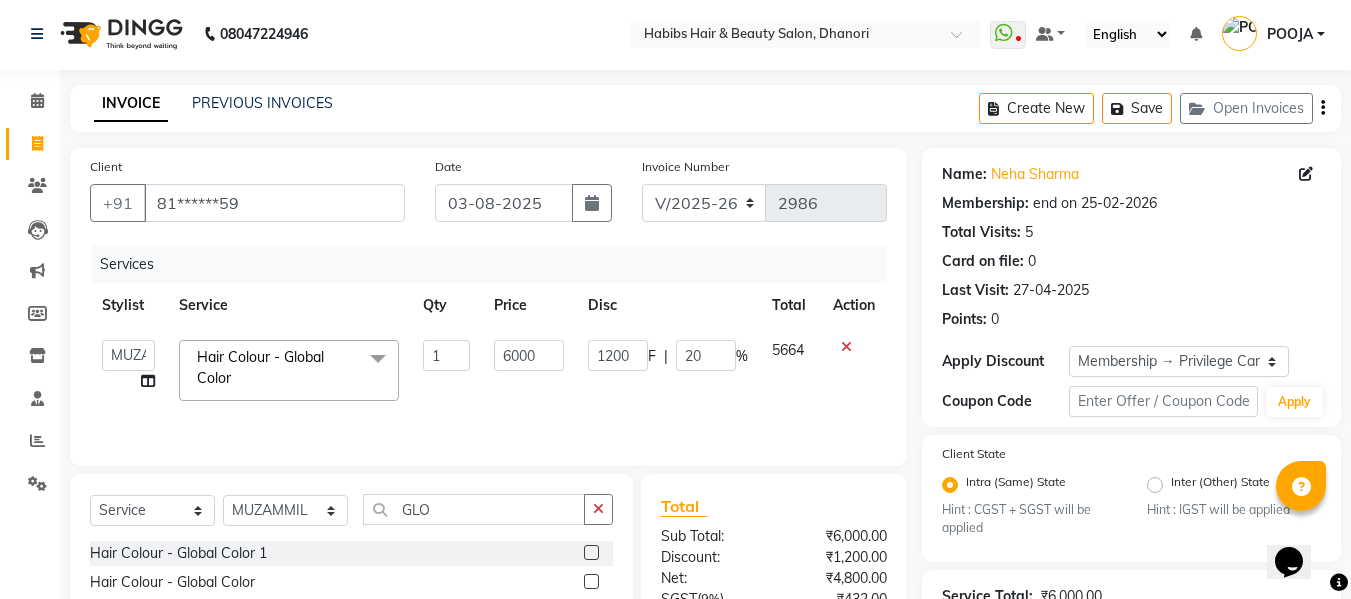 click on "20" 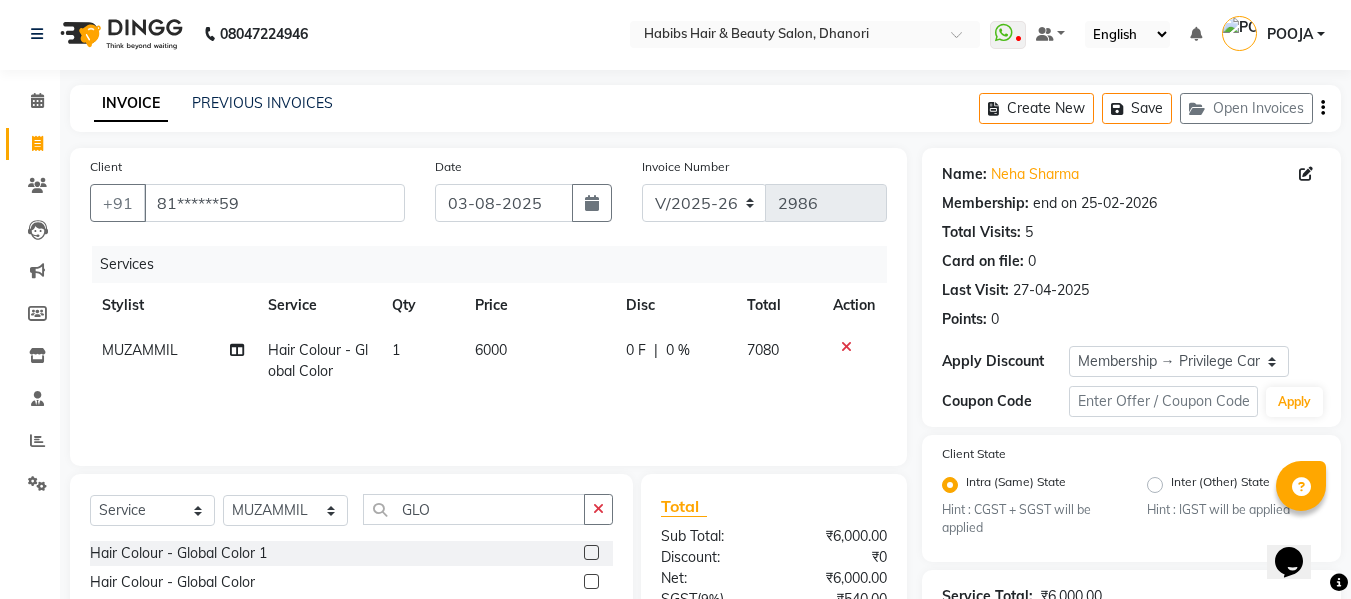click on "Services Stylist Service Qty Price Disc Total Action [FIRST] Hair Colour - Global Color 1 [NUMBER] 0 F | 0 % [NUMBER]" 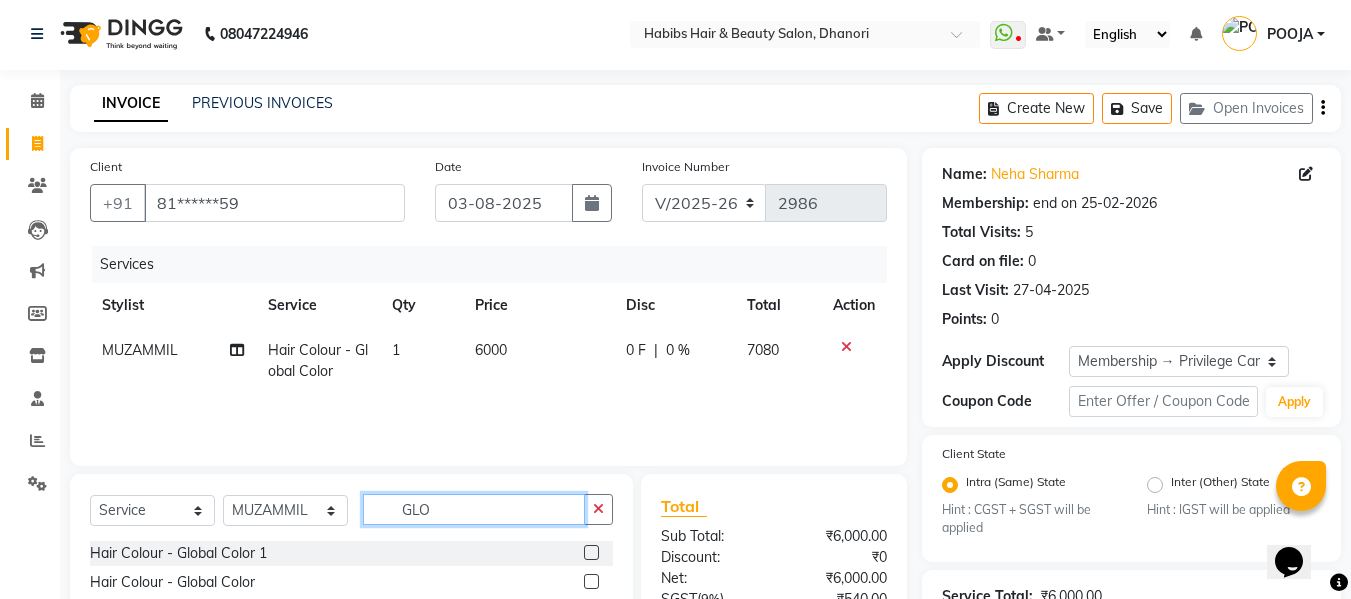 click on "GLO" 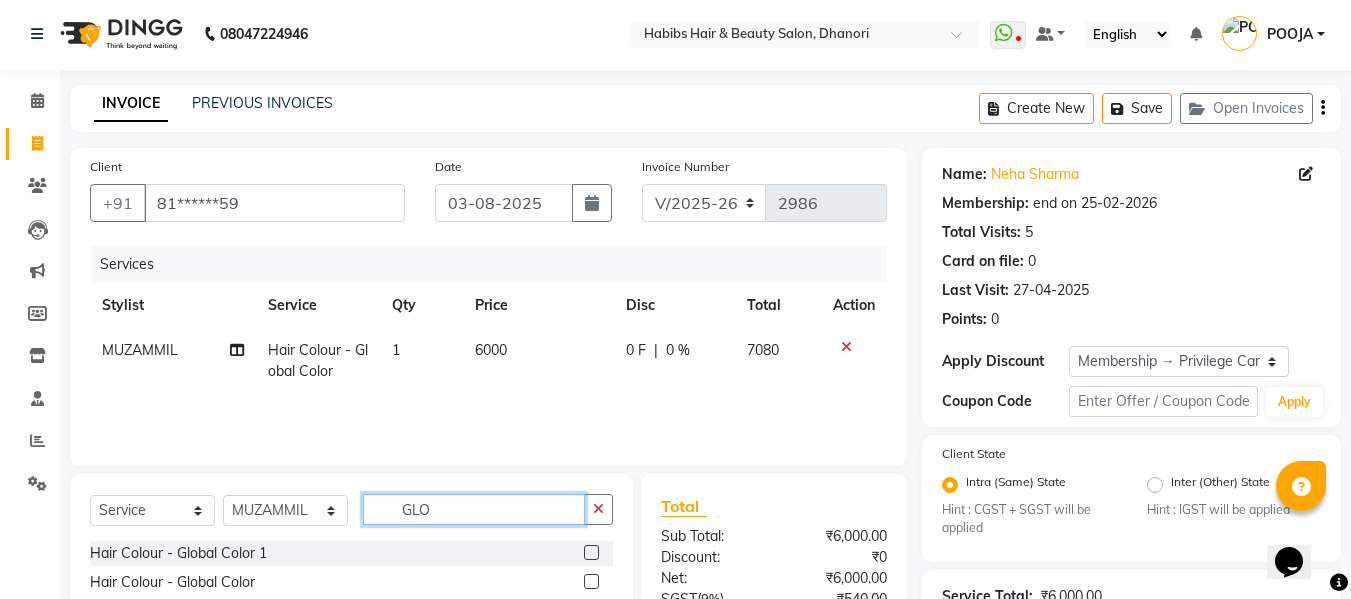 click on "GLO" 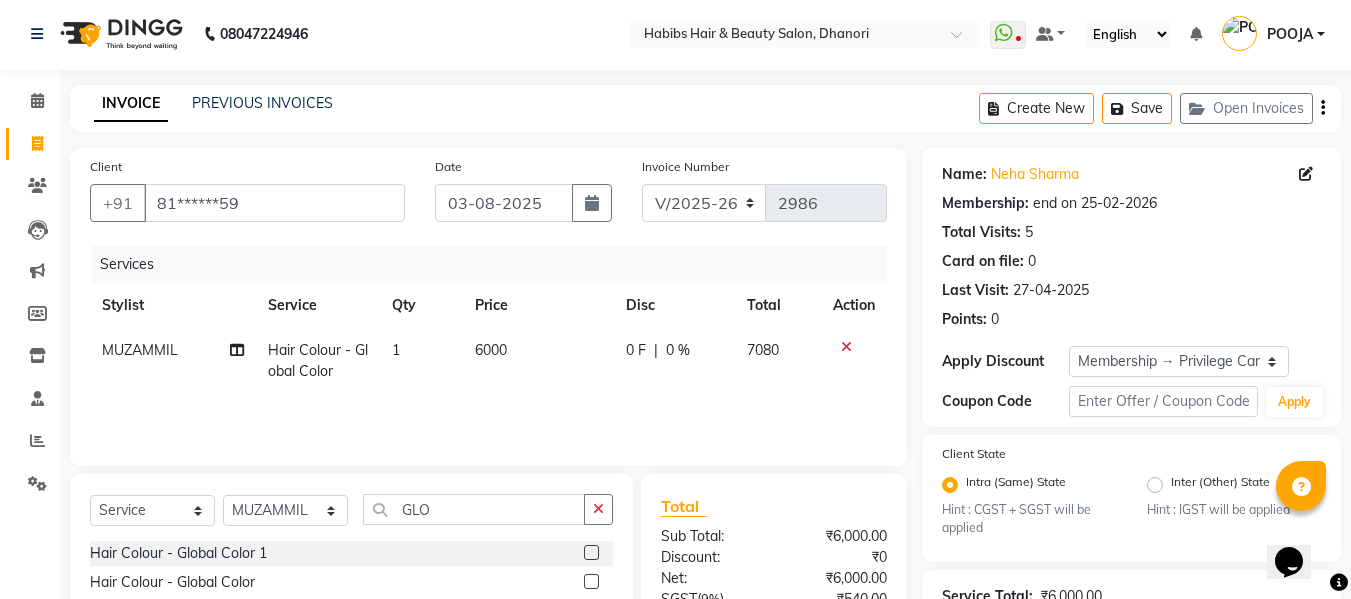 click on "6000" 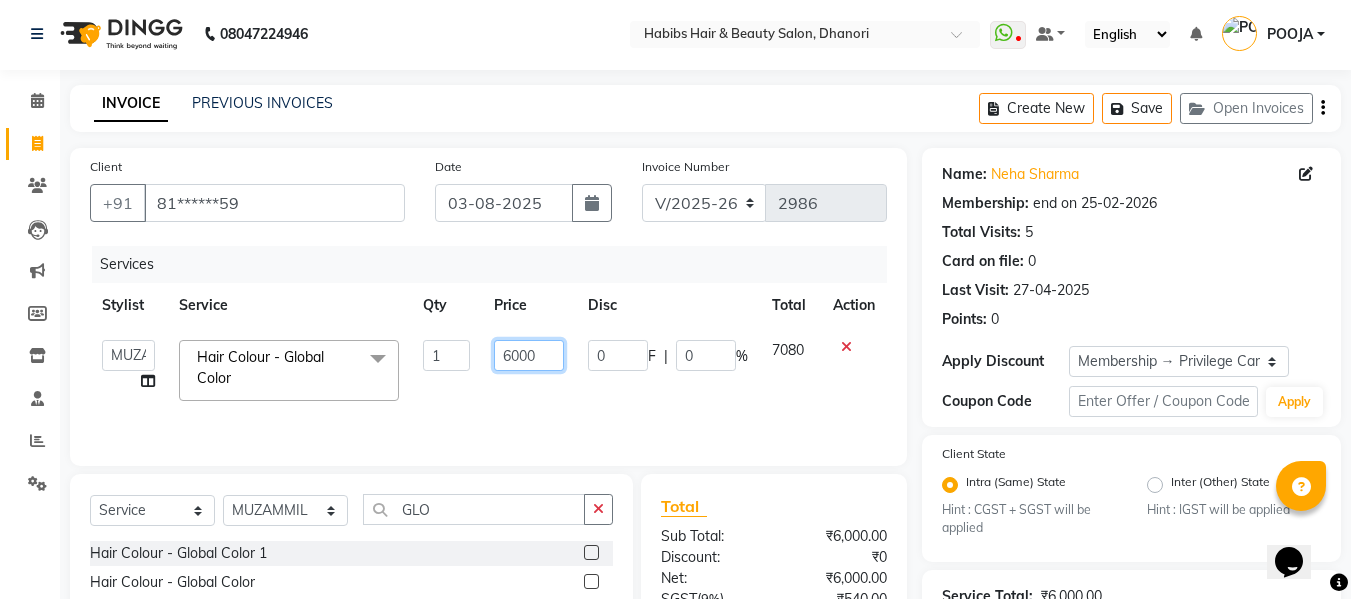 click on "6000" 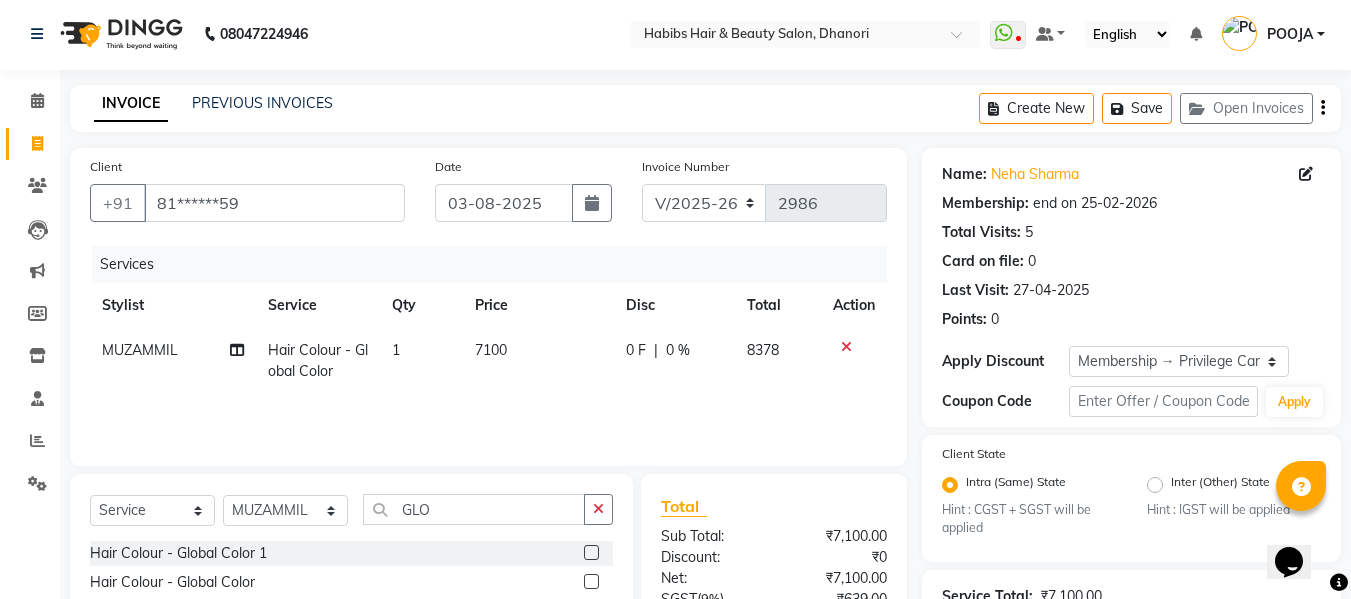 click on "7100" 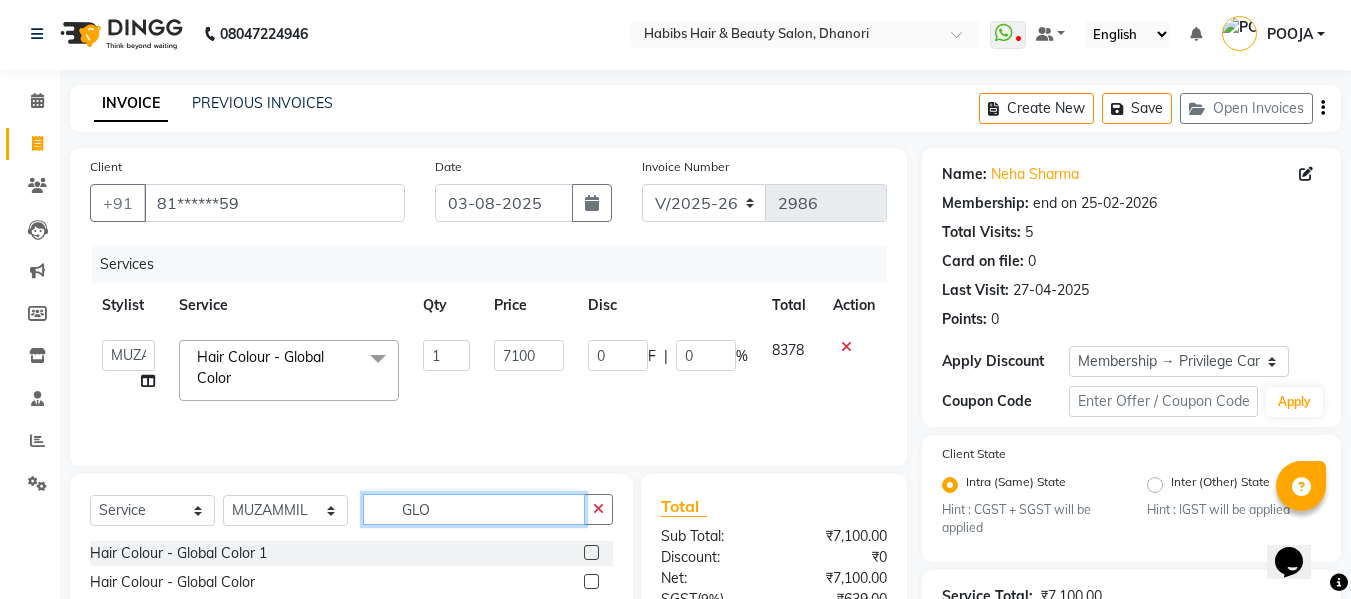click on "GLO" 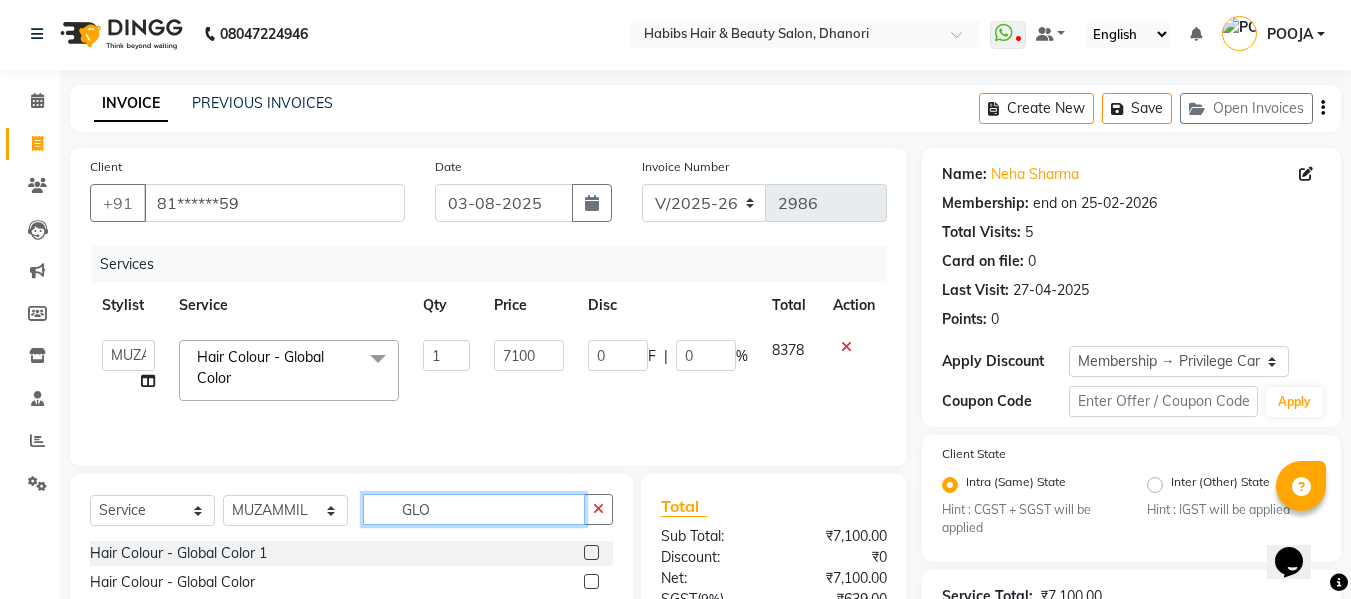 click on "GLO" 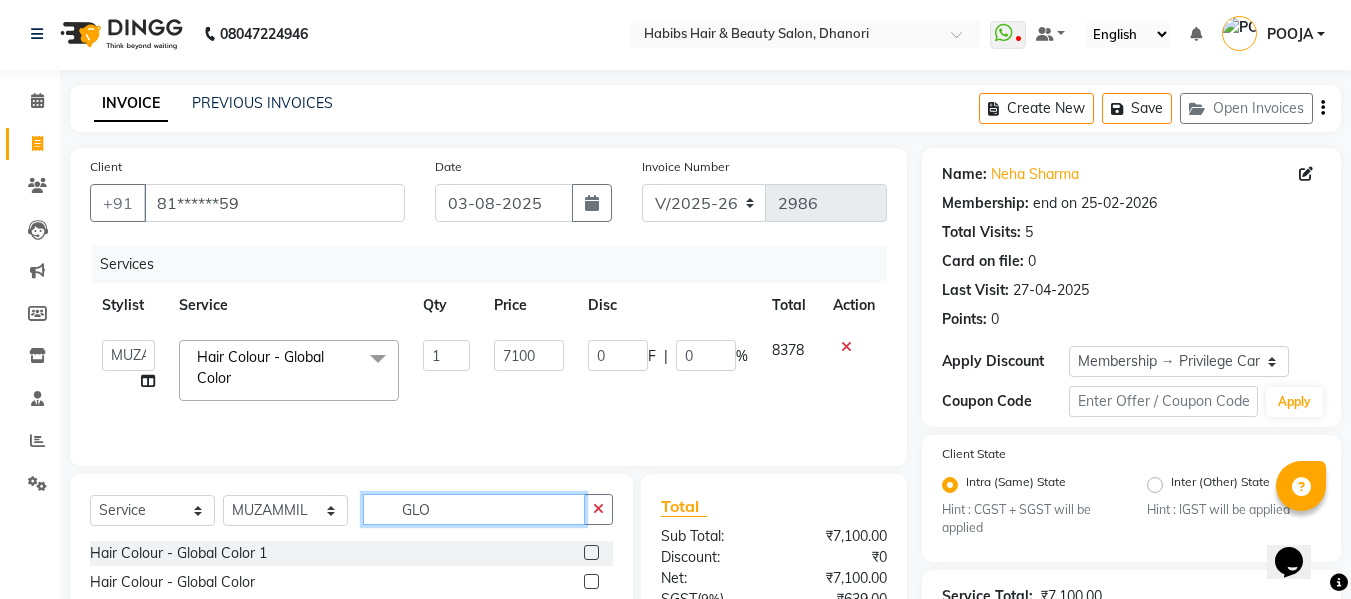 click on "GLO" 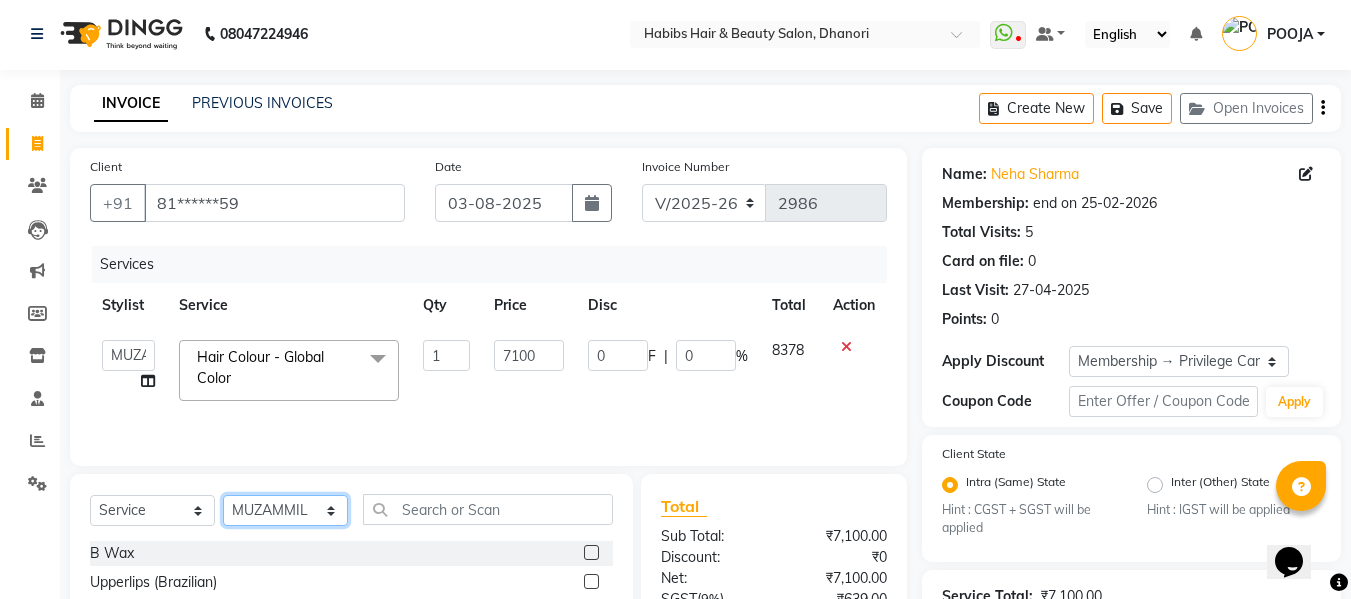 click on "Select Stylist Admin  Alishan  ARMAN DIVYA FAIZAN IRFAN MUZAMMIL POOJA POOJA J RAKESH SAHIL SHAKEEL SONAL" 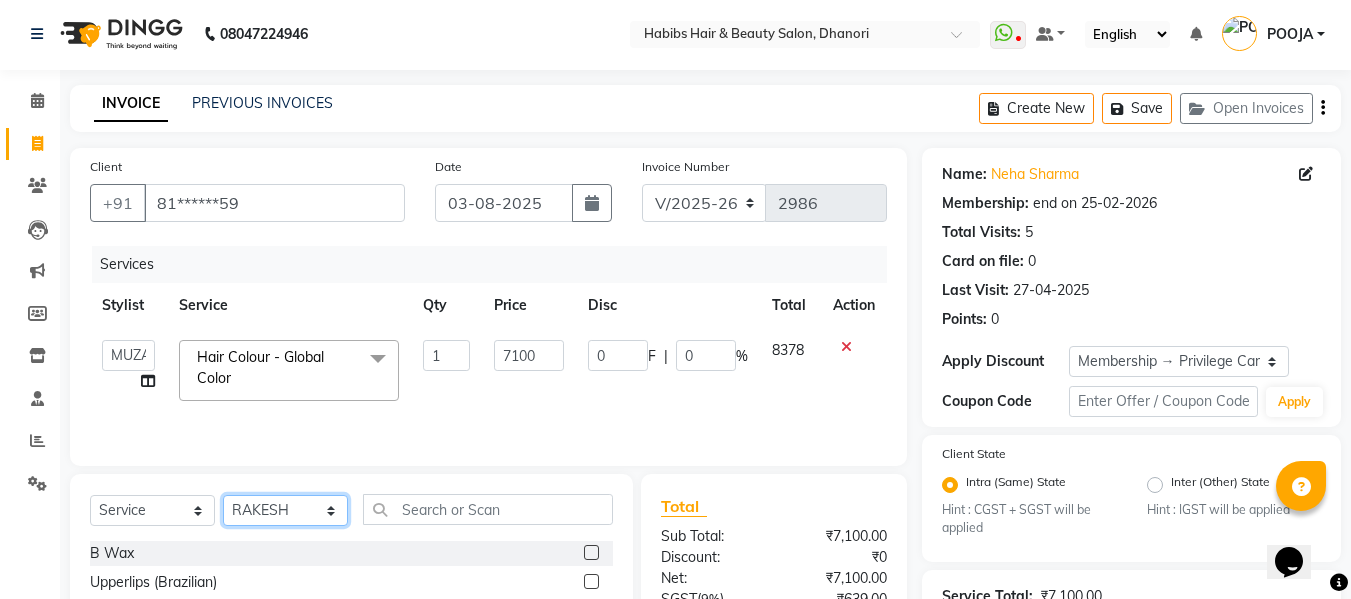 click on "Select Stylist Admin  Alishan  ARMAN DIVYA FAIZAN IRFAN MUZAMMIL POOJA POOJA J RAKESH SAHIL SHAKEEL SONAL" 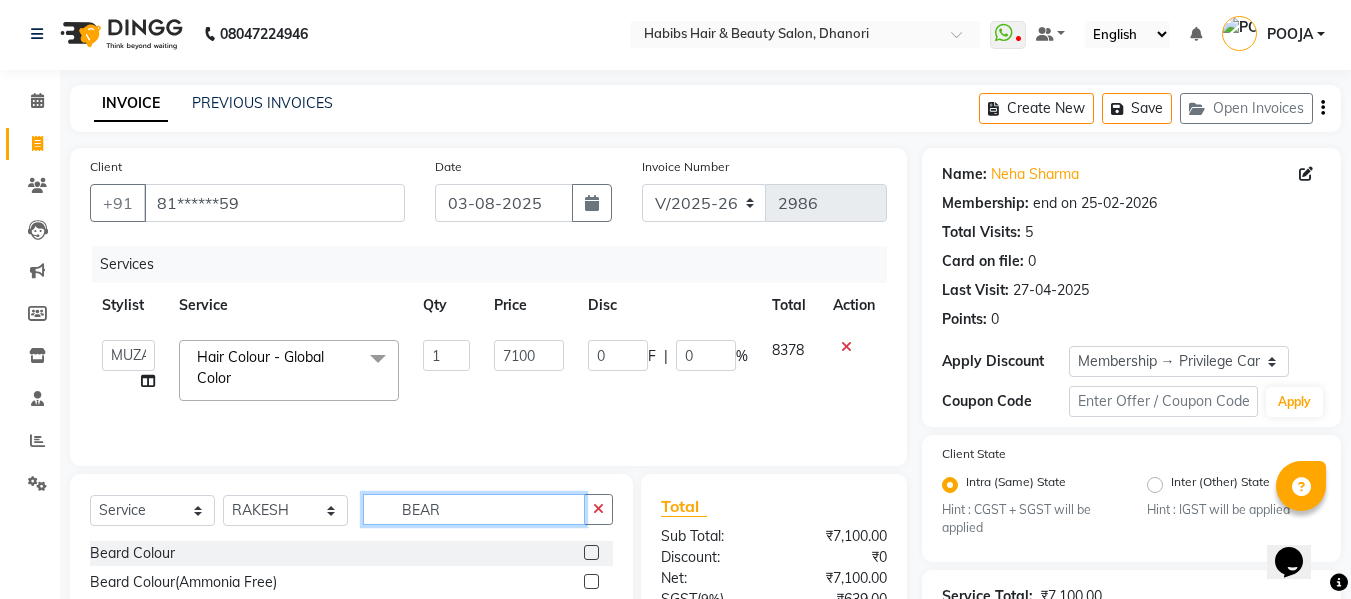scroll, scrollTop: 250, scrollLeft: 0, axis: vertical 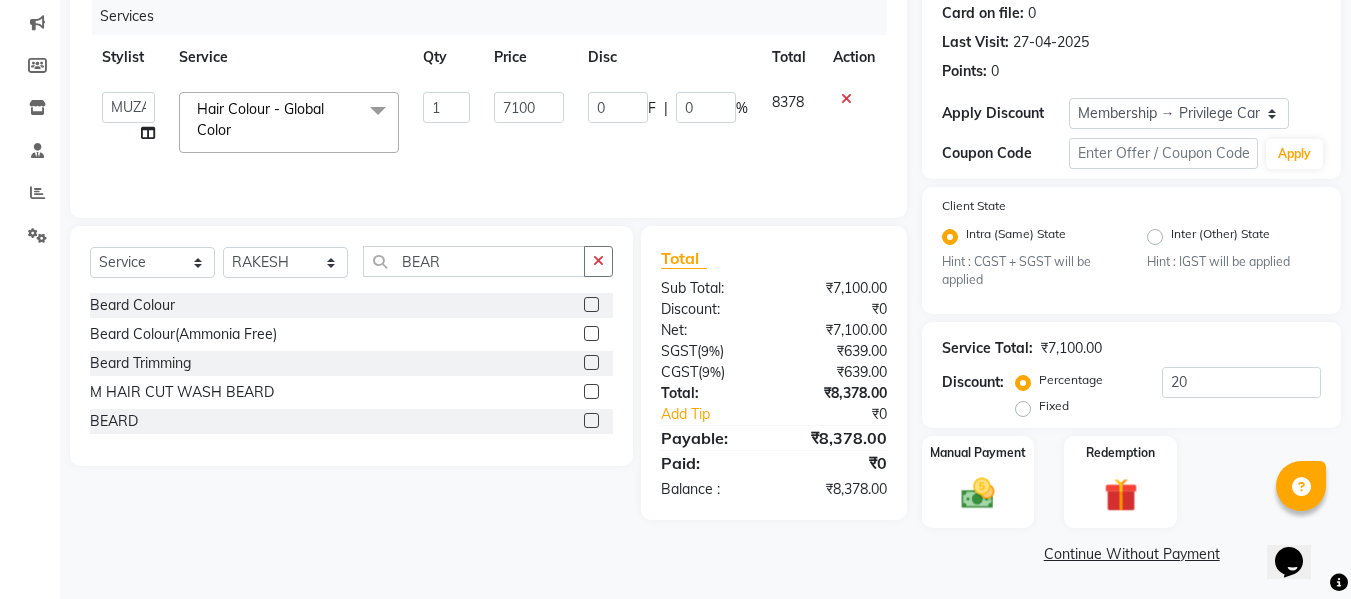 click on "BEARD" 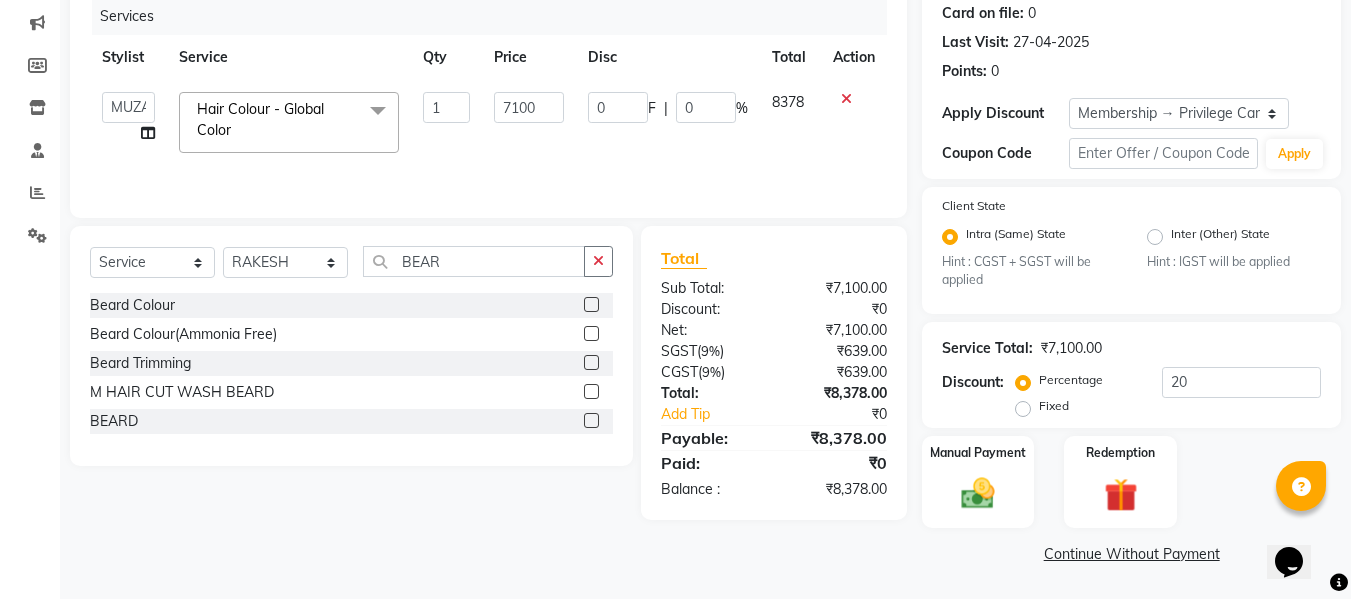 click 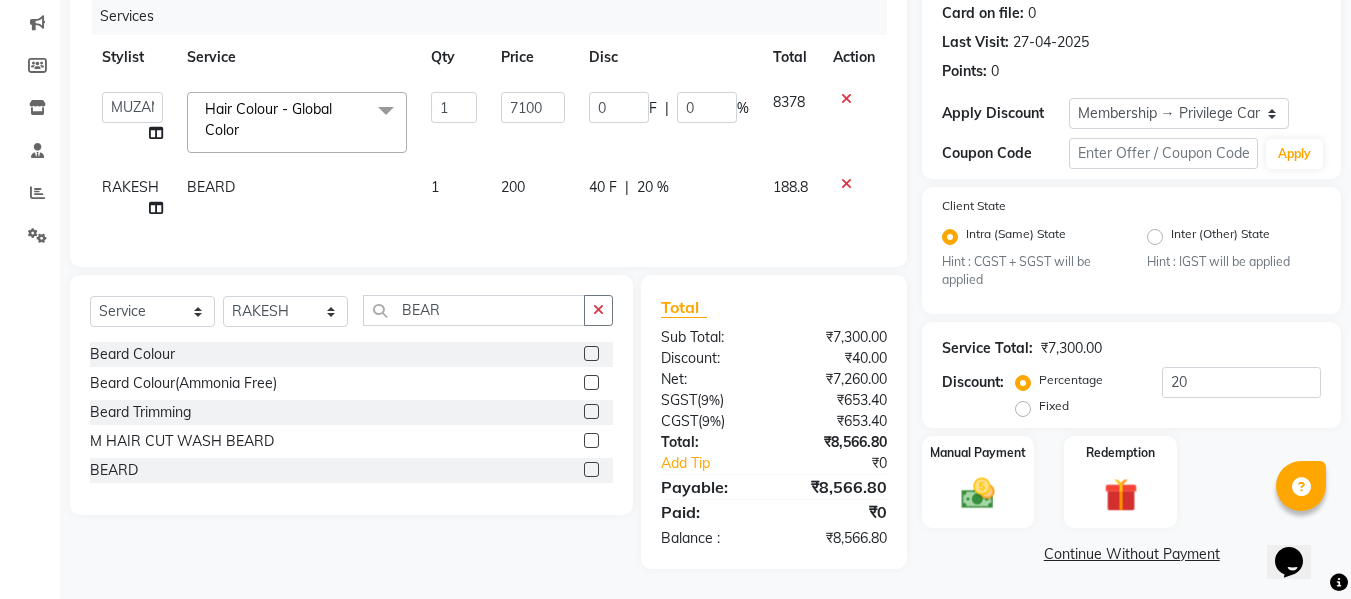click on "20 %" 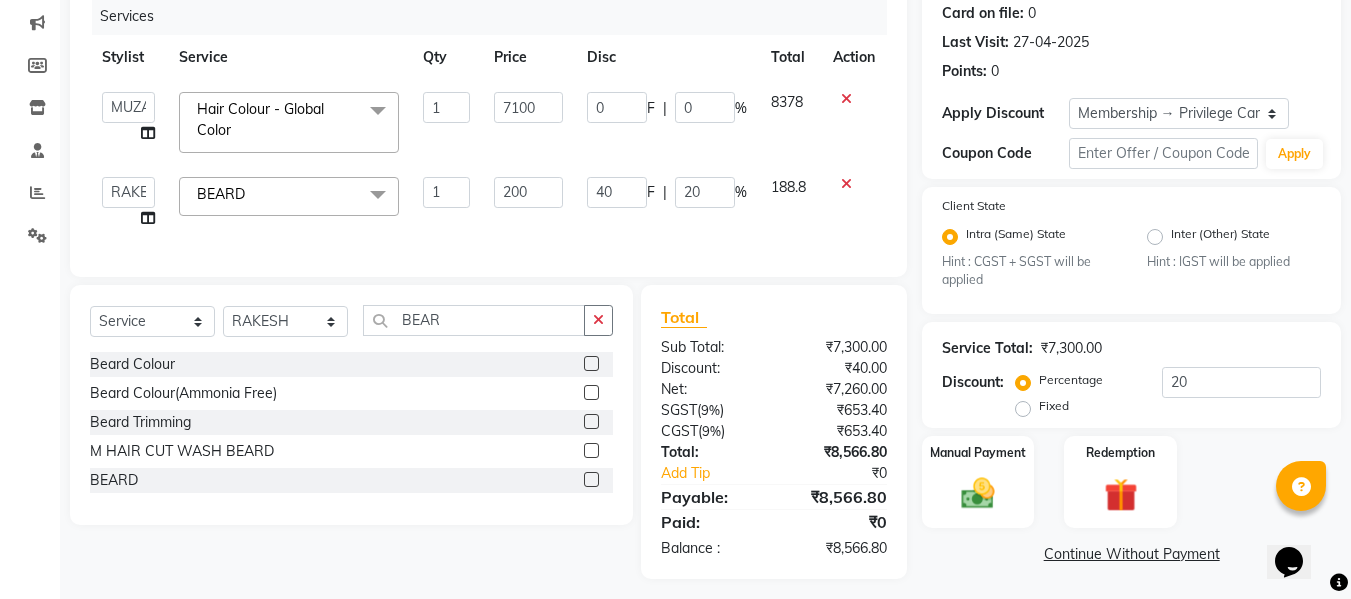 click on "F" 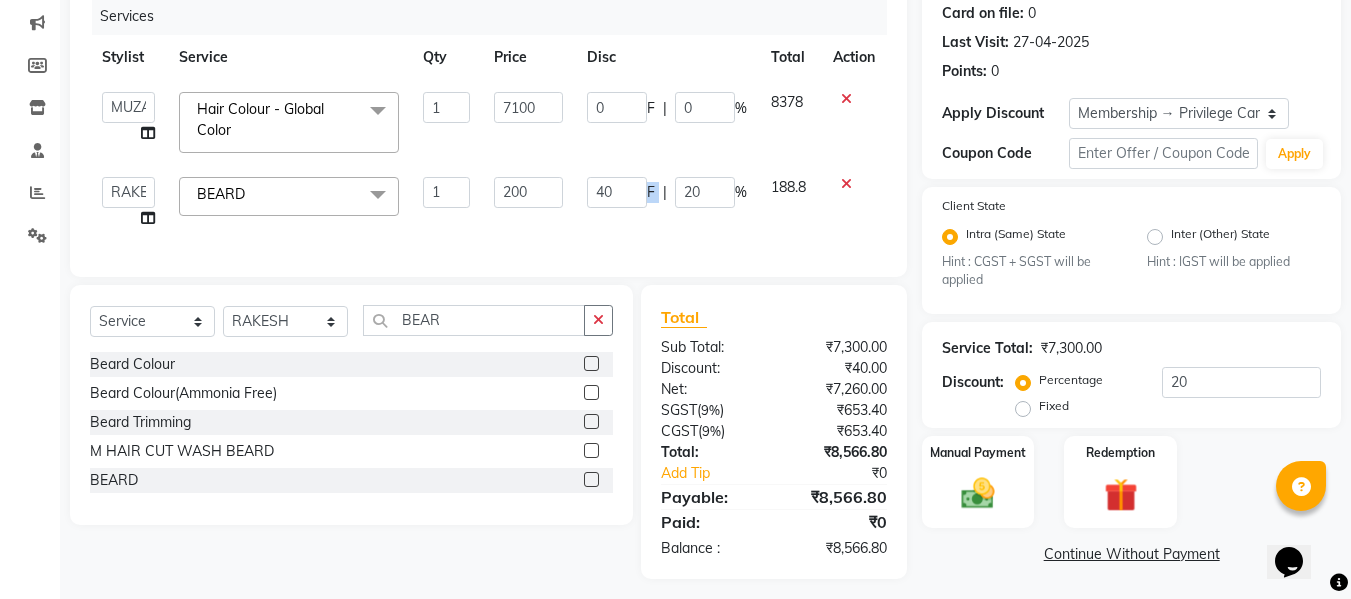 click on "F" 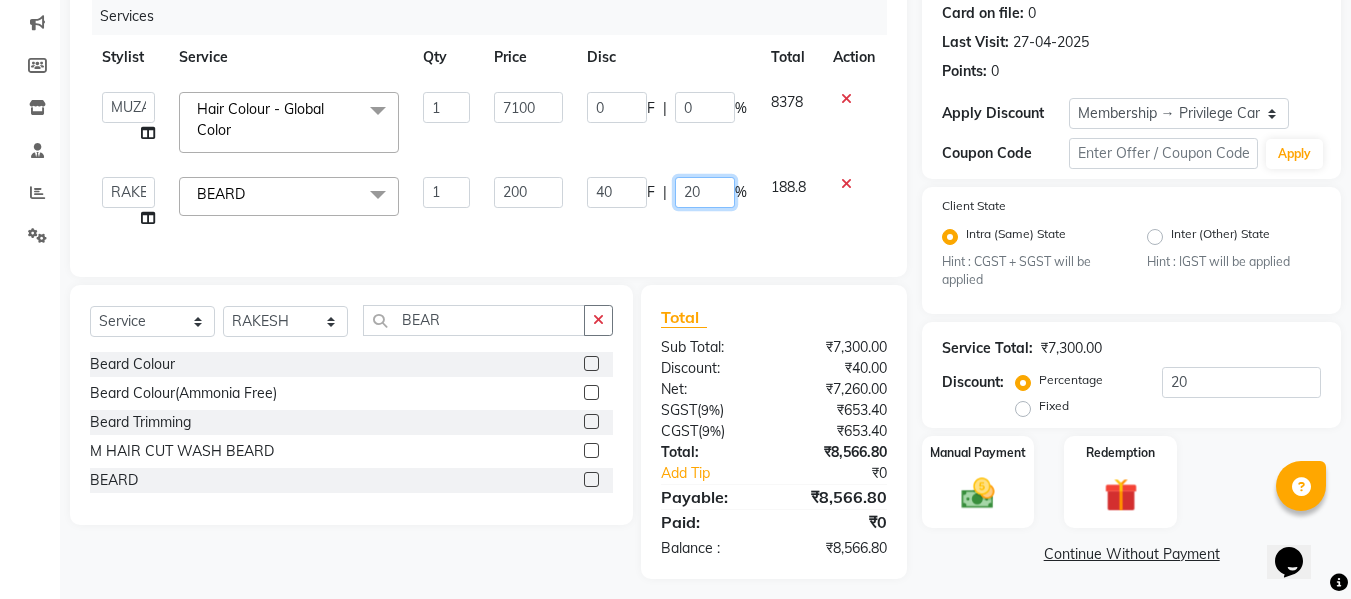 click on "20" 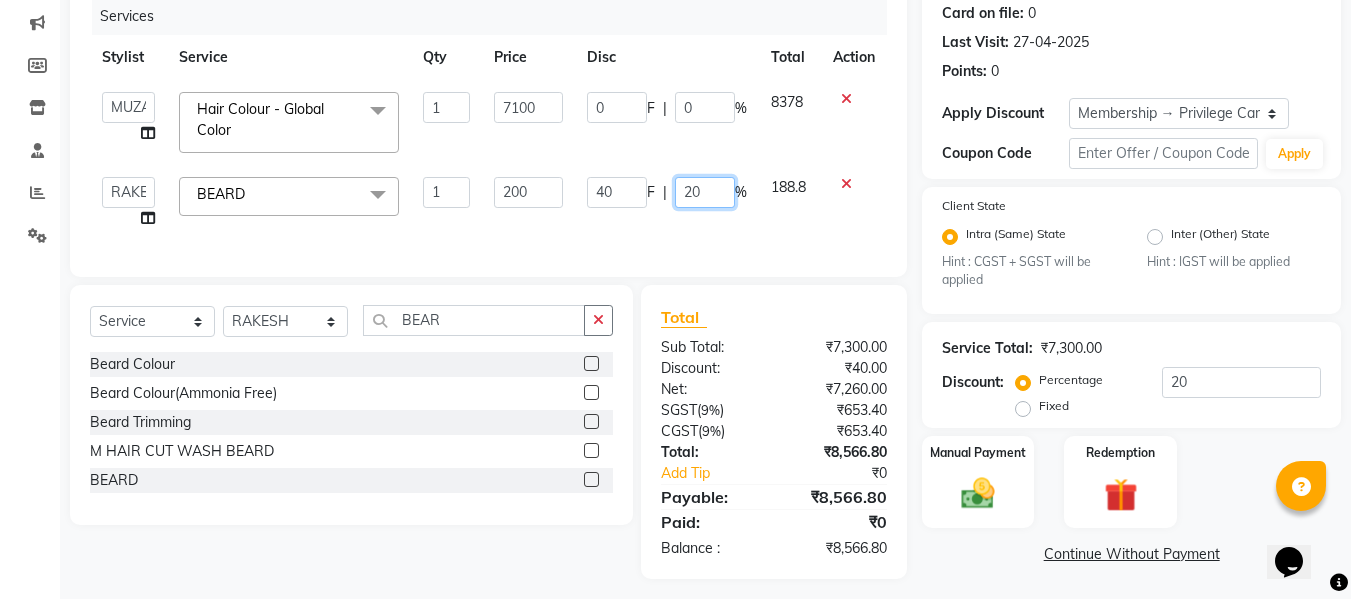 click on "20" 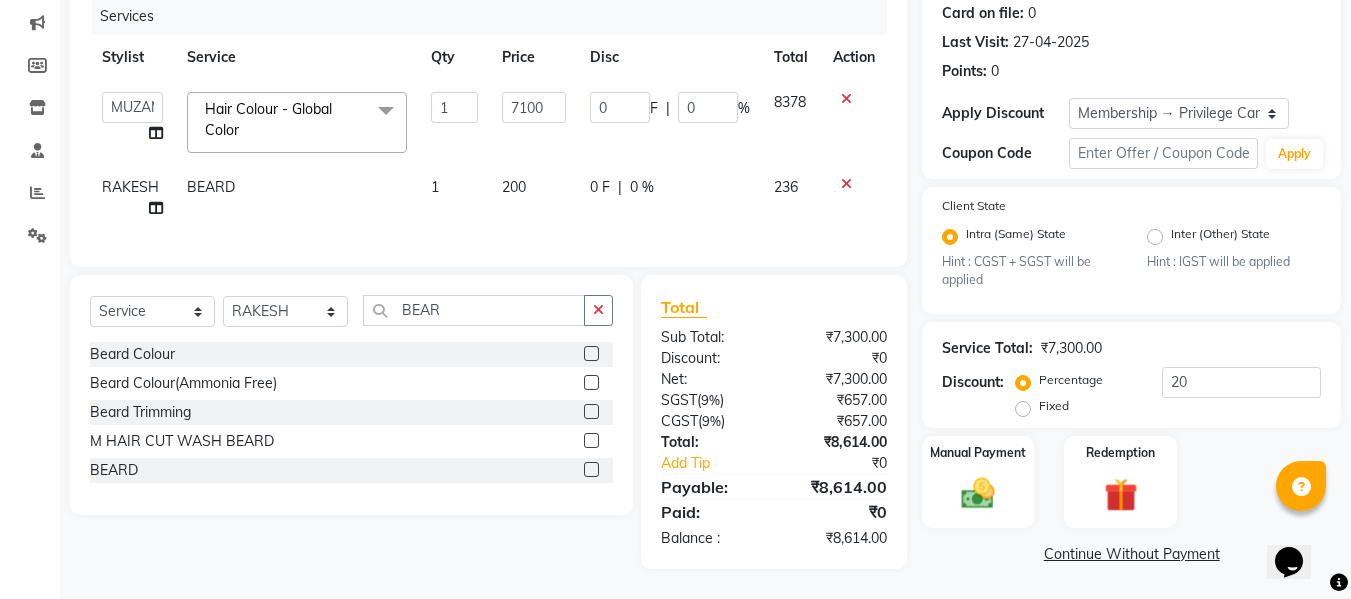 click on "0 F | 0 %" 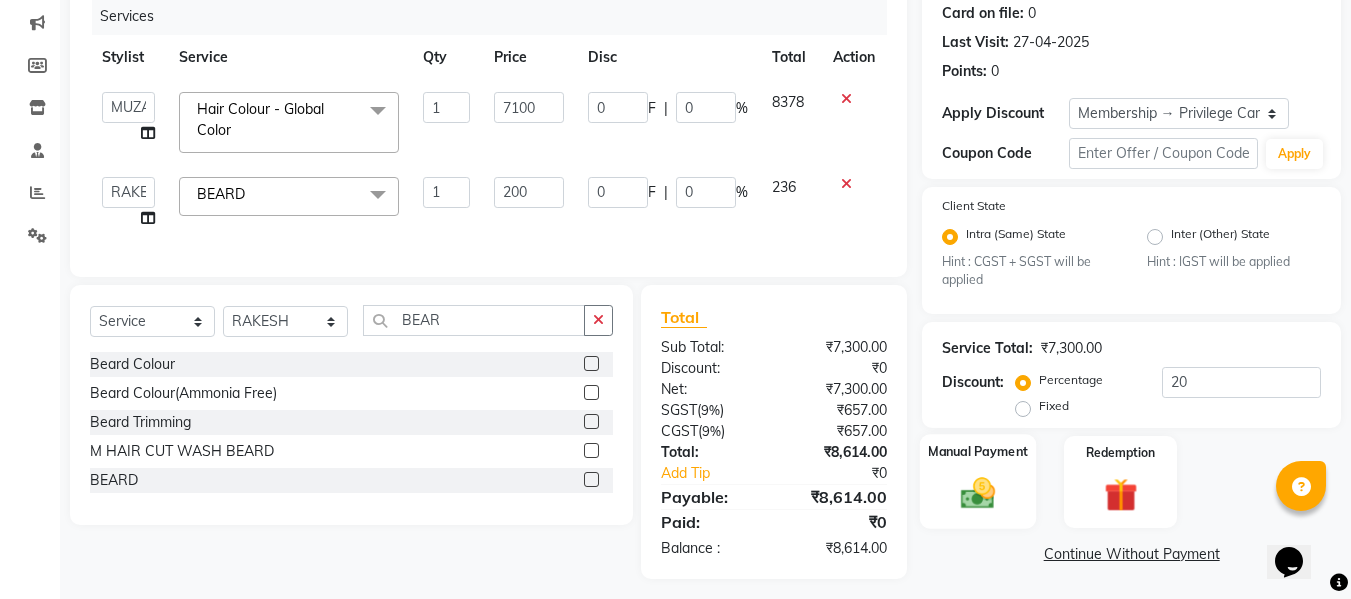 click 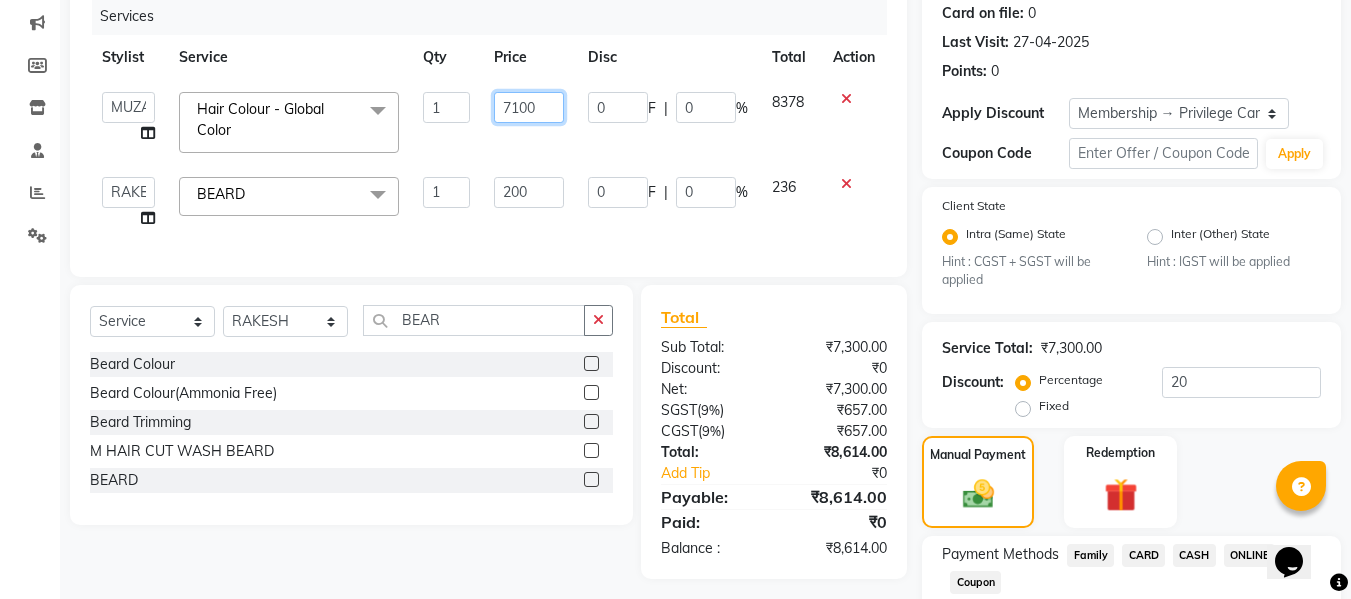 click on "7100" 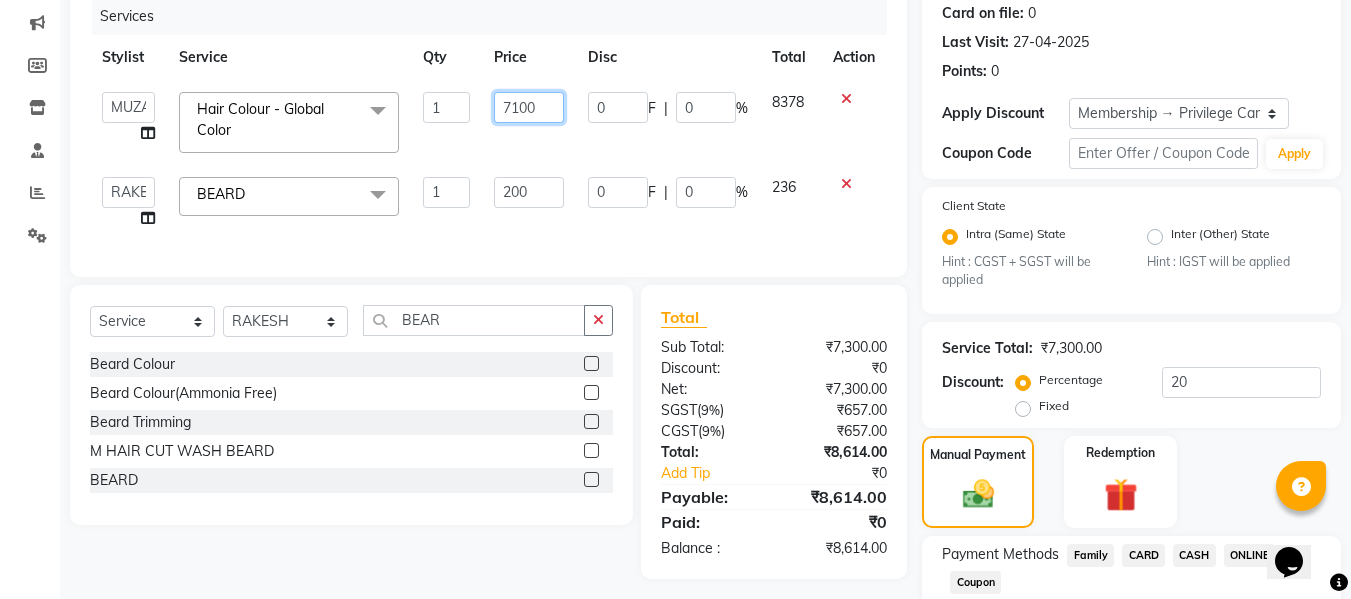 click on "7100" 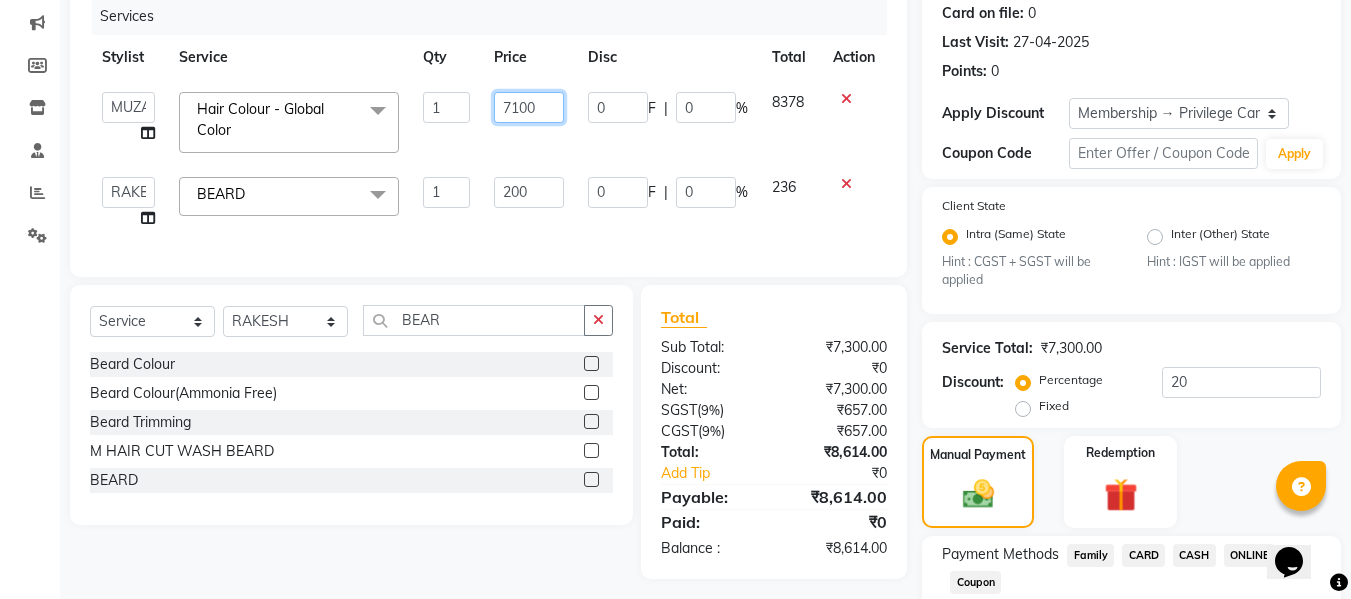 click on "7100" 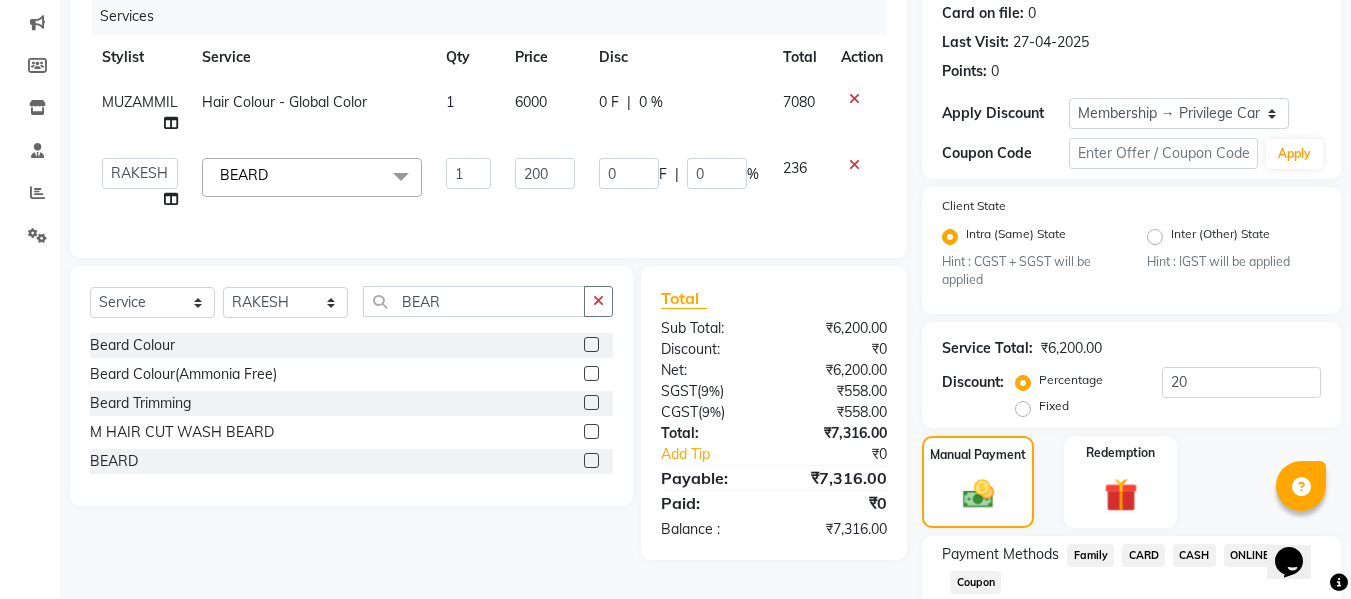 click on "Services Stylist Service Qty Price Disc Total Action [FIRST] Hair Colour - Global Color 1 6000 0 F | 0 % 7080  Admin    [FIRST]    ARMAN   DIVYA   FAIZAN   IRFAN   [FIRST]   POOJA   POOJA J   RAKESH   SAHIL   SHAKEEL   SONAL   BEARD  x B Wax Upperlips (Brazilian) Botox Pixi Hair Cut D-Tan o3 Clean UP Basic Clean Up NANO Treatment HAIR CUT & B.Triming NAIL POLISH APPLICATION EYEBROW UPPERLIPS EYEBROWS CHIN UPPERLIPS FOOT MASSAGE HYDRA FACIAL O3+ ADVANCE PEDICURE Back Massage Basic Manicure Basic Pedicure Spa Manicure Spa Pedicure Beard Colour Beard Colour(Ammonia Free) Beard Trimming Head Shave Blow Dry Boy Hair Cut Dry Haircut Female Dry Haircut Male Girl Hair Cut Hair-Set Shaving Wash Haircut Female Wash Haircut Male Hair Wash & Blow Dry F HAIR CUT WASH BLOW DRY M HAIR CUT WASH BEARD BEARD BLOWDRY F HAIRCUT & BLOW DRY Bridal Makeup Engagement Makeup Party Makeup(Sider Makeup) Reception Makeup Bwax Rica - Full Body(Without Bikini) Rica - Full Hands Rica - Full Legs Half Legs Ubderarms (Rica) Cheryals Chin" 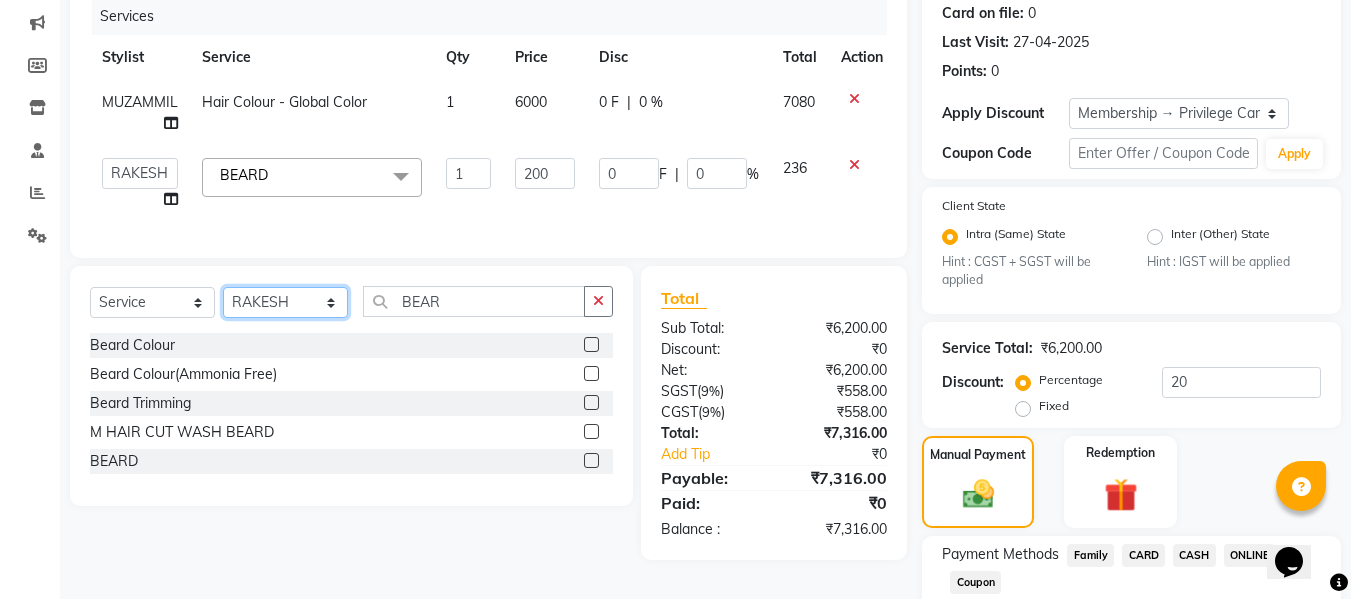 click on "Select Stylist Admin  Alishan  ARMAN DIVYA FAIZAN IRFAN MUZAMMIL POOJA POOJA J RAKESH SAHIL SHAKEEL SONAL" 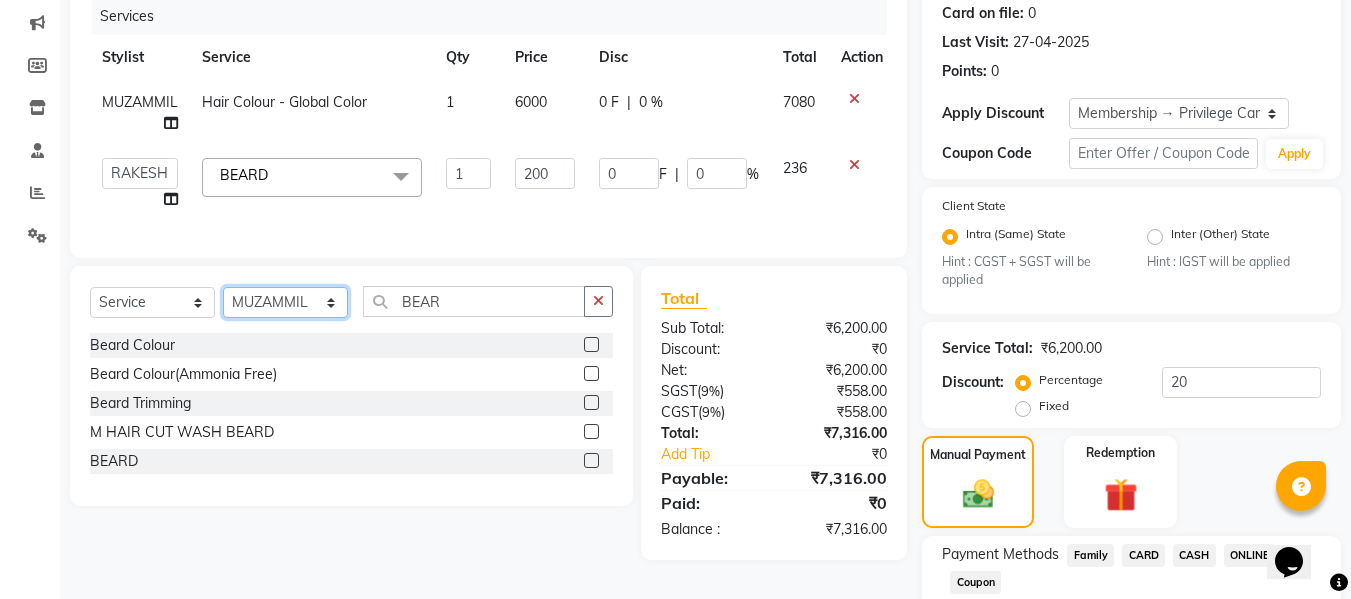 click on "Select Stylist Admin  Alishan  ARMAN DIVYA FAIZAN IRFAN MUZAMMIL POOJA POOJA J RAKESH SAHIL SHAKEEL SONAL" 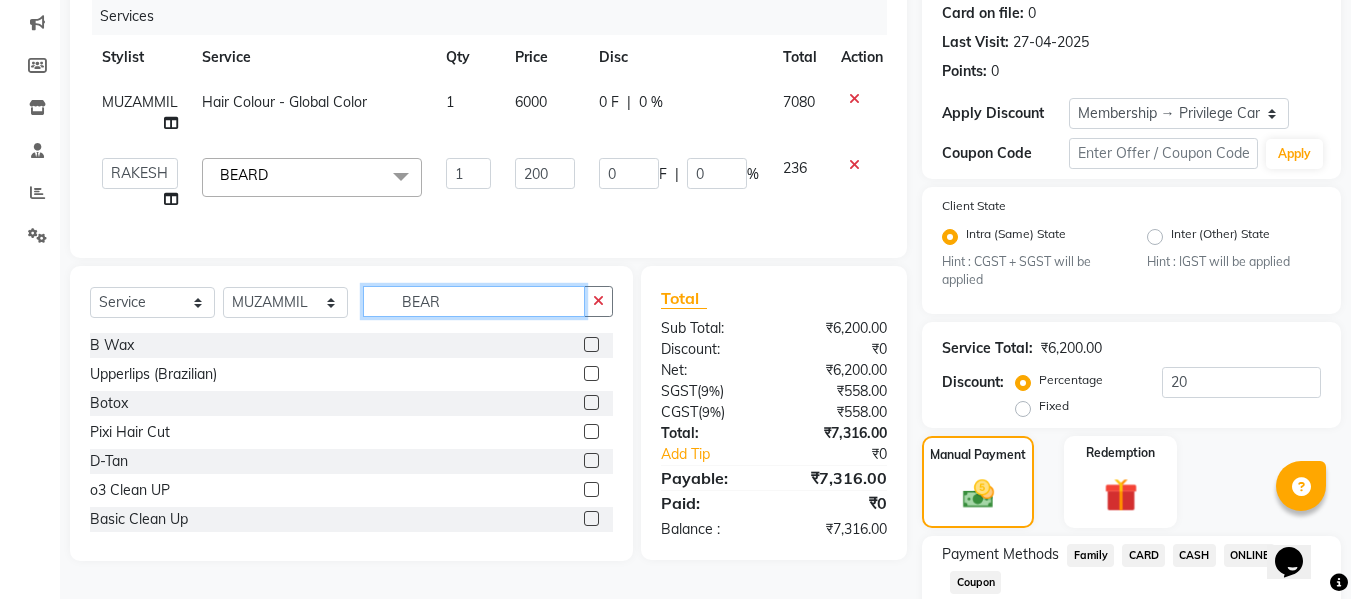 click on "BEAR" 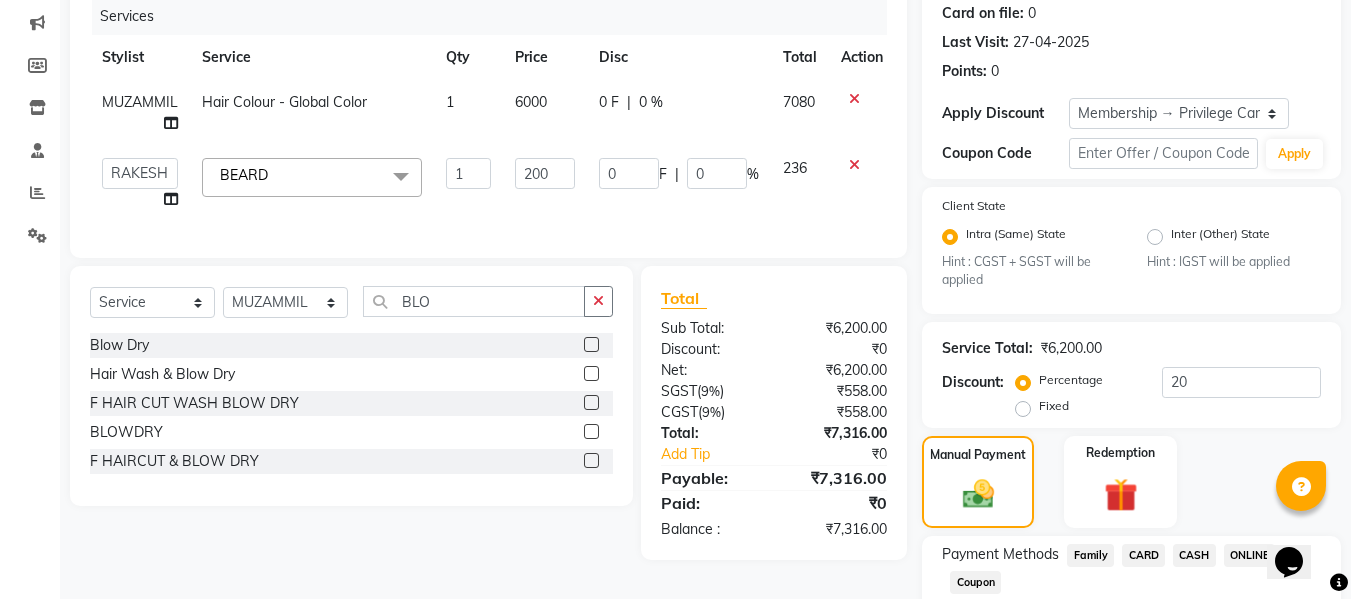 click 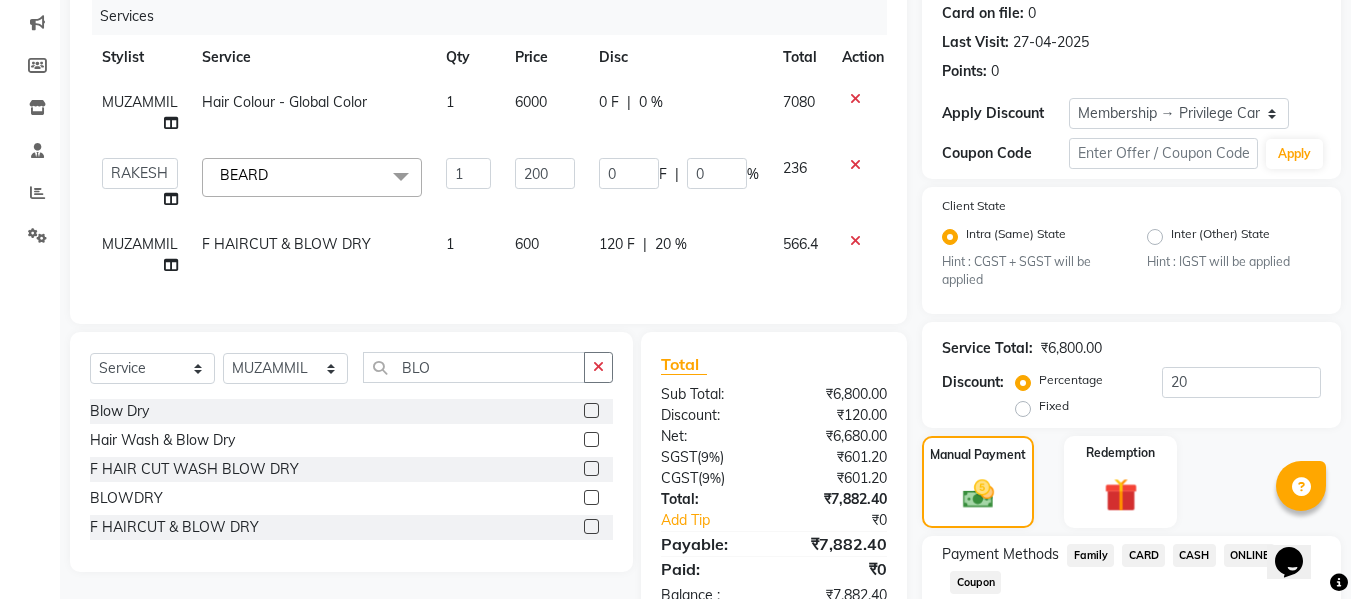 click on "600" 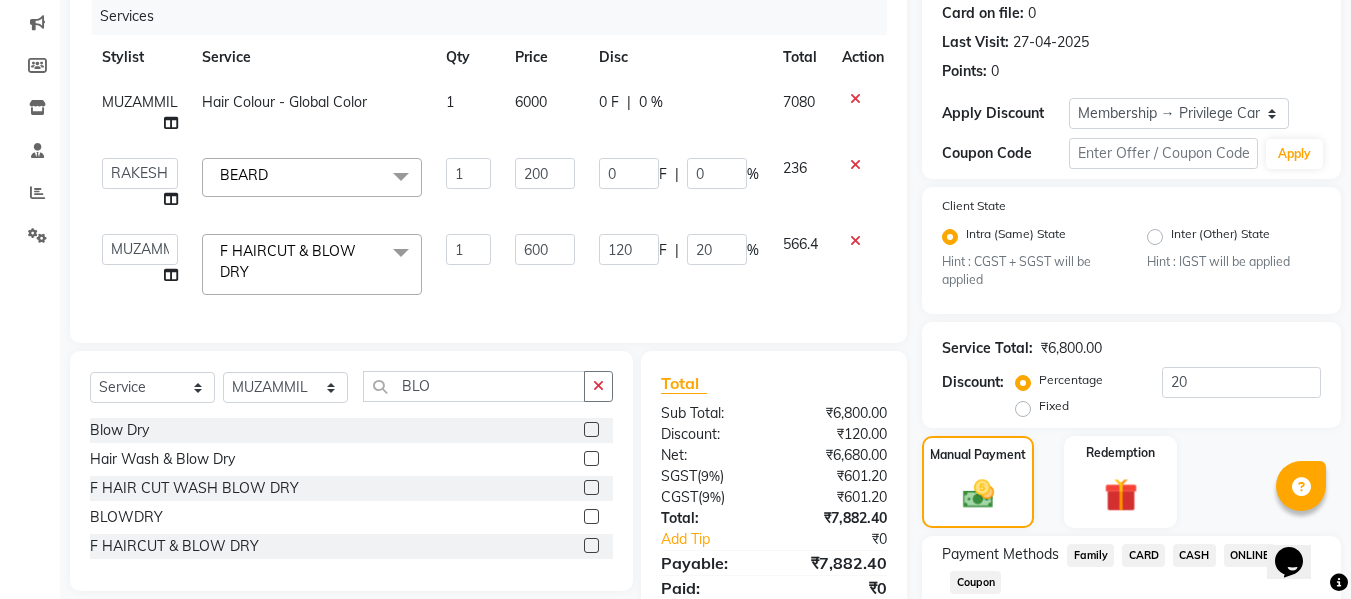 click on "600" 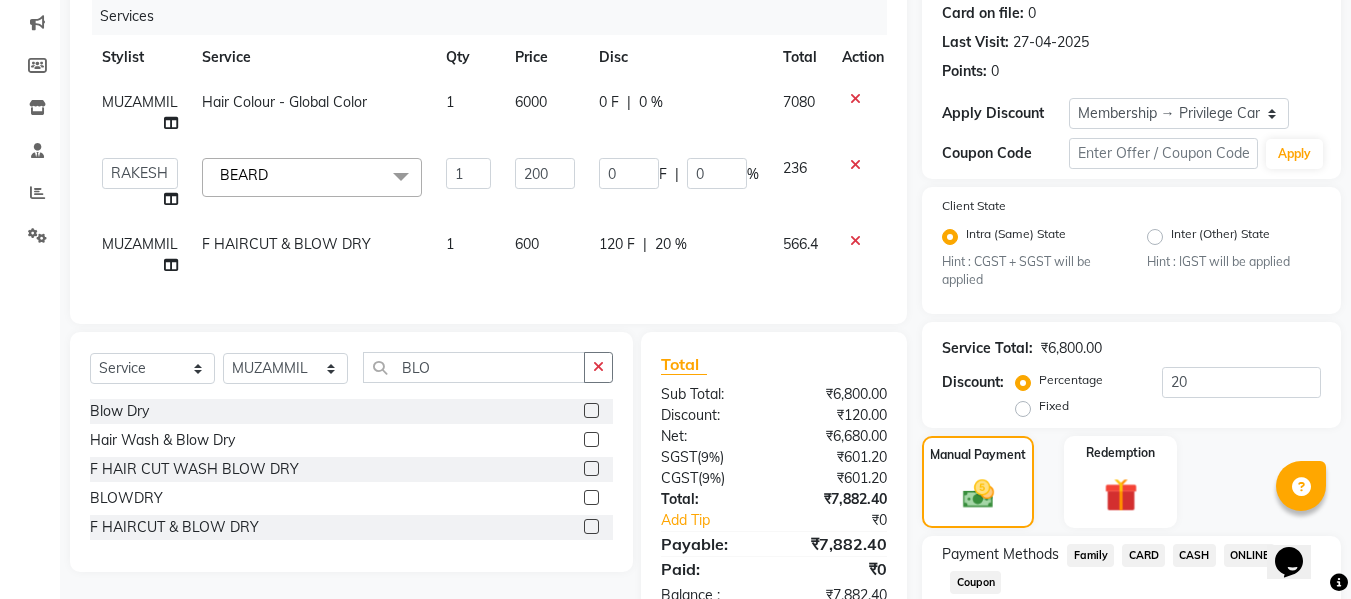 click on "120 F | 20 %" 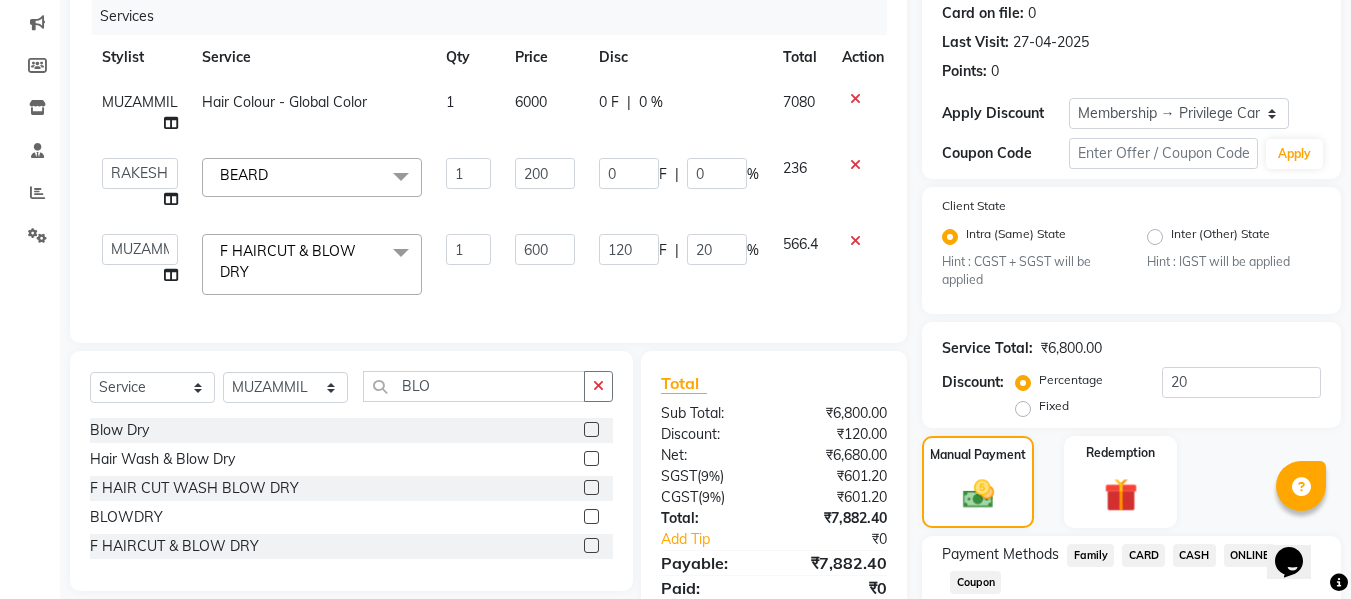 click on "20" 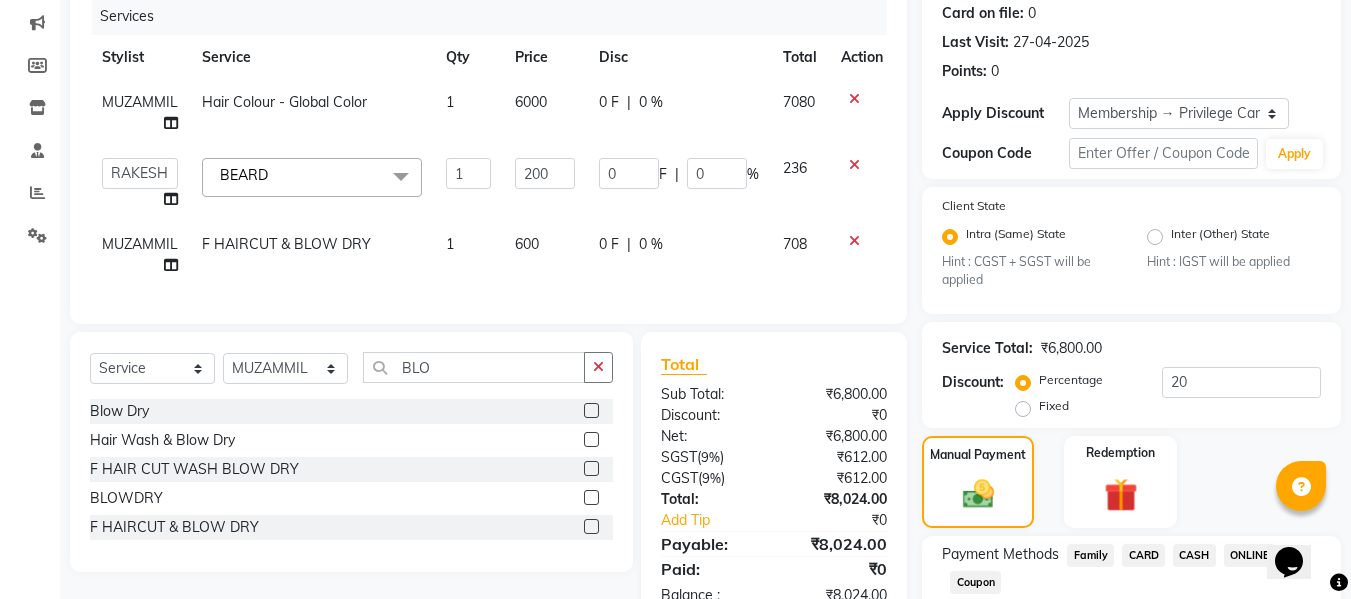 click on "600" 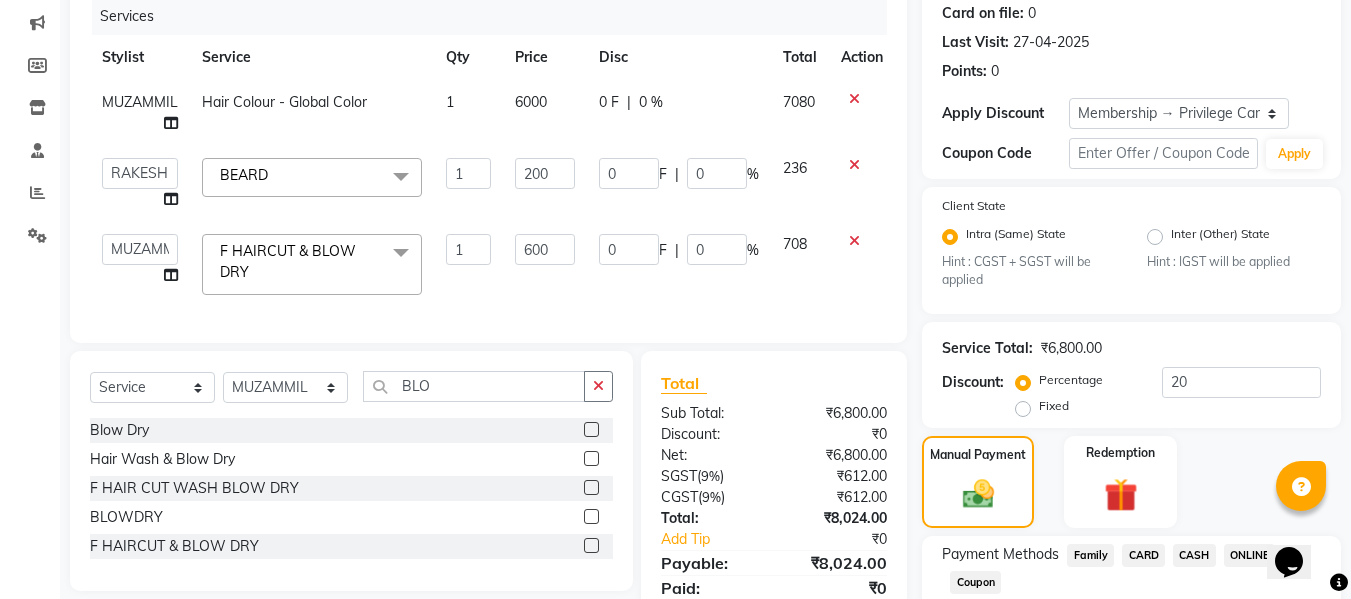 click on "600" 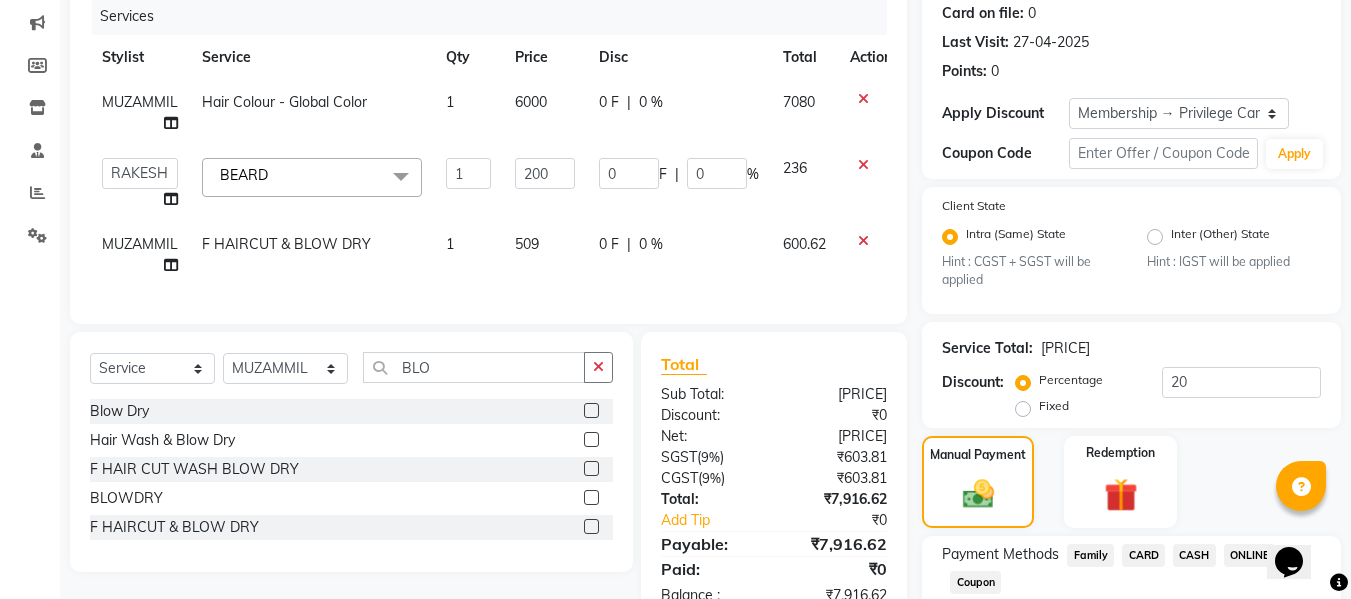 click on "509" 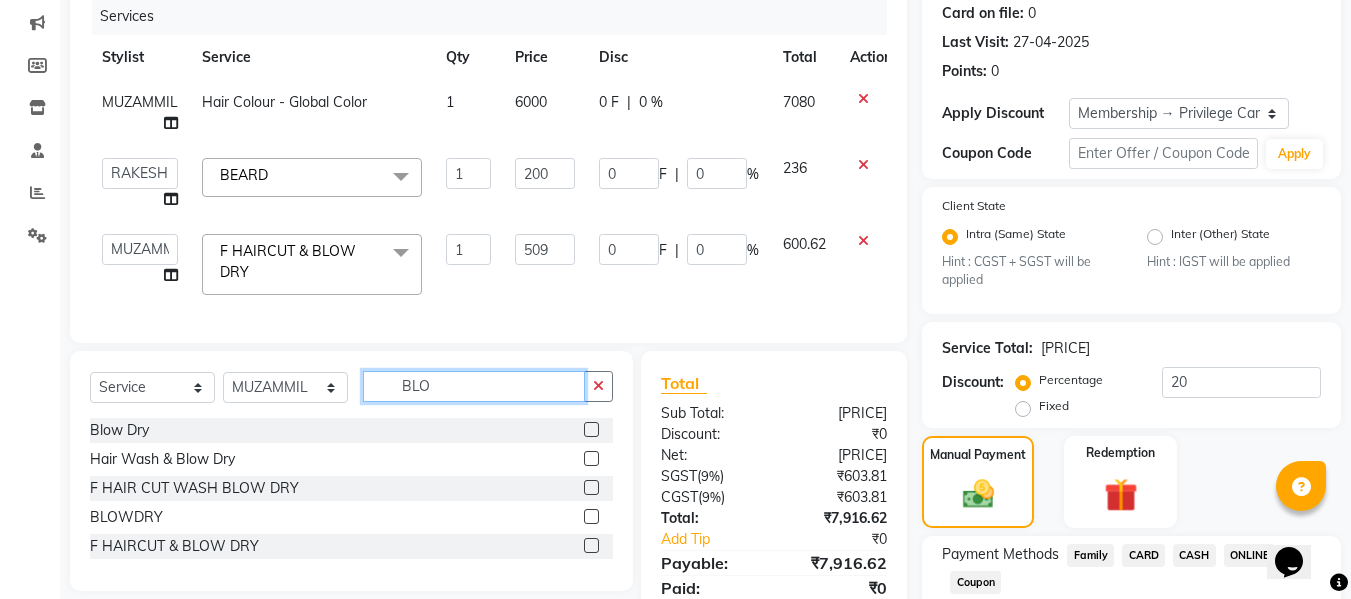 click on "BLO" 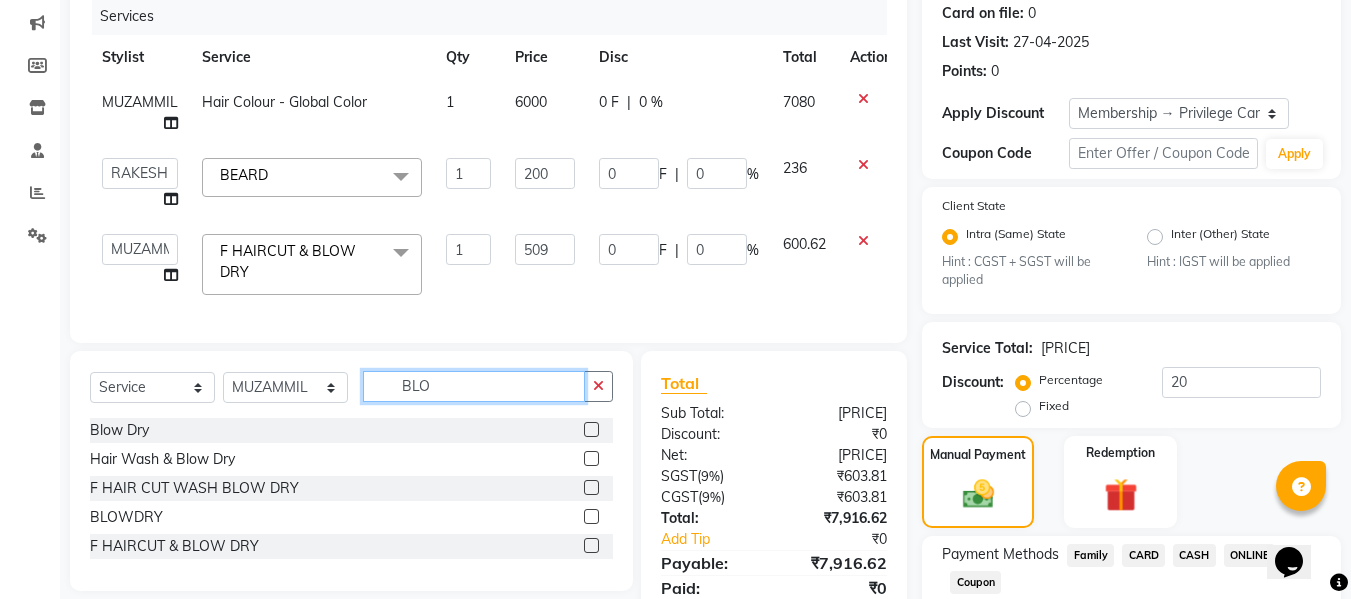click on "BLO" 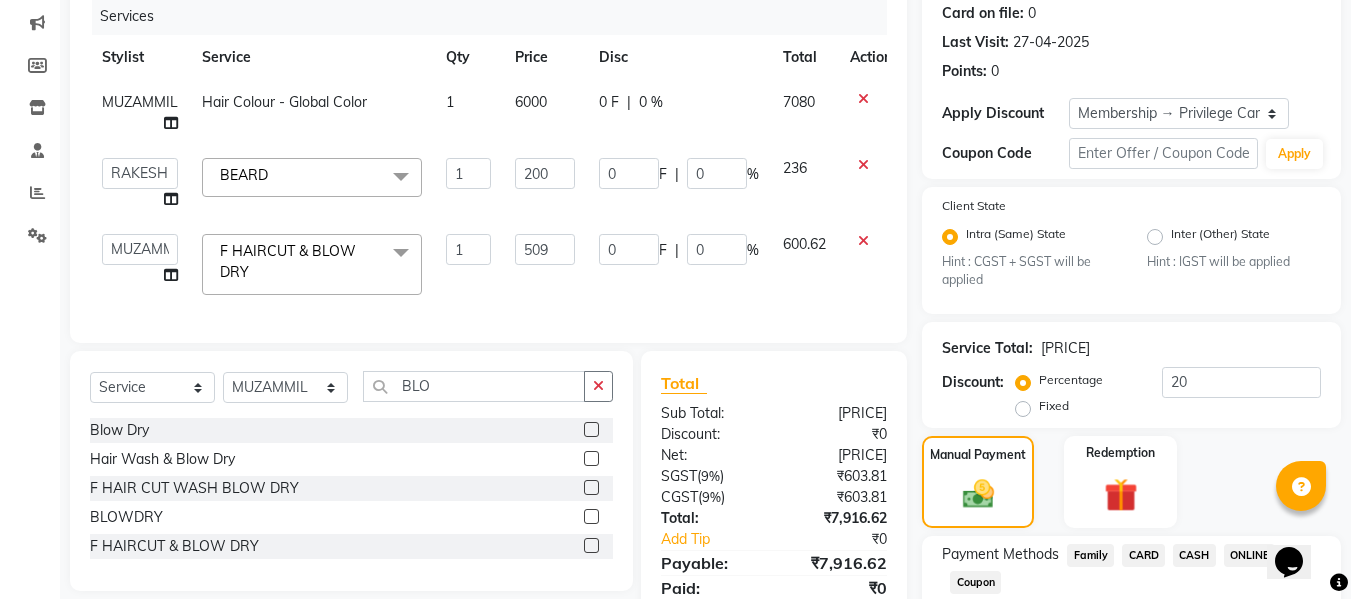 click 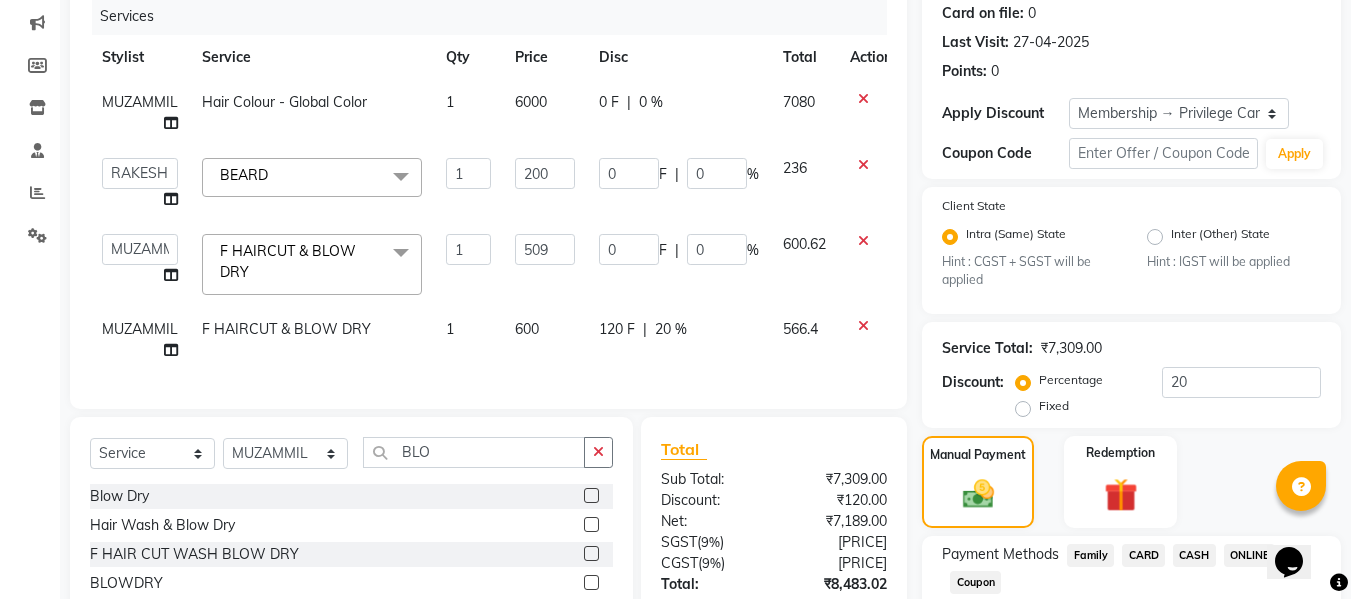 click on "600" 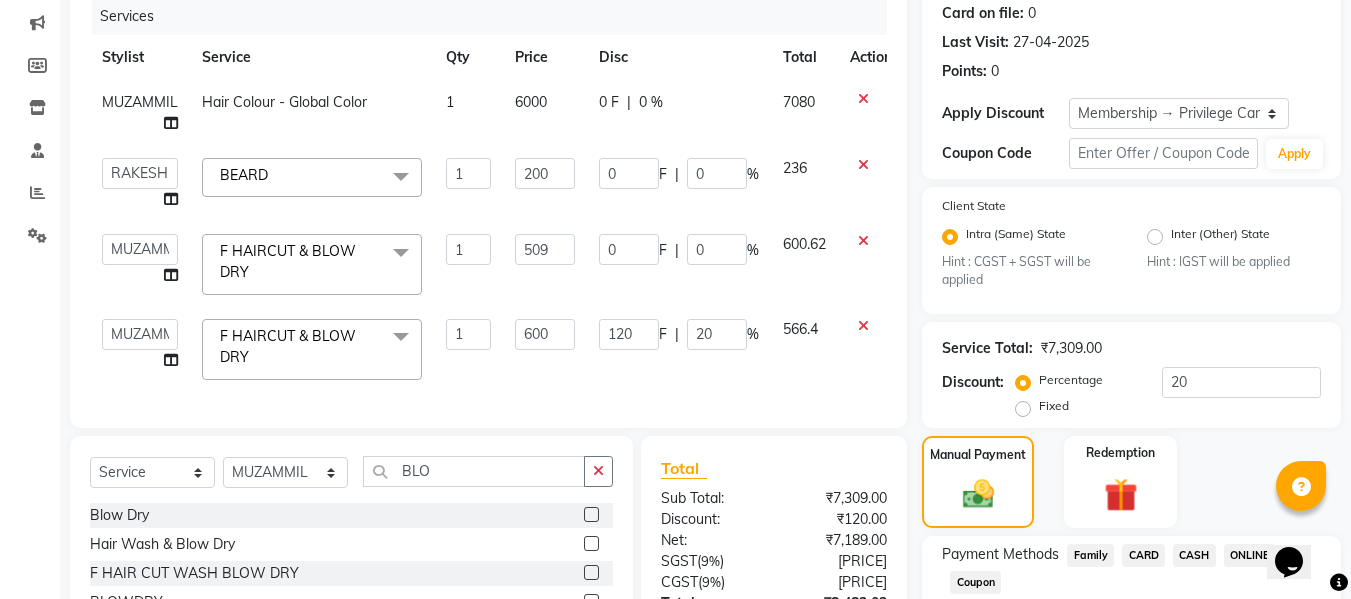 click on "600" 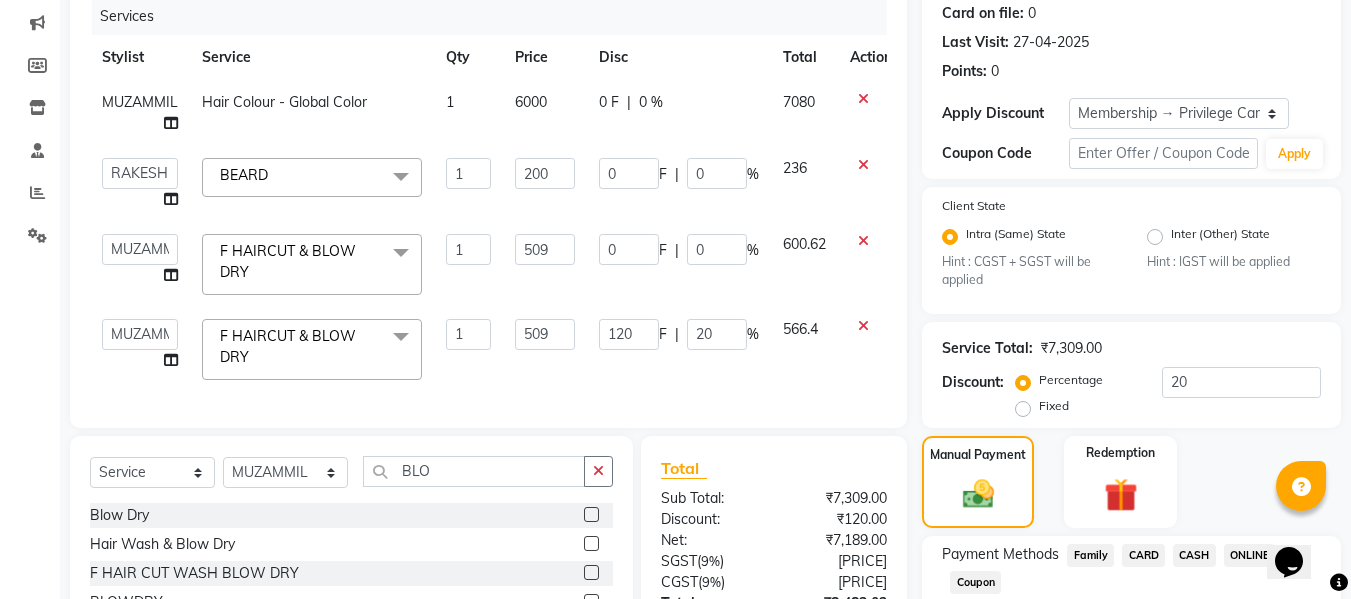 click on "509" 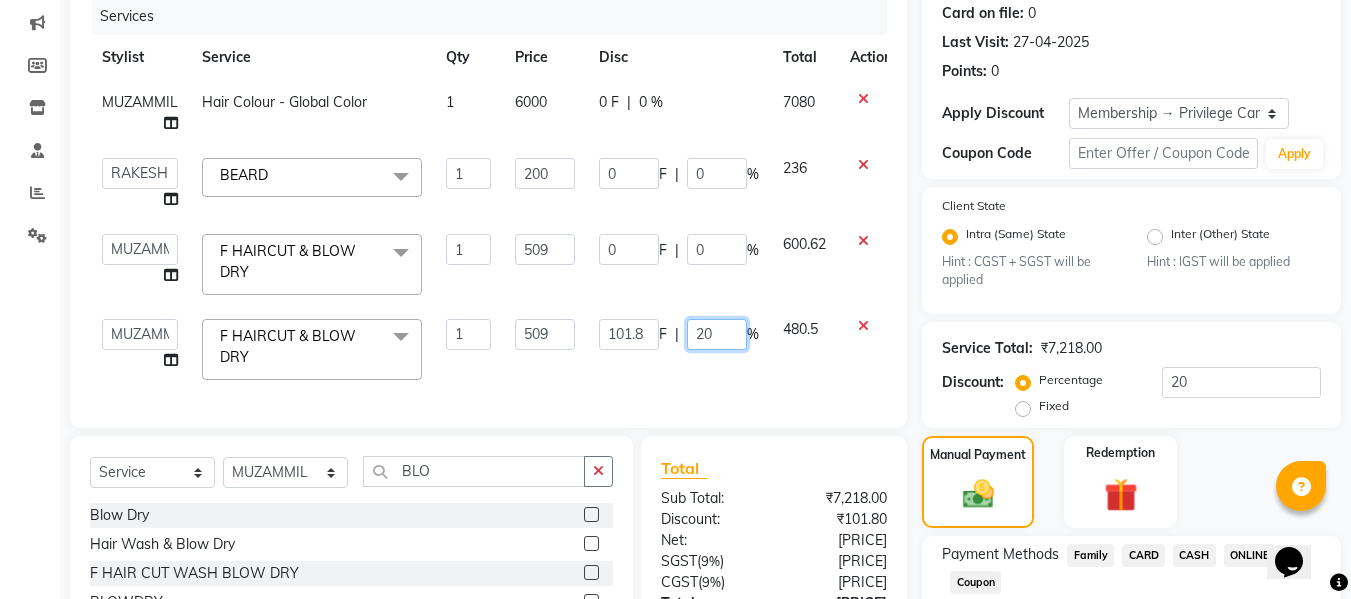 click on "20" 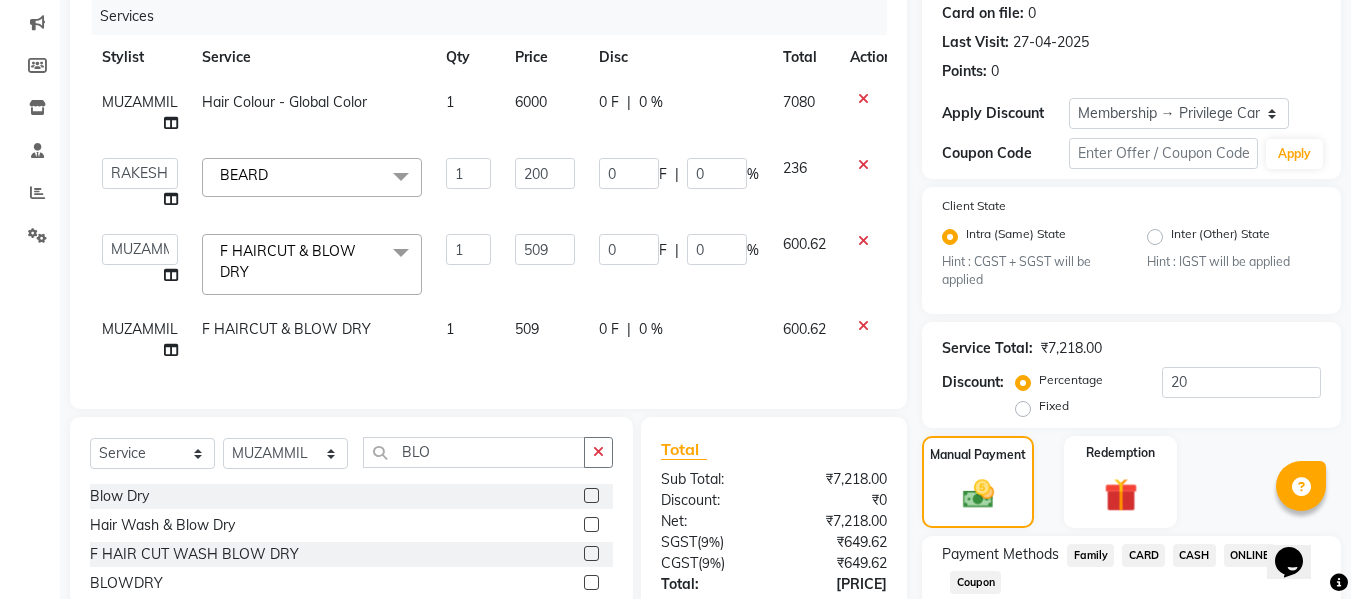 click on "Services Stylist Service Qty Price Disc Total Action [FIRST] Hair Colour - Global Color 1 6000 0 F | 0 % 7080  Admin    [FIRST]    ARMAN   DIVYA   FAIZAN   IRFAN   [FIRST]   POOJA   POOJA J   RAKESH   SAHIL   SHAKEEL   SONAL   BEARD  x B Wax Upperlips (Brazilian) Botox Pixi Hair Cut D-Tan o3 Clean UP Basic Clean Up NANO Treatment HAIR CUT & B.Triming NAIL POLISH APPLICATION EYEBROW UPPERLIPS EYEBROWS CHIN UPPERLIPS FOOT MASSAGE HYDRA FACIAL O3+ ADVANCE PEDICURE Back Massage Basic Manicure Basic Pedicure Spa Manicure Spa Pedicure Beard Colour Beard Colour(Ammonia Free) Beard Trimming Head Shave Blow Dry Boy Hair Cut Dry Haircut Female Dry Haircut Male Girl Hair Cut Hair-Set Shaving Wash Haircut Female Wash Haircut Male Hair Wash & Blow Dry F HAIR CUT WASH BLOW DRY M HAIR CUT WASH BEARD BEARD BLOWDRY F HAIRCUT & BLOW DRY Bridal Makeup Engagement Makeup Party Makeup(Sider Makeup) Reception Makeup Bwax Rica - Full Body(Without Bikini) Rica - Full Hands Rica - Full Legs Half Legs Ubderarms (Rica) Cheryals Chin" 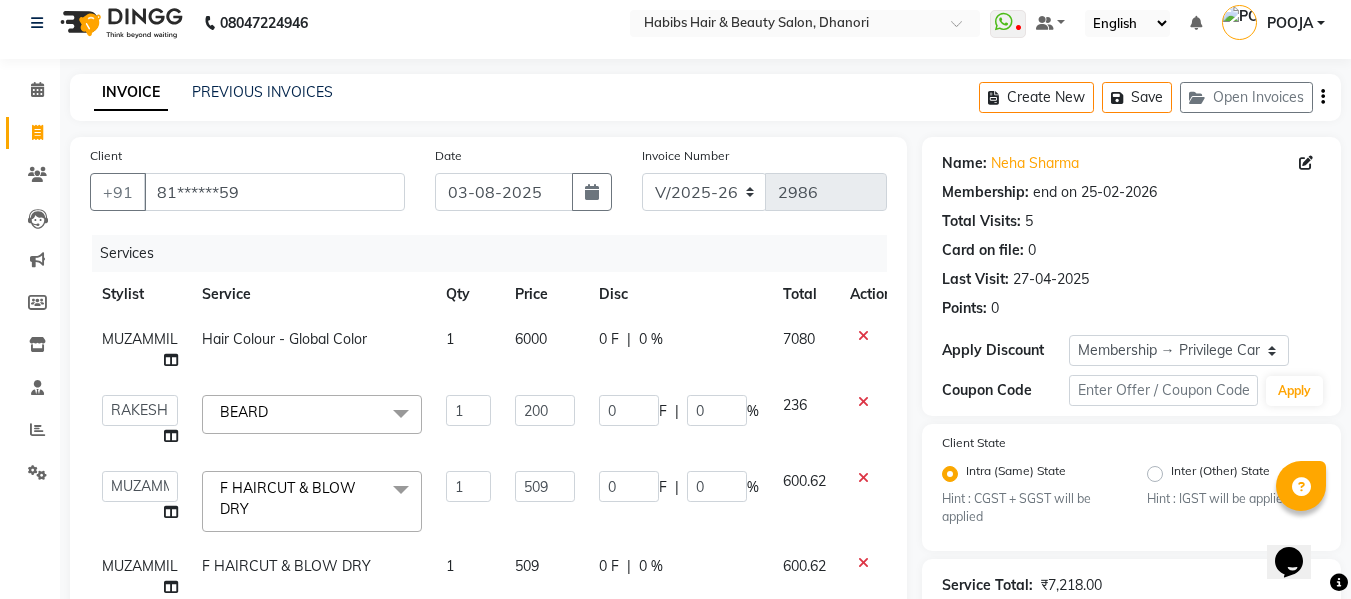 scroll, scrollTop: 0, scrollLeft: 0, axis: both 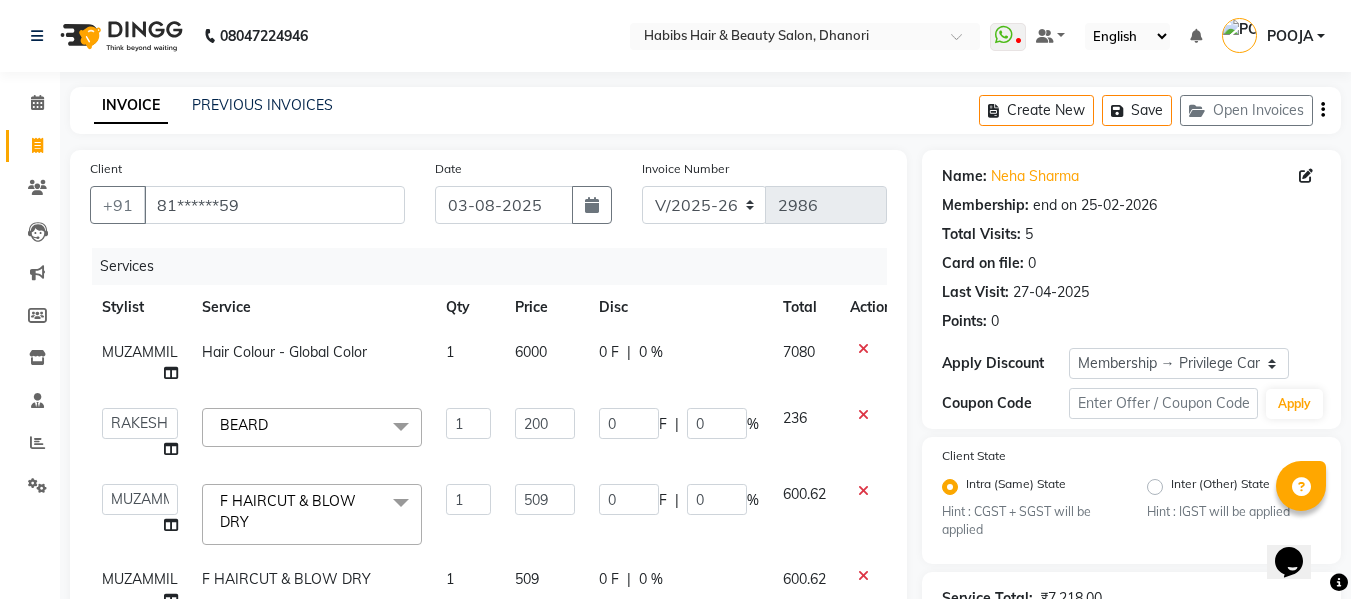 click on "509" 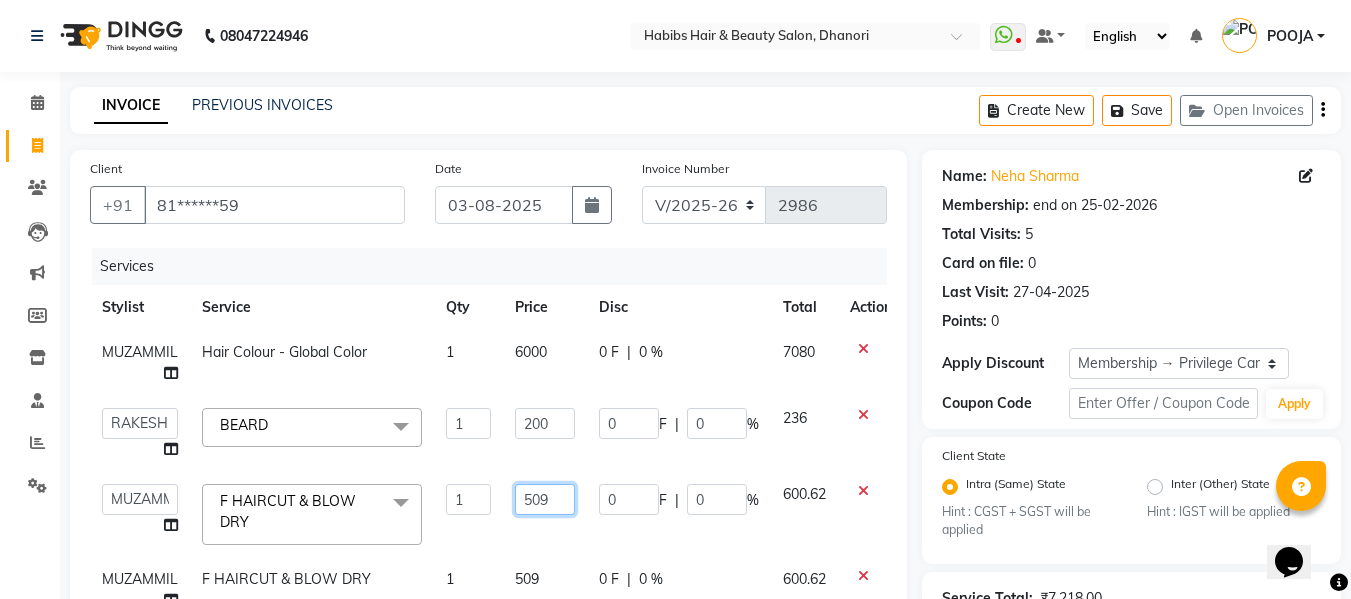 drag, startPoint x: 561, startPoint y: 483, endPoint x: 553, endPoint y: 504, distance: 22.472204 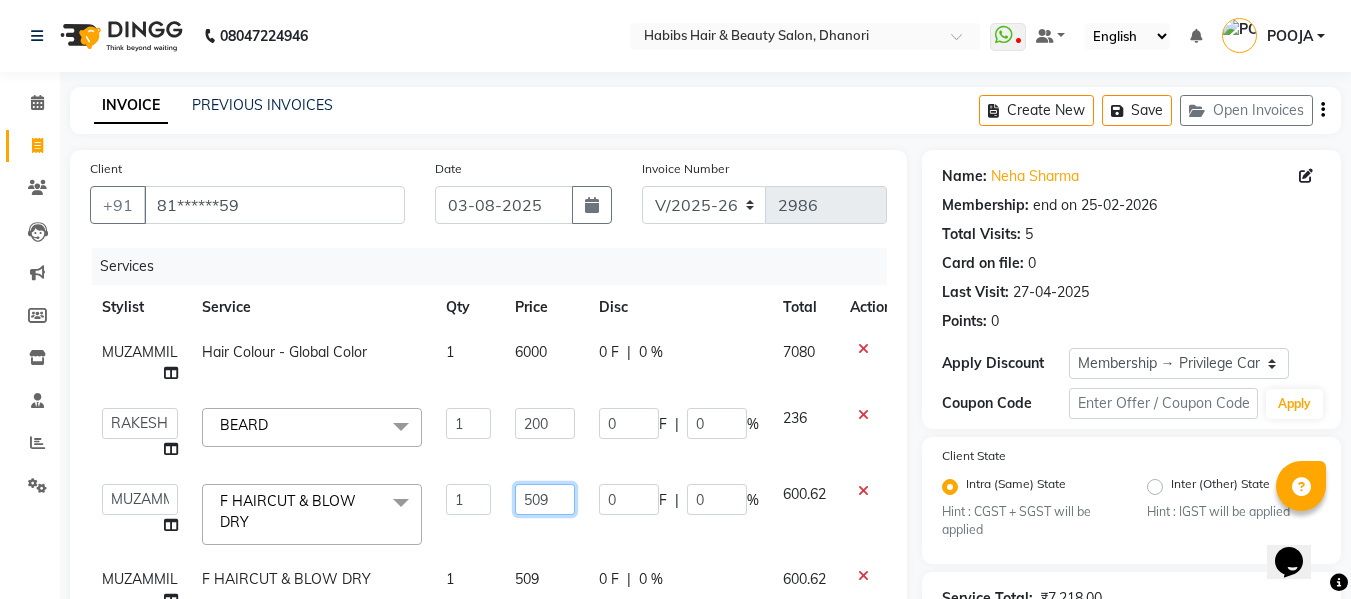 click on "509" 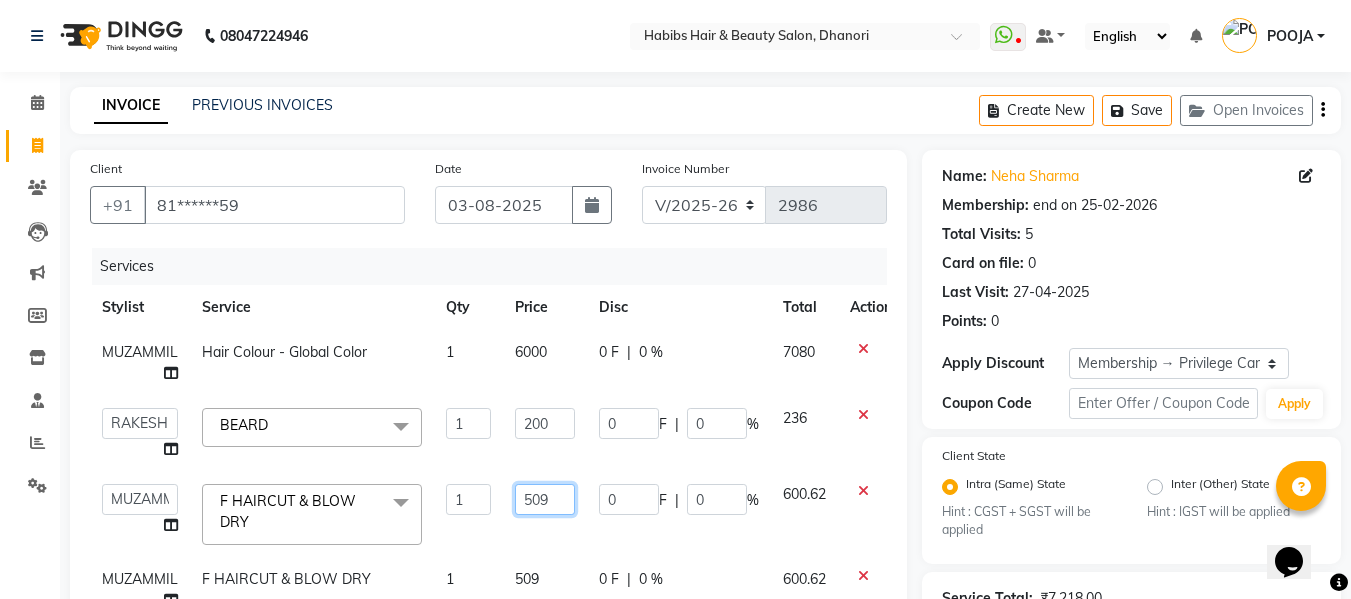 click on "509" 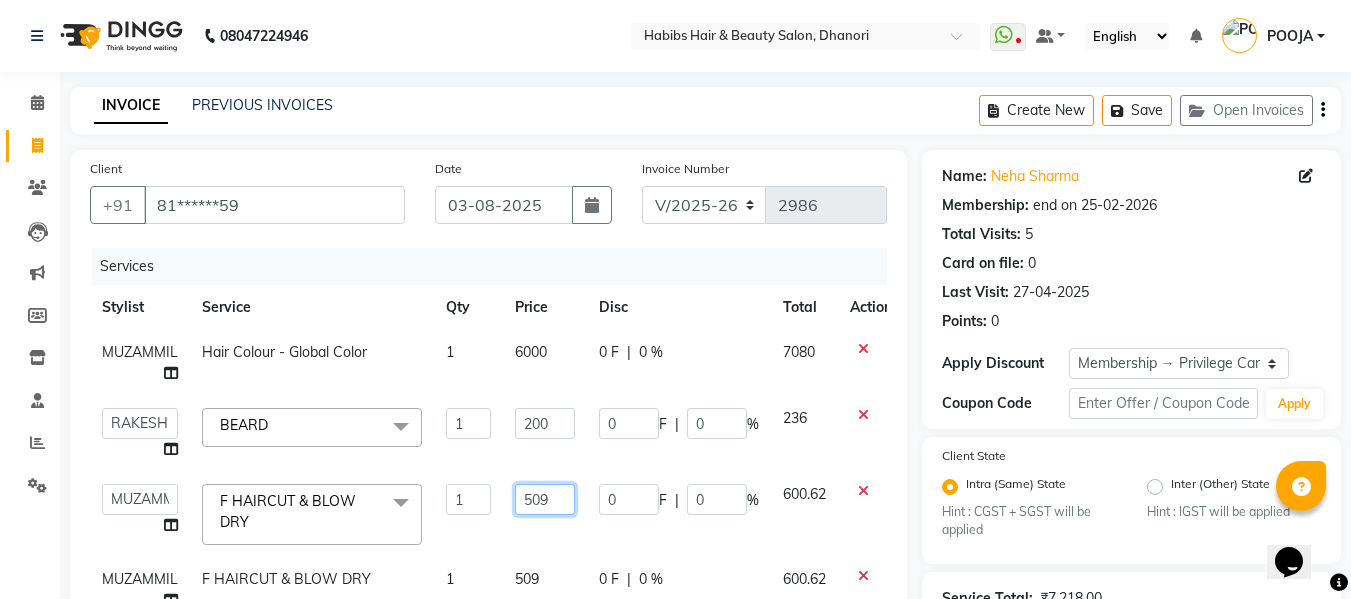 click on "509" 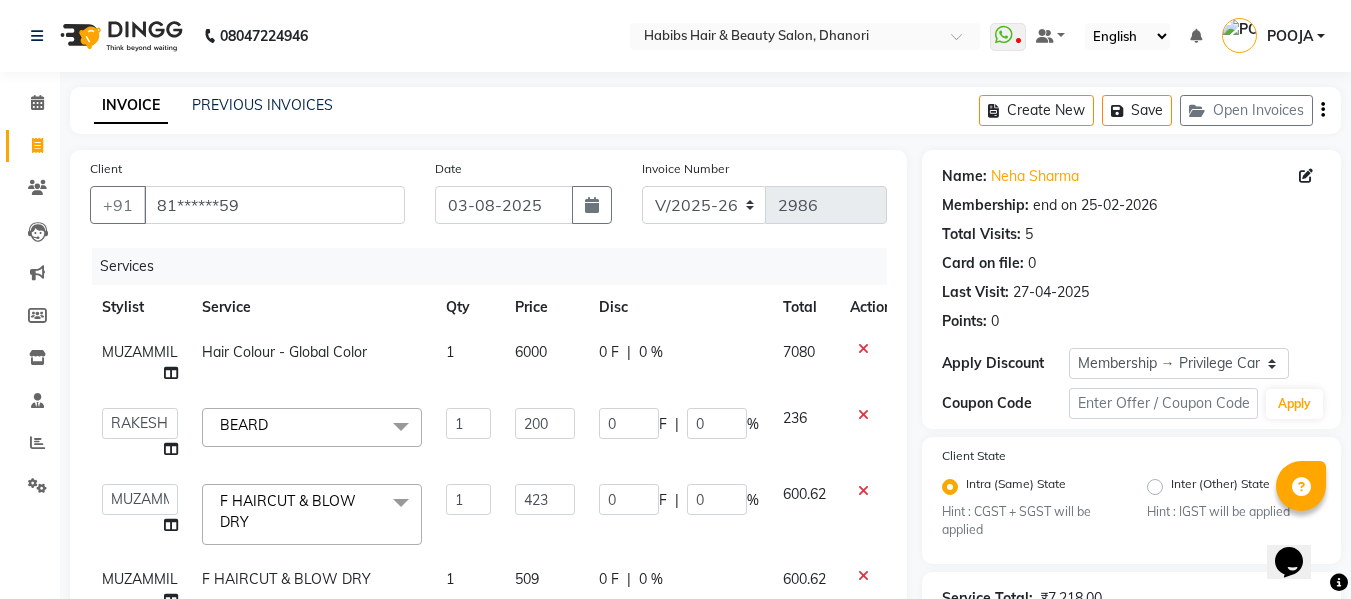 click on "423" 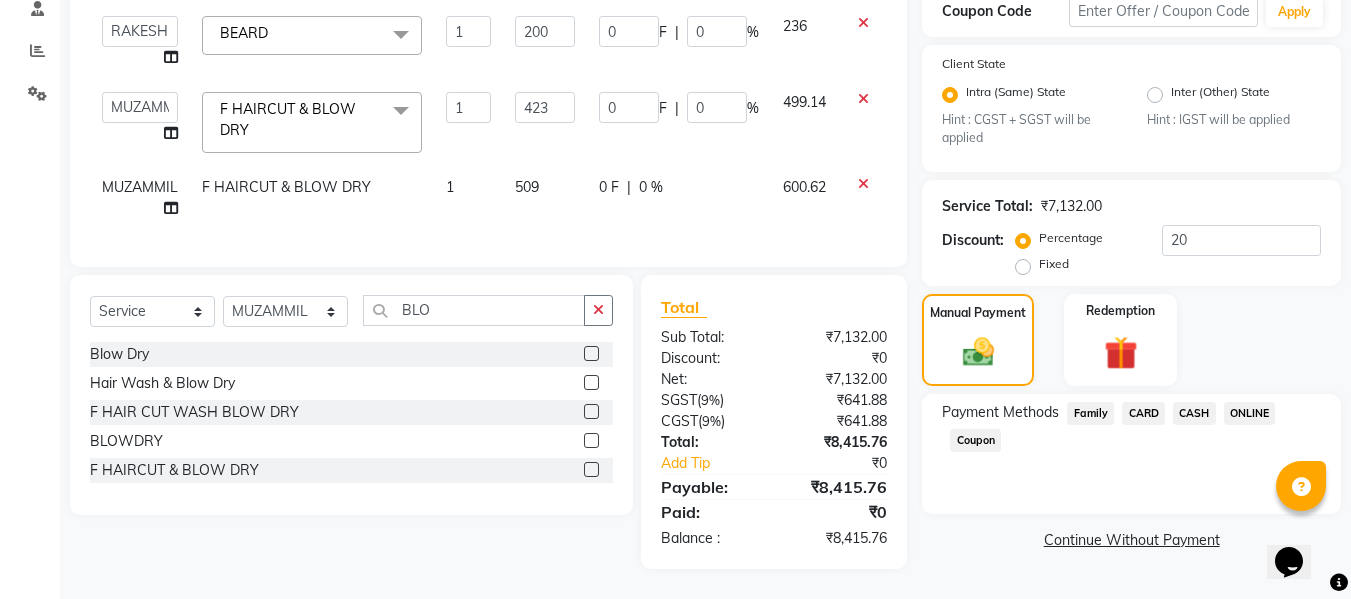 scroll, scrollTop: 407, scrollLeft: 0, axis: vertical 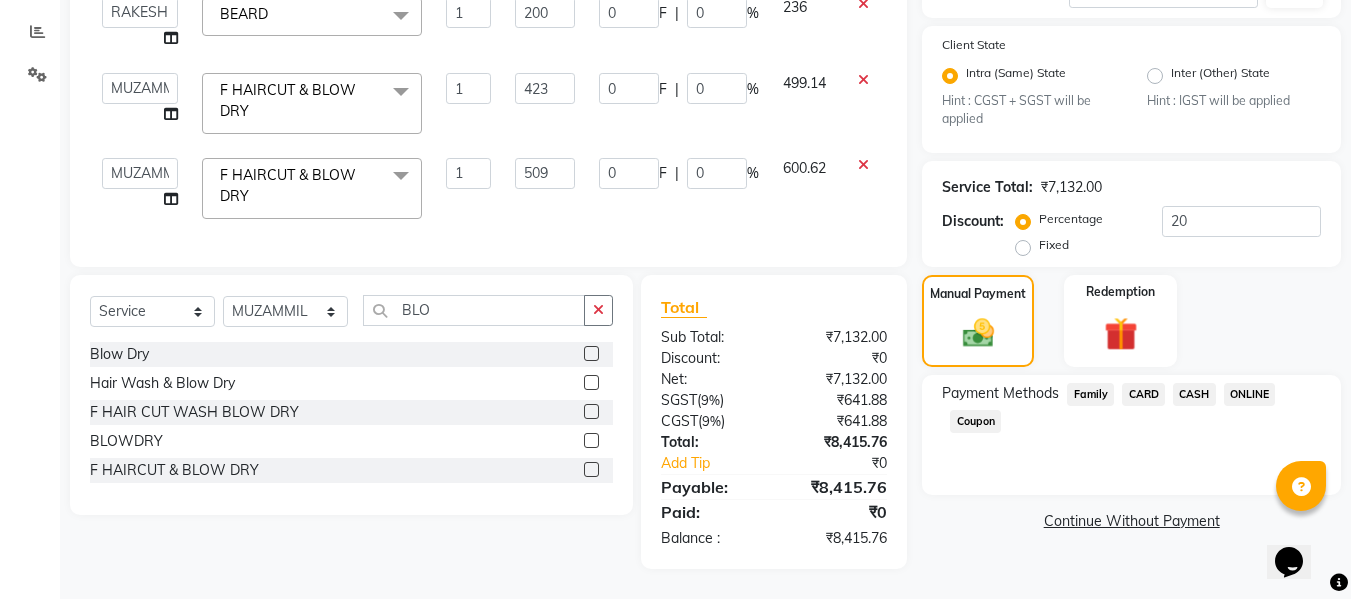 click on "CASH" 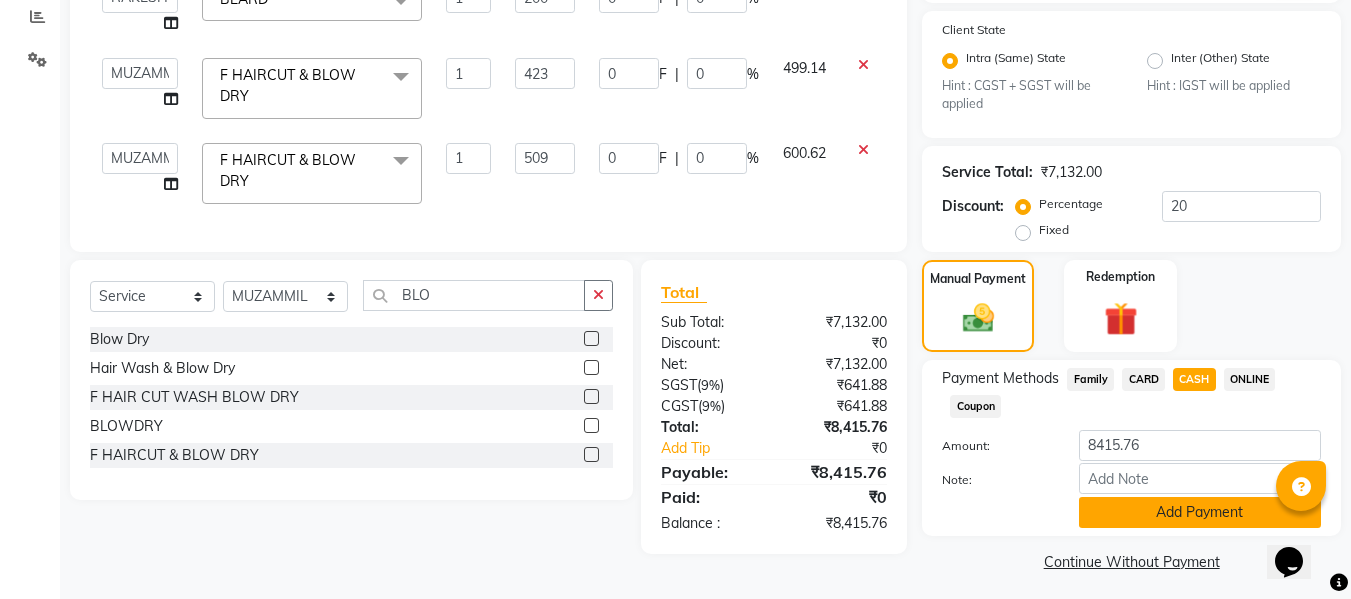 click on "Add Payment" 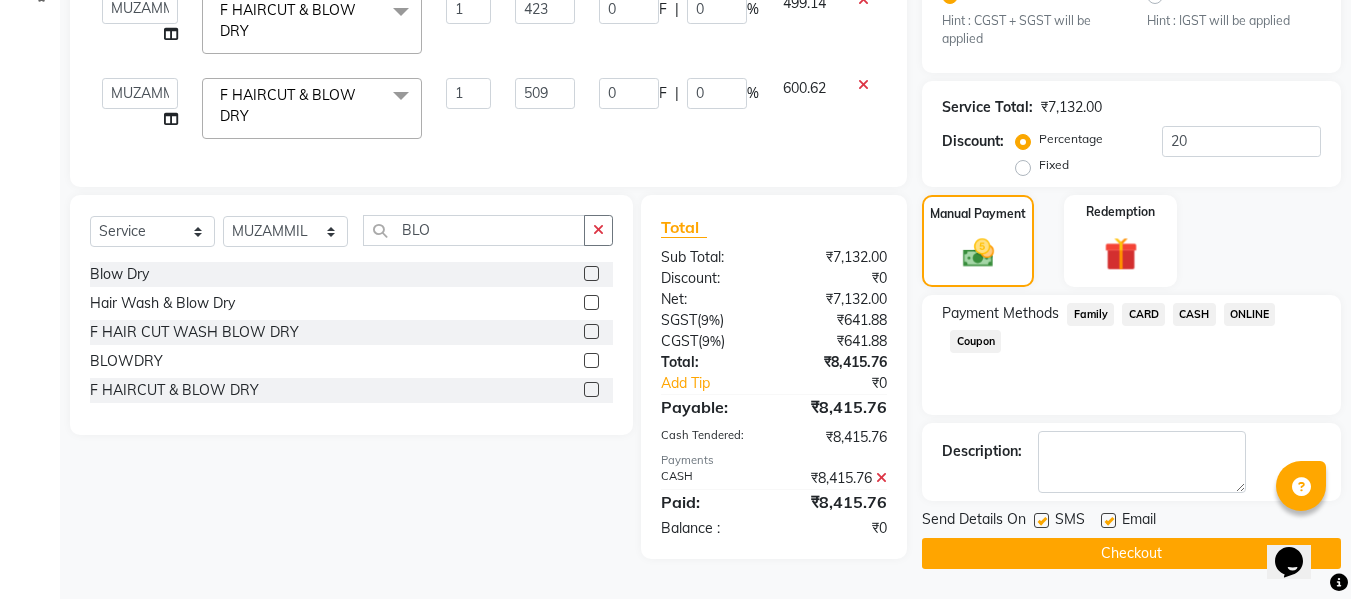 scroll, scrollTop: 496, scrollLeft: 0, axis: vertical 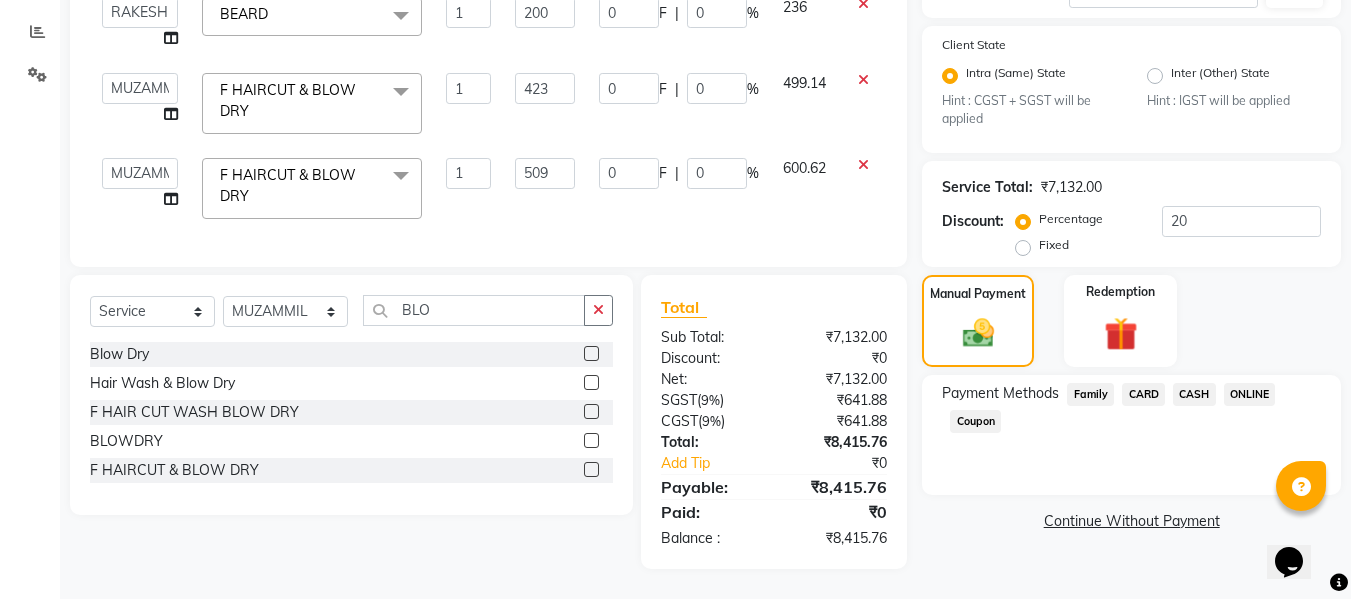 click on "CASH" 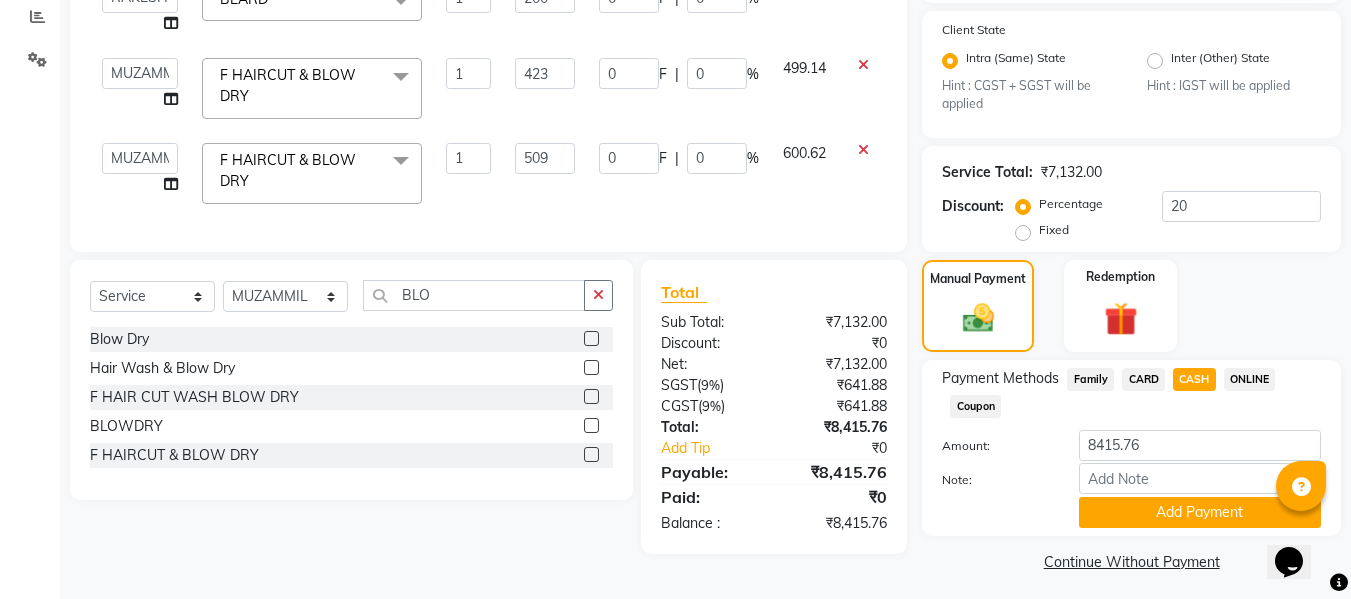 scroll, scrollTop: 434, scrollLeft: 0, axis: vertical 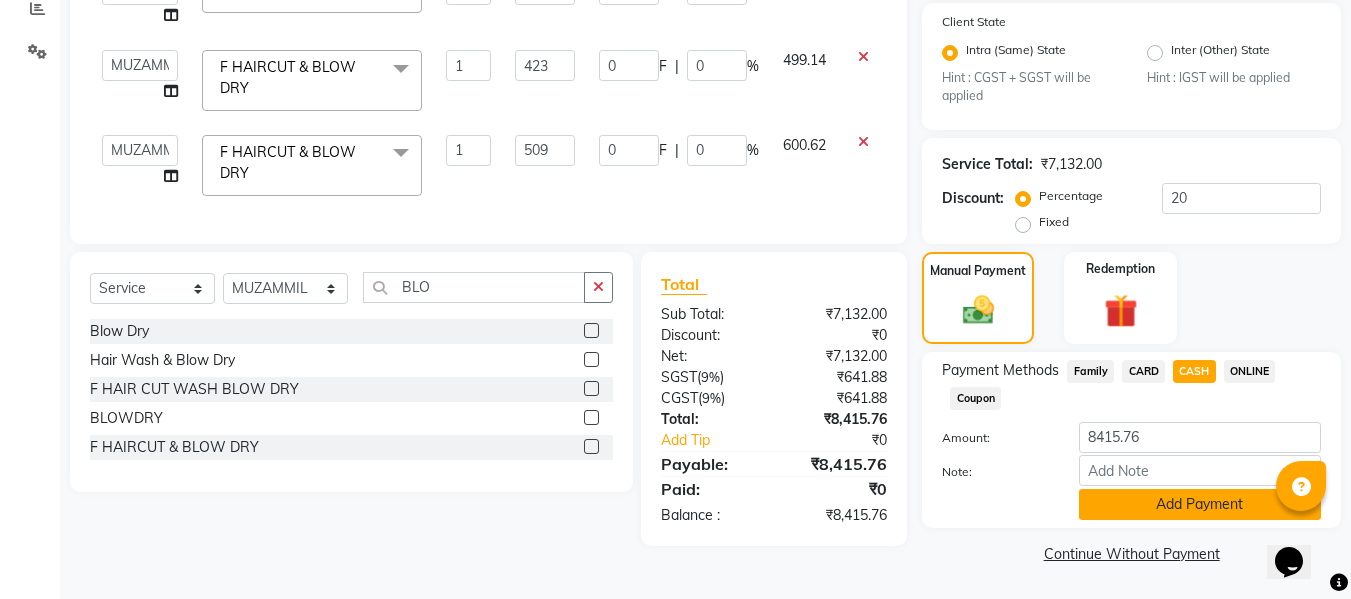 click on "Add Payment" 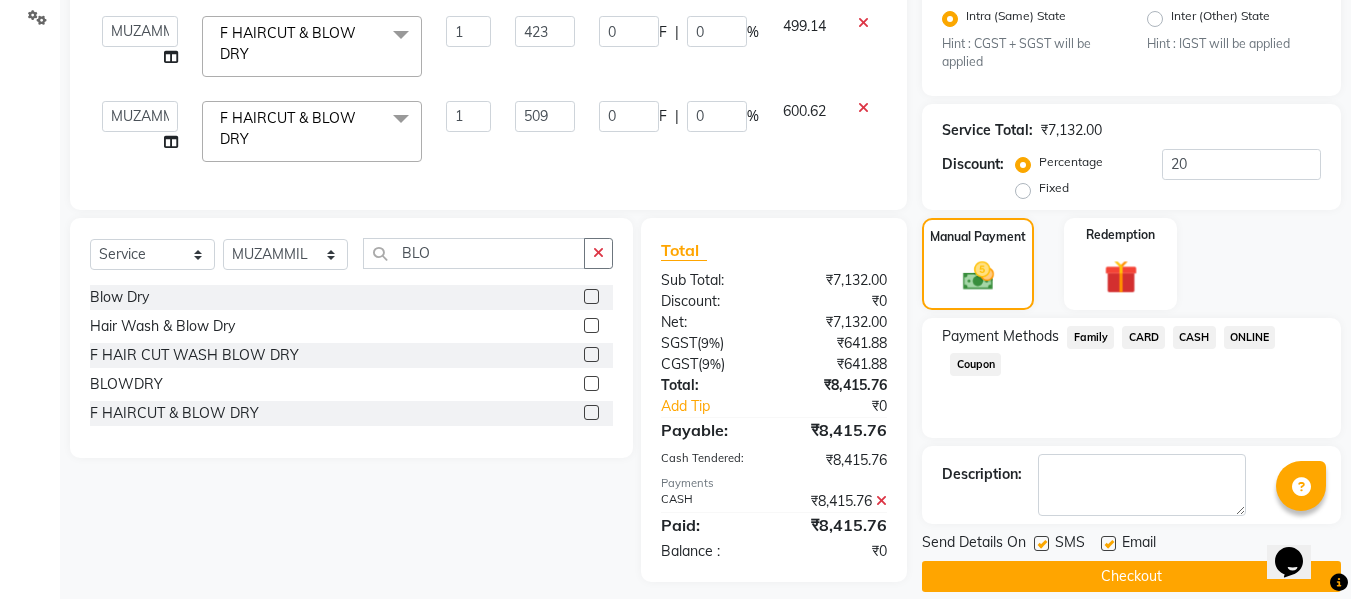 scroll, scrollTop: 496, scrollLeft: 0, axis: vertical 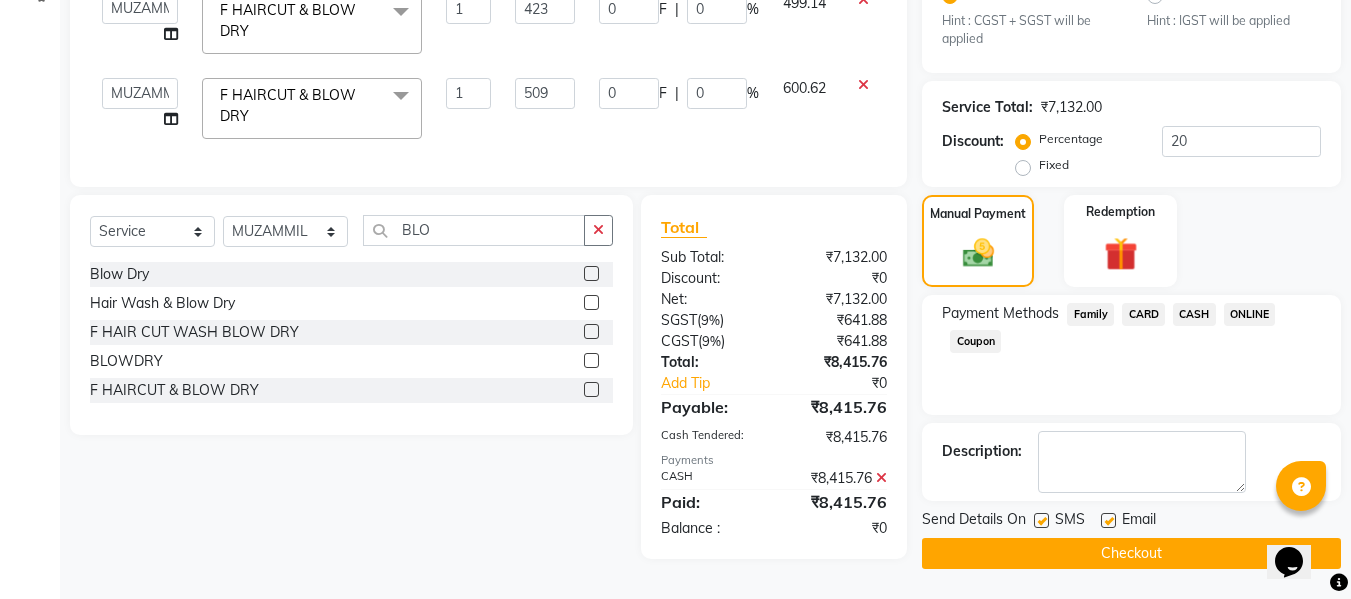 click on "Checkout" 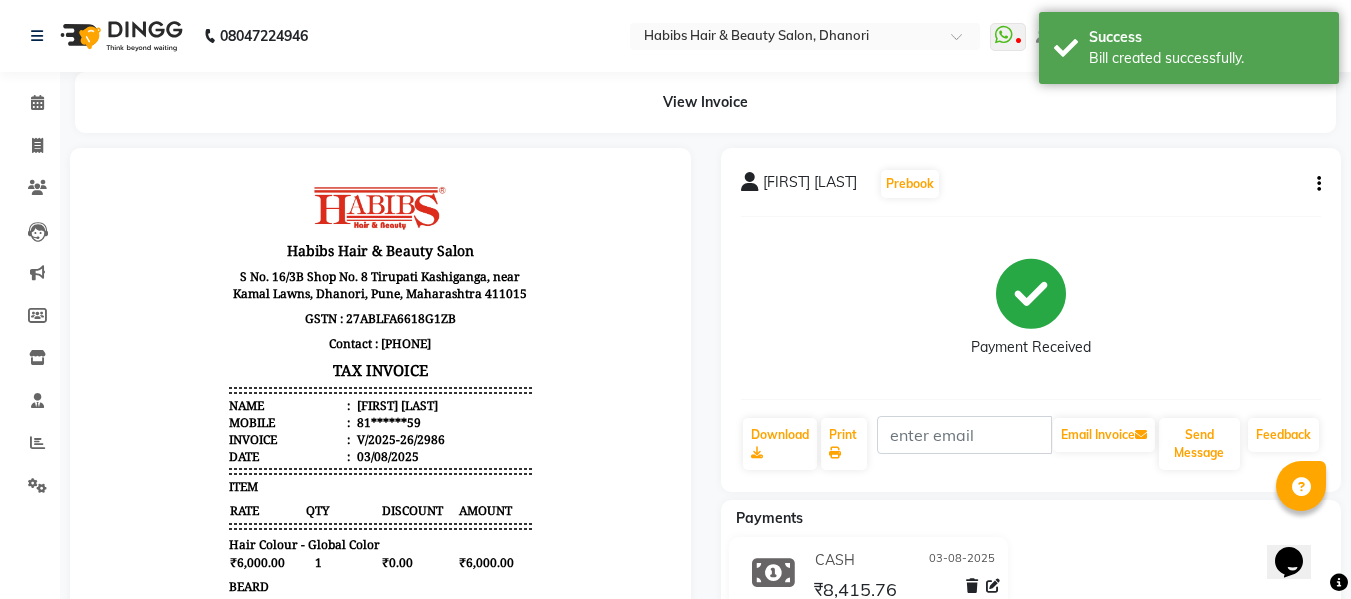 scroll, scrollTop: 0, scrollLeft: 0, axis: both 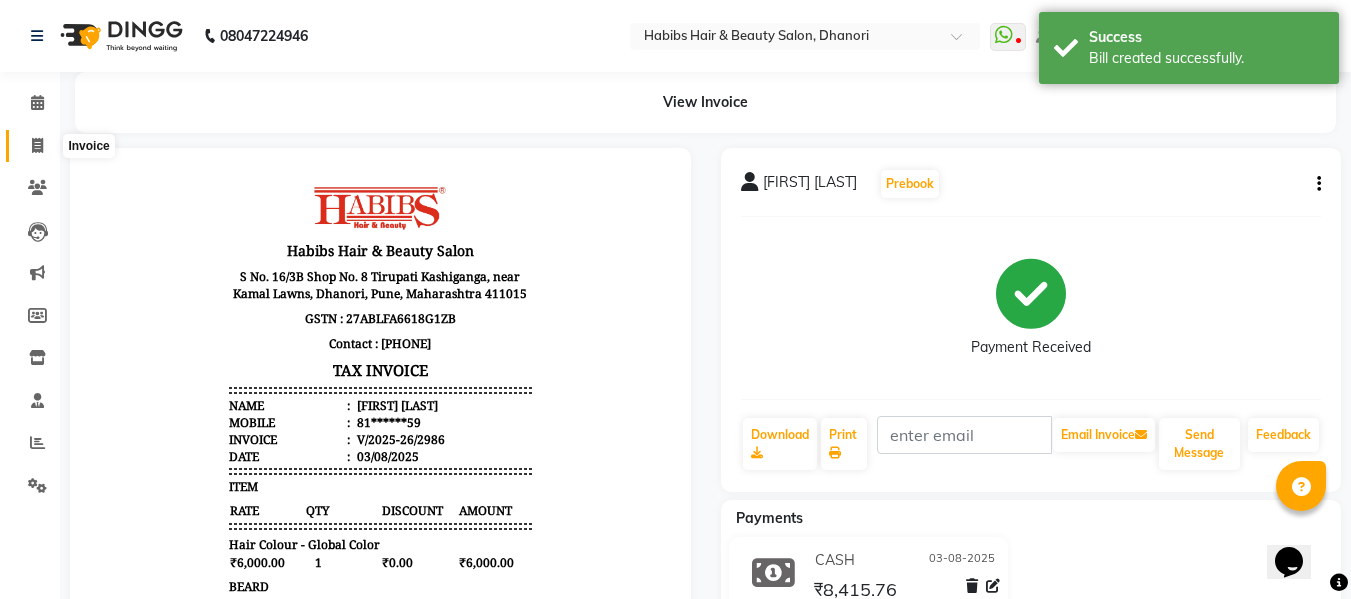 click 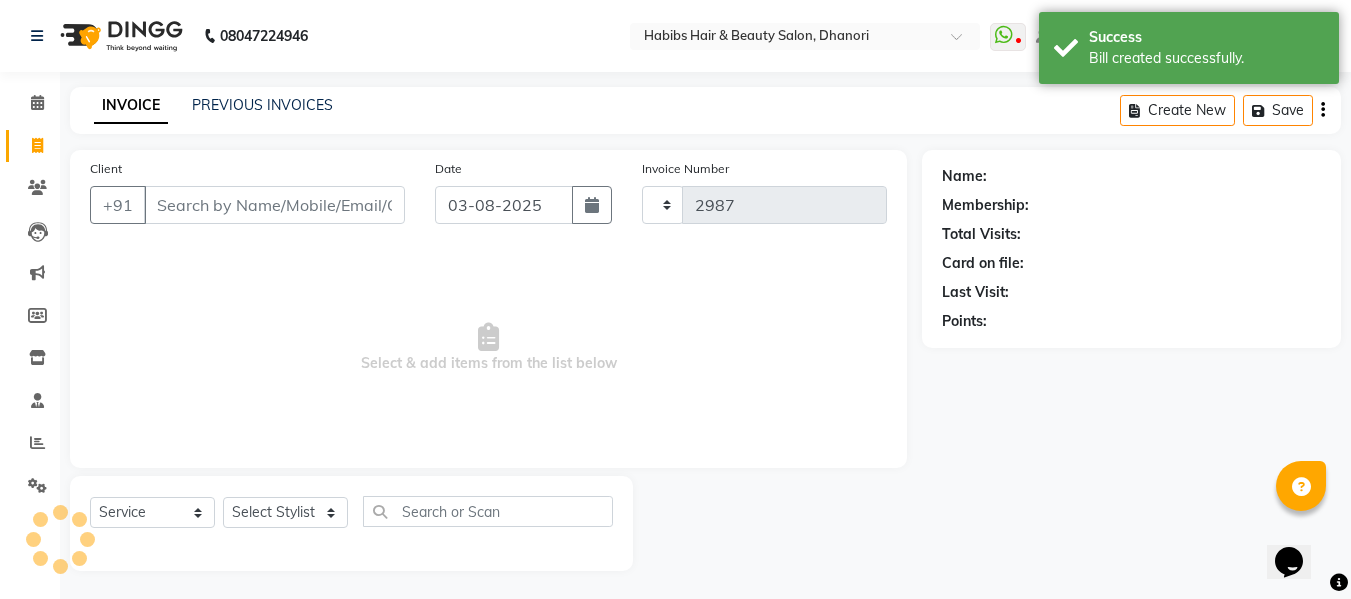 scroll, scrollTop: 2, scrollLeft: 0, axis: vertical 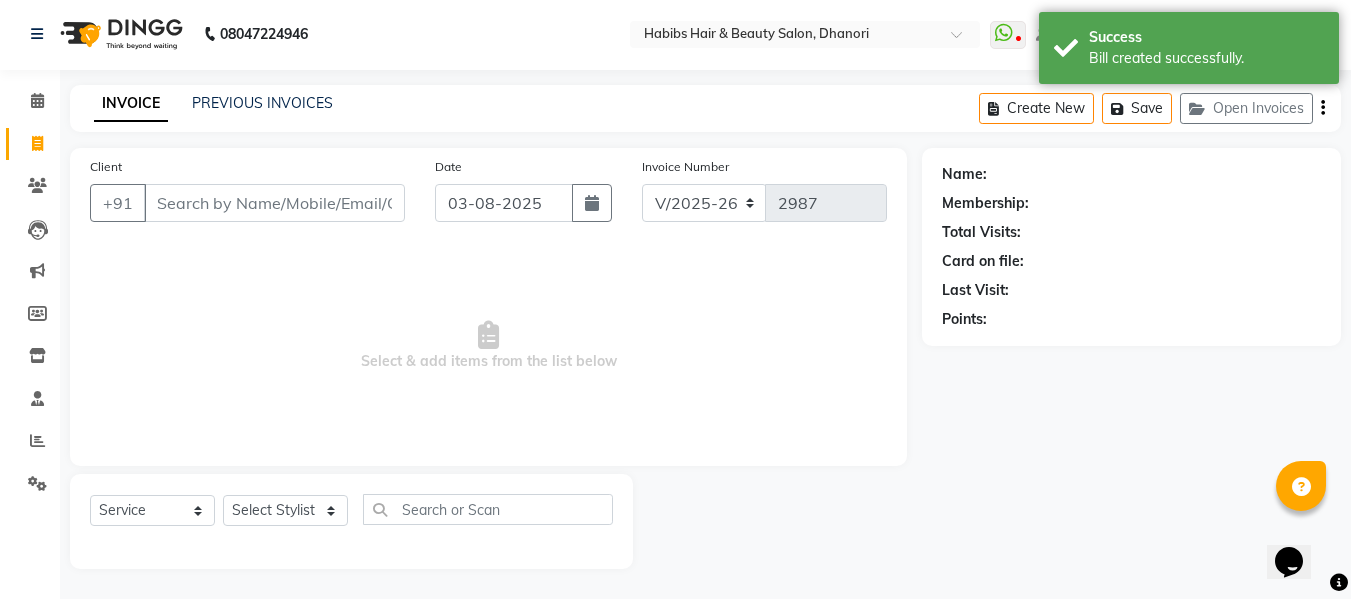 click on "Client" at bounding box center (274, 203) 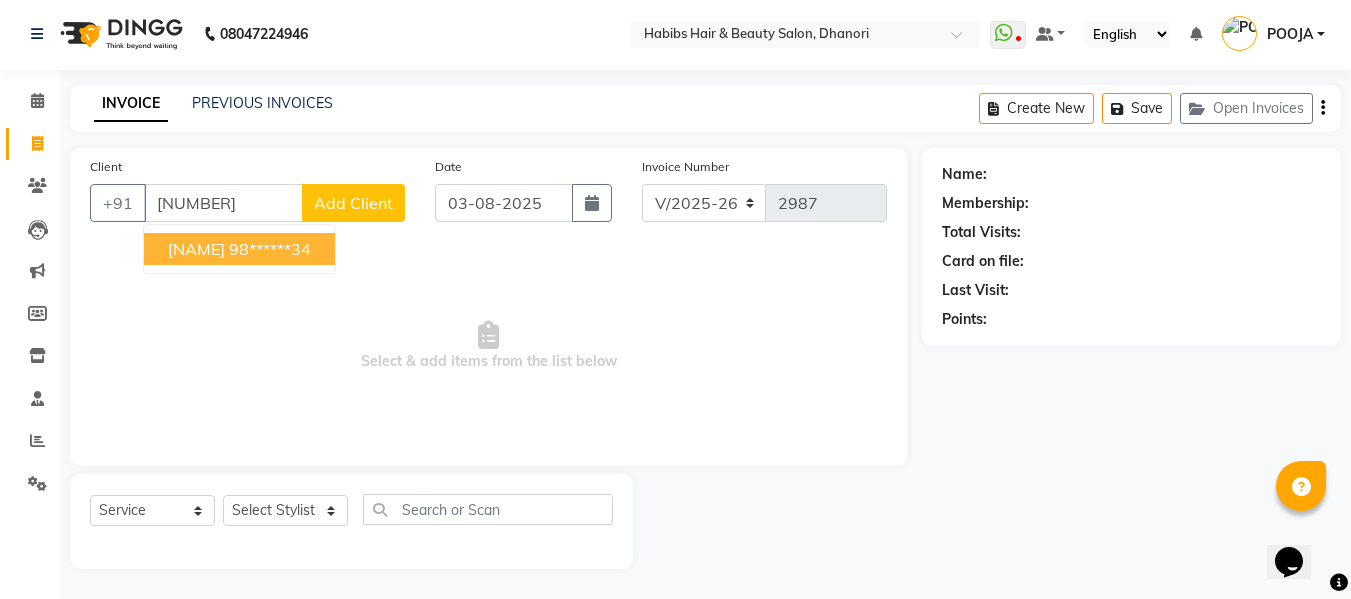 click on "[NAME]" at bounding box center (196, 249) 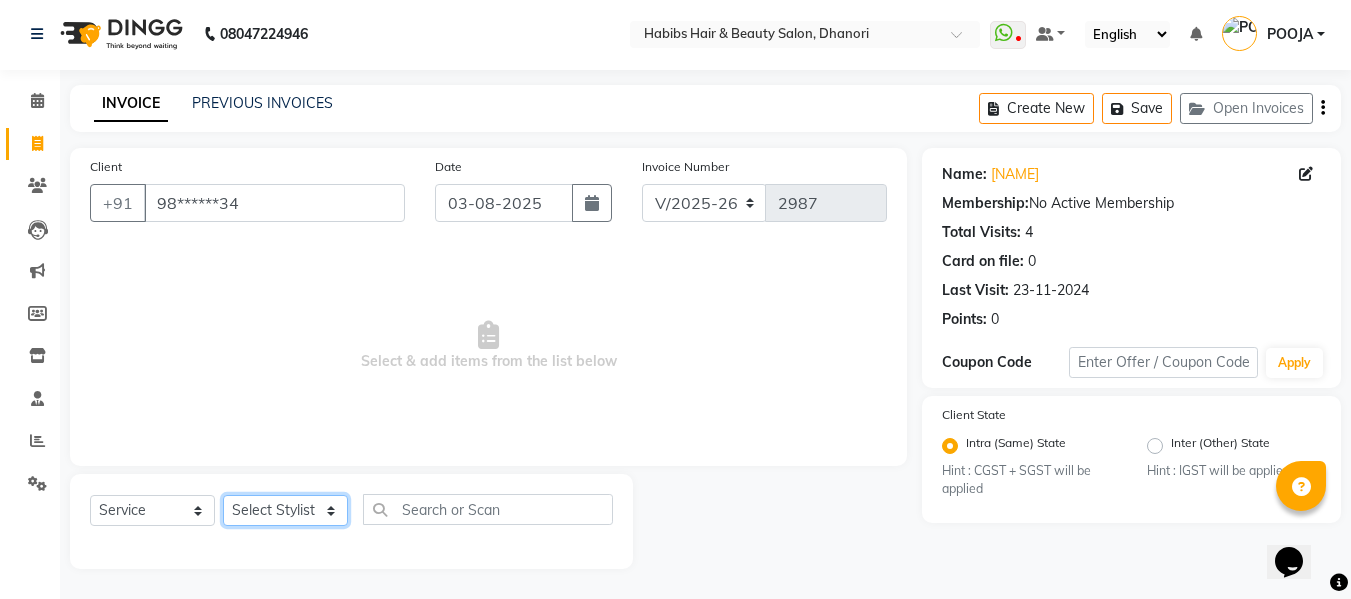 click on "Select Stylist Admin  Alishan  ARMAN DIVYA FAIZAN IRFAN MUZAMMIL POOJA POOJA J RAKESH SAHIL SHAKEEL SONAL" 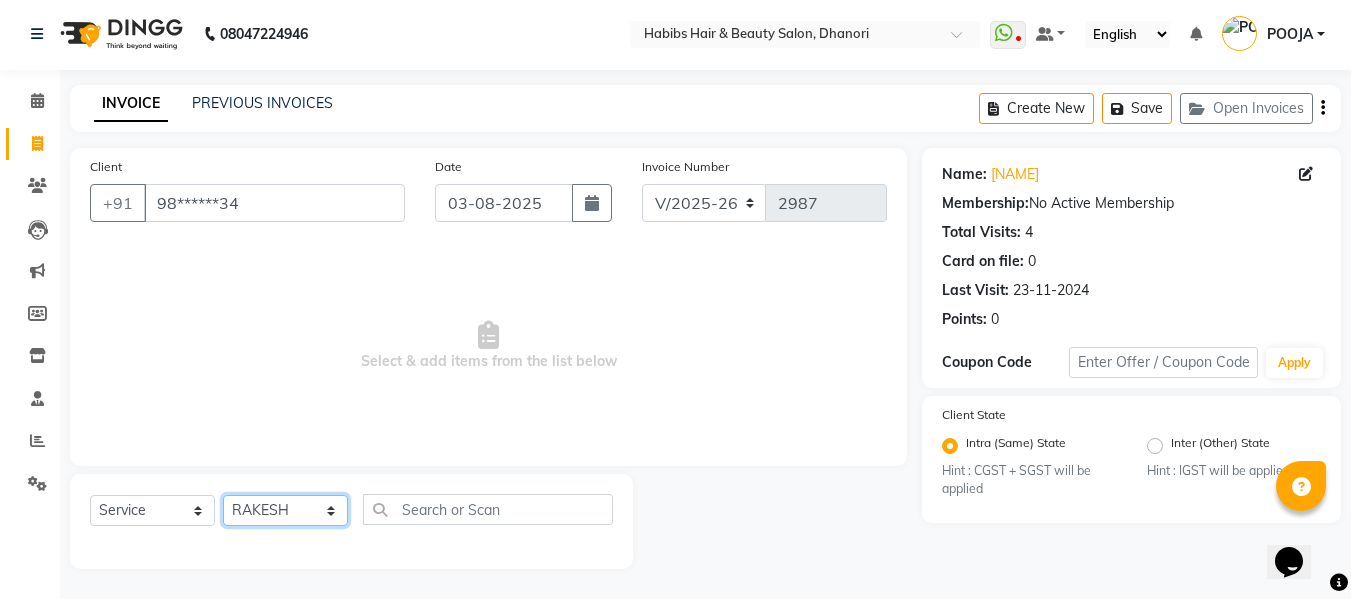 click on "Select Stylist Admin  Alishan  ARMAN DIVYA FAIZAN IRFAN MUZAMMIL POOJA POOJA J RAKESH SAHIL SHAKEEL SONAL" 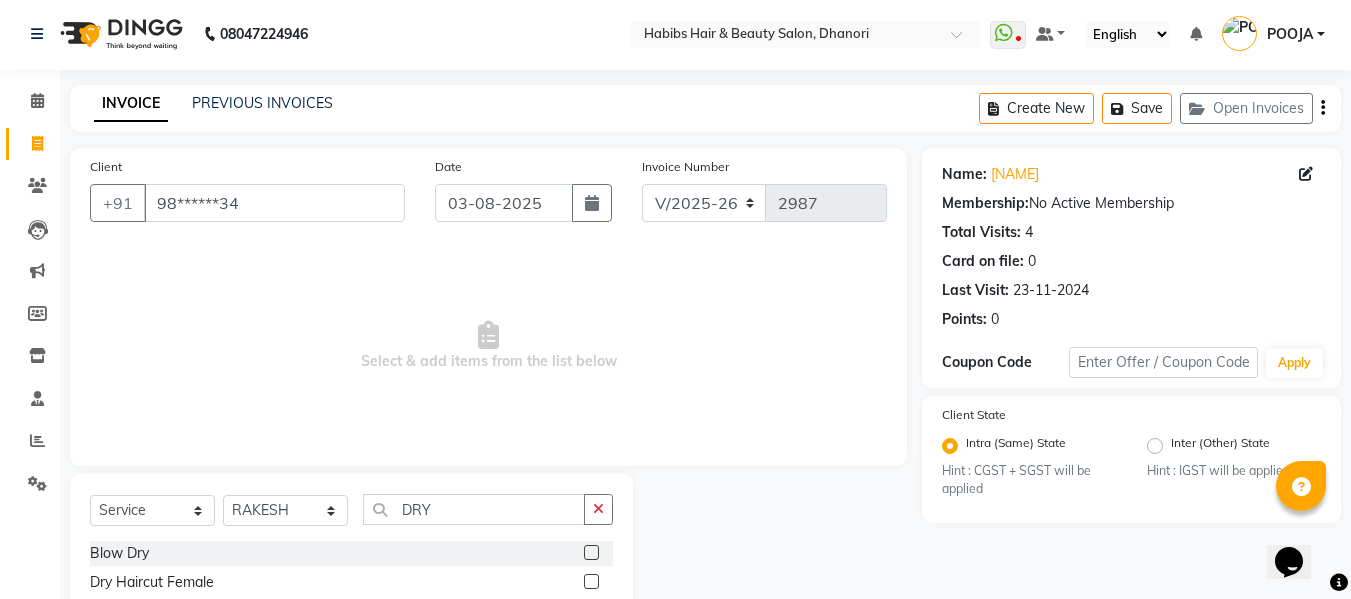 click 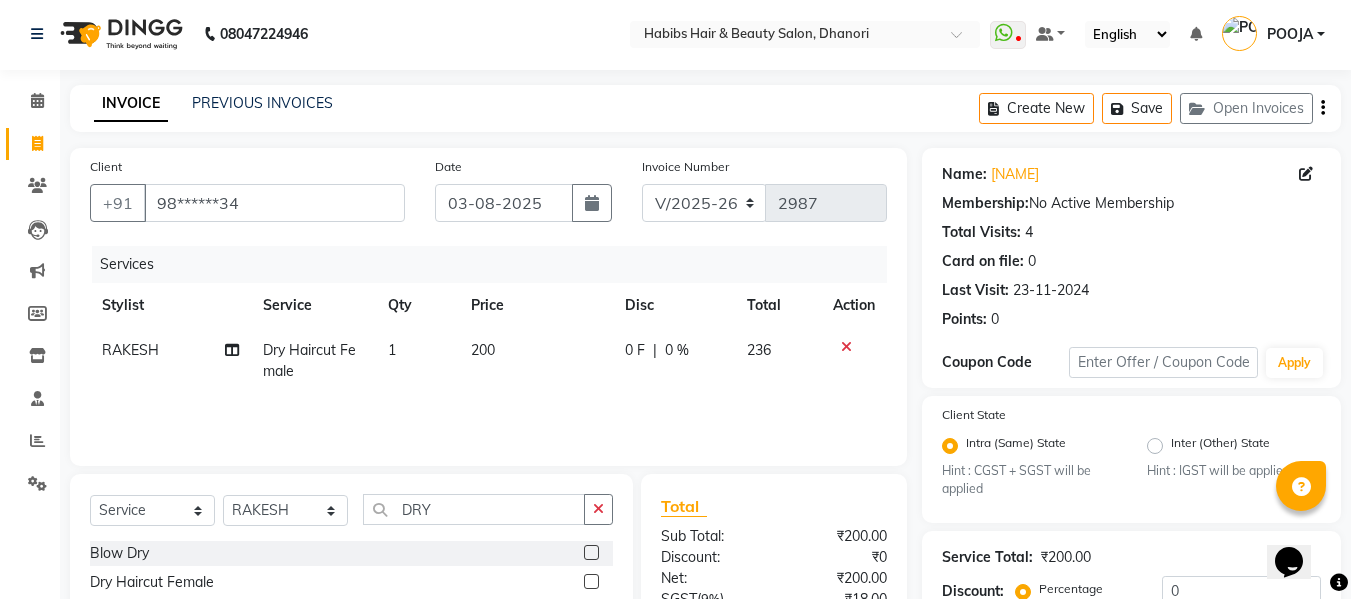 click on "200" 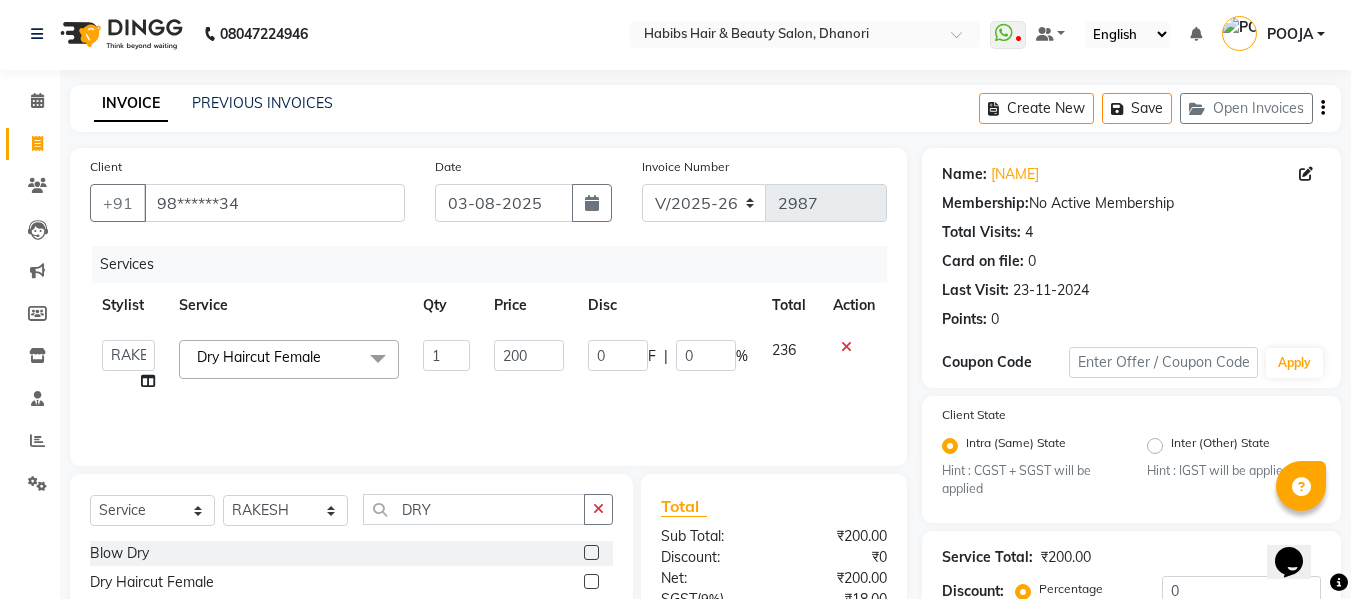 click on "200" 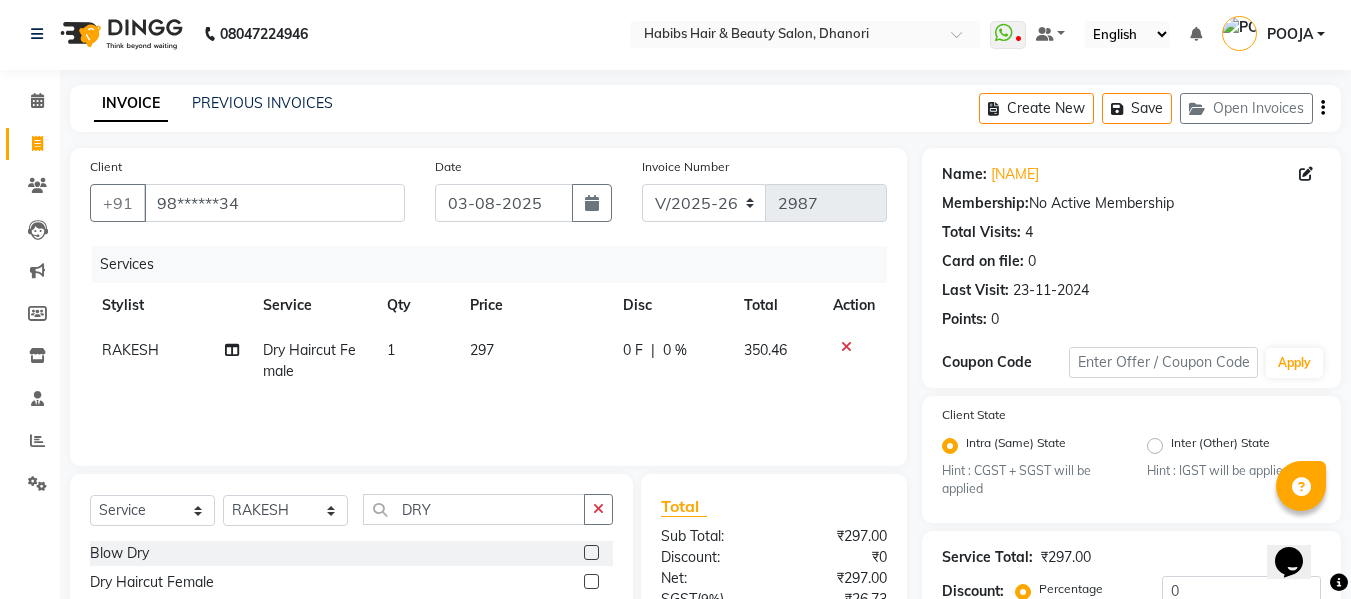 click on "297" 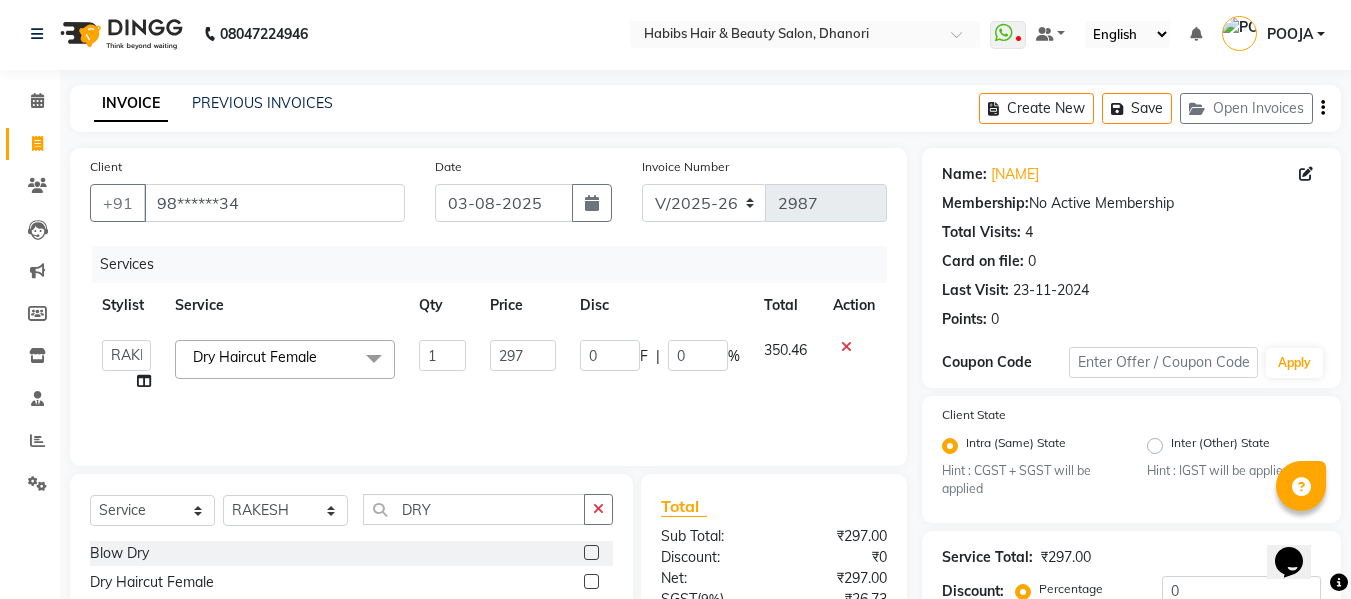scroll, scrollTop: 211, scrollLeft: 0, axis: vertical 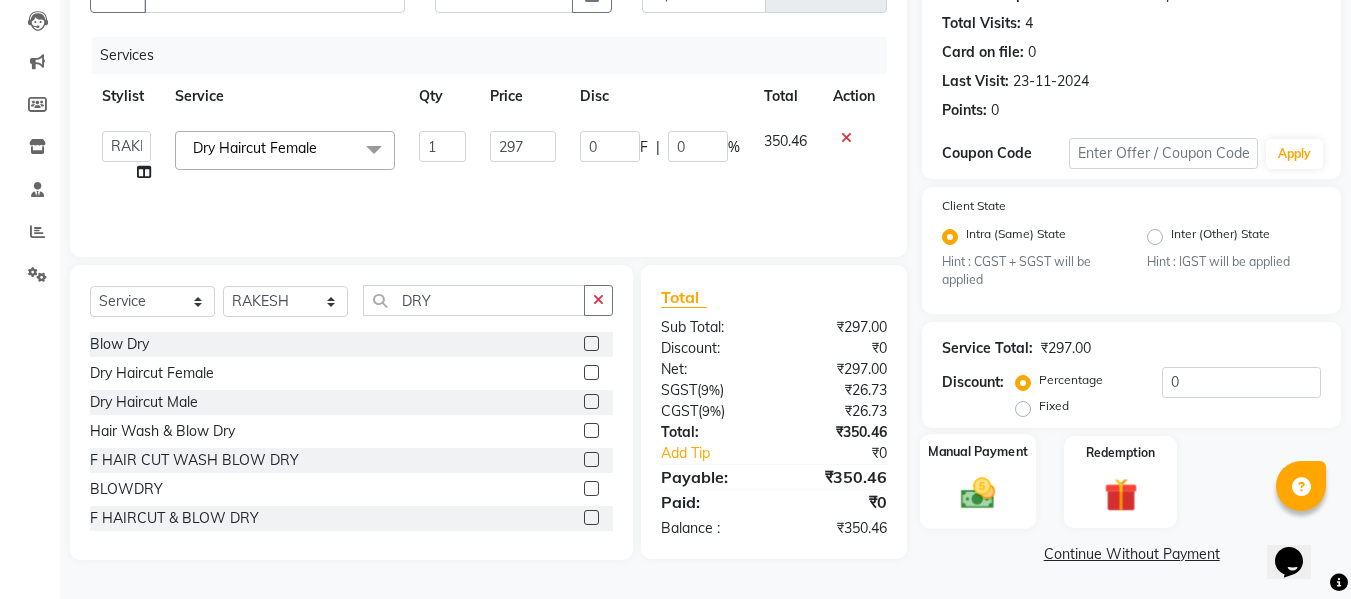 click 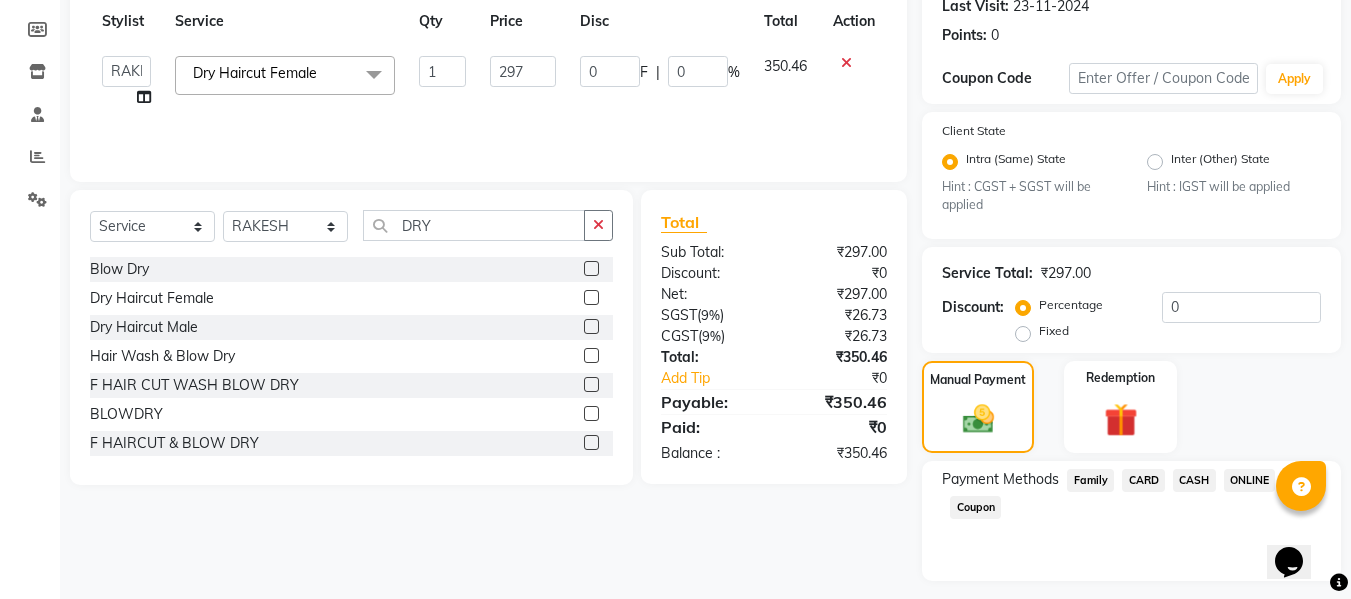 scroll, scrollTop: 339, scrollLeft: 0, axis: vertical 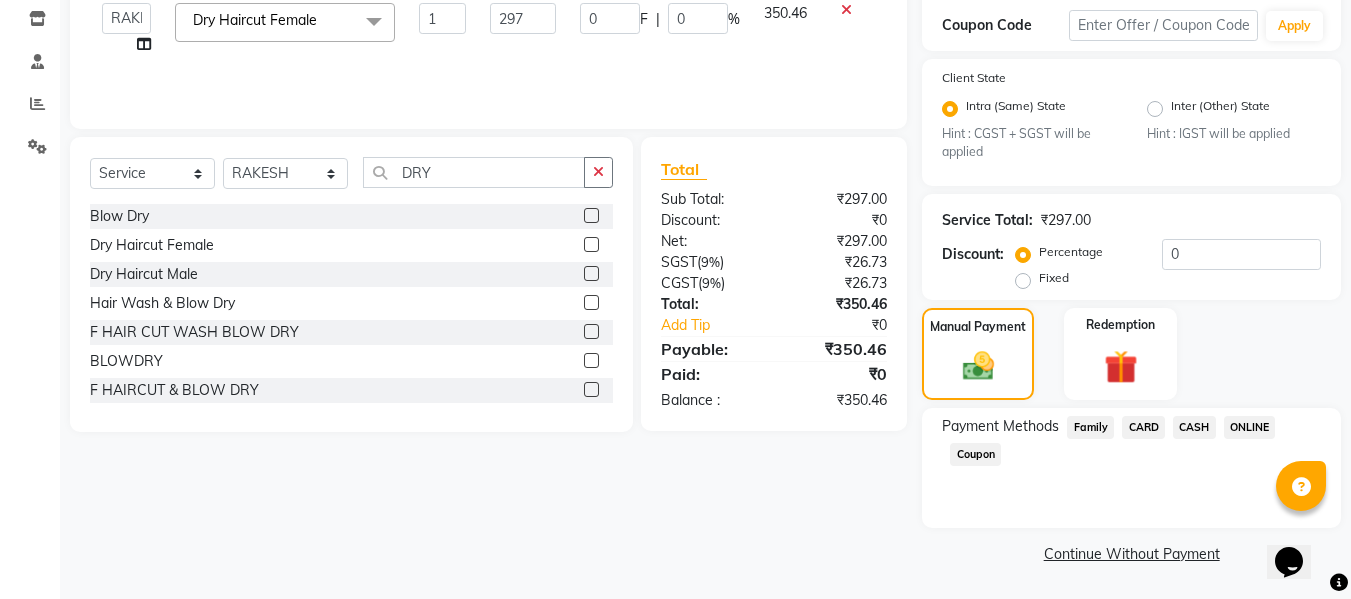 click on "ONLINE" 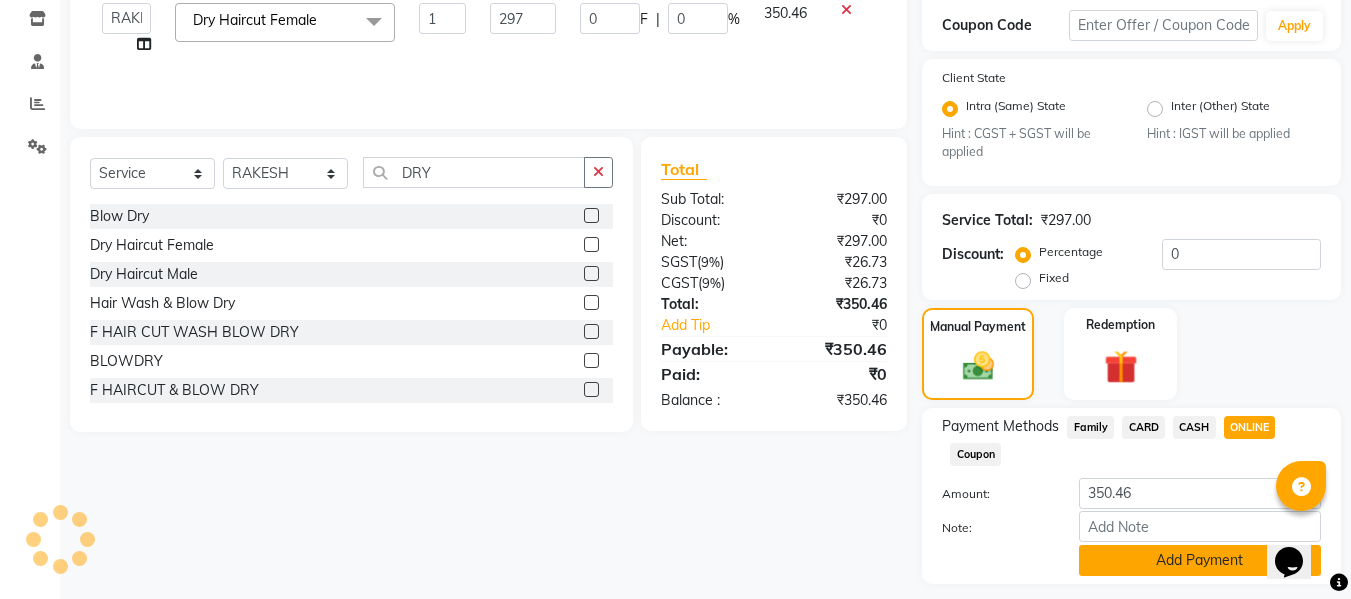 click on "Add Payment" 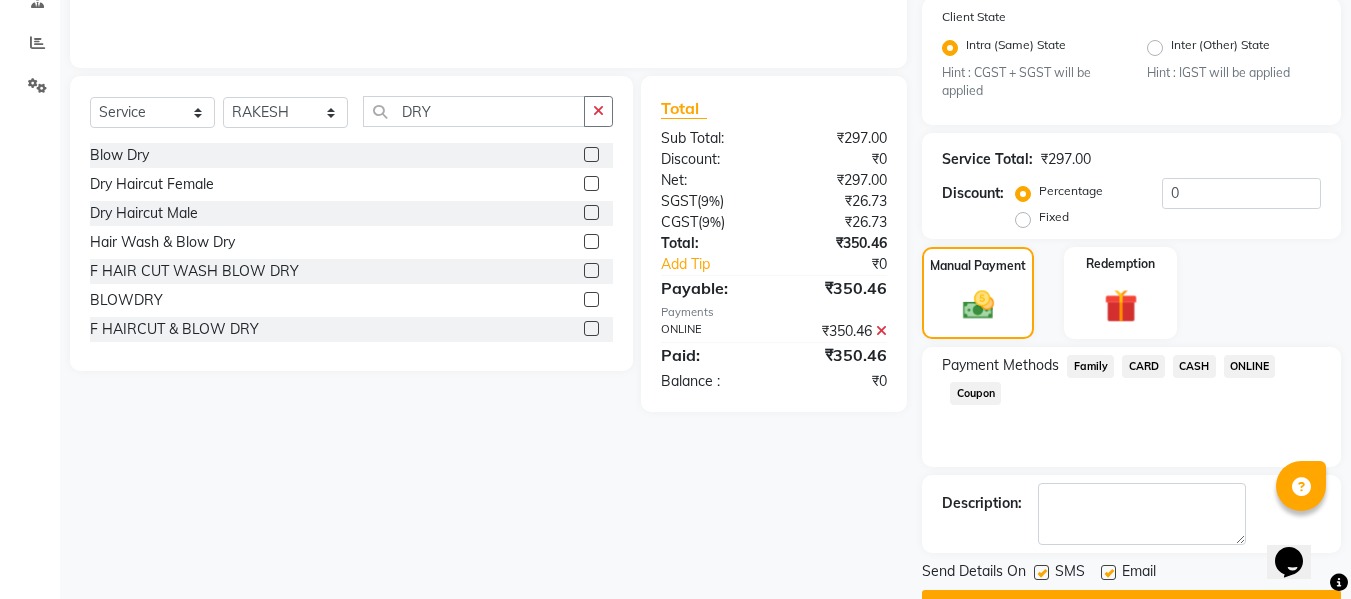 scroll, scrollTop: 452, scrollLeft: 0, axis: vertical 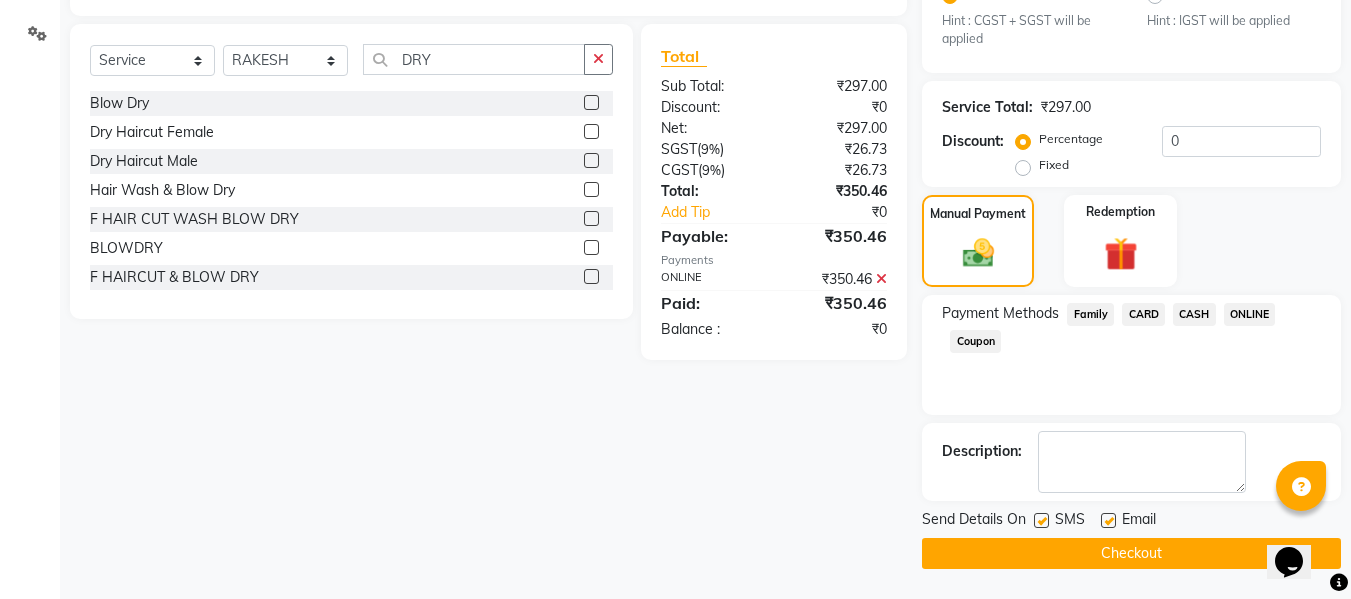 click on "Checkout" 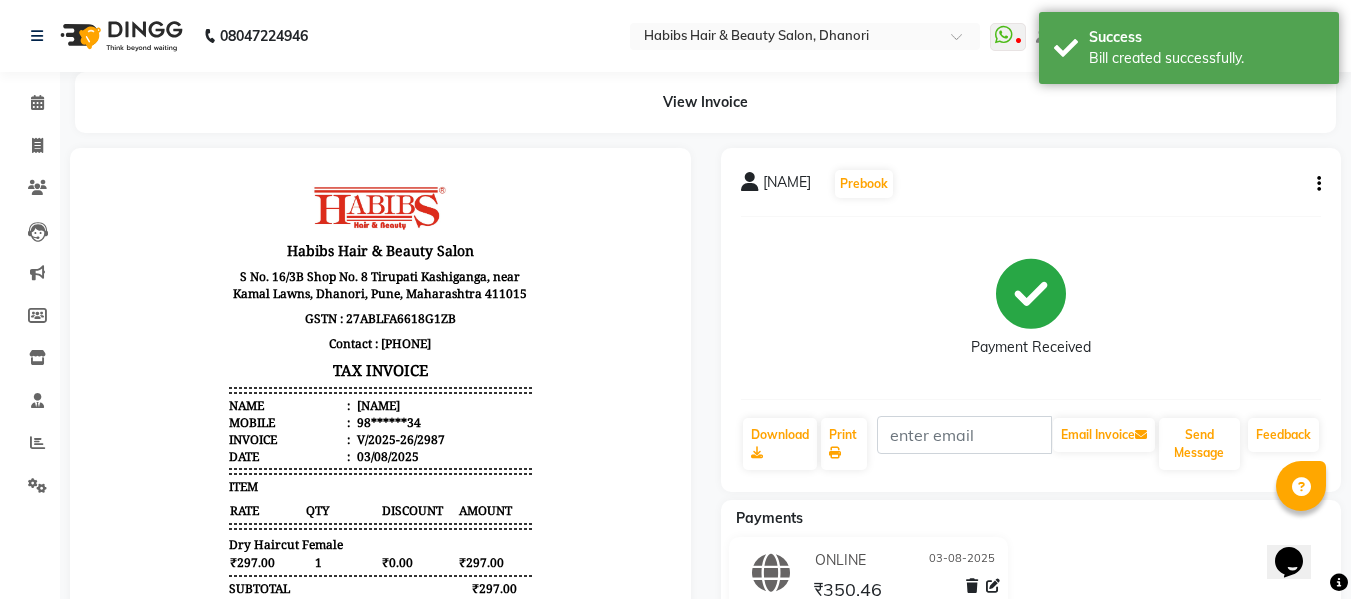 scroll, scrollTop: 0, scrollLeft: 0, axis: both 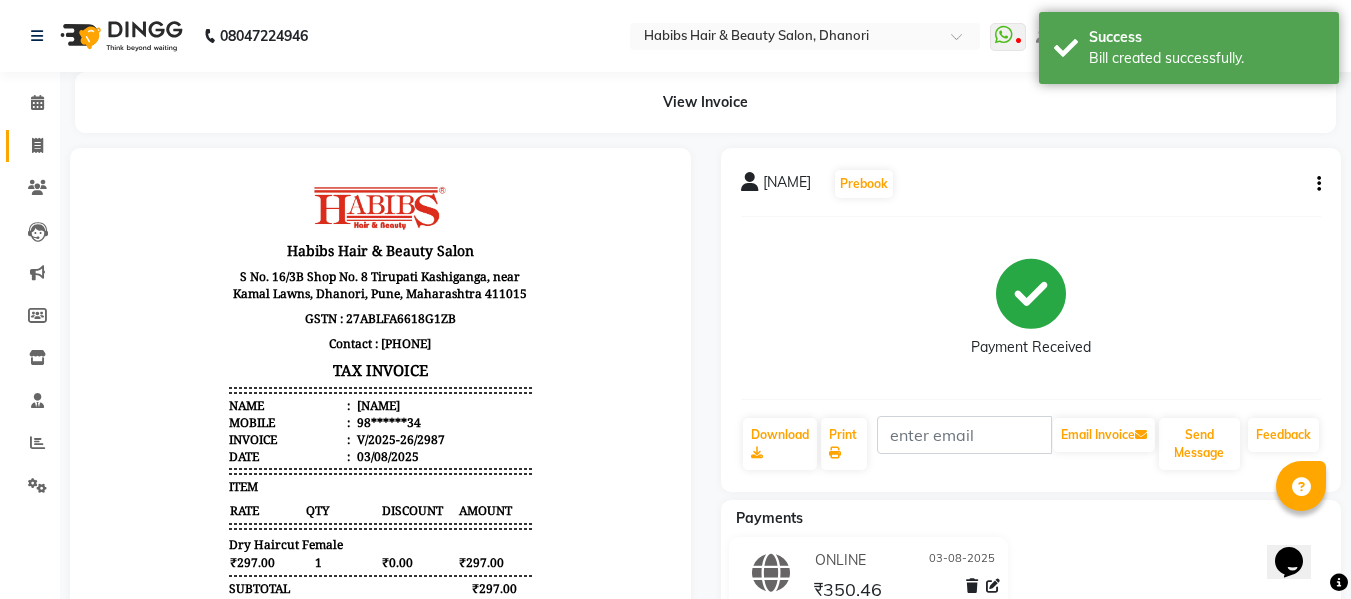 click on "Invoice" 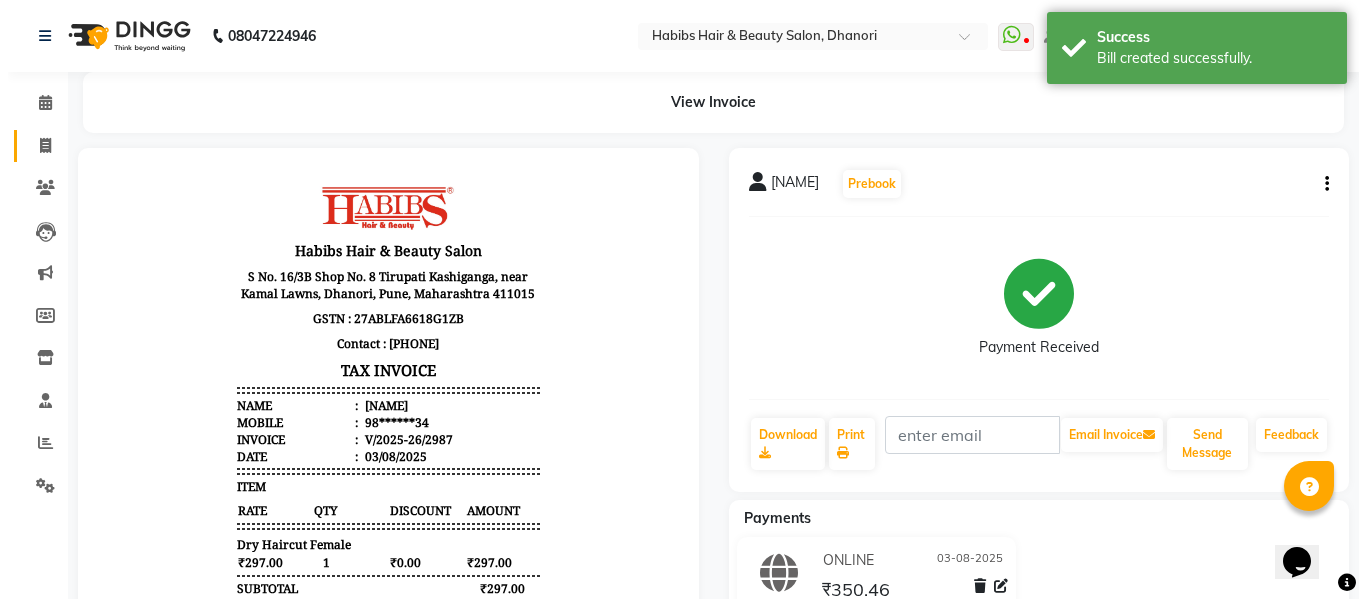 scroll, scrollTop: 2, scrollLeft: 0, axis: vertical 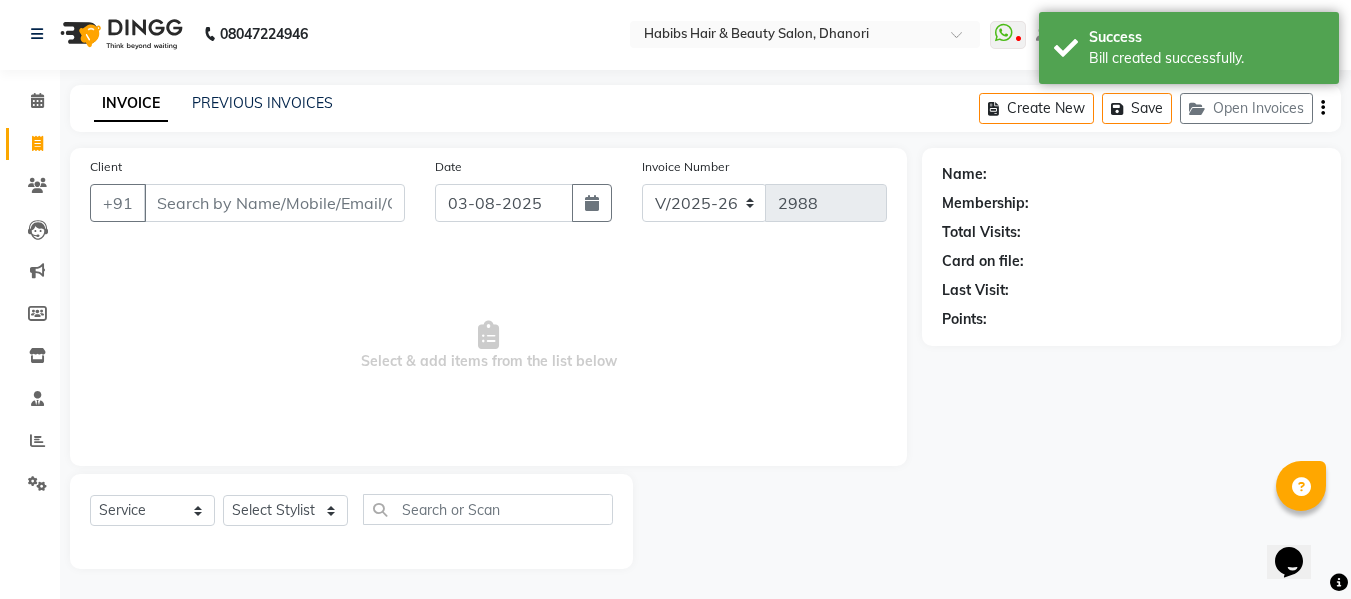 click on "Client" at bounding box center [274, 203] 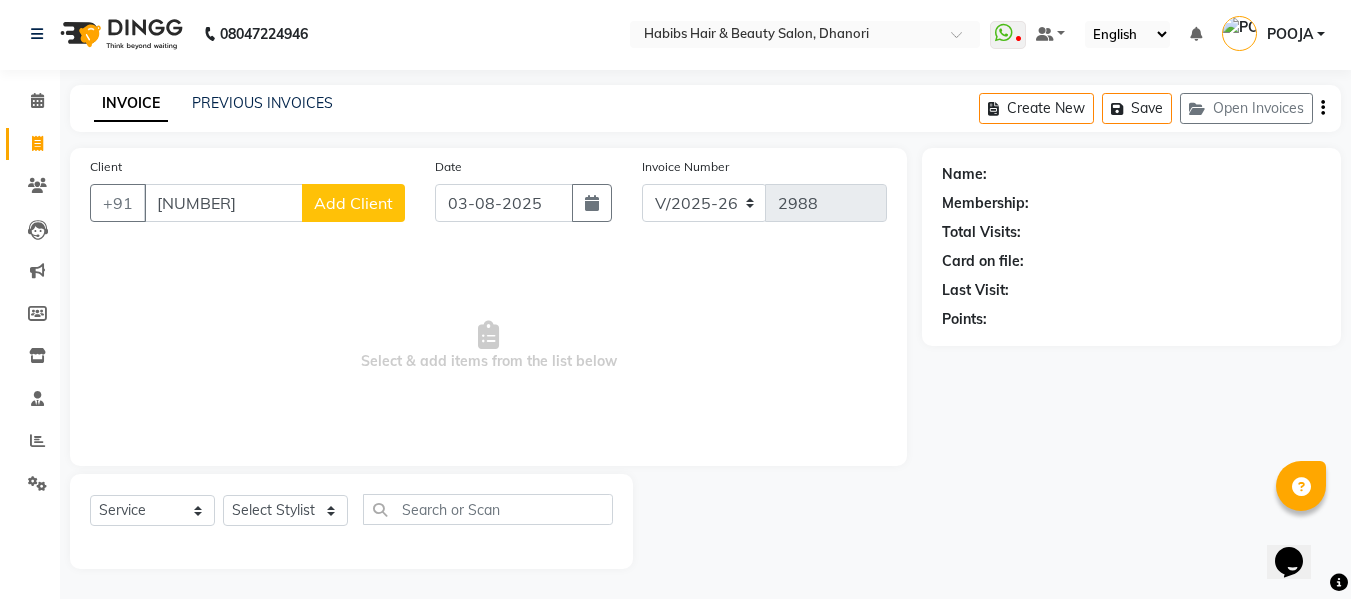 click on "Add Client" 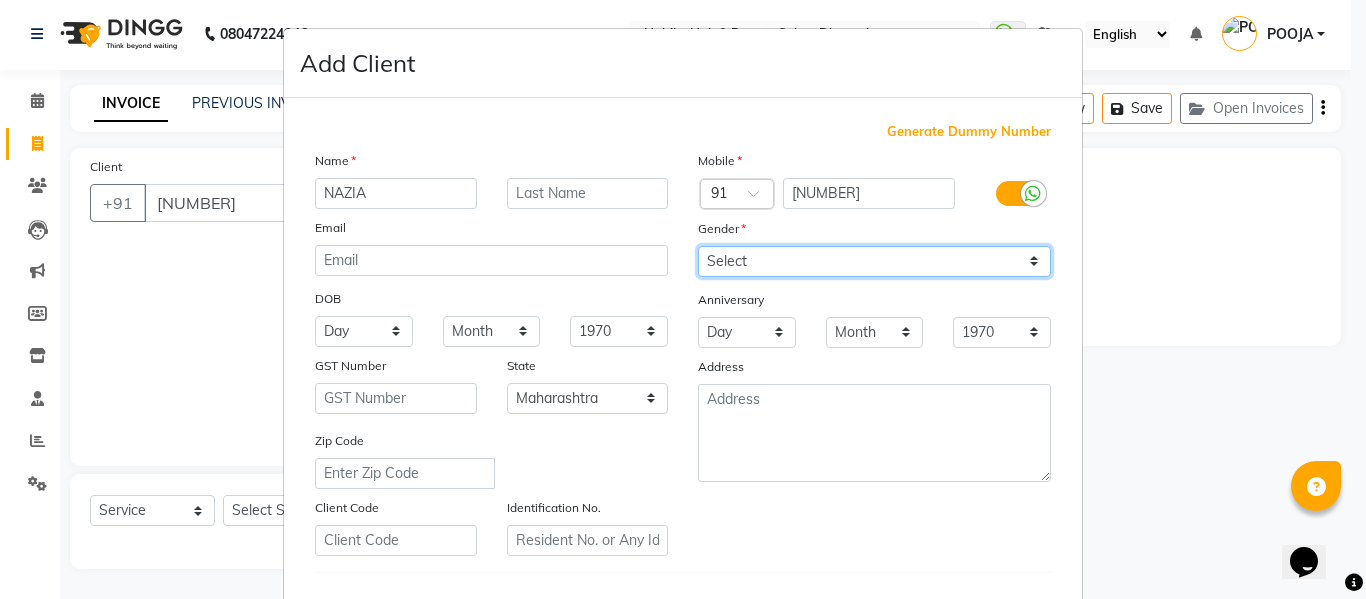 drag, startPoint x: 776, startPoint y: 268, endPoint x: 736, endPoint y: 337, distance: 79.755875 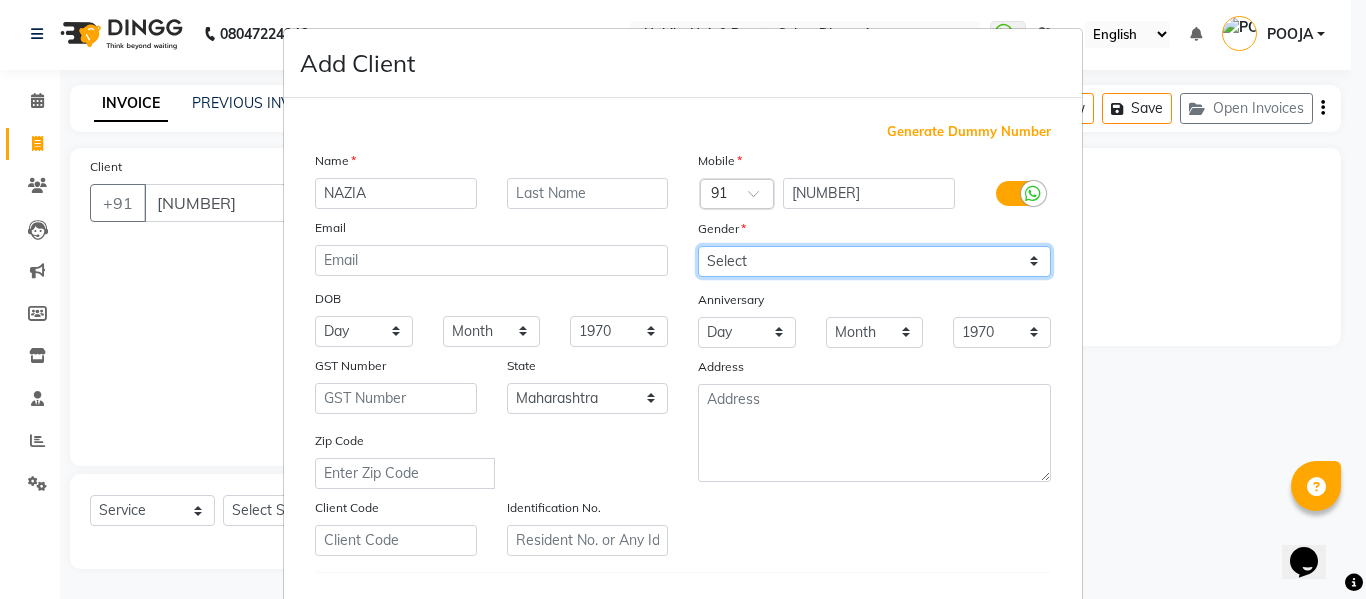 click on "Mobile Country Code × 91 [PHONE] Gender Select Male Female Other Prefer Not To Say Anniversary Day 01 02 03 04 05 06 07 08 09 10 11 12 13 14 15 16 17 18 19 20 21 22 23 24 25 26 27 28 29 30 31 Month January February March April May June July August September October November December 1970 1971 1972 1973 1974 1975 1976 1977 1978 1979 1980 1981 1982 1983 1984 1985 1986 1987 1988 1989 1990 1991 1992 1993 1994 1995 1996 1997 1998 1999 2000 2001 2002 2003 2004 2005 2006 2007 2008 2009 2010 2011 2012 2013 2014 2015 2016 2017 2018 2019 2020 2021 2022 2023 2024 2025 Address" at bounding box center [874, 353] 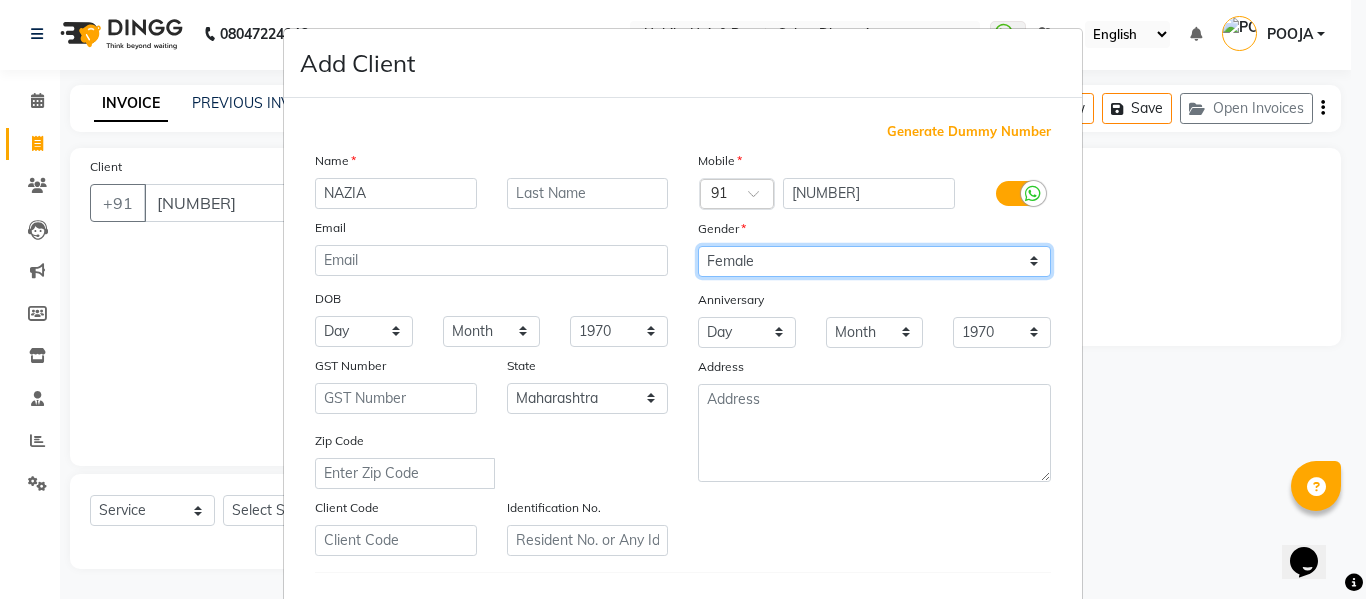 click on "Select Male Female Other Prefer Not To Say" at bounding box center (874, 261) 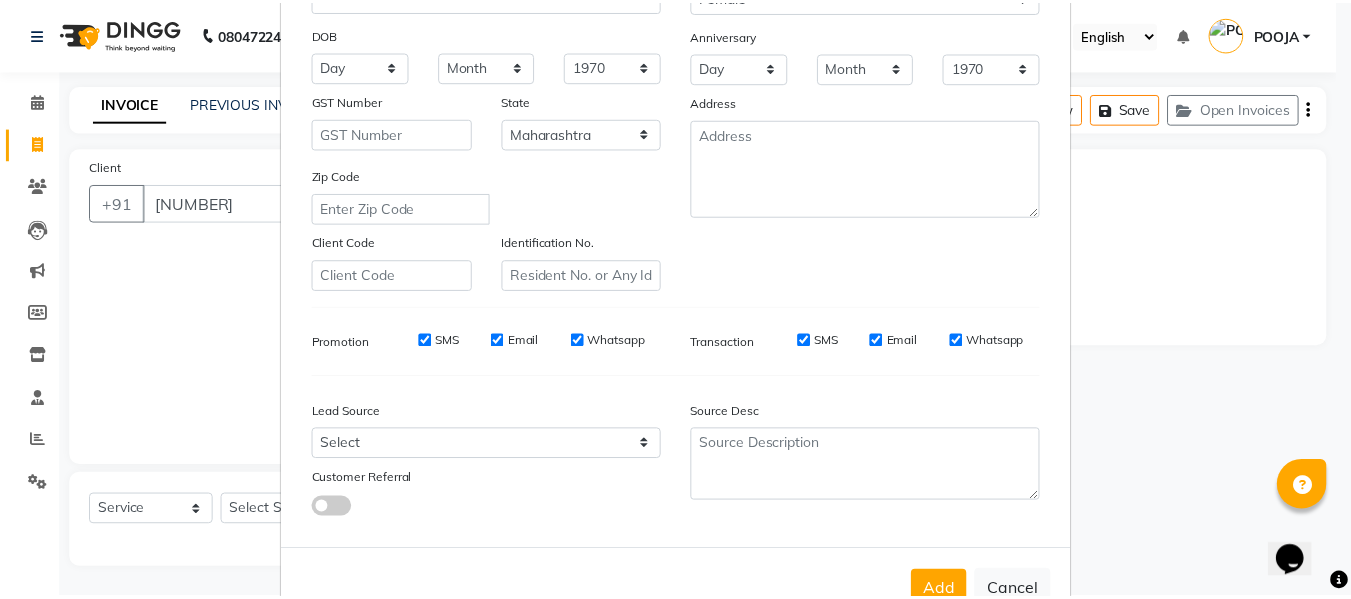 scroll, scrollTop: 324, scrollLeft: 0, axis: vertical 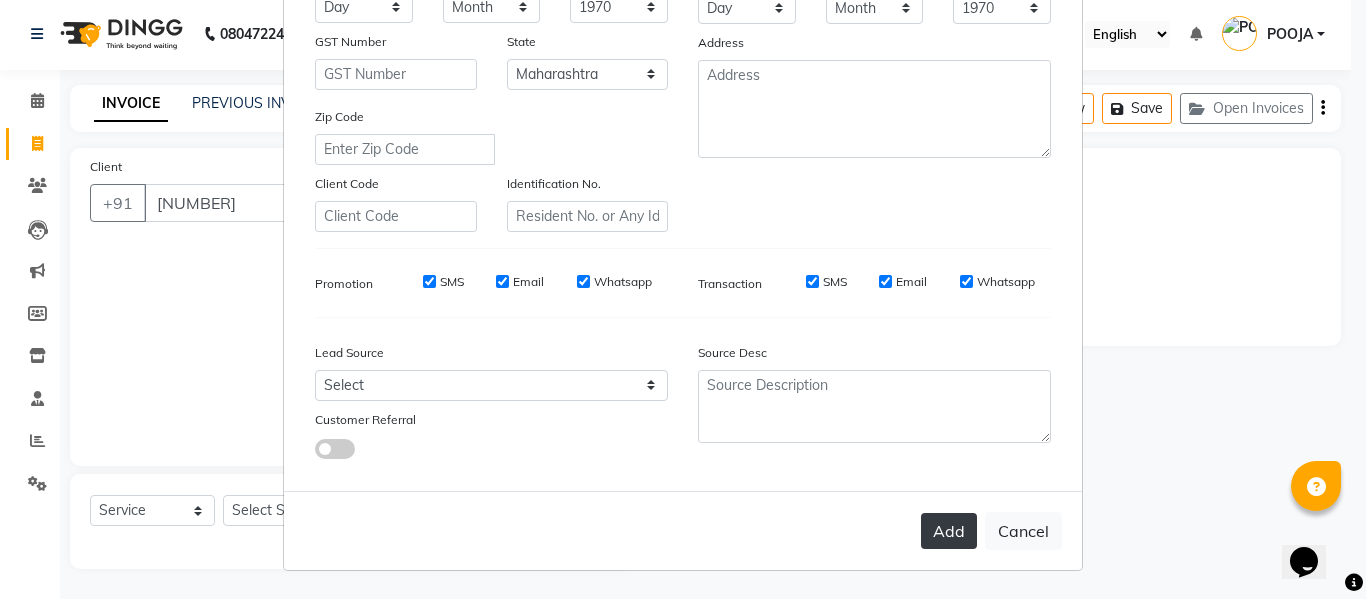 click on "Add" at bounding box center [949, 531] 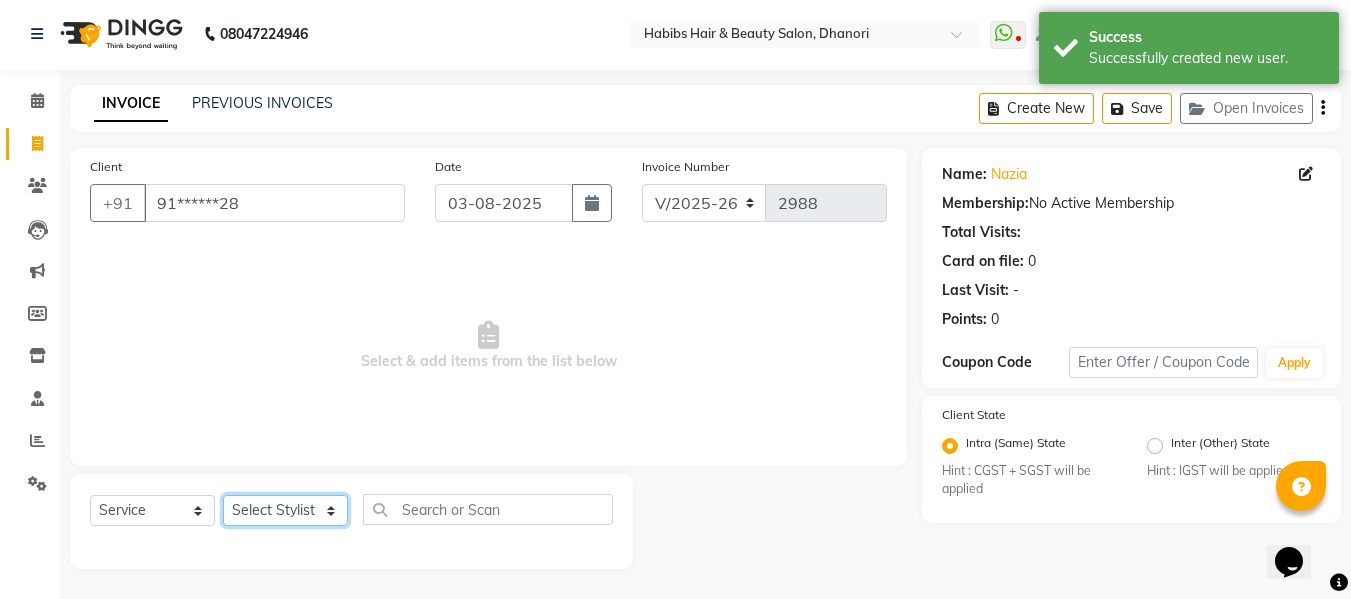 click on "Select Stylist Admin  Alishan  ARMAN DIVYA FAIZAN IRFAN MUZAMMIL POOJA POOJA J RAKESH SAHIL SHAKEEL SONAL" 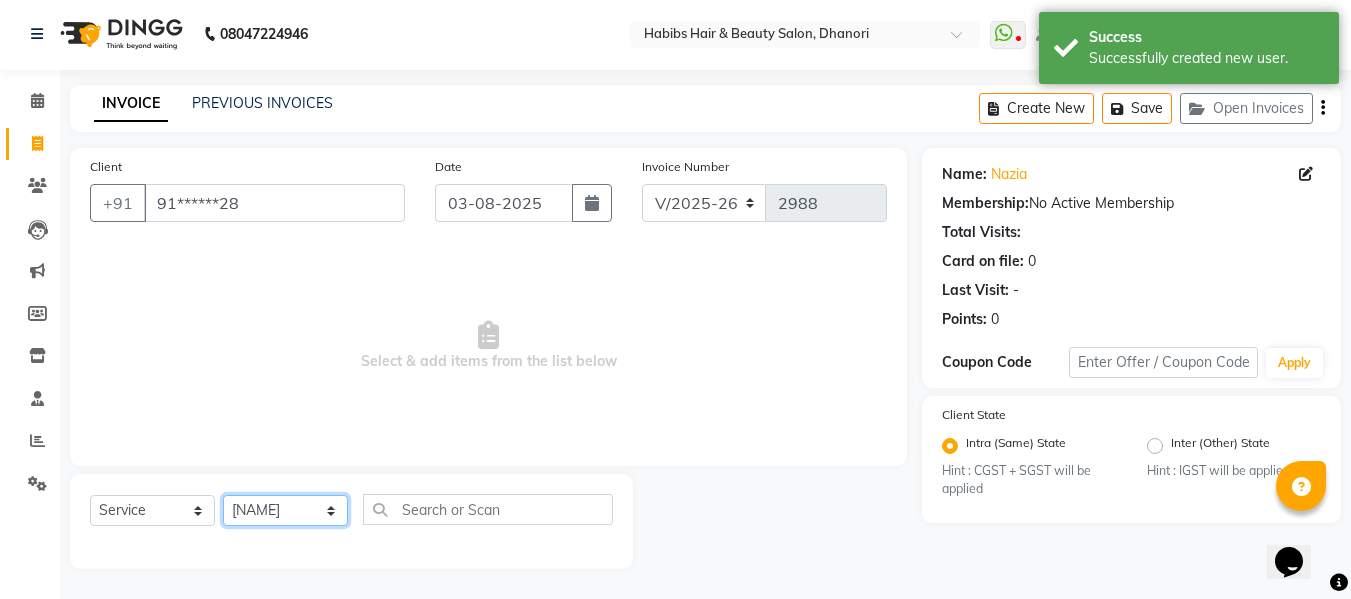 click on "Select Stylist Admin  Alishan  ARMAN DIVYA FAIZAN IRFAN MUZAMMIL POOJA POOJA J RAKESH SAHIL SHAKEEL SONAL" 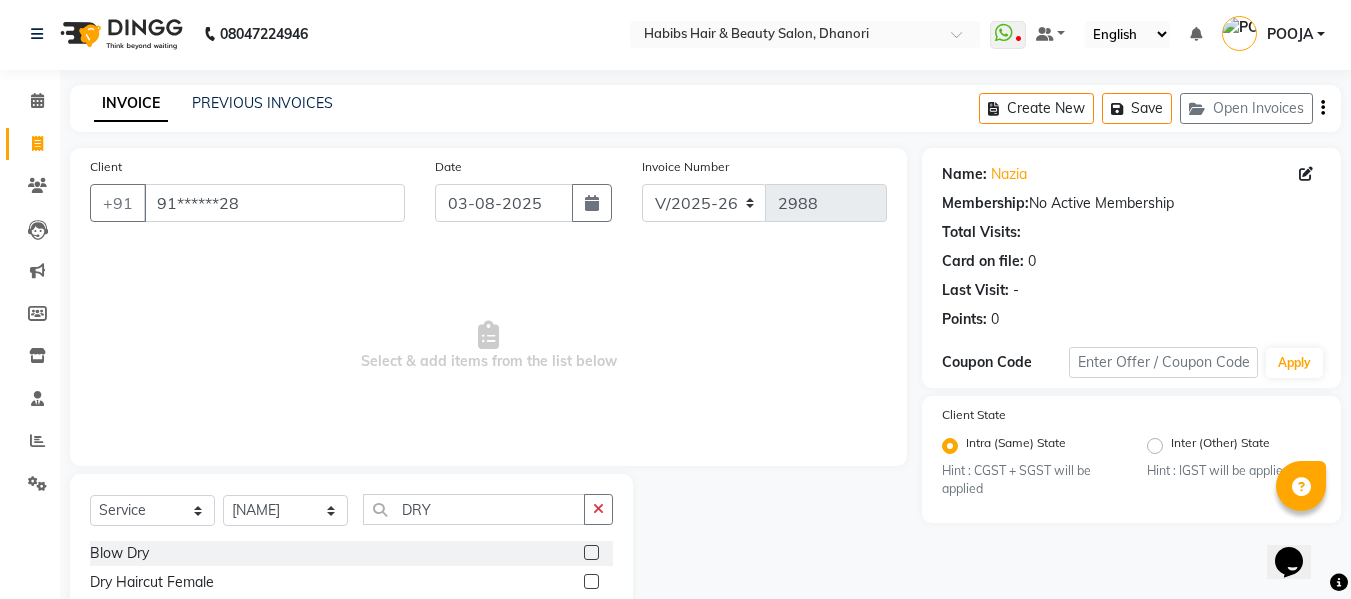 click 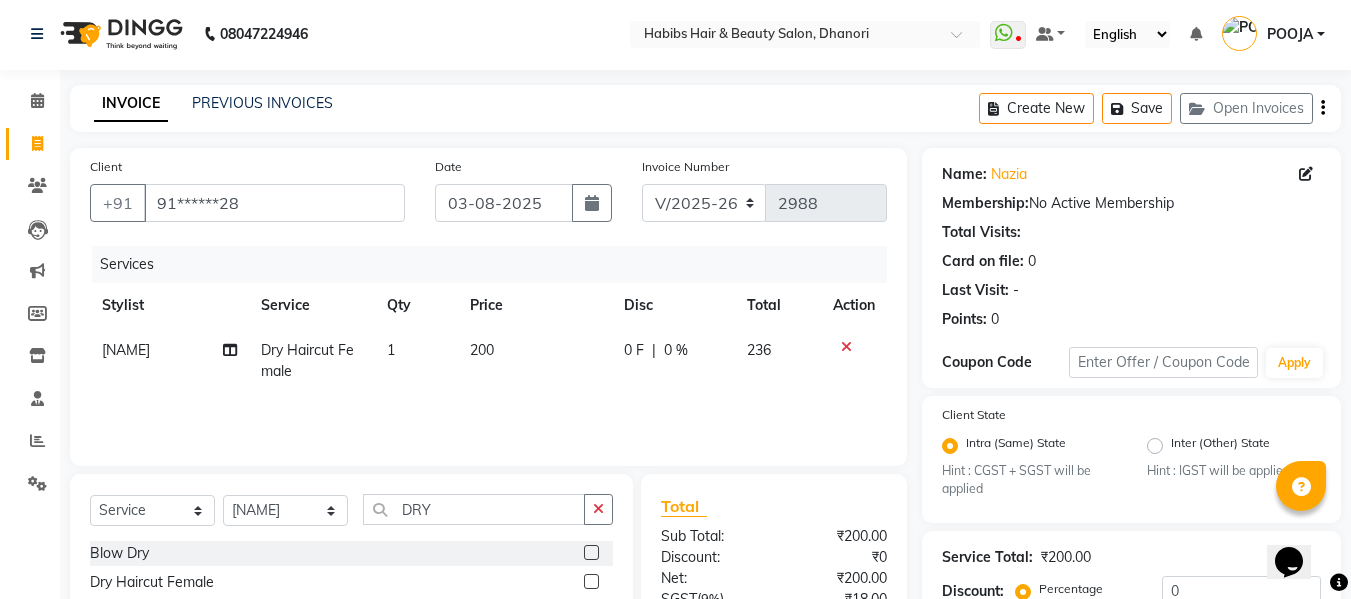 click on "200" 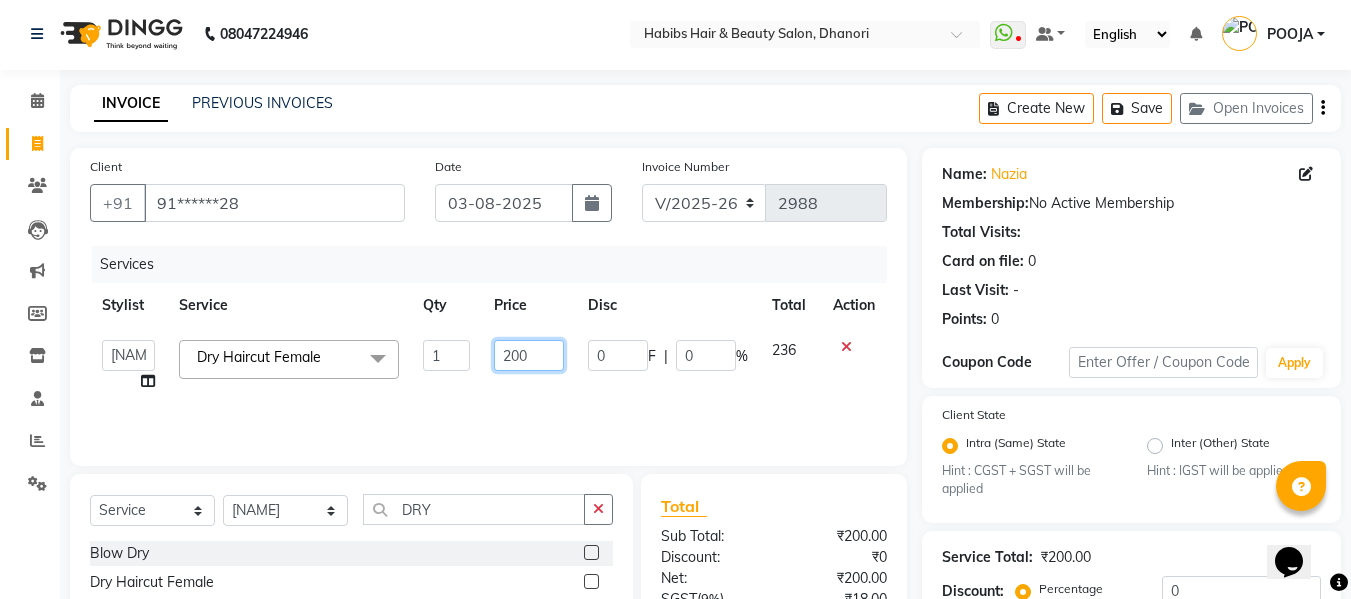 click on "200" 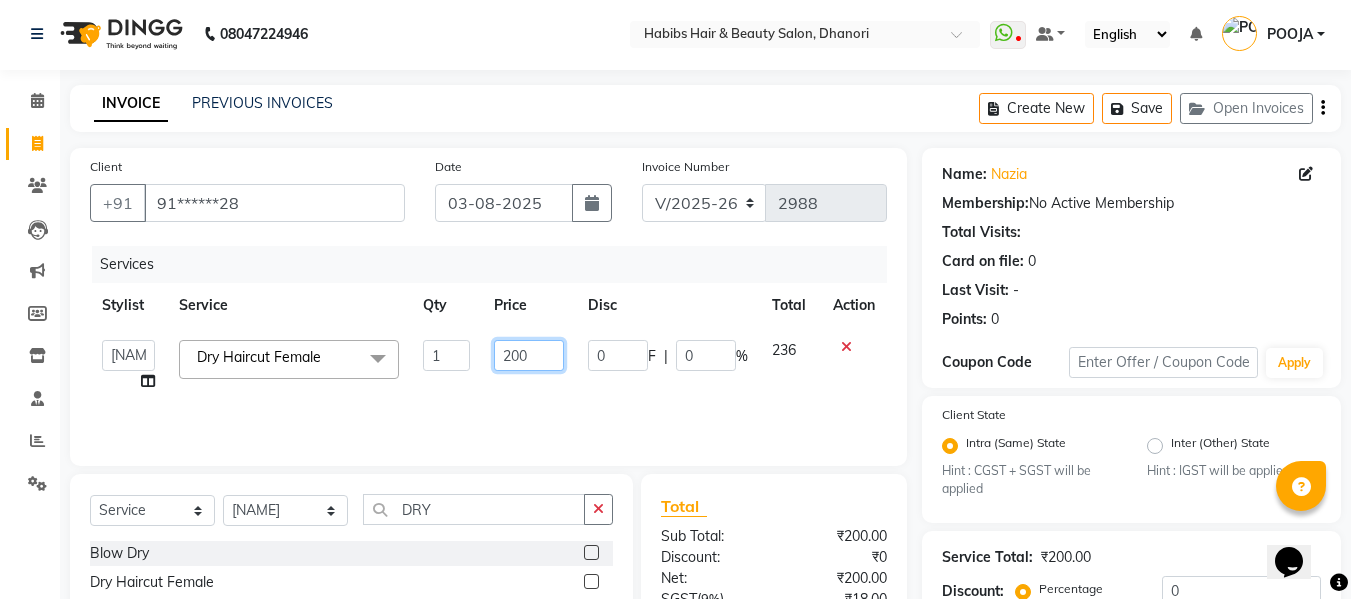 click on "200" 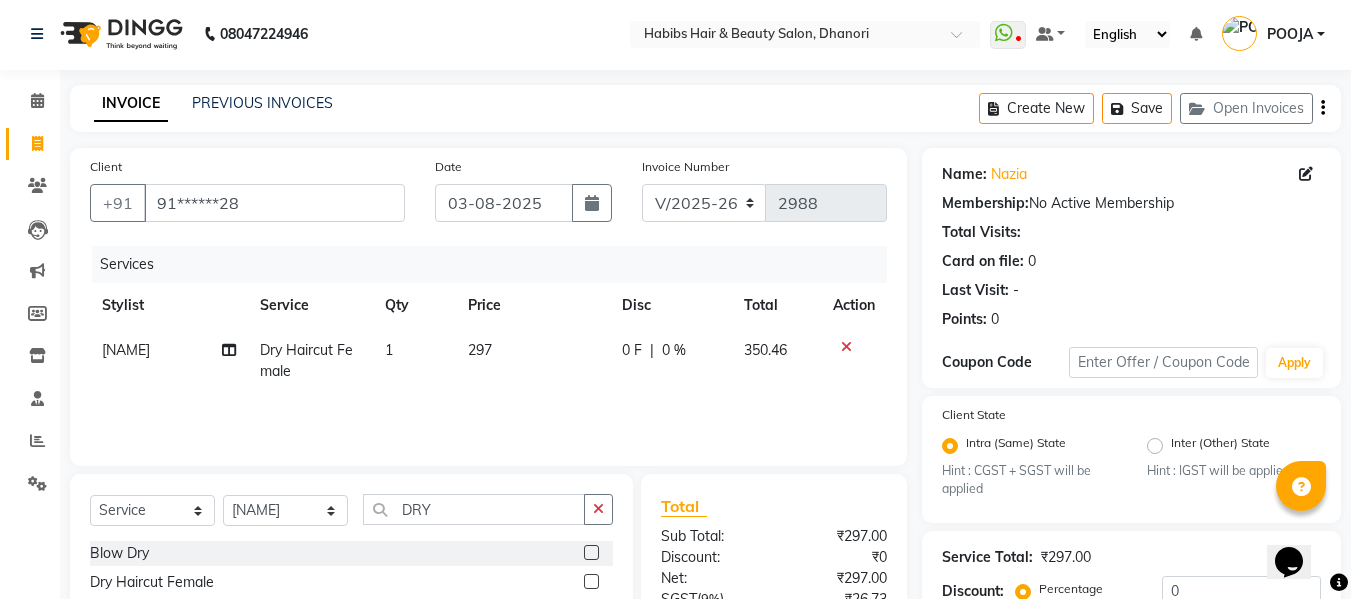 click on "297" 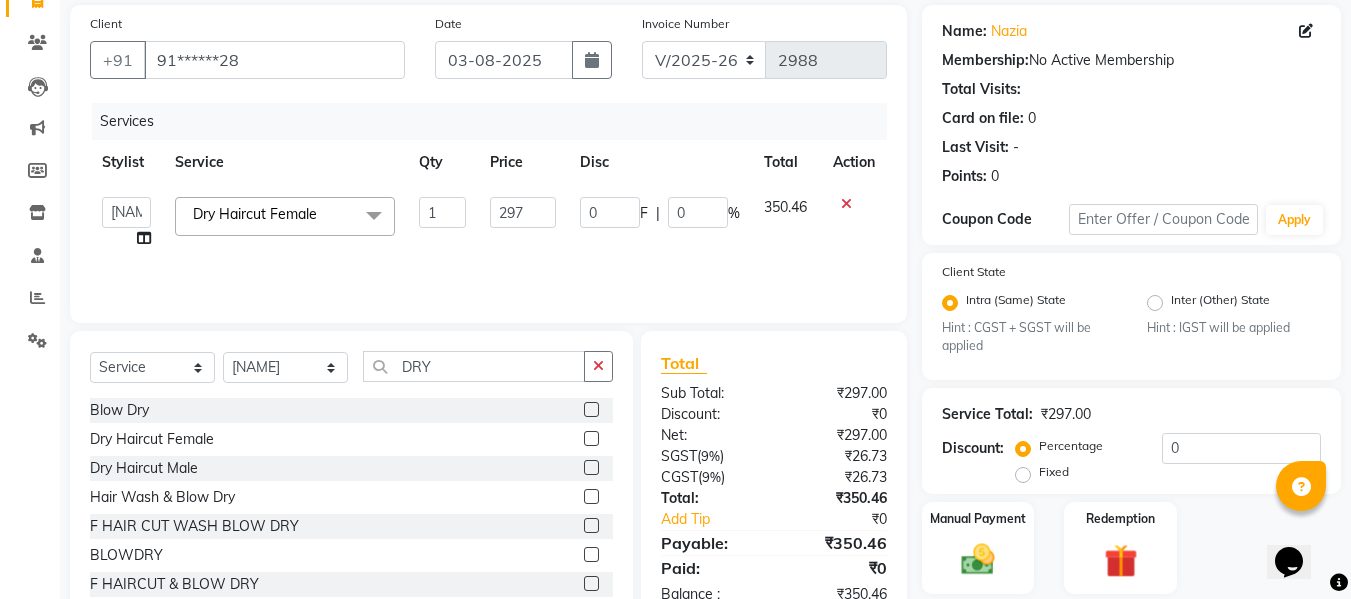 scroll, scrollTop: 211, scrollLeft: 0, axis: vertical 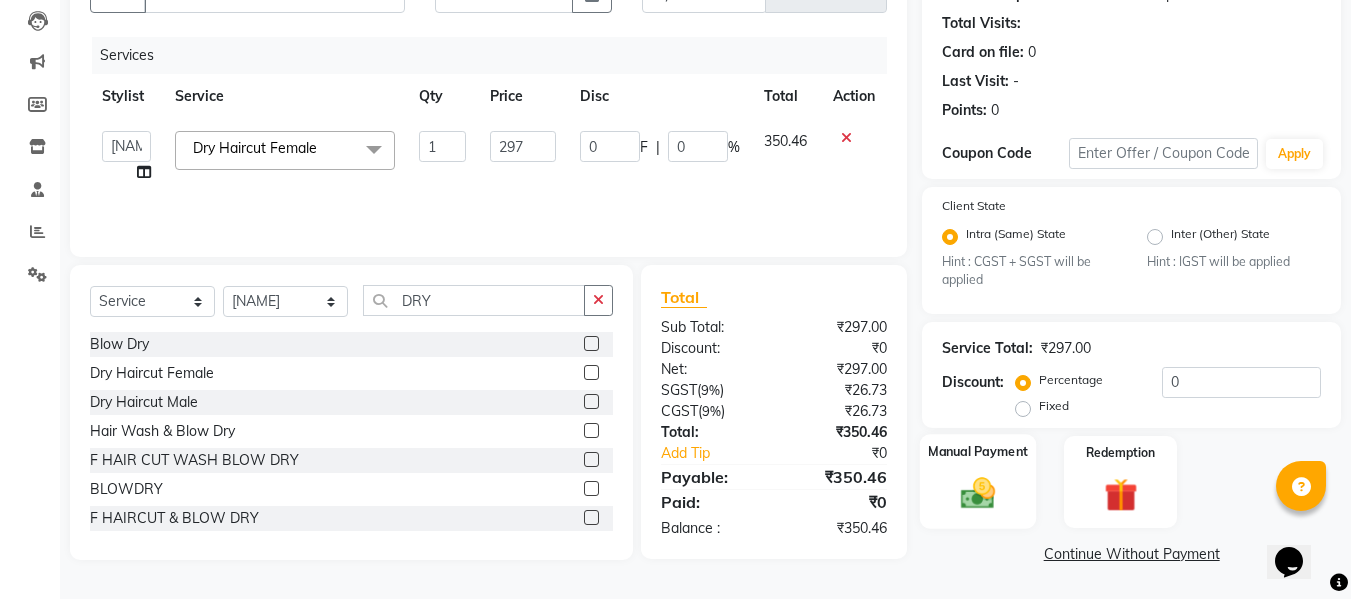 click on "Manual Payment" 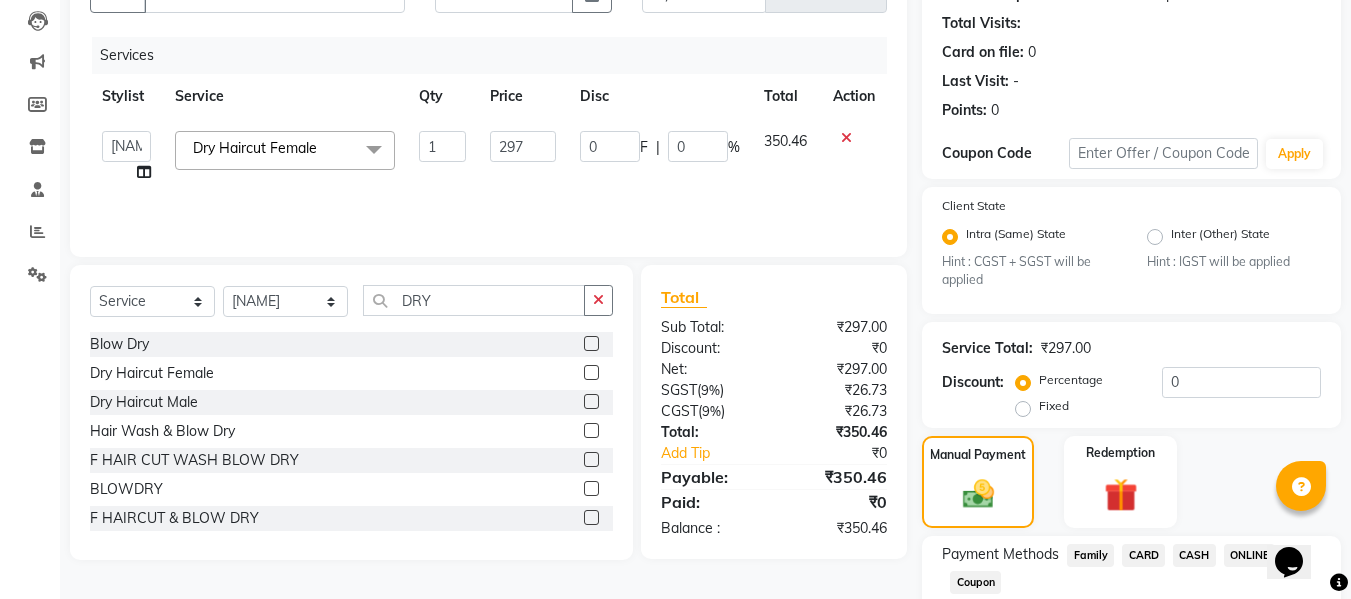 click on "CASH" 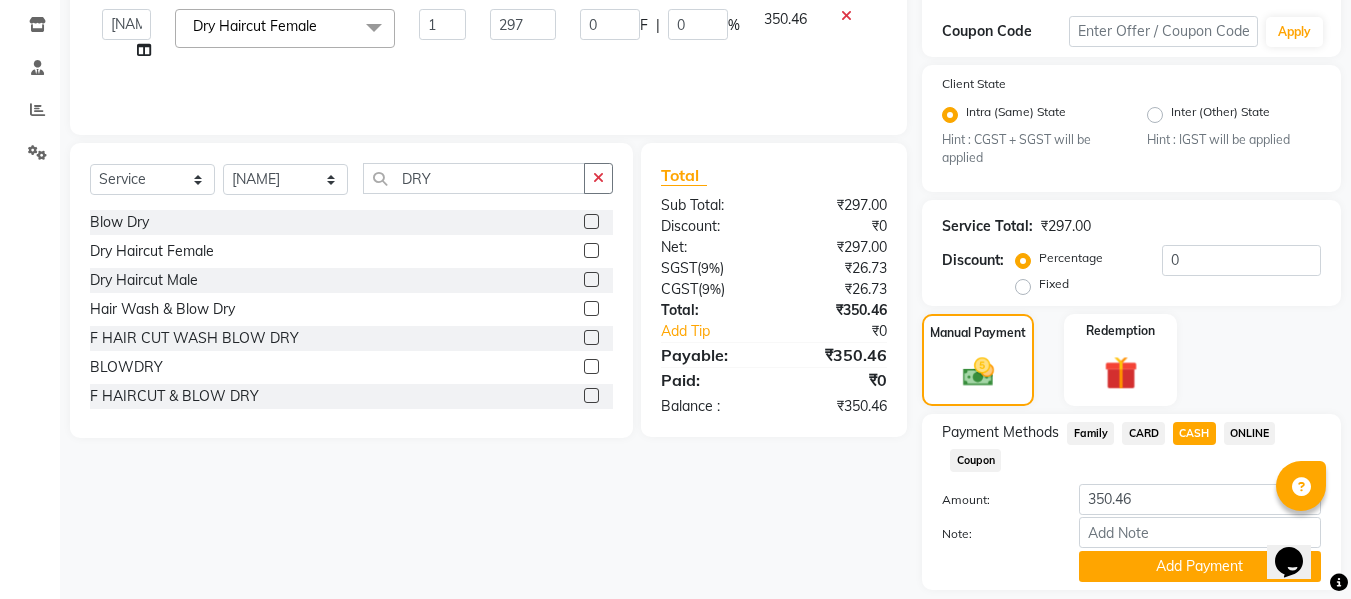 scroll, scrollTop: 395, scrollLeft: 0, axis: vertical 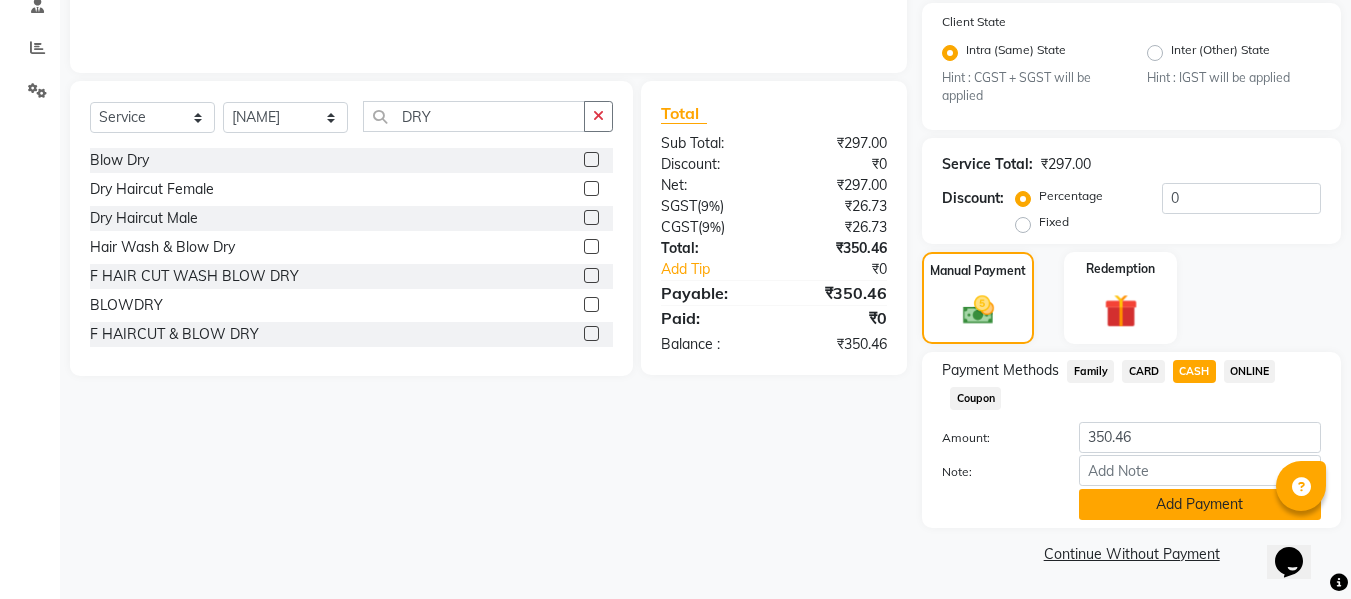 click on "Add Payment" 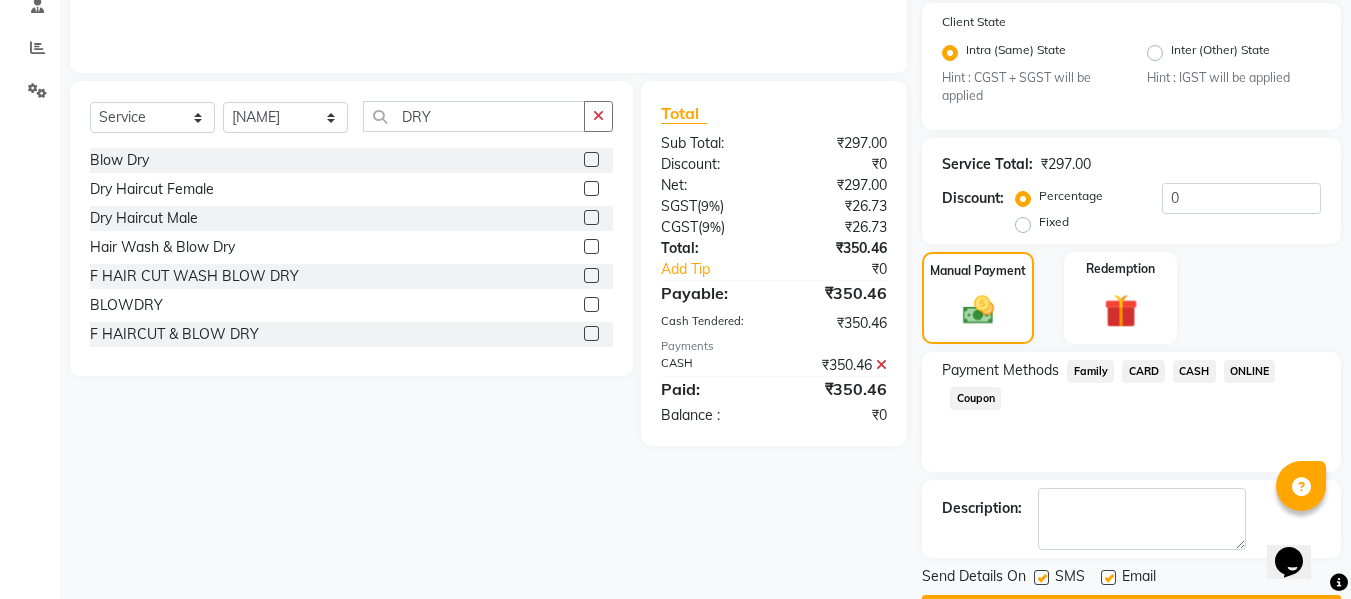 scroll, scrollTop: 452, scrollLeft: 0, axis: vertical 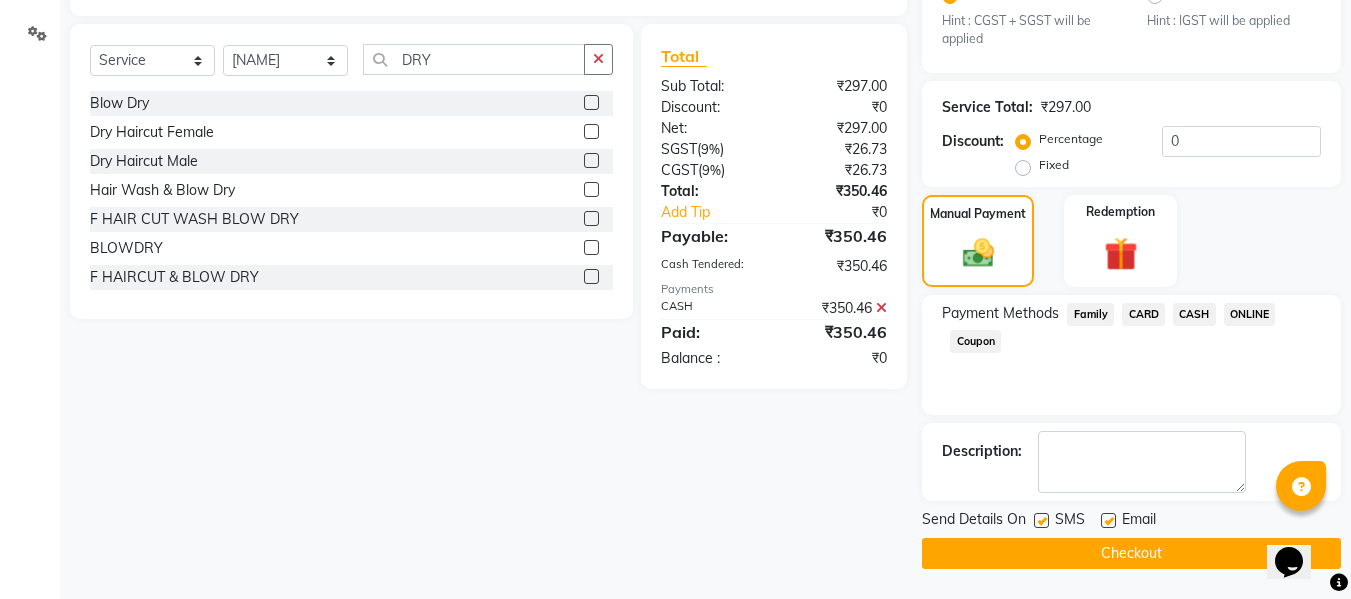 click on "Checkout" 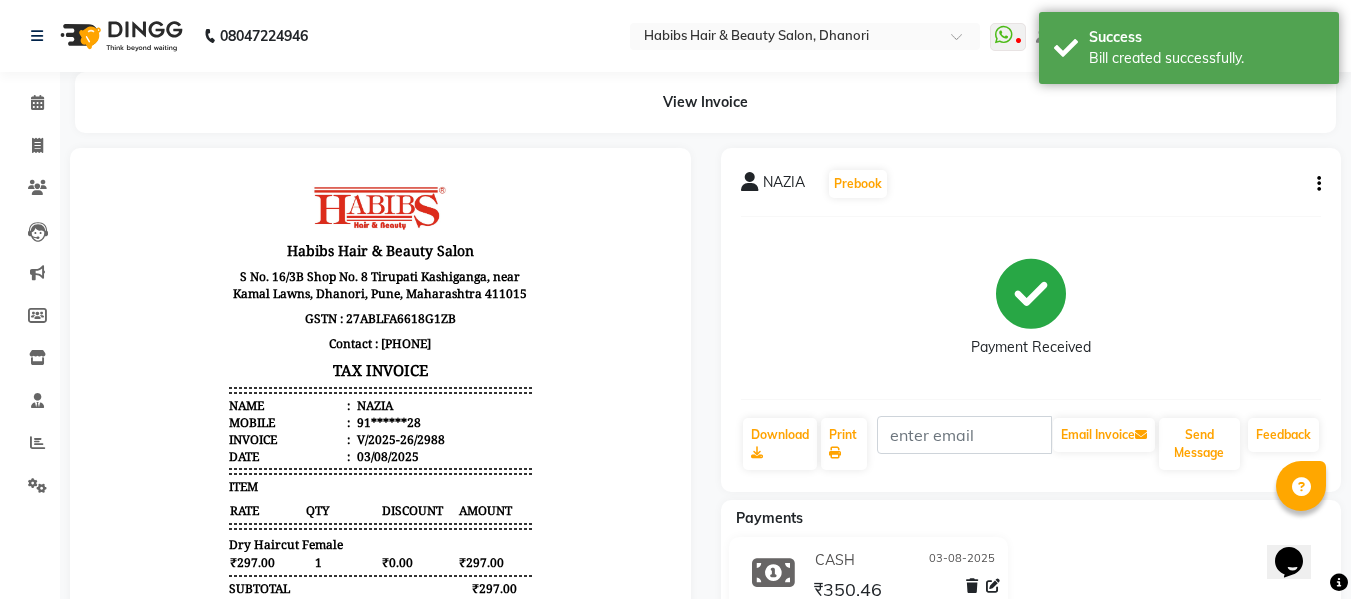 scroll, scrollTop: 0, scrollLeft: 0, axis: both 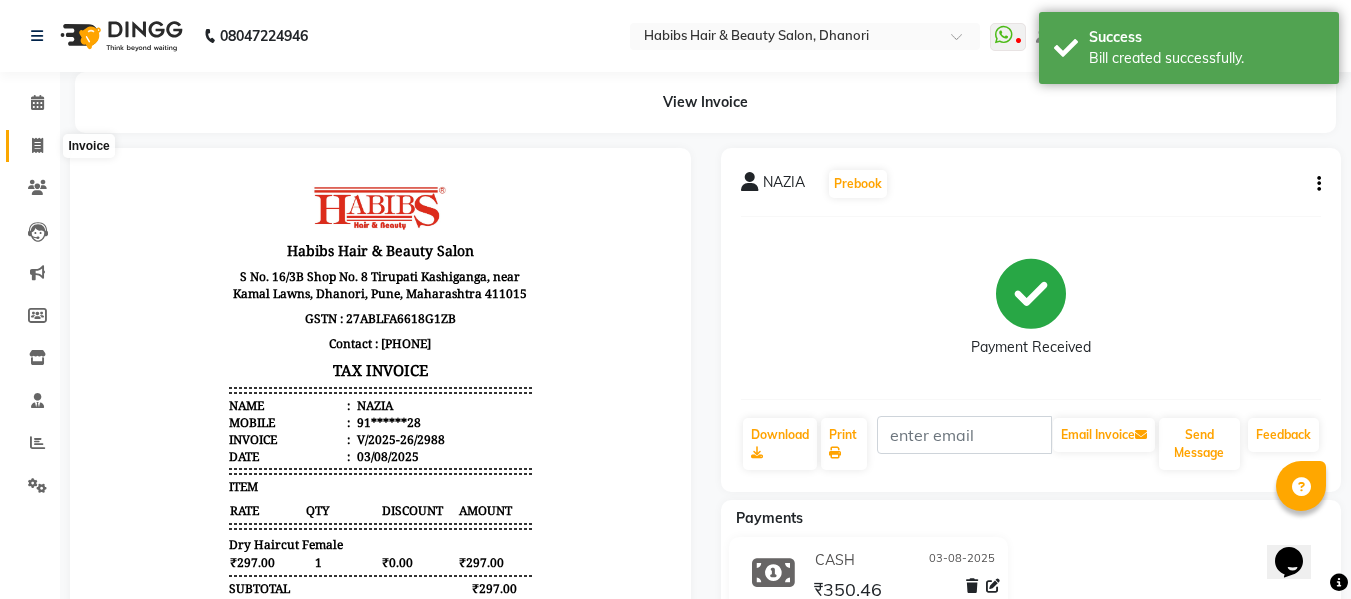 click 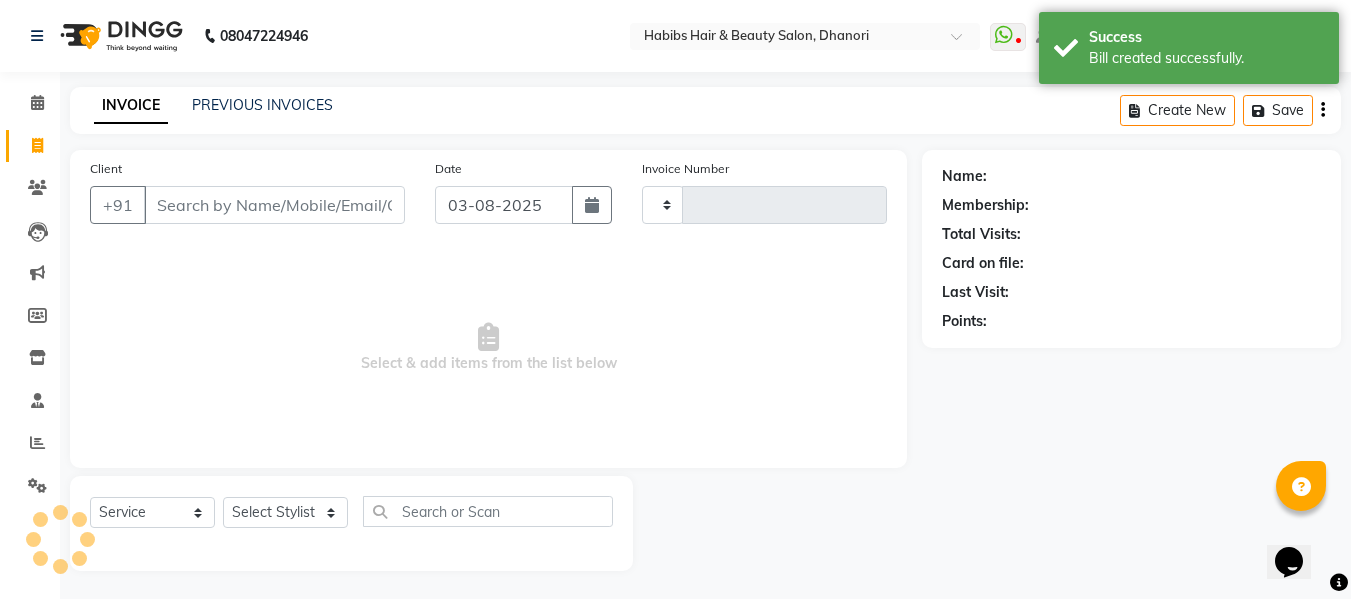 scroll, scrollTop: 2, scrollLeft: 0, axis: vertical 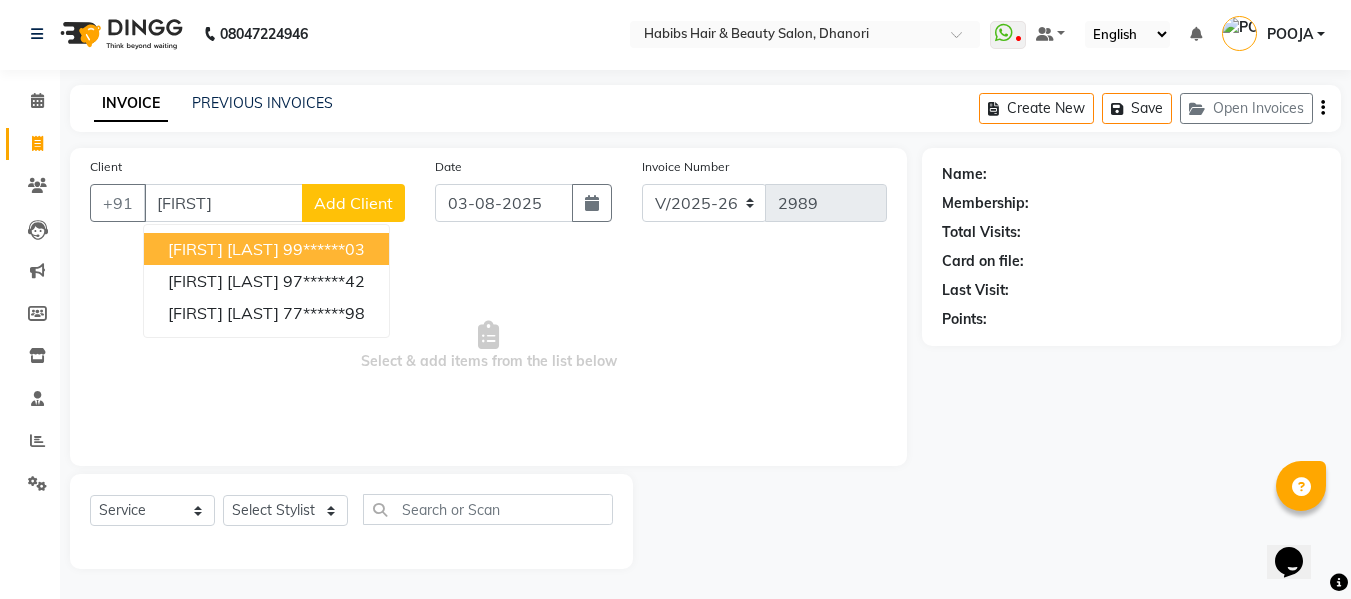 click on "[FIRST] [LAST]" at bounding box center (223, 249) 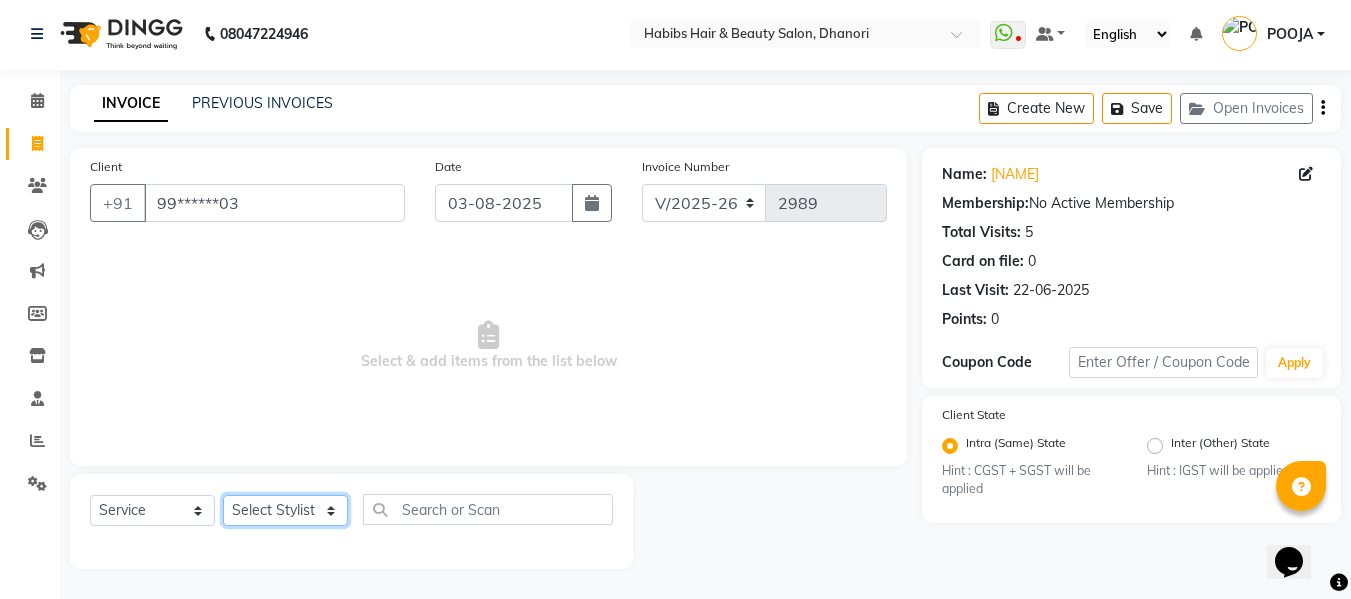 click on "Select Stylist Admin  Alishan  ARMAN DIVYA FAIZAN IRFAN MUZAMMIL POOJA POOJA J RAKESH SAHIL SHAKEEL SONAL" 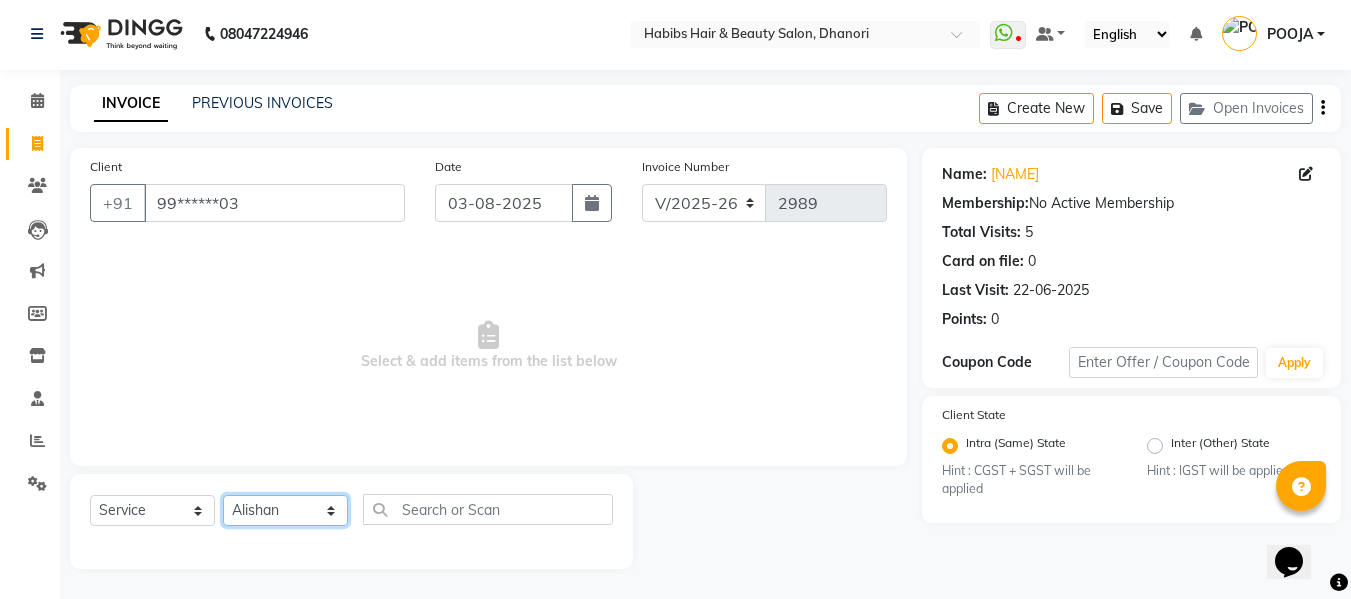 click on "Select Stylist Admin  Alishan  ARMAN DIVYA FAIZAN IRFAN MUZAMMIL POOJA POOJA J RAKESH SAHIL SHAKEEL SONAL" 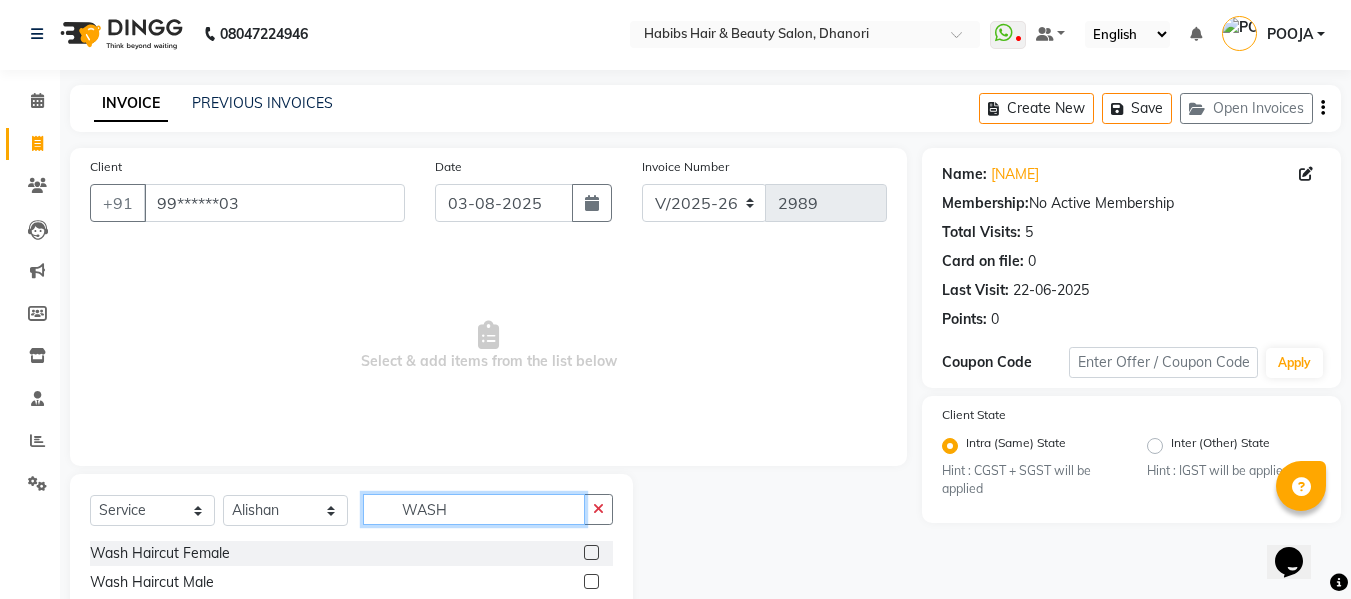 scroll, scrollTop: 202, scrollLeft: 0, axis: vertical 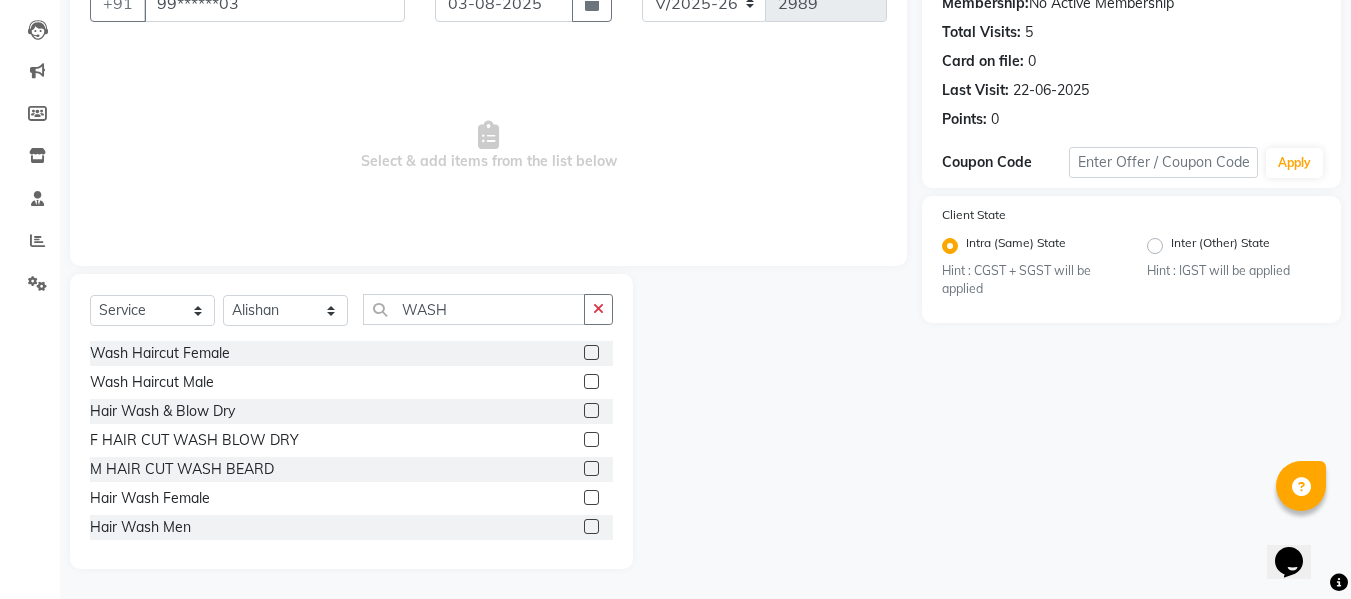 click 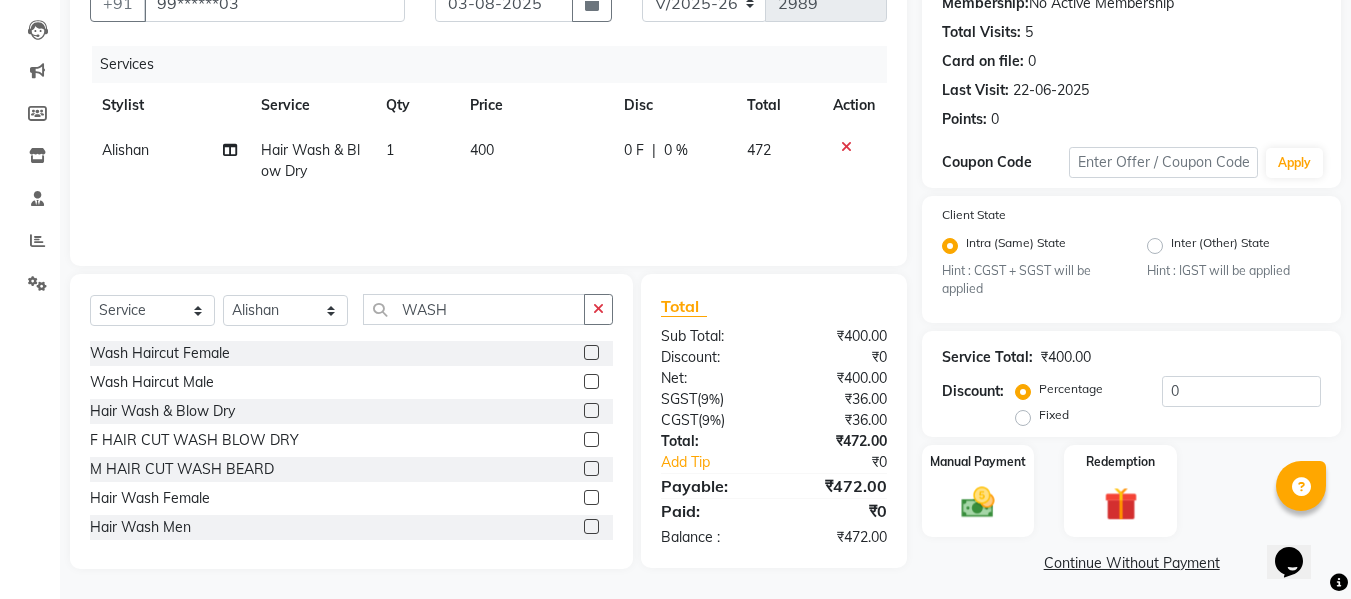 click 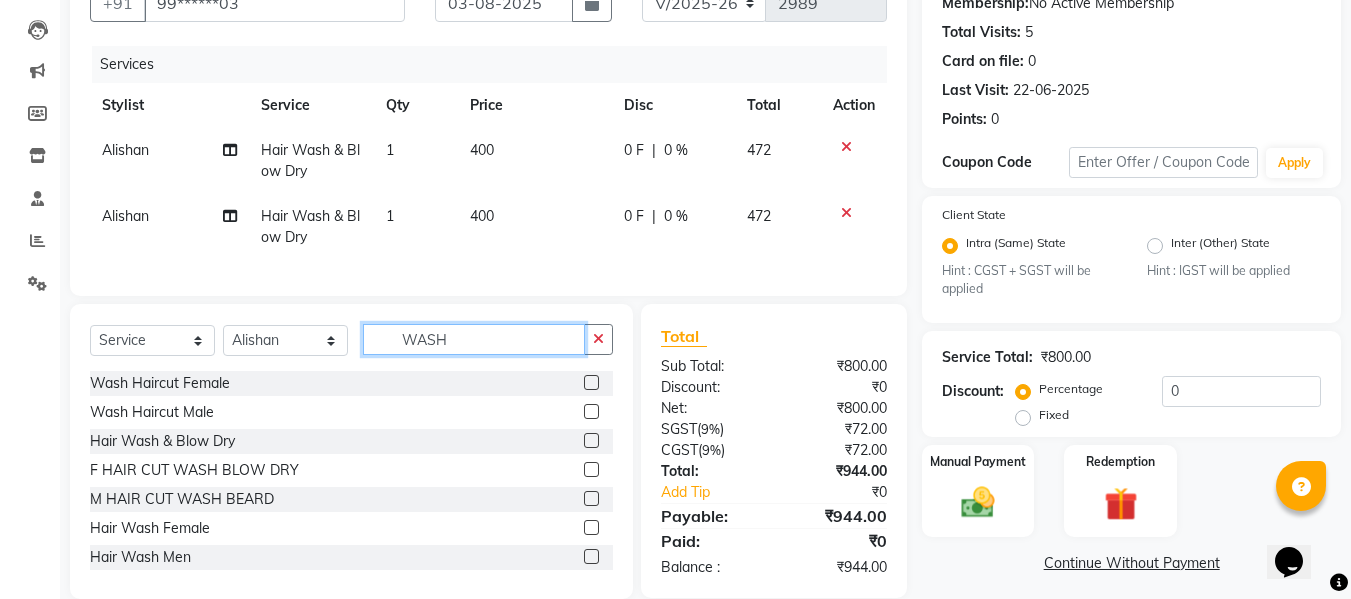 click on "WASH" 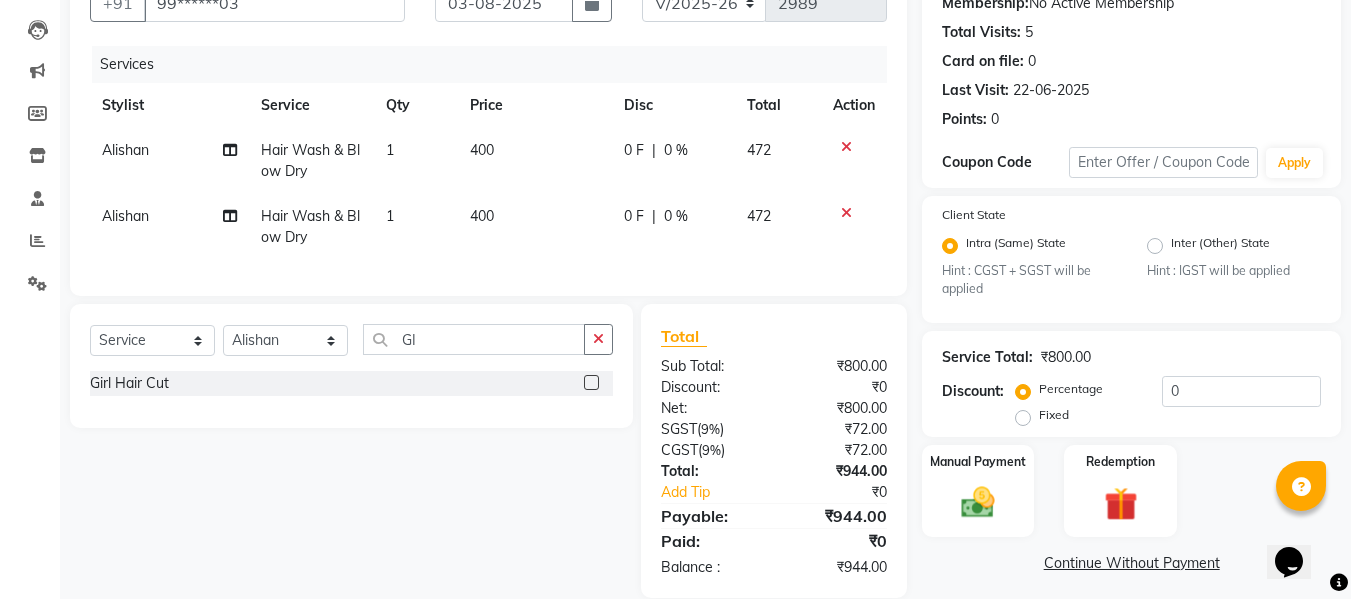 click 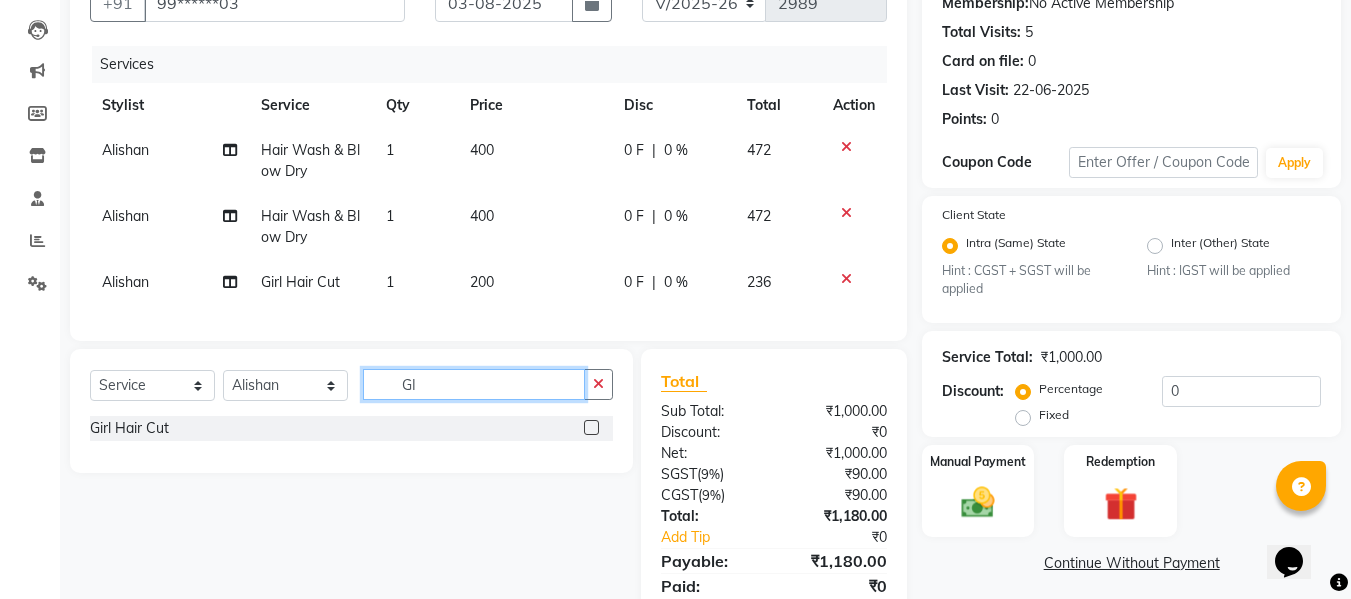 click on "GI" 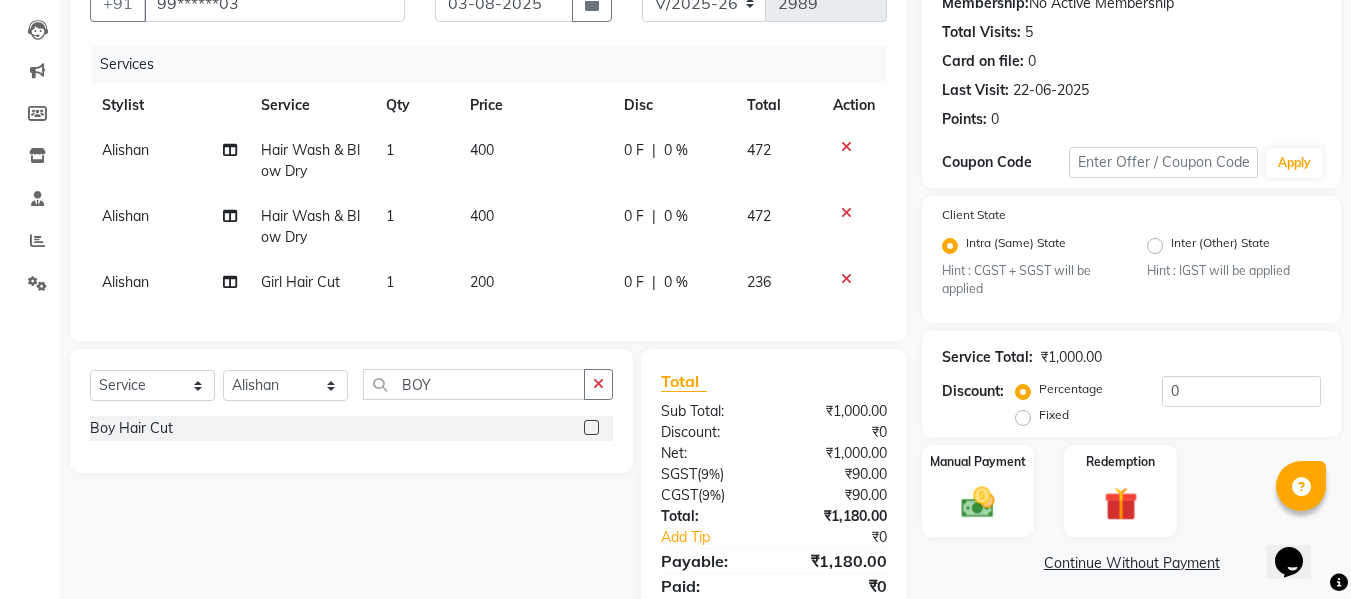 click 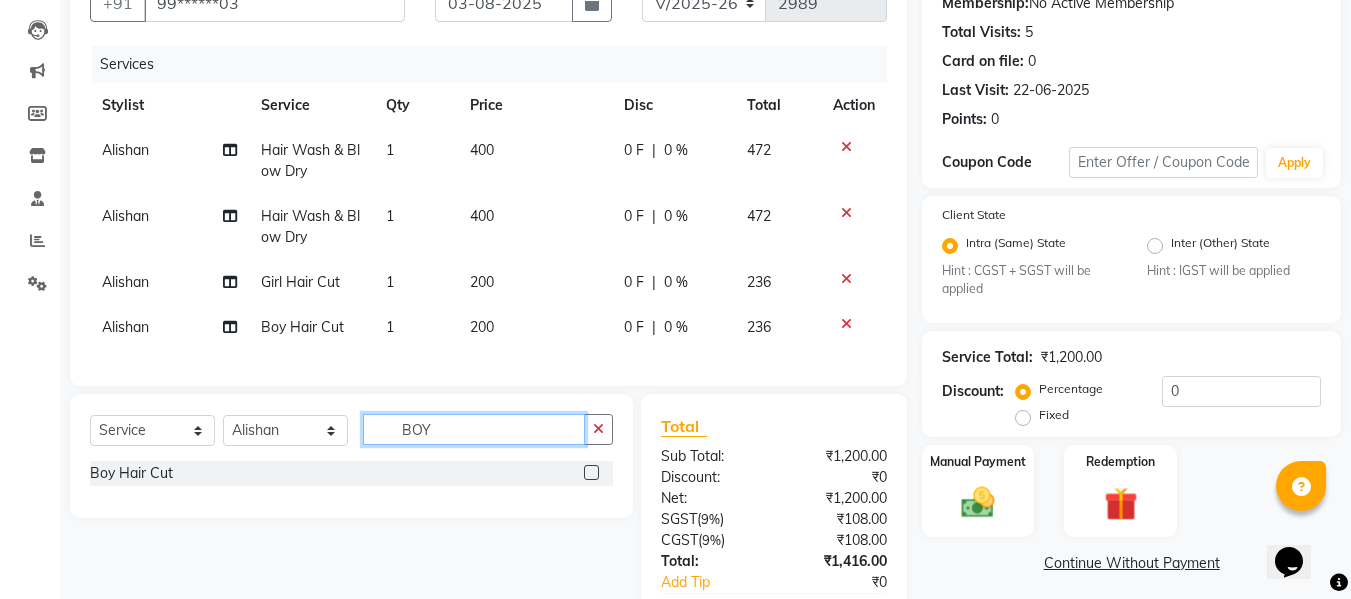 click on "BOY" 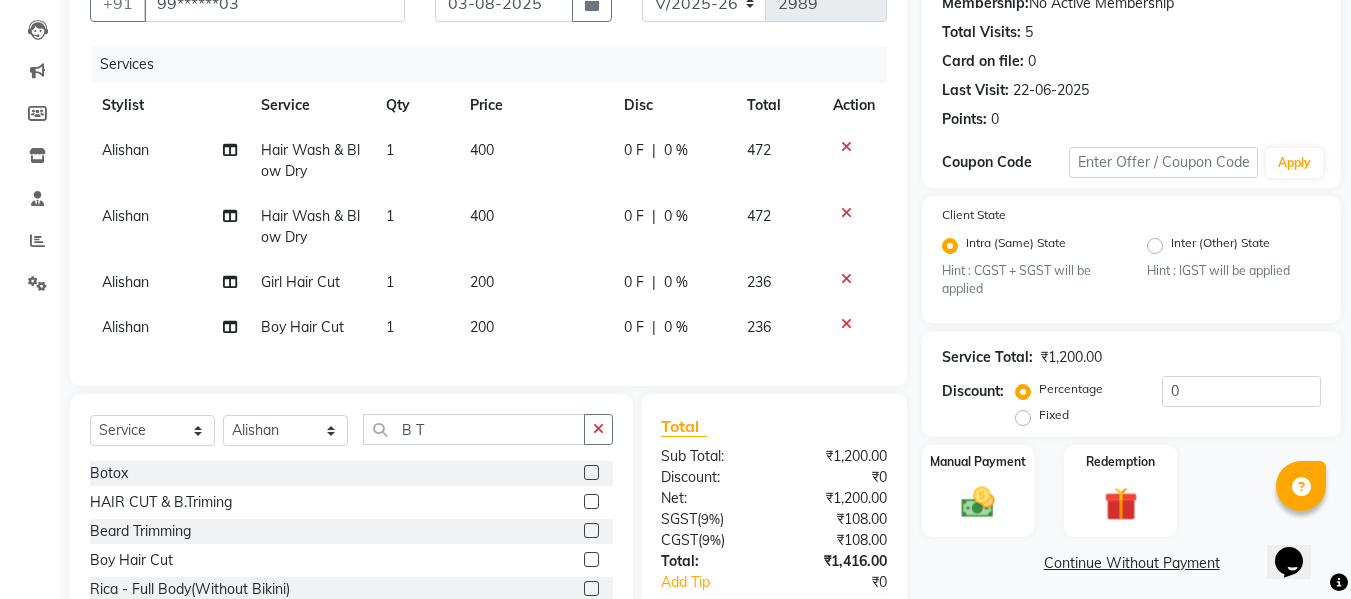 click 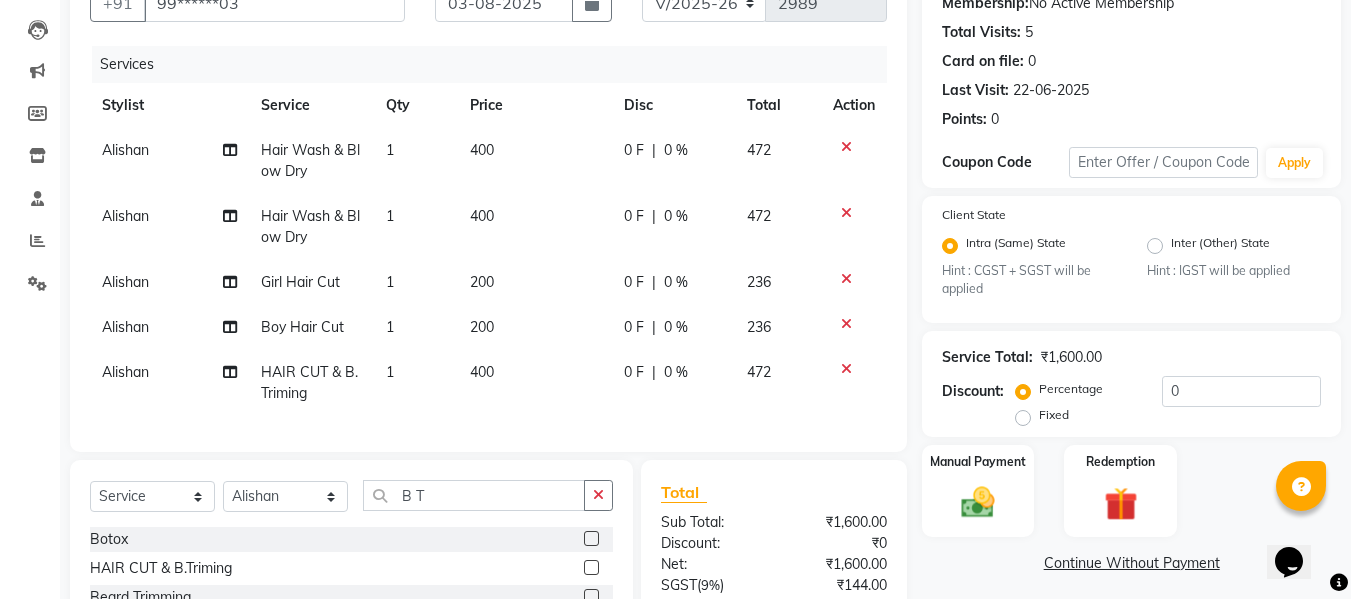 click on "Alishan" 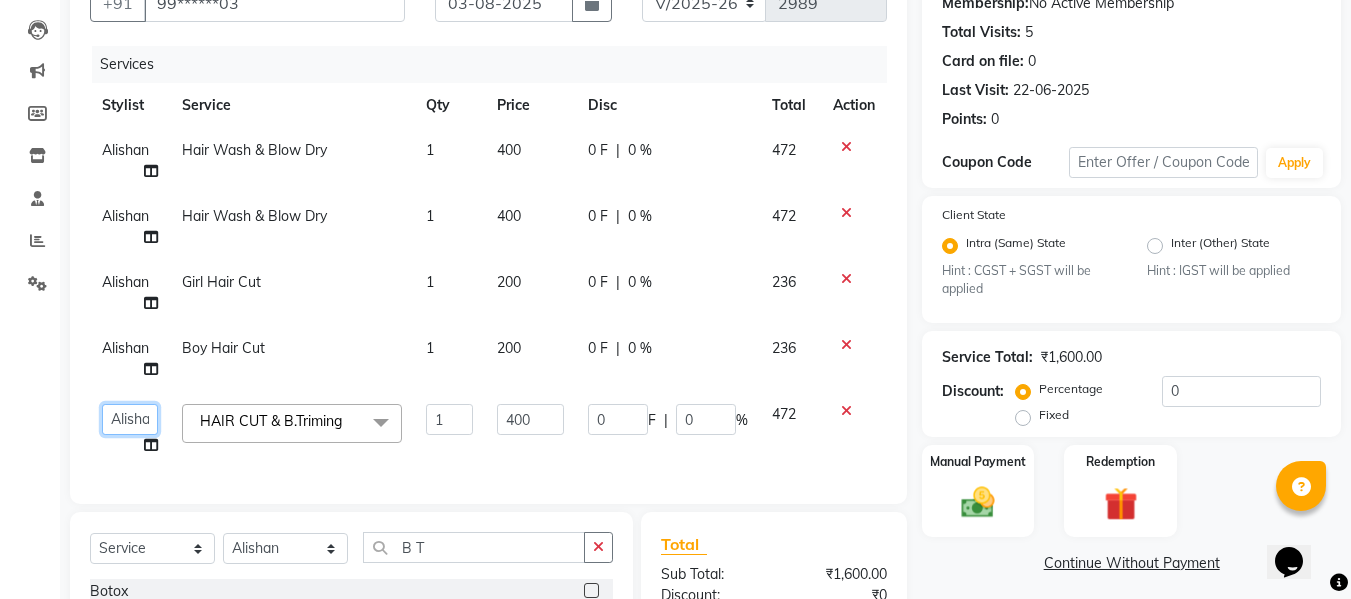 click on "Admin    [FIRST]    ARMAN   DIVYA   FAIZAN   IRFAN   [FIRST]   POOJA   POOJA J   RAKESH   SAHIL   SHAKEEL   SONAL" 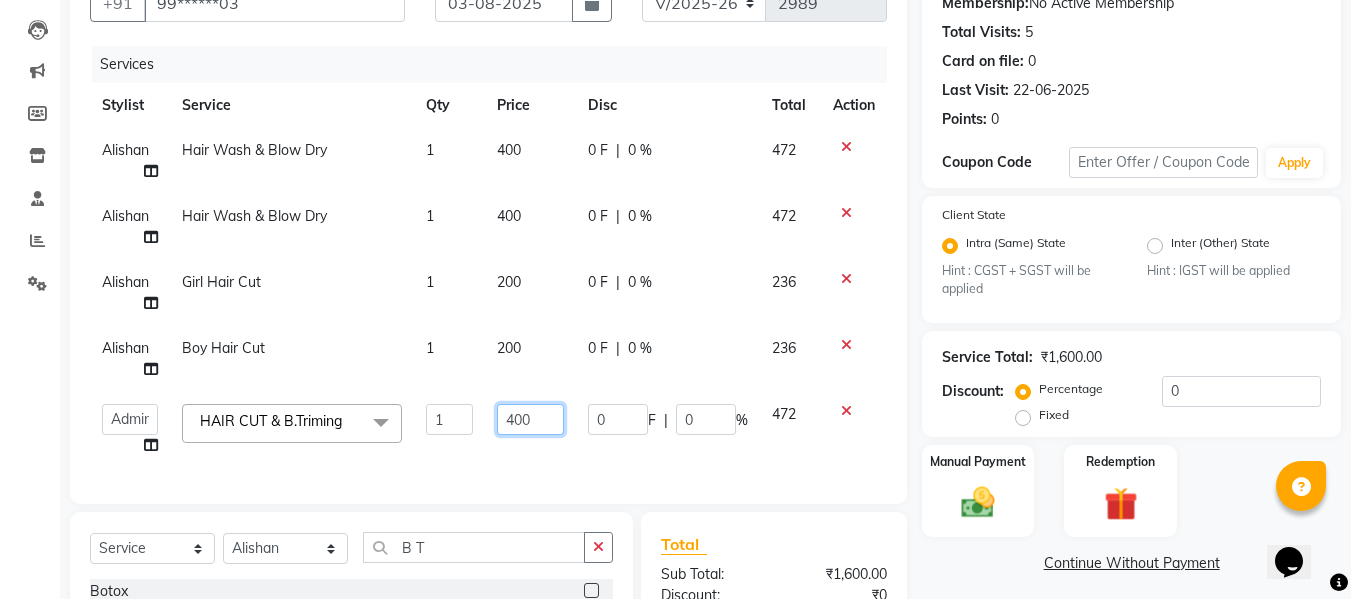 click on "400" 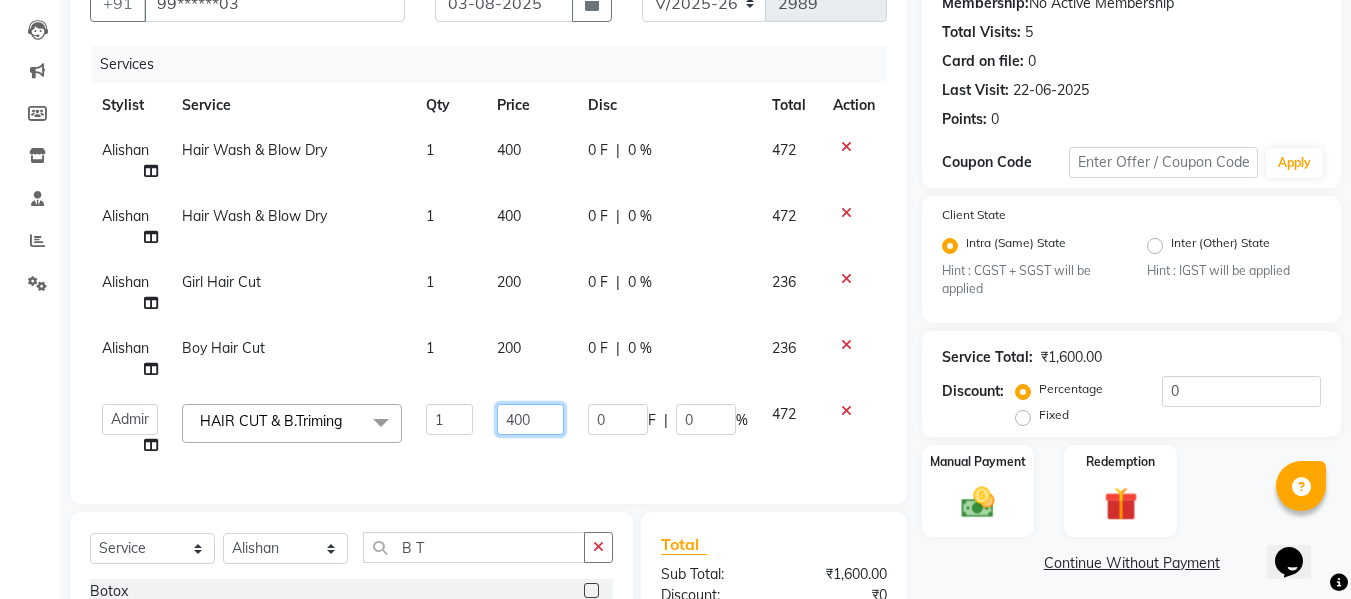 click on "400" 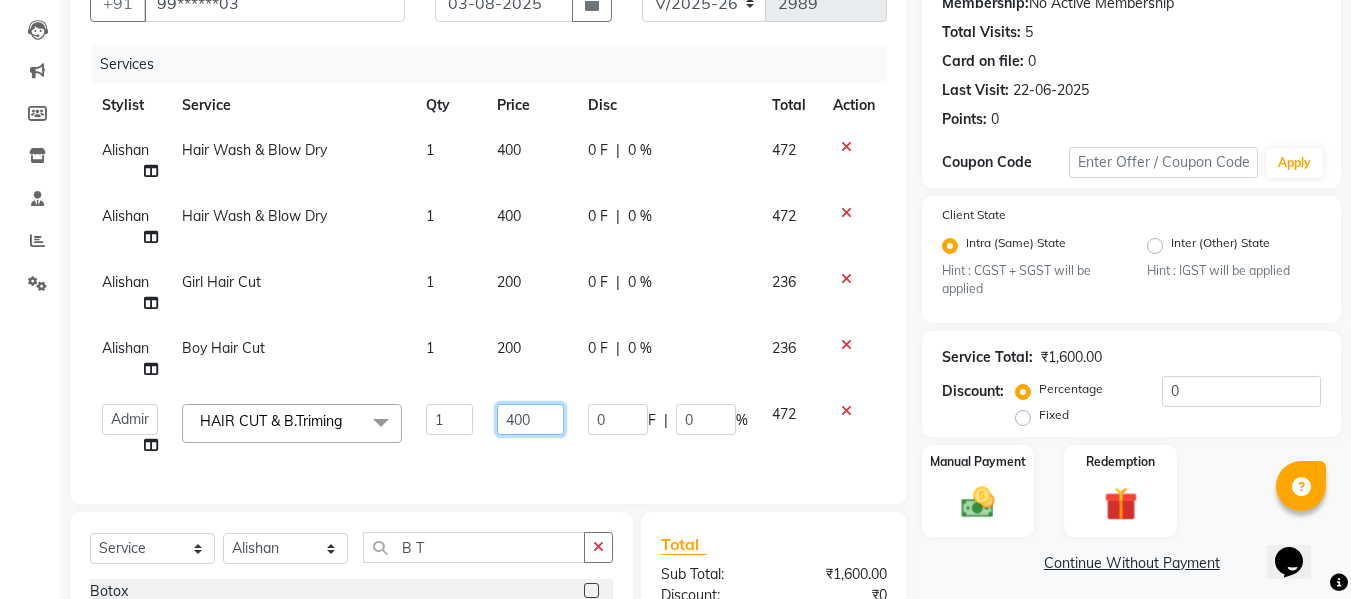 click on "400" 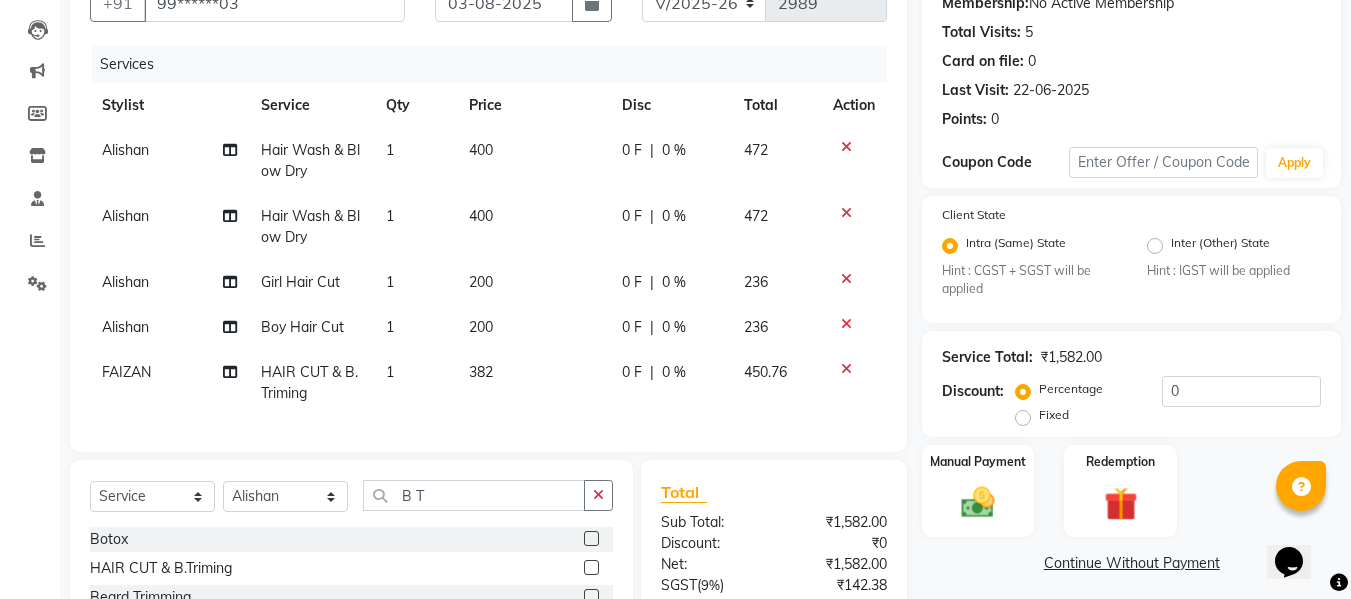 click on "Alishan Hair Wash & Blow Dry 1 400 0 F | 0 % 472 Alishan Hair Wash & Blow Dry 1 400 0 F | 0 % 472 Alishan Girl Hair Cut 1 200 0 F | 0 % 236 Alishan Boy Hair Cut 1 200 0 F | 0 % 236 FAIZAN HAIR CUT & B.Triming 1 382 0 F | 0 % 450.76" 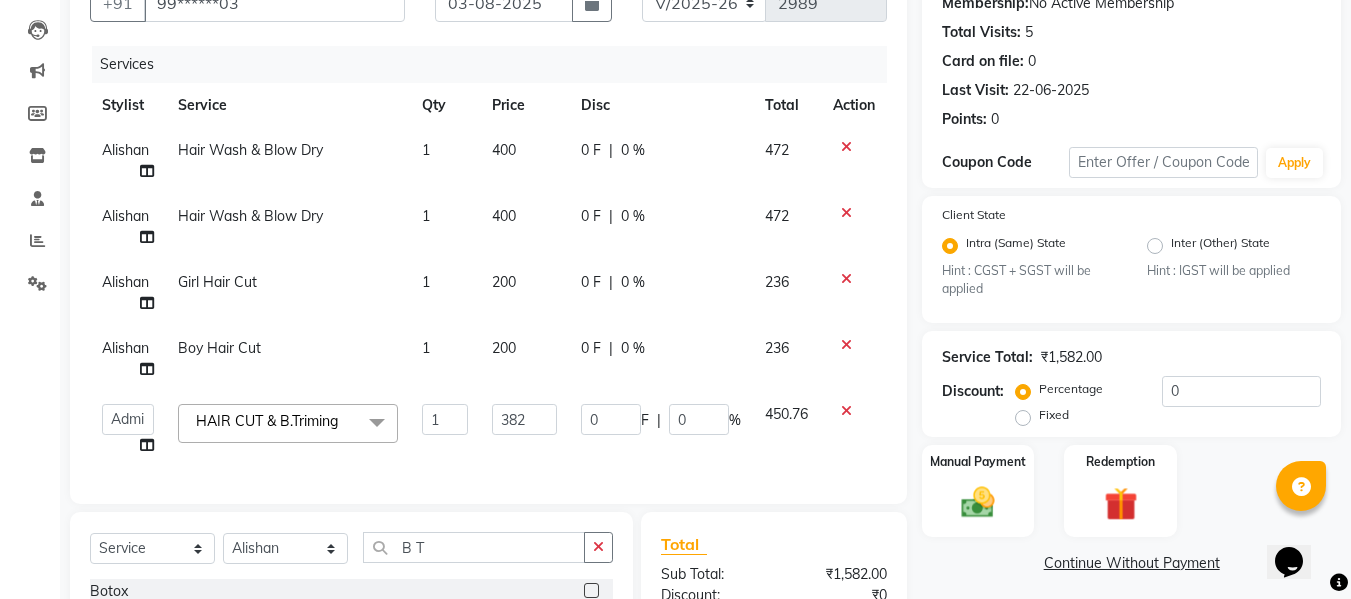 click on "200" 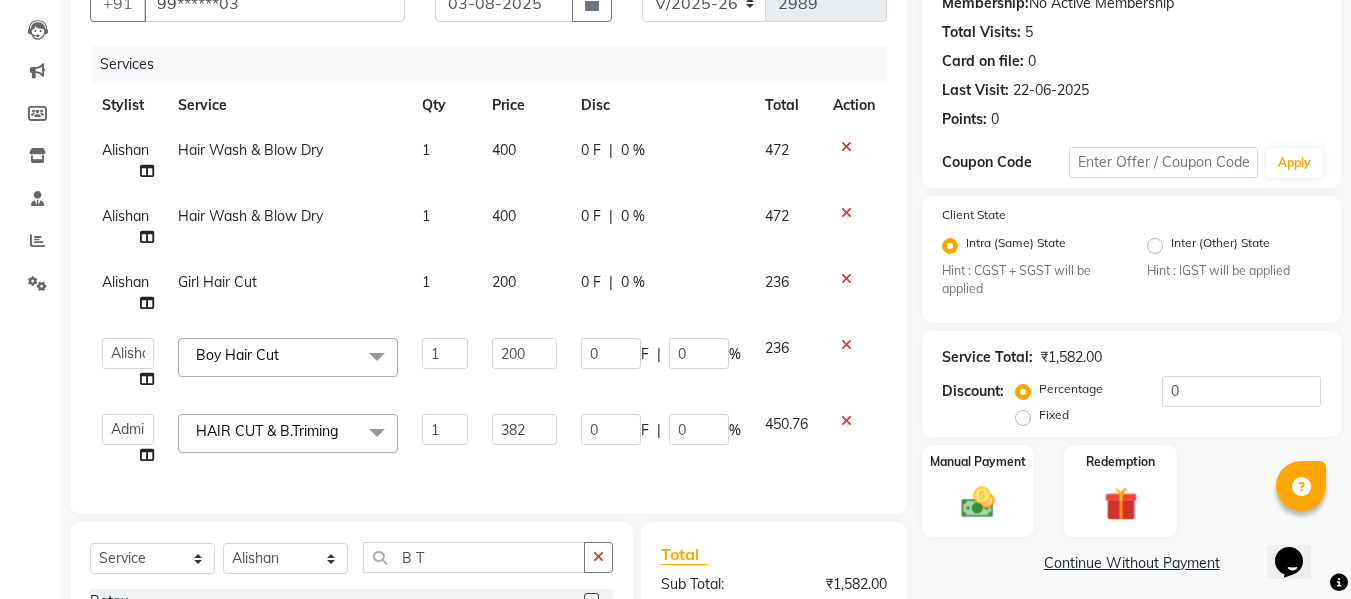 click on "200" 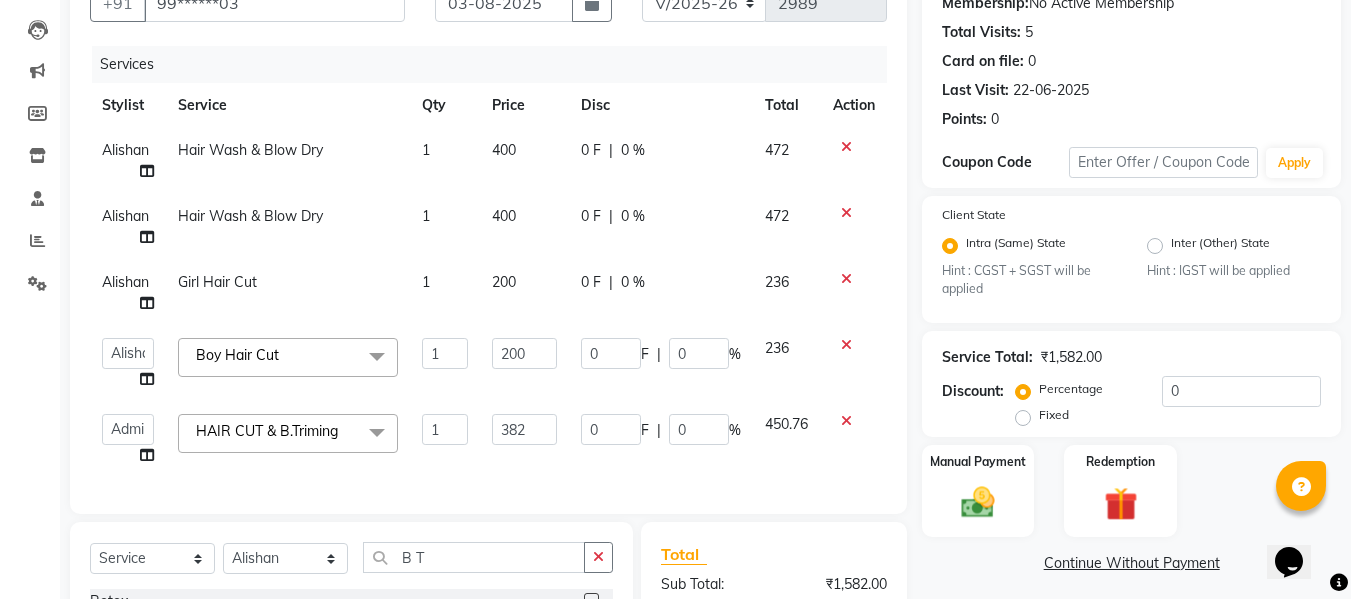click on "200" 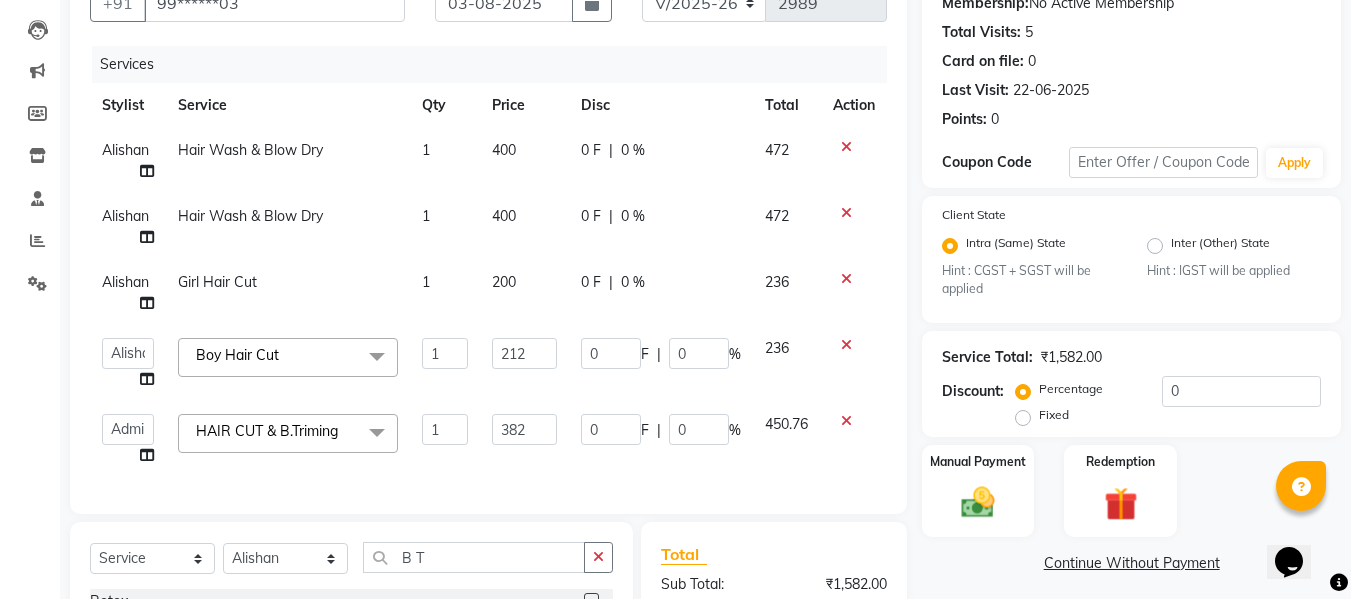 click on "200" 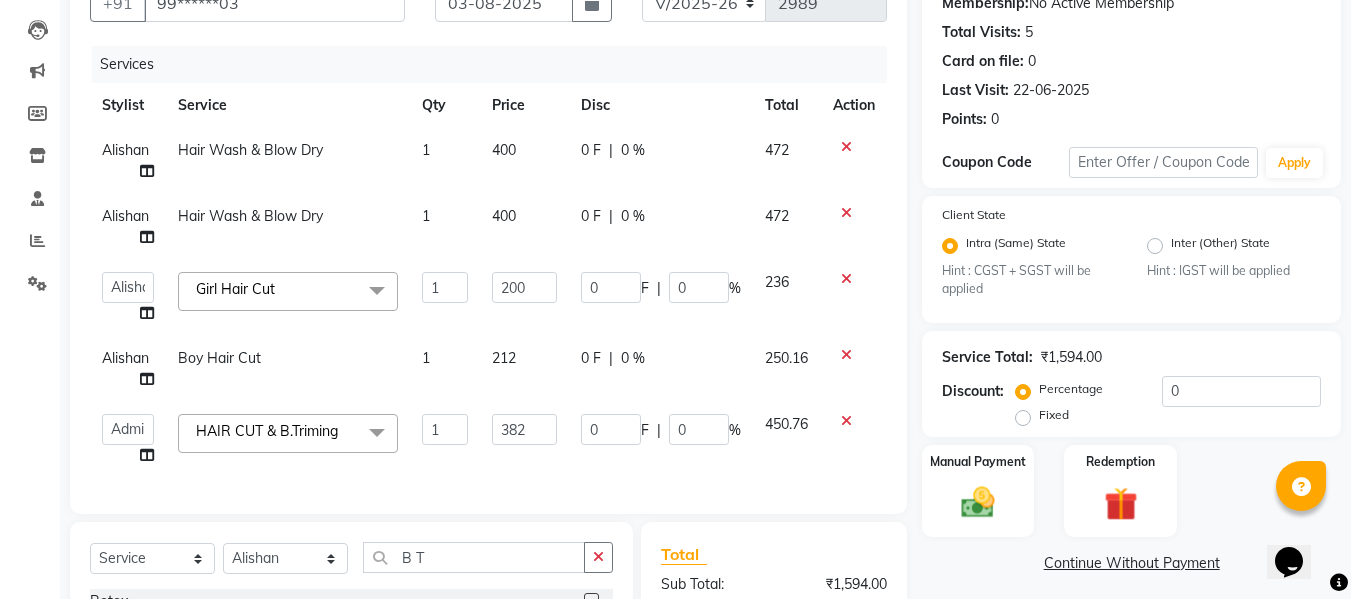 click on "200" 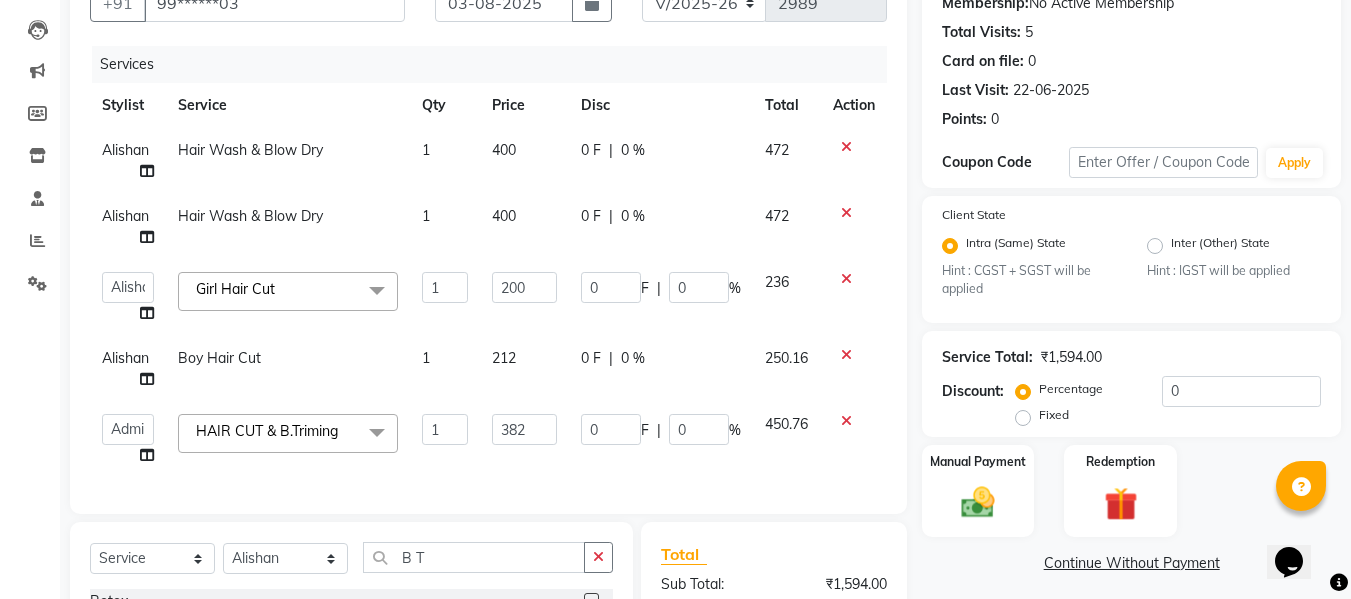 click on "200" 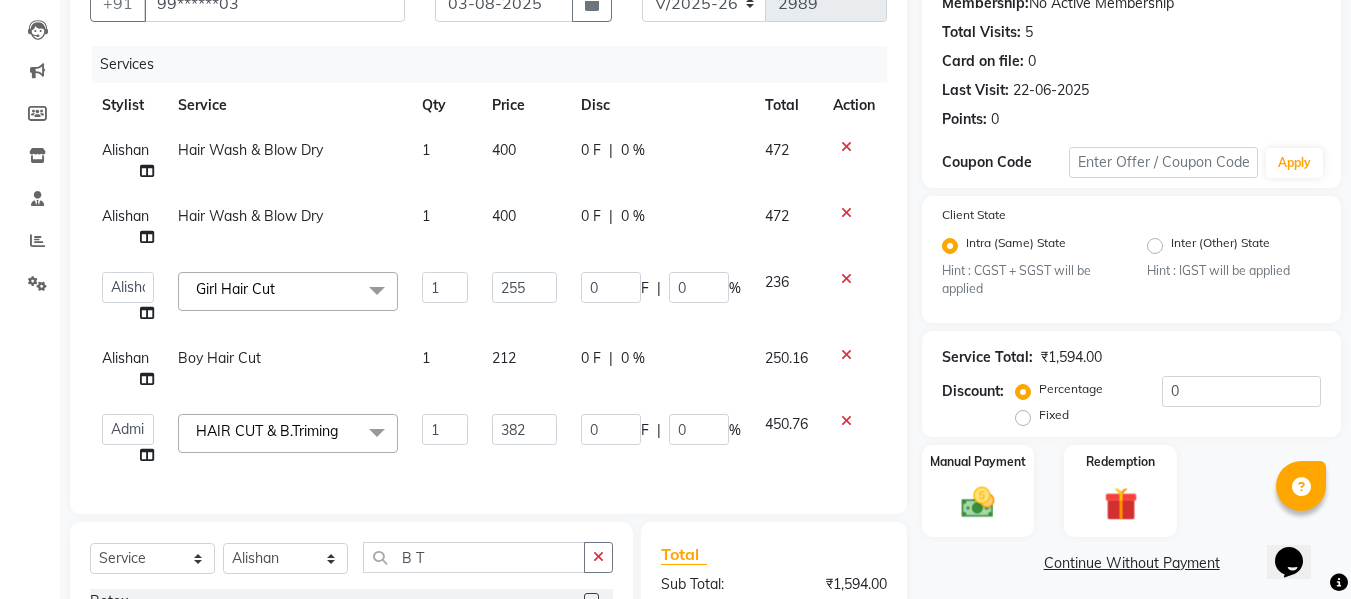 click on "400" 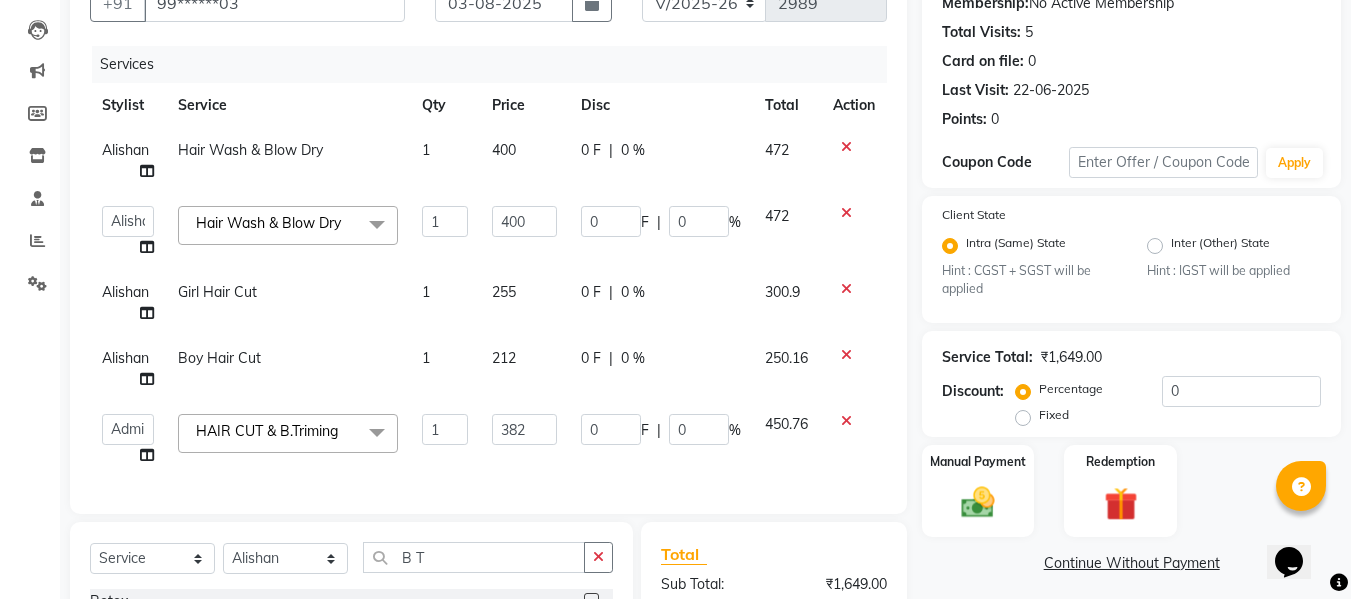 click on "400" 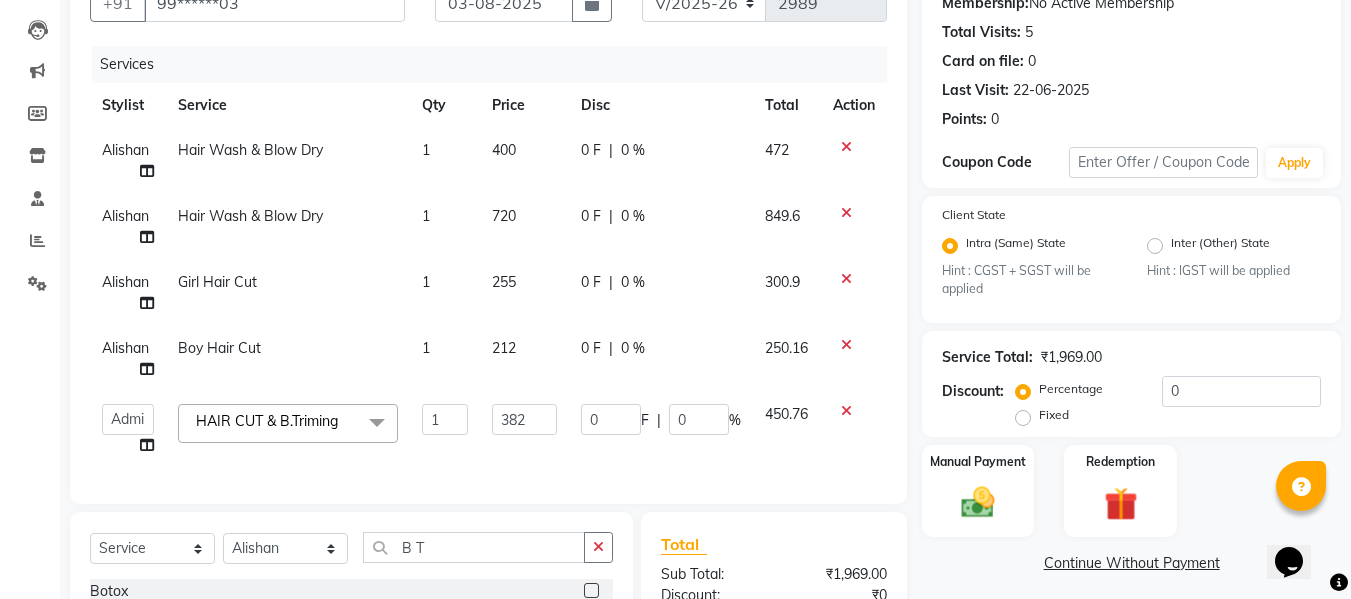 click on "400" 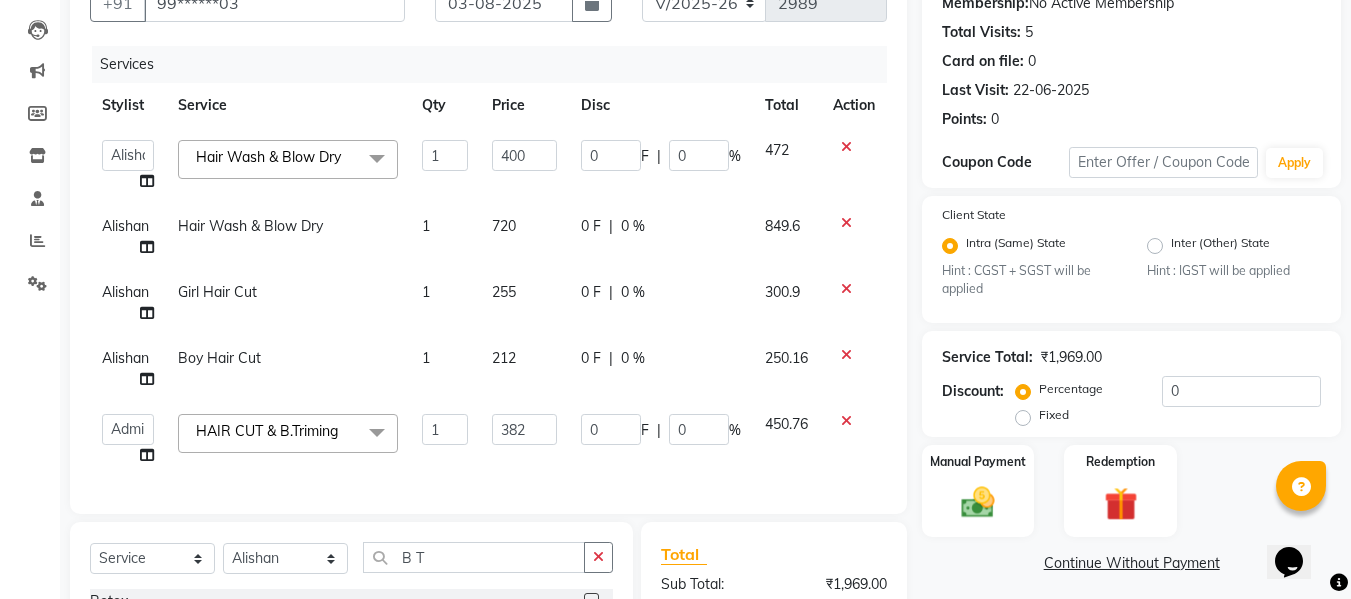 click on "400" 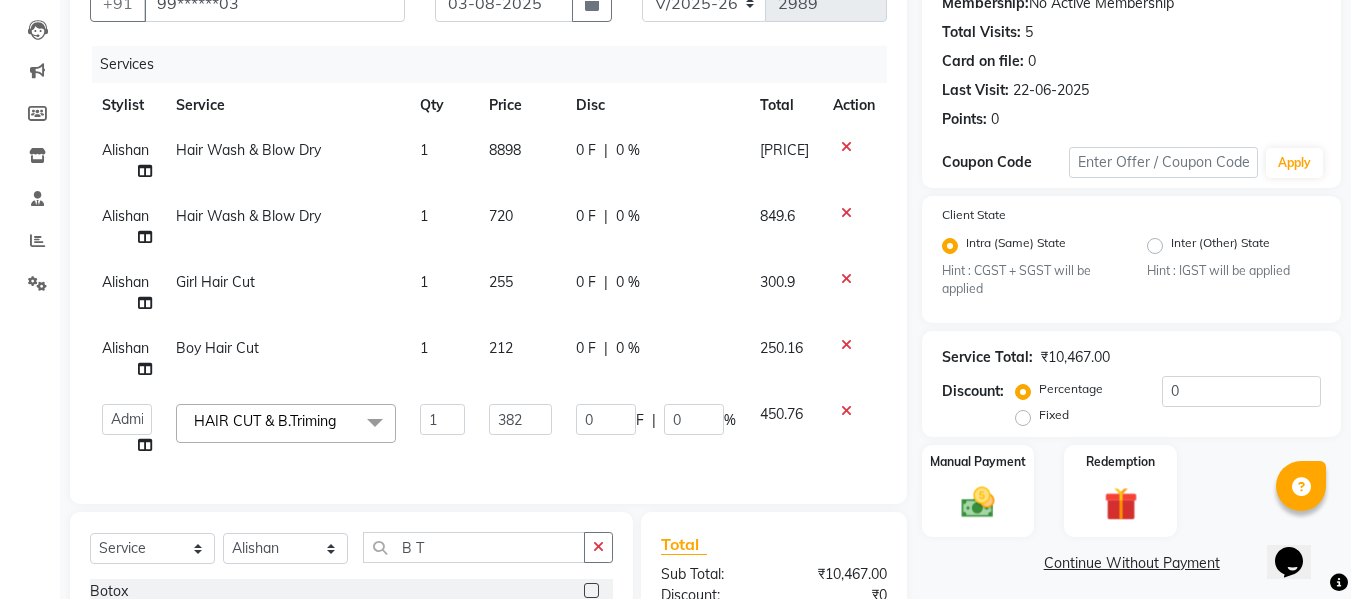 click on "8898" 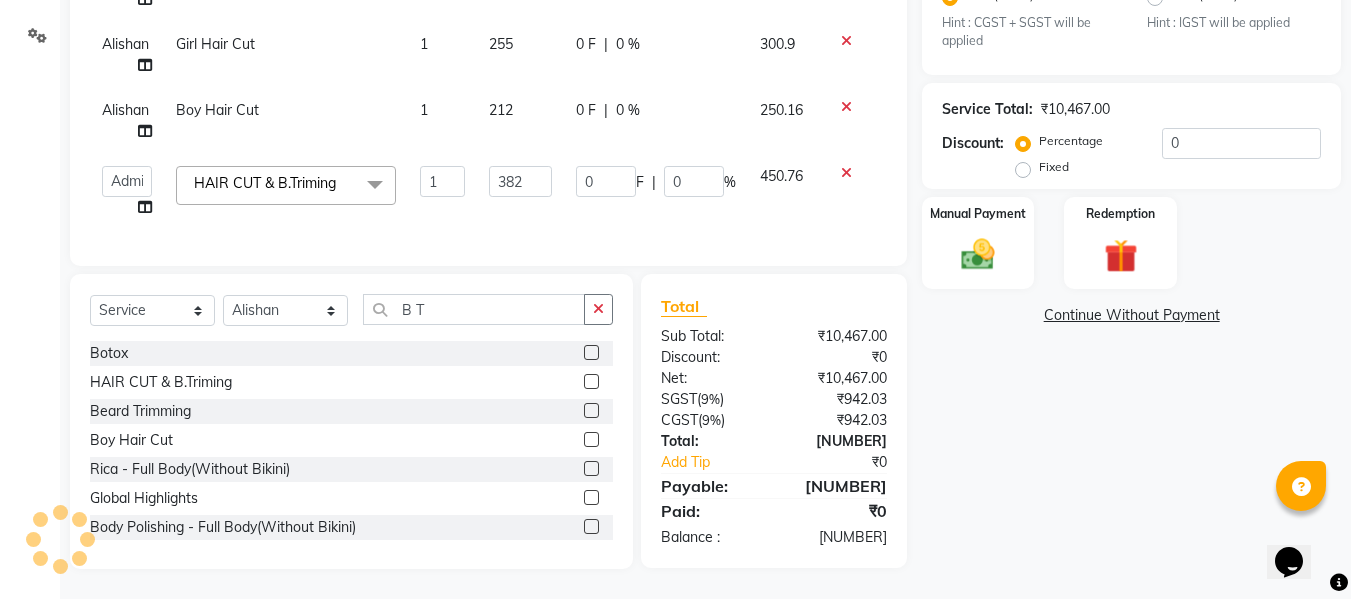 scroll, scrollTop: 0, scrollLeft: 0, axis: both 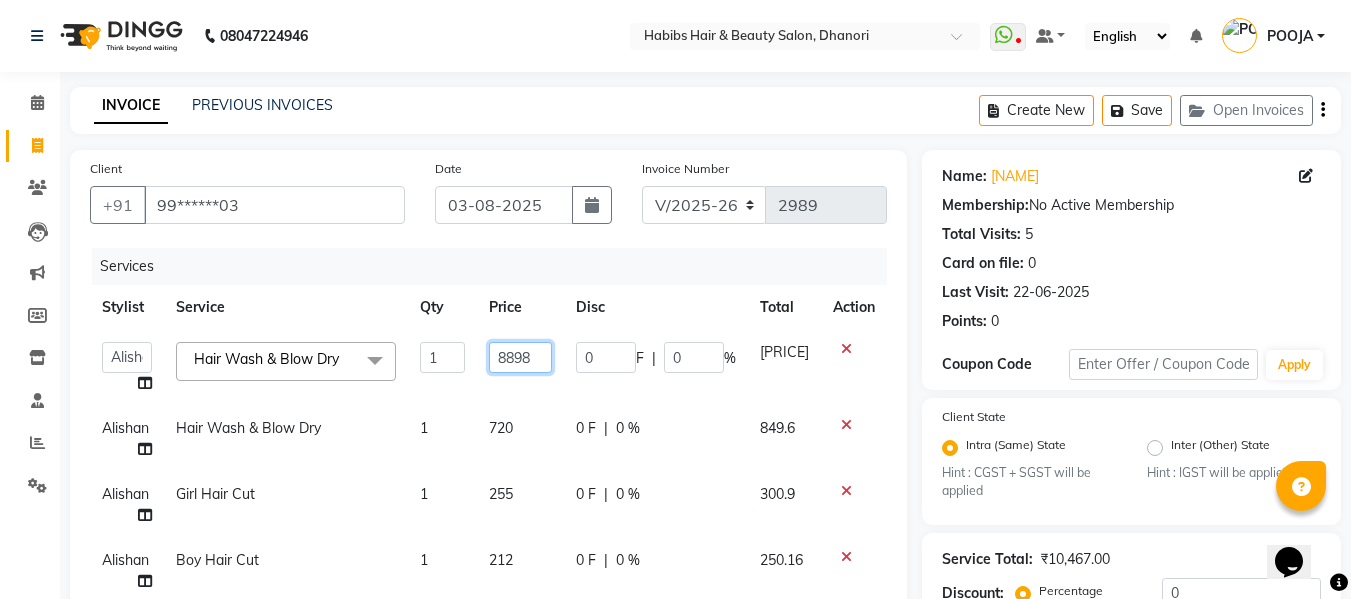 click on "8898" 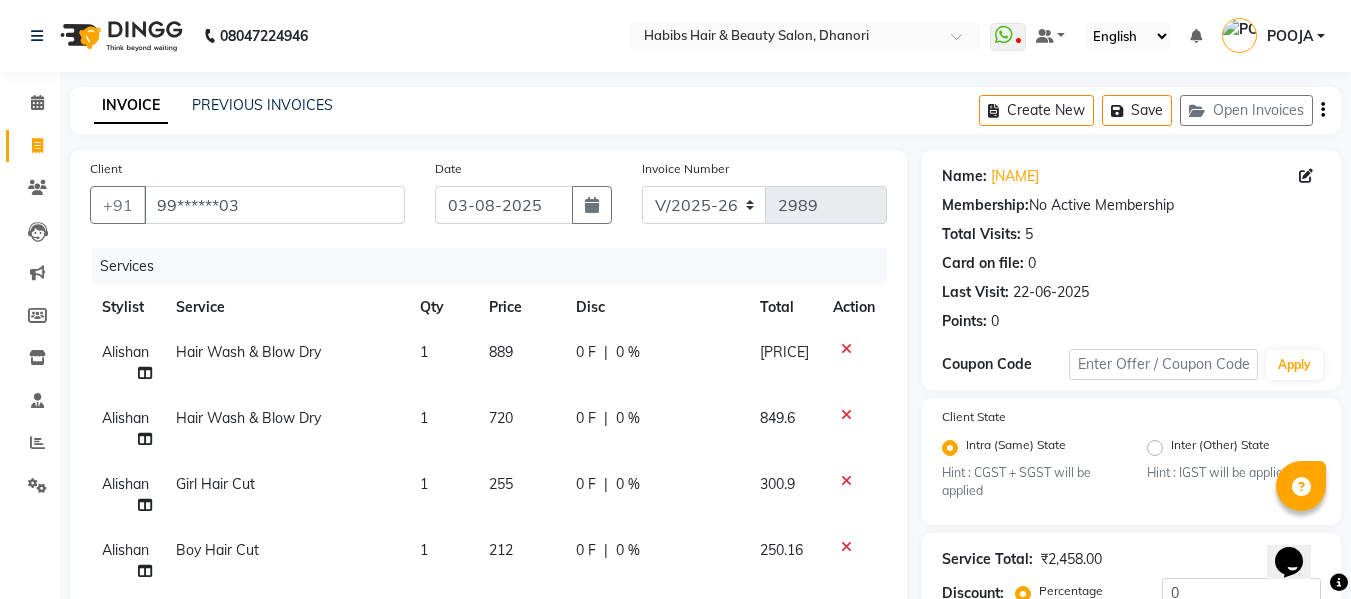 click on "889" 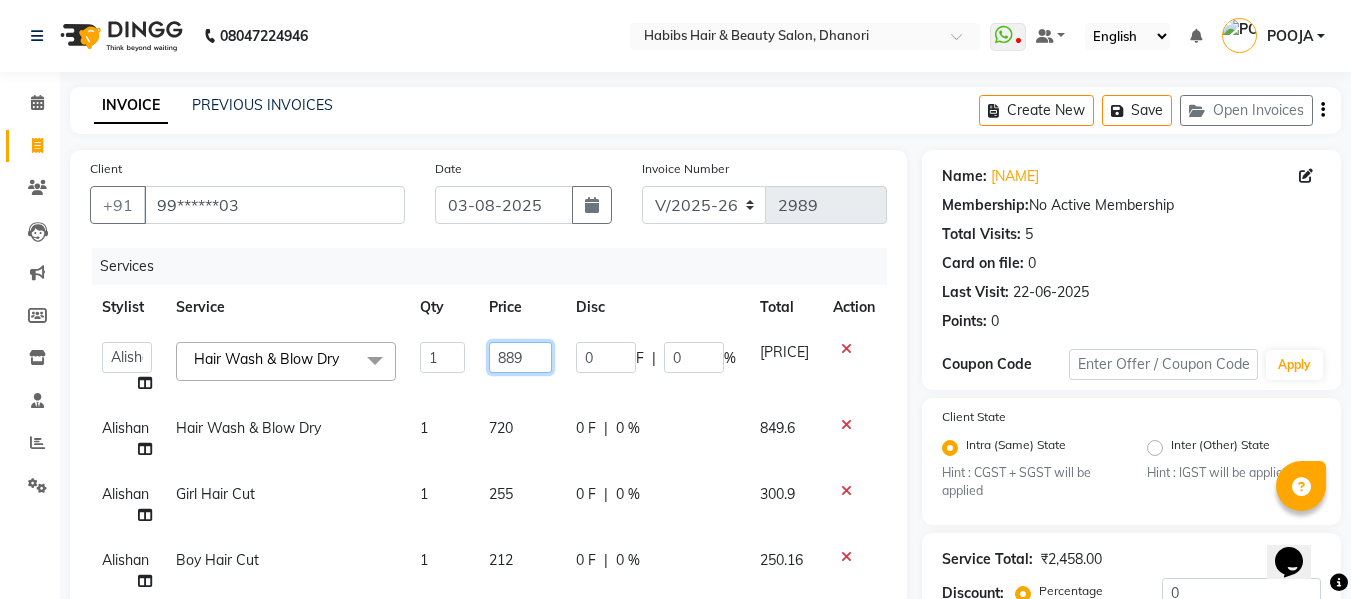 click on "889" 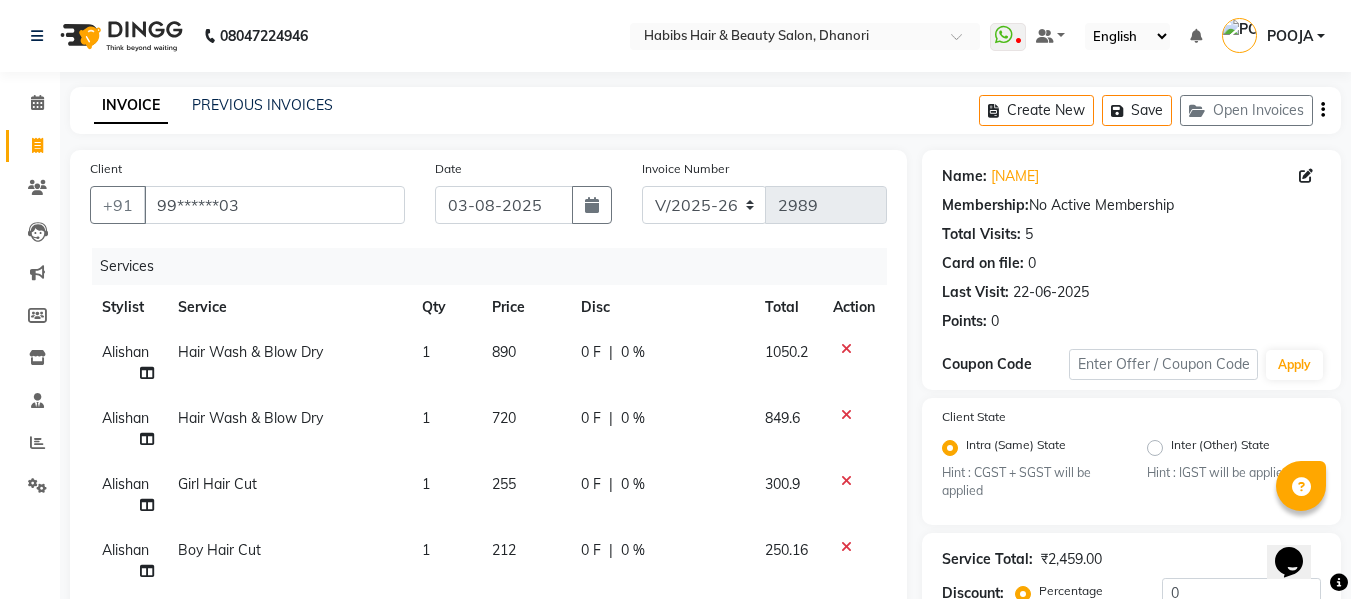 click on "890" 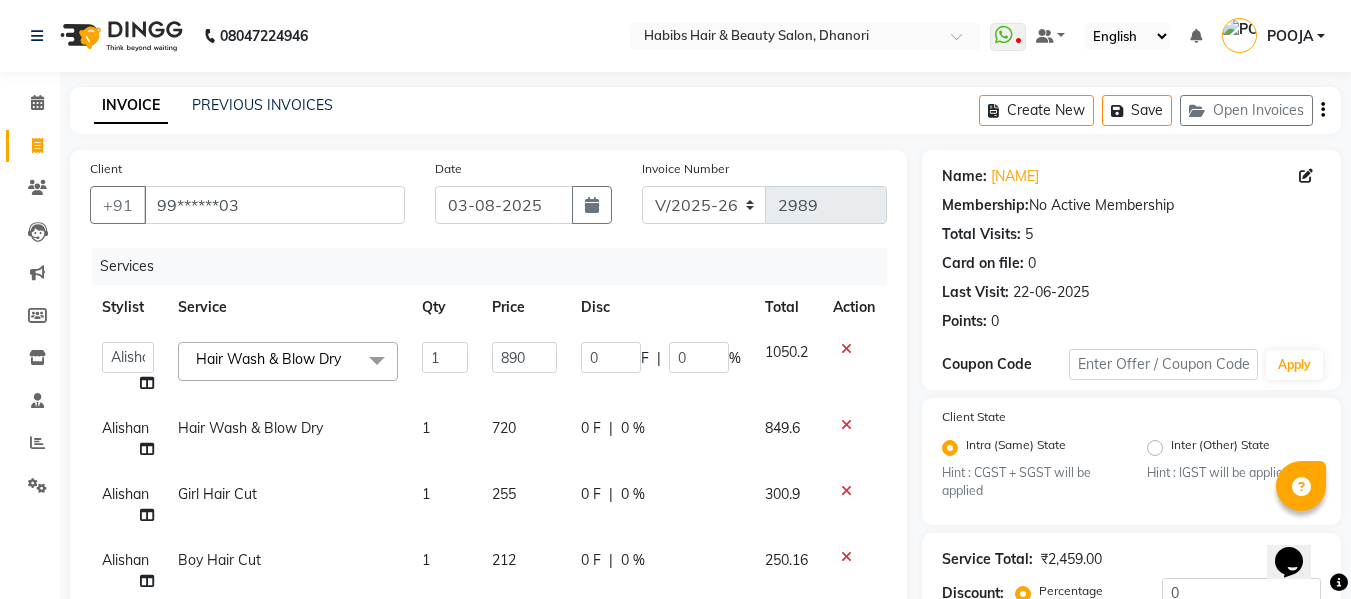 scroll, scrollTop: 465, scrollLeft: 0, axis: vertical 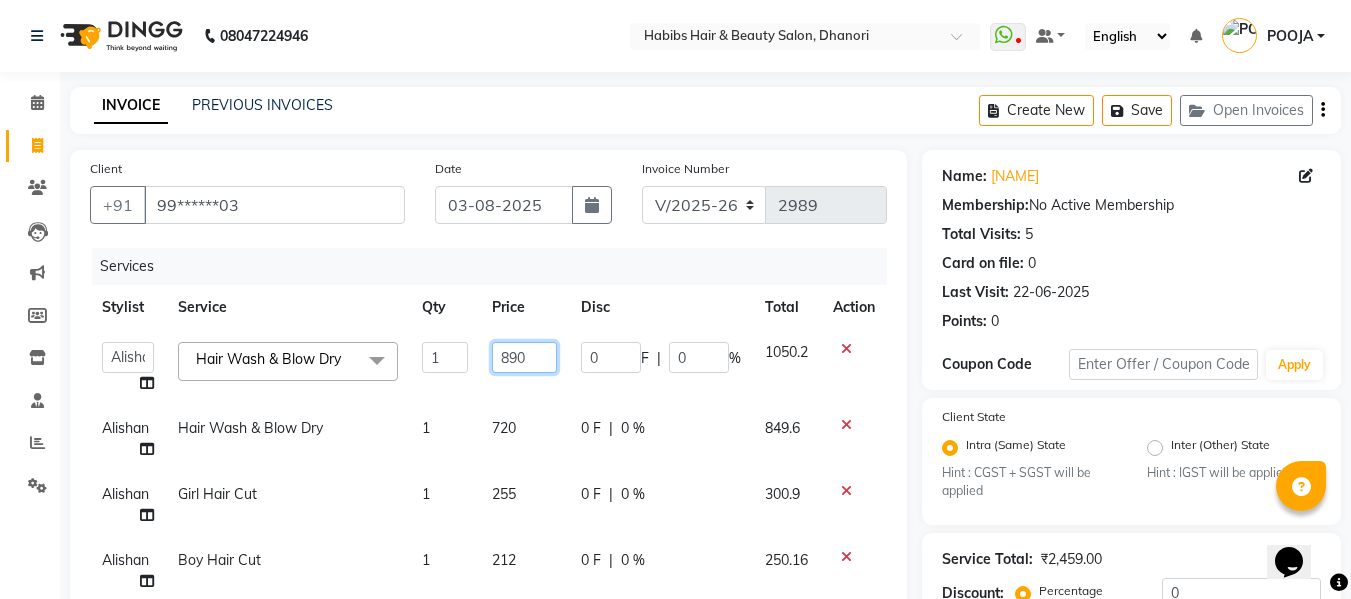 click on "890" 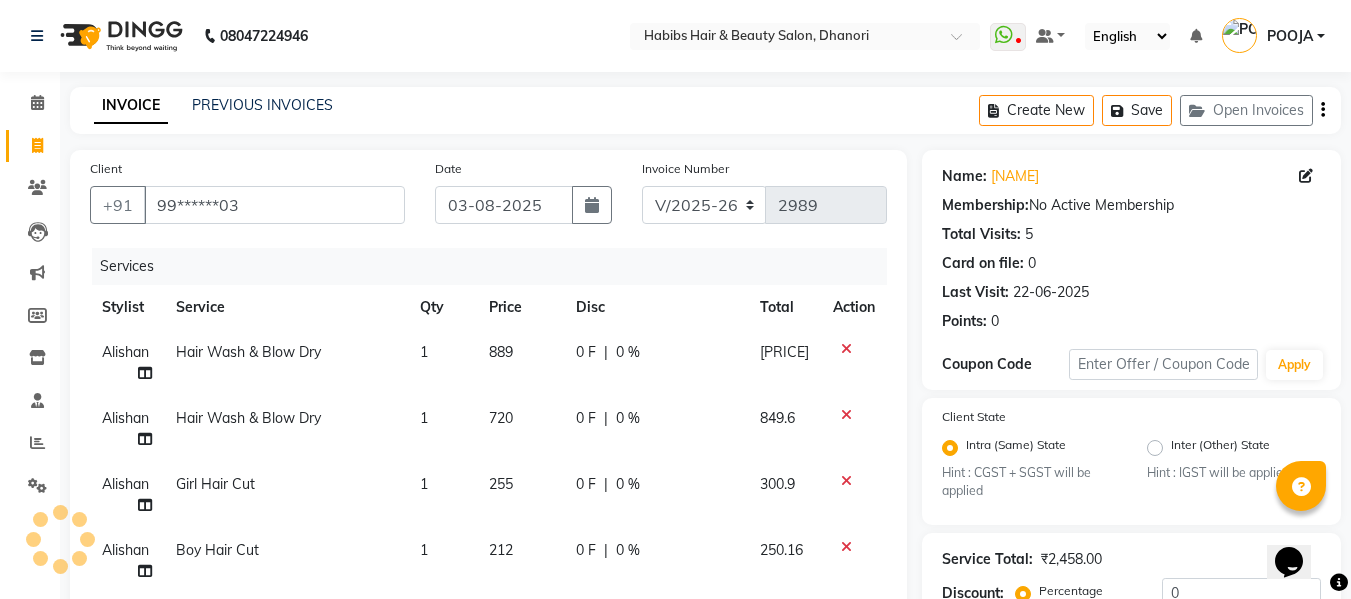 click on "889" 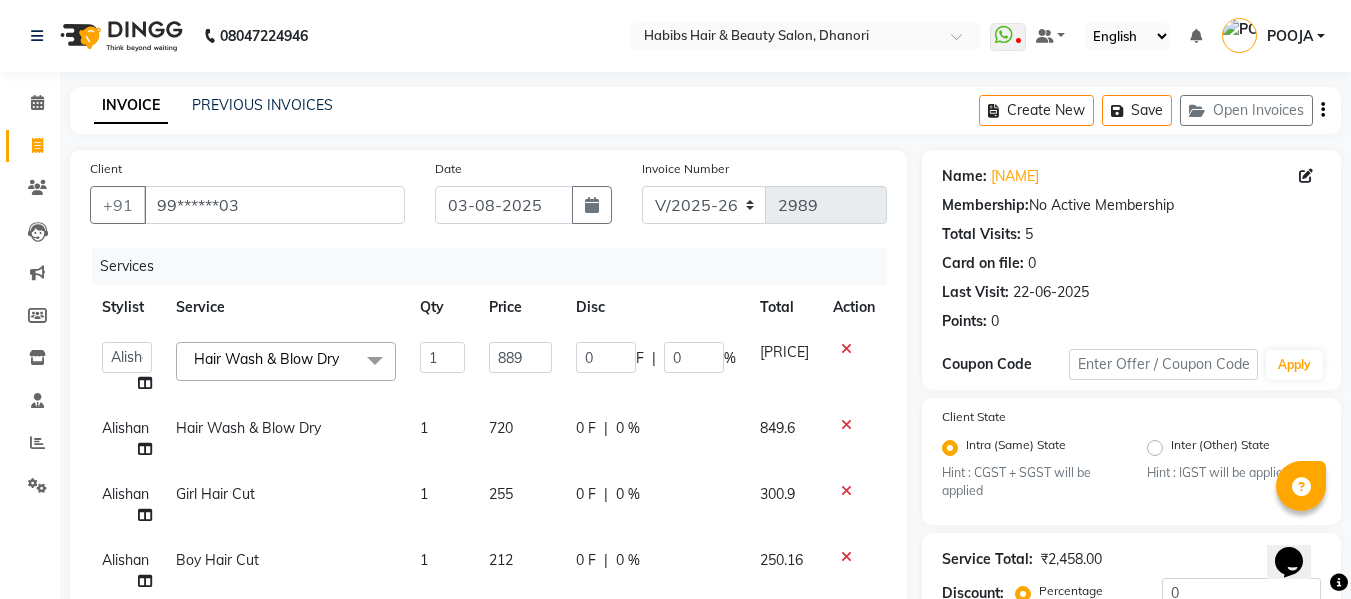 scroll, scrollTop: 465, scrollLeft: 0, axis: vertical 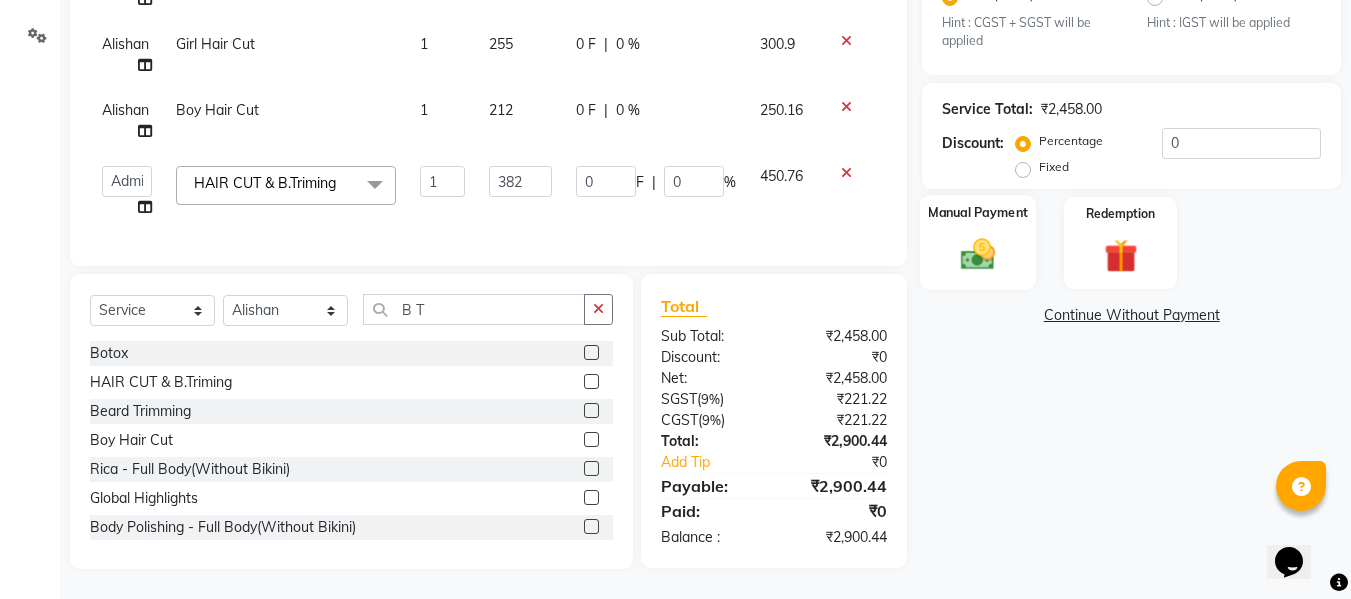 click on "Manual Payment" 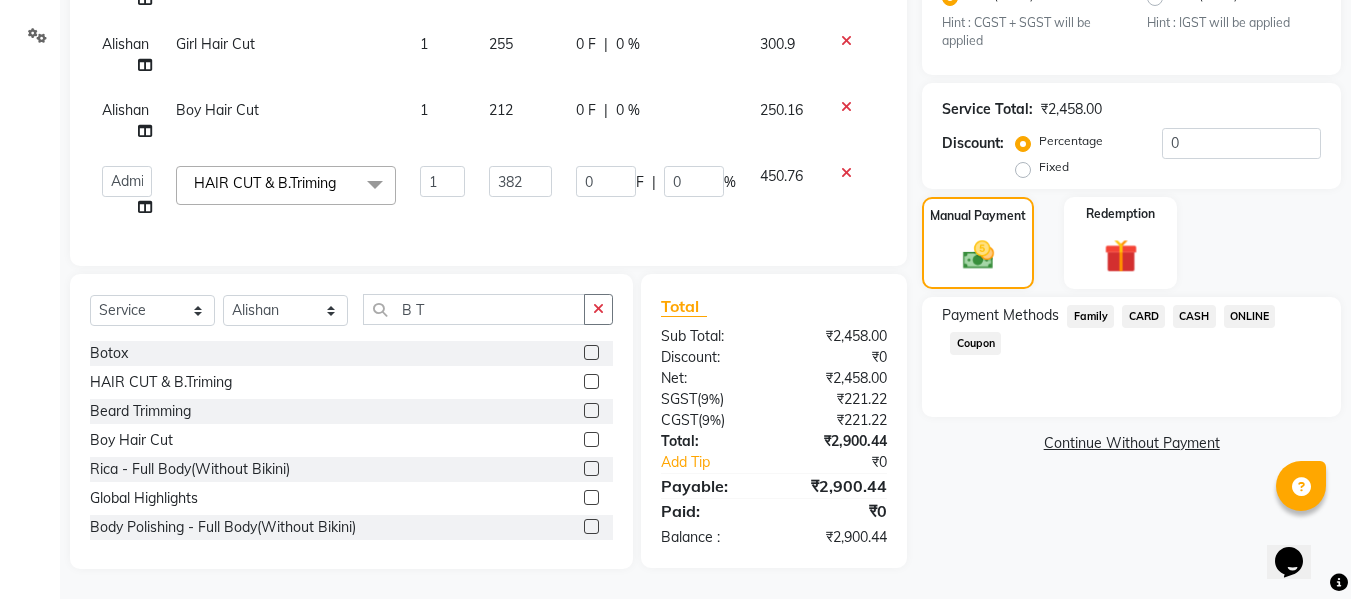 click on "ONLINE" 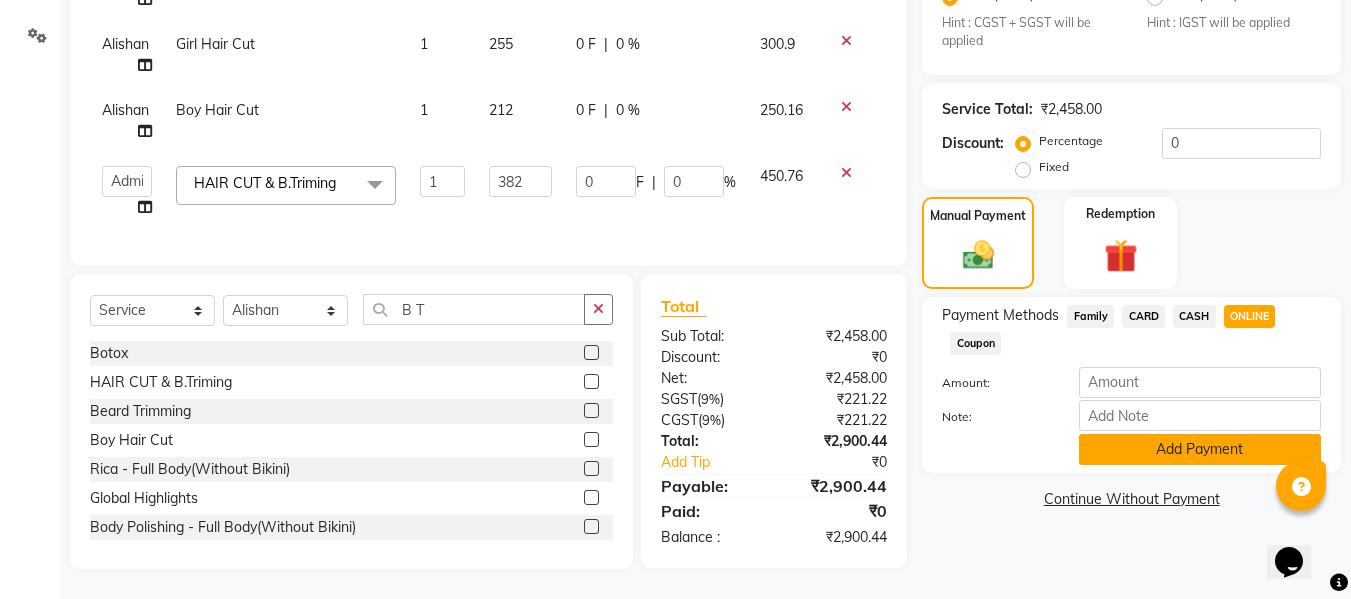 click on "Add Payment" 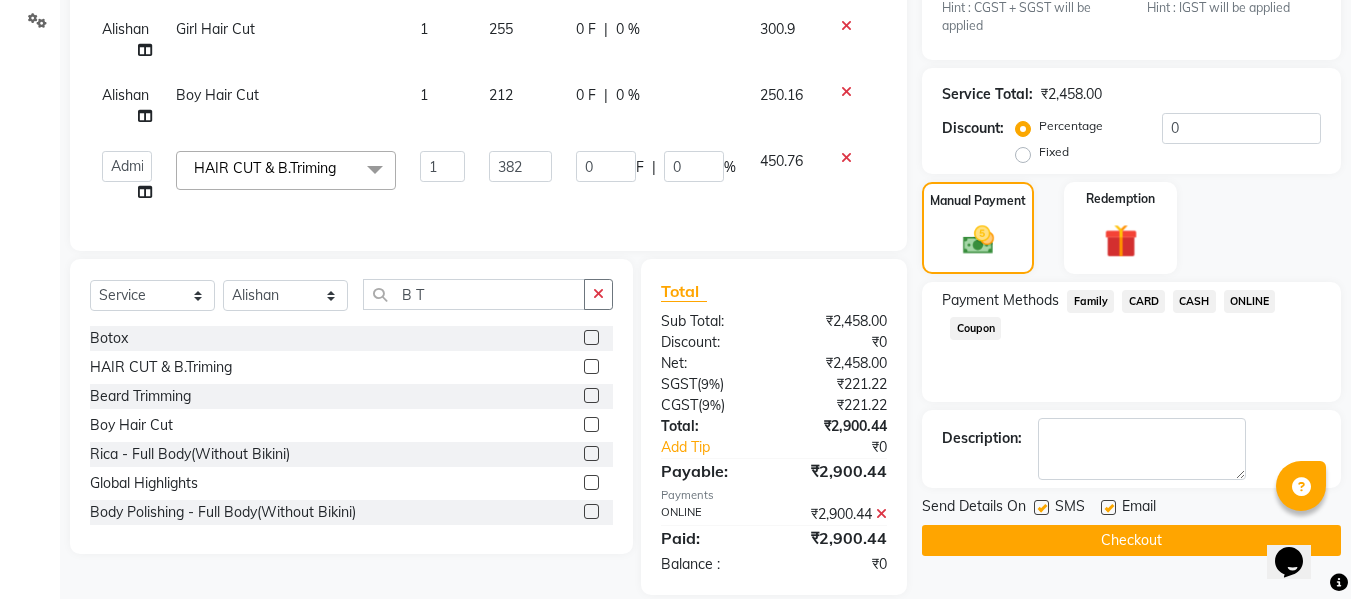 click on "Checkout" 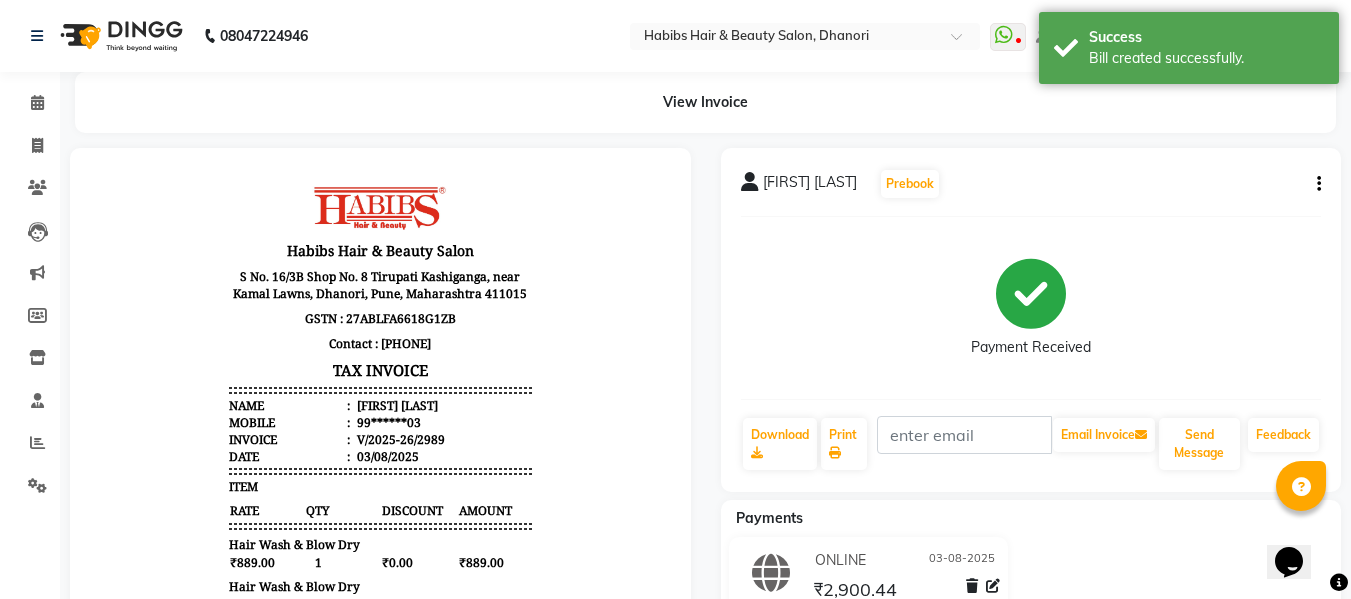 scroll, scrollTop: 0, scrollLeft: 0, axis: both 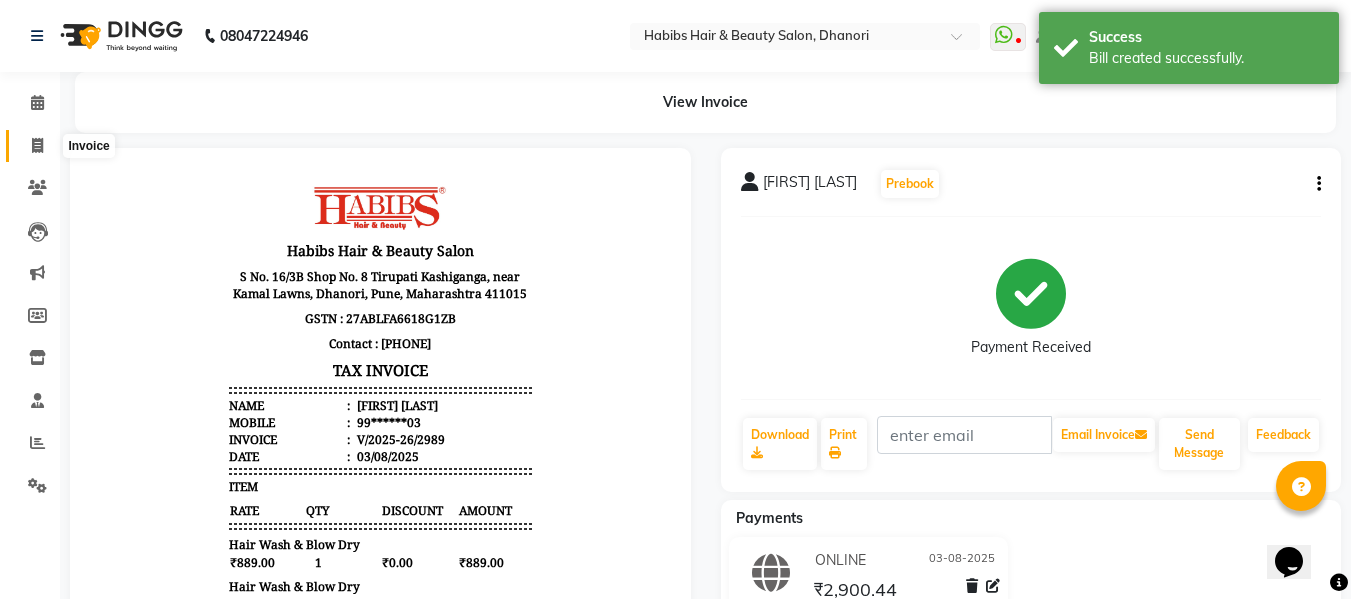 click 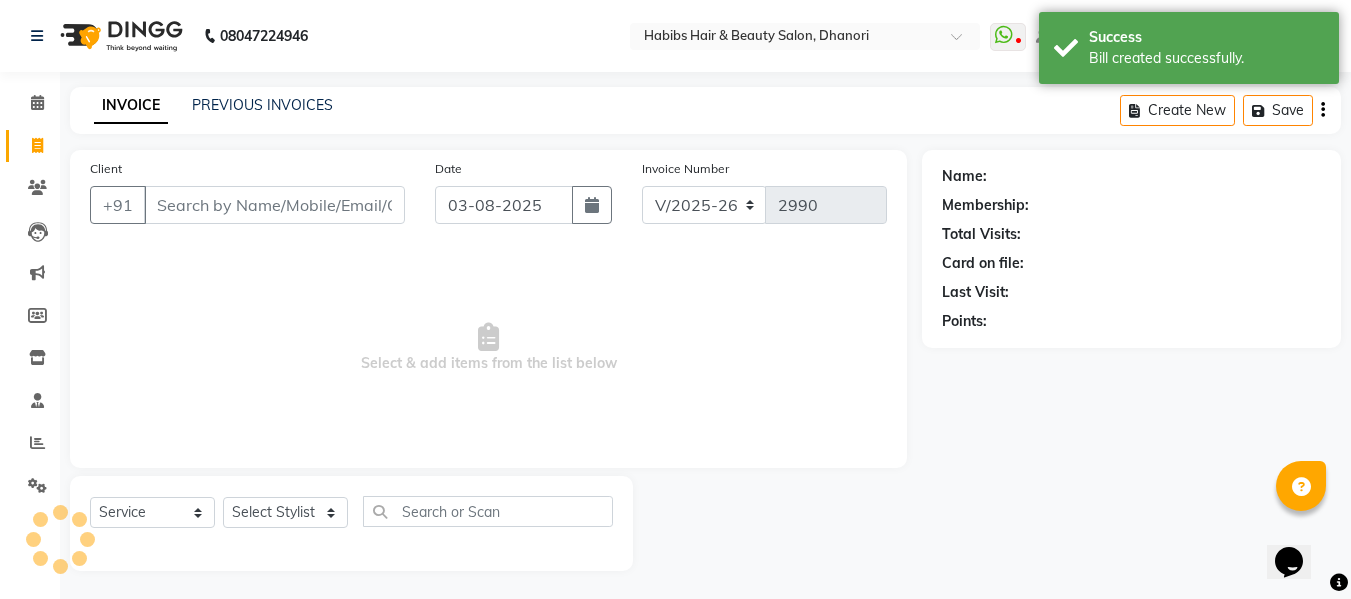 scroll, scrollTop: 2, scrollLeft: 0, axis: vertical 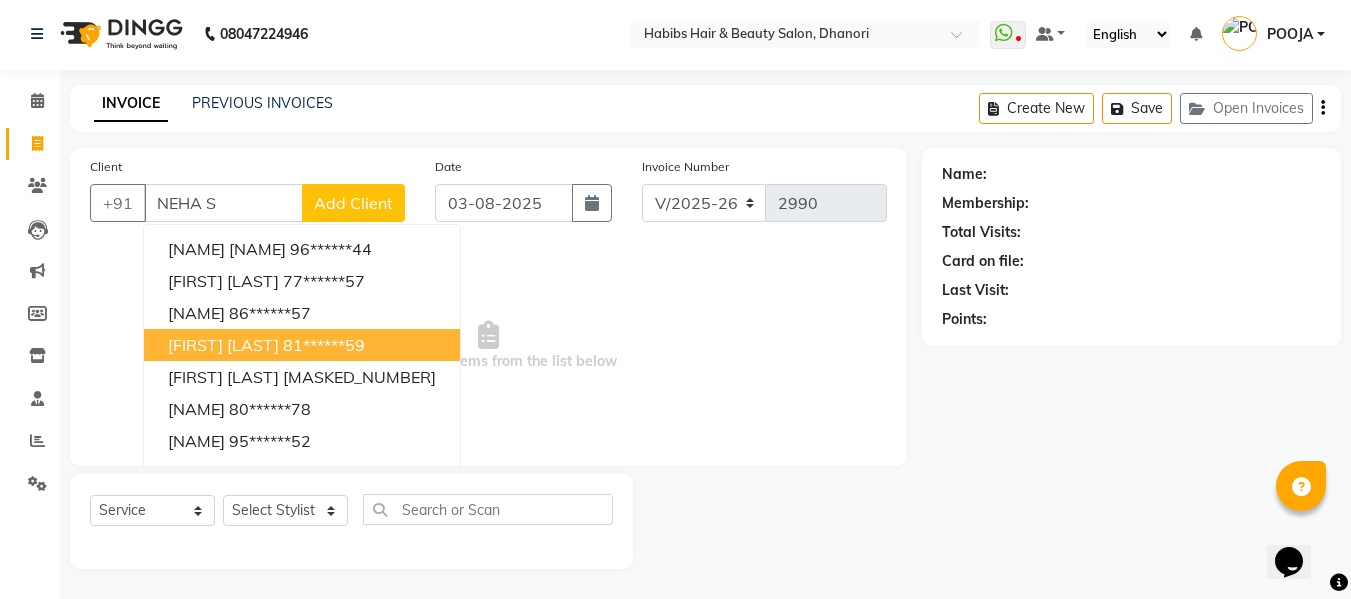 click on "[FIRST] [LAST]" at bounding box center (223, 345) 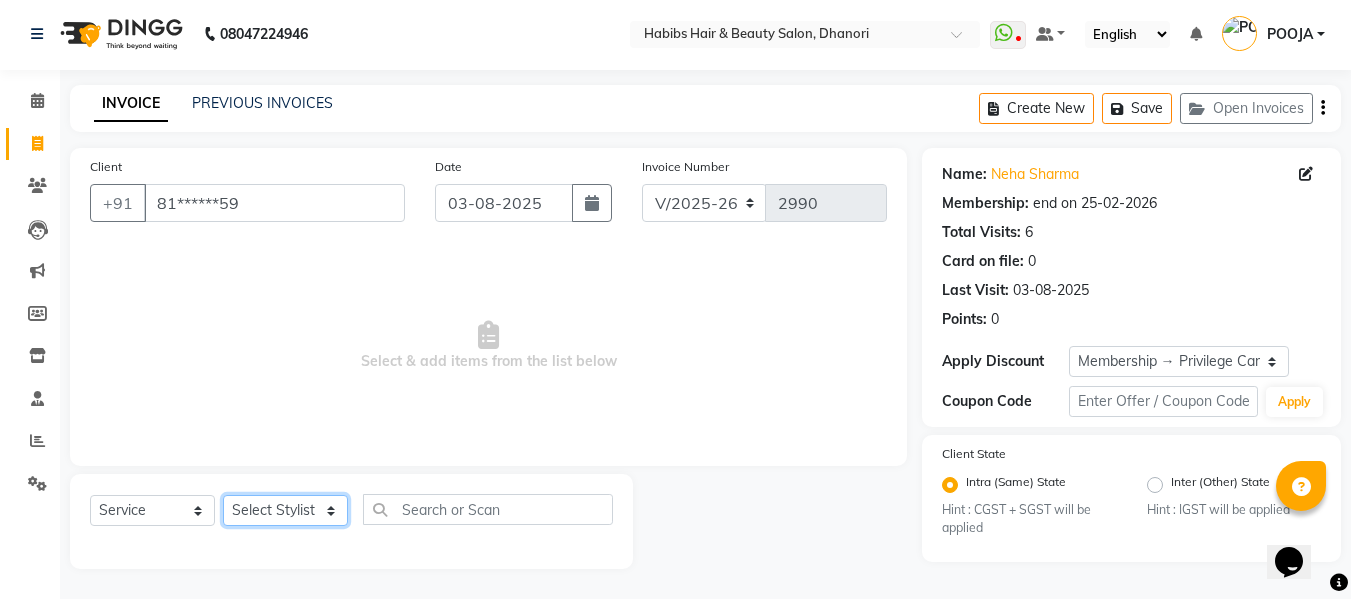 click on "Select Stylist Admin  Alishan  ARMAN DIVYA FAIZAN IRFAN MUZAMMIL POOJA POOJA J RAKESH SAHIL SHAKEEL SONAL" 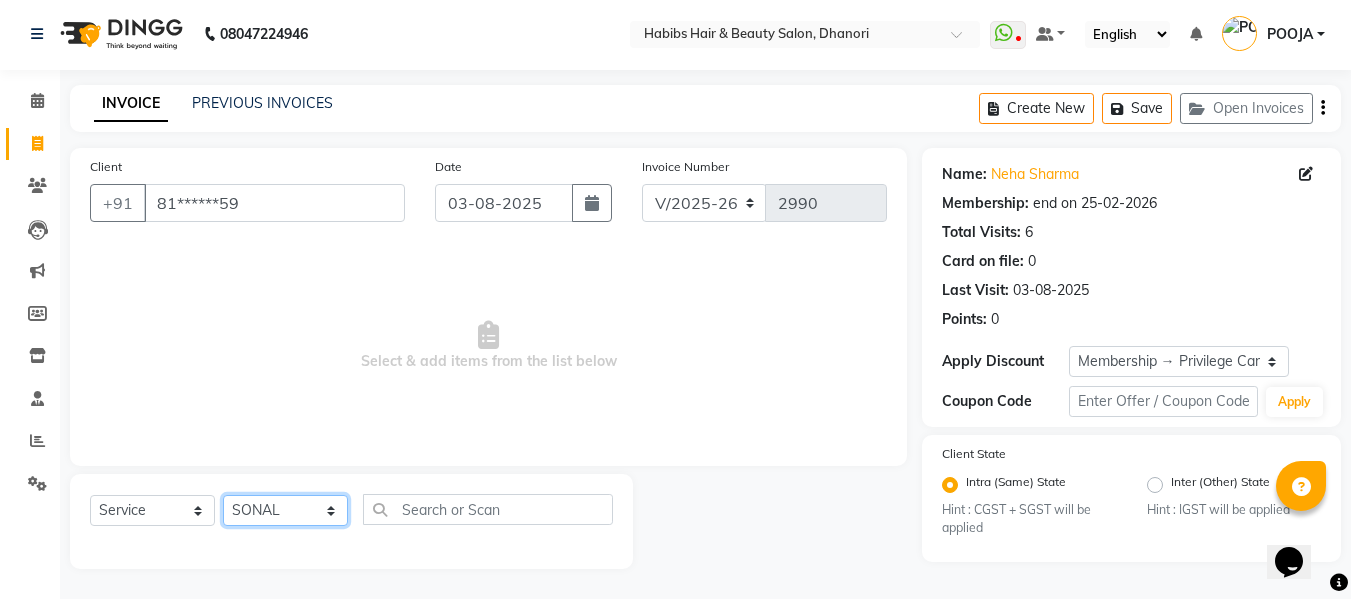 click on "Select Stylist Admin  Alishan  ARMAN DIVYA FAIZAN IRFAN MUZAMMIL POOJA POOJA J RAKESH SAHIL SHAKEEL SONAL" 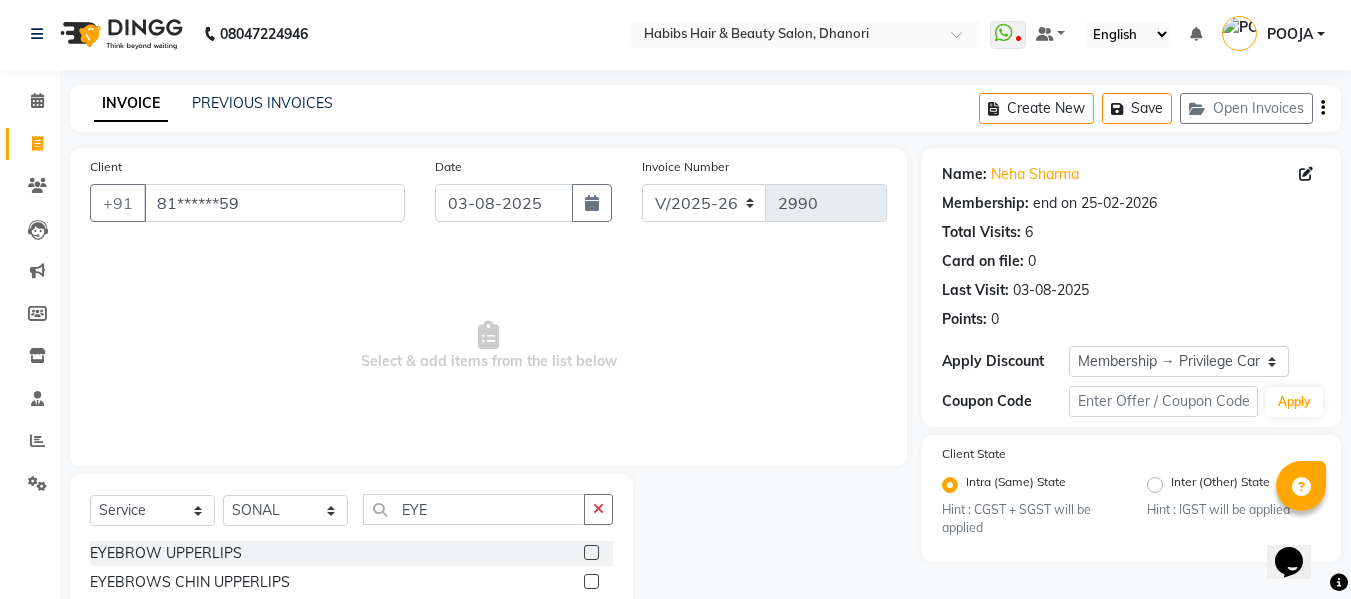 click 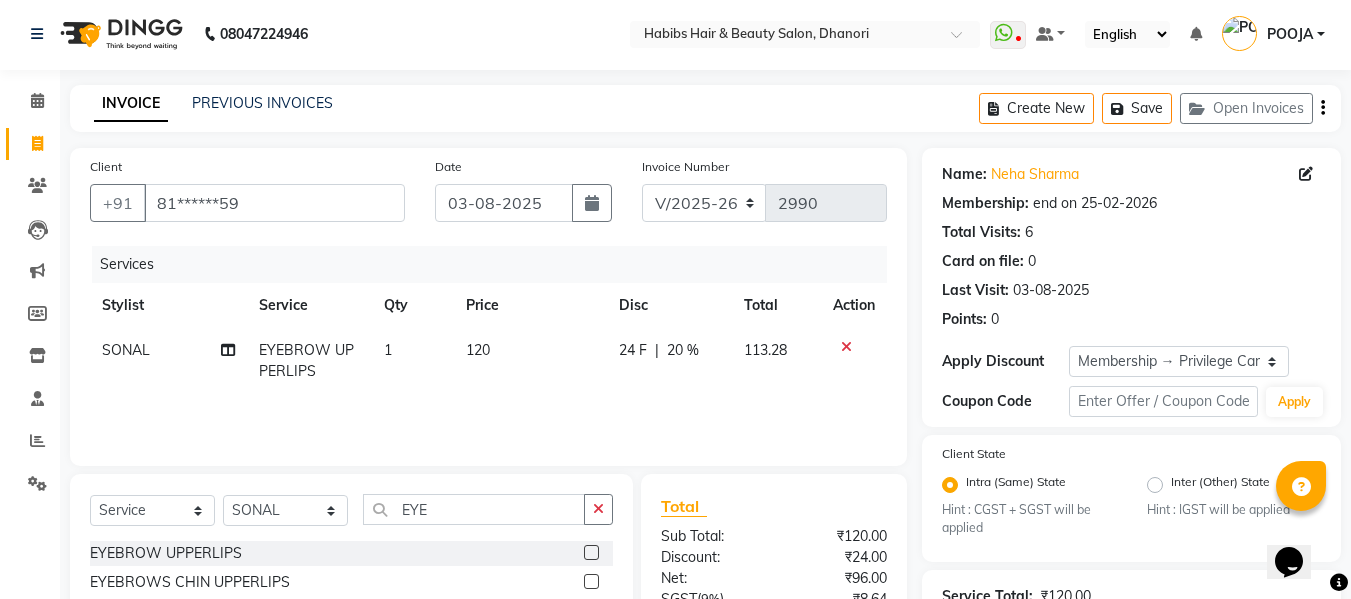 click on "120" 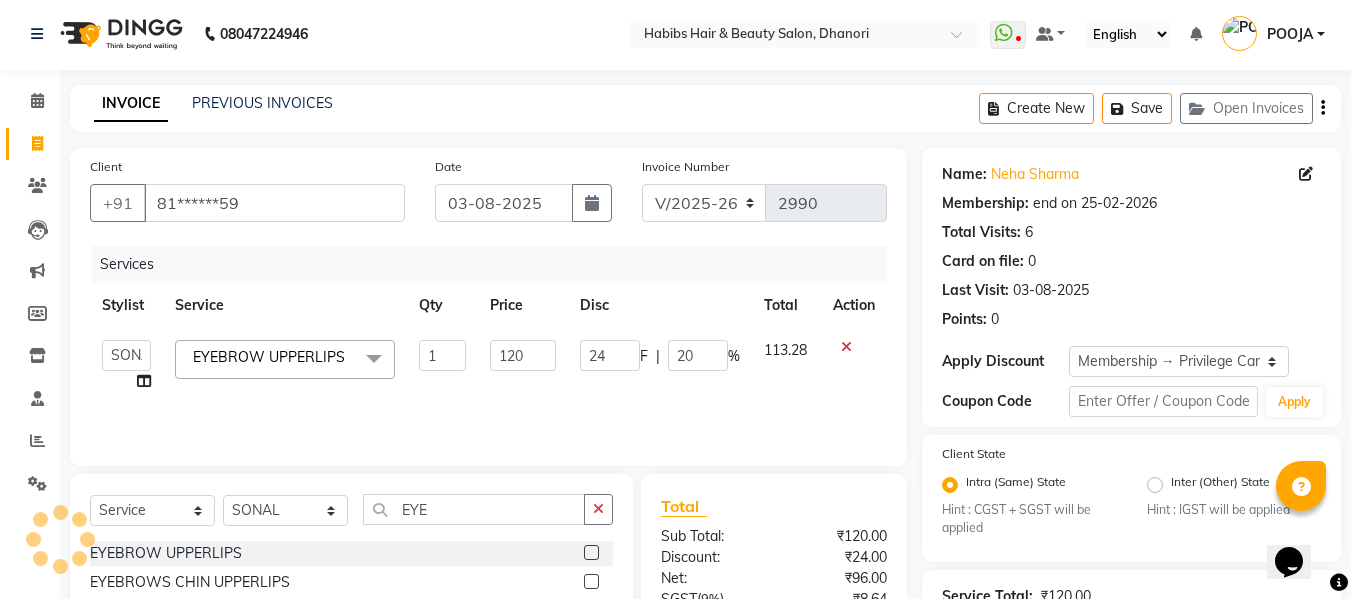 click on "120" 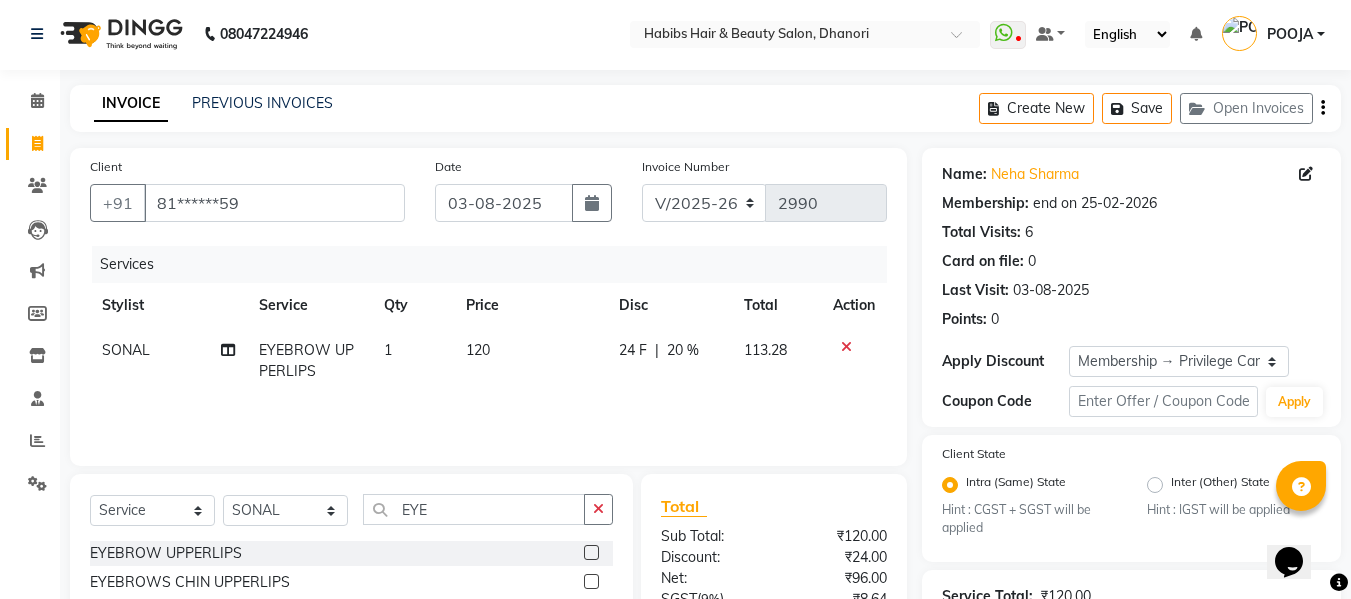 click on "20 %" 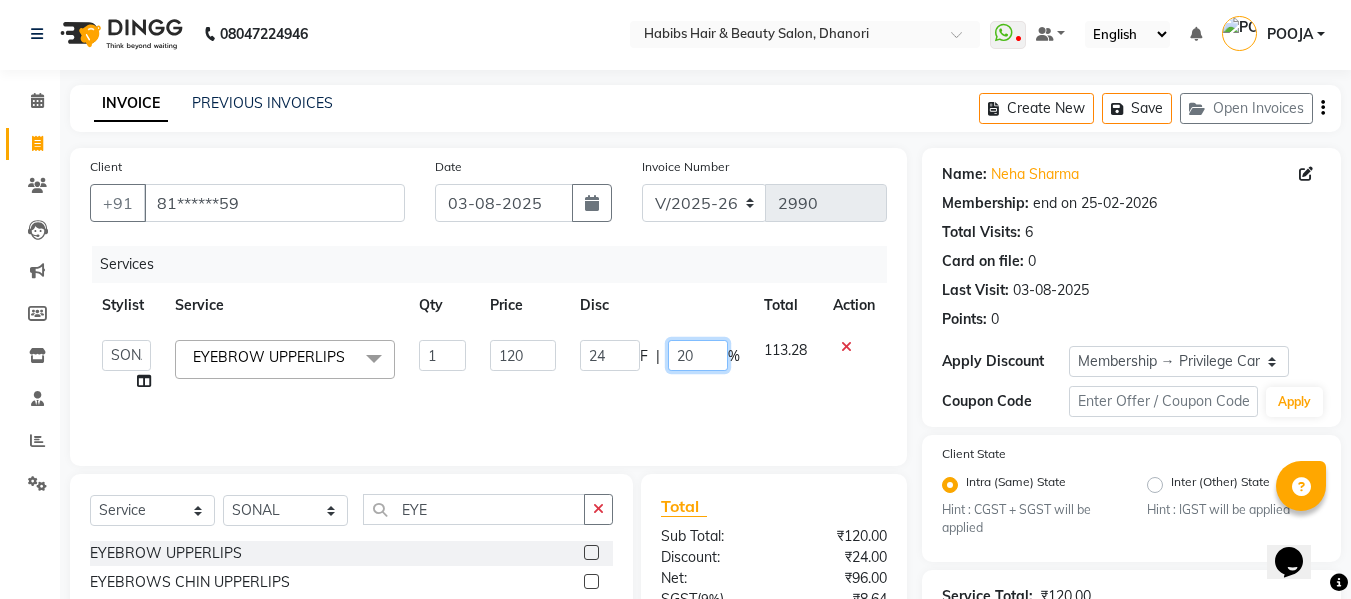 click on "20" 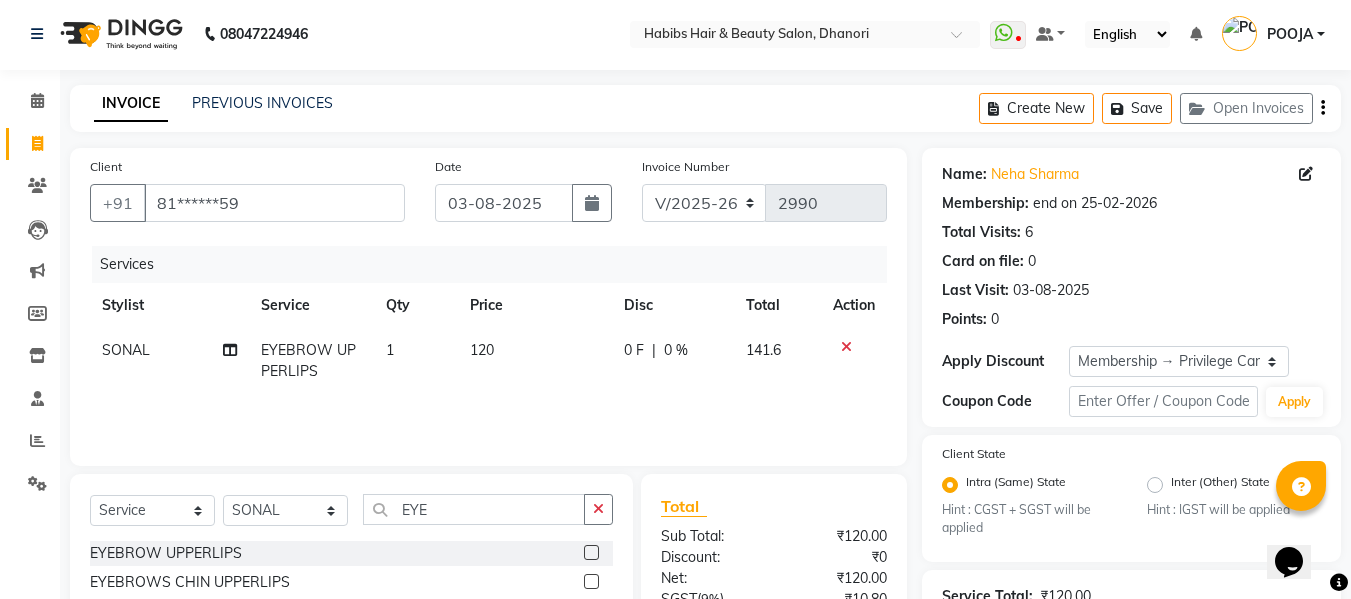click on "120" 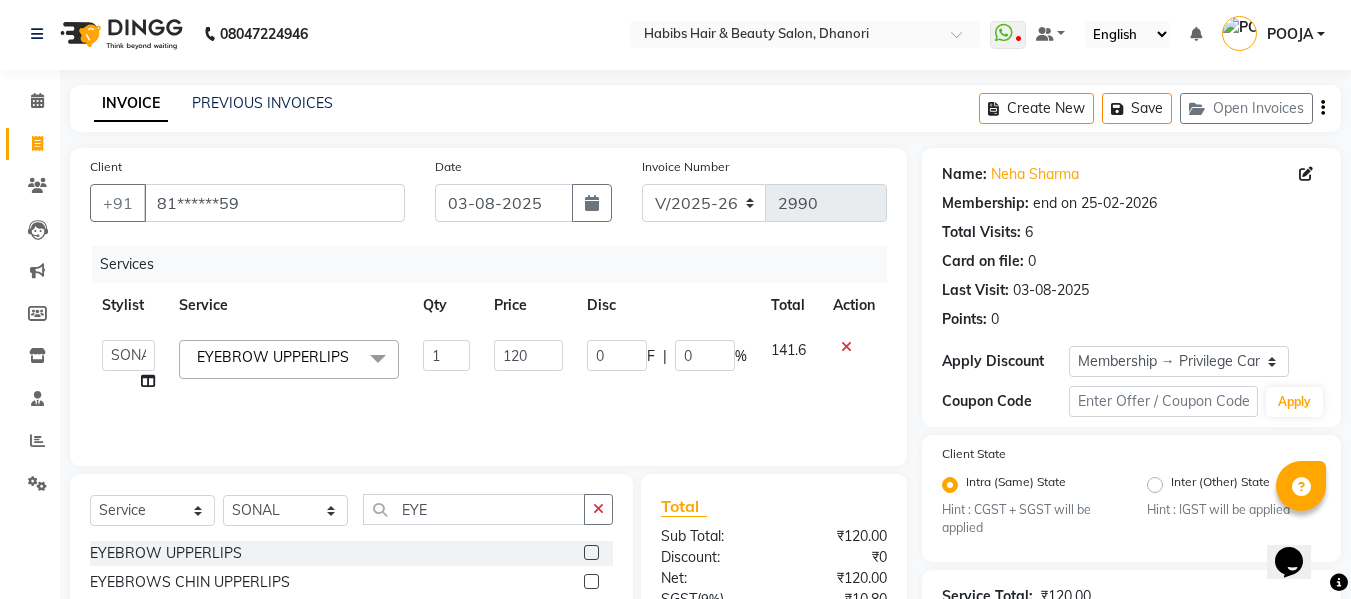 click on "120" 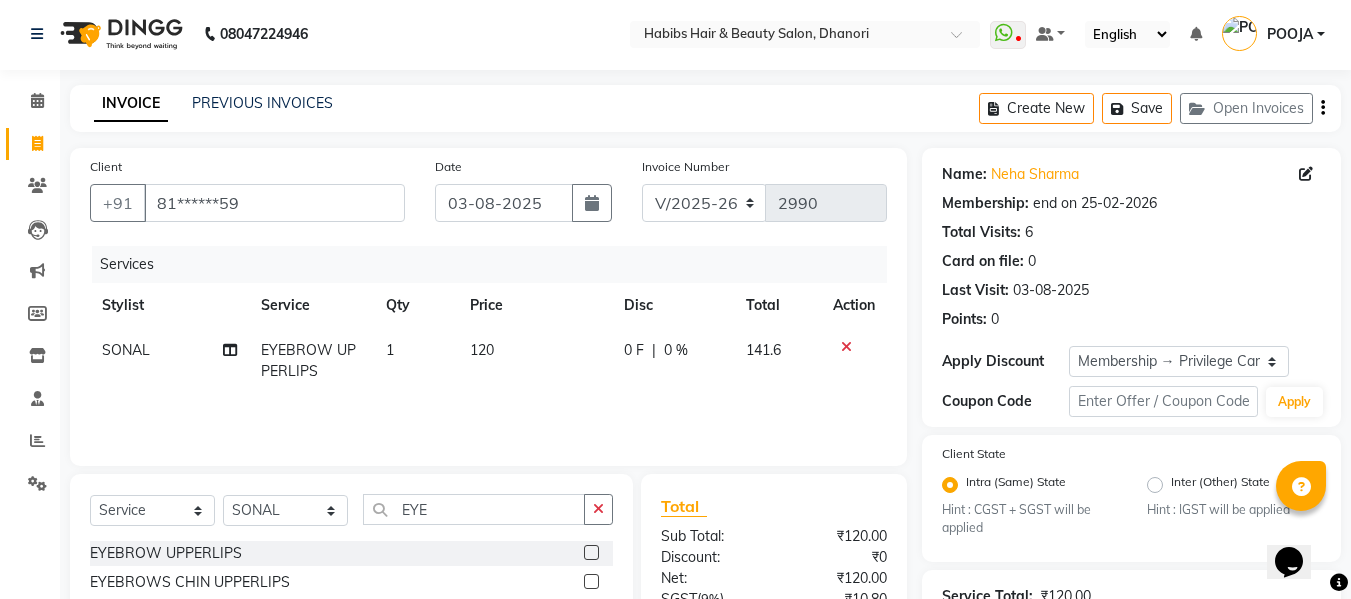 click 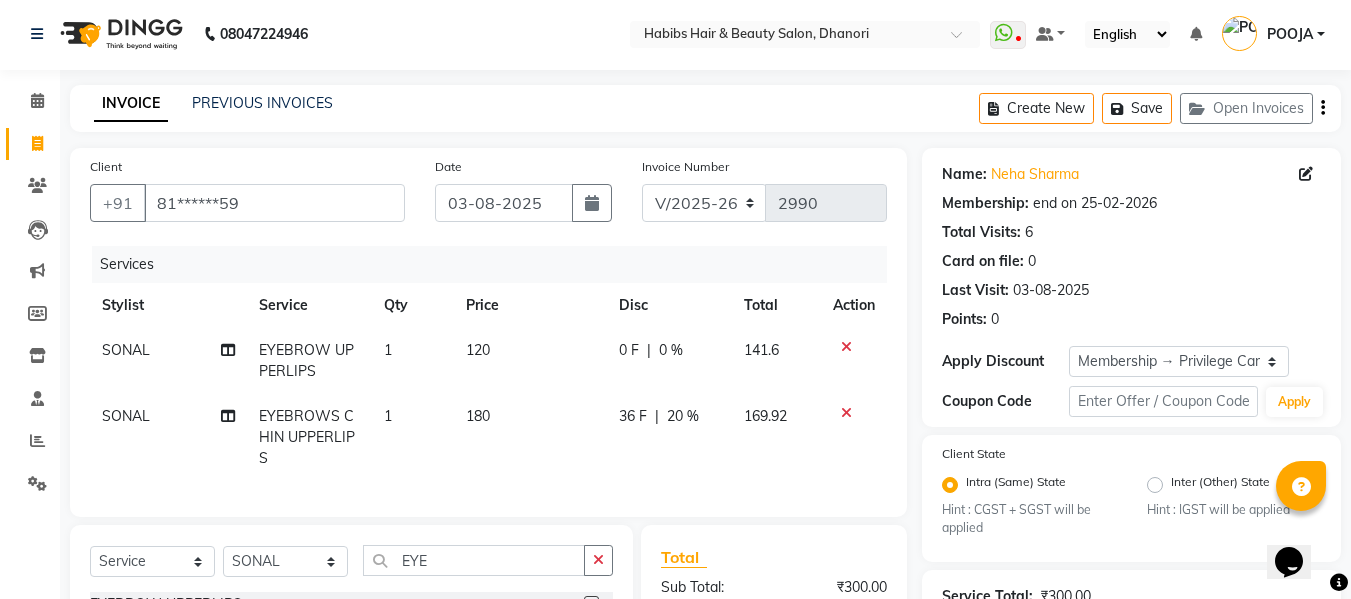 click 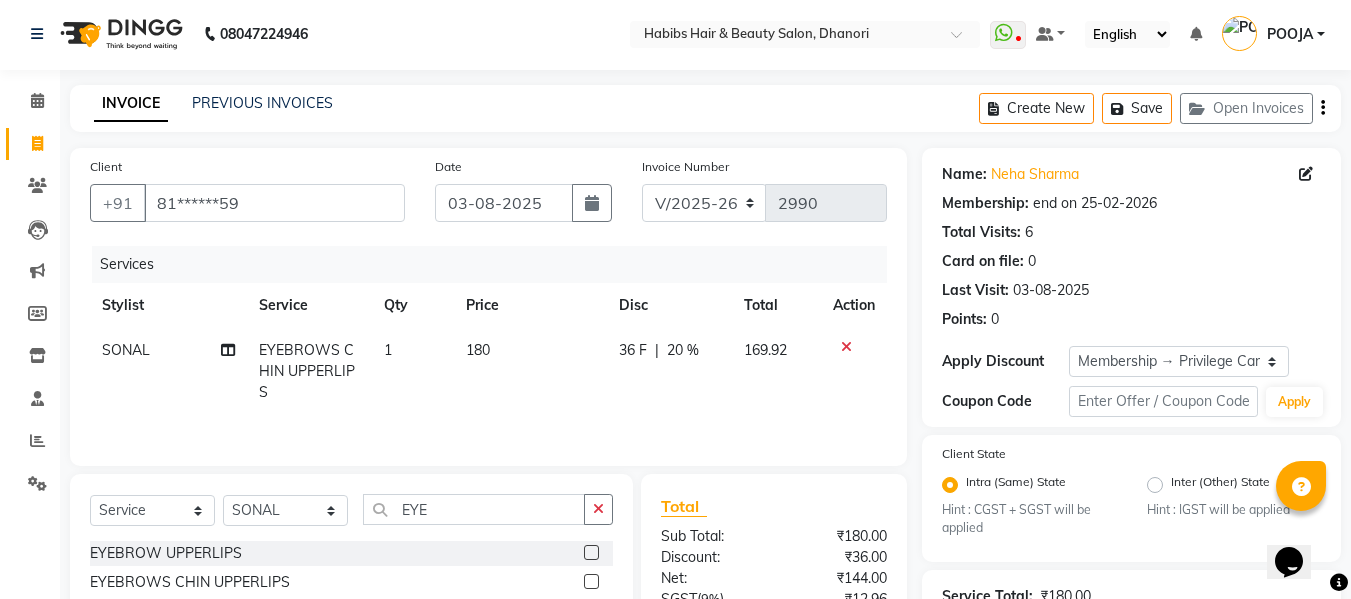 click on "36 F | 20 %" 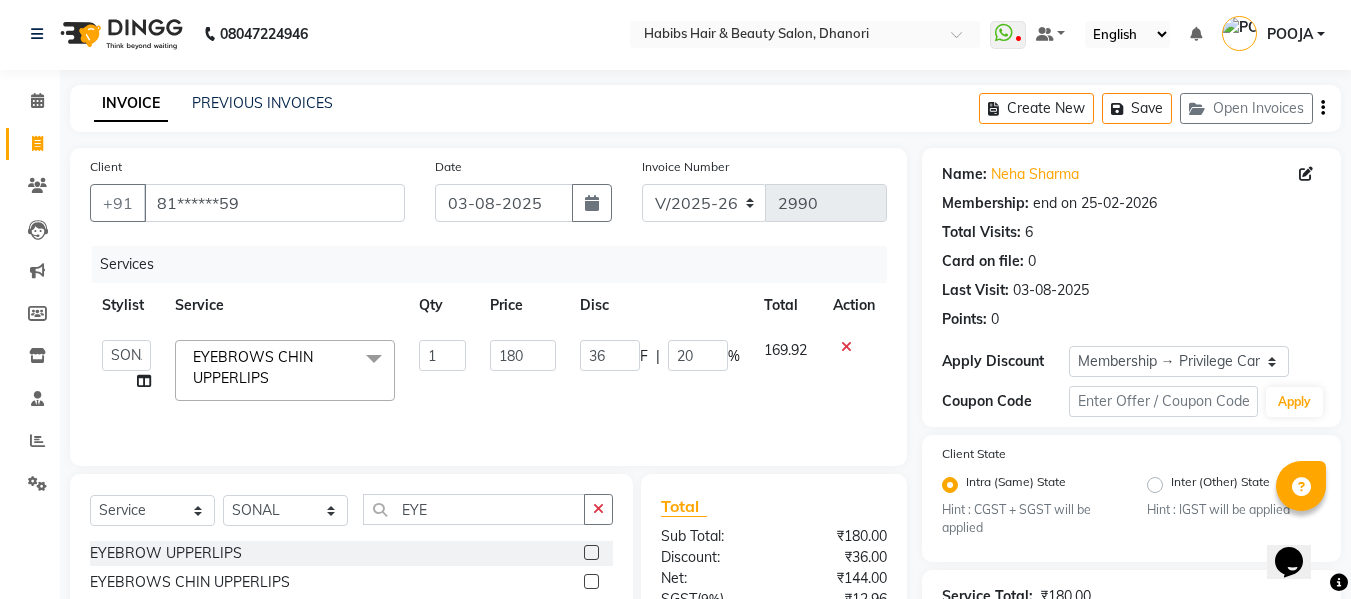 click on "20" 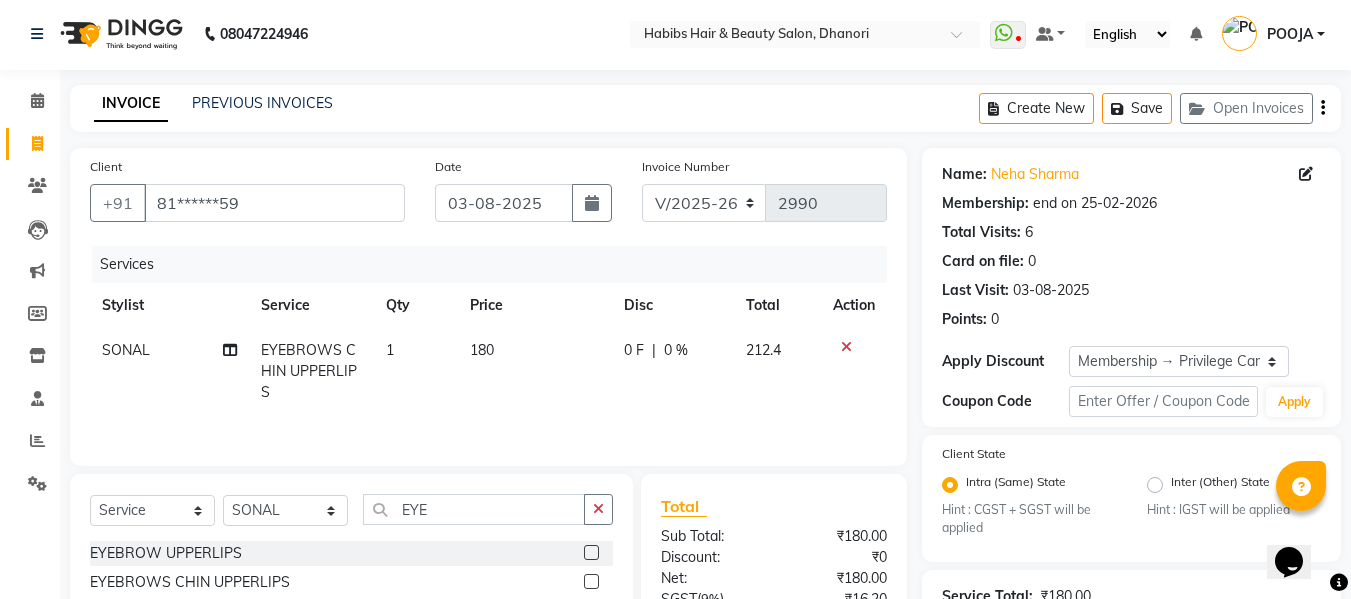click on "180" 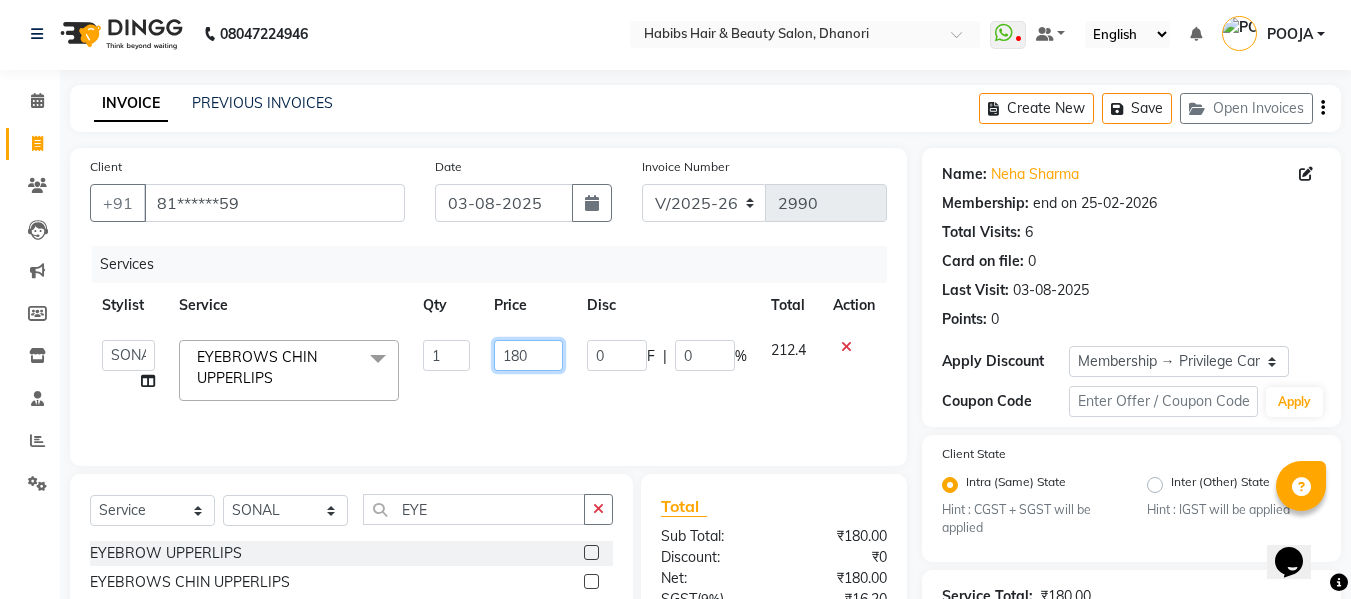 click on "180" 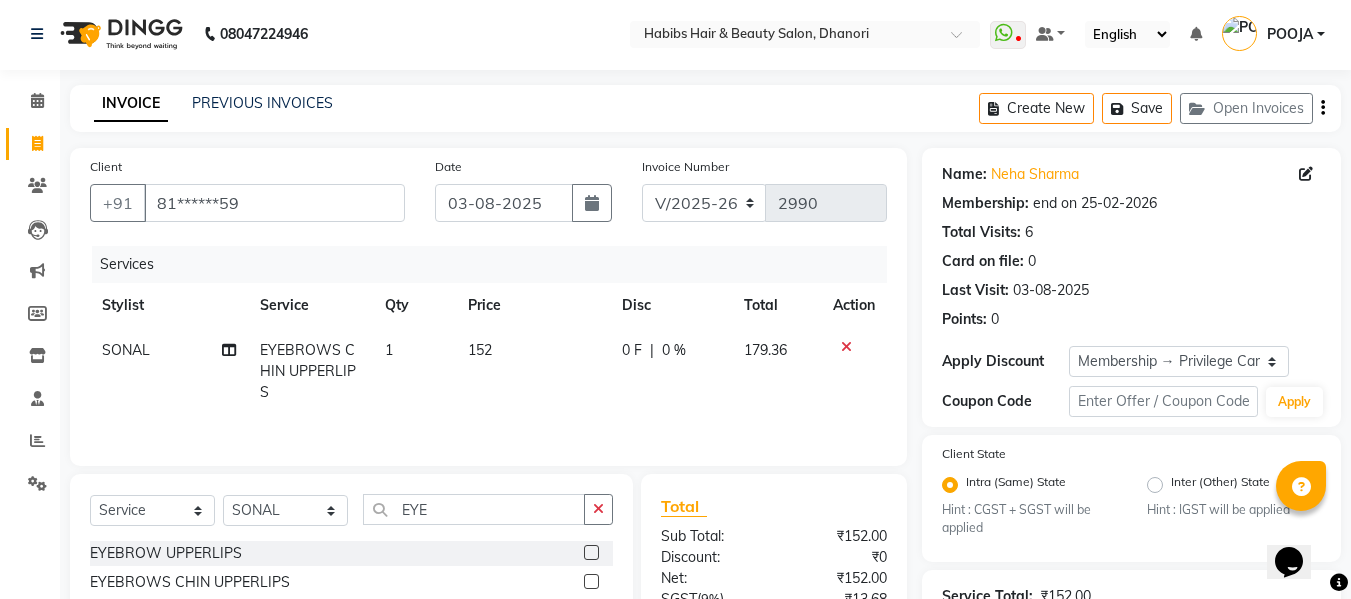click on "152" 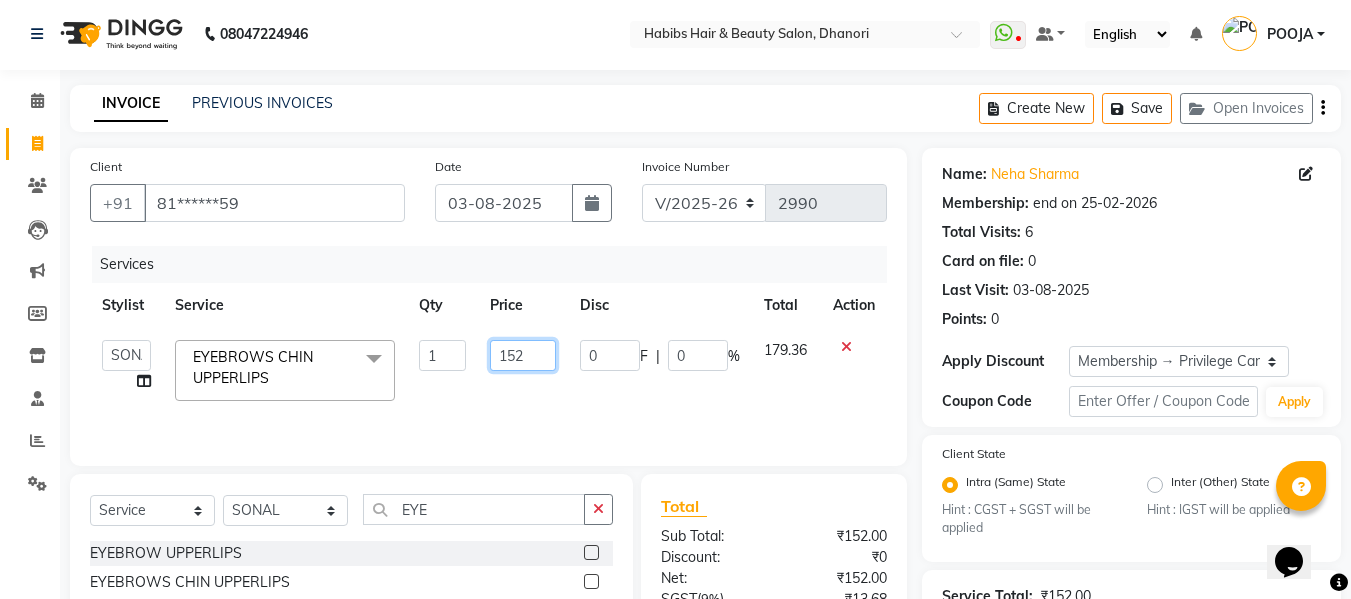click on "152" 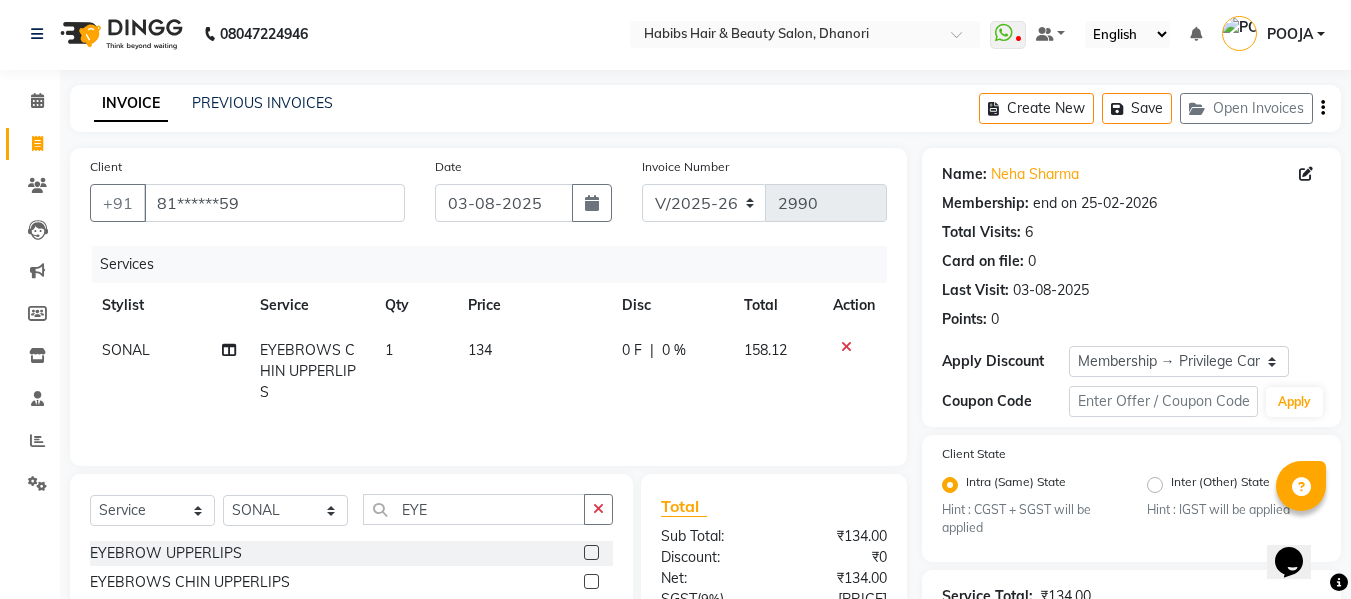 click on "134" 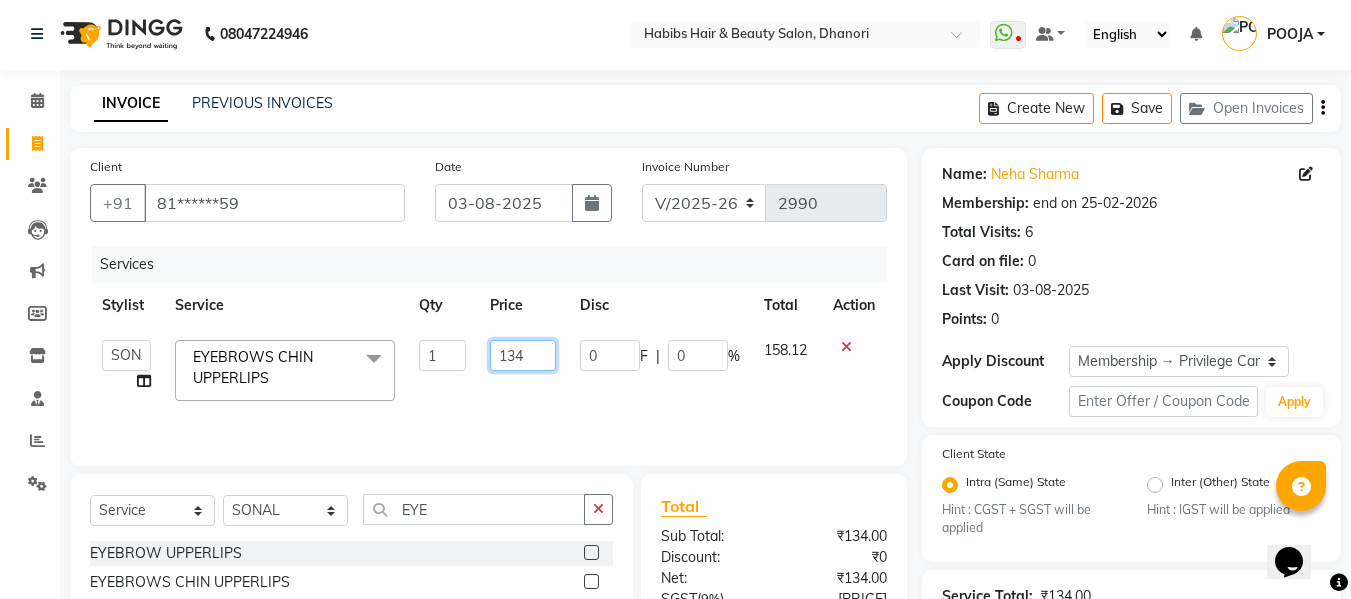 click on "134" 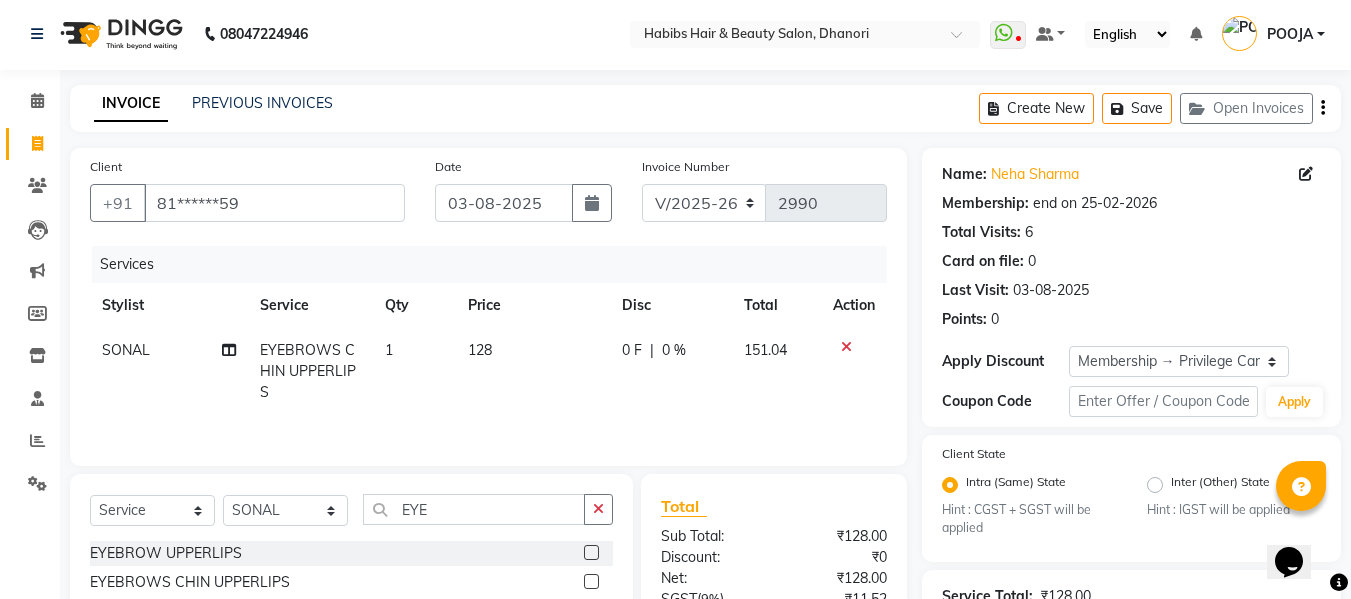 click on "128" 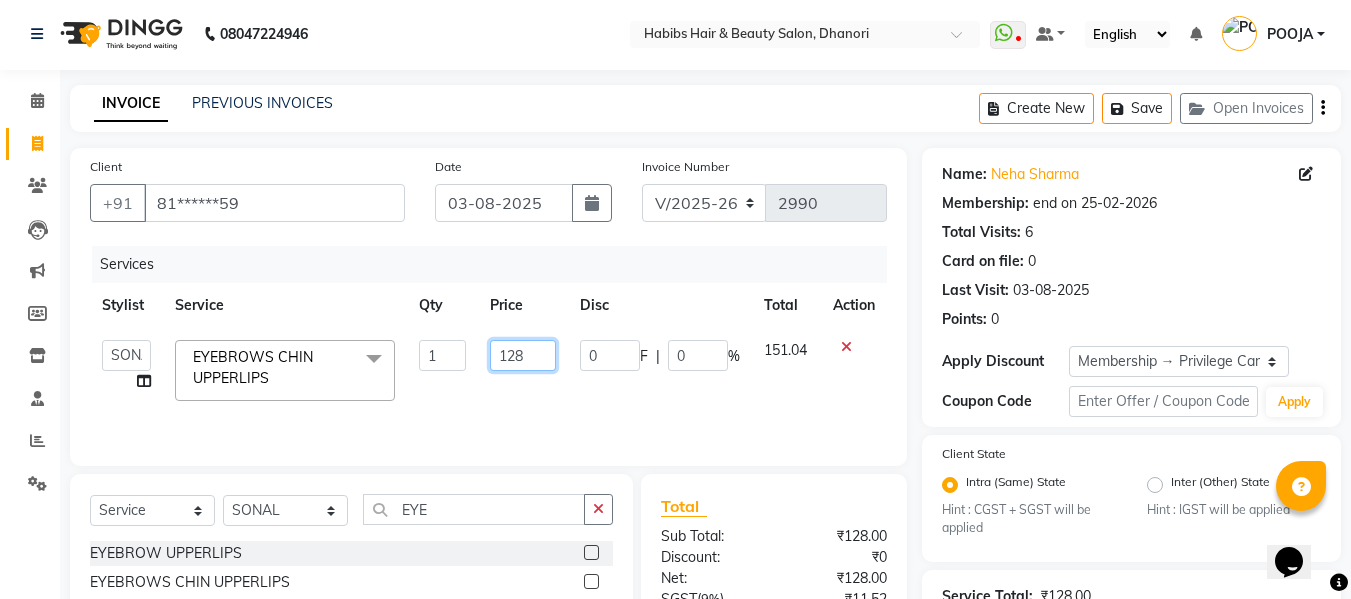 click on "128" 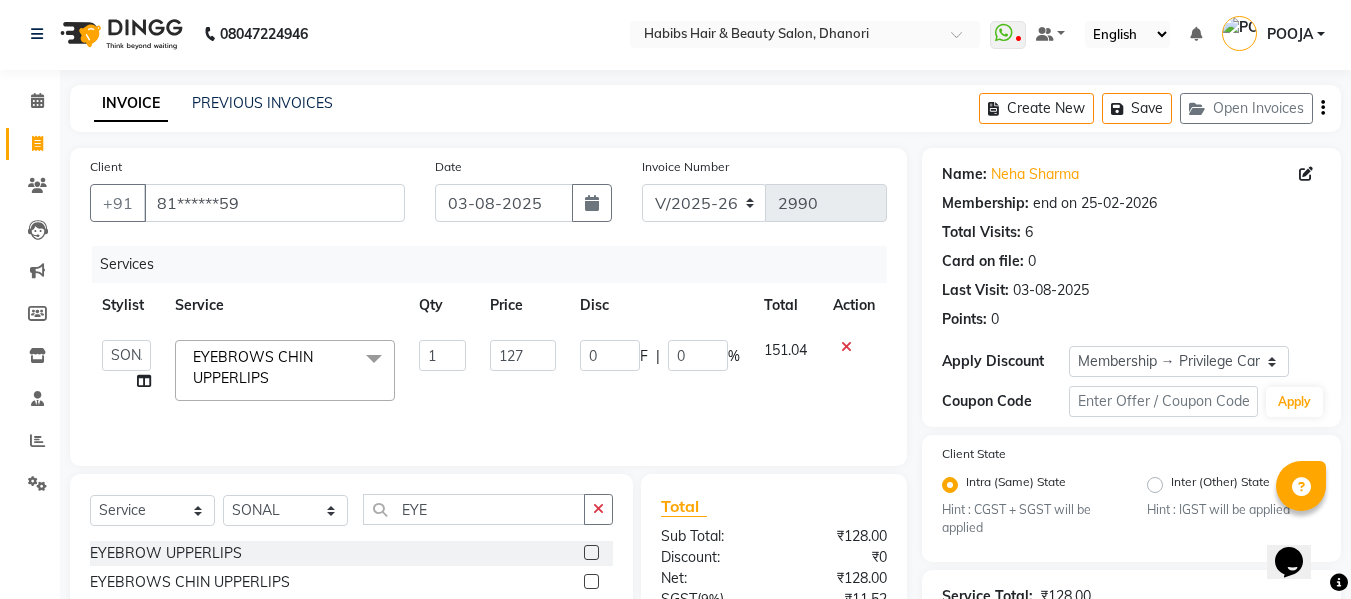 click on "127" 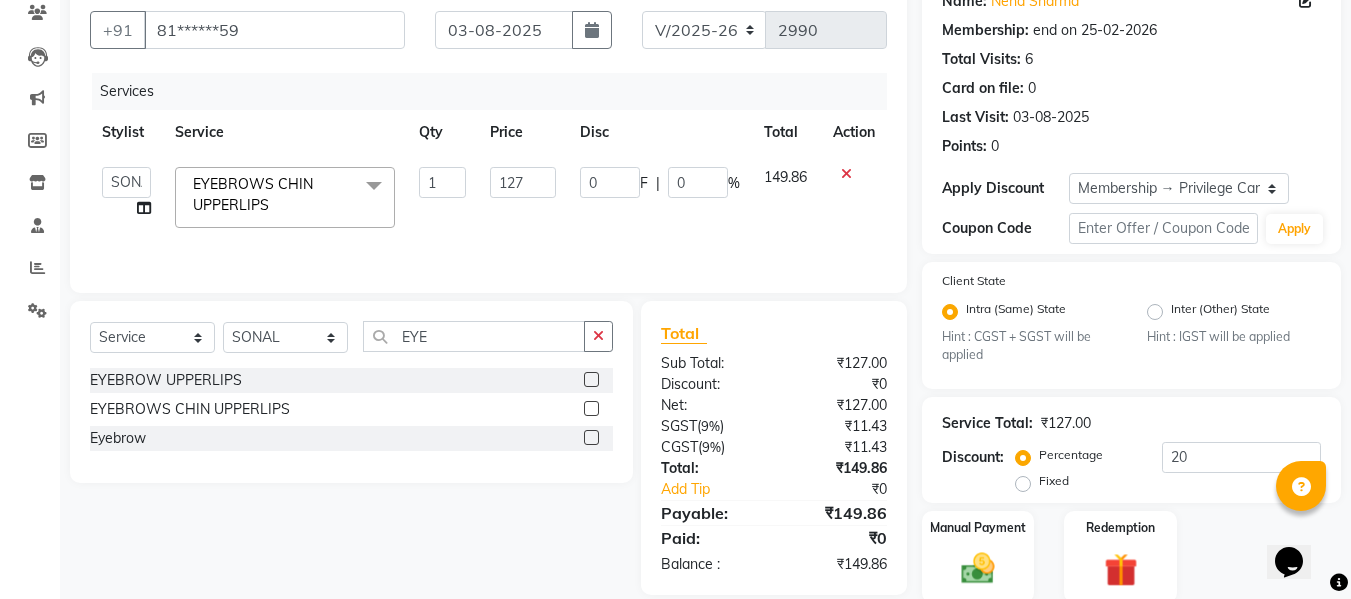 scroll, scrollTop: 250, scrollLeft: 0, axis: vertical 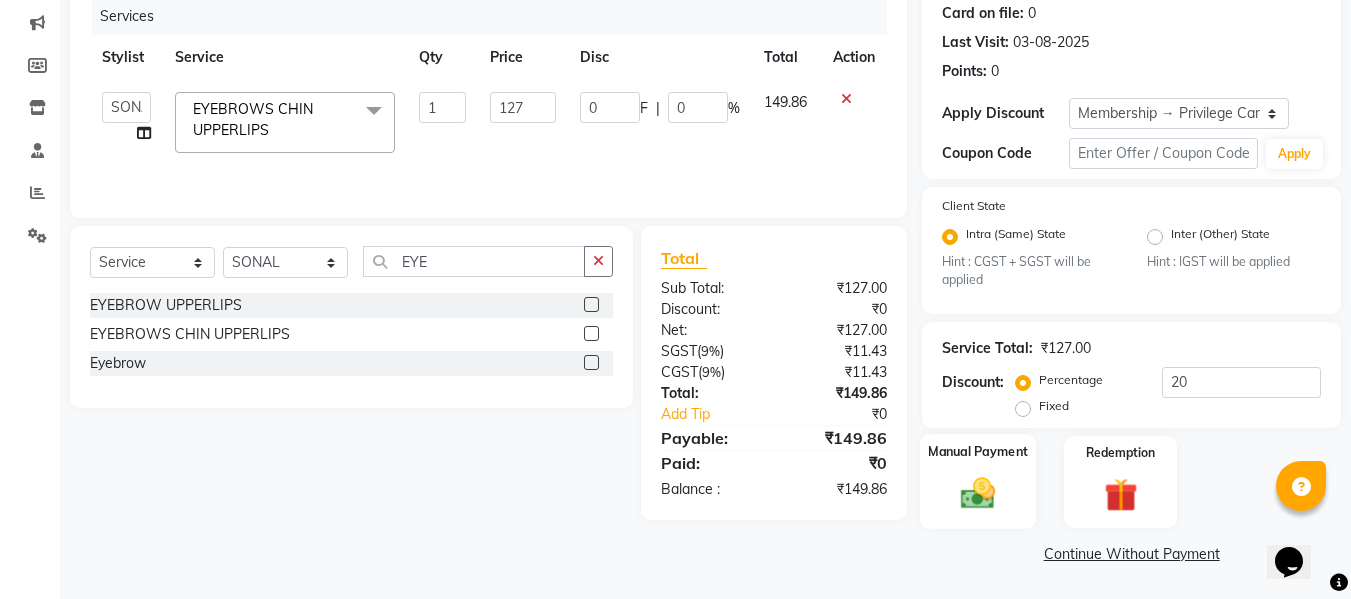 click on "Manual Payment" 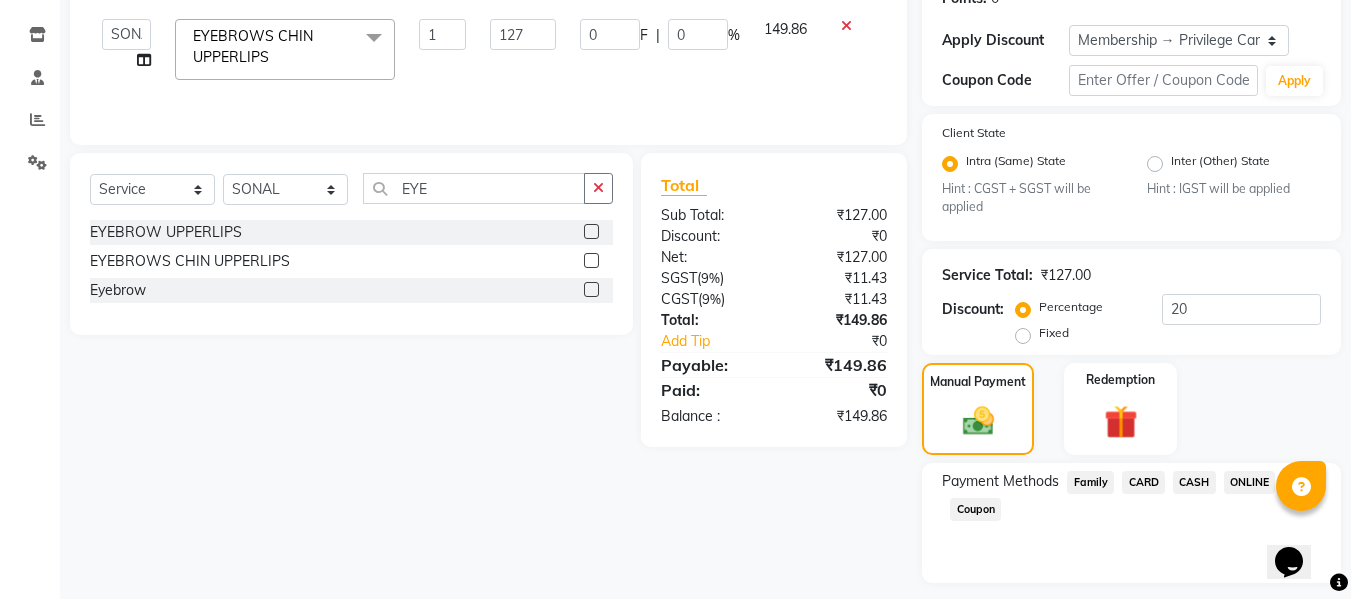 scroll, scrollTop: 378, scrollLeft: 0, axis: vertical 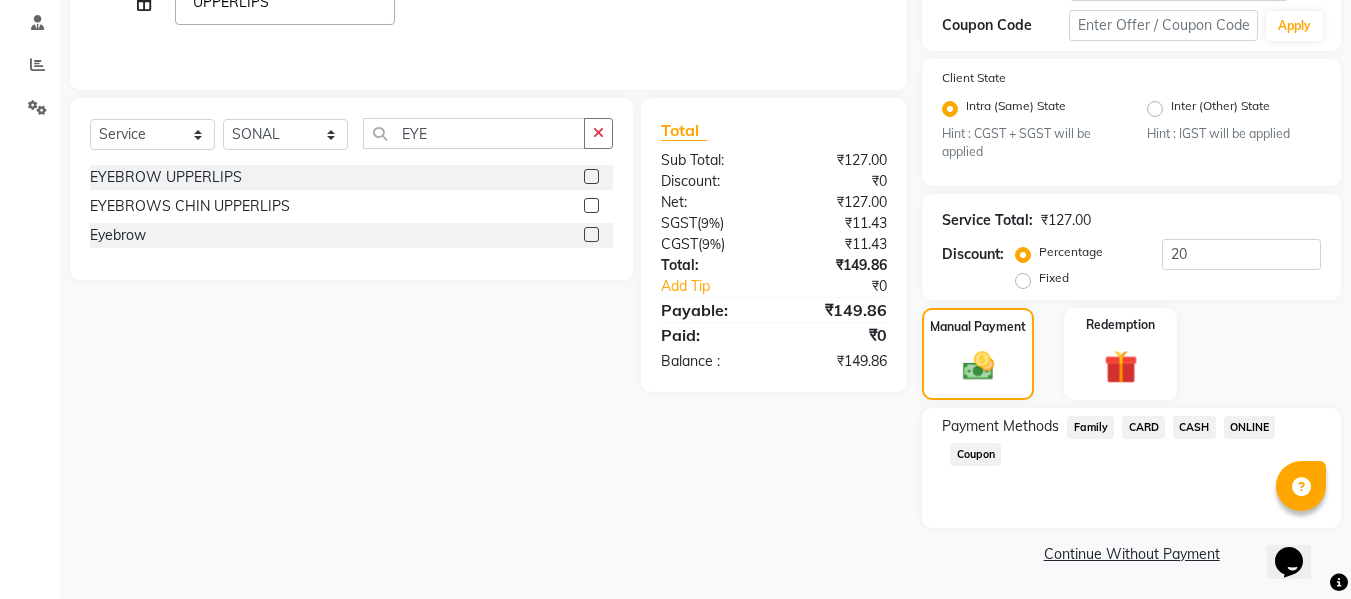 click on "ONLINE" 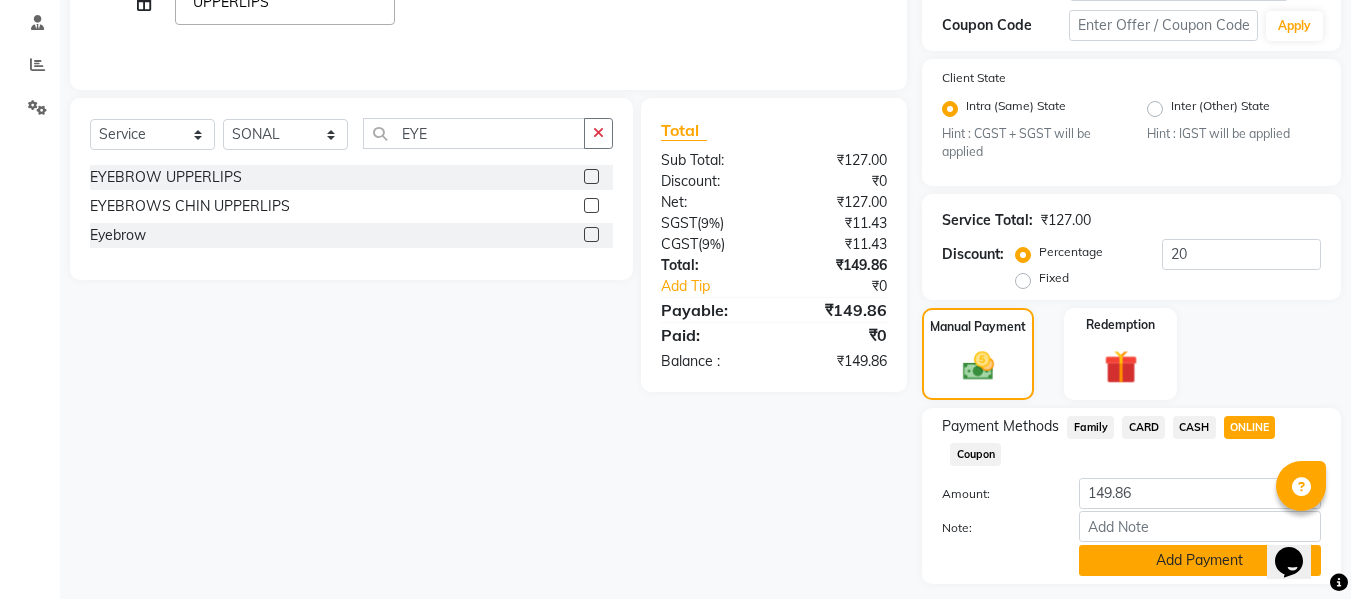 click on "Add Payment" 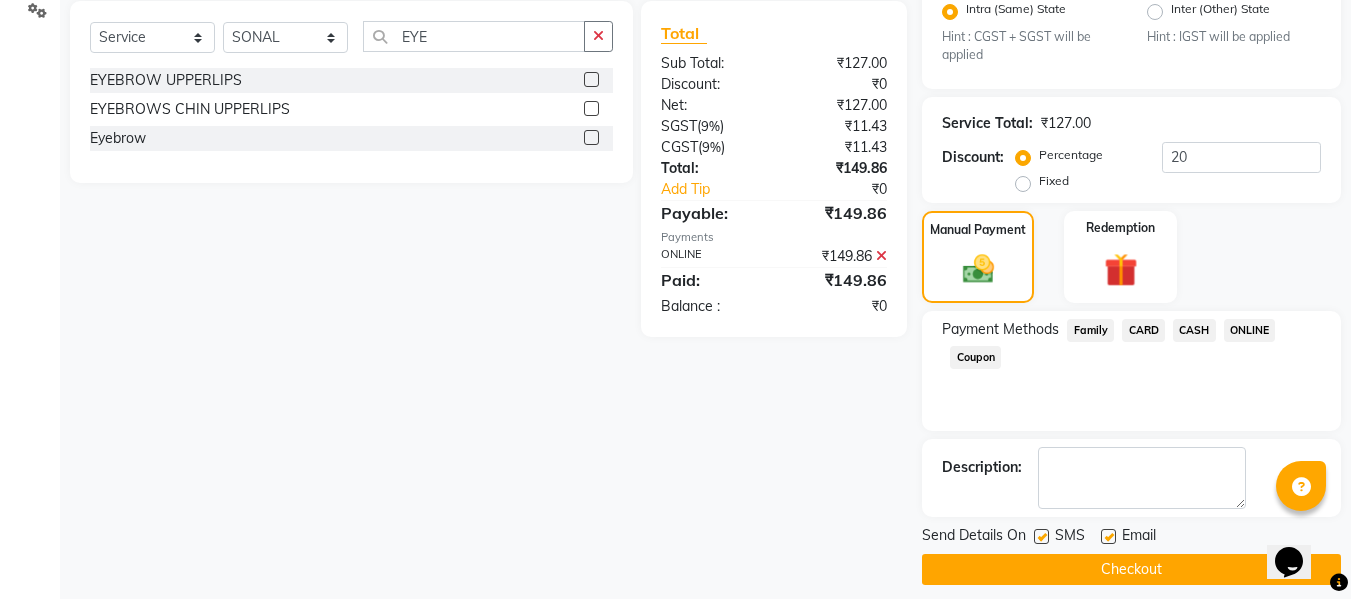 scroll, scrollTop: 491, scrollLeft: 0, axis: vertical 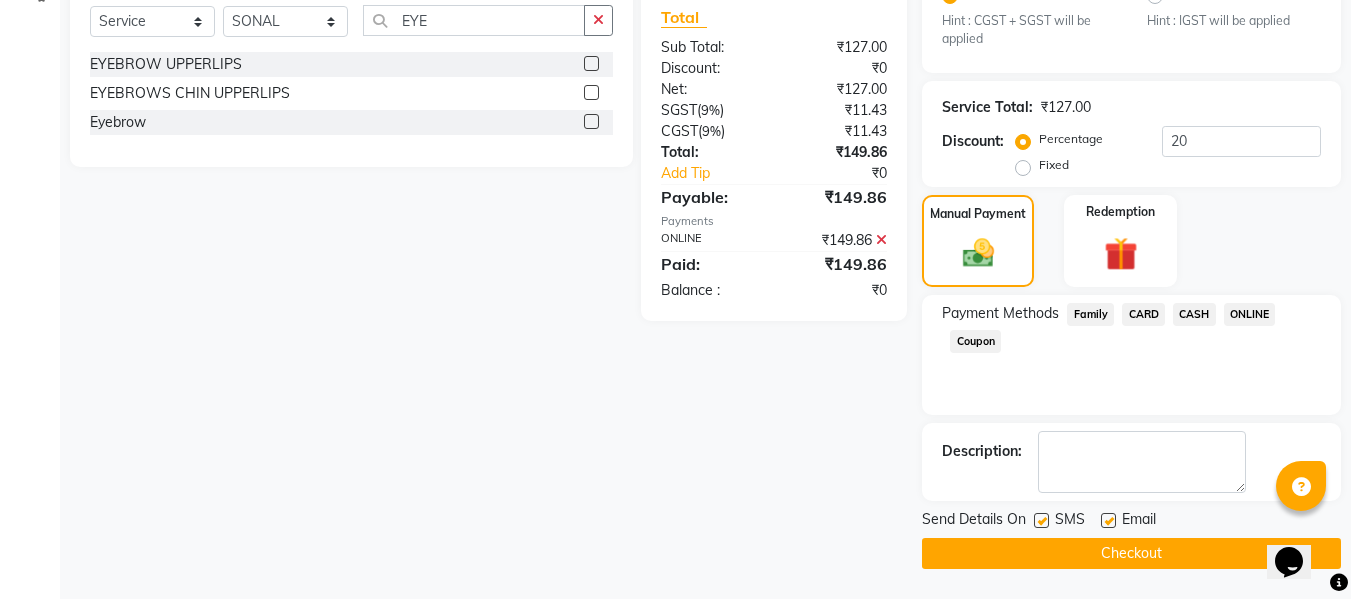 click on "Checkout" 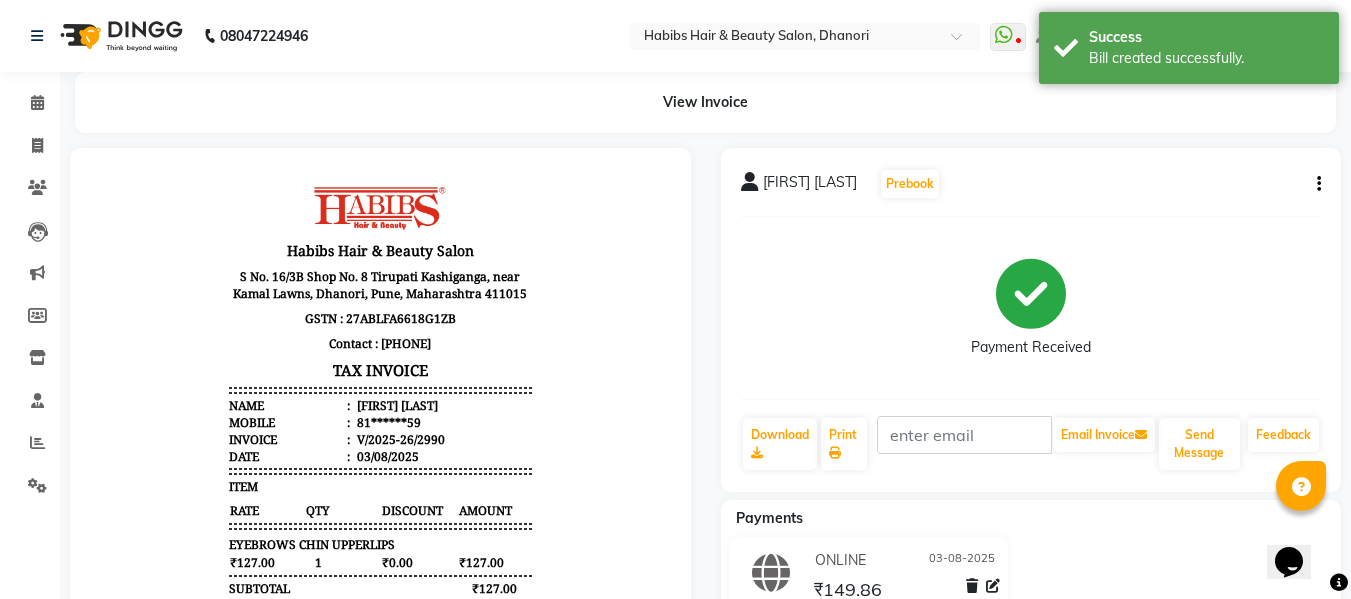 scroll, scrollTop: 0, scrollLeft: 0, axis: both 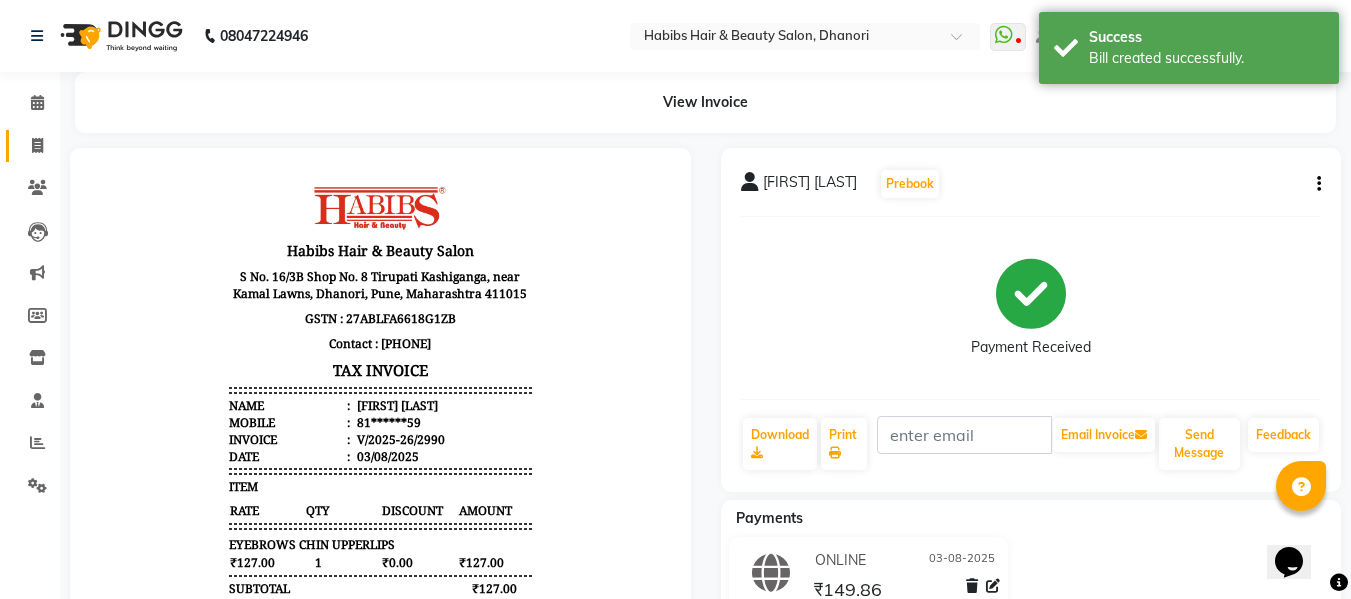 click on "Invoice" 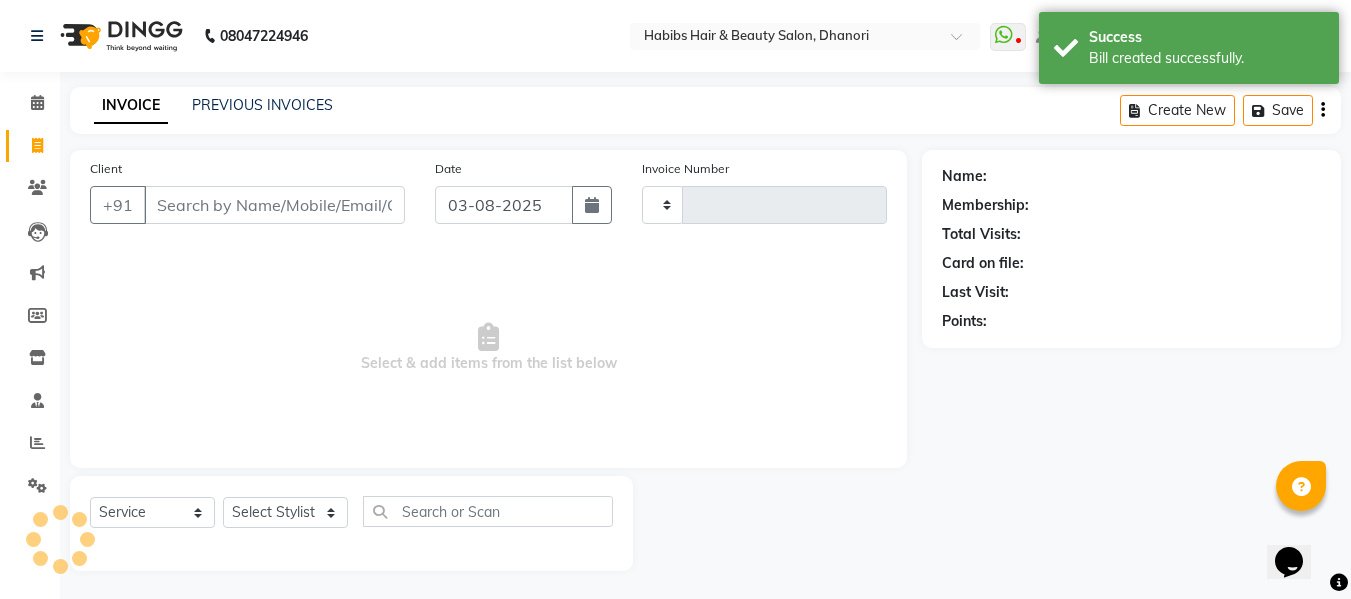 scroll, scrollTop: 2, scrollLeft: 0, axis: vertical 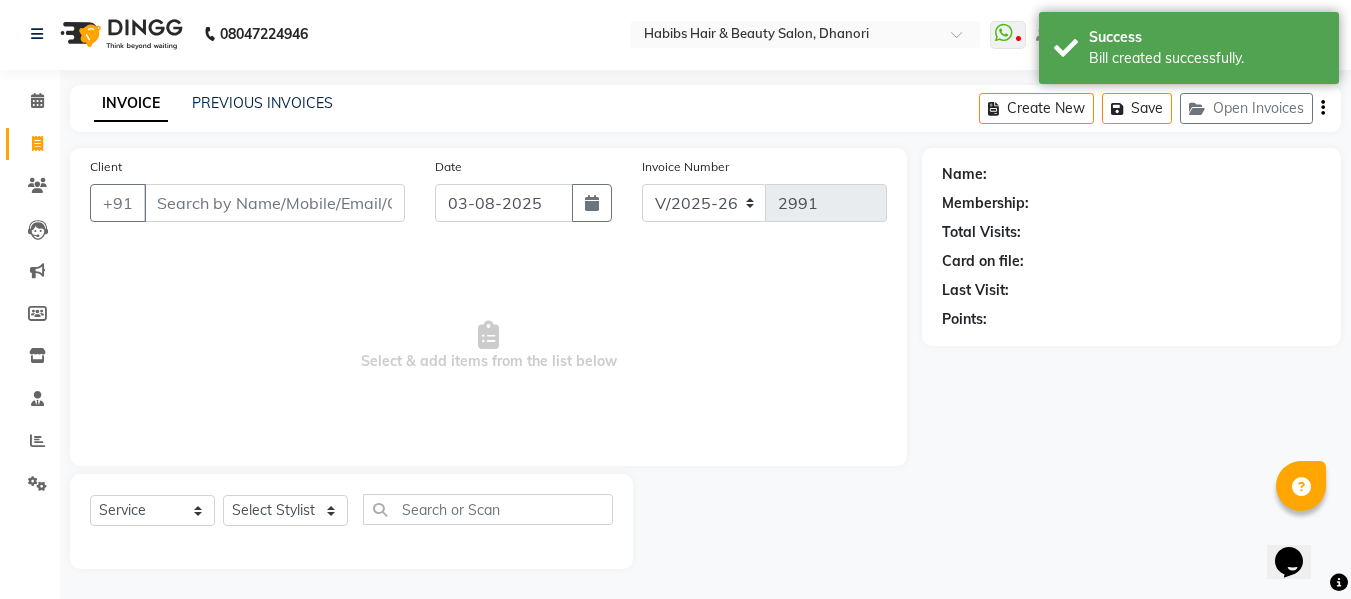 click on "Client" at bounding box center (274, 203) 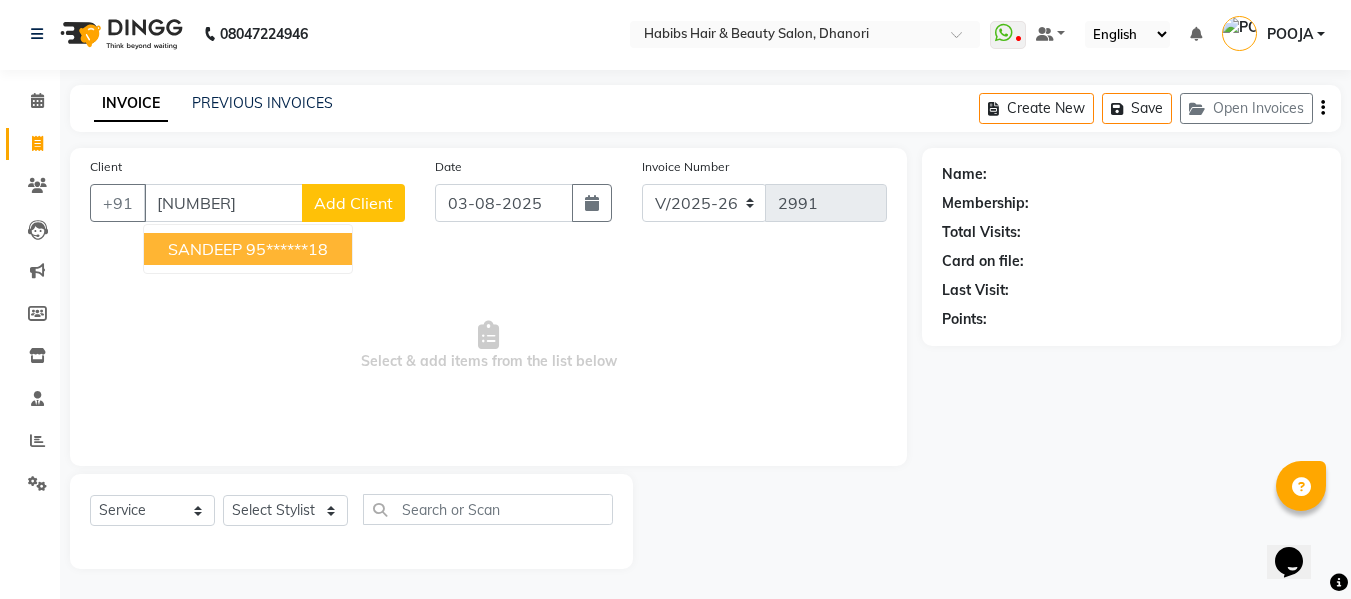 click on "SANDEEP" at bounding box center [205, 249] 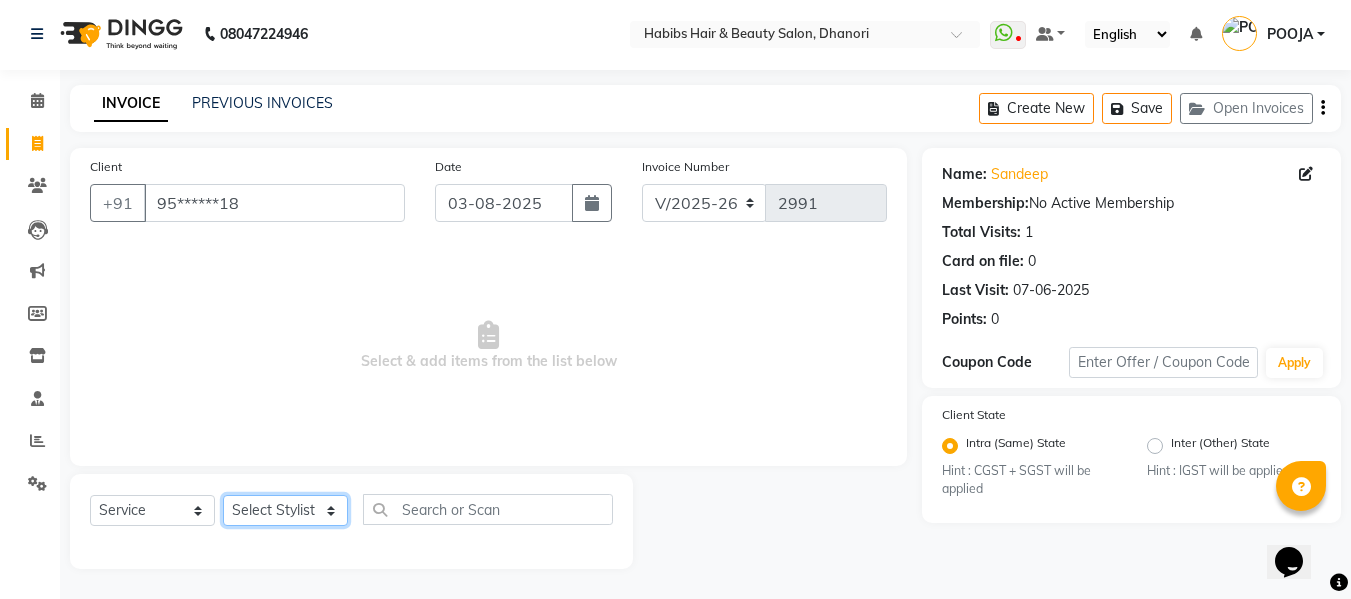 click on "Select Stylist Admin  Alishan  ARMAN DIVYA FAIZAN IRFAN MUZAMMIL POOJA POOJA J RAKESH SAHIL SHAKEEL SONAL" 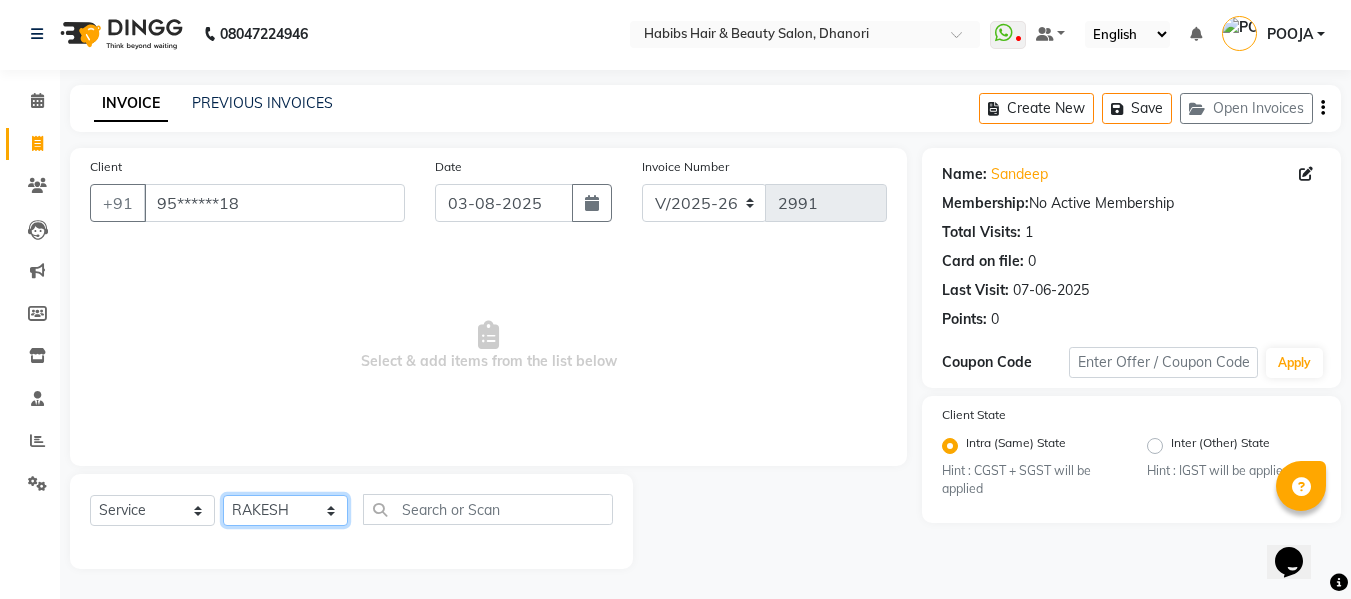click on "Select Stylist Admin  Alishan  ARMAN DIVYA FAIZAN IRFAN MUZAMMIL POOJA POOJA J RAKESH SAHIL SHAKEEL SONAL" 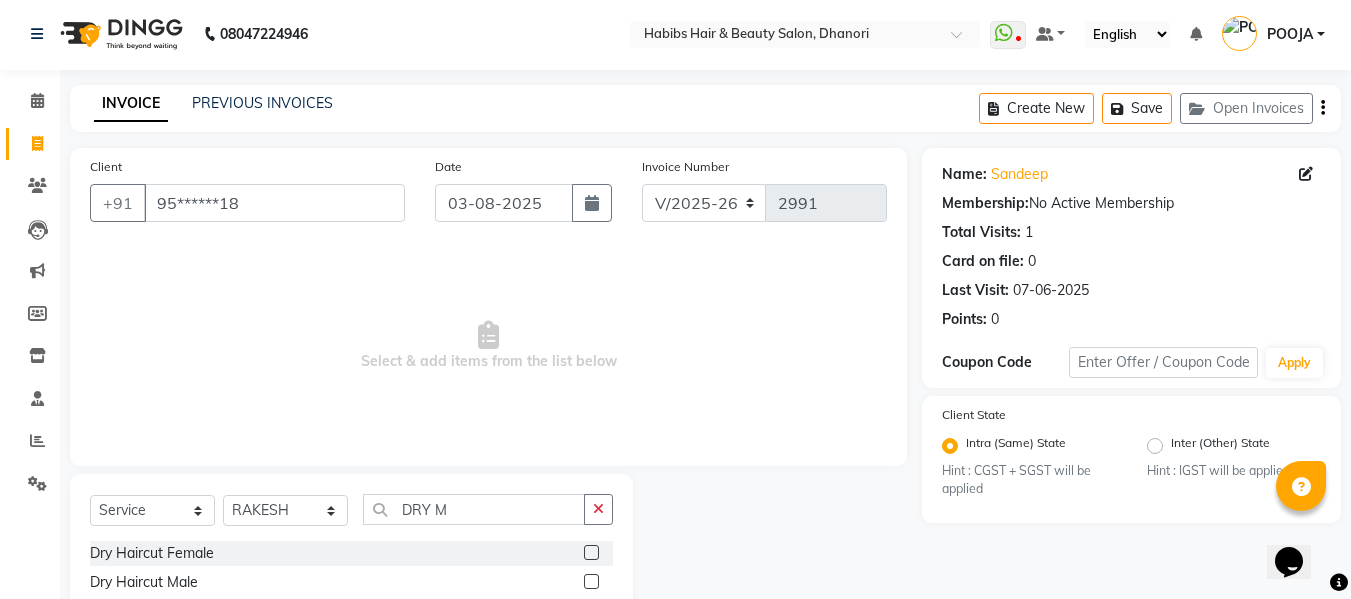click 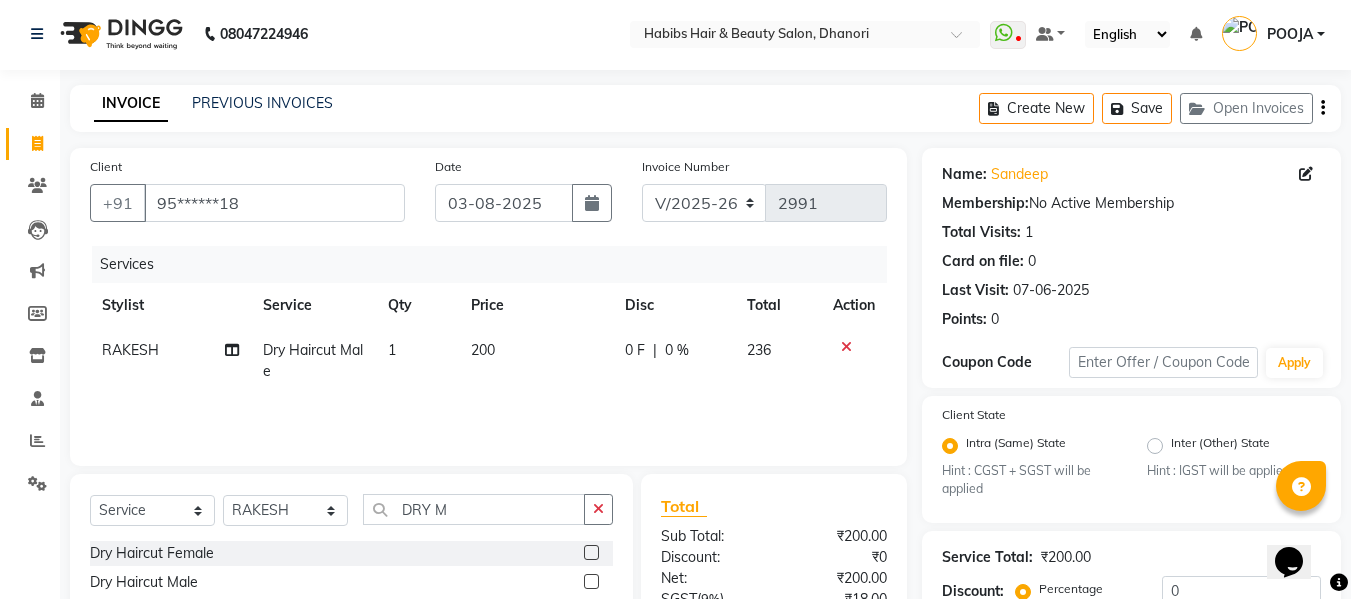 click on "200" 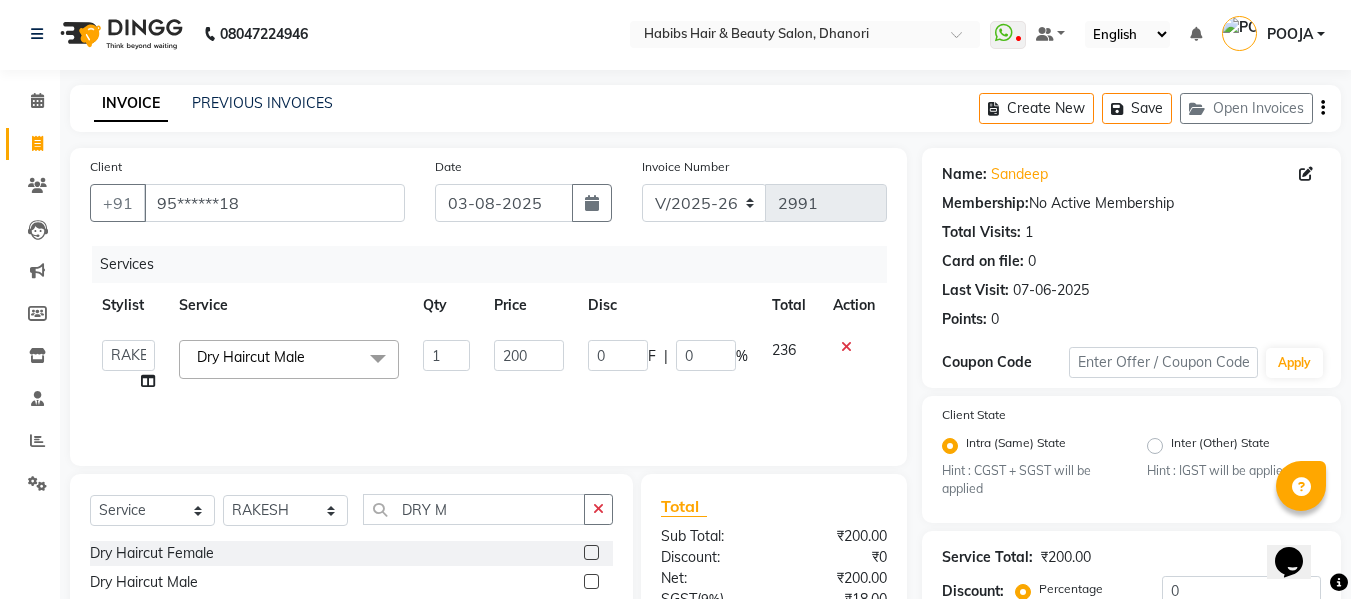 click on "200" 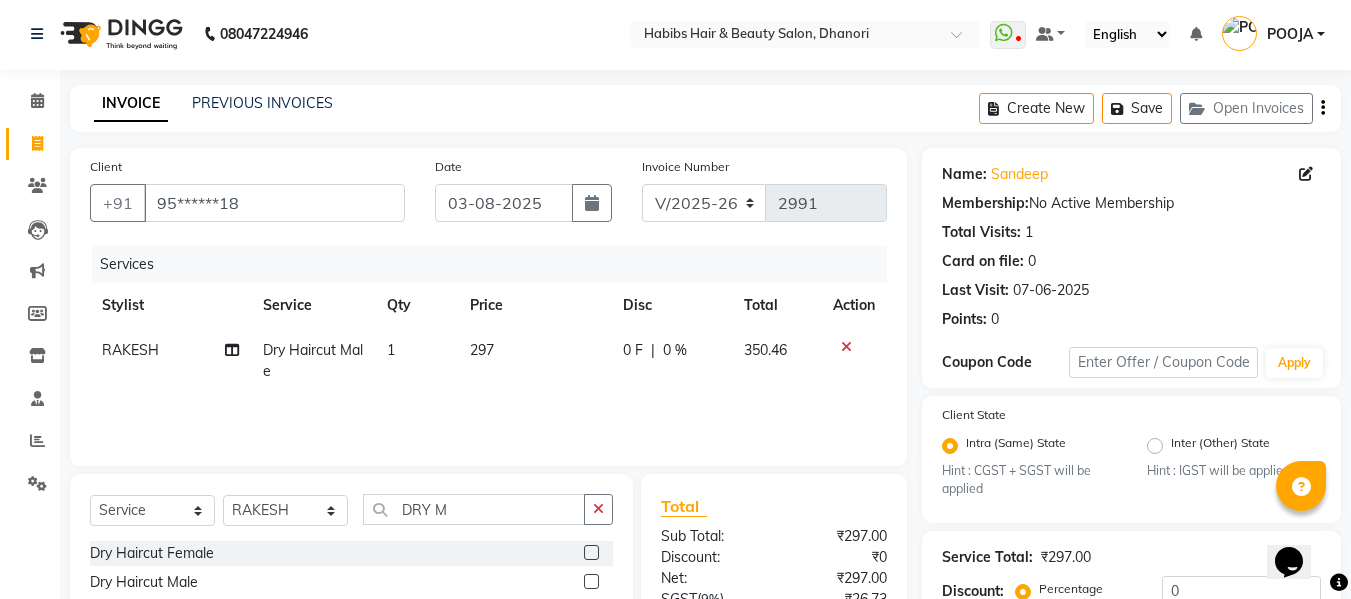 click on "297" 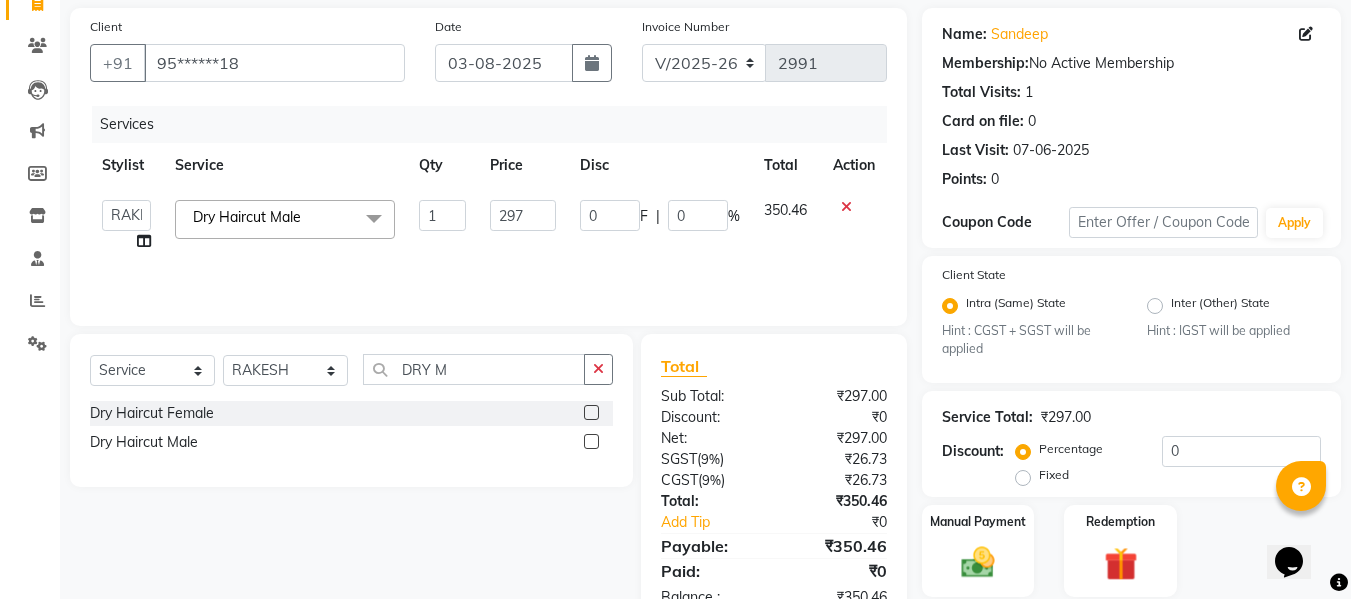 scroll, scrollTop: 211, scrollLeft: 0, axis: vertical 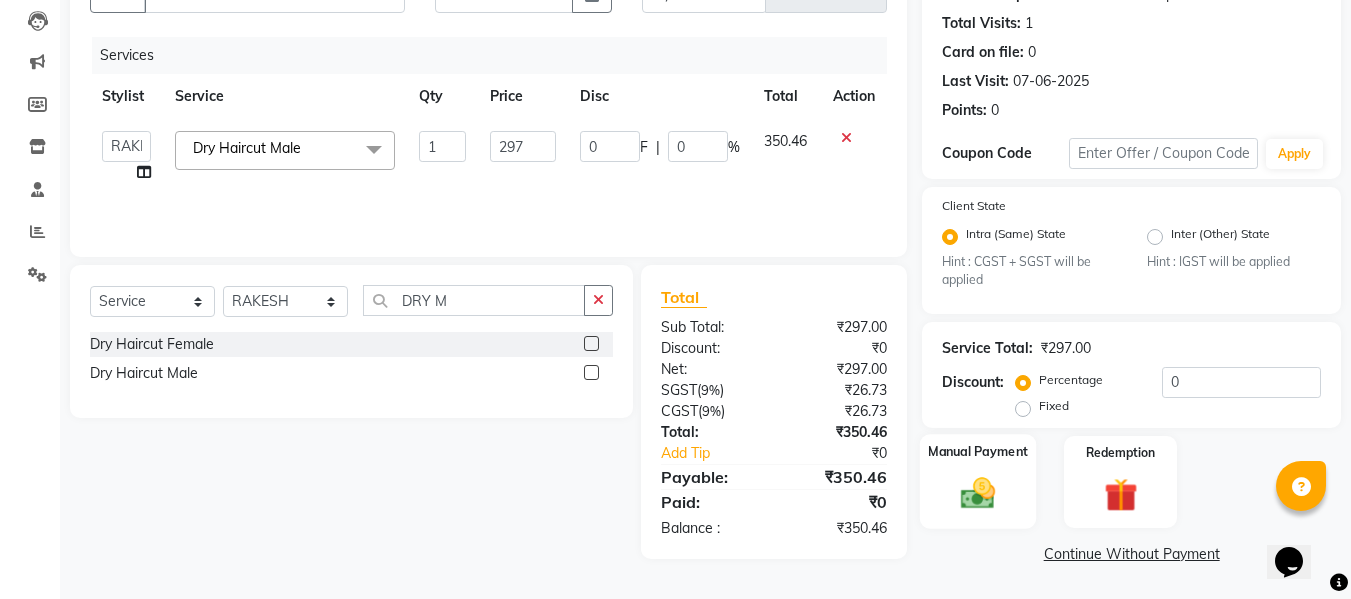 click 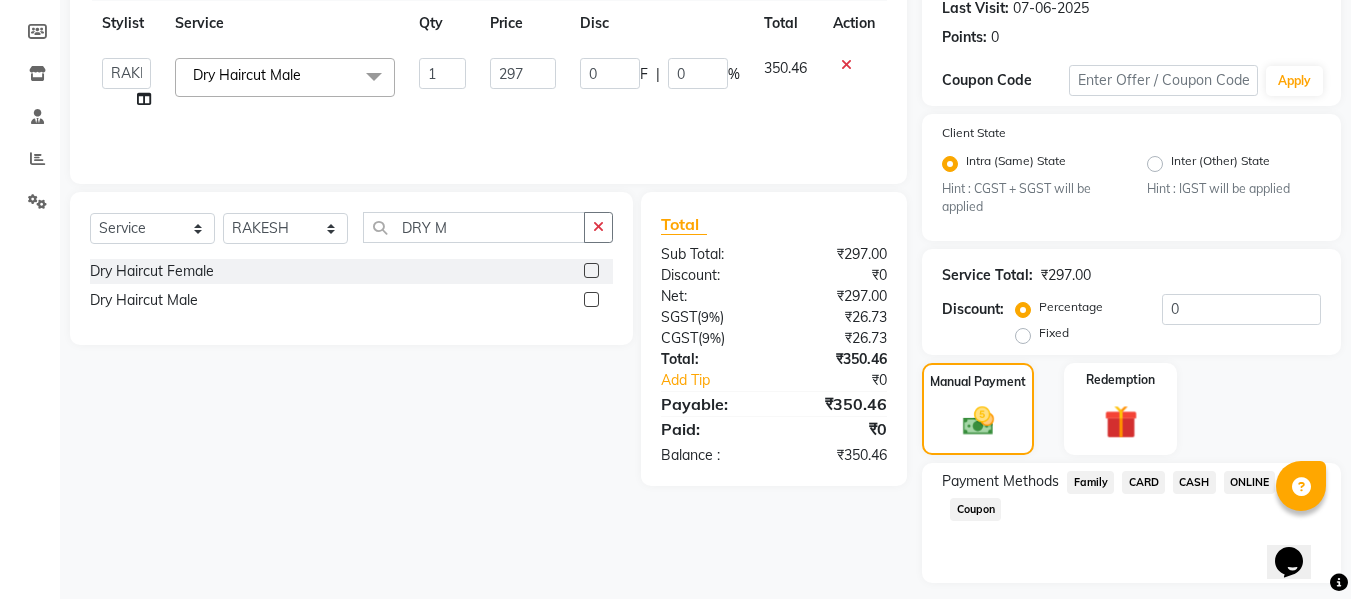 scroll, scrollTop: 339, scrollLeft: 0, axis: vertical 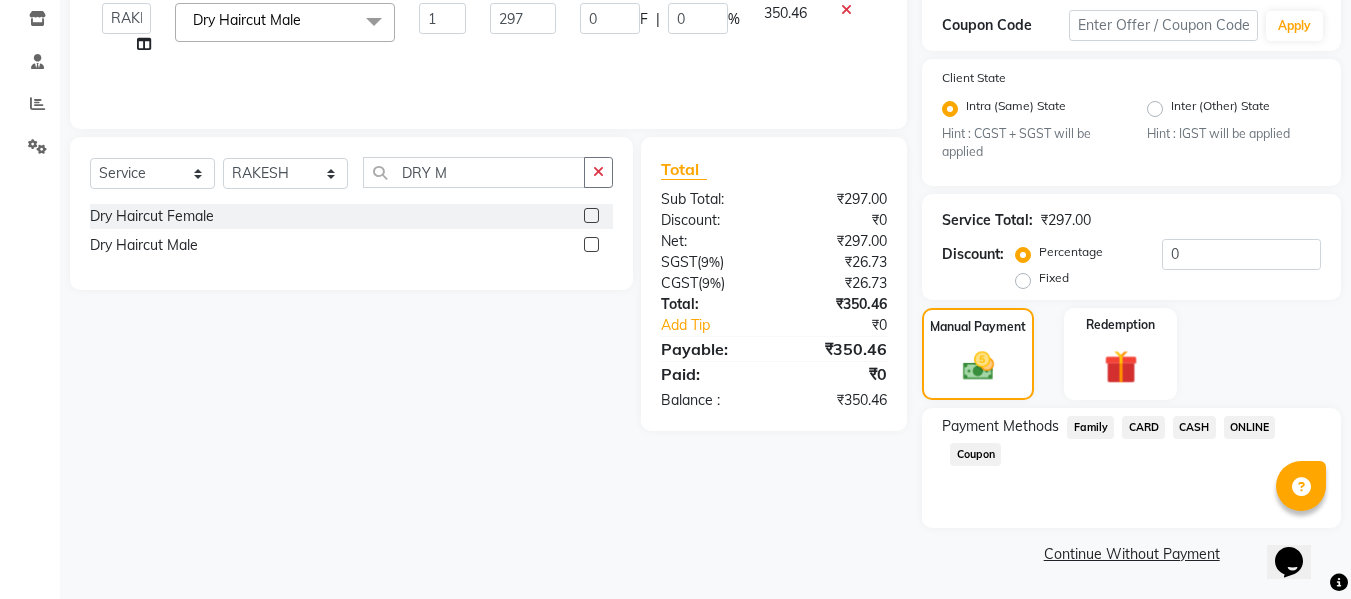 click on "ONLINE" 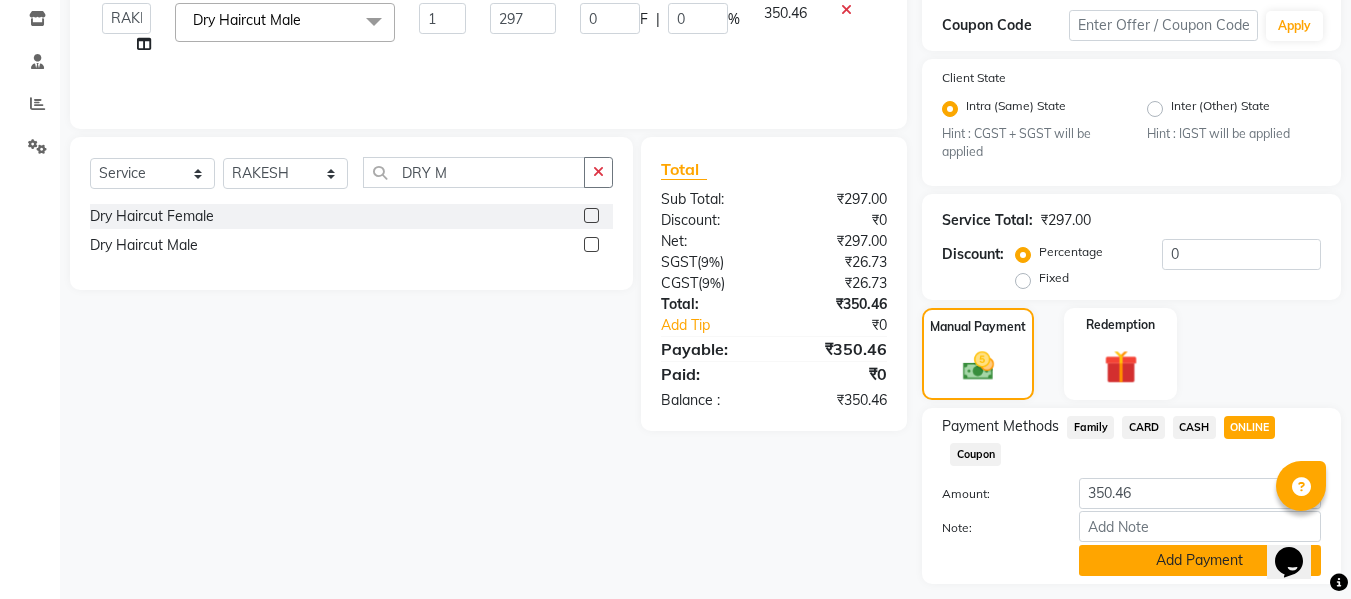click on "Add Payment" 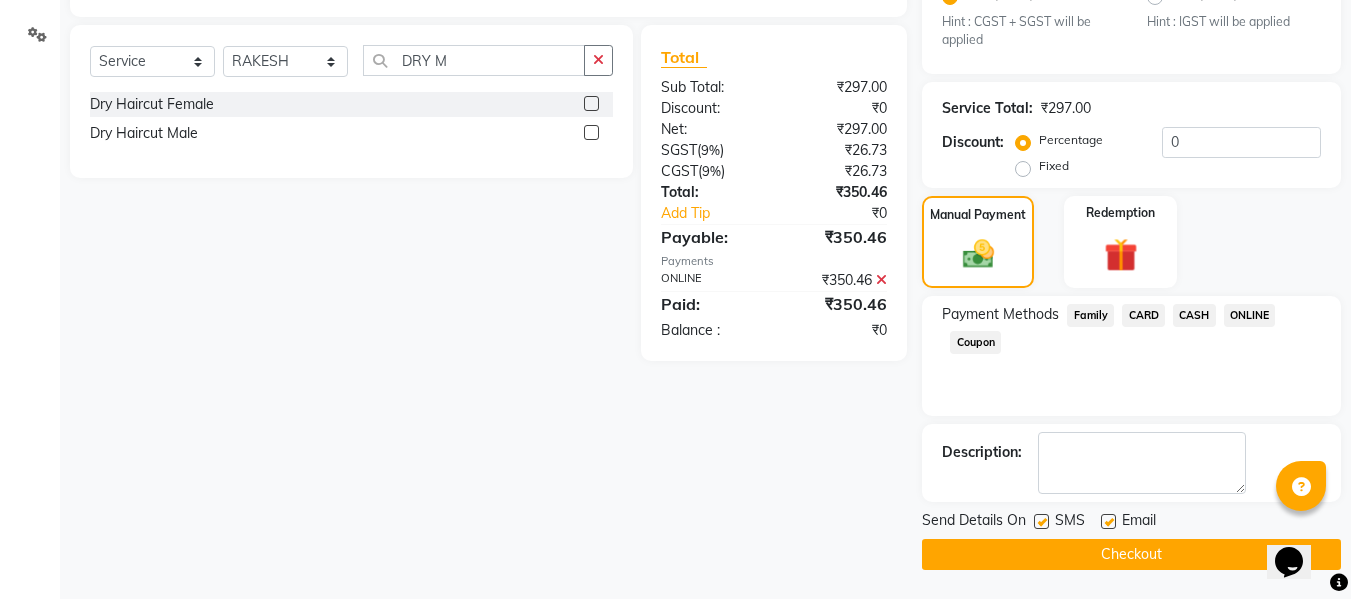 scroll, scrollTop: 452, scrollLeft: 0, axis: vertical 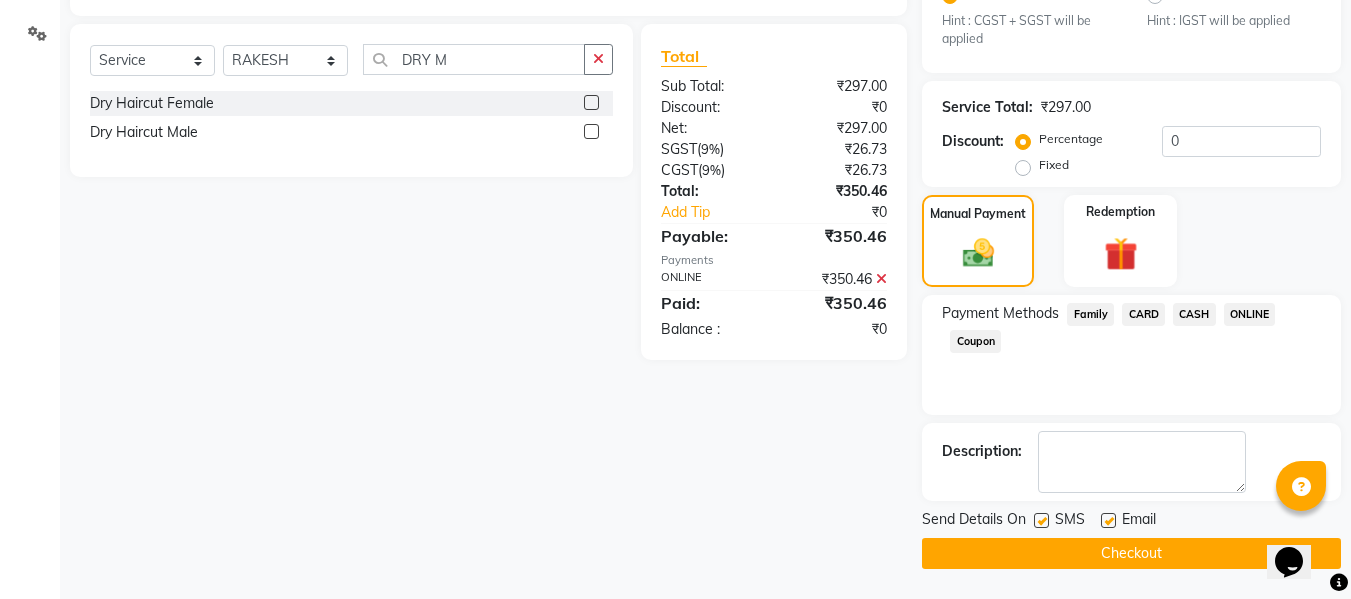 click on "Checkout" 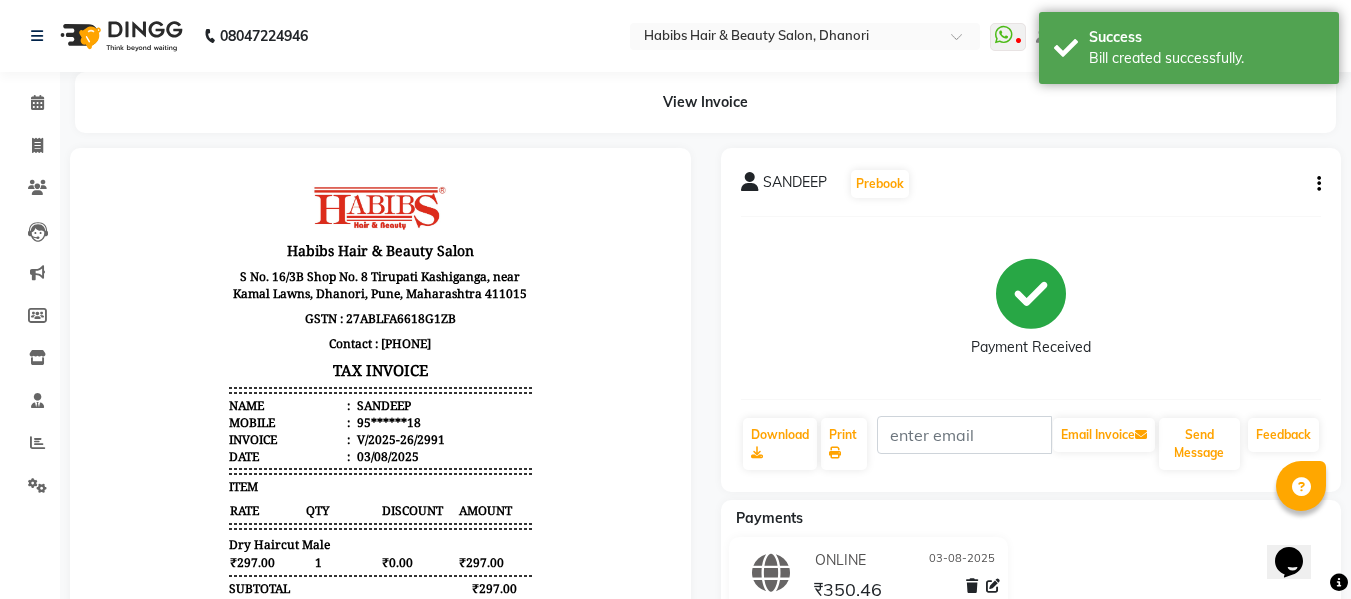 scroll, scrollTop: 0, scrollLeft: 0, axis: both 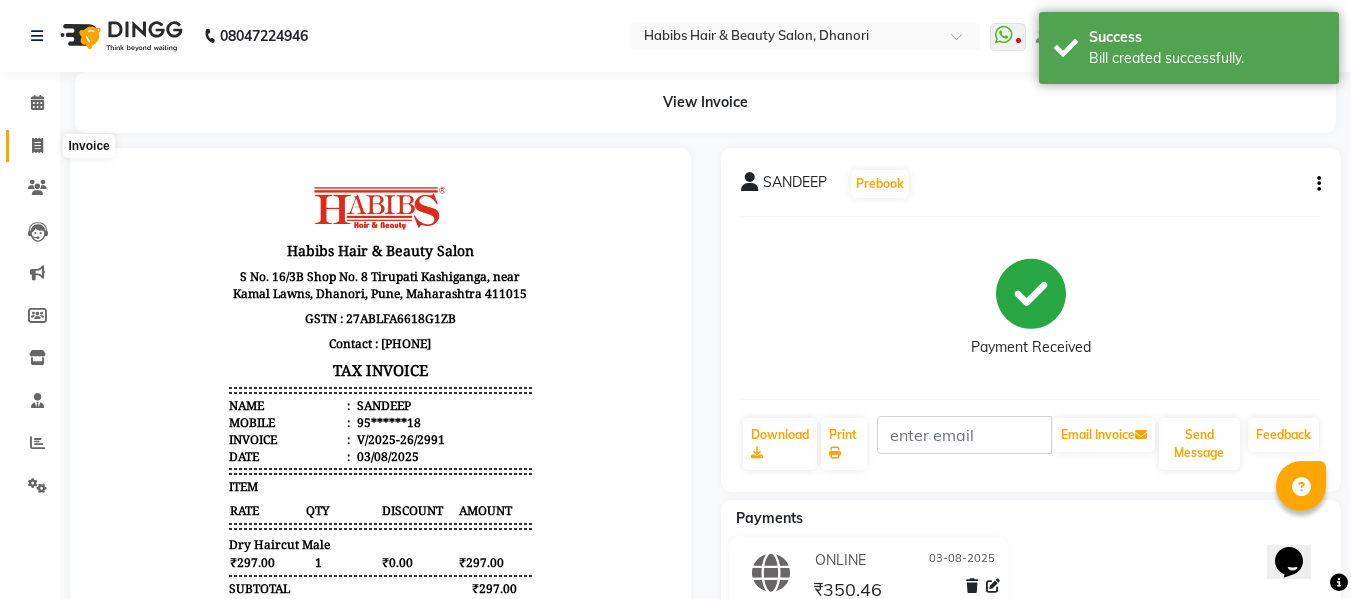 click 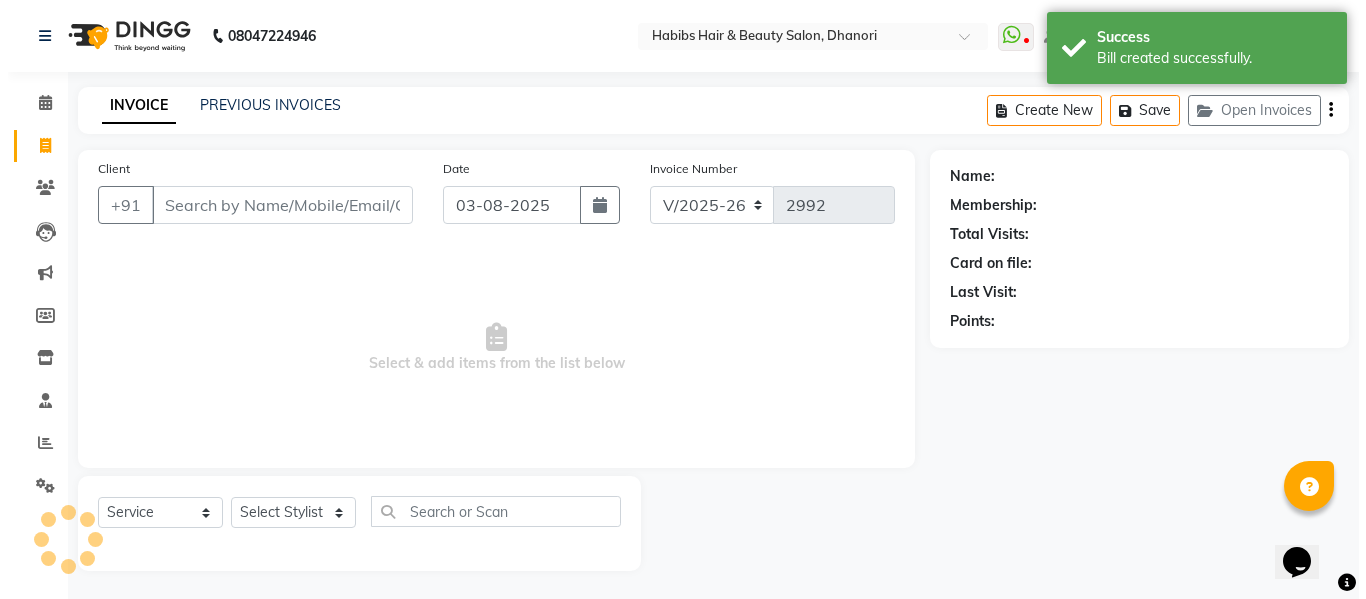 scroll, scrollTop: 2, scrollLeft: 0, axis: vertical 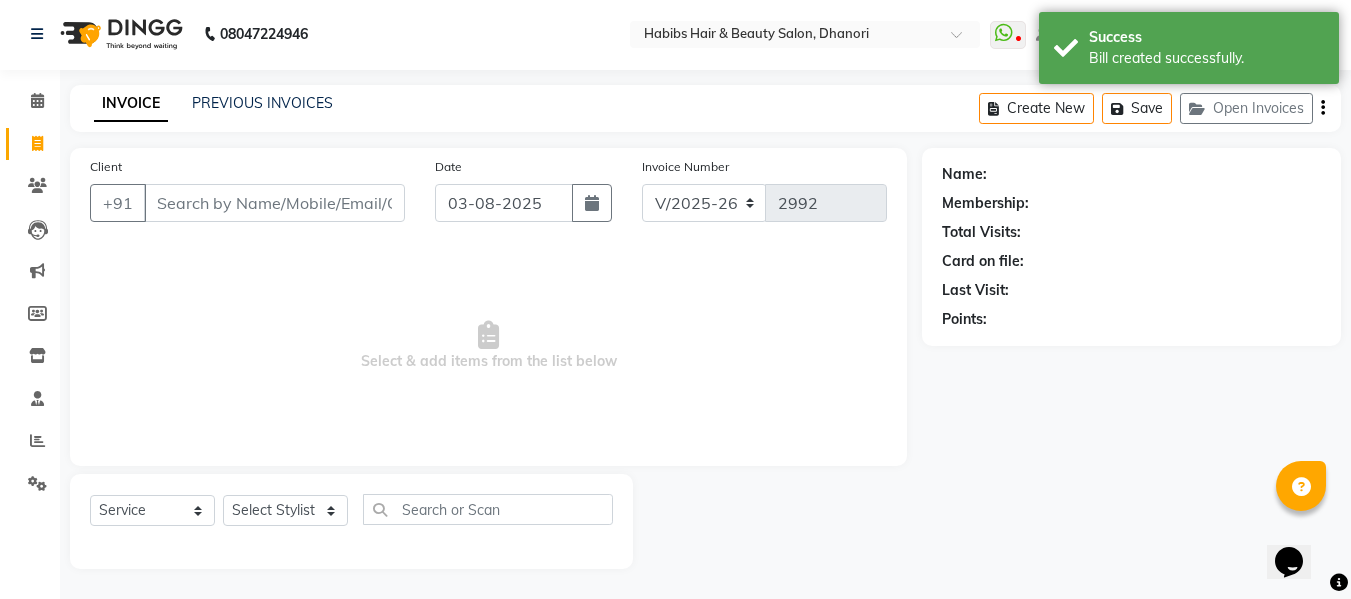 click on "Client" at bounding box center [274, 203] 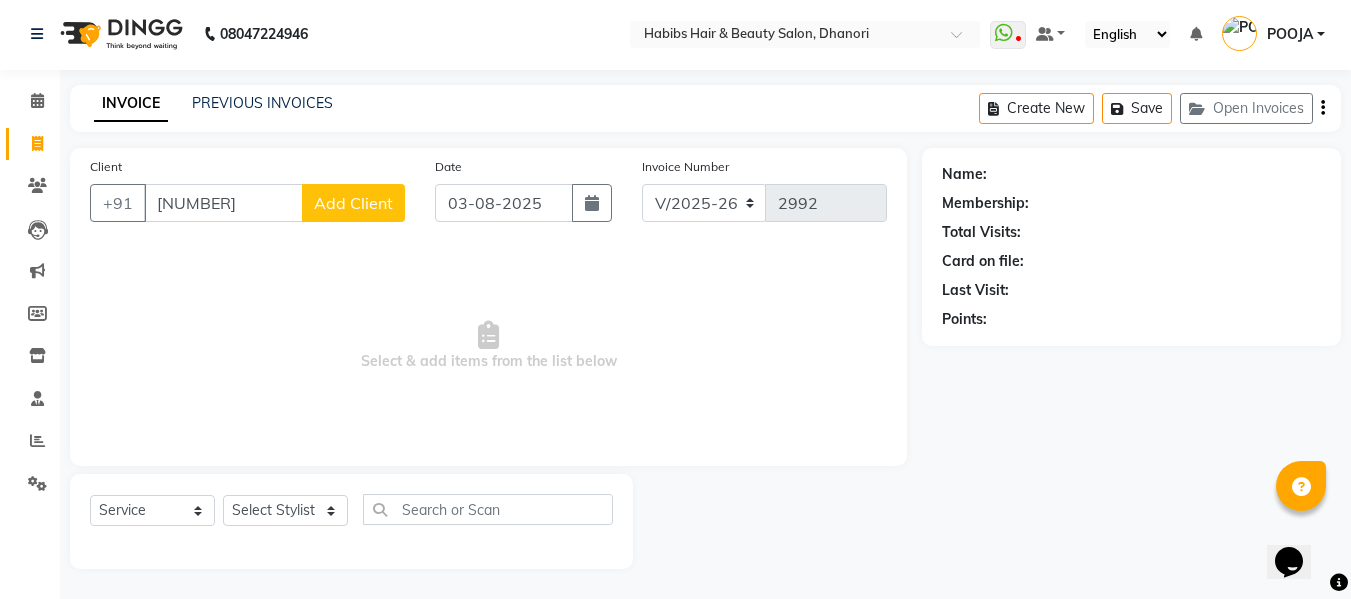 click on "Add Client" 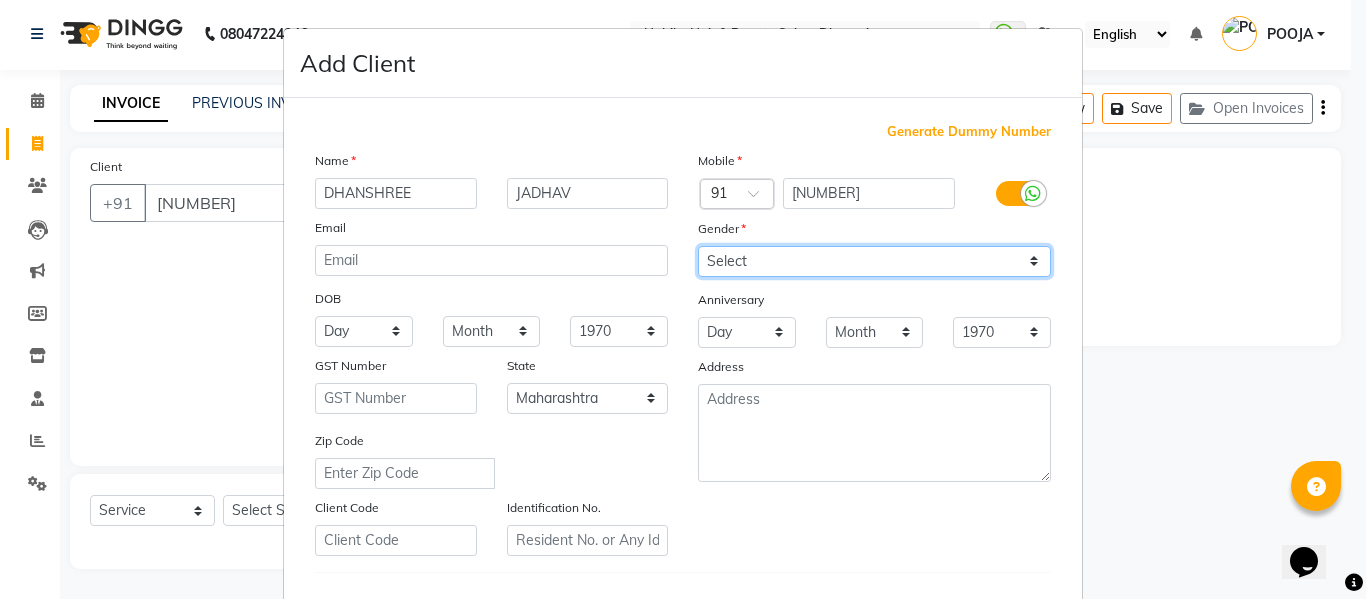 drag, startPoint x: 784, startPoint y: 262, endPoint x: 741, endPoint y: 346, distance: 94.36631 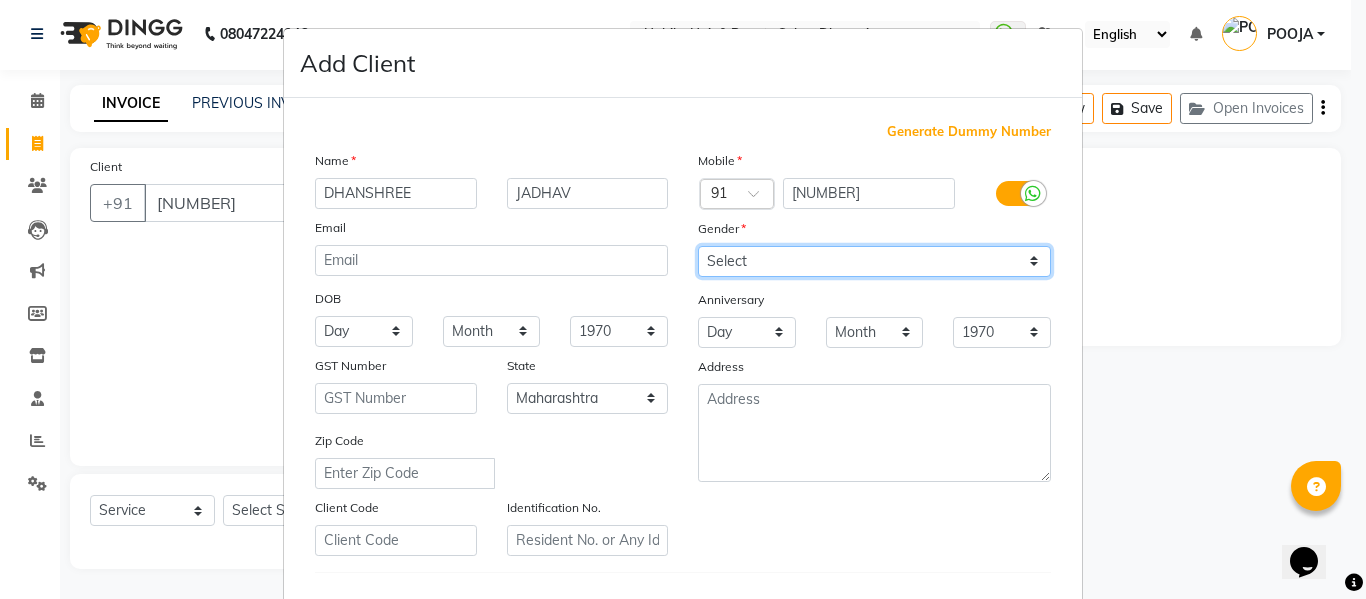 click on "Mobile Country Code × 91 [PHONE] Gender Select Male Female Other Prefer Not To Say Anniversary Day 01 02 03 04 05 06 07 08 09 10 11 12 13 14 15 16 17 18 19 20 21 22 23 24 25 26 27 28 29 30 31 Month January February March April May June July August September October November December 1970 1971 1972 1973 1974 1975 1976 1977 1978 1979 1980 1981 1982 1983 1984 1985 1986 1987 1988 1989 1990 1991 1992 1993 1994 1995 1996 1997 1998 1999 2000 2001 2002 2003 2004 2005 2006 2007 2008 2009 2010 2011 2012 2013 2014 2015 2016 2017 2018 2019 2020 2021 2022 2023 2024 2025 Address" at bounding box center (874, 353) 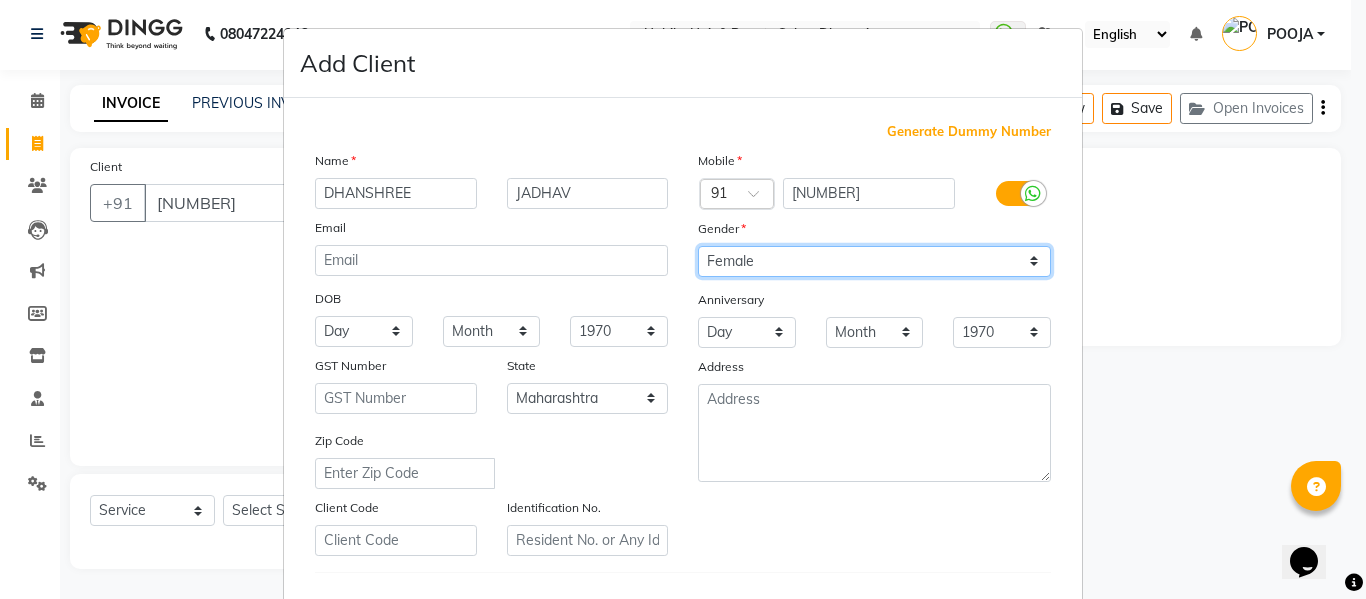 click on "Select Male Female Other Prefer Not To Say" at bounding box center (874, 261) 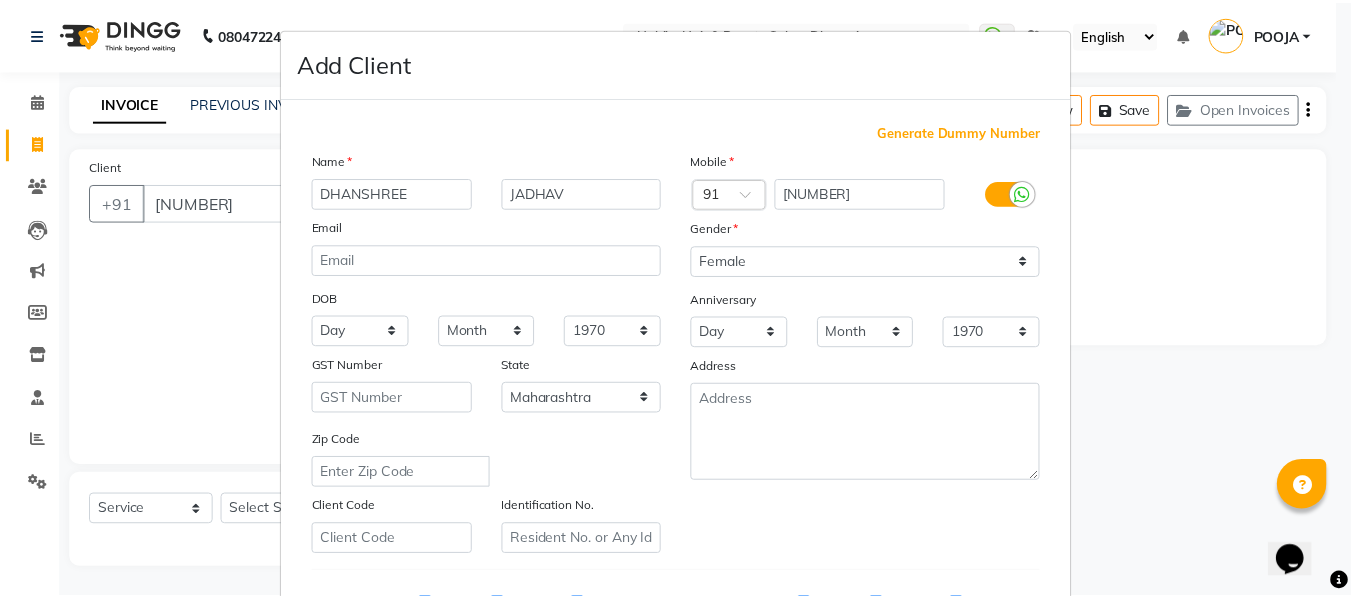 scroll, scrollTop: 324, scrollLeft: 0, axis: vertical 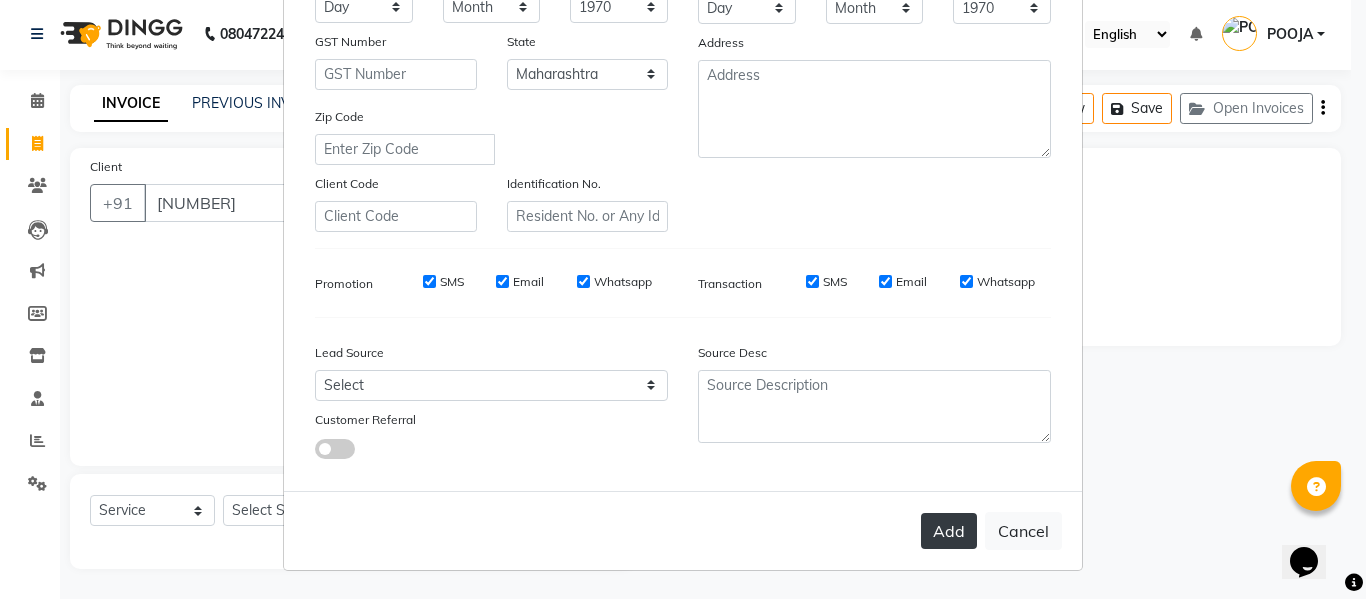 click on "Add" at bounding box center (949, 531) 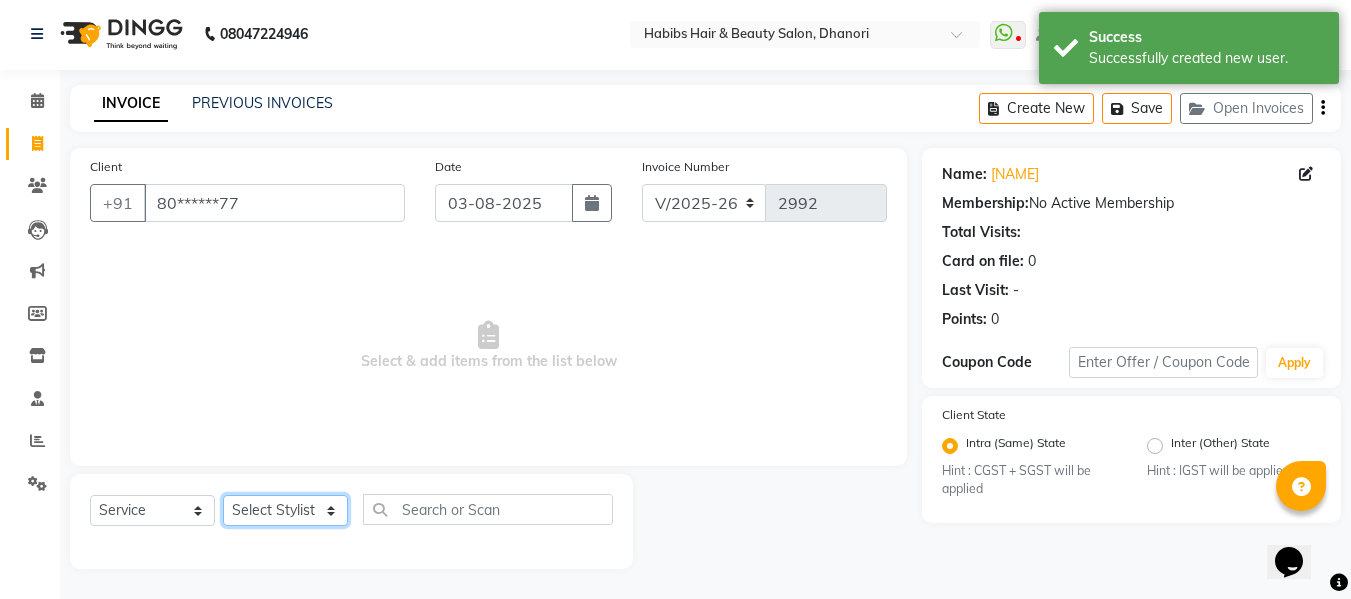 click on "Select Stylist Admin  Alishan  ARMAN DIVYA FAIZAN IRFAN MUZAMMIL POOJA POOJA J RAKESH SAHIL SHAKEEL SONAL" 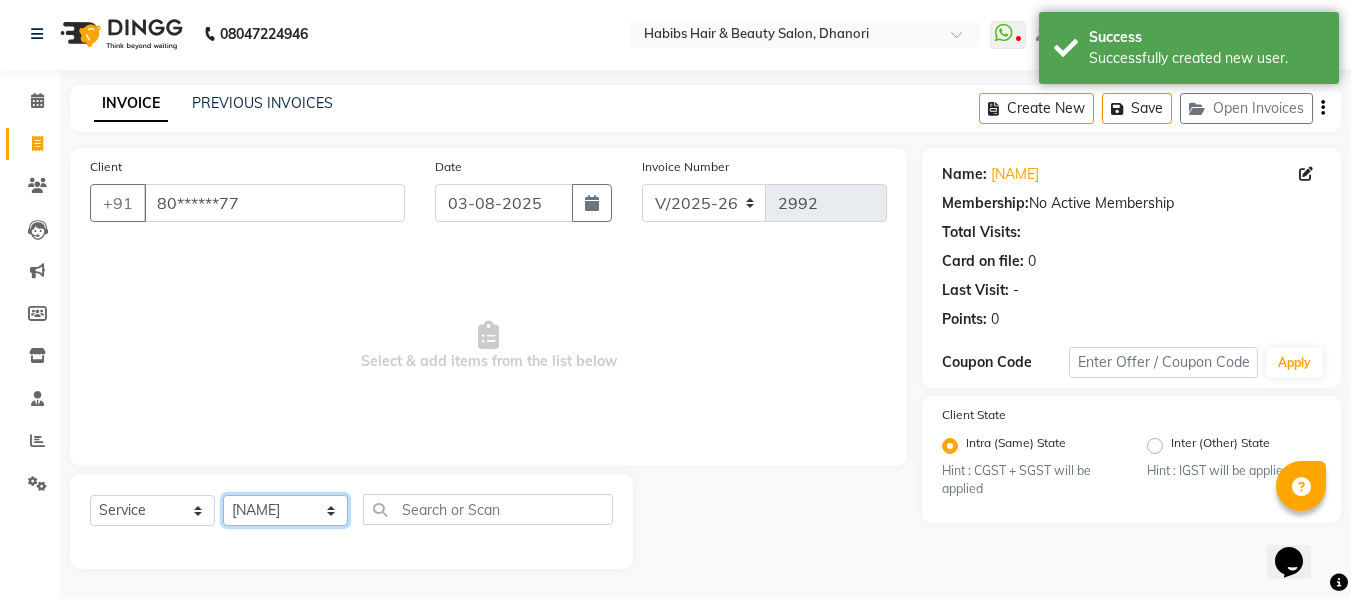 click on "Select Stylist Admin  Alishan  ARMAN DIVYA FAIZAN IRFAN MUZAMMIL POOJA POOJA J RAKESH SAHIL SHAKEEL SONAL" 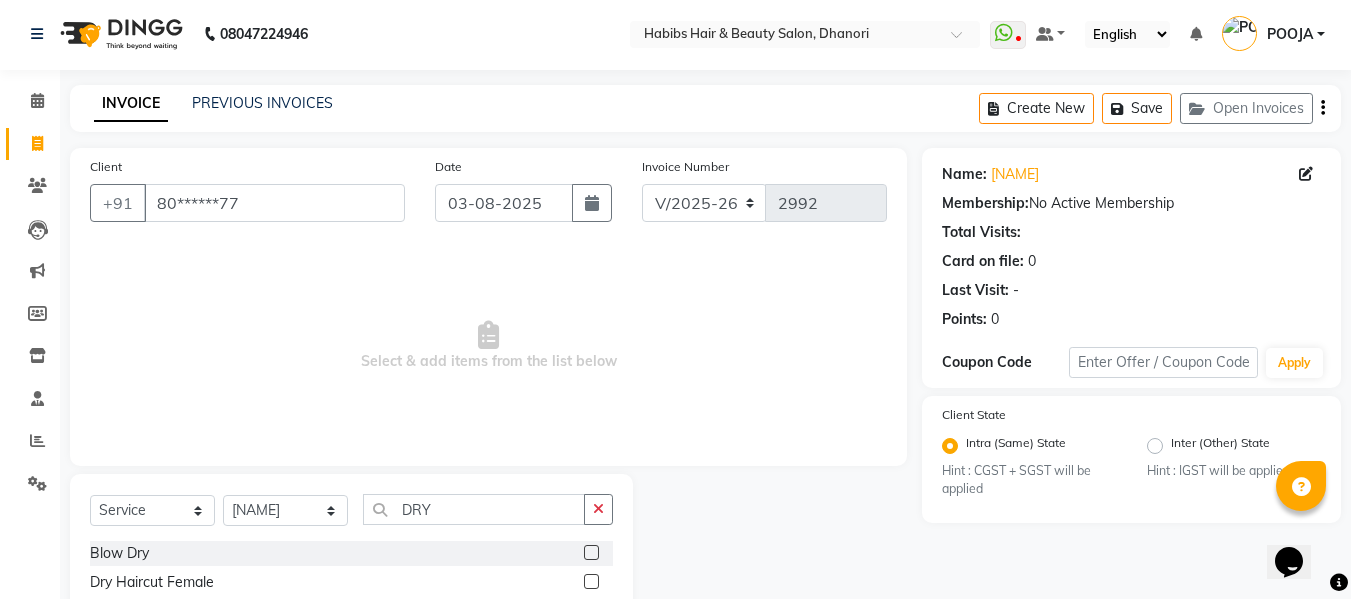 click 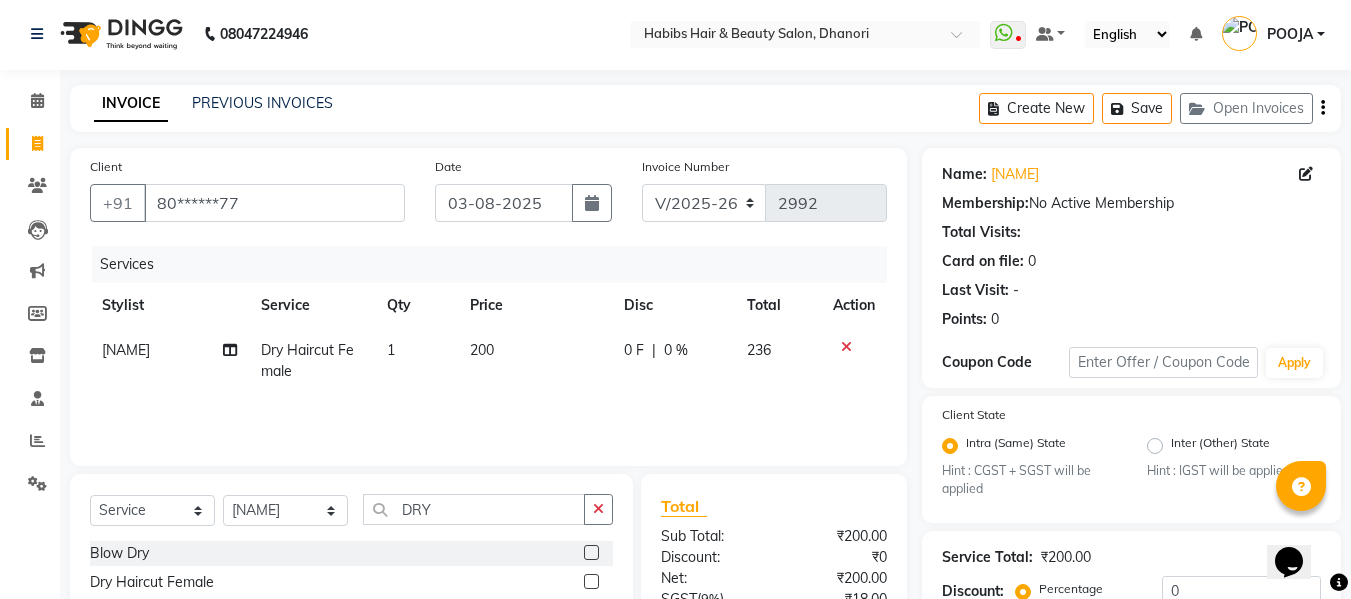 click 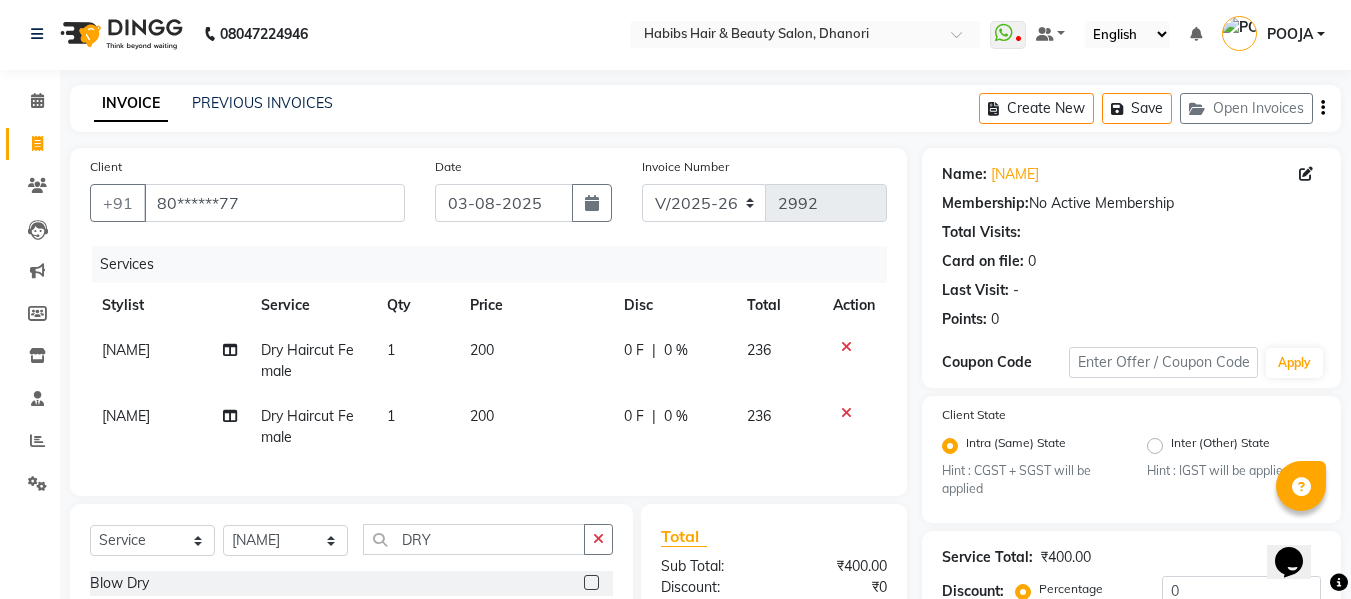 click on "[NAME]" 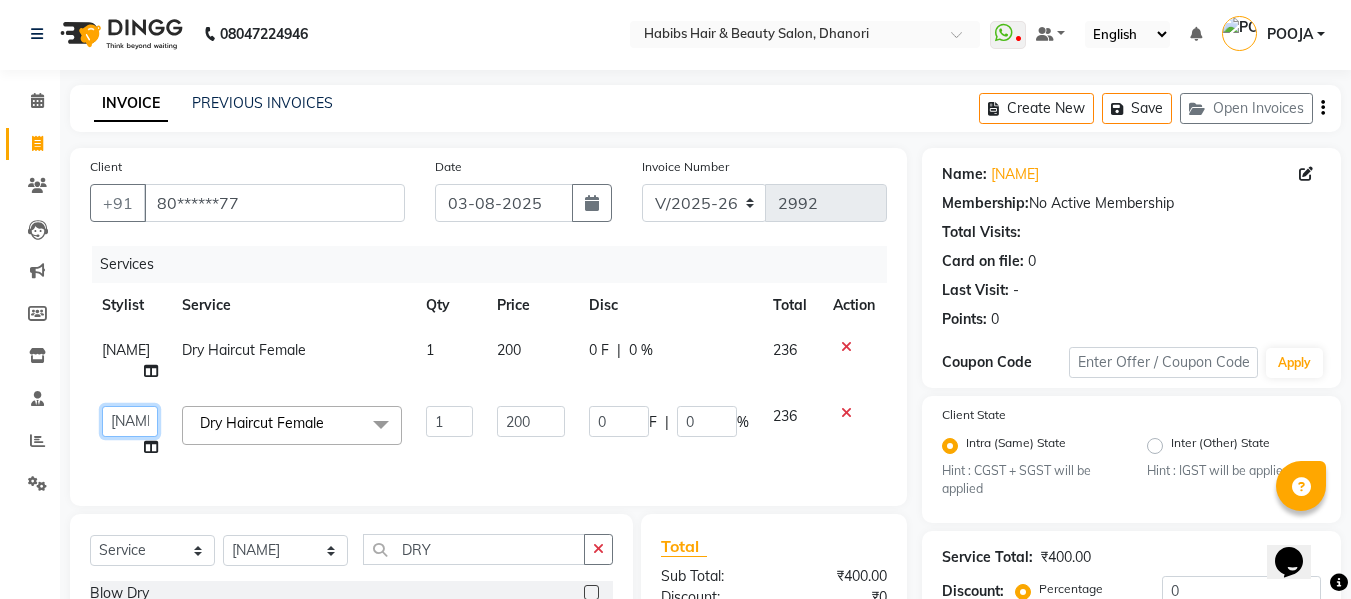 click on "Admin    [FIRST]    ARMAN   DIVYA   FAIZAN   IRFAN   [FIRST]   POOJA   POOJA J   RAKESH   SAHIL   SHAKEEL   SONAL" 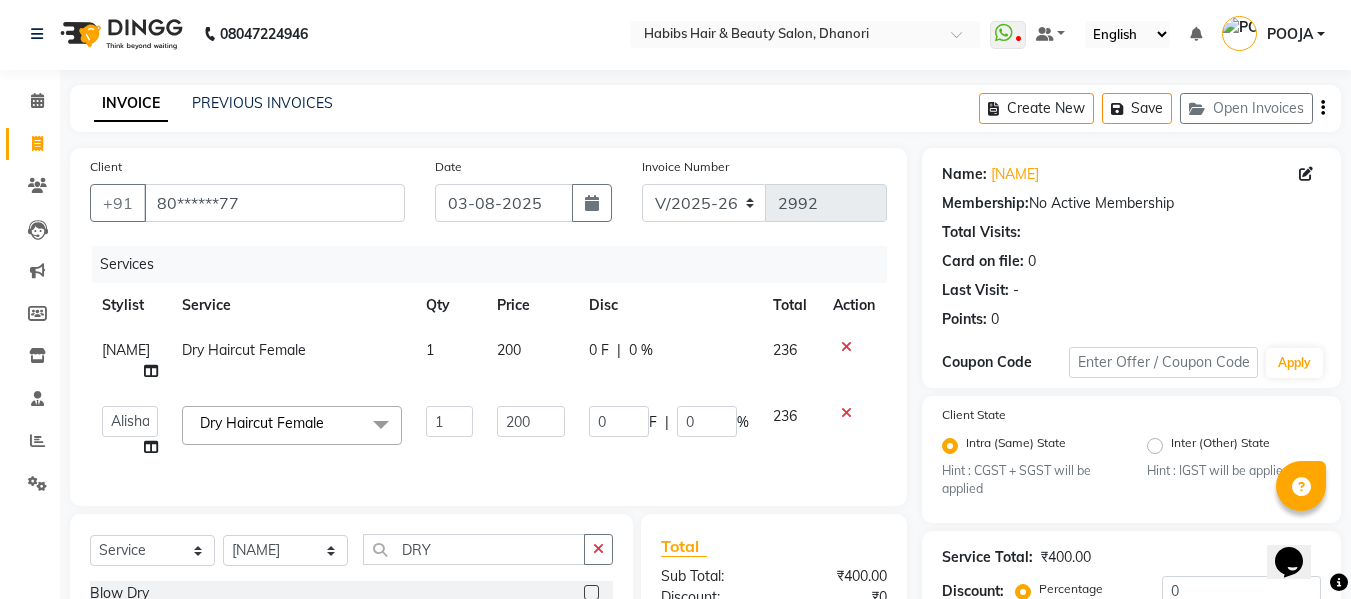 click on "200" 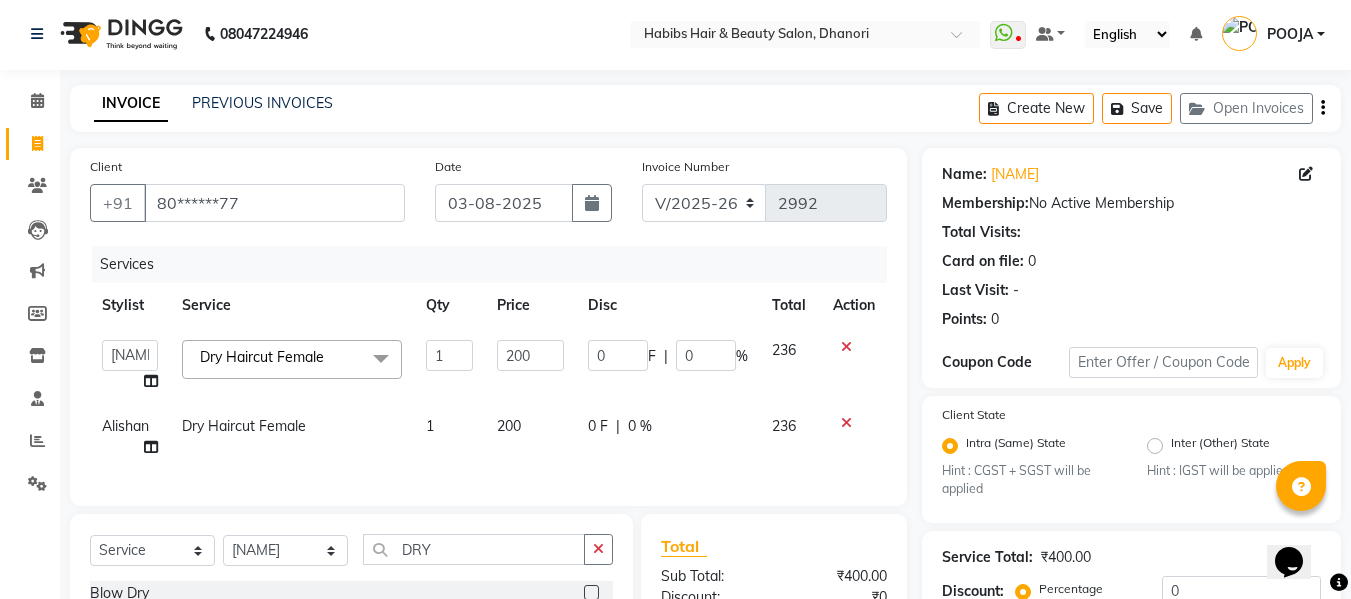click on "200" 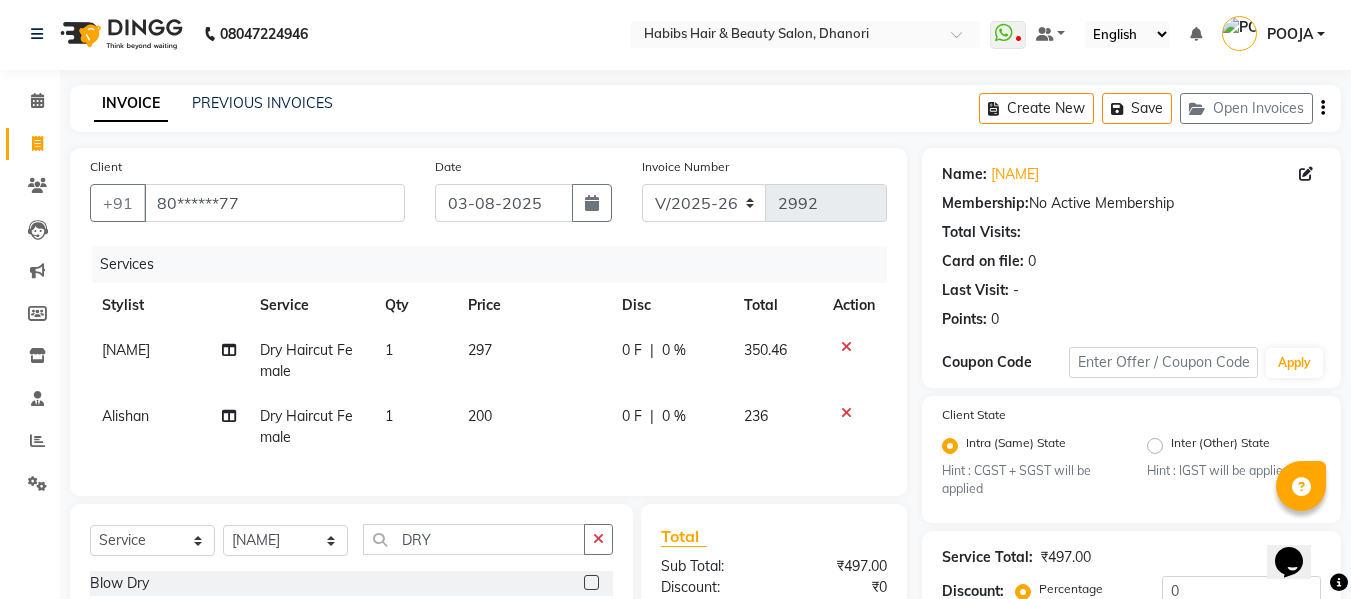 click on "200" 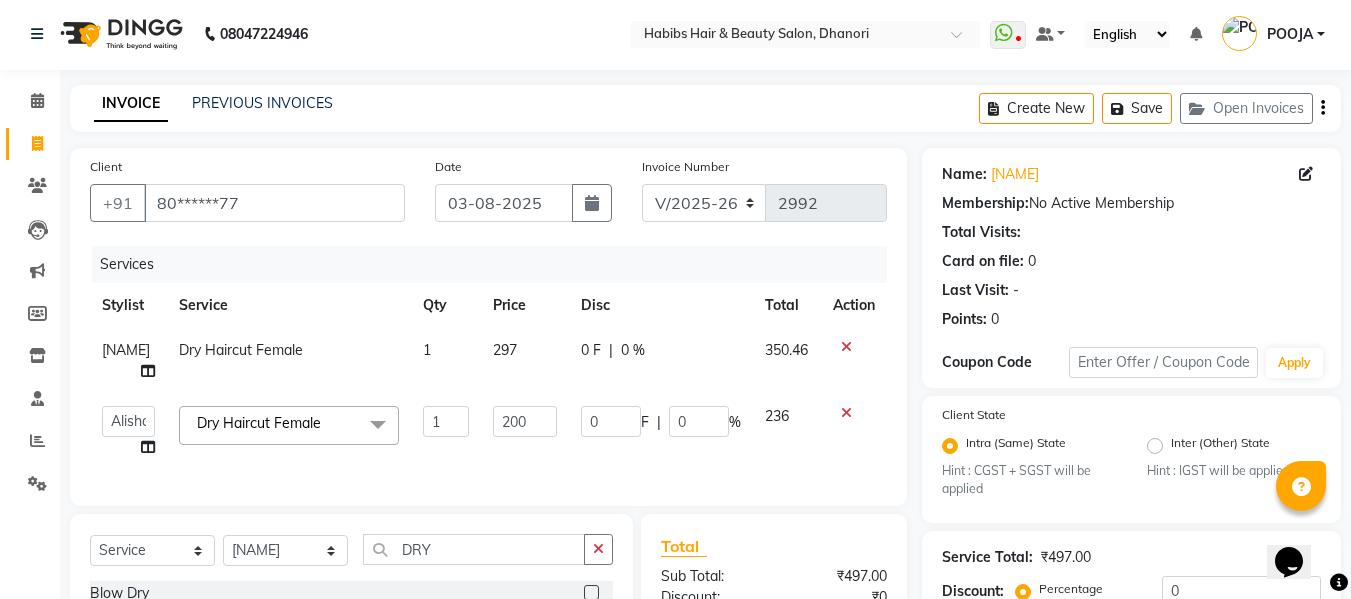 click on "200" 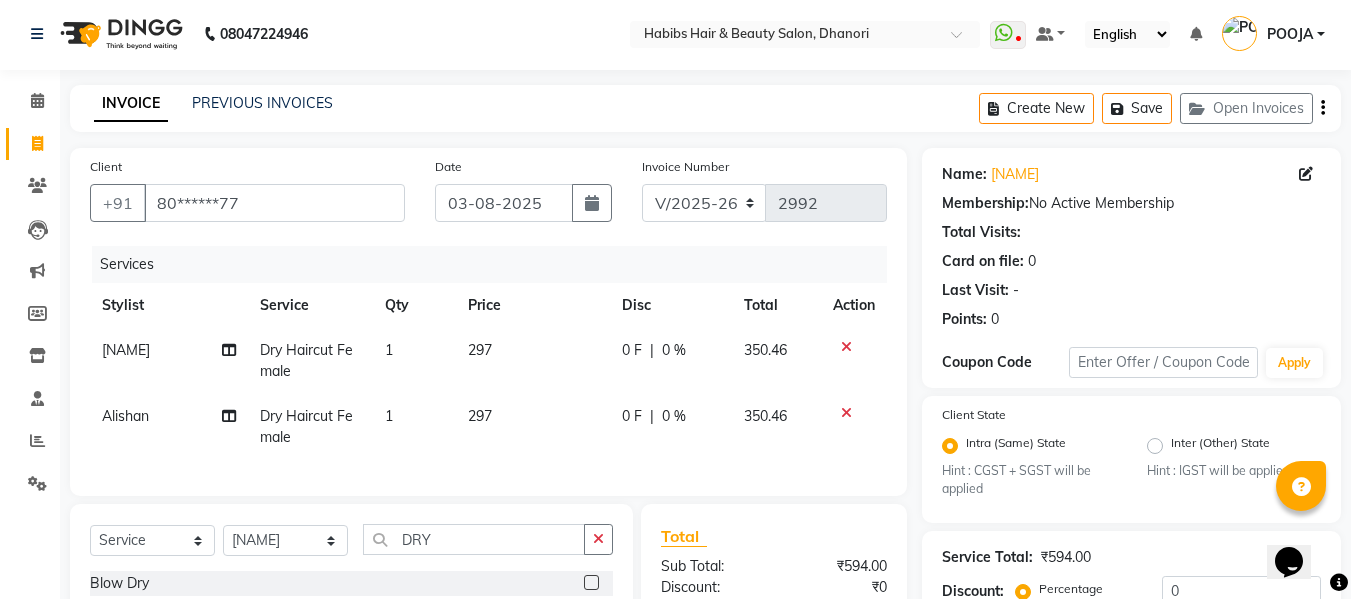 click on "Services Stylist Service Qty Price Disc Total Action [FIRST] Dry Haircut Female 1 [NUMBER] 0 F | 0 % [NUMBER] [FIRST] Dry Haircut Female 1 [NUMBER] 0 F | 0 % [NUMBER]" 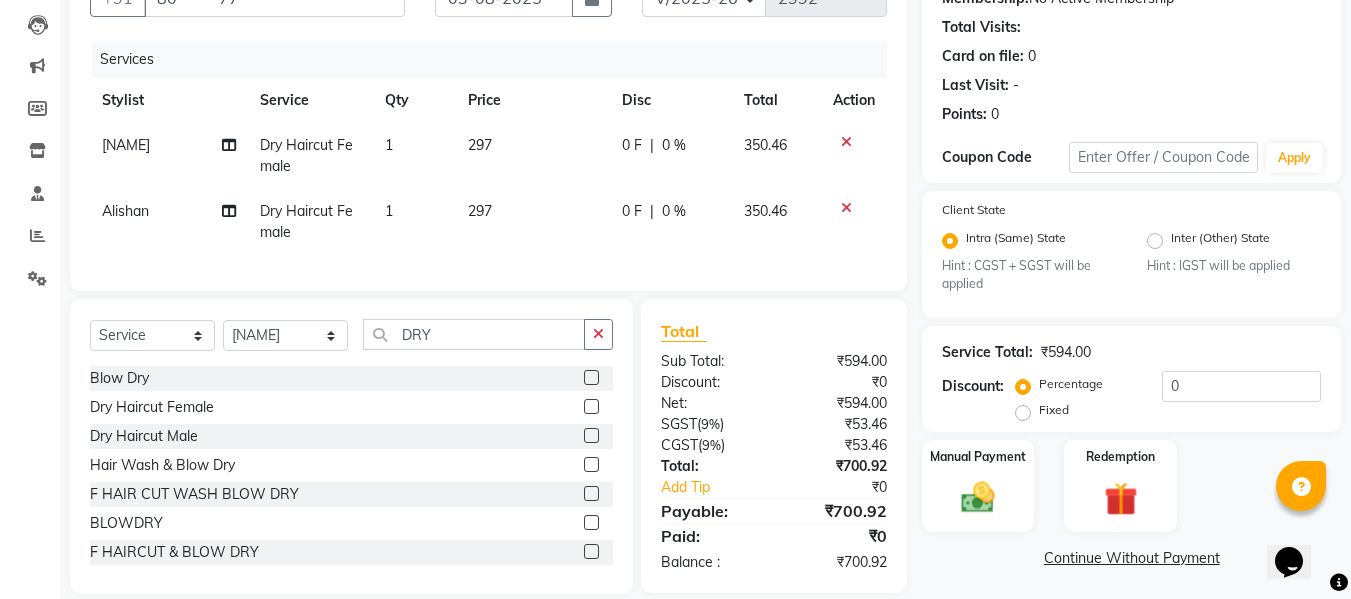 scroll, scrollTop: 247, scrollLeft: 0, axis: vertical 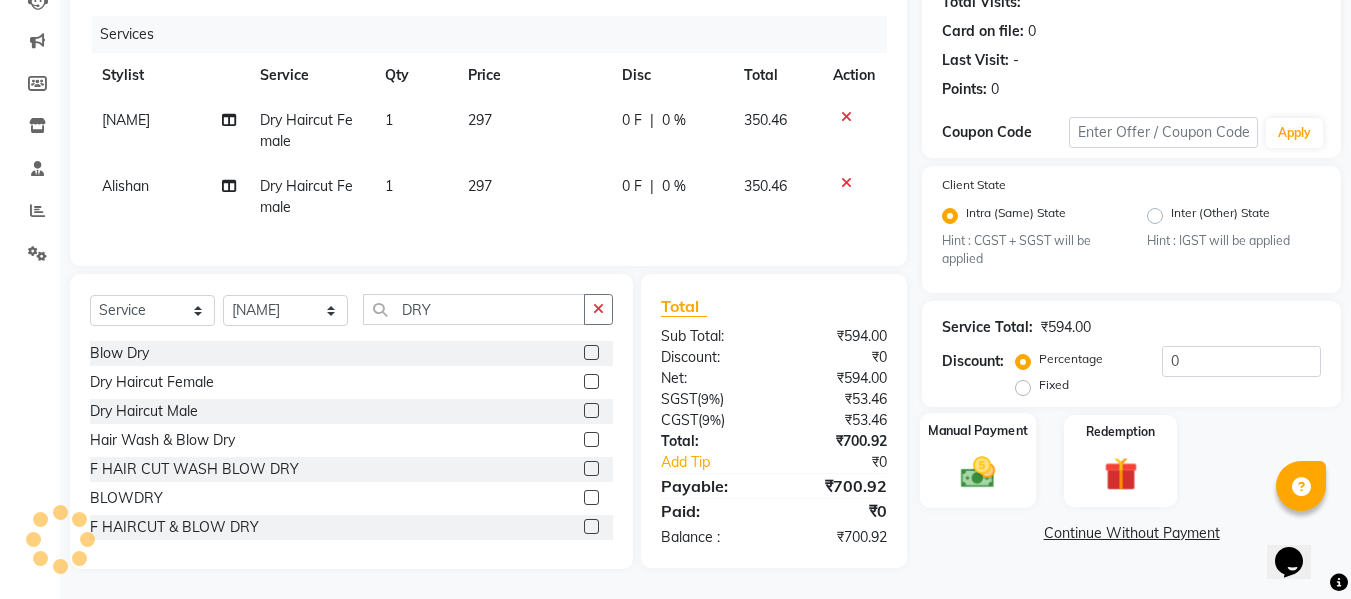 click 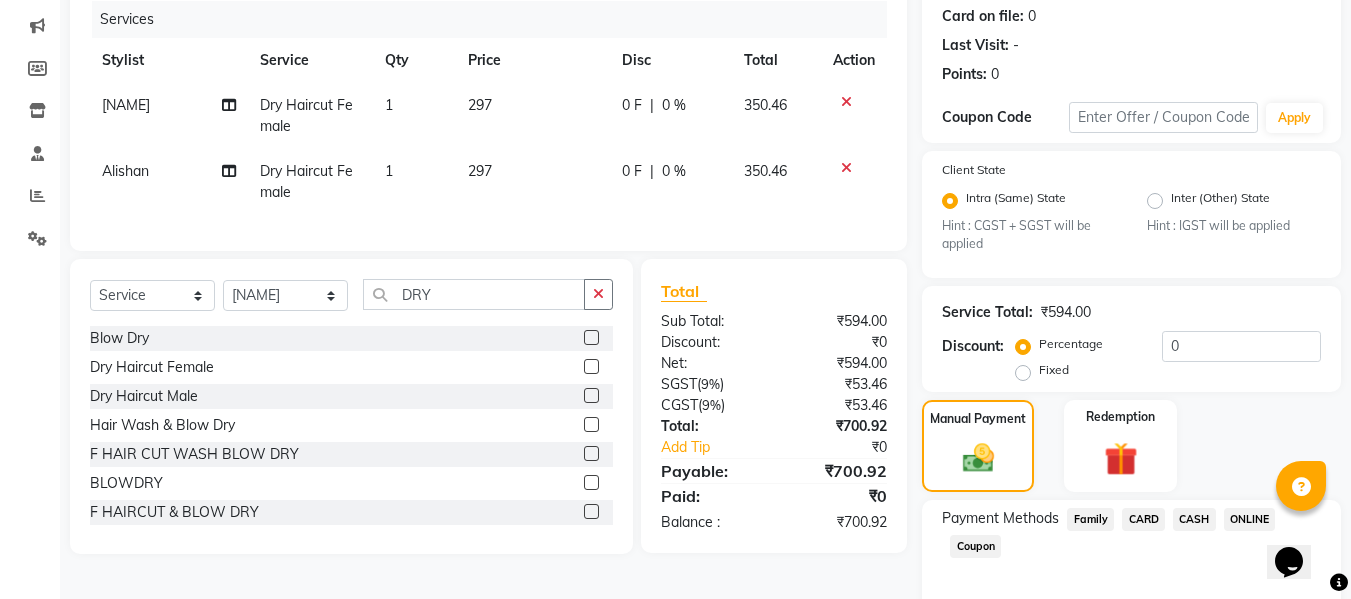 click on "ONLINE" 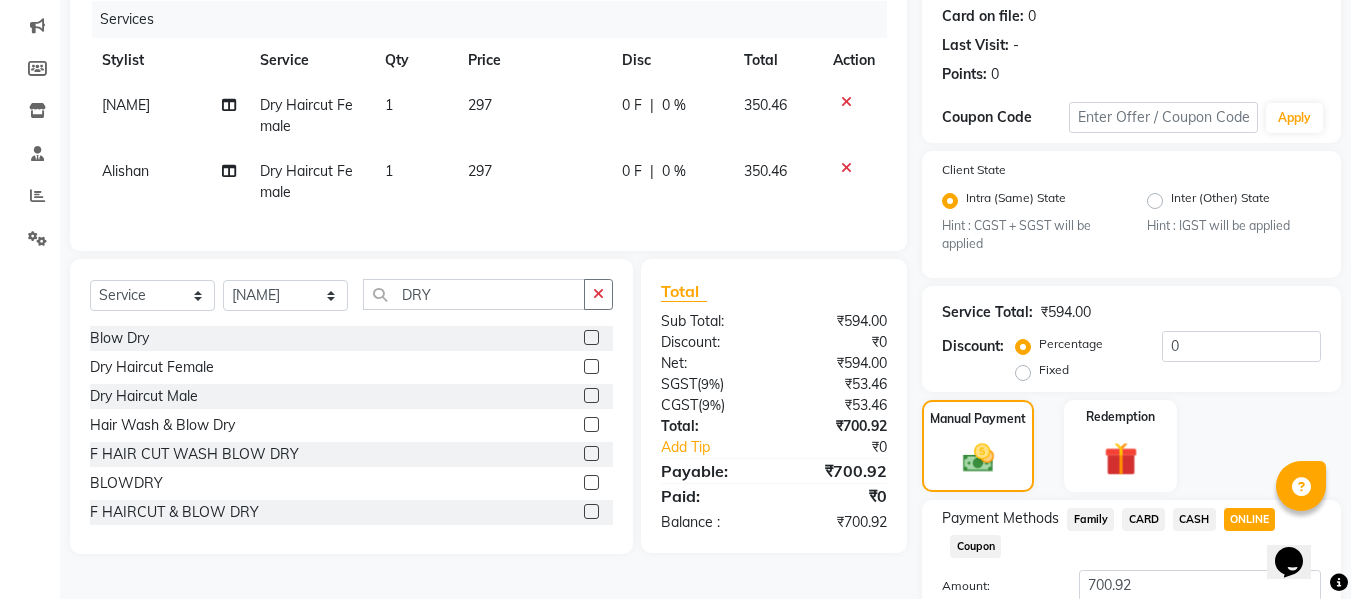scroll, scrollTop: 395, scrollLeft: 0, axis: vertical 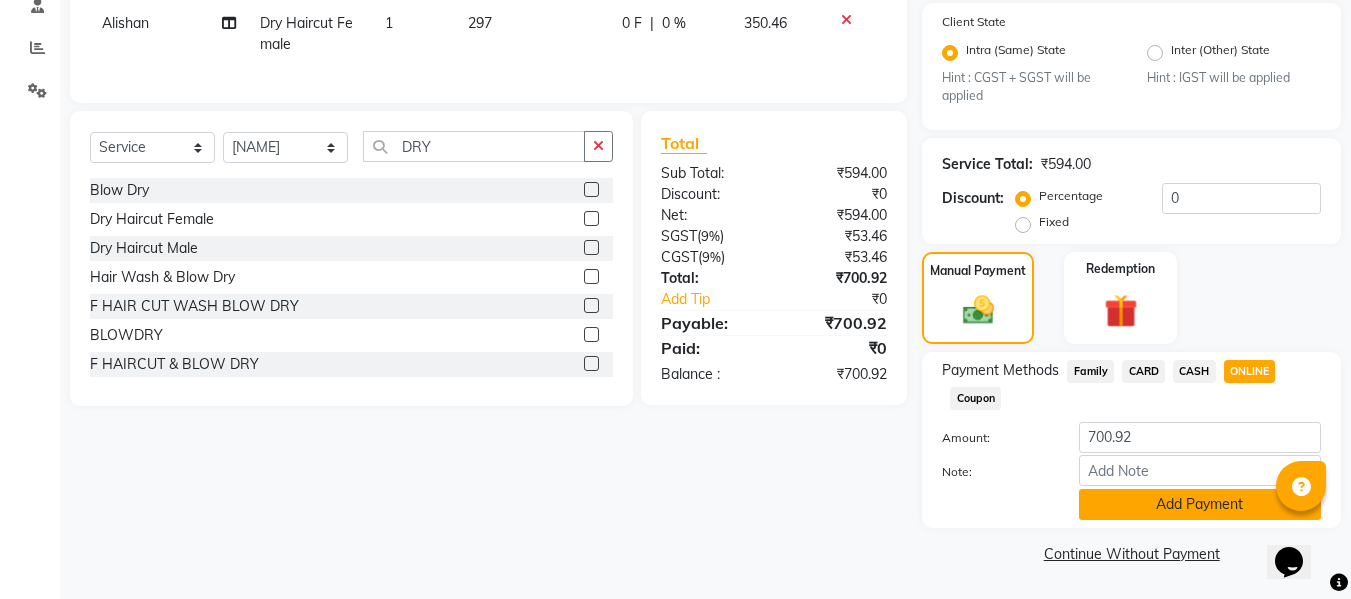 click on "Add Payment" 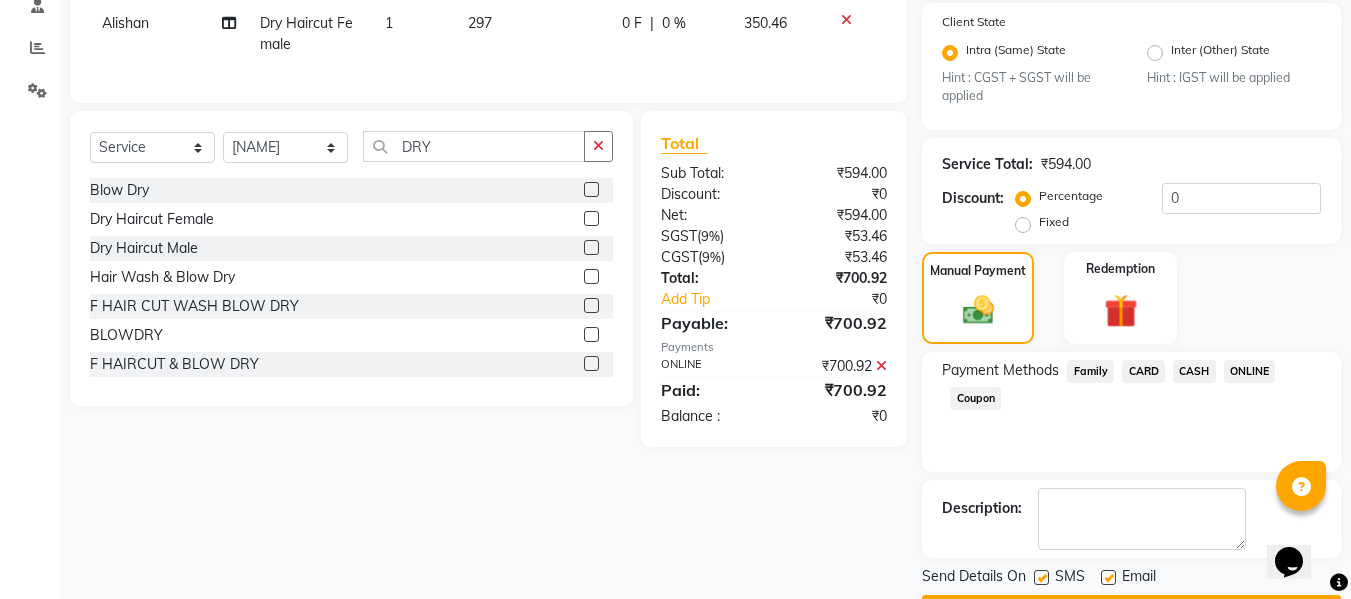 scroll, scrollTop: 452, scrollLeft: 0, axis: vertical 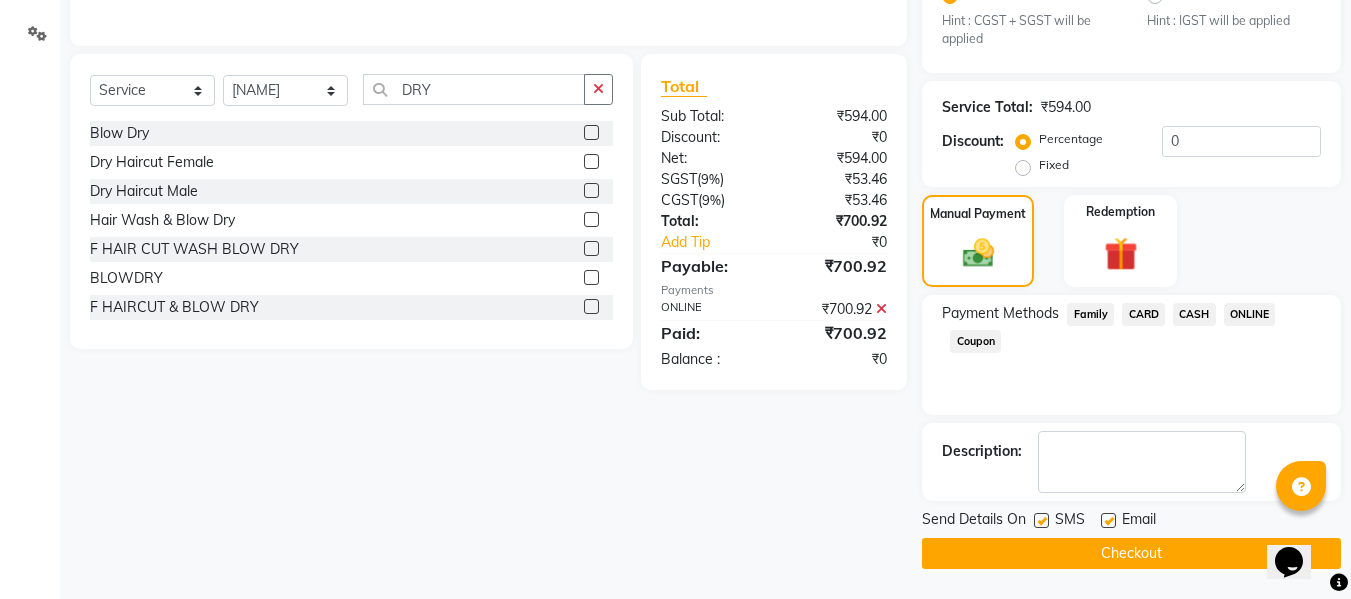 click on "Checkout" 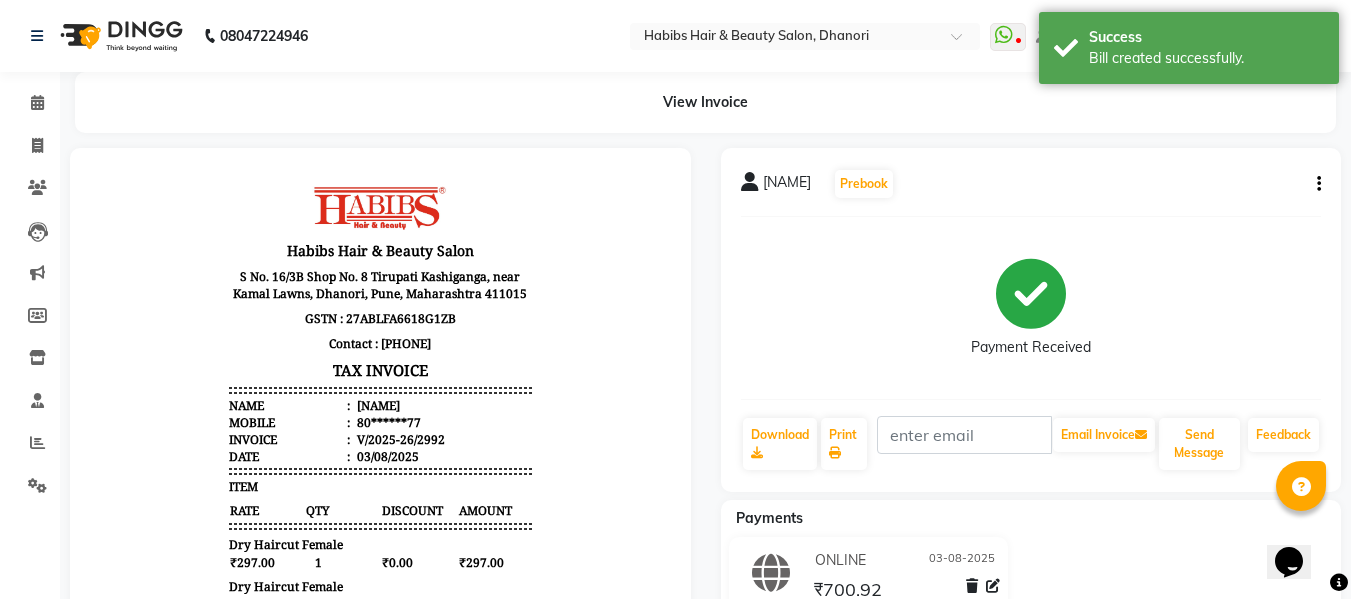 scroll, scrollTop: 0, scrollLeft: 0, axis: both 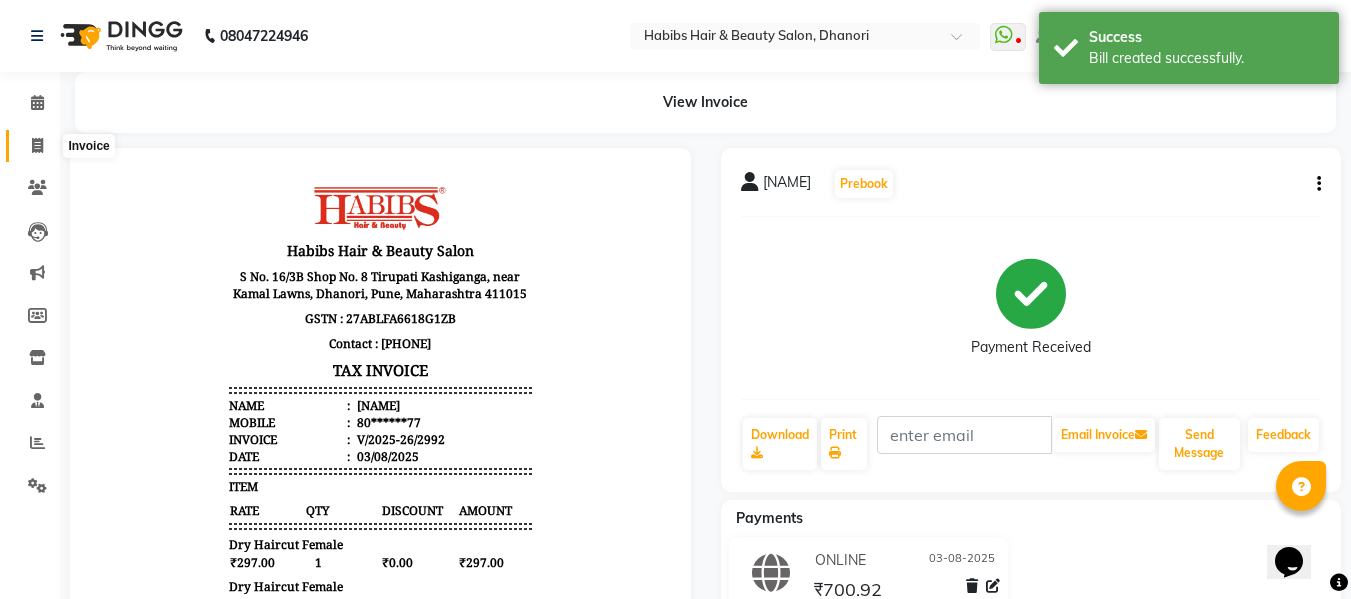 click 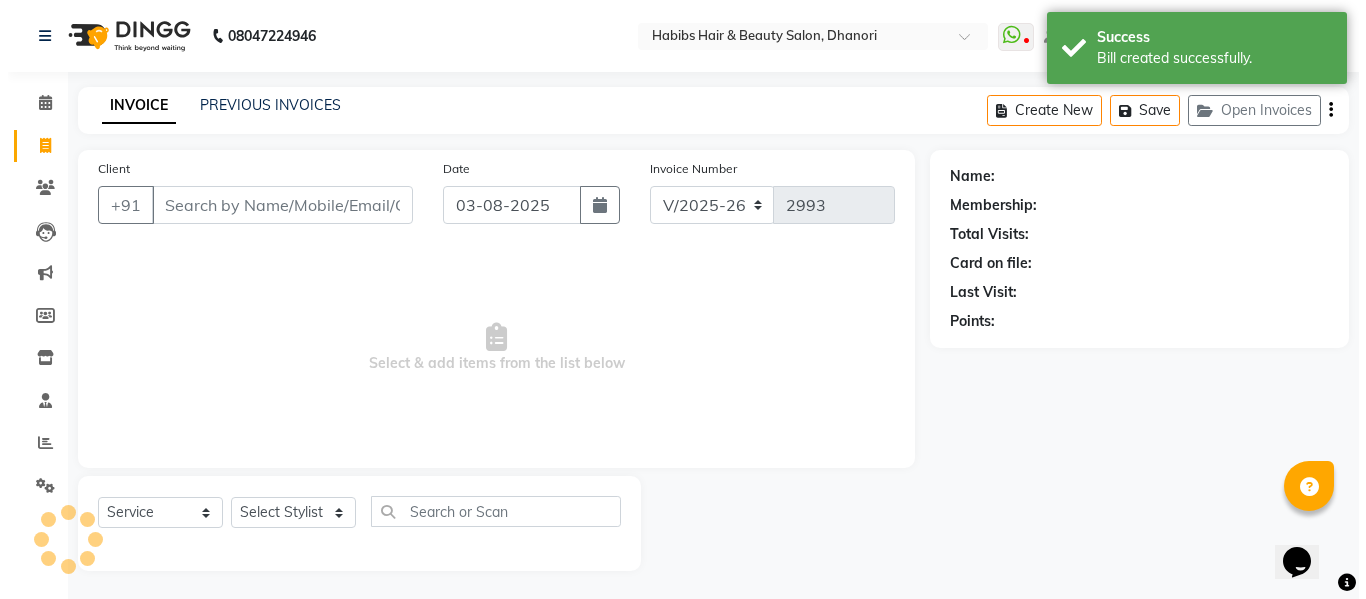 scroll, scrollTop: 2, scrollLeft: 0, axis: vertical 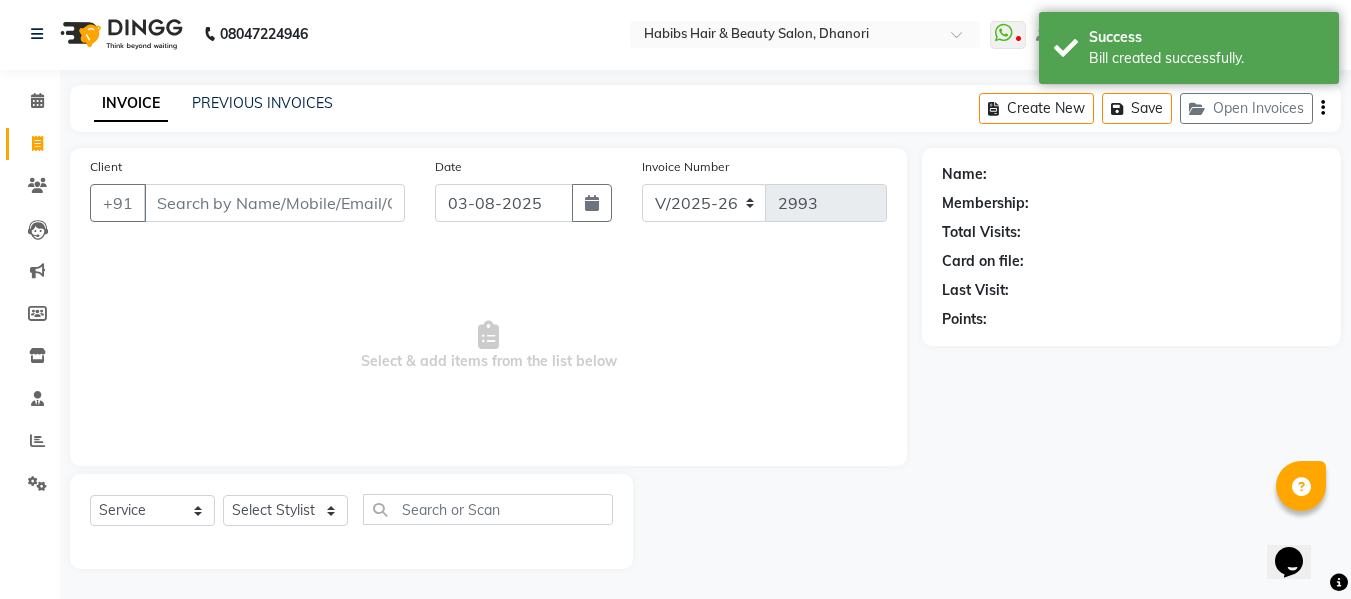 click on "Client" at bounding box center [274, 203] 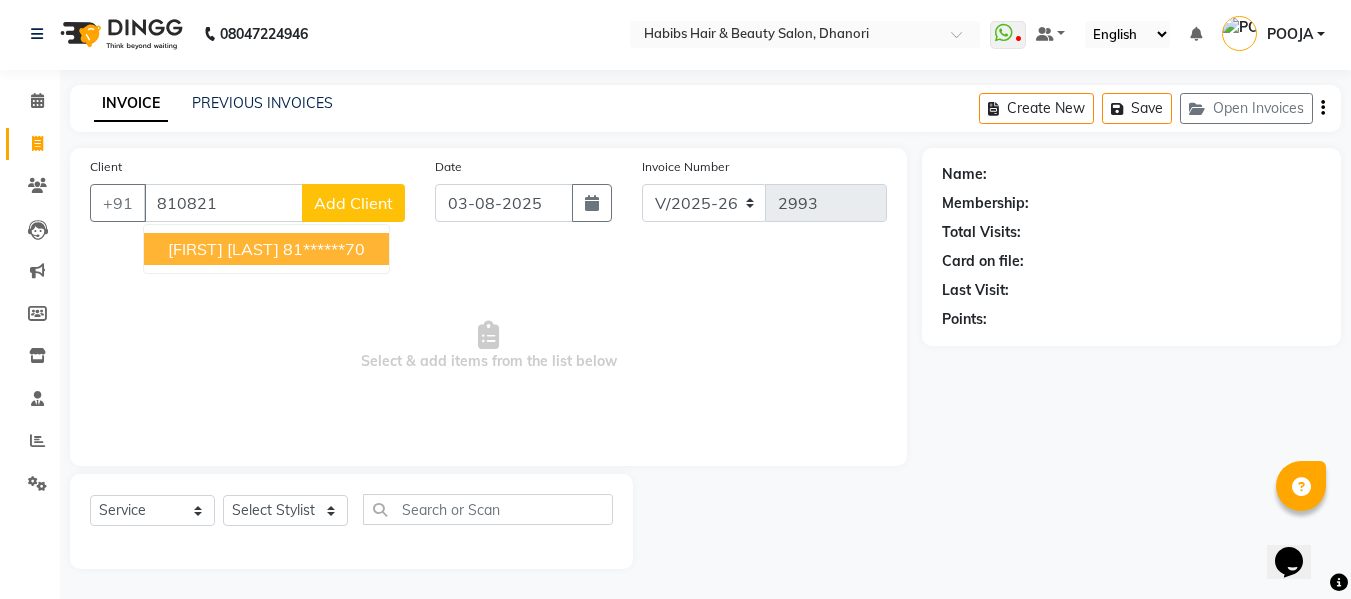 click on "81******70" at bounding box center [324, 249] 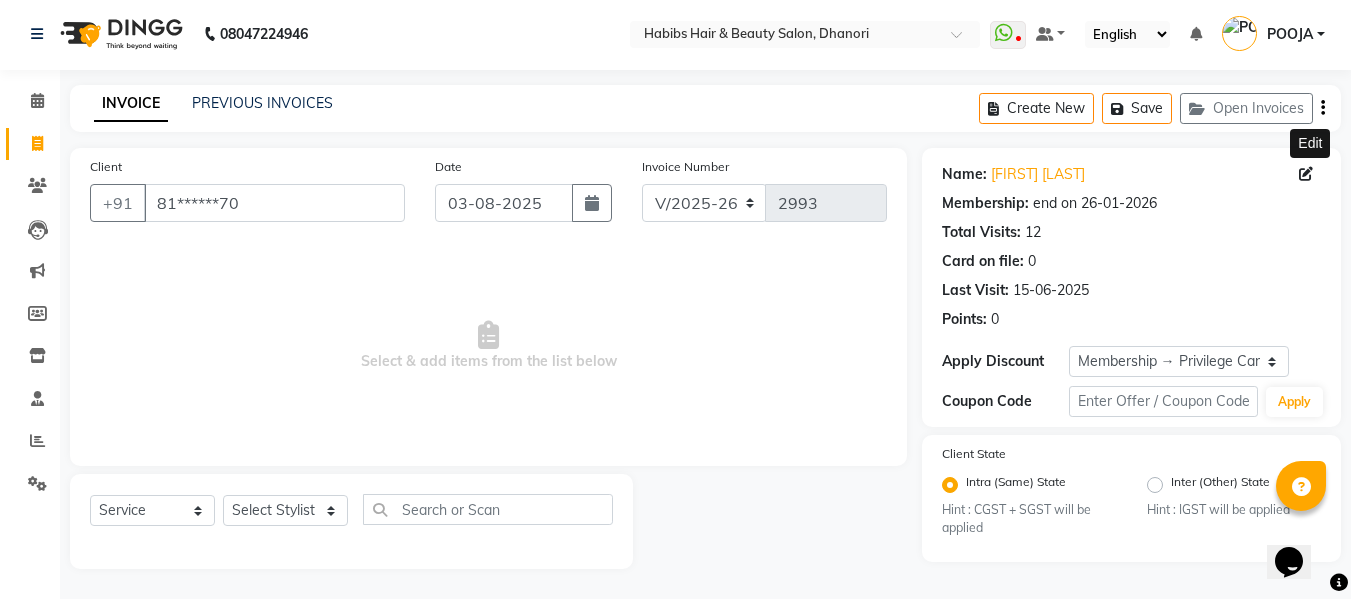 click 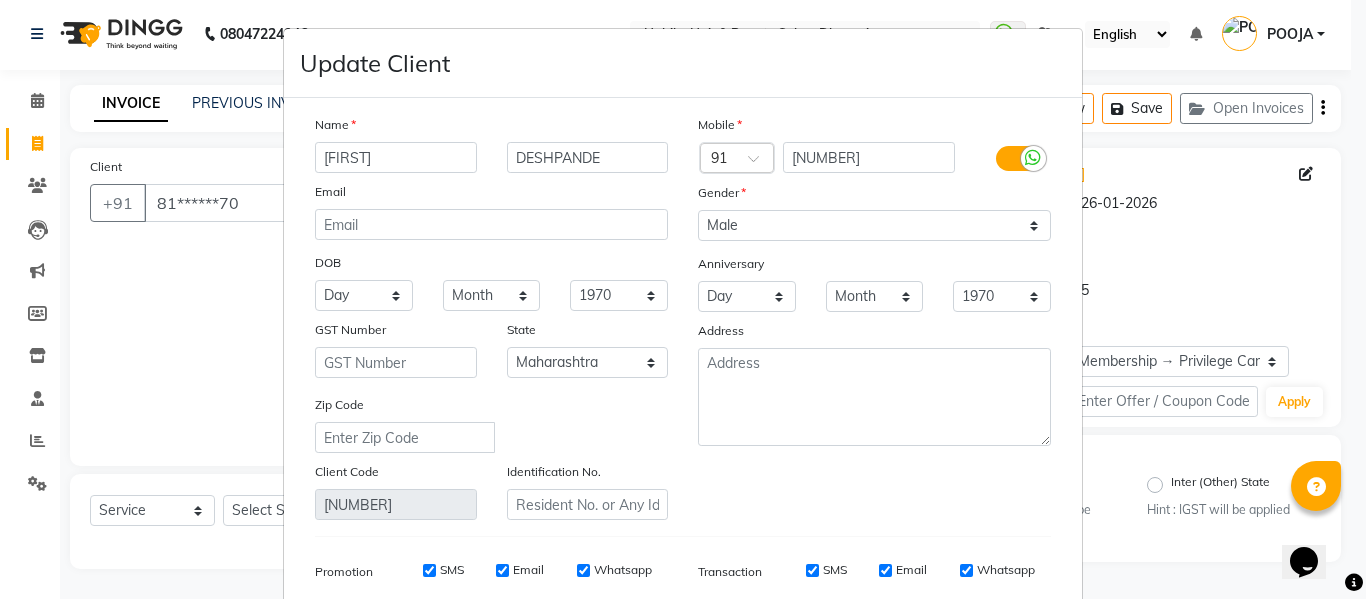 click on "[FIRST]" at bounding box center [396, 157] 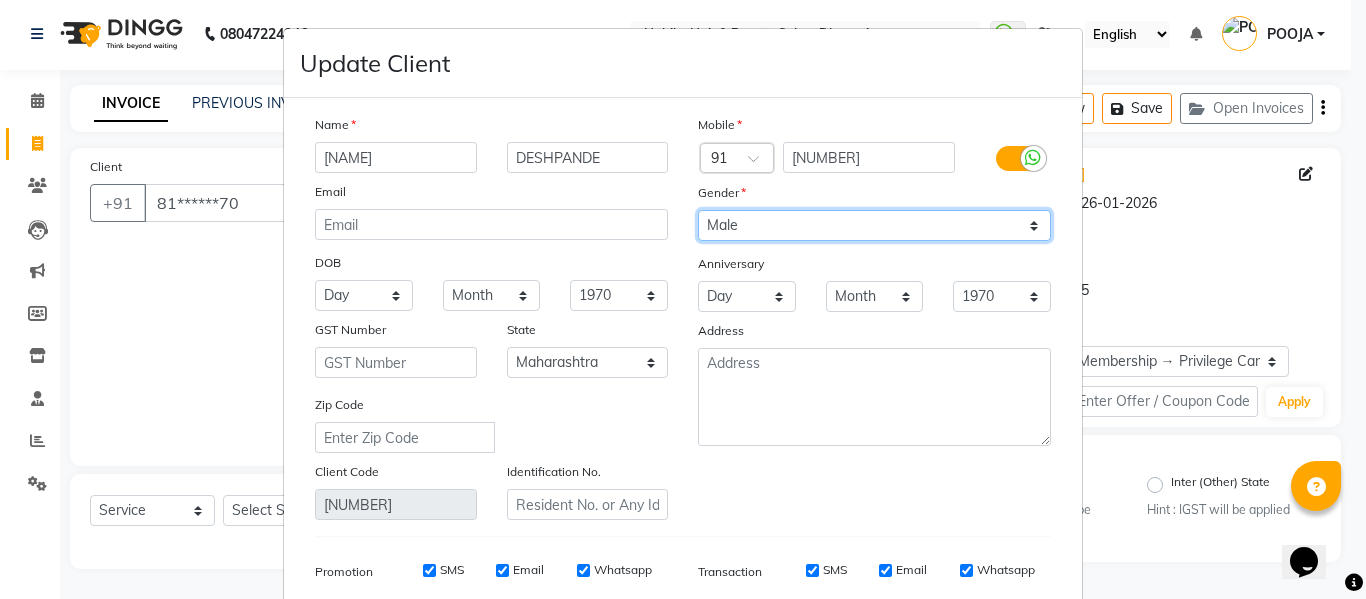 drag, startPoint x: 731, startPoint y: 228, endPoint x: 717, endPoint y: 310, distance: 83.18654 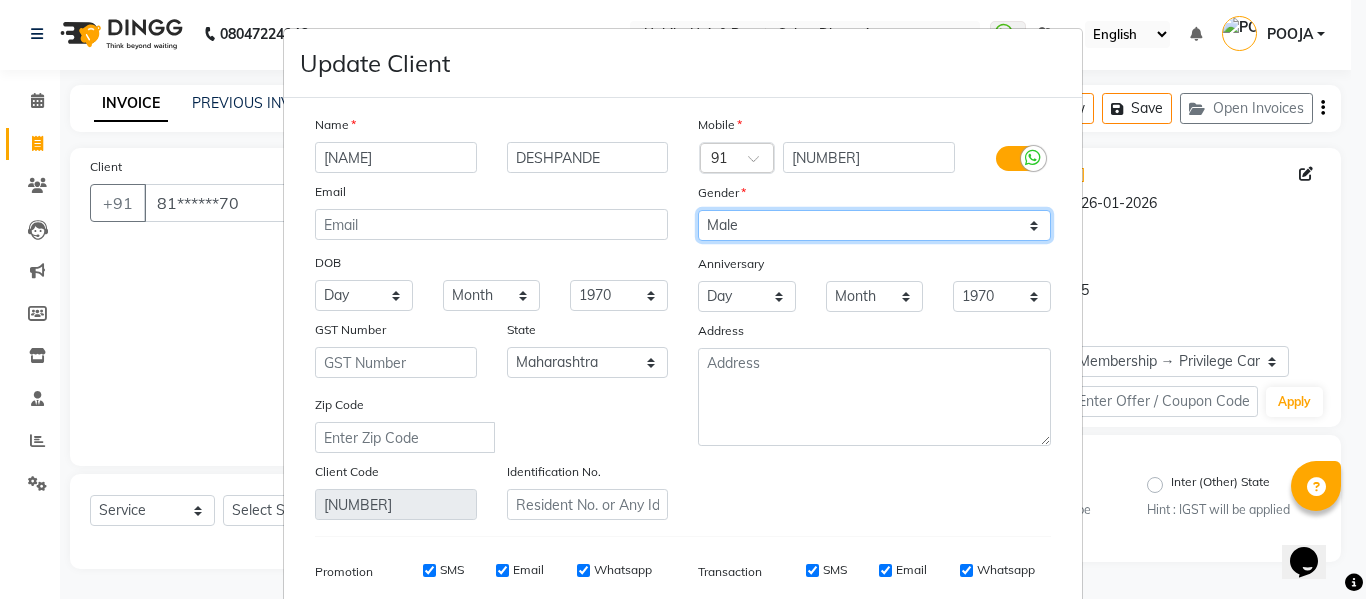 click on "Mobile Country Code × 91 [PHONE] Gender Select Male Female Other Prefer Not To Say Anniversary Day 01 02 03 04 05 06 07 08 09 10 11 12 13 14 15 16 17 18 19 20 21 22 23 24 25 26 27 28 29 30 31 Month January February March April May June July August September October November December 1970 1971 1972 1973 1974 1975 1976 1977 1978 1979 1980 1981 1982 1983 1984 1985 1986 1987 1988 1989 1990 1991 1992 1993 1994 1995 1996 1997 1998 1999 2000 2001 2002 2003 2004 2005 2006 2007 2008 2009 2010 2011 2012 2013 2014 2015 2016 2017 2018 2019 2020 2021 2022 2023 2024 2025 Address" at bounding box center [874, 317] 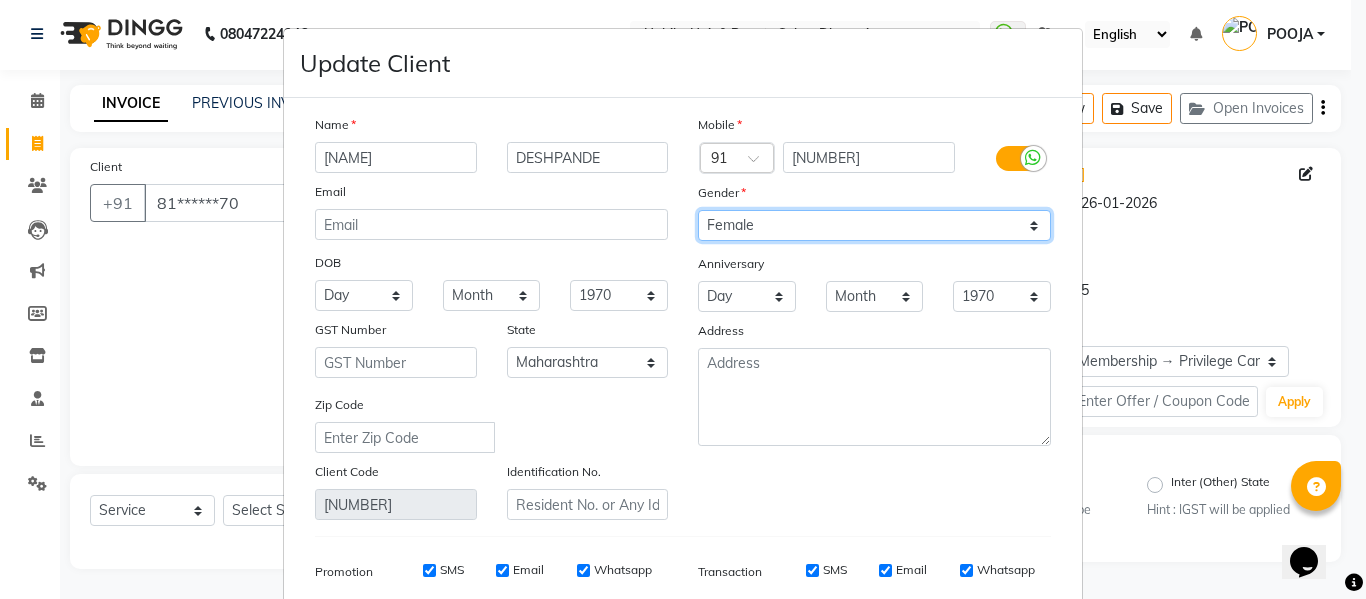 click on "Select Male Female Other Prefer Not To Say" at bounding box center (874, 225) 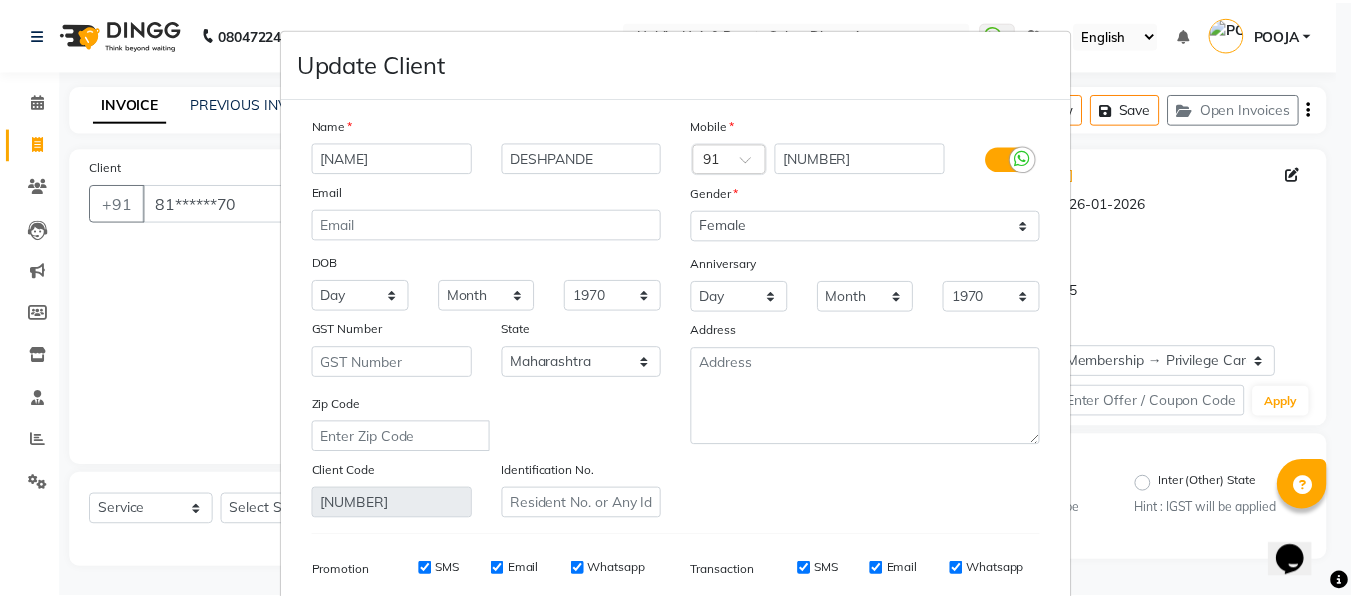 scroll, scrollTop: 288, scrollLeft: 0, axis: vertical 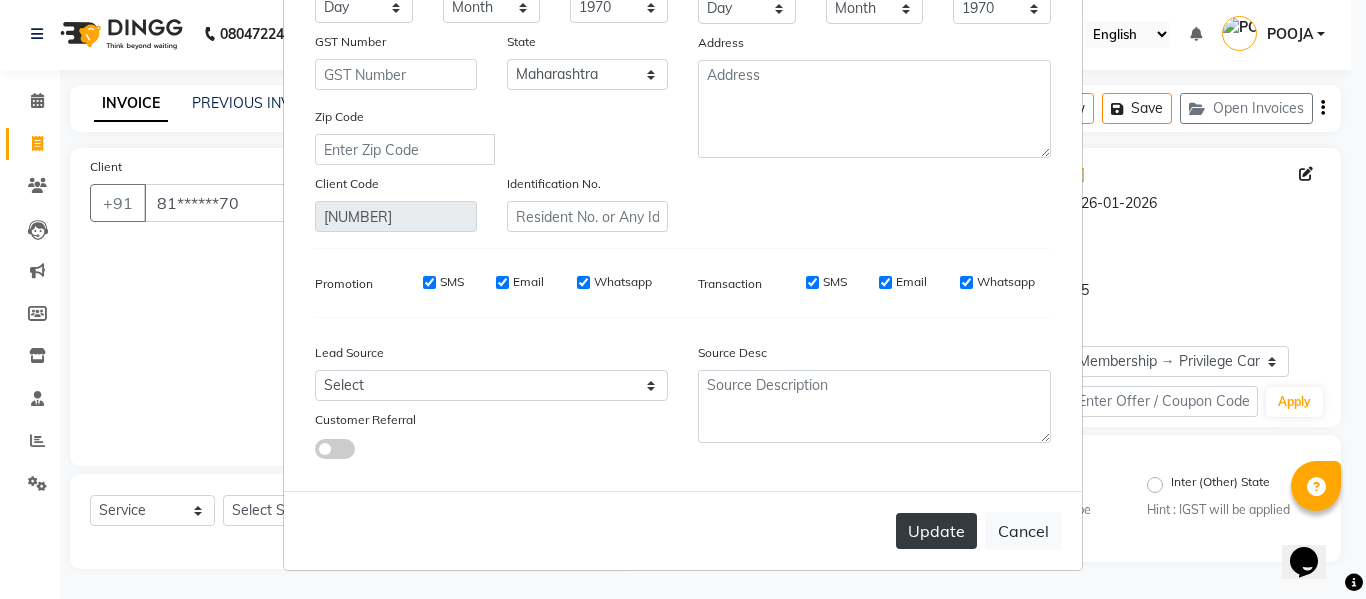 drag, startPoint x: 923, startPoint y: 512, endPoint x: 924, endPoint y: 527, distance: 15.033297 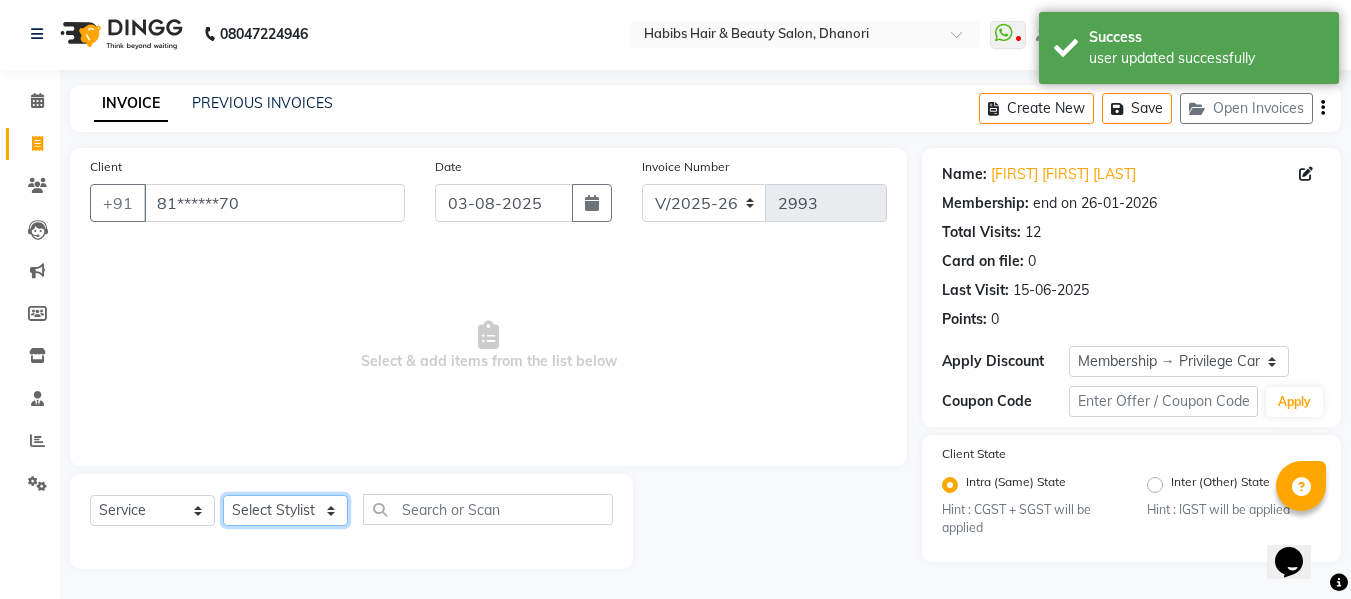 click on "Select Stylist Admin  Alishan  ARMAN DIVYA FAIZAN IRFAN MUZAMMIL POOJA POOJA J RAKESH SAHIL SHAKEEL SONAL" 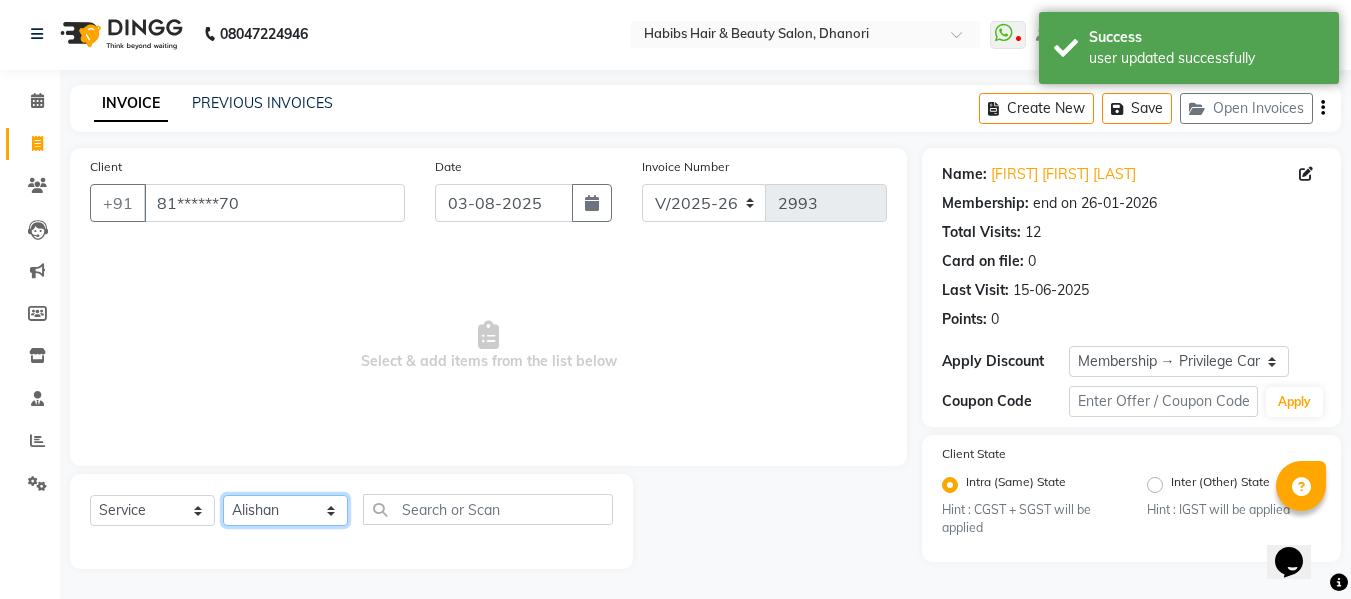 click on "Select Stylist Admin  Alishan  ARMAN DIVYA FAIZAN IRFAN MUZAMMIL POOJA POOJA J RAKESH SAHIL SHAKEEL SONAL" 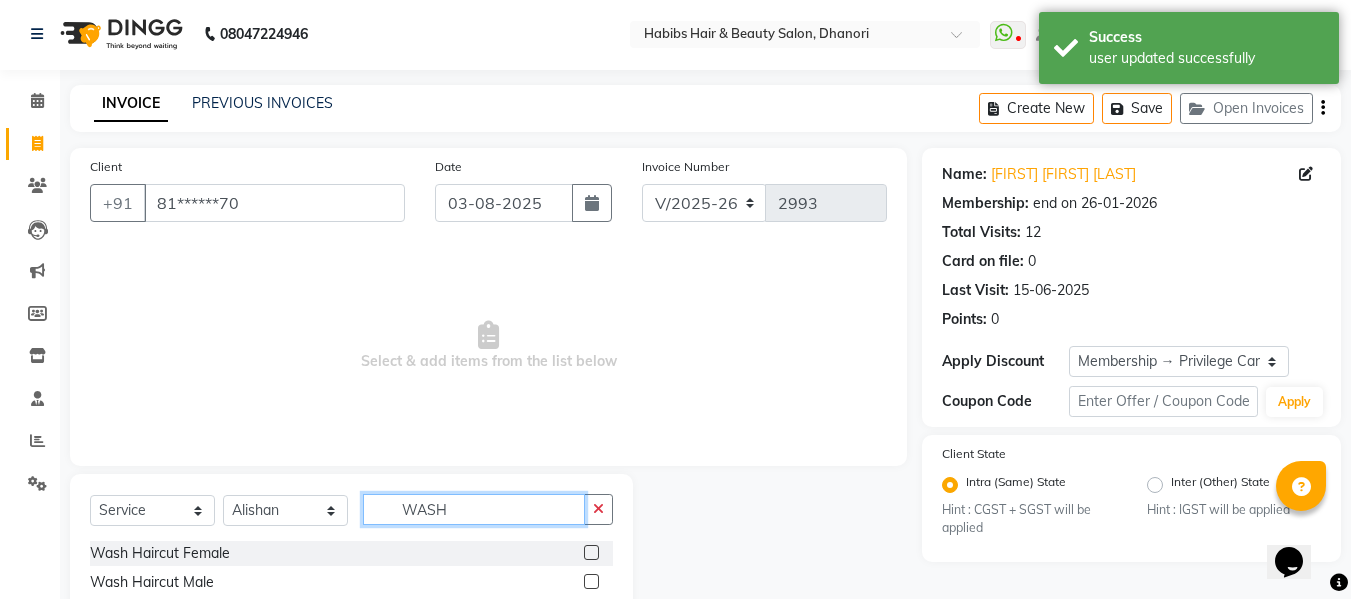 scroll, scrollTop: 202, scrollLeft: 0, axis: vertical 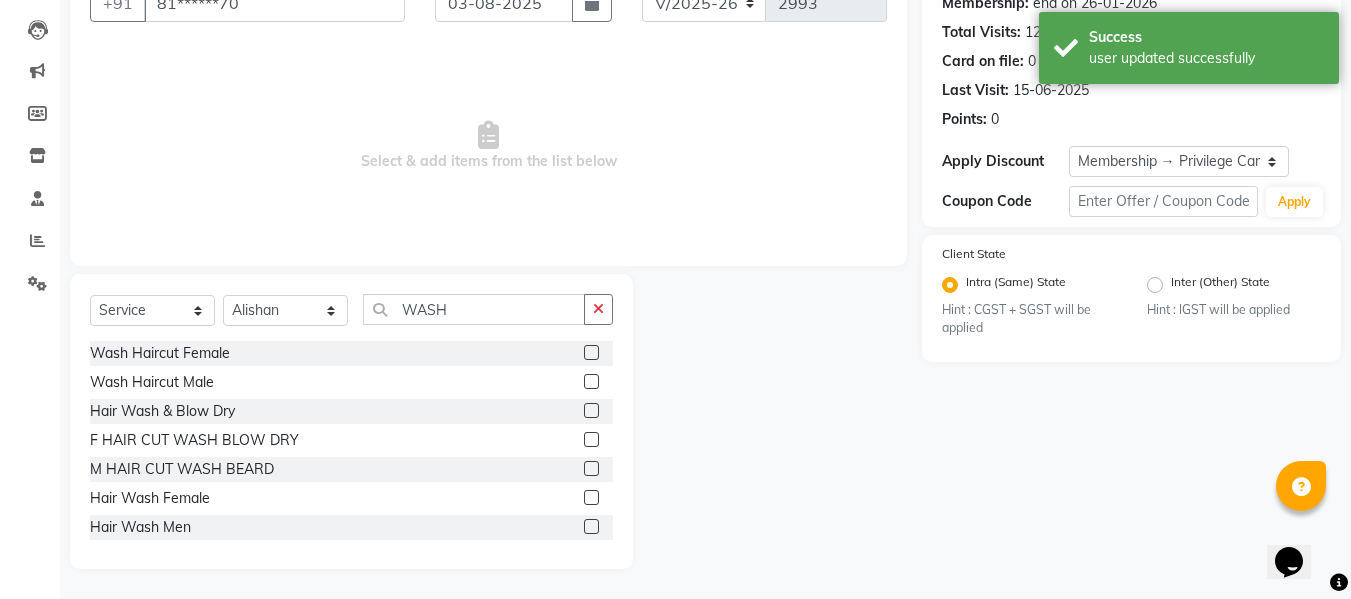 click 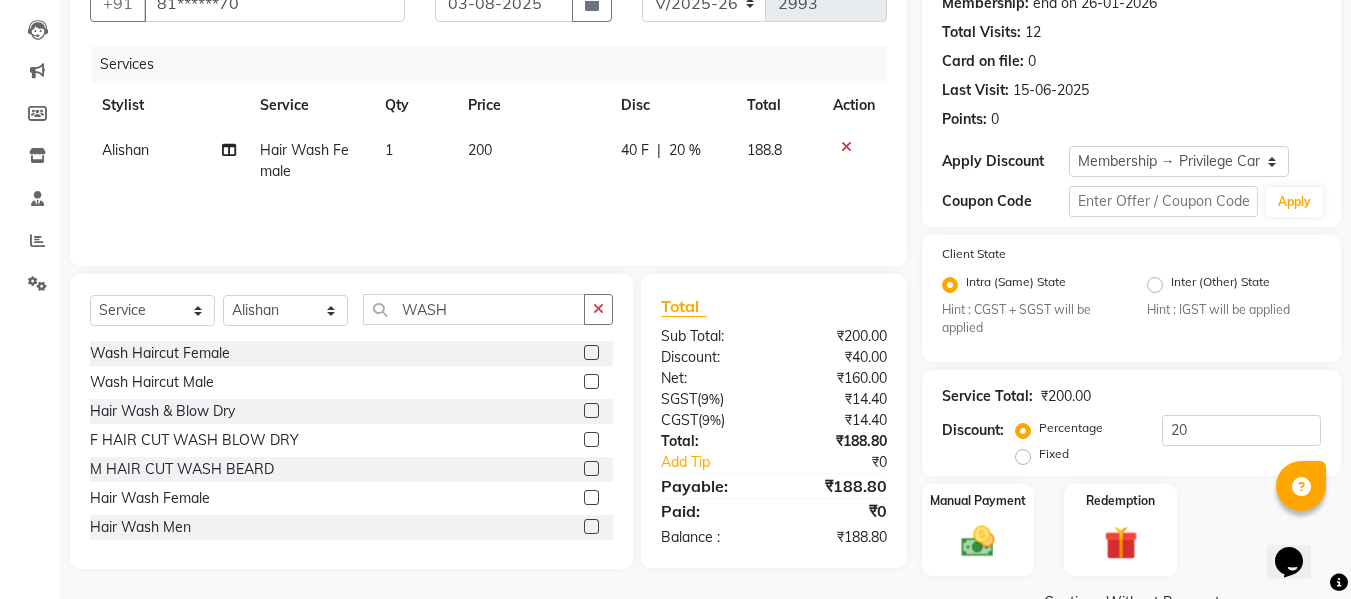 click on "200" 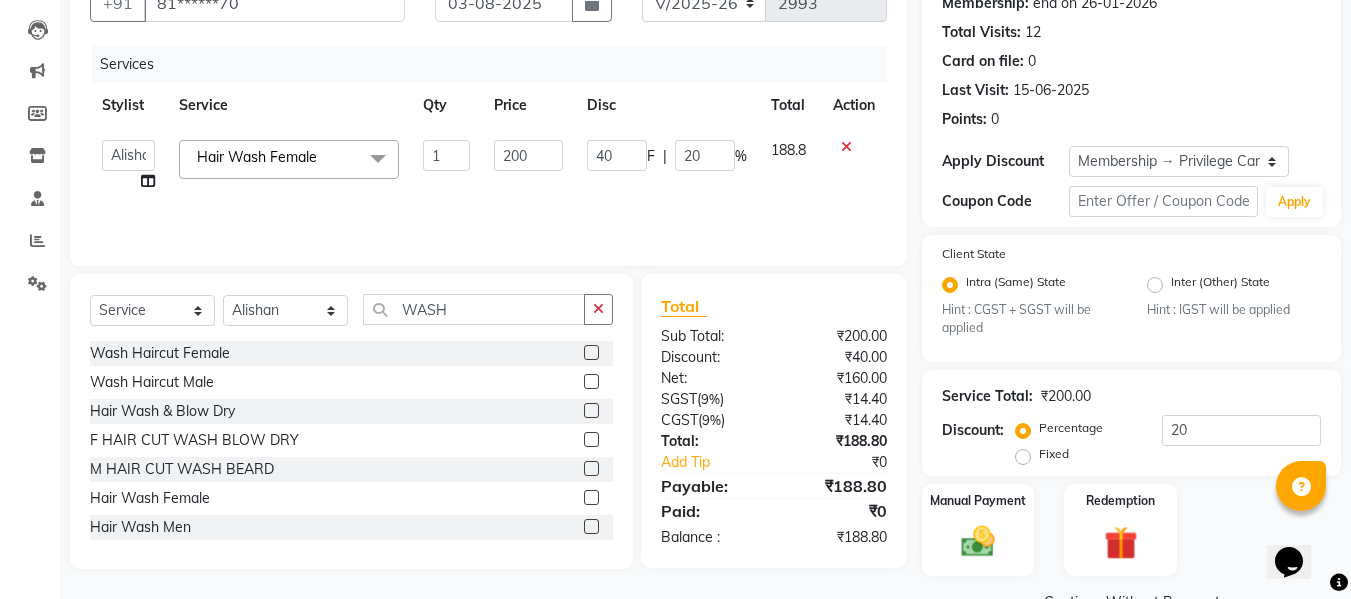 click on "200" 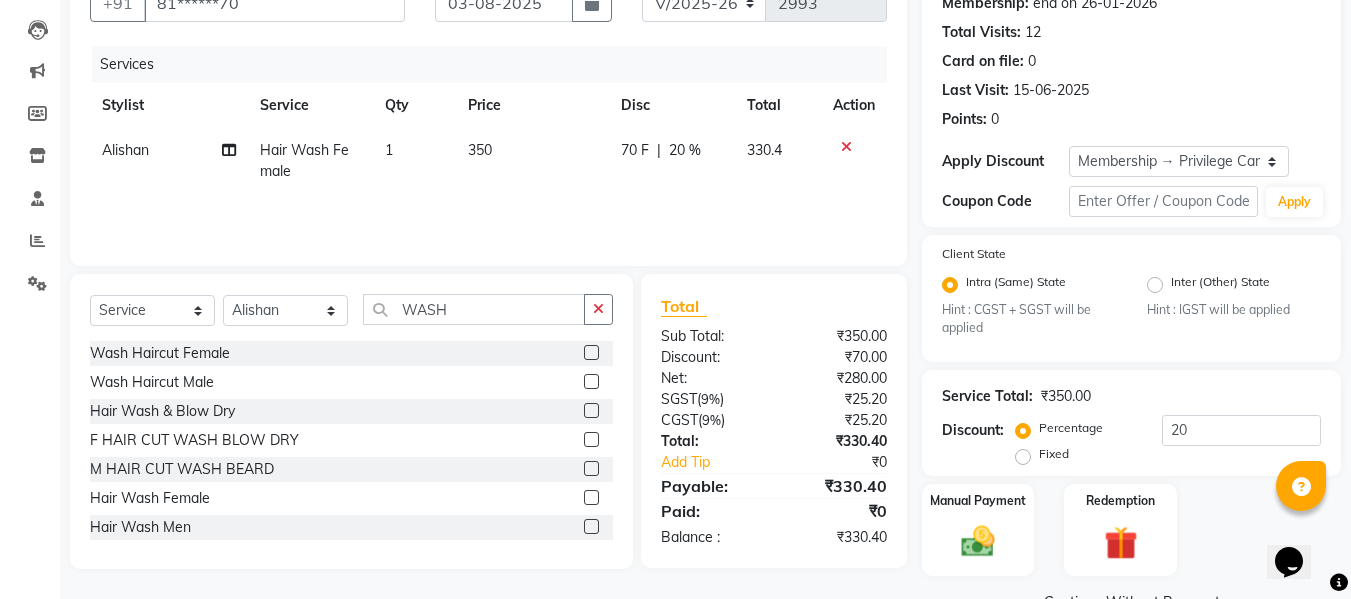 click on "70 F | 20 %" 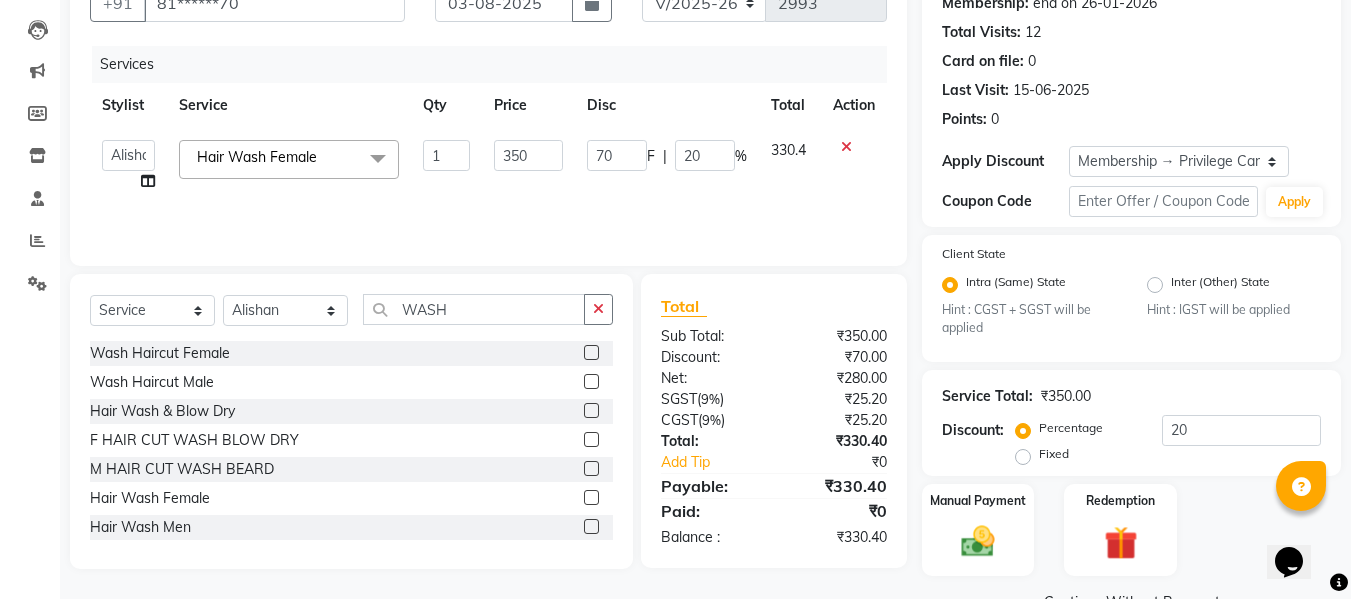 click on "20" 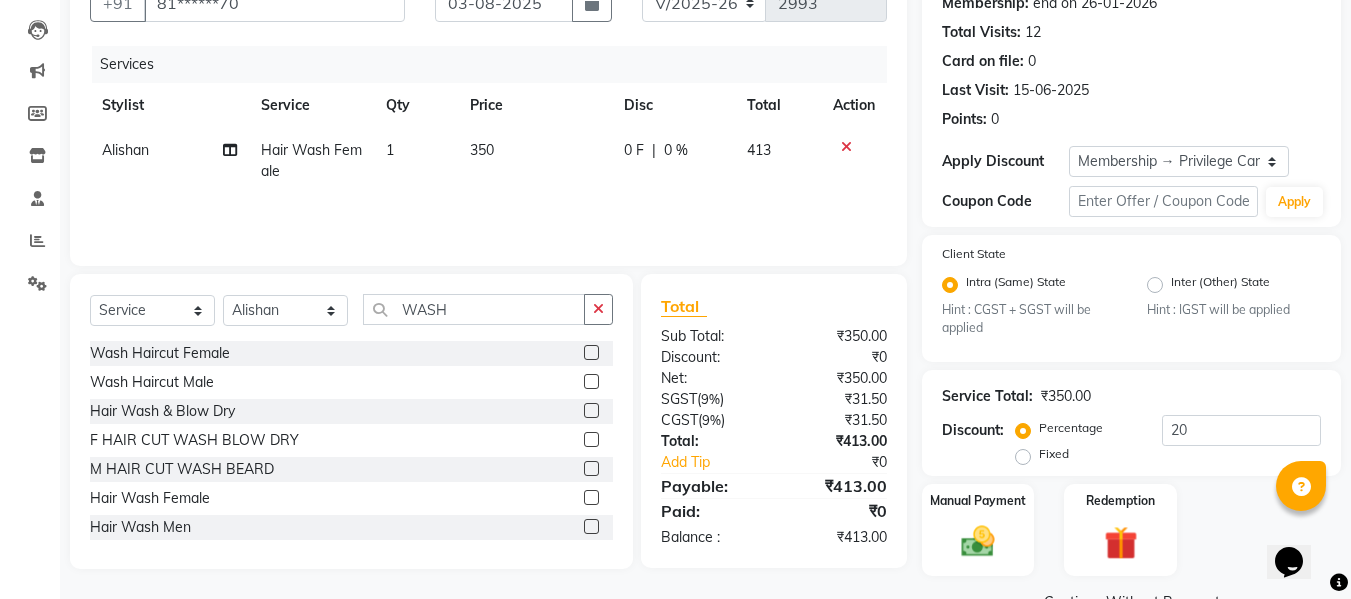 click on "Services Stylist Service Qty Price Disc Total Action [FIRST]  Hair Wash Female 1 350 0 F | 0 % 413" 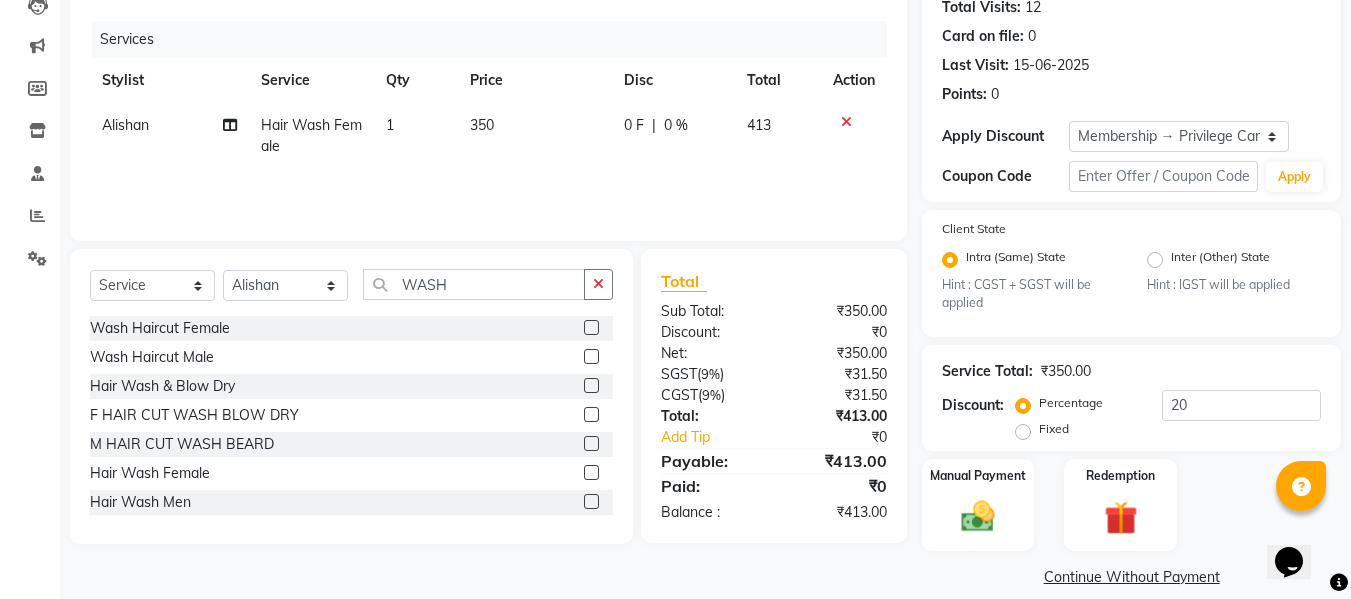 scroll, scrollTop: 250, scrollLeft: 0, axis: vertical 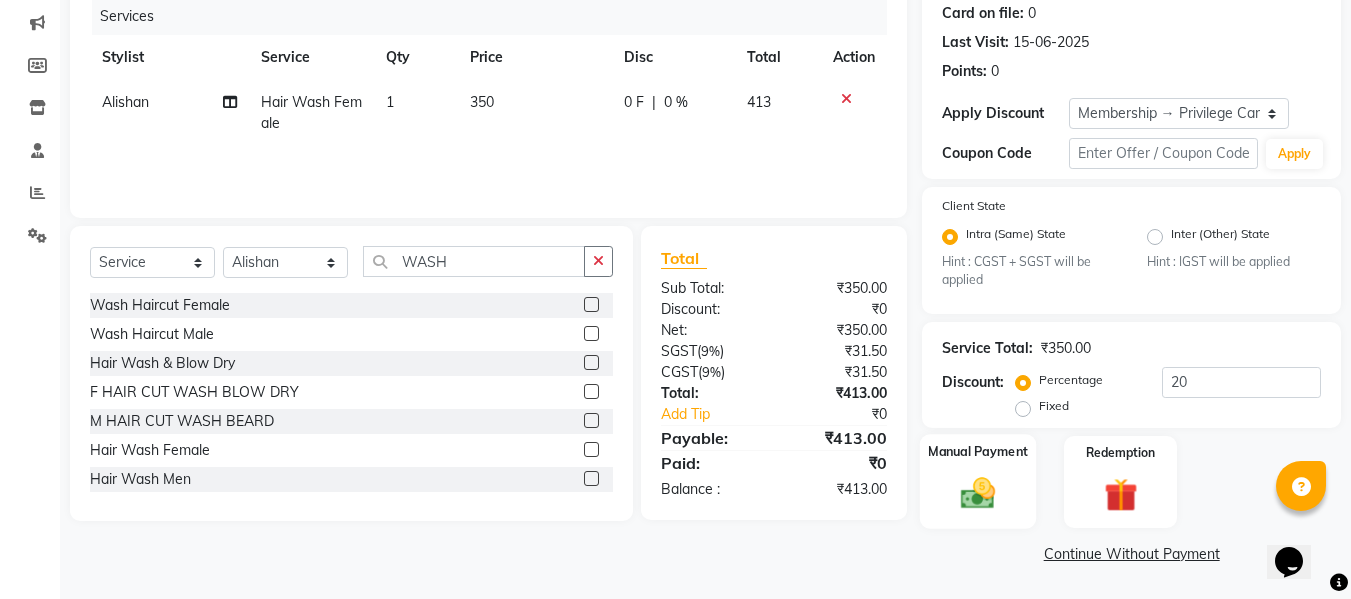 click 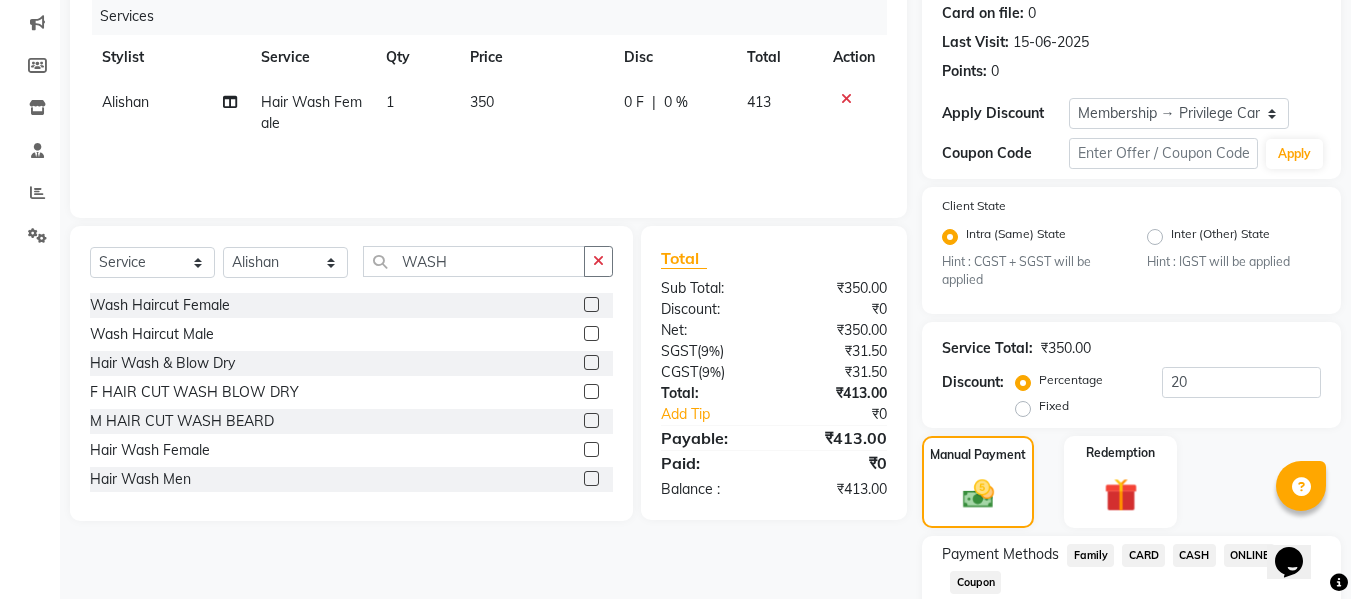 click on "ONLINE" 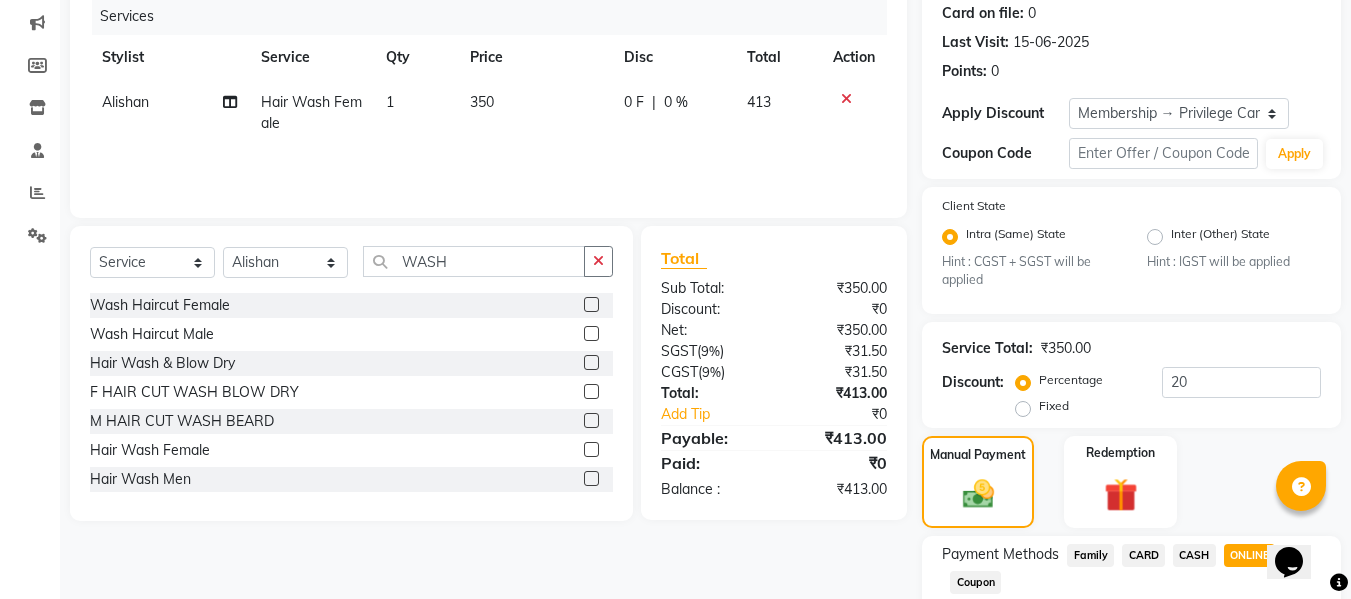 scroll, scrollTop: 434, scrollLeft: 0, axis: vertical 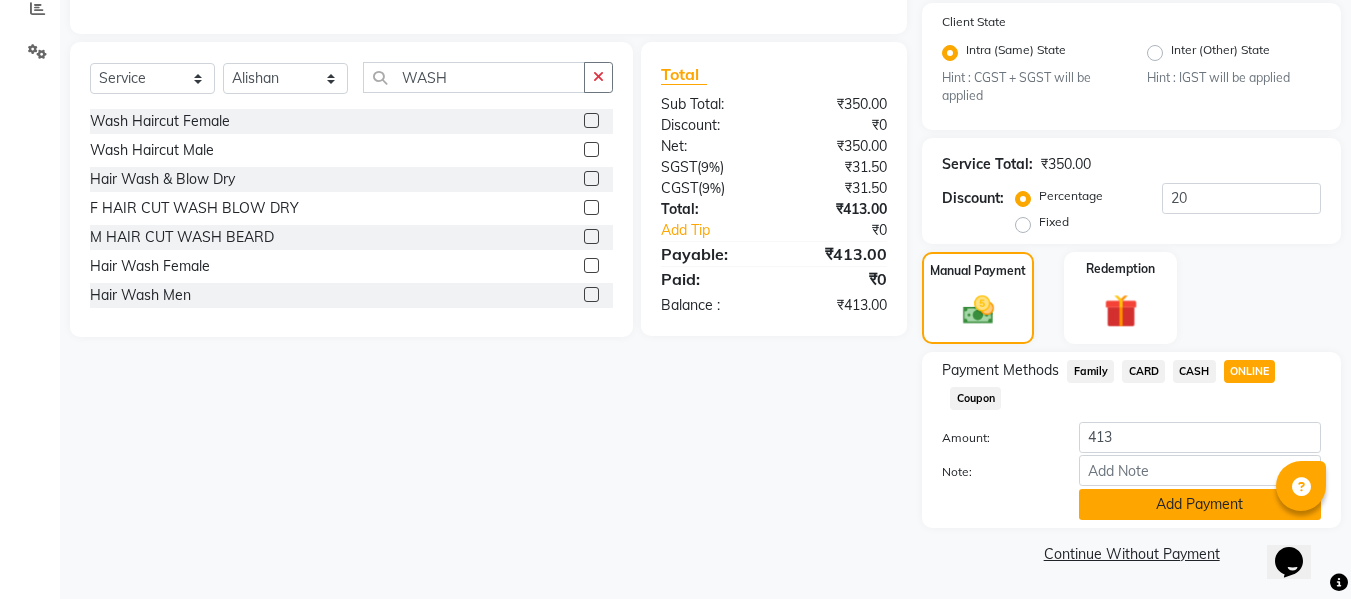 click on "Add Payment" 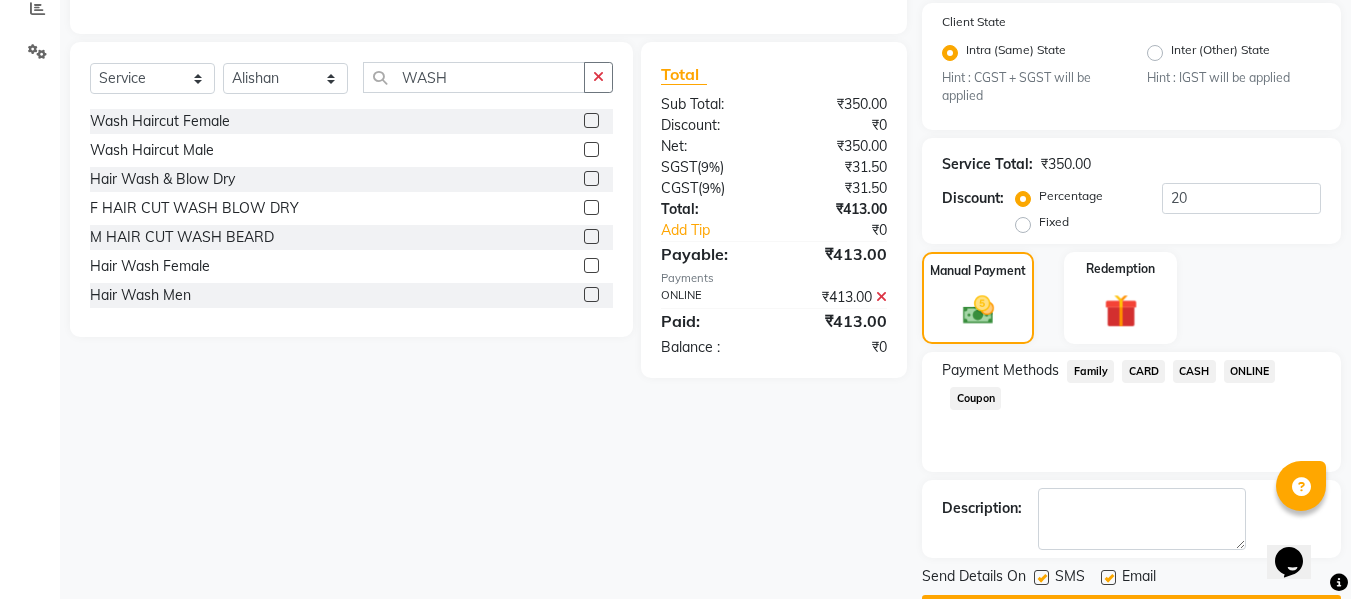 scroll, scrollTop: 491, scrollLeft: 0, axis: vertical 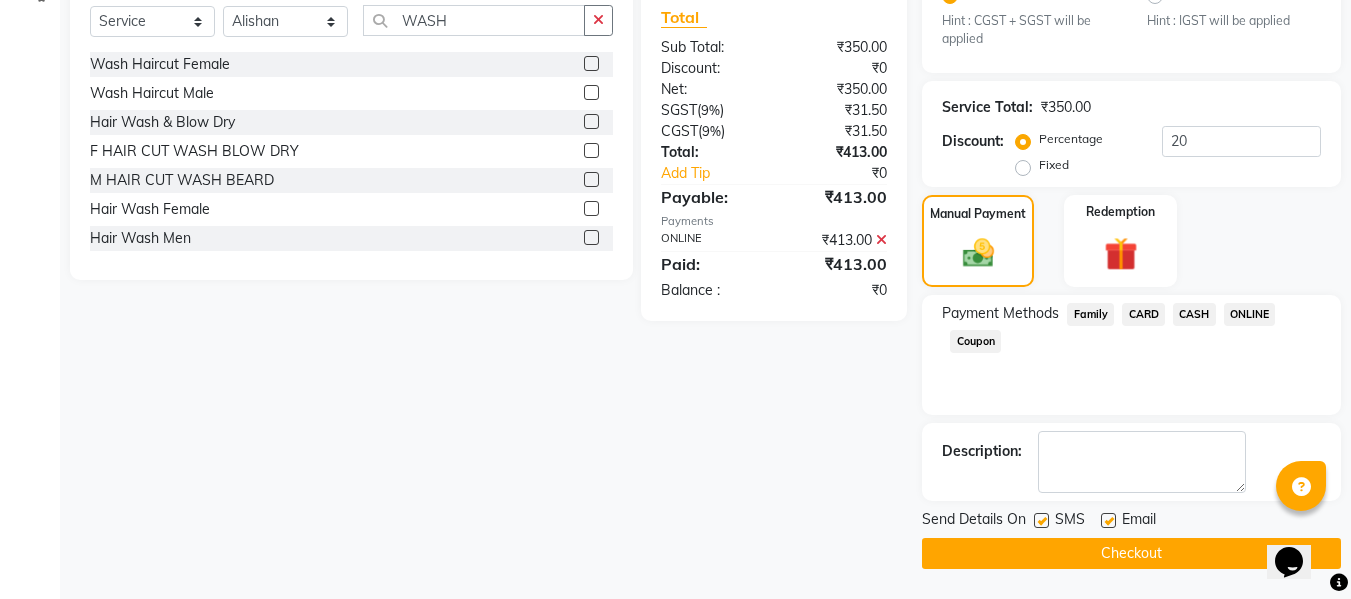 click on "Checkout" 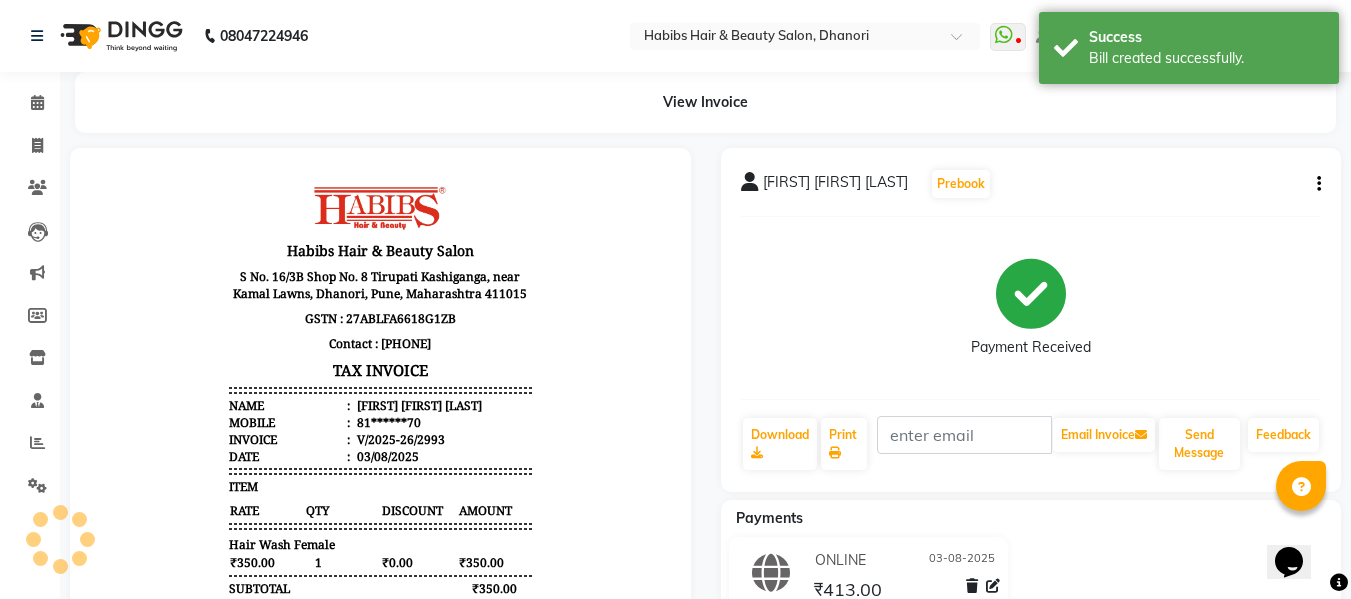 scroll, scrollTop: 0, scrollLeft: 0, axis: both 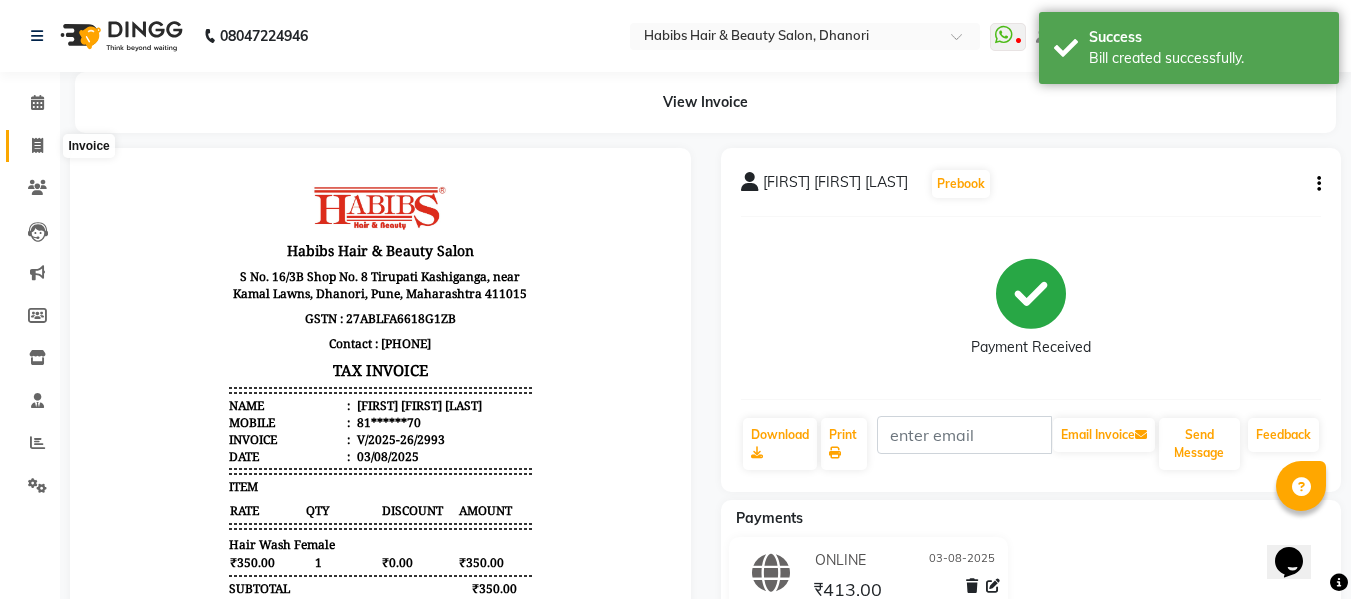 click 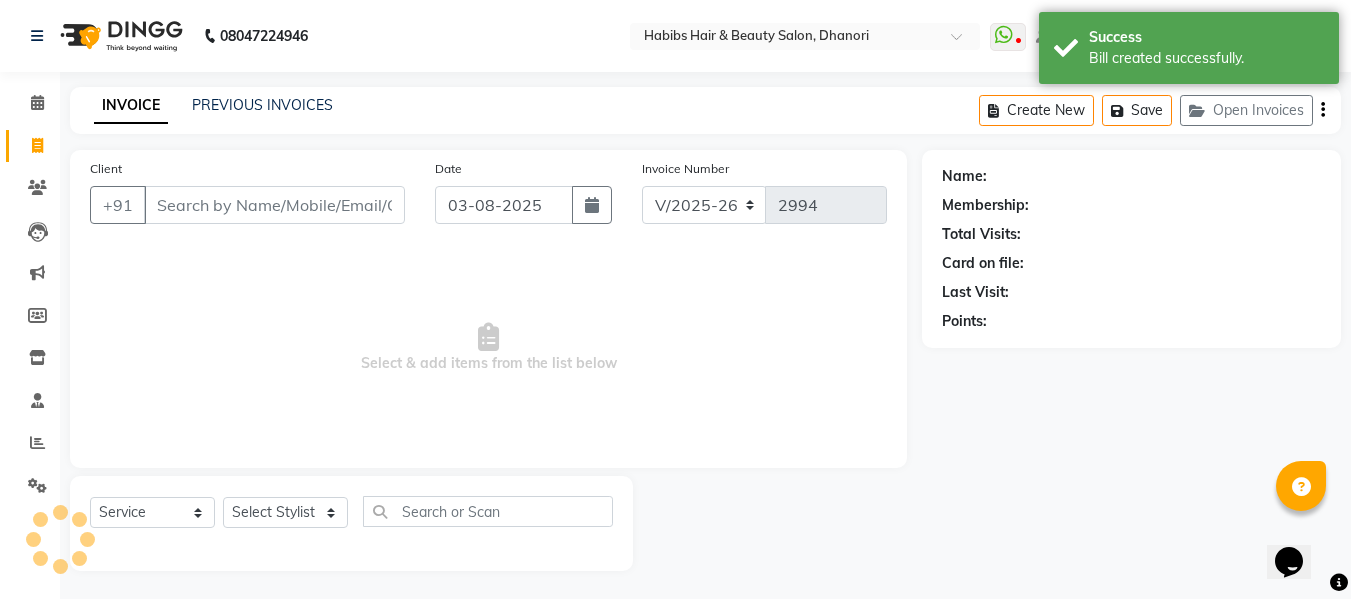 scroll, scrollTop: 2, scrollLeft: 0, axis: vertical 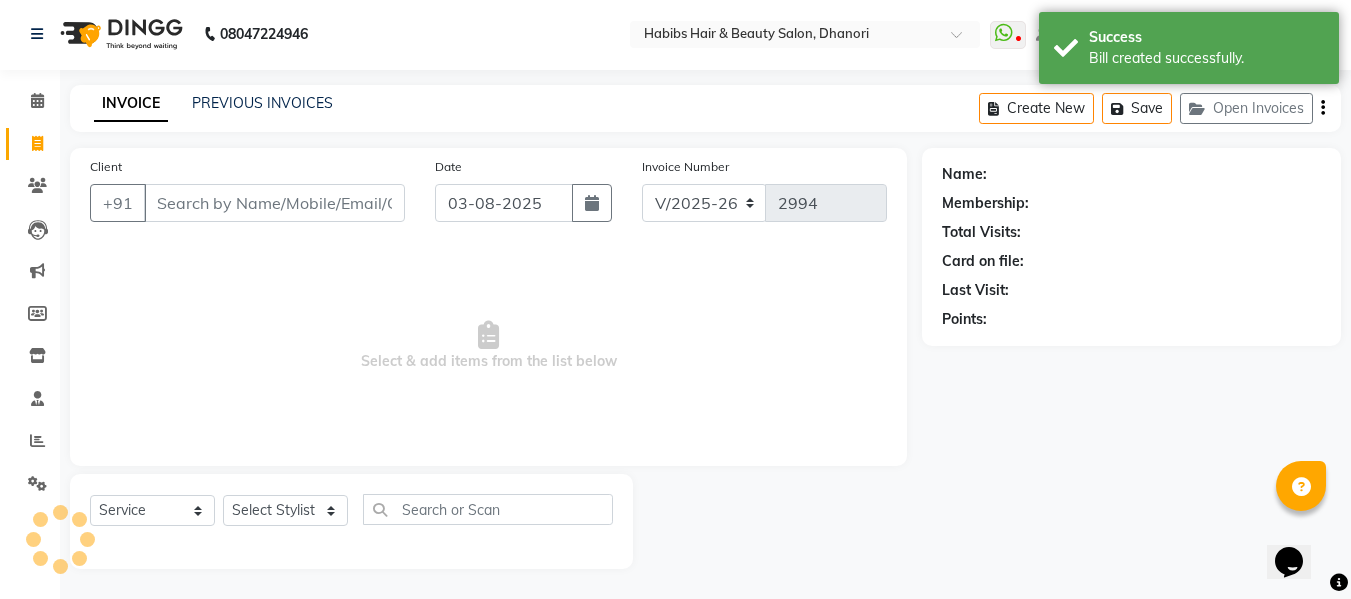 click on "Client" at bounding box center [274, 203] 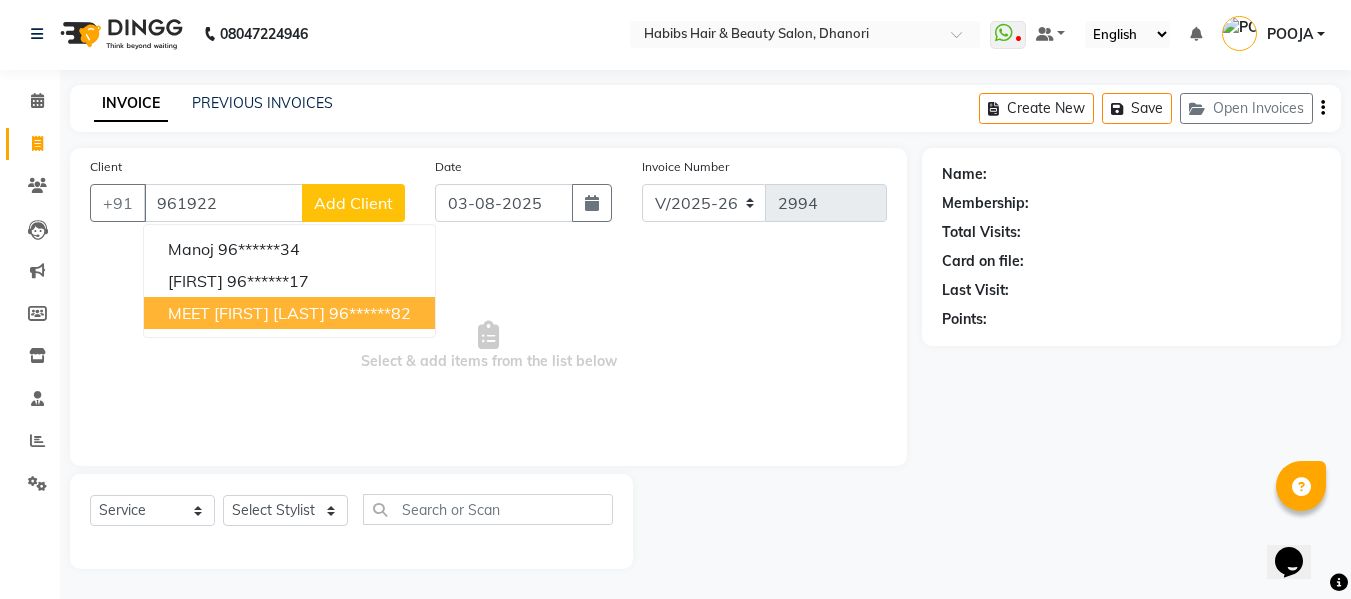 click on "MEET [FIRST] [LAST]" at bounding box center (246, 313) 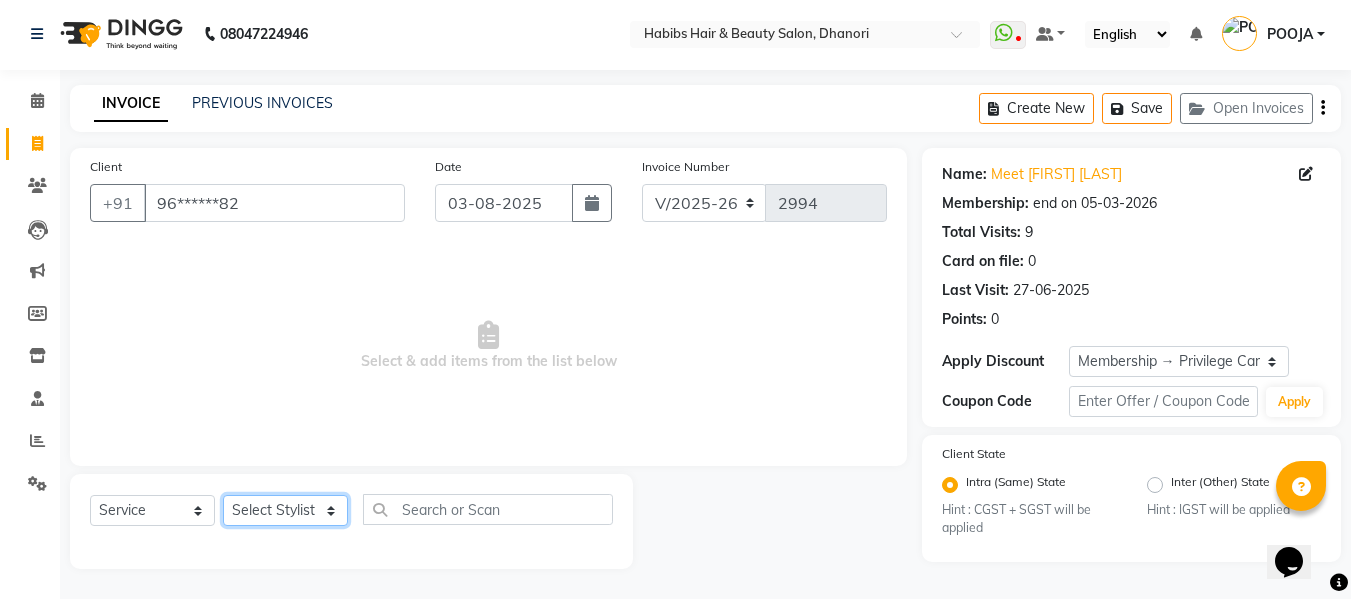 click on "Select Stylist Admin  Alishan  ARMAN DIVYA FAIZAN IRFAN MUZAMMIL POOJA POOJA J RAKESH SAHIL SHAKEEL SONAL" 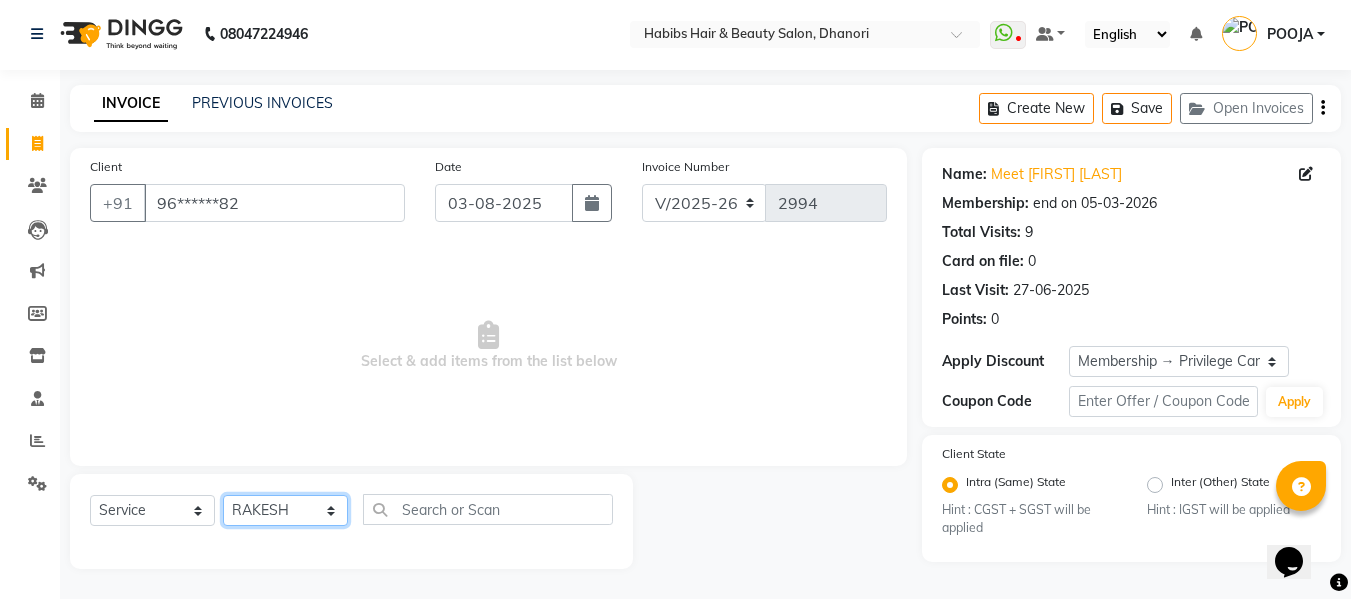 click on "Select Stylist Admin  Alishan  ARMAN DIVYA FAIZAN IRFAN MUZAMMIL POOJA POOJA J RAKESH SAHIL SHAKEEL SONAL" 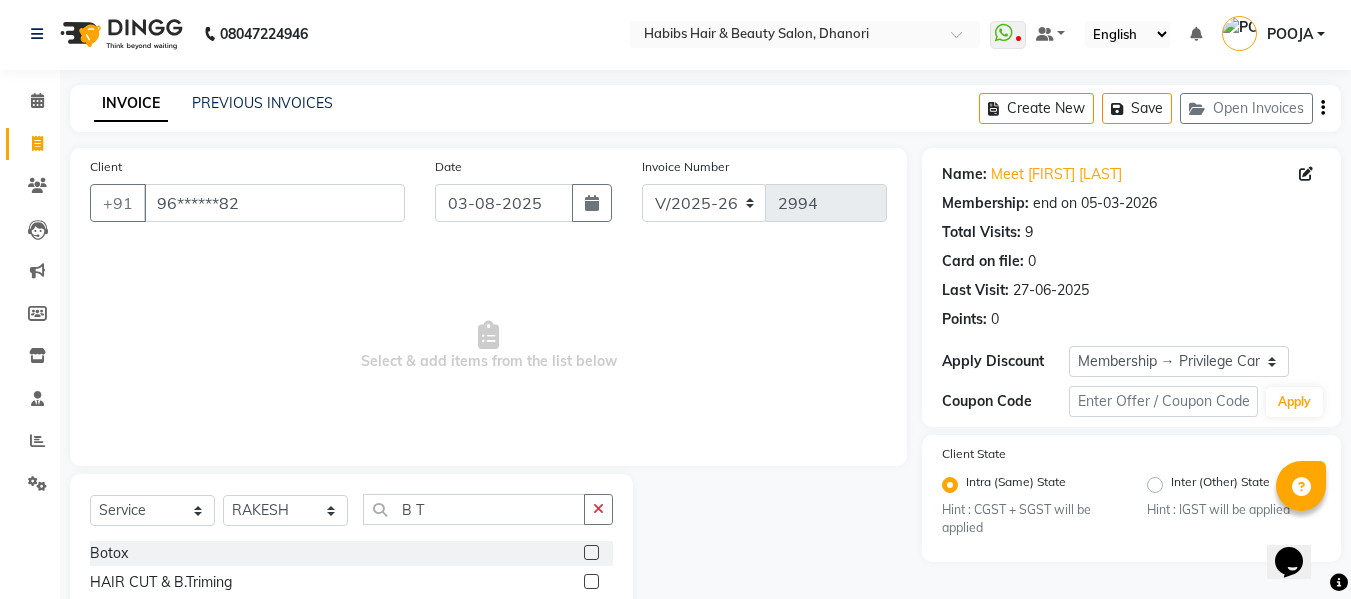 click 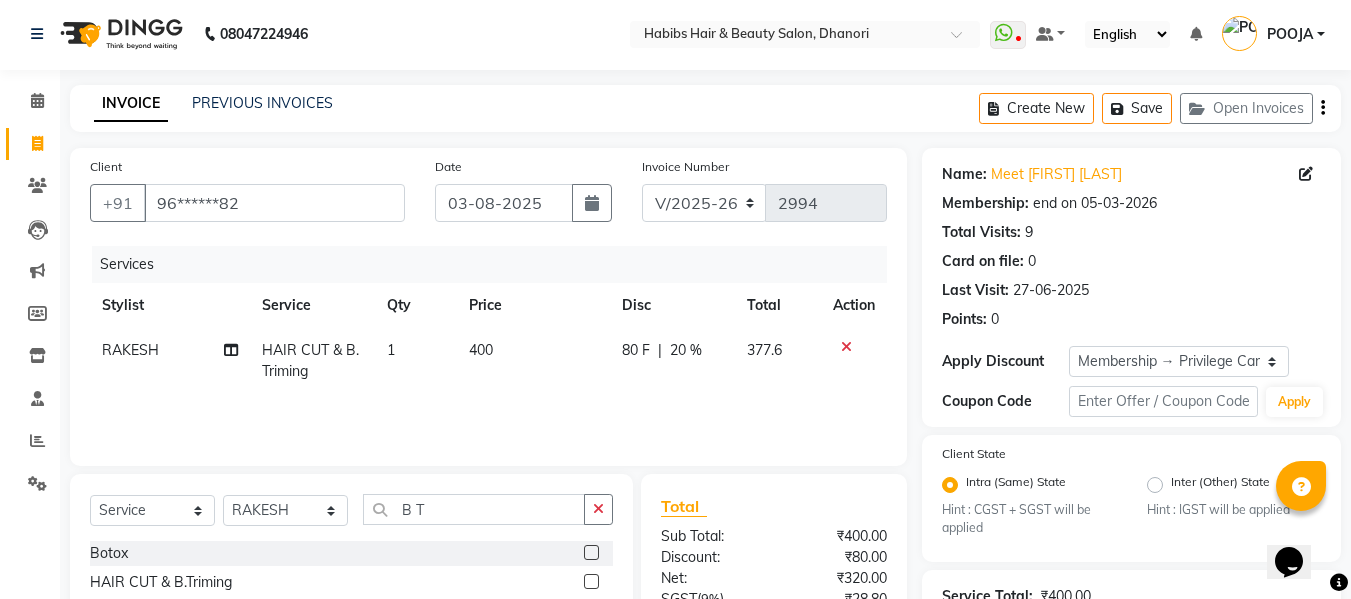 click on "400" 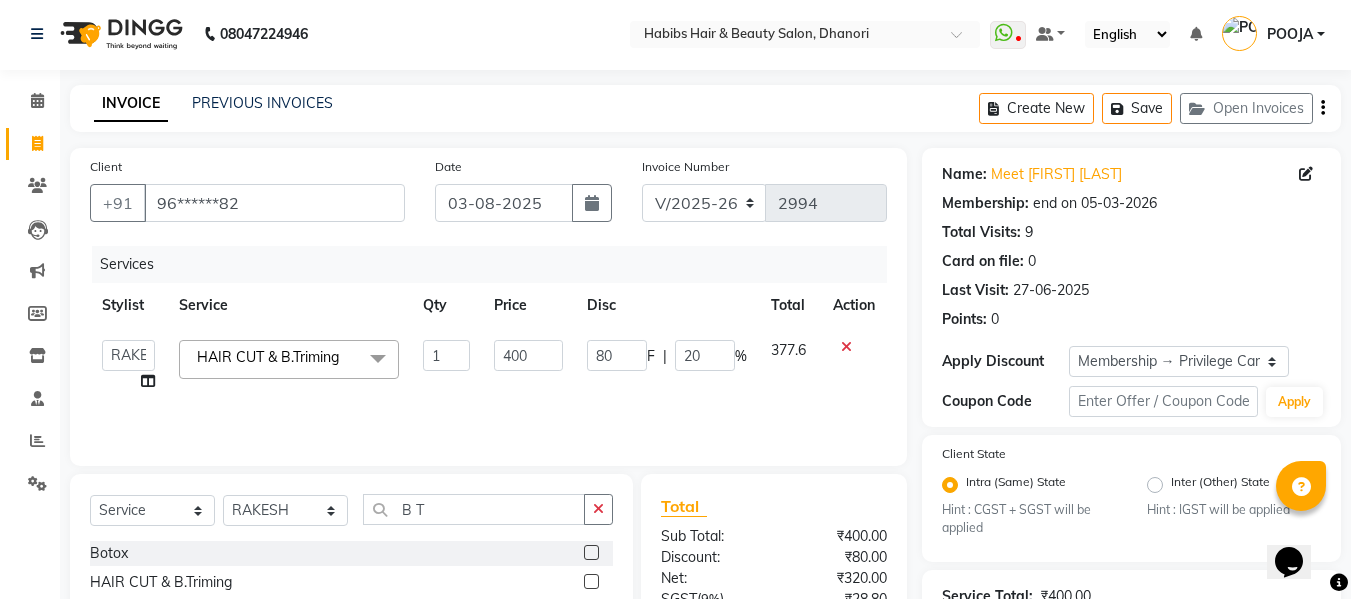 click on "400" 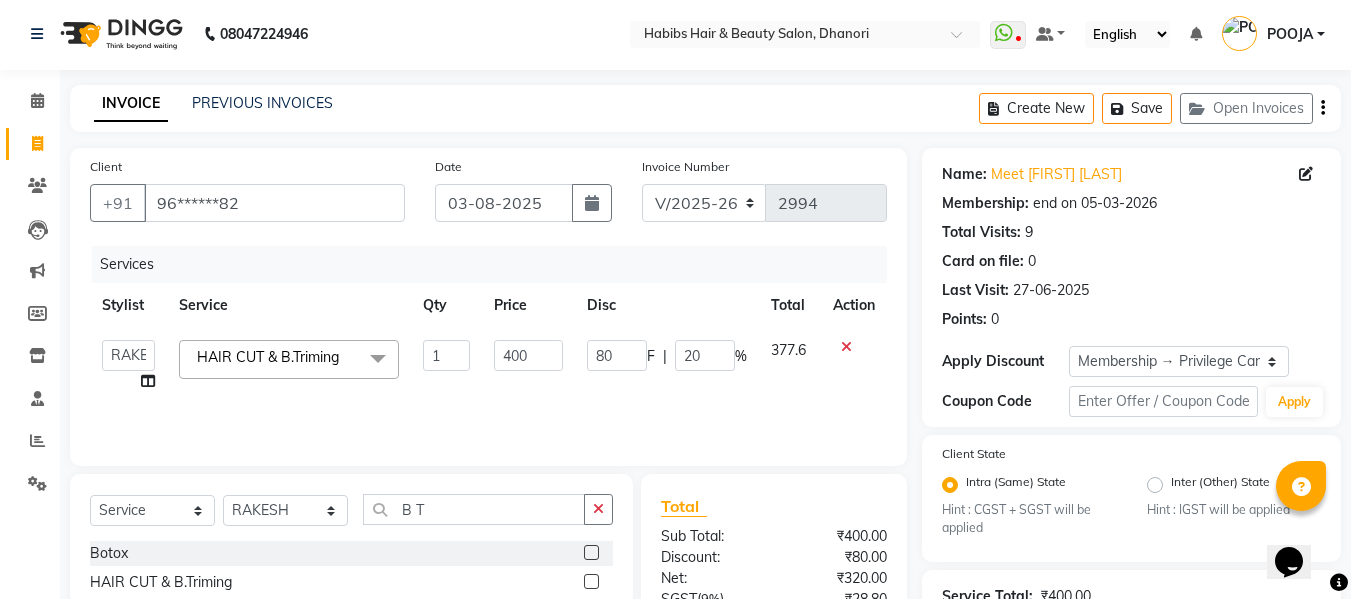 click on "400" 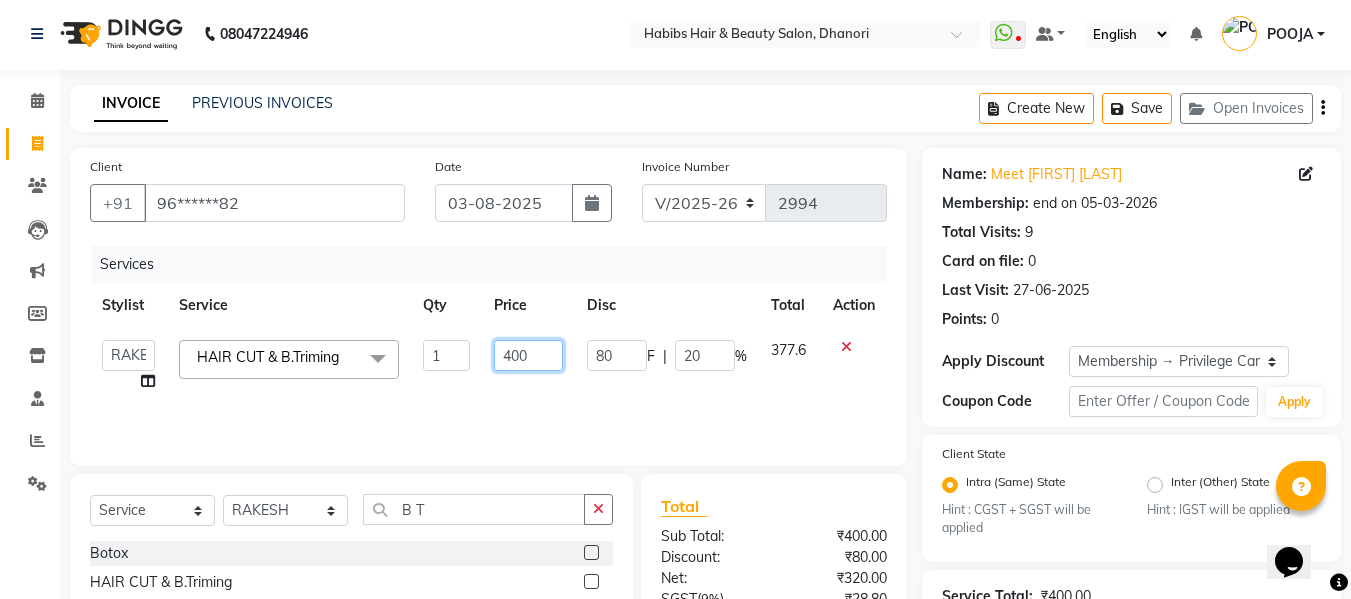 click on "400" 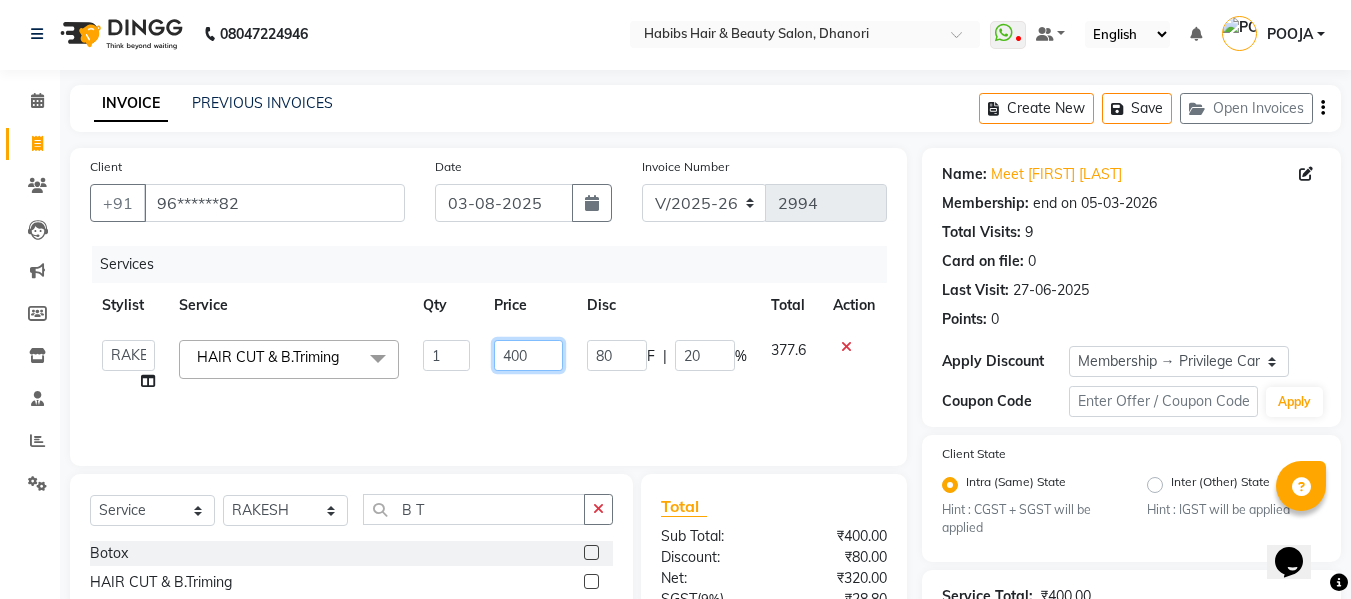 click on "400" 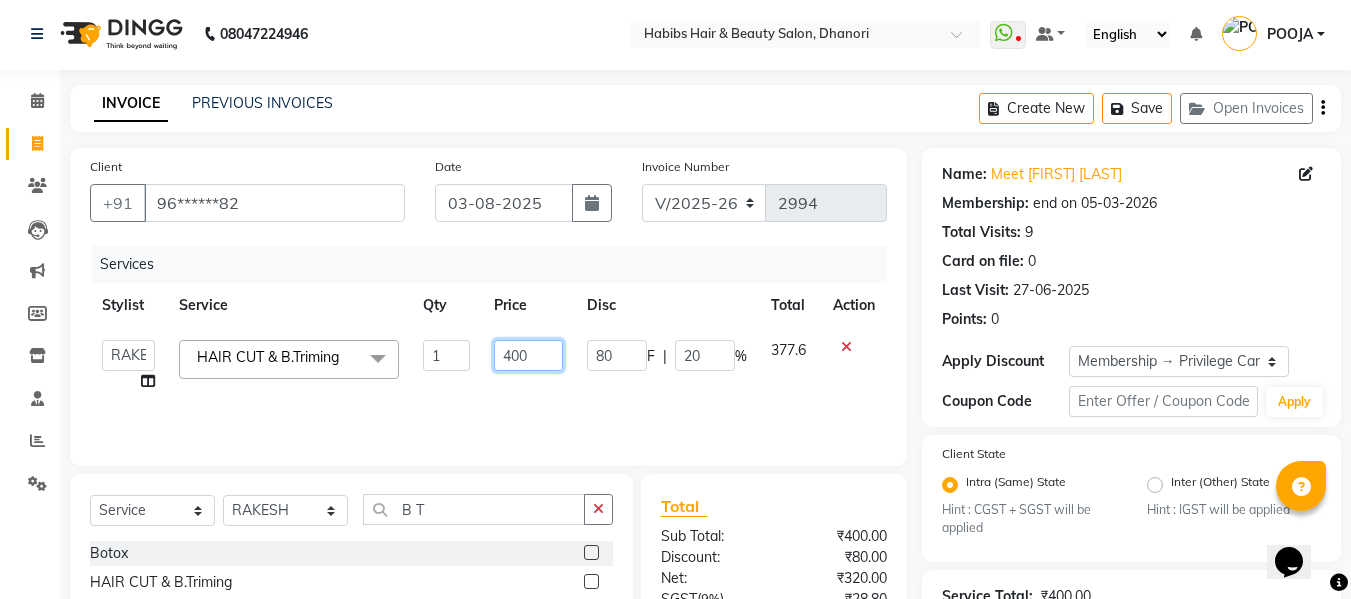 click on "400" 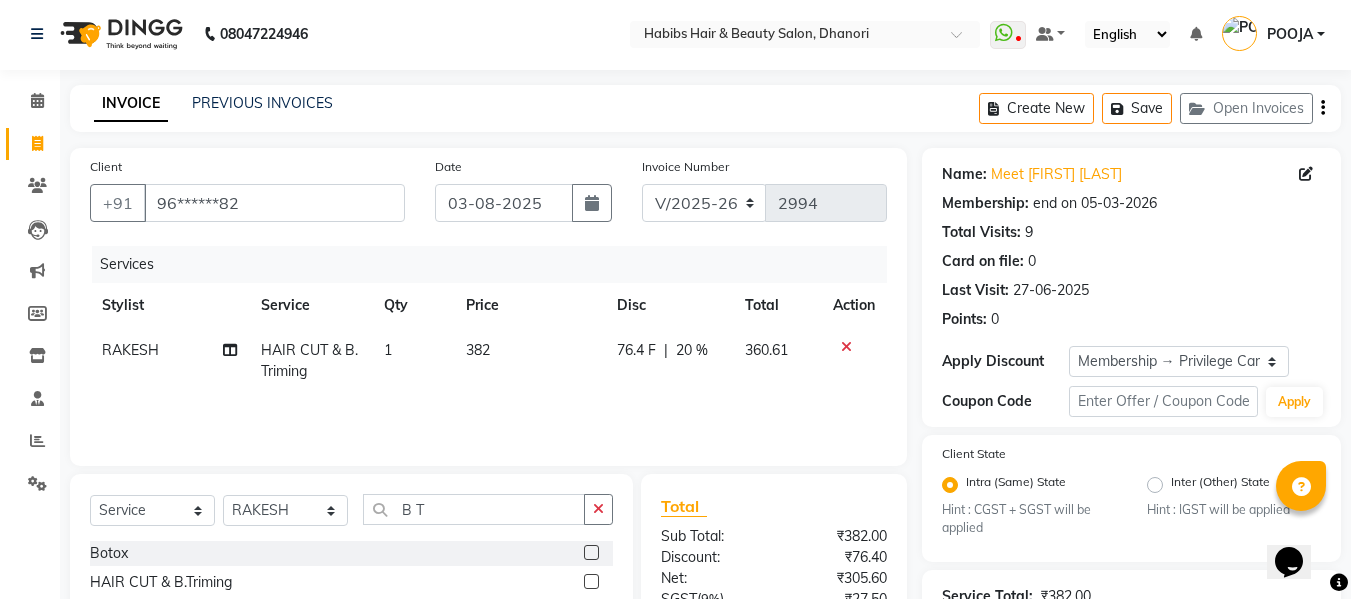 click on "76.4 F | 20 %" 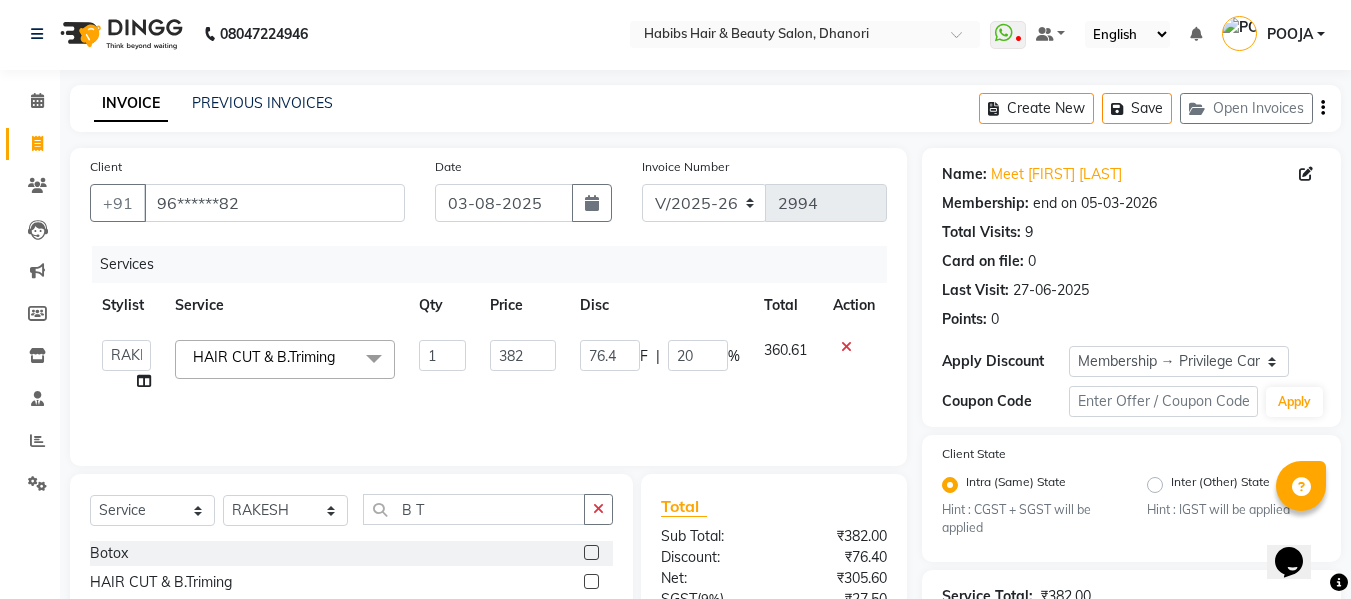 click on "20" 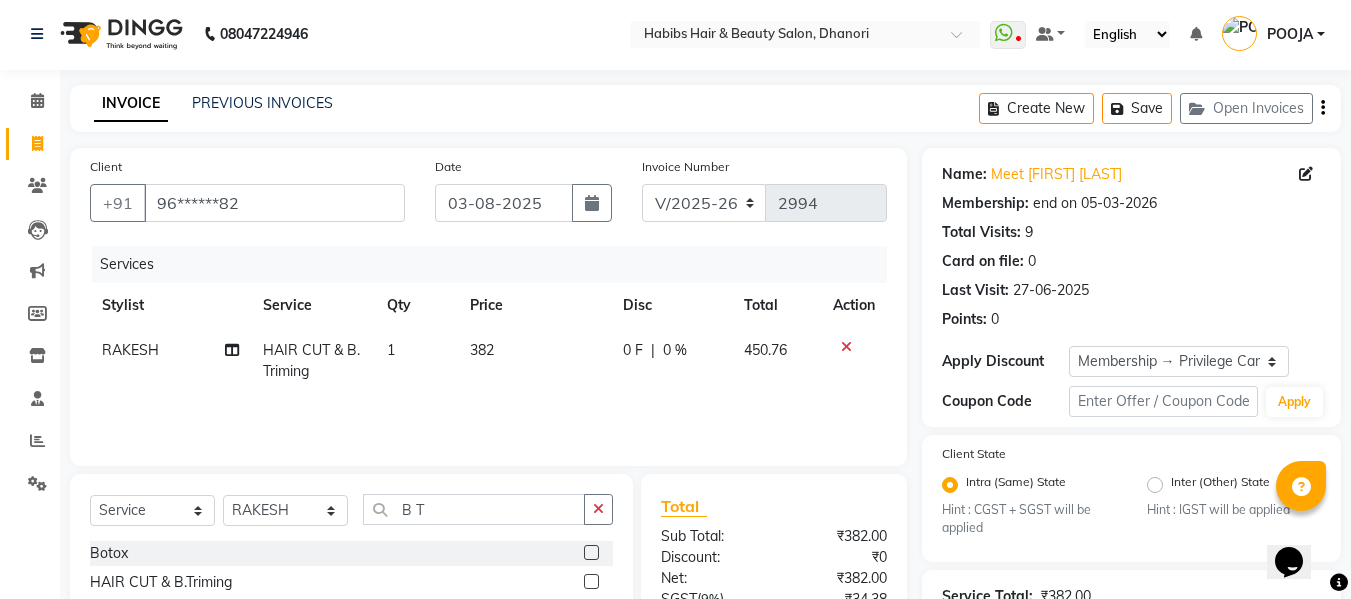 click on "Services Stylist Service Qty Price Disc Total Action RAKESH HAIR CUT & B.Triming 1 382 0 F | 0 % 450.76" 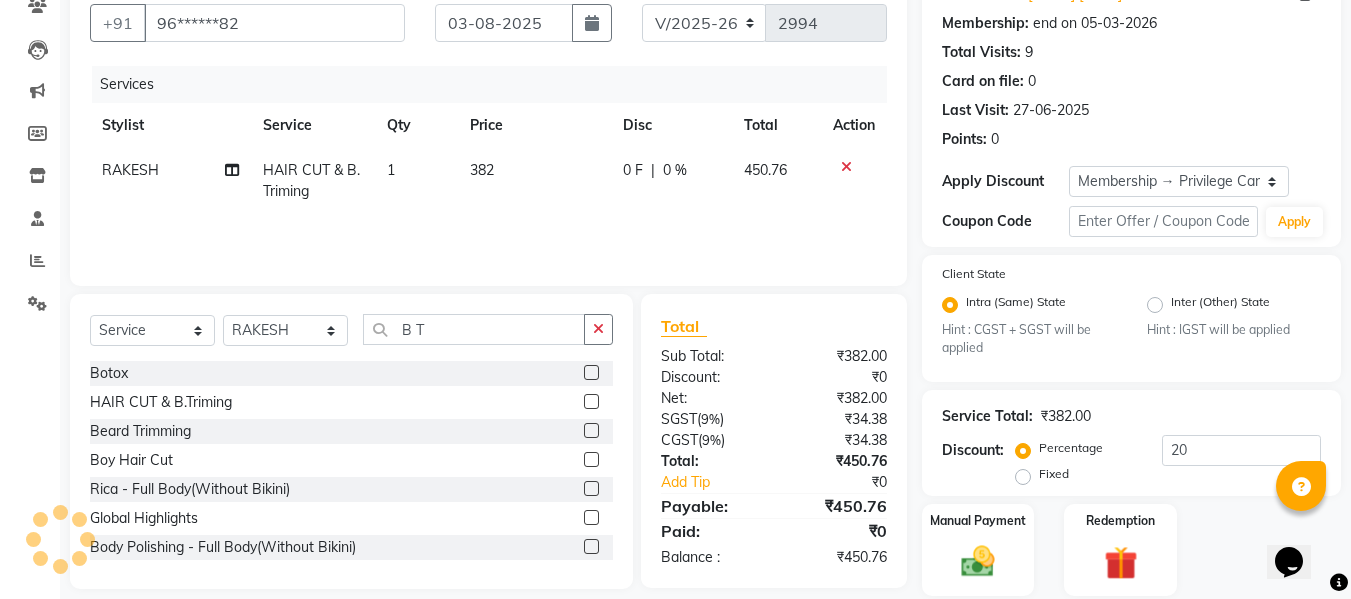 scroll, scrollTop: 250, scrollLeft: 0, axis: vertical 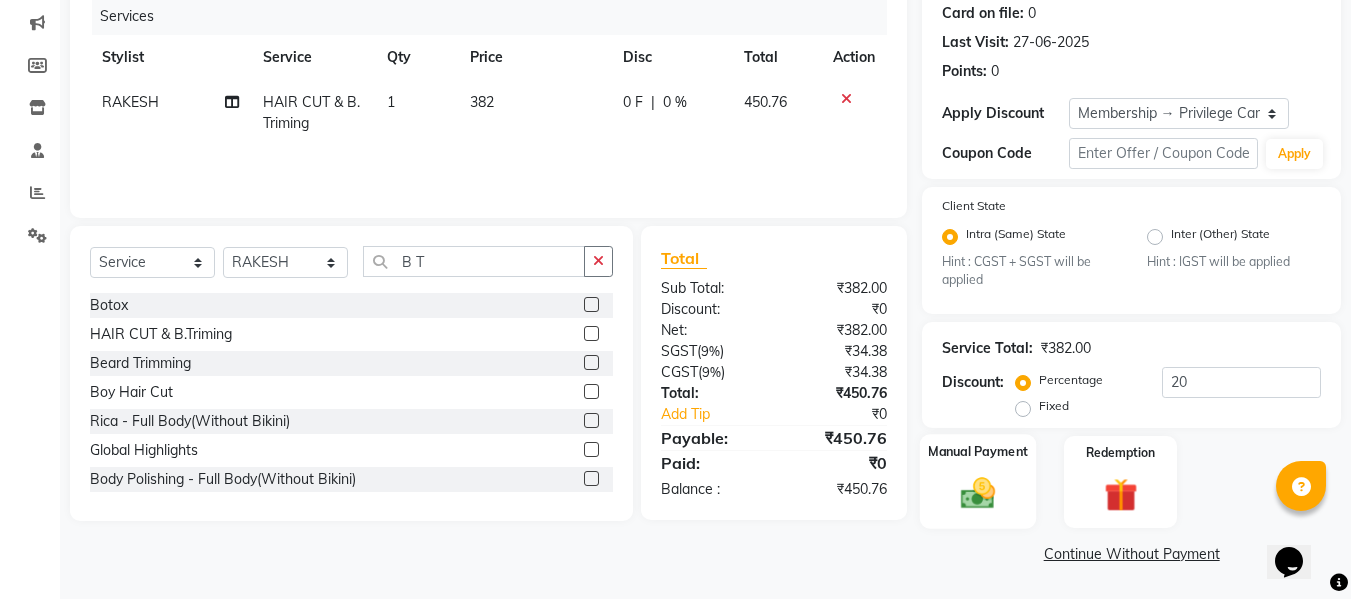 click on "Manual Payment" 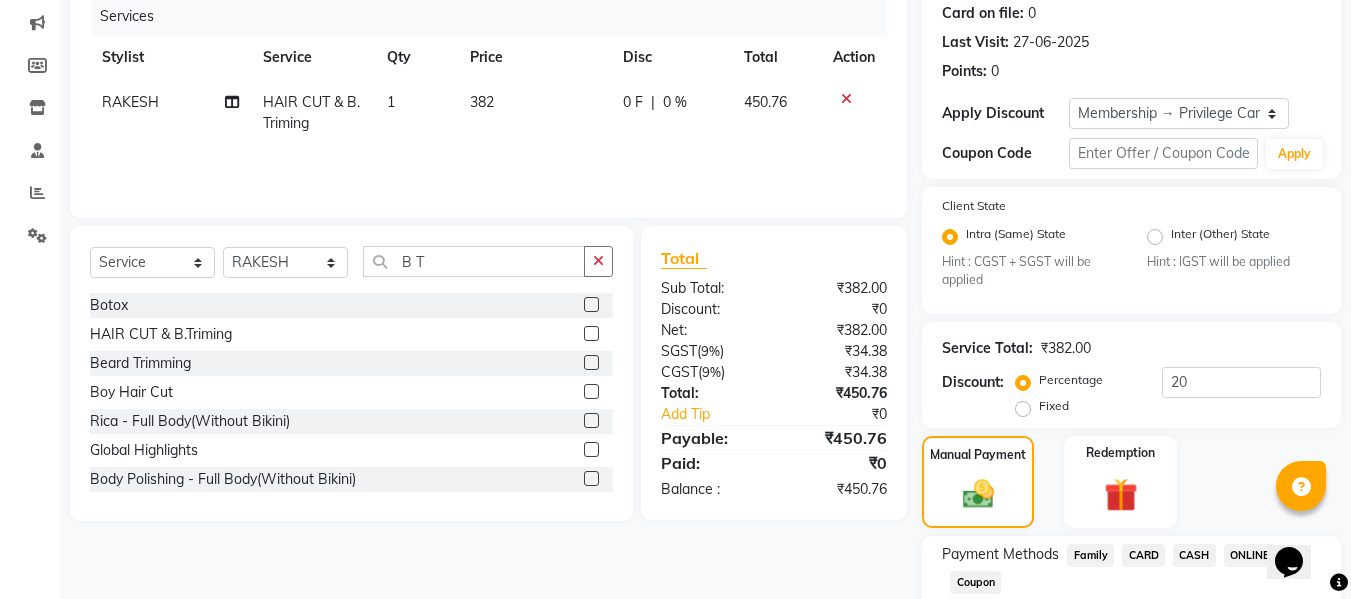 click on "CARD" 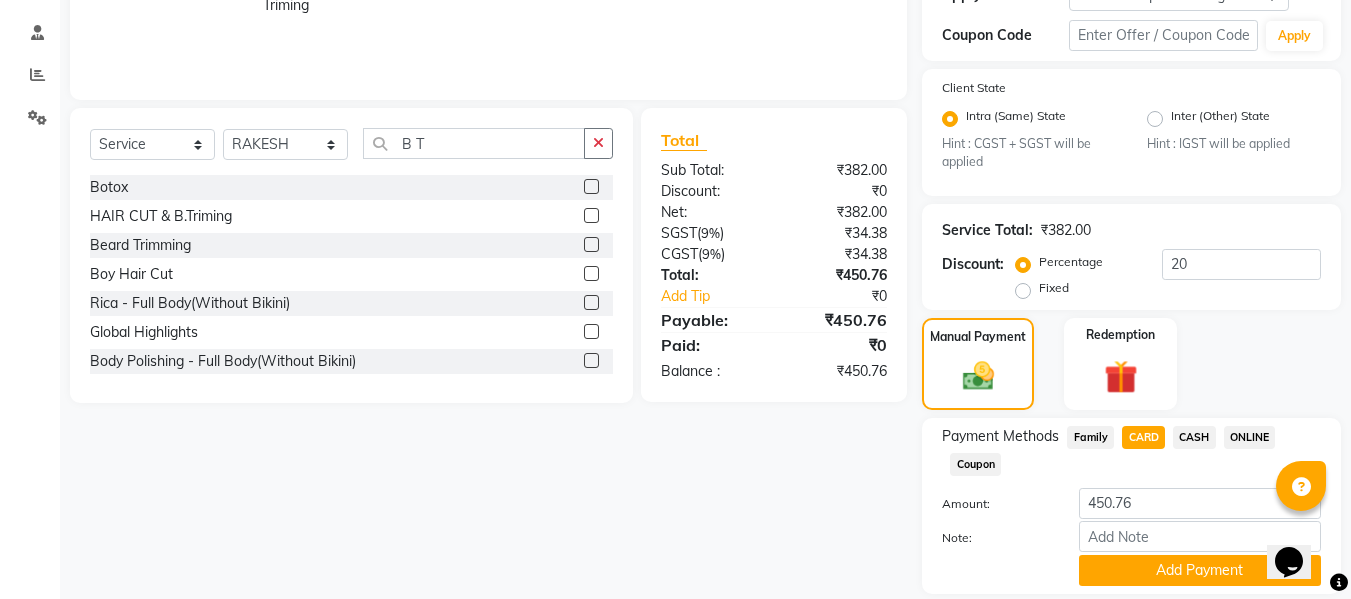 scroll, scrollTop: 434, scrollLeft: 0, axis: vertical 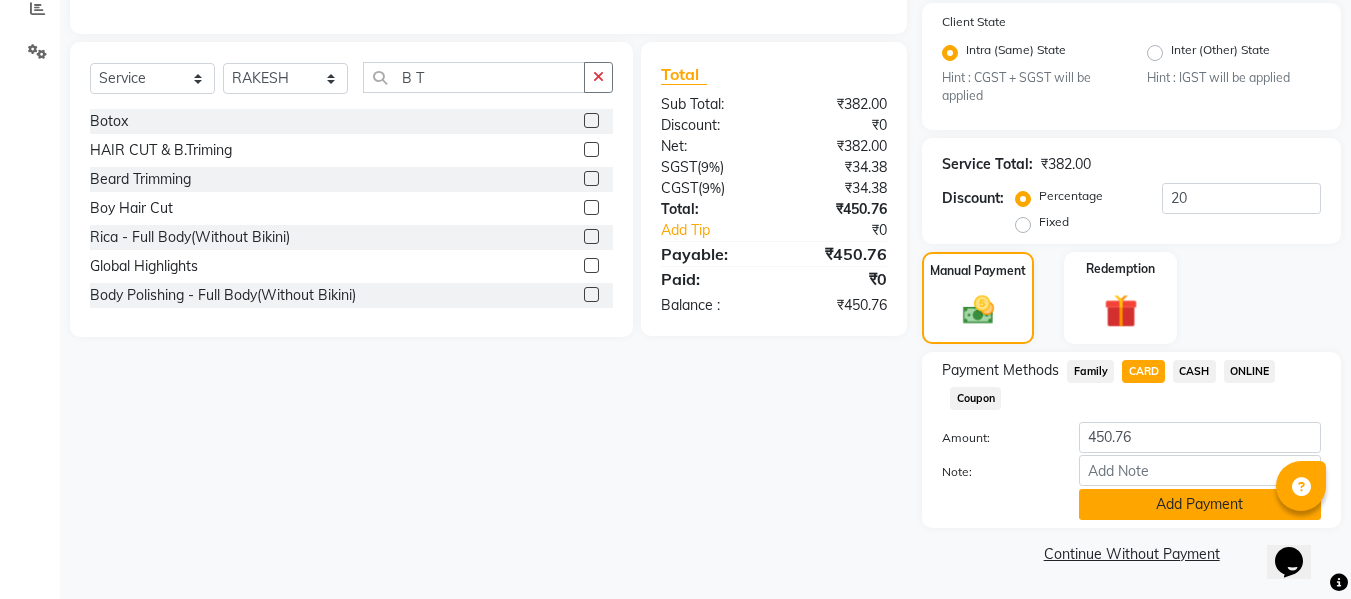 click on "Add Payment" 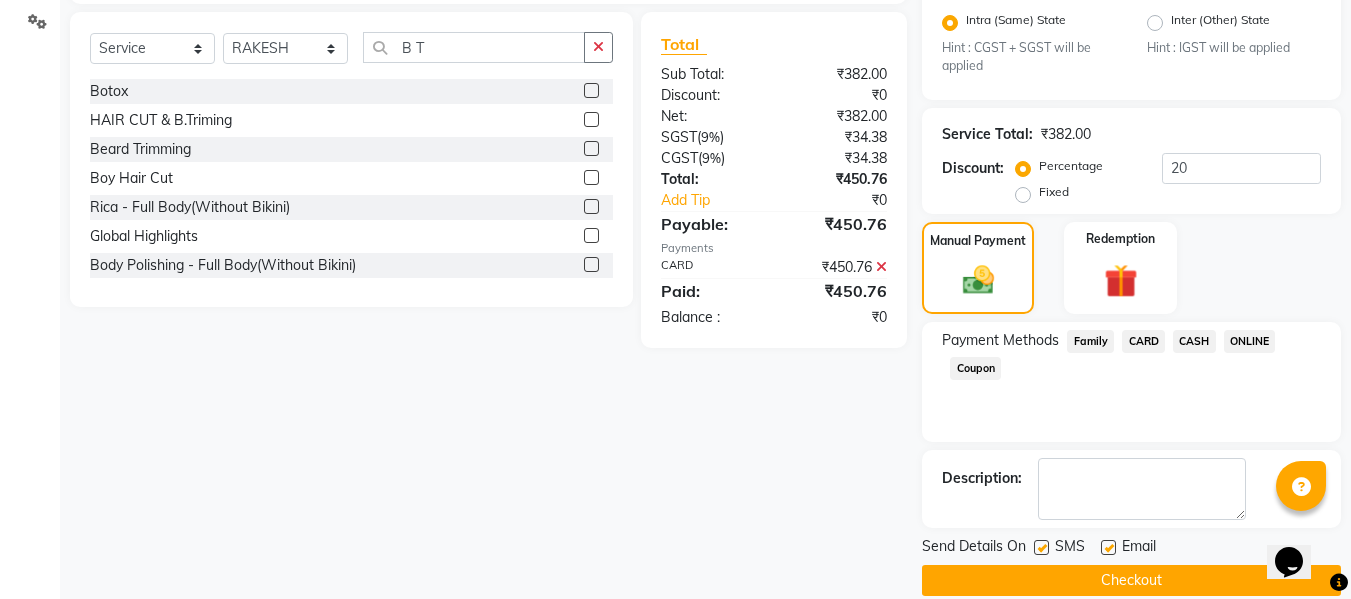 scroll, scrollTop: 491, scrollLeft: 0, axis: vertical 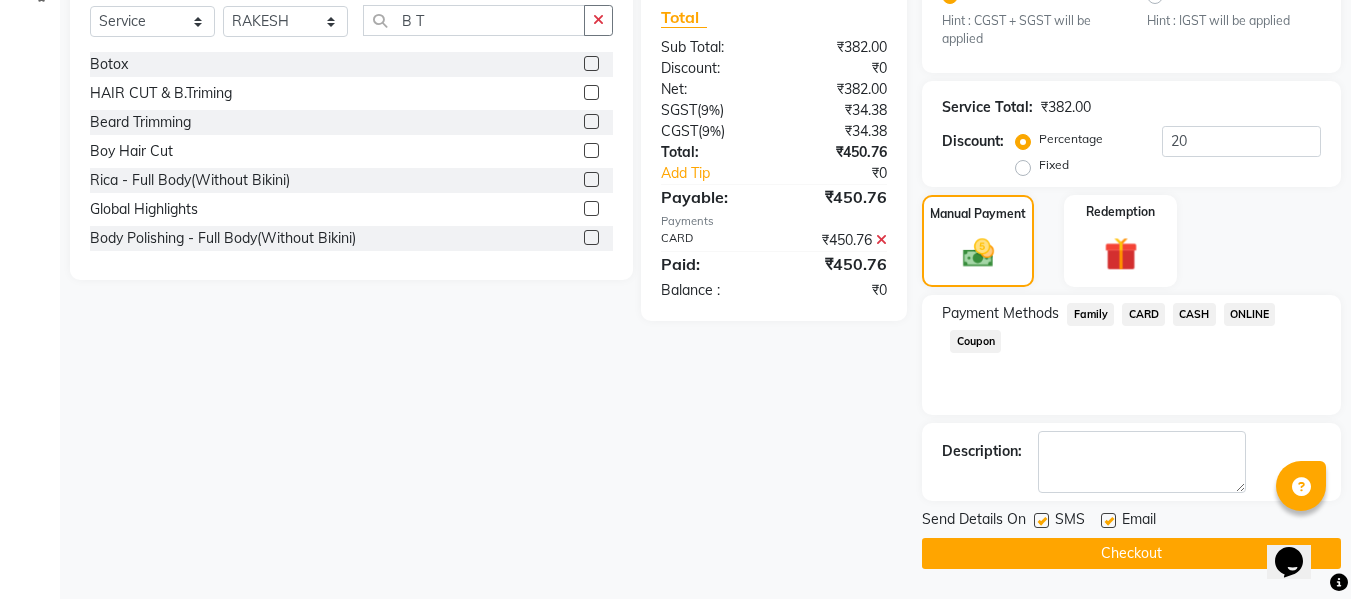 click on "Checkout" 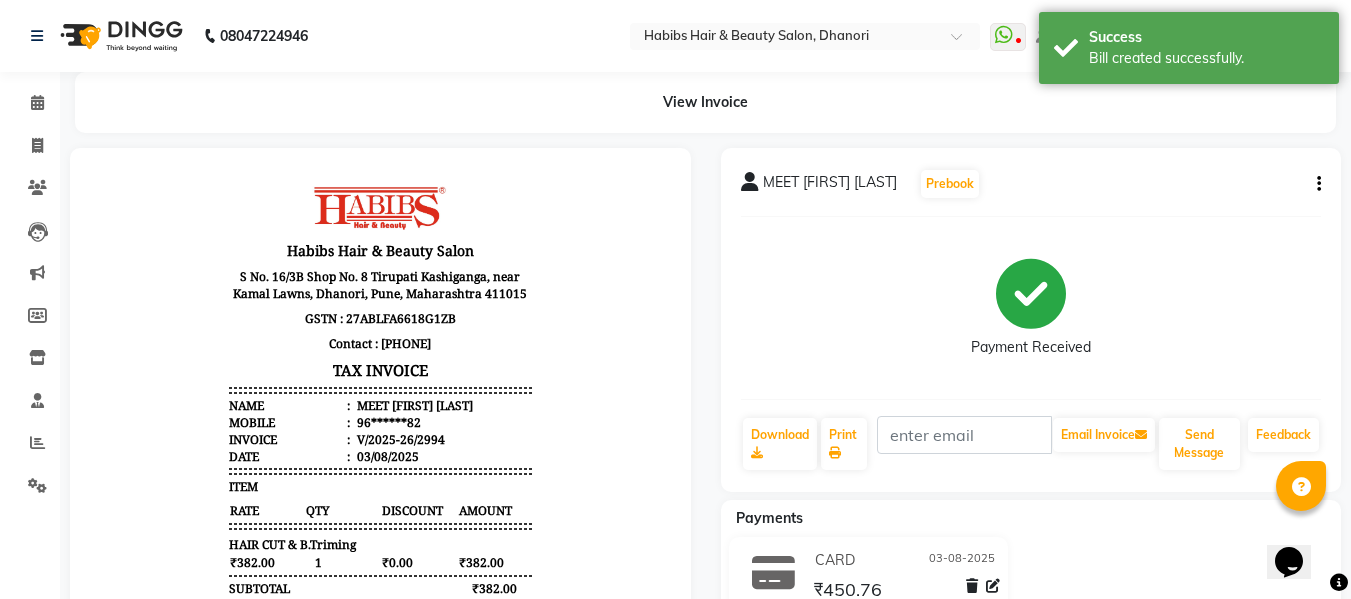 scroll, scrollTop: 0, scrollLeft: 0, axis: both 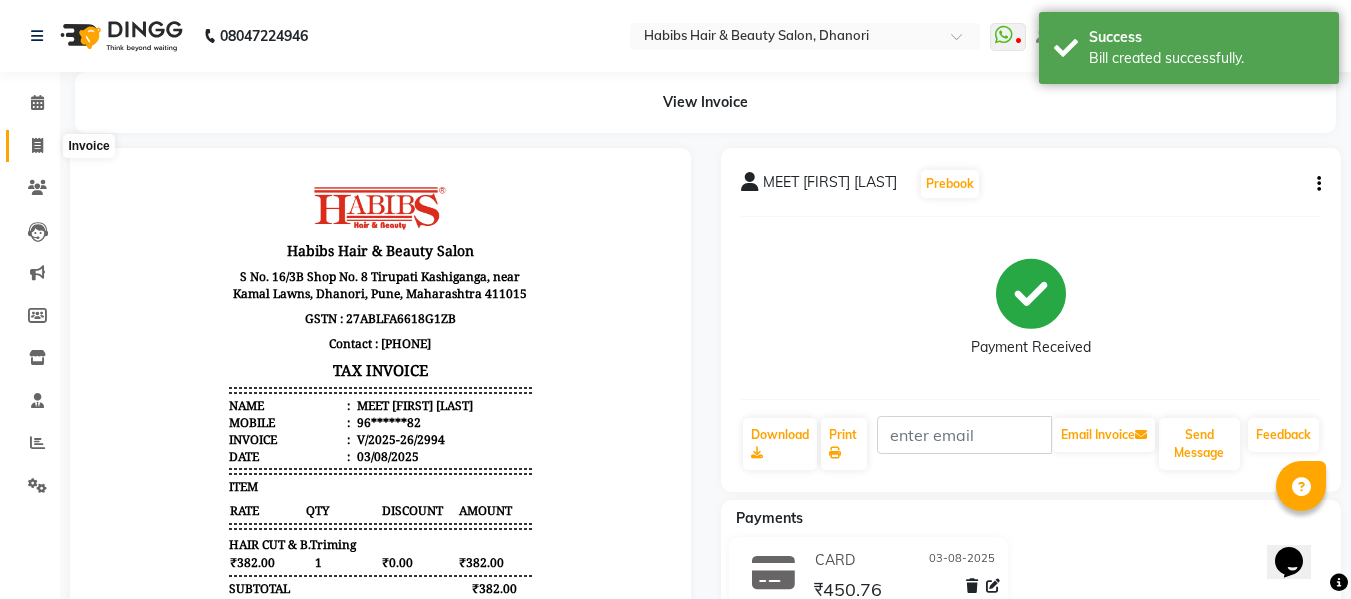click 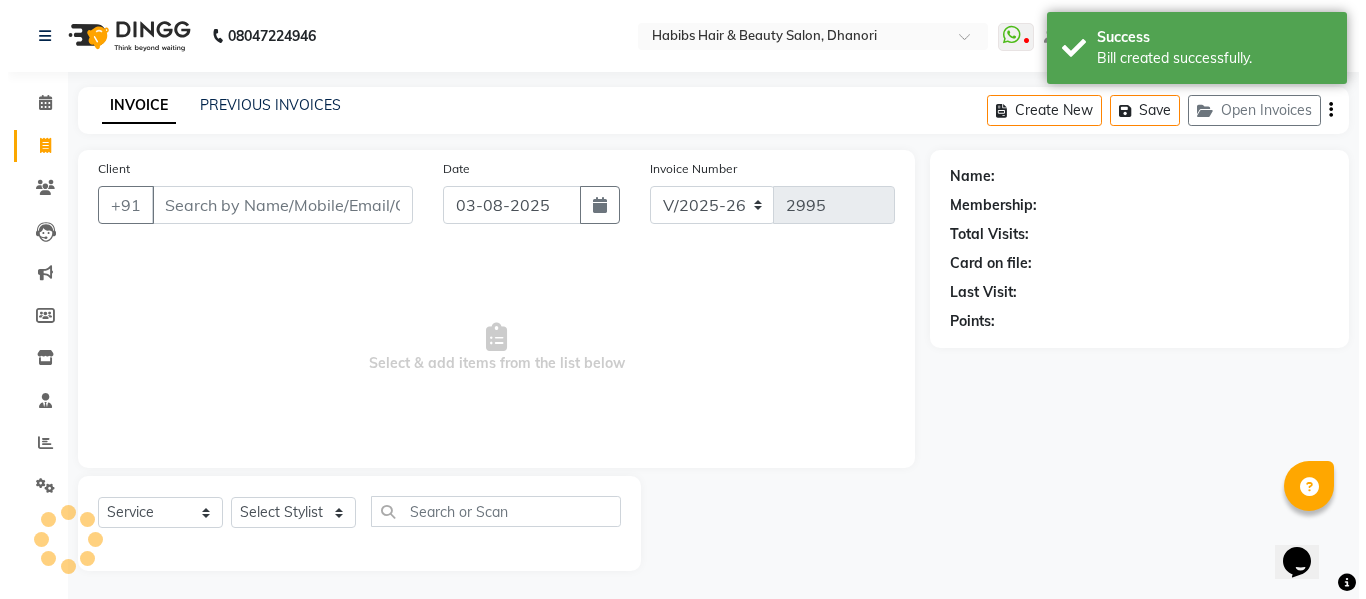 scroll, scrollTop: 2, scrollLeft: 0, axis: vertical 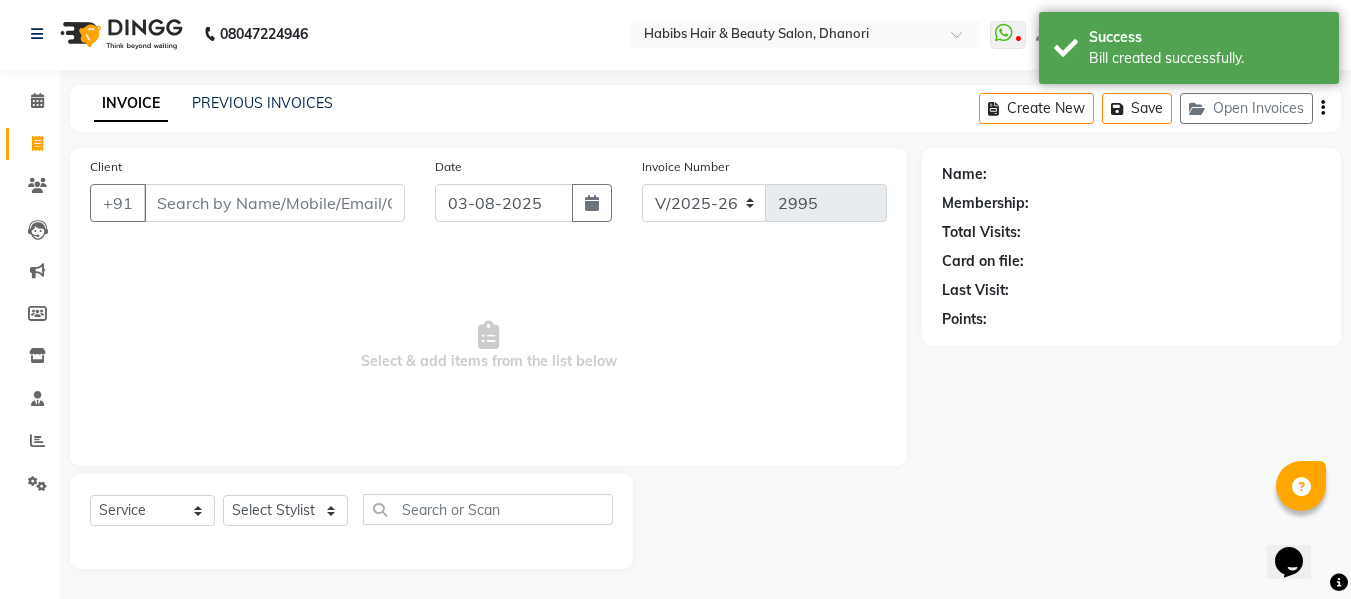 click on "Client" at bounding box center [274, 203] 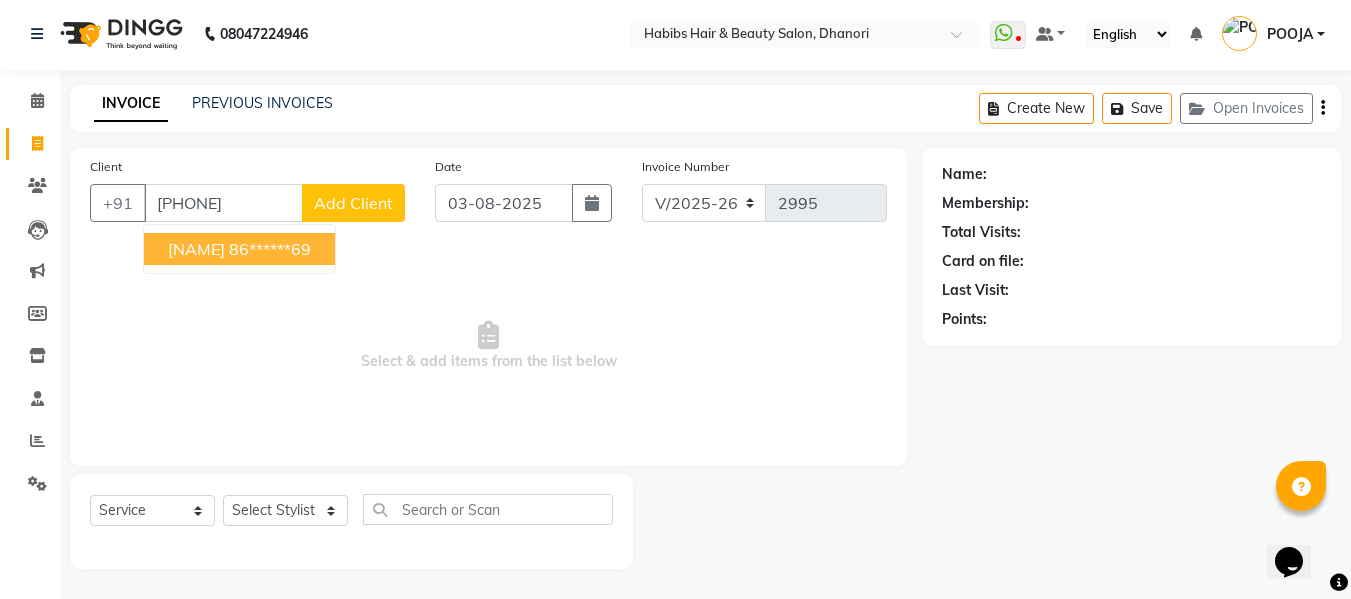 click on "86******69" at bounding box center [270, 249] 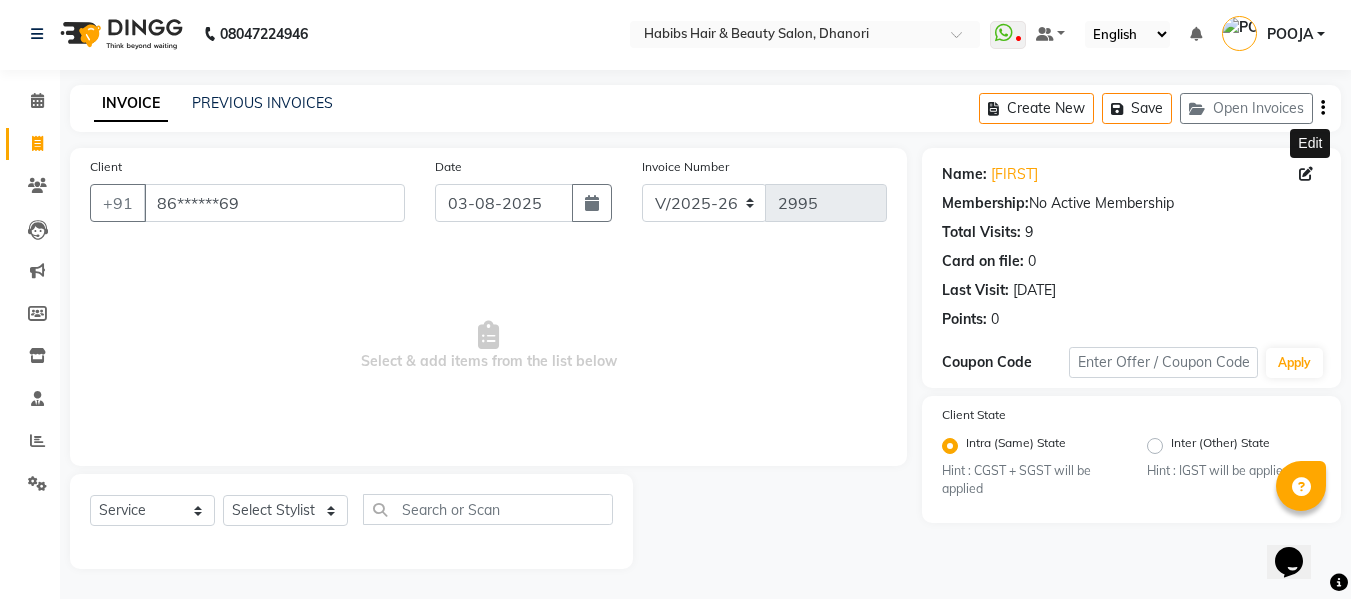click 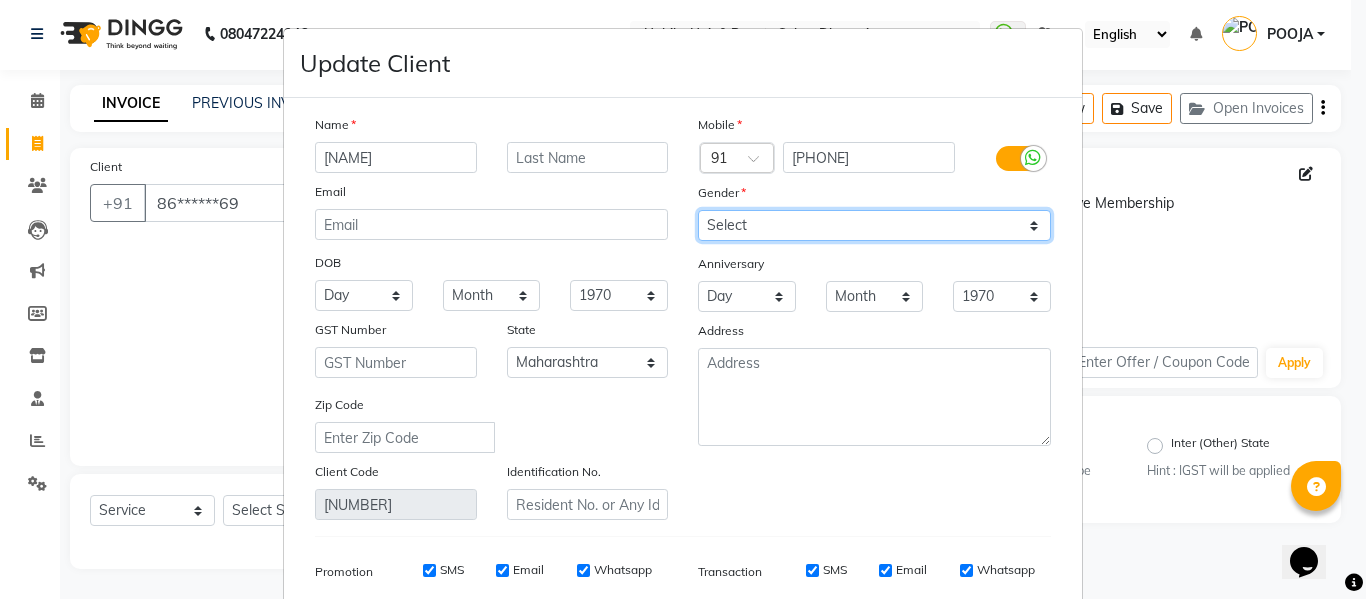 click on "Select Male Female Other Prefer Not To Say" at bounding box center [874, 225] 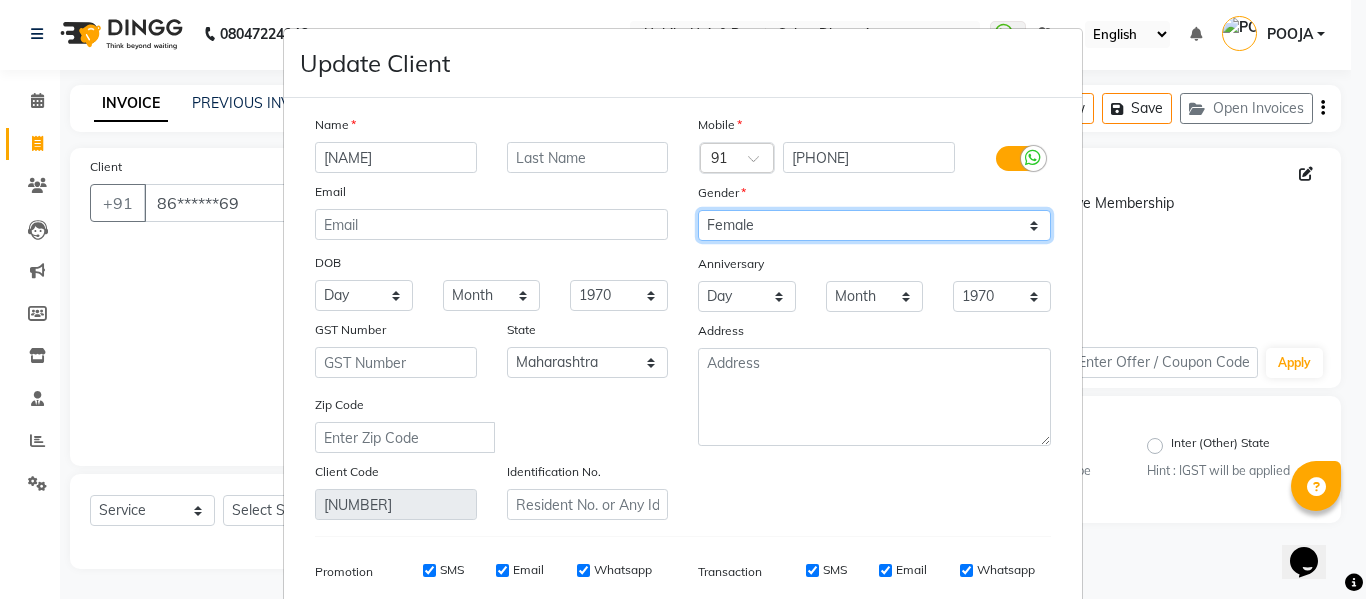 click on "Select Male Female Other Prefer Not To Say" at bounding box center [874, 225] 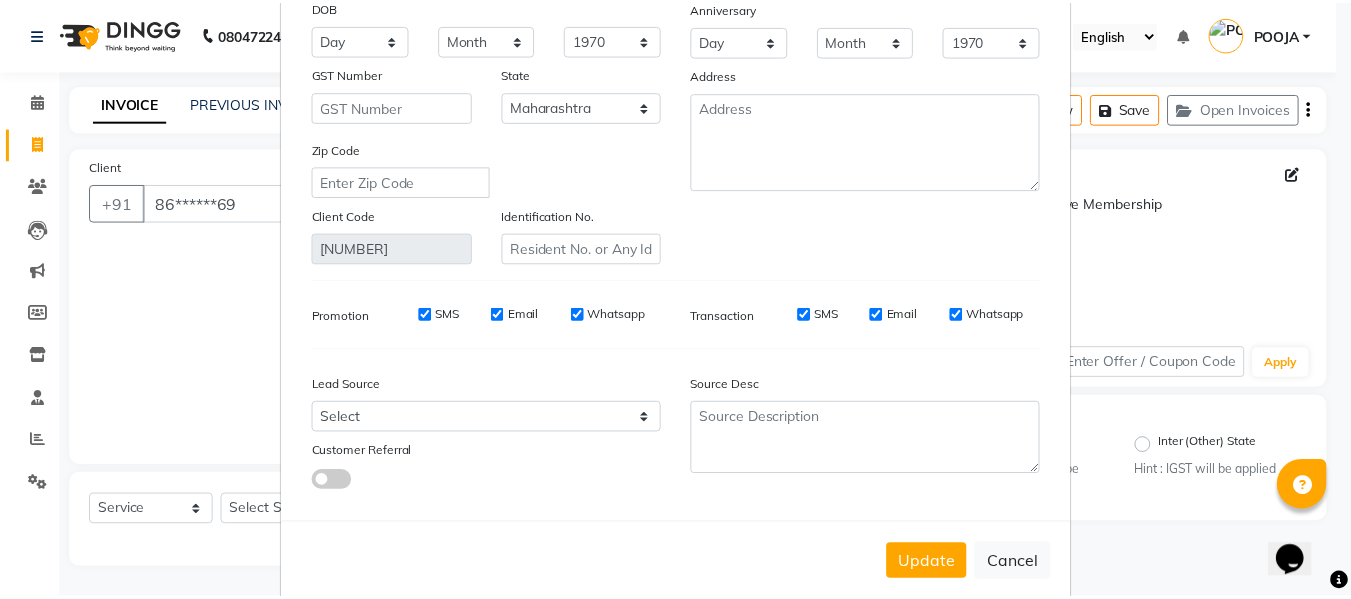 scroll, scrollTop: 288, scrollLeft: 0, axis: vertical 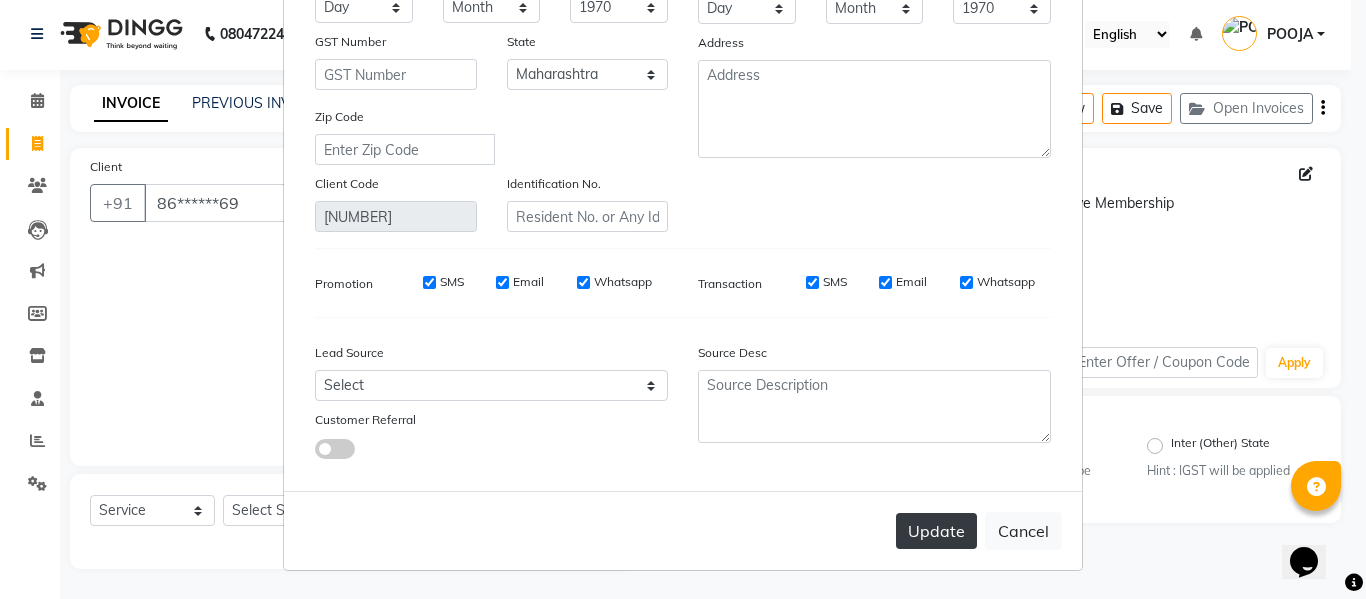 click on "Update" at bounding box center (936, 531) 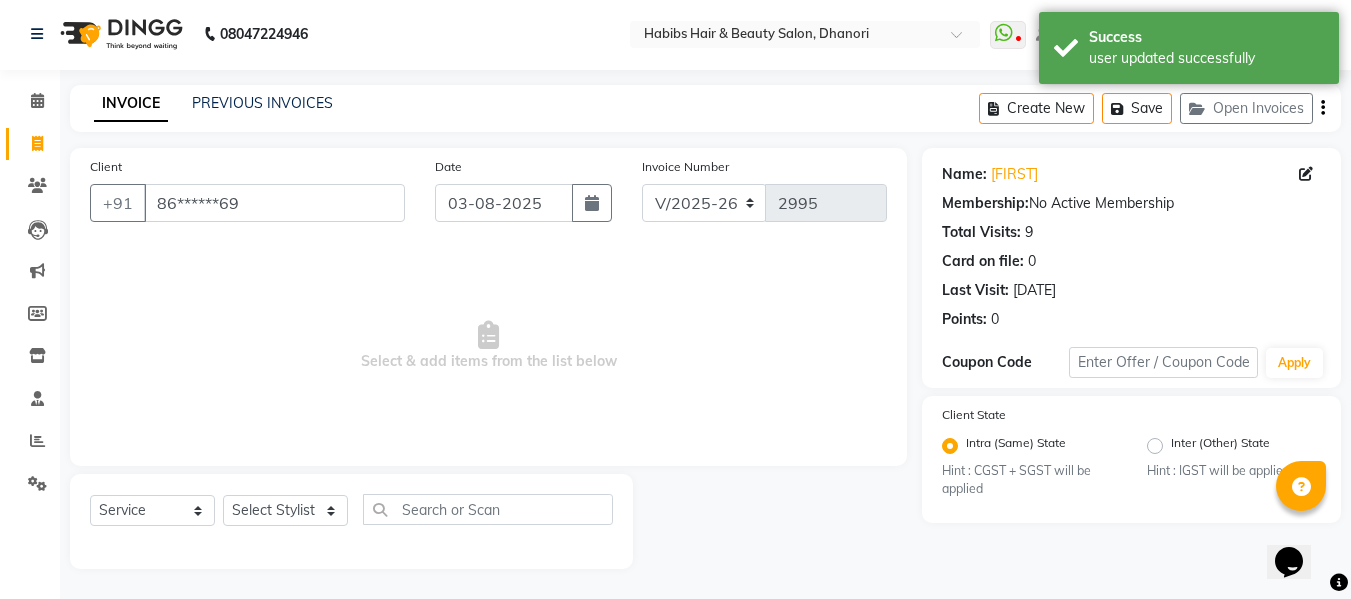 click on "Select  Service  Product  Membership  Package Voucher Prepaid Gift Card  Select Stylist Admin  Alishan  ARMAN DIVYA FAIZAN IRFAN MUZAMMIL POOJA POOJA J RAKESH SAHIL SHAKEEL SONAL" 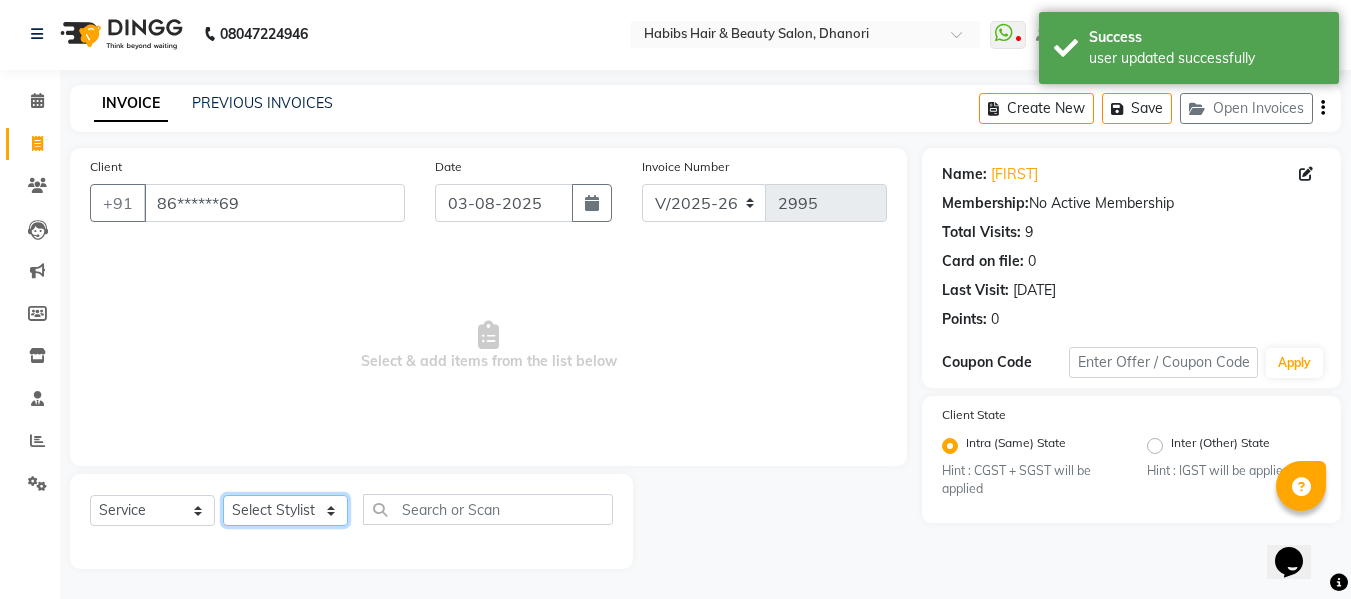 click on "Select Stylist Admin  Alishan  ARMAN DIVYA FAIZAN IRFAN MUZAMMIL POOJA POOJA J RAKESH SAHIL SHAKEEL SONAL" 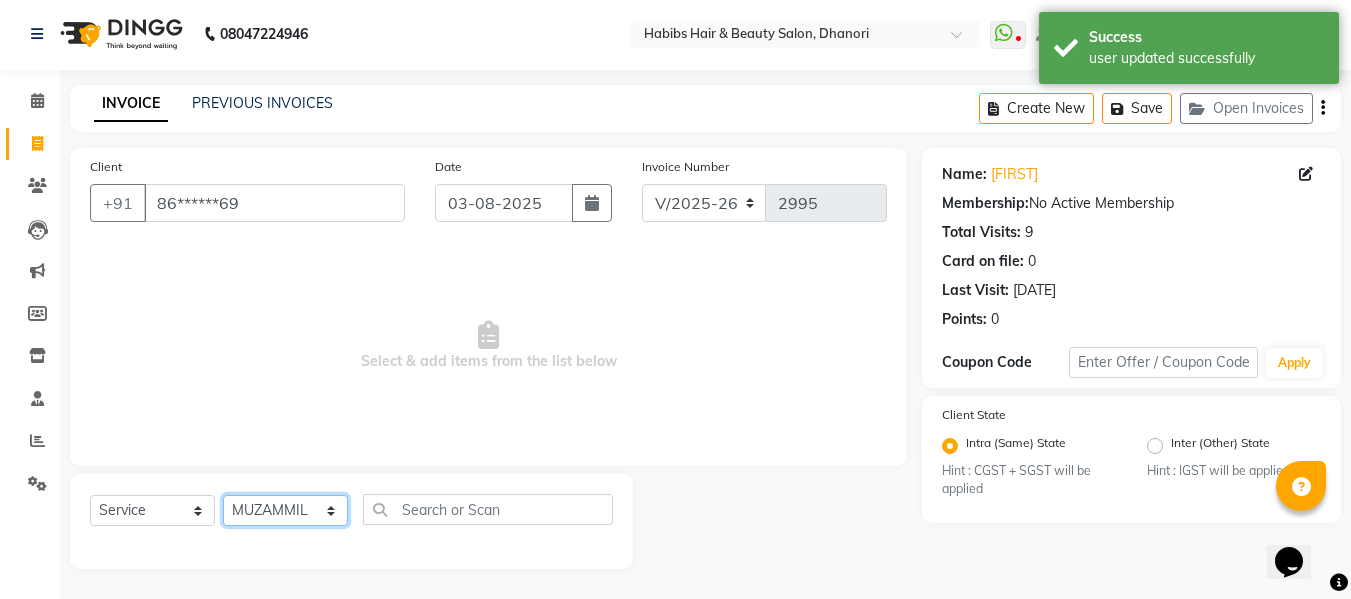 click on "Select Stylist Admin  Alishan  ARMAN DIVYA FAIZAN IRFAN MUZAMMIL POOJA POOJA J RAKESH SAHIL SHAKEEL SONAL" 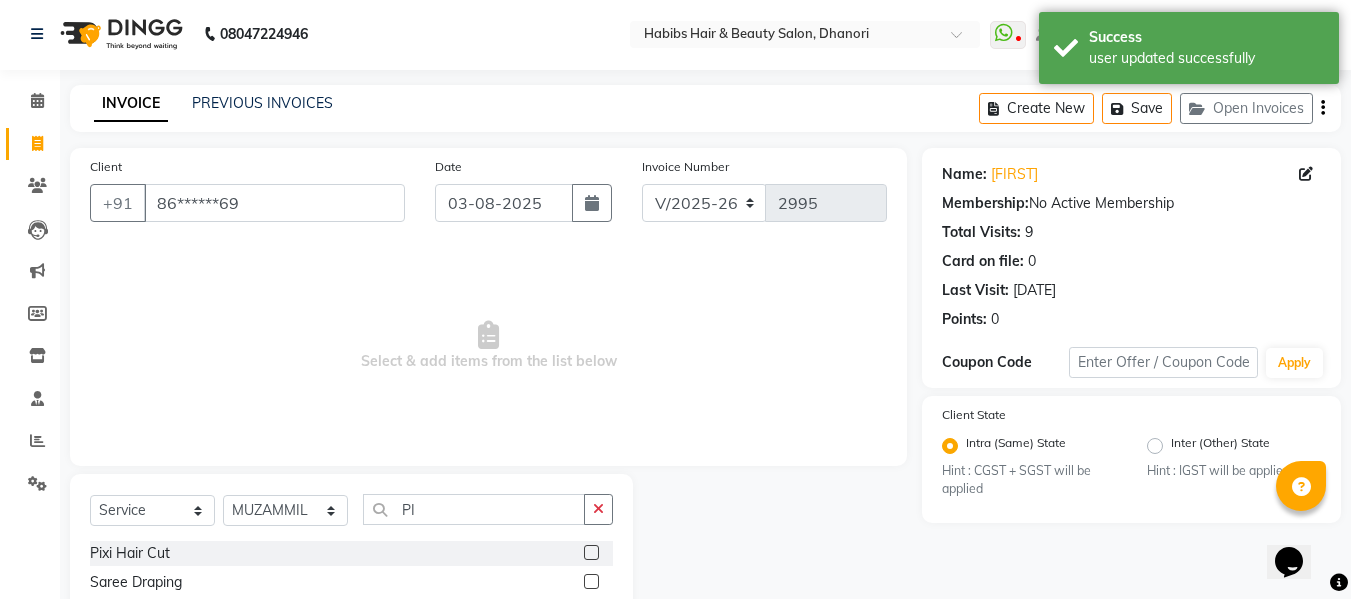 click 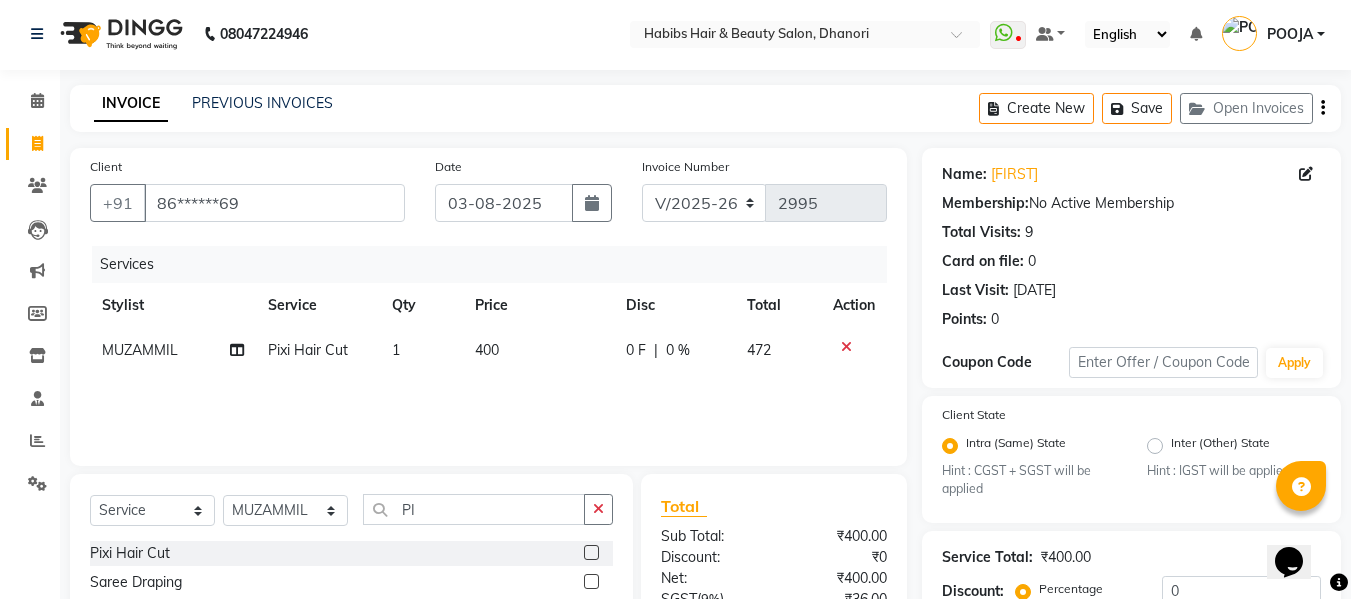 click on "400" 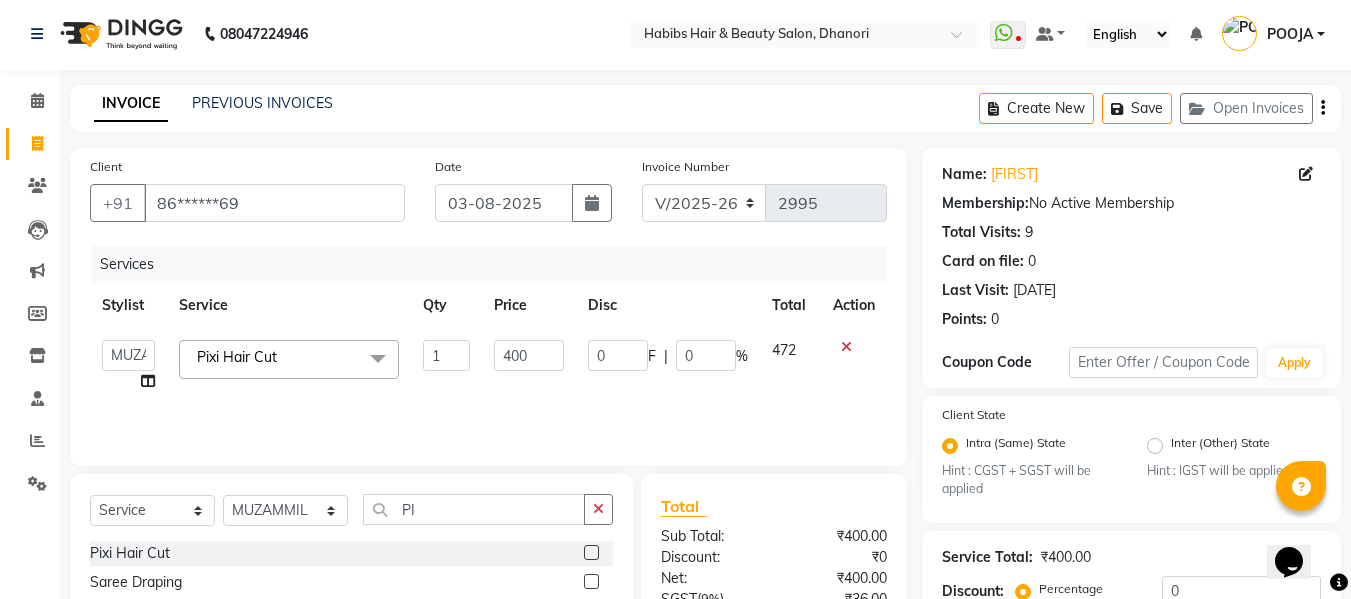 click on "400" 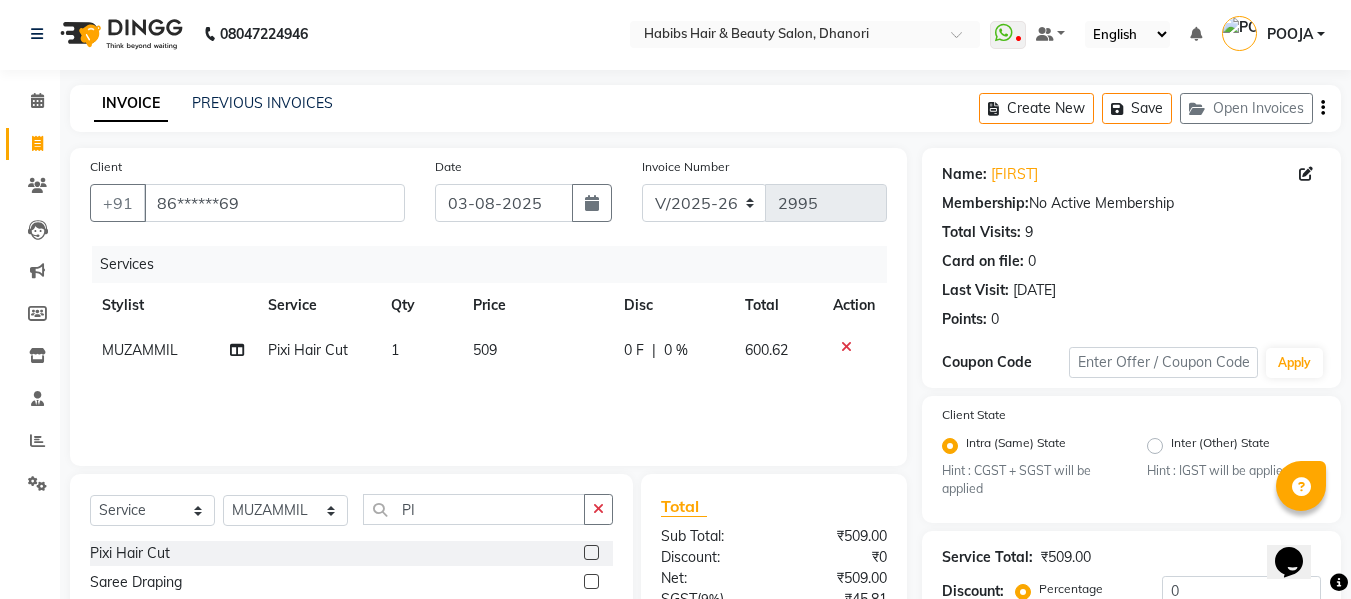 click on "Services Stylist Service Qty Price Disc Total Action [FIRST] Pixi Hair Cut 1 509 0 F | 0 % 600.62" 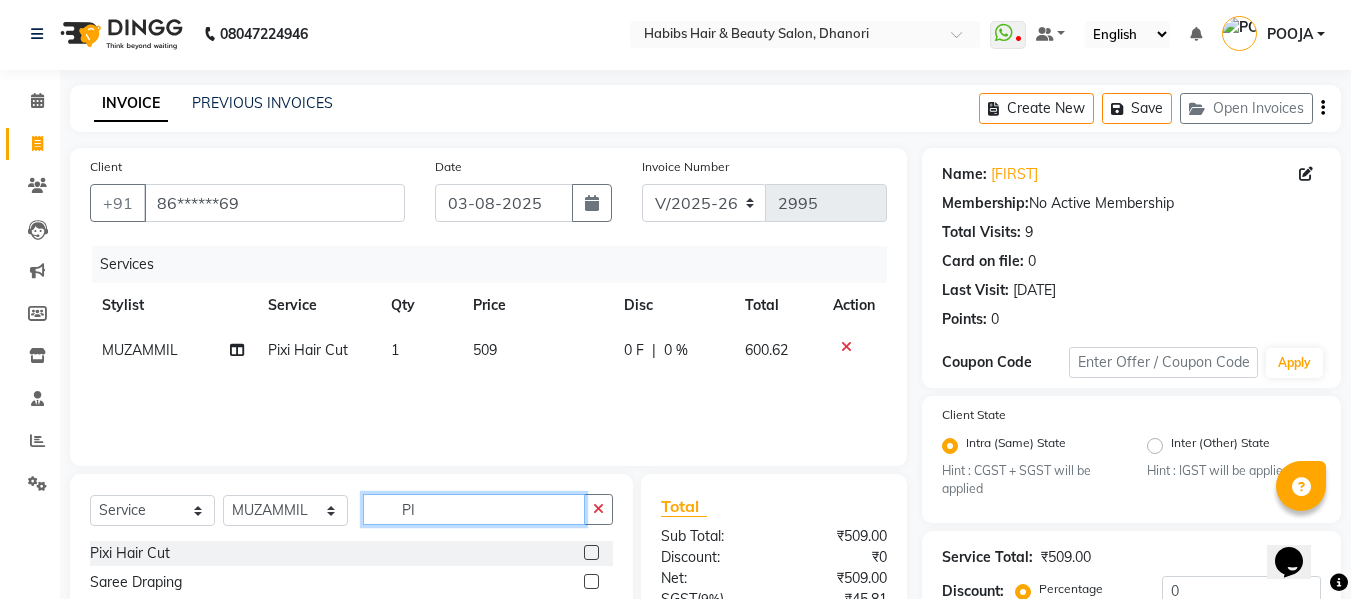 click on "PI" 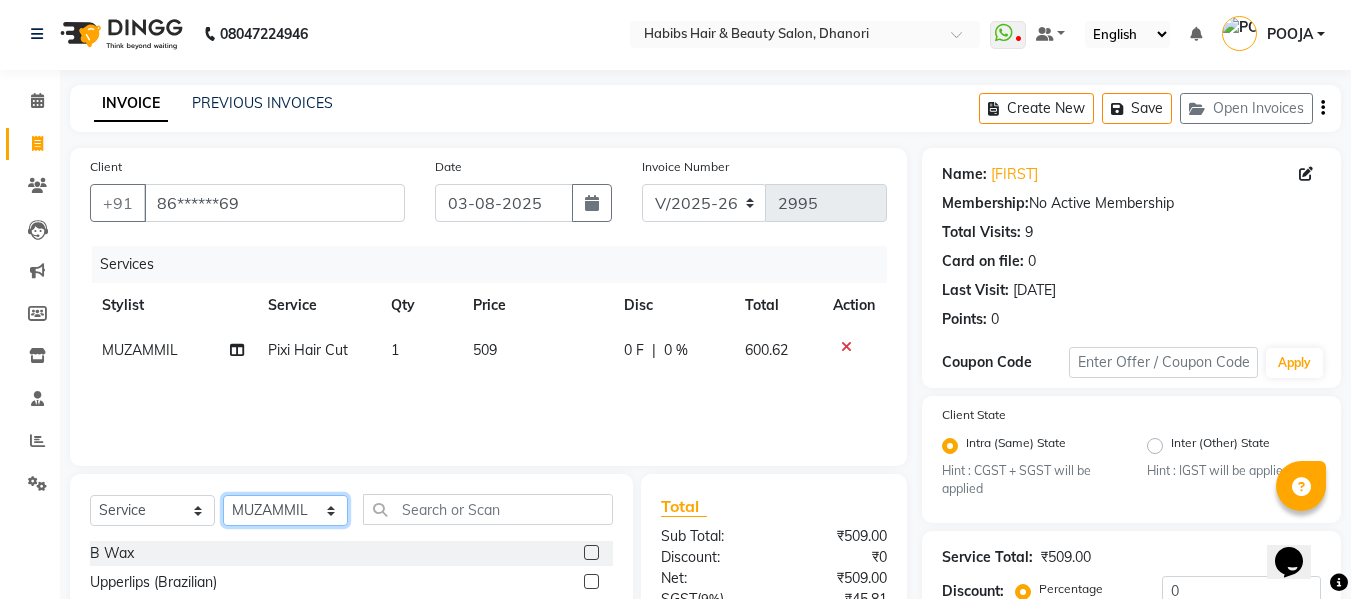 click on "Select Stylist Admin  Alishan  ARMAN DIVYA FAIZAN IRFAN MUZAMMIL POOJA POOJA J RAKESH SAHIL SHAKEEL SONAL" 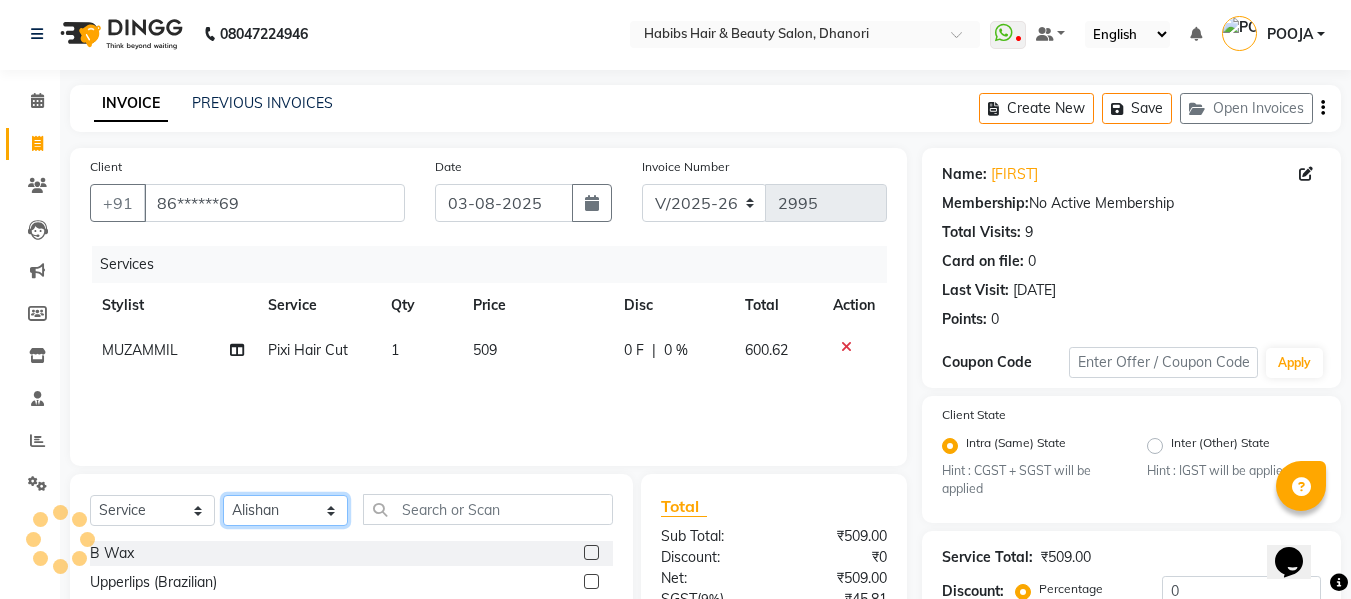click on "Select Stylist Admin  Alishan  ARMAN DIVYA FAIZAN IRFAN MUZAMMIL POOJA POOJA J RAKESH SAHIL SHAKEEL SONAL" 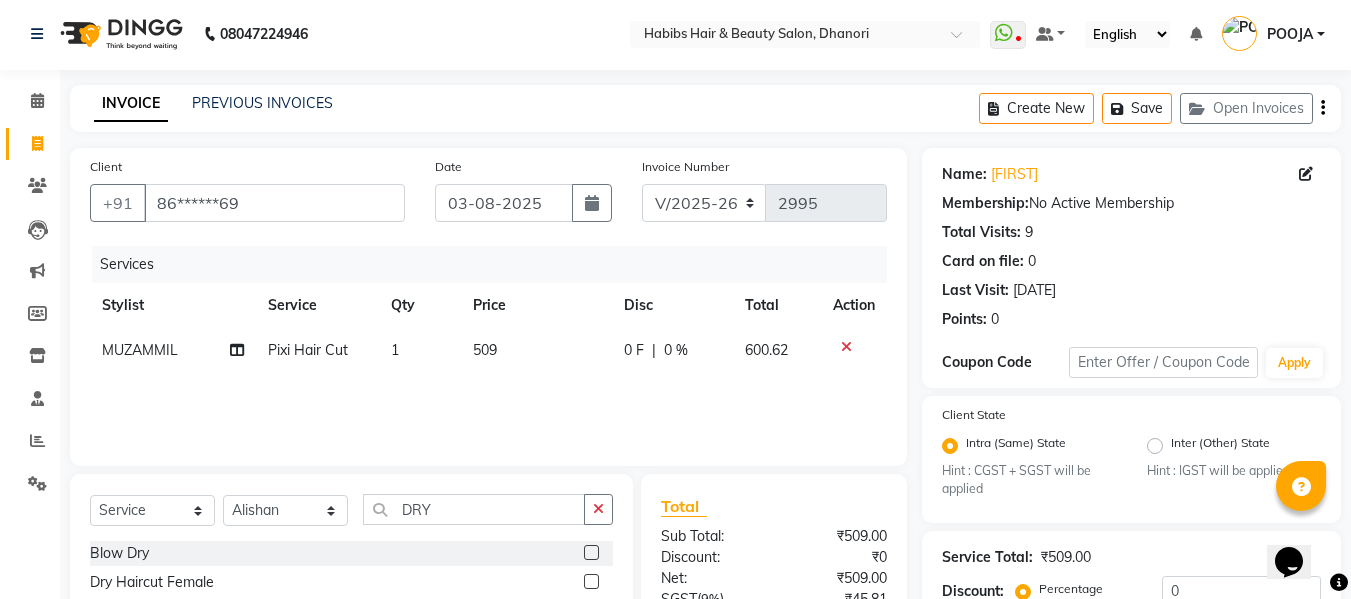 click 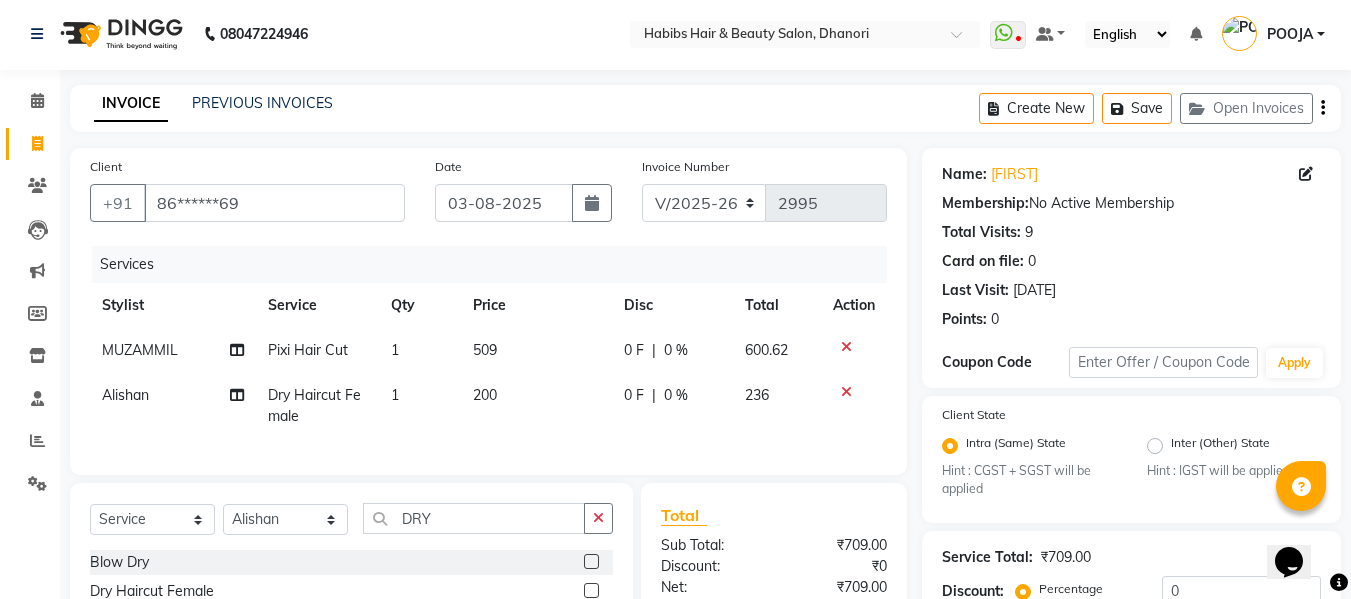 click on "200" 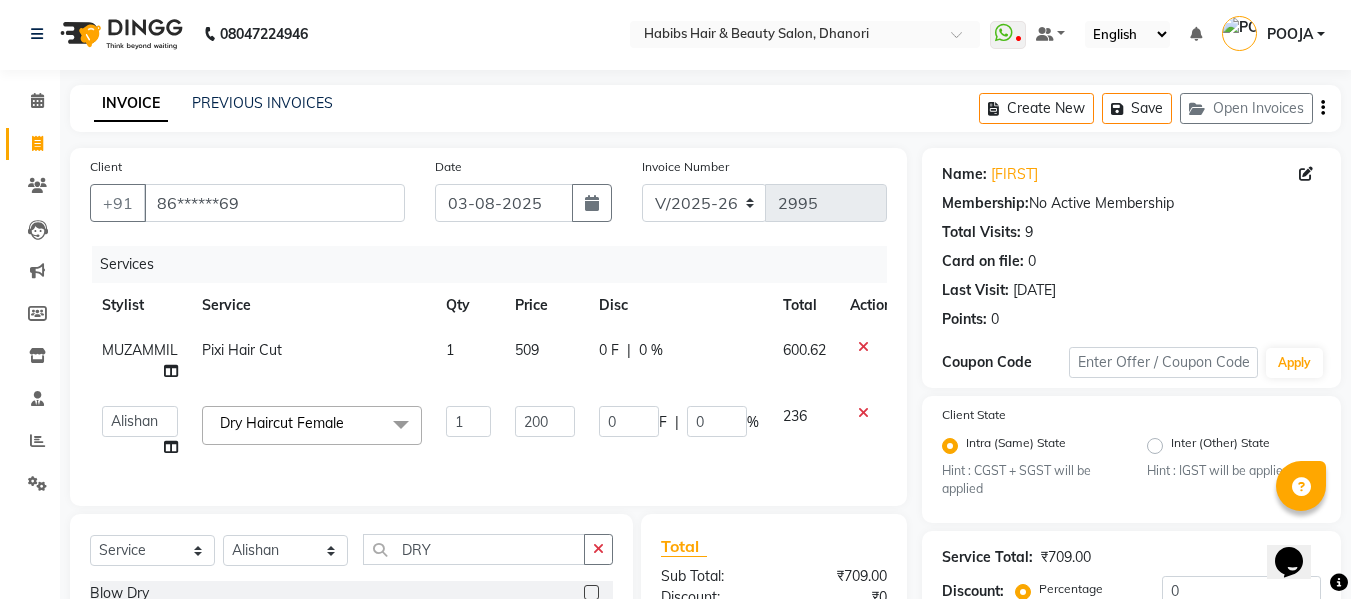 click on "200" 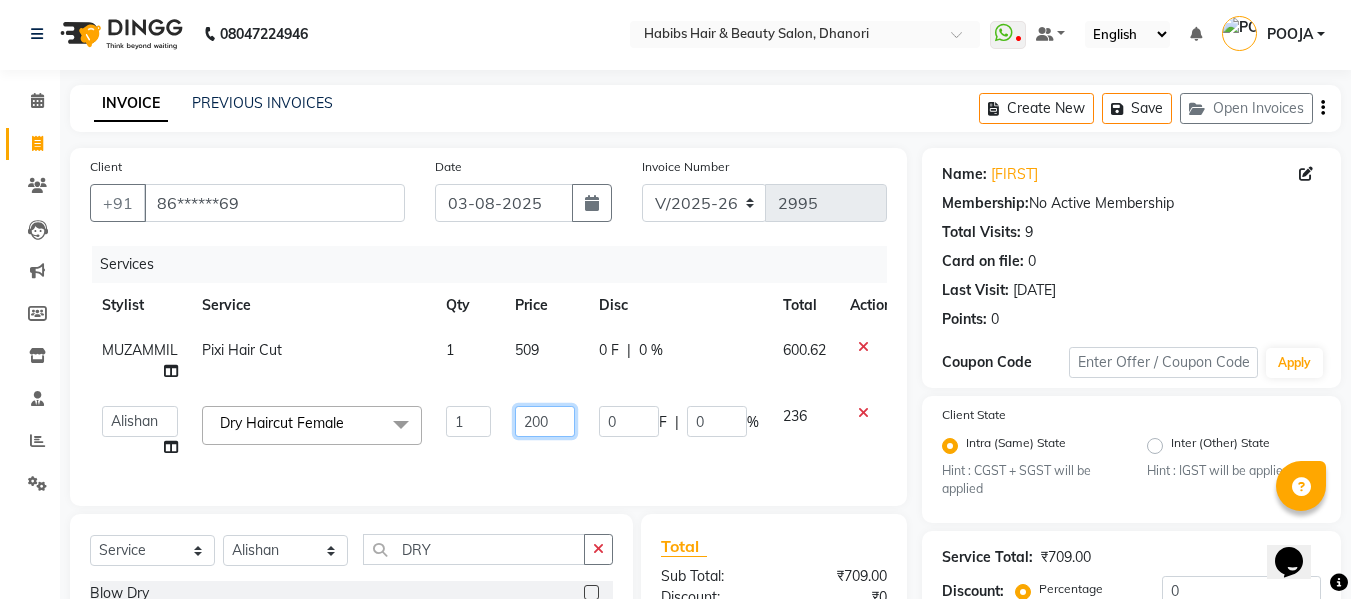 click on "200" 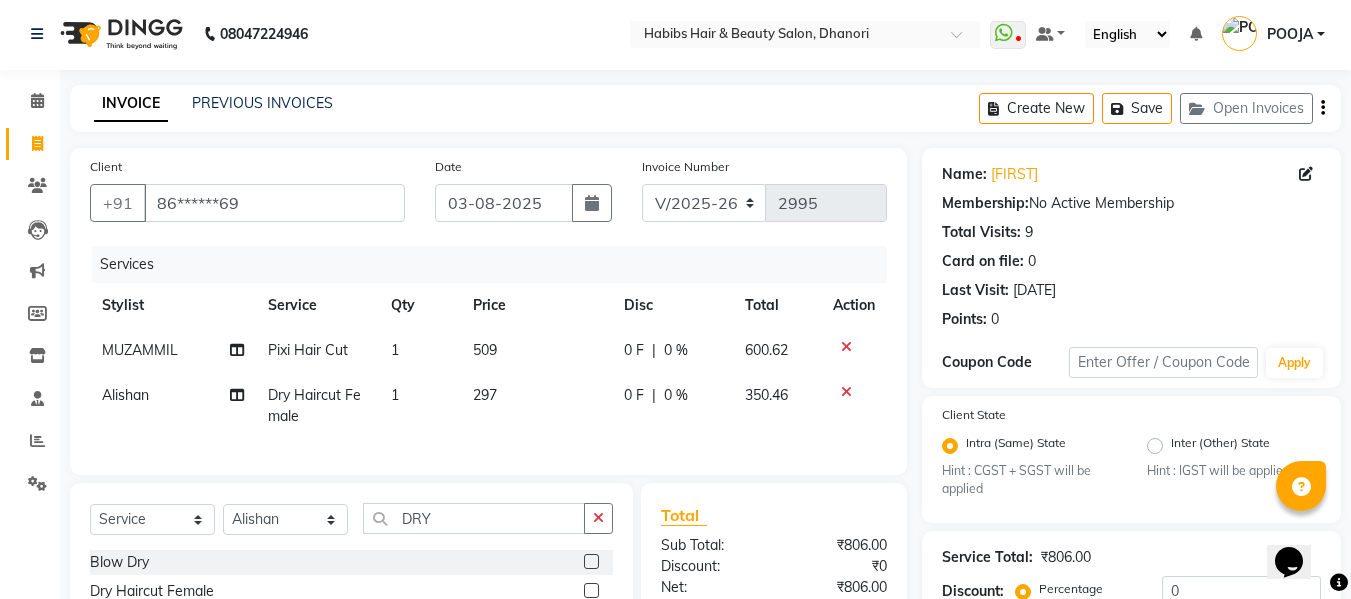 click on "Services Stylist Service Qty Price Disc Total Action MUZAMMIL Pixi Hair Cut 1 509 0 F | 0 % 600.62 Alishan Dry Haircut Female 1 297 0 F | 0 % 350.46" 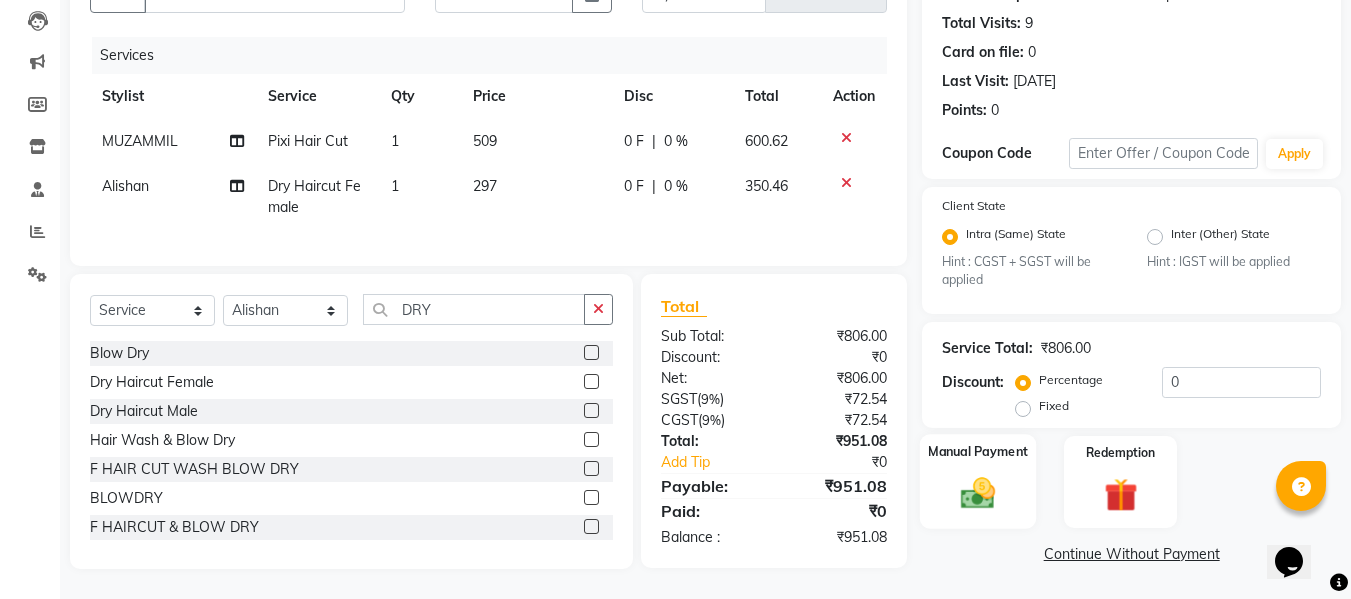 click 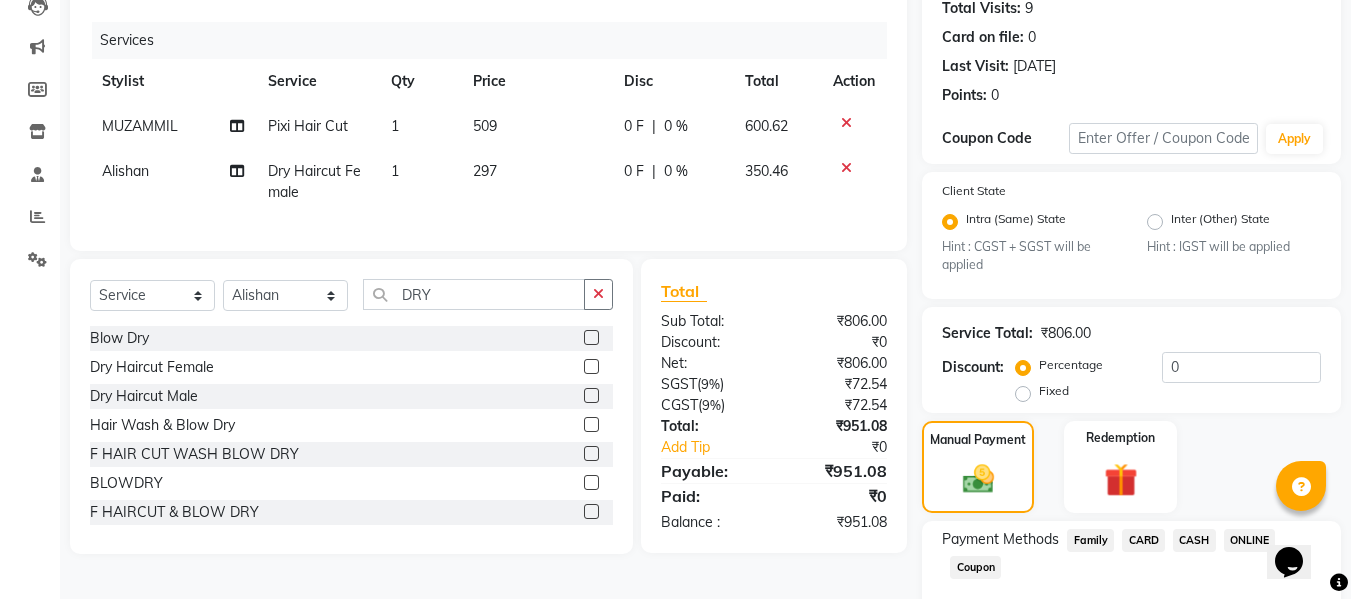 click on "ONLINE" 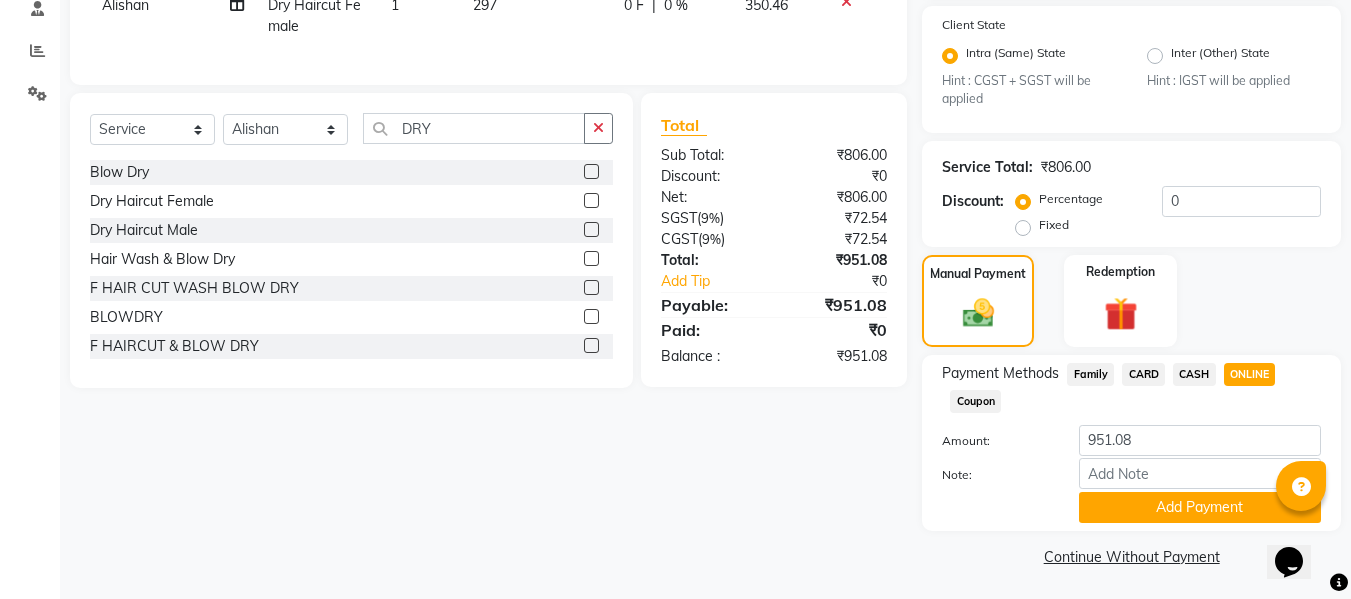 scroll, scrollTop: 395, scrollLeft: 0, axis: vertical 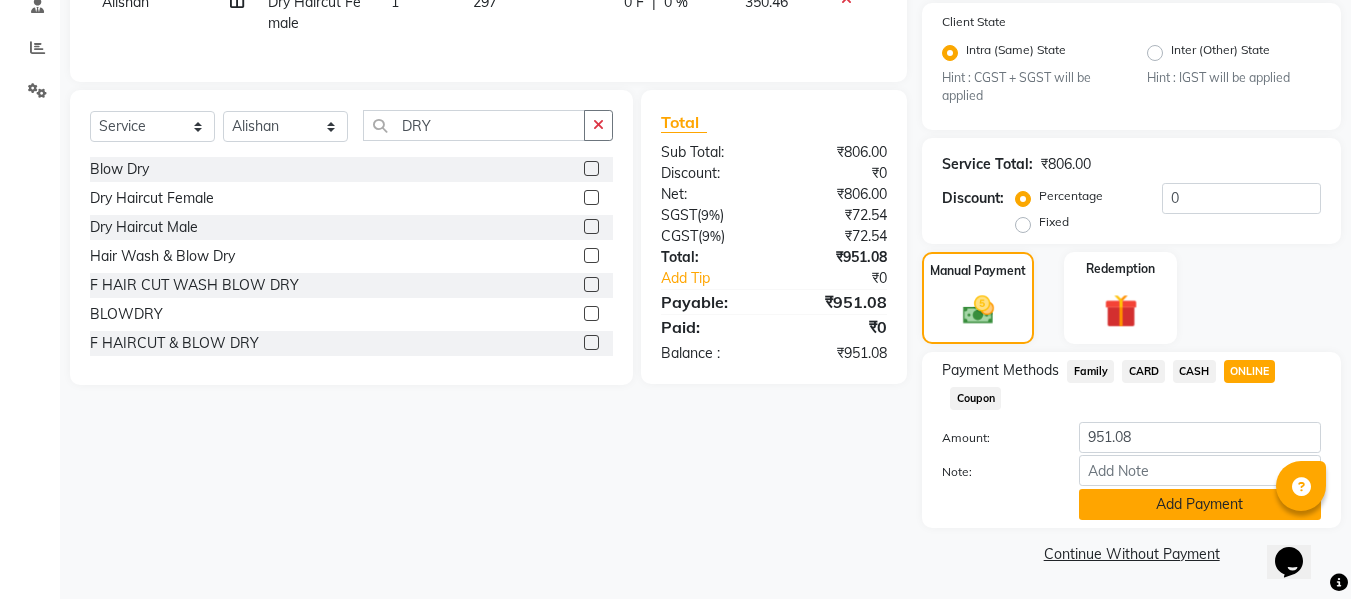 click on "Add Payment" 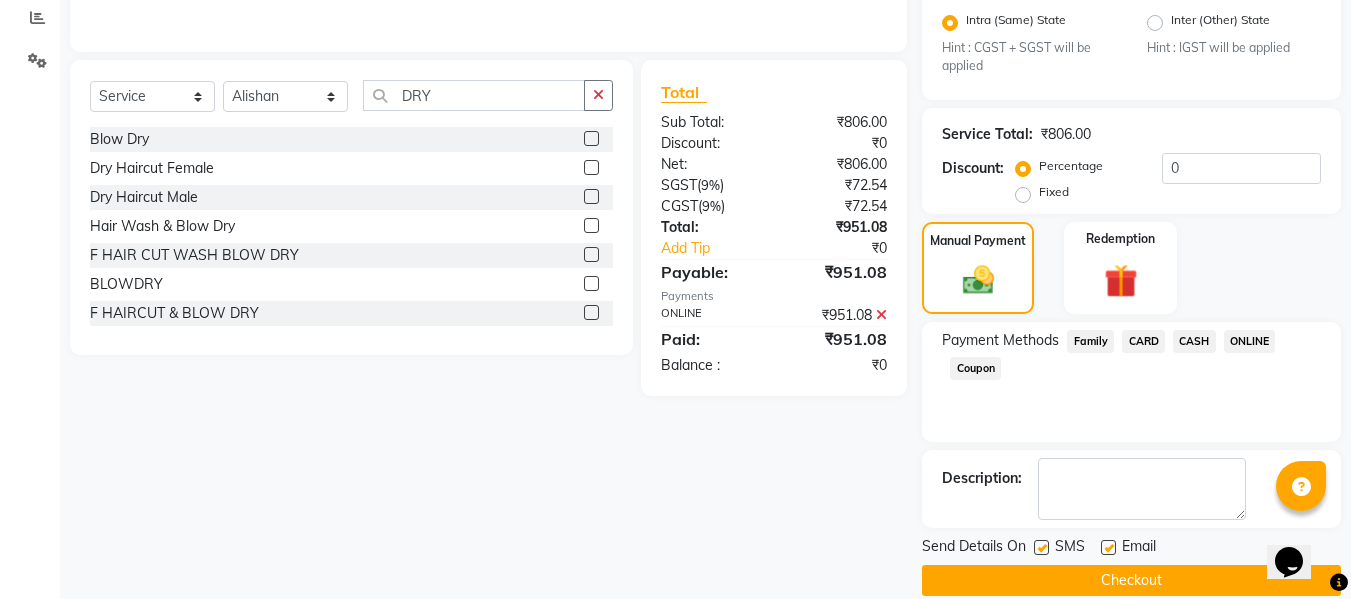 scroll, scrollTop: 452, scrollLeft: 0, axis: vertical 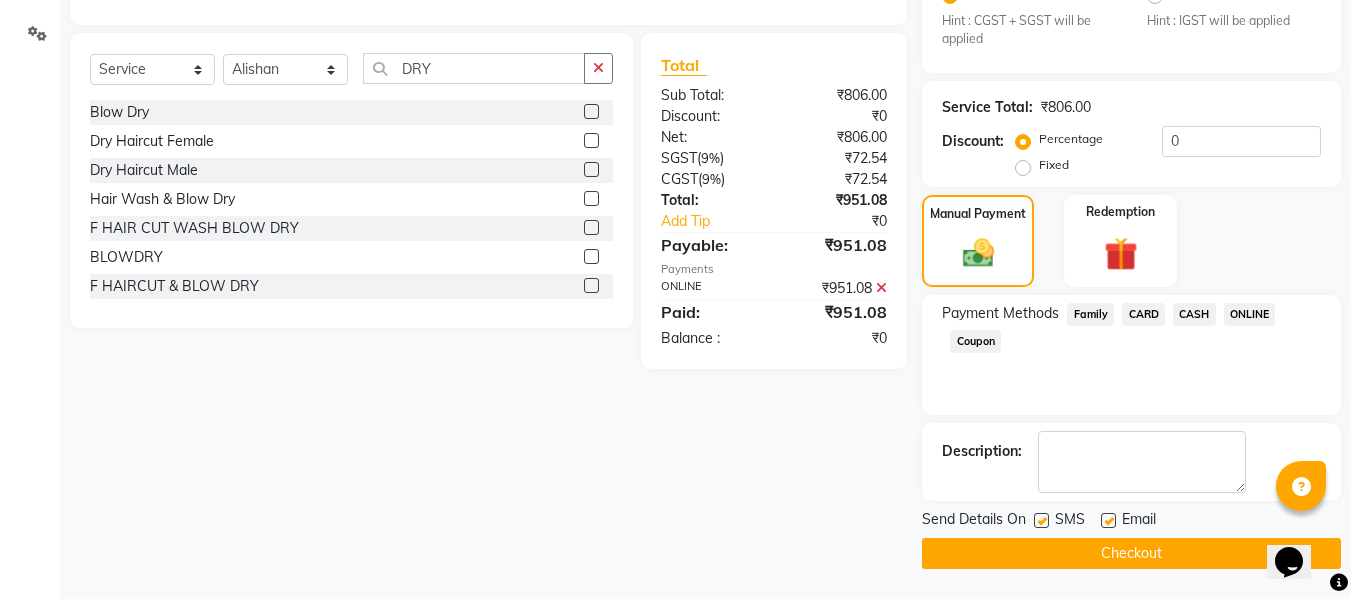 click on "Checkout" 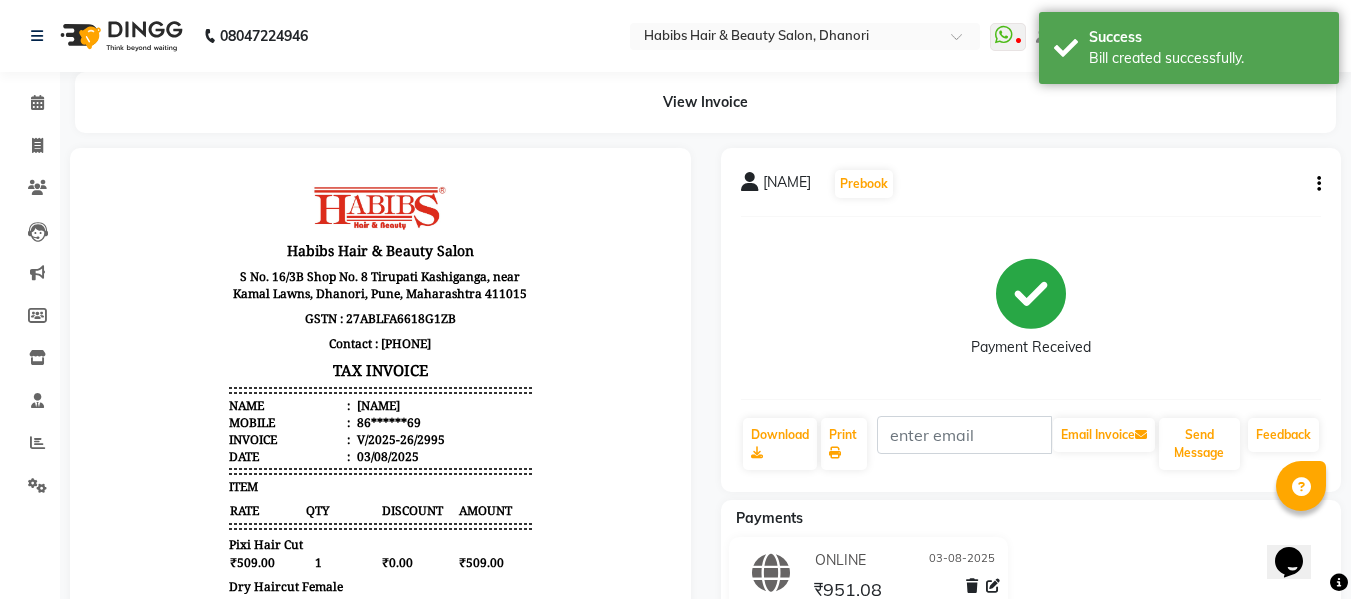 scroll, scrollTop: 0, scrollLeft: 0, axis: both 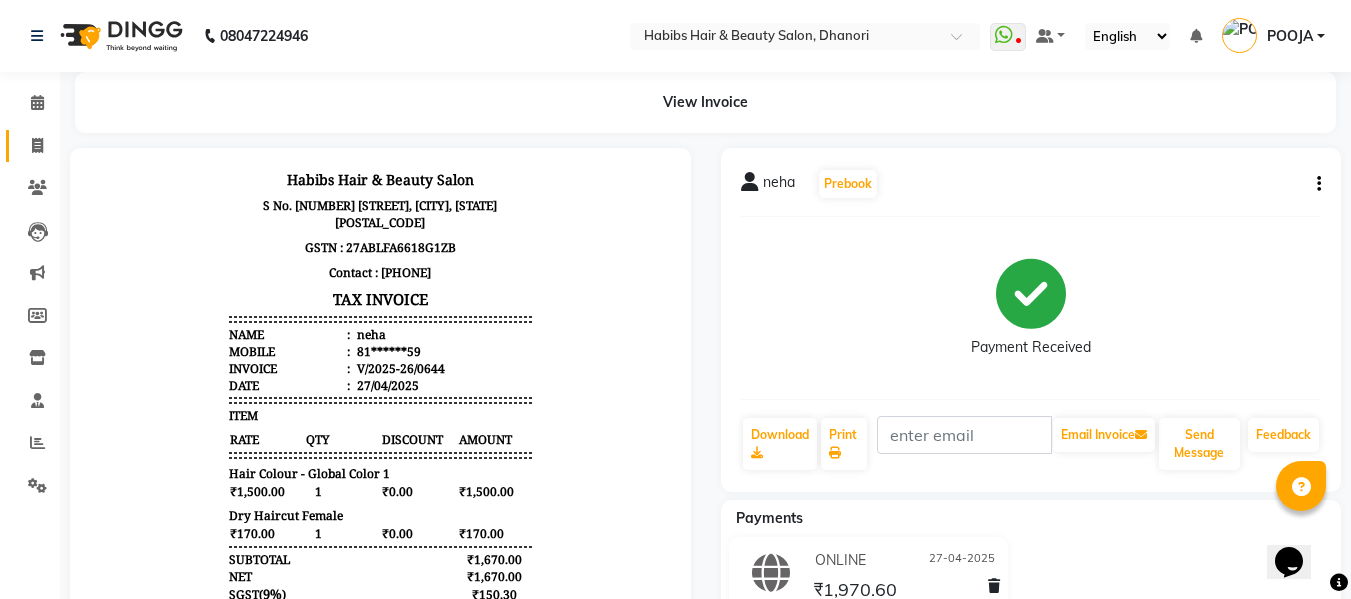 click 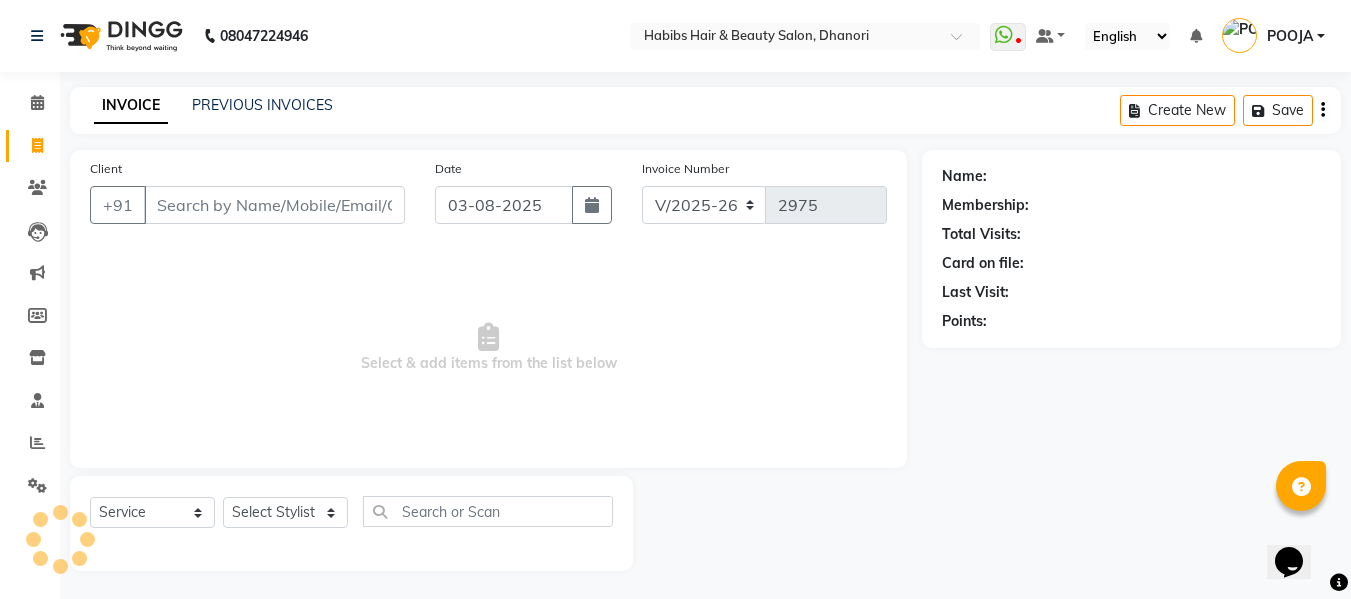 scroll, scrollTop: 2, scrollLeft: 0, axis: vertical 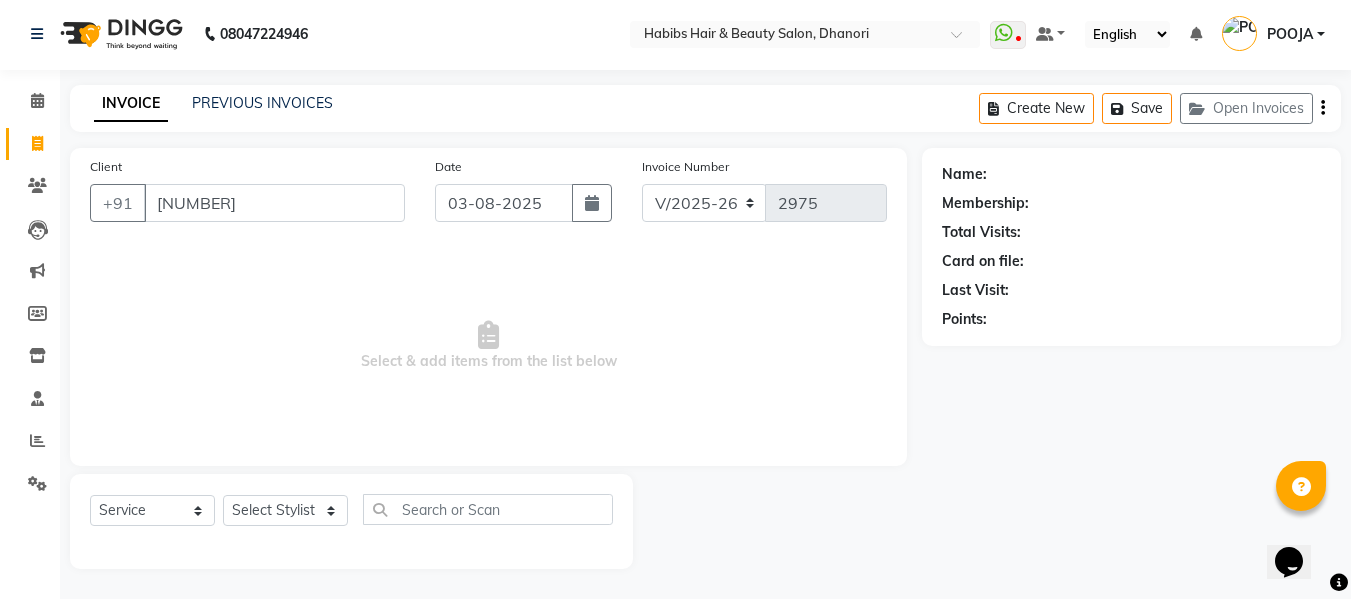 type on "[NUMBER]" 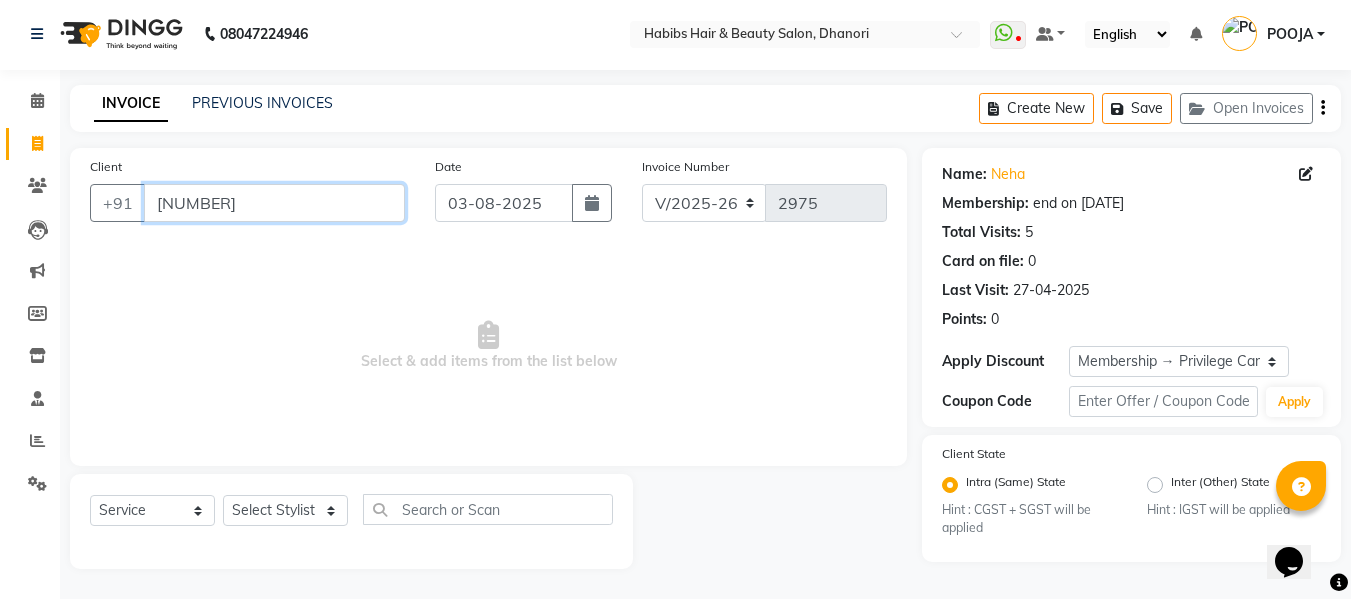 click on "[NUMBER]" at bounding box center (274, 203) 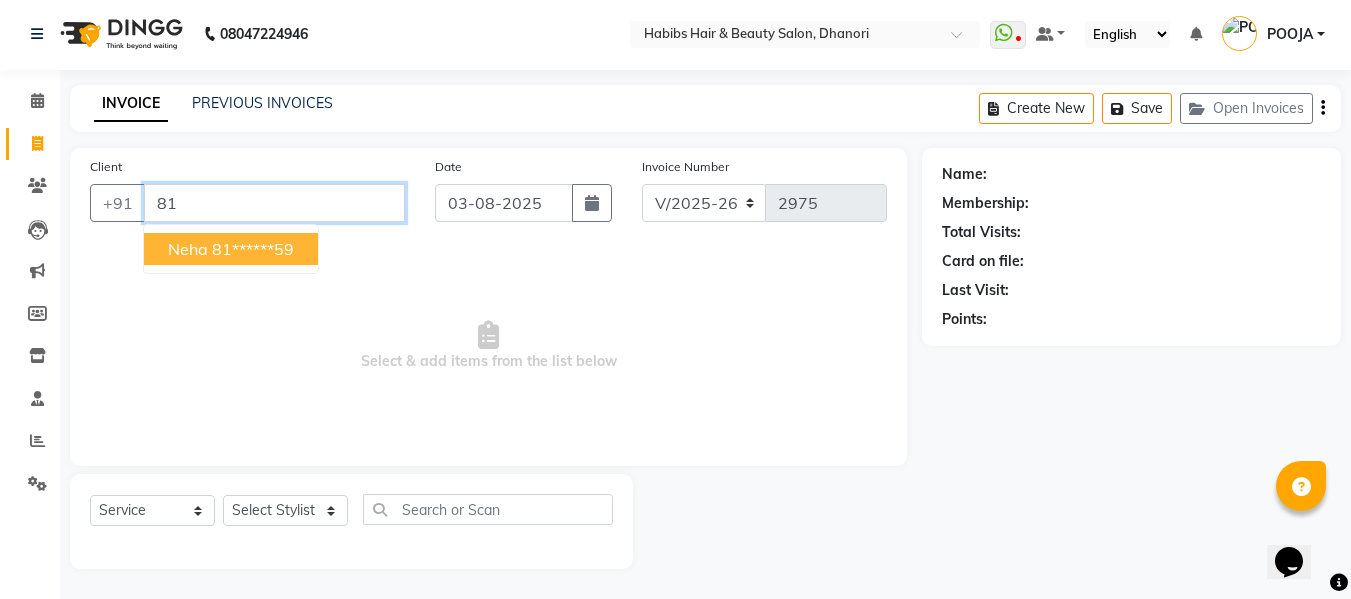 type on "8" 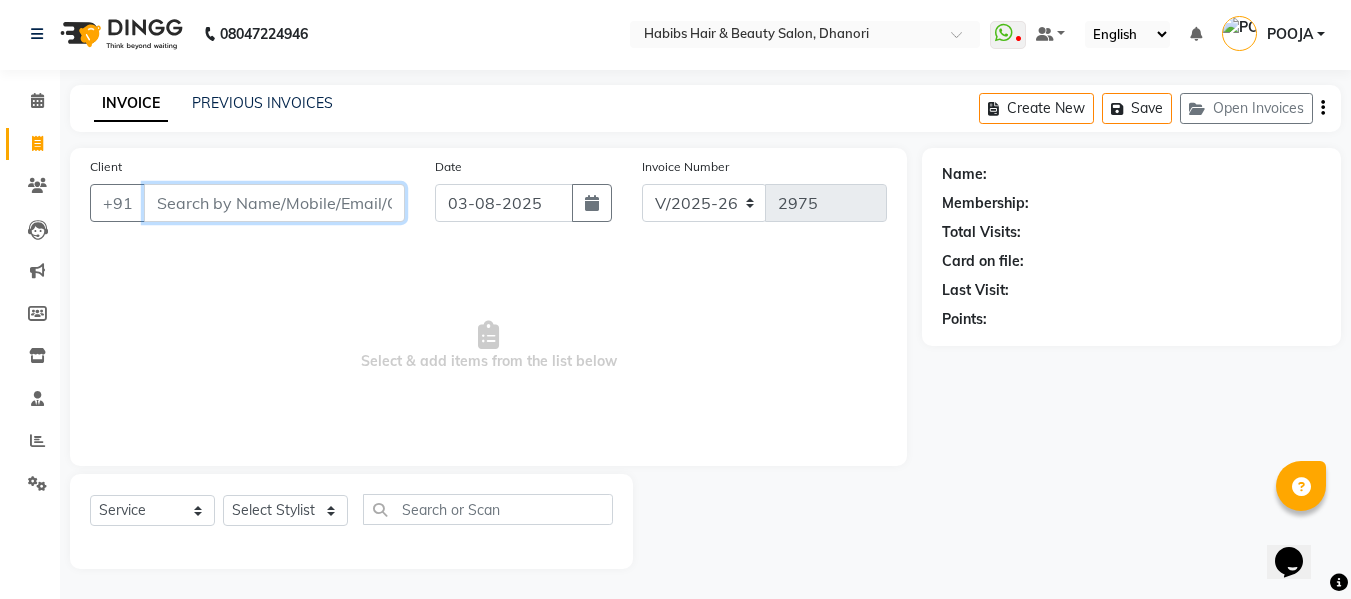 type 